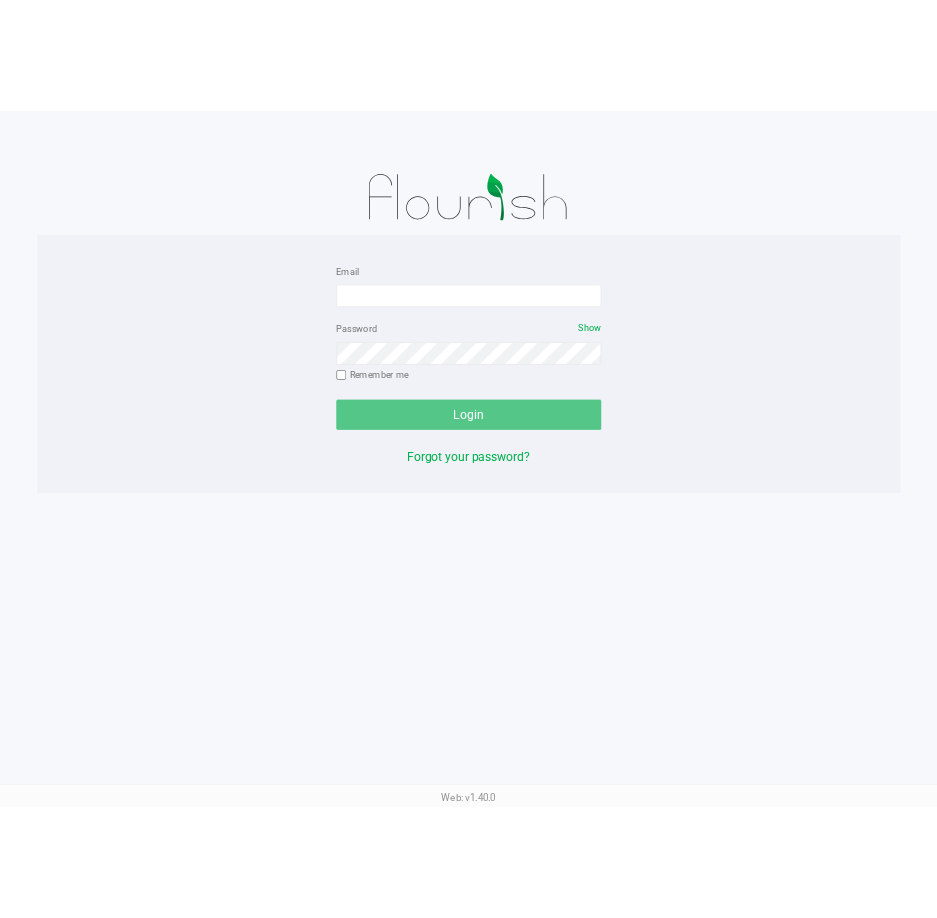 scroll, scrollTop: 0, scrollLeft: 0, axis: both 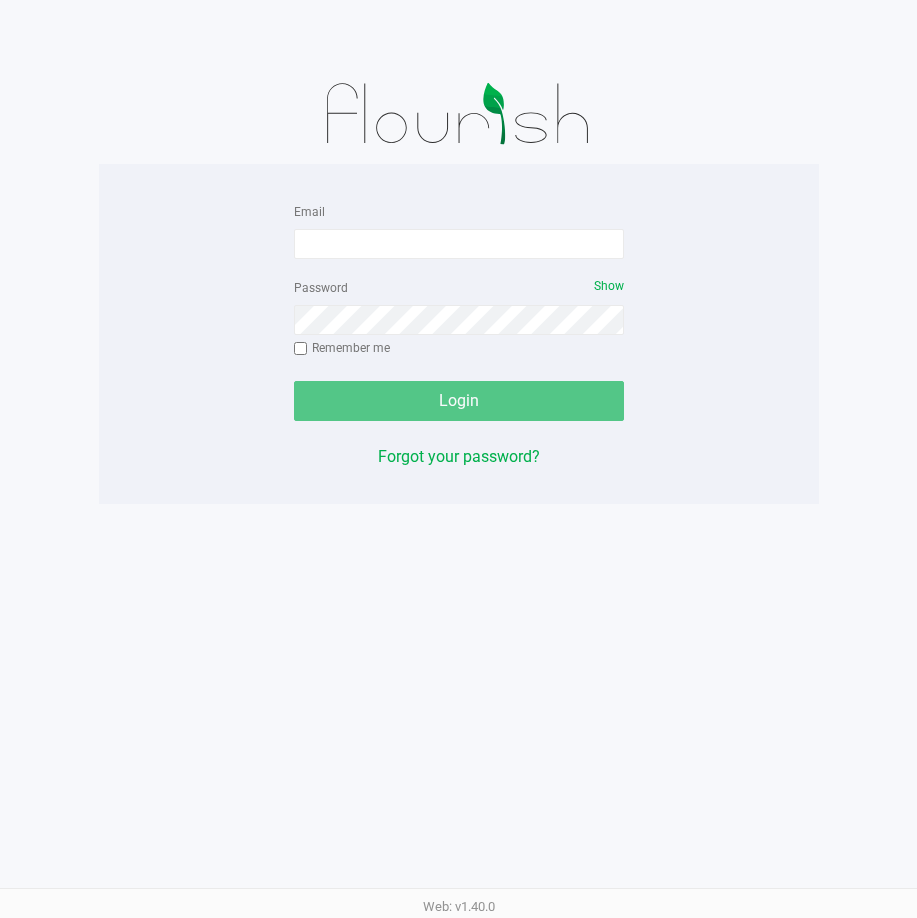 click on "Email" 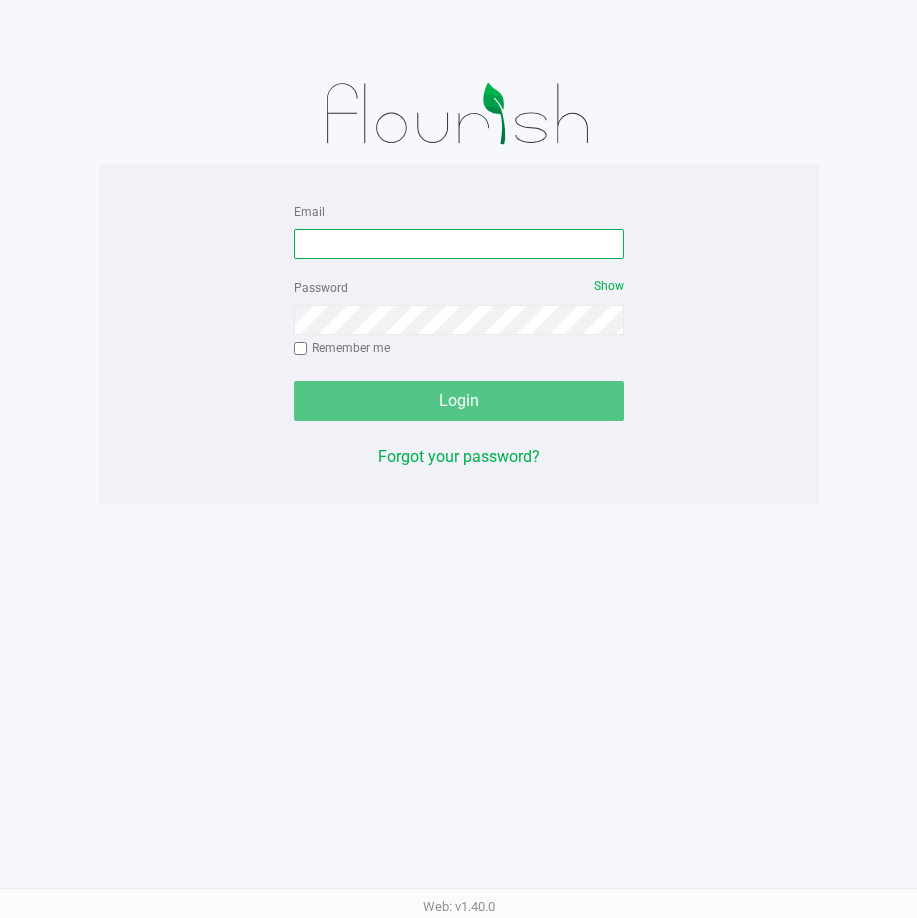 click on "Email" at bounding box center [459, 244] 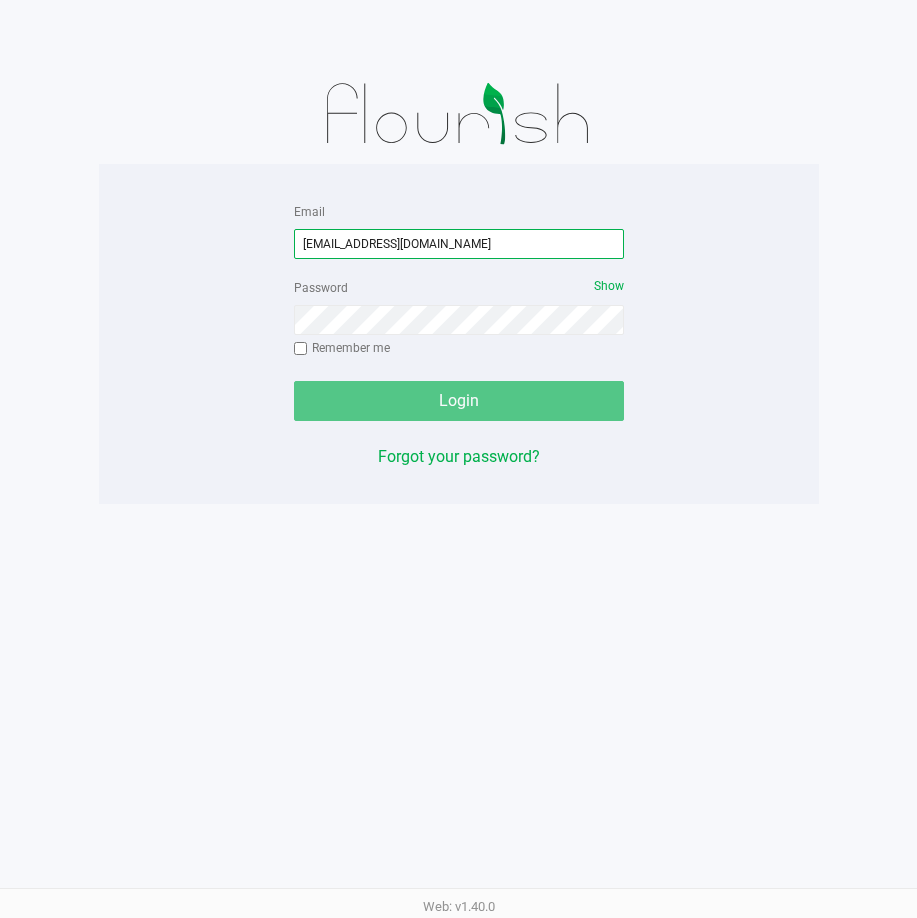 type on "[EMAIL_ADDRESS][DOMAIN_NAME]" 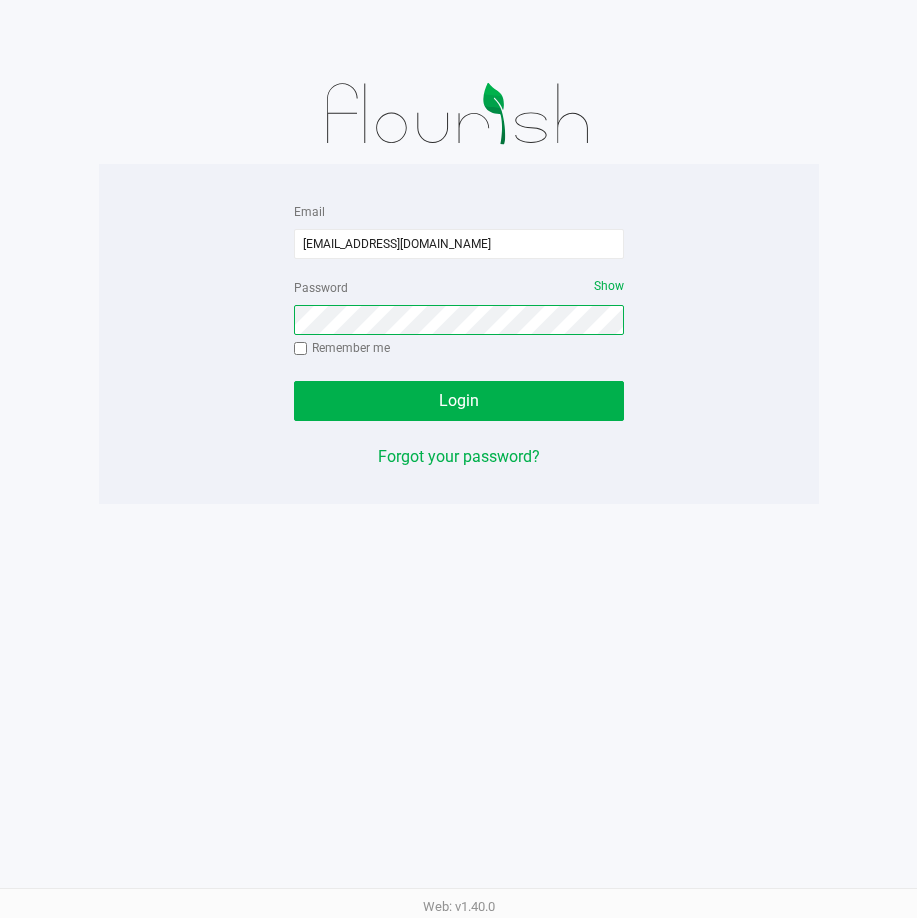 click on "Login" 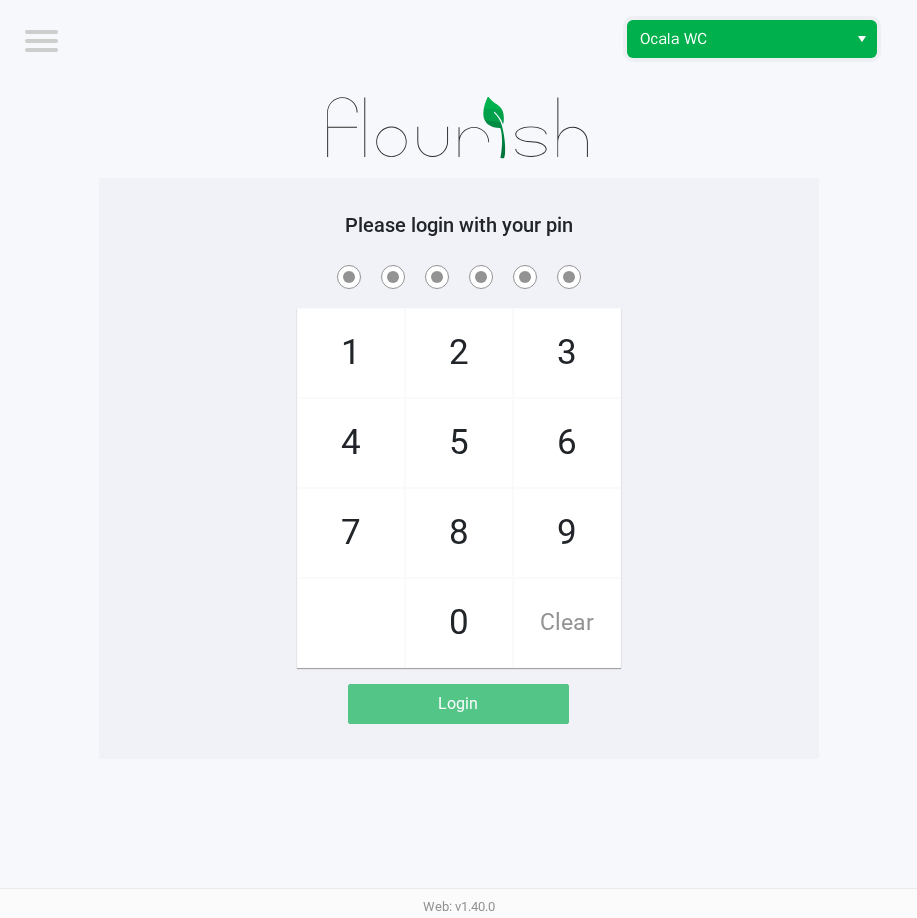 click on "Ocala WC" at bounding box center (737, 39) 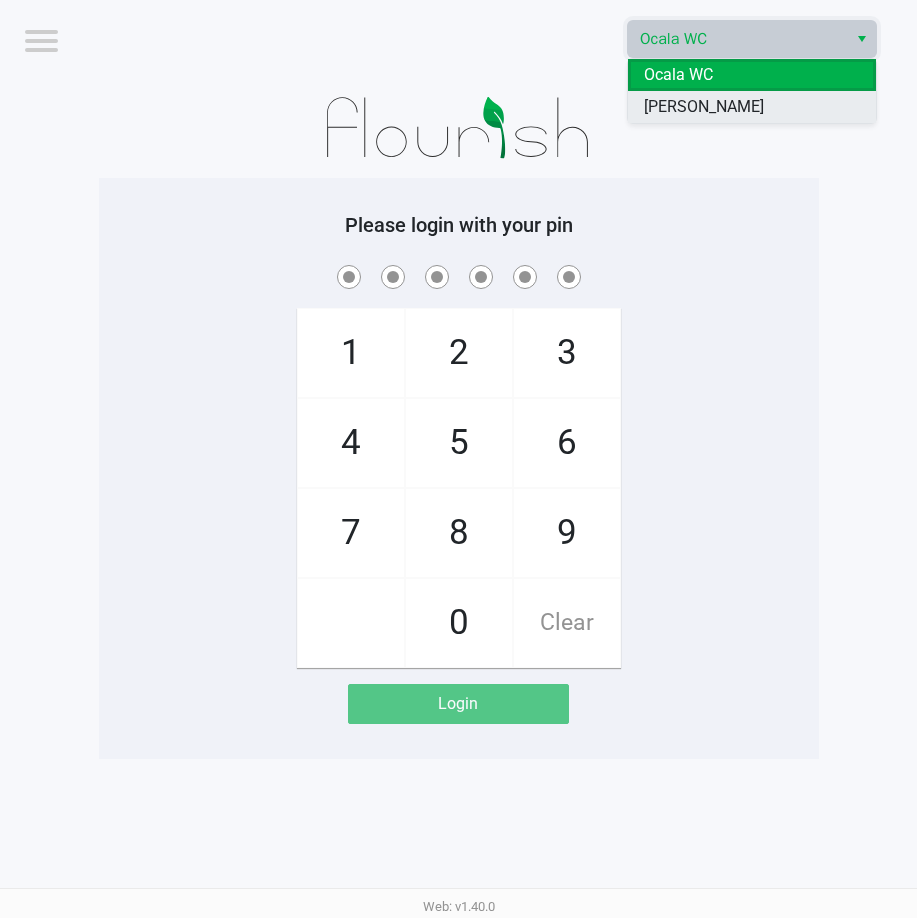 click on "[PERSON_NAME]" at bounding box center (704, 107) 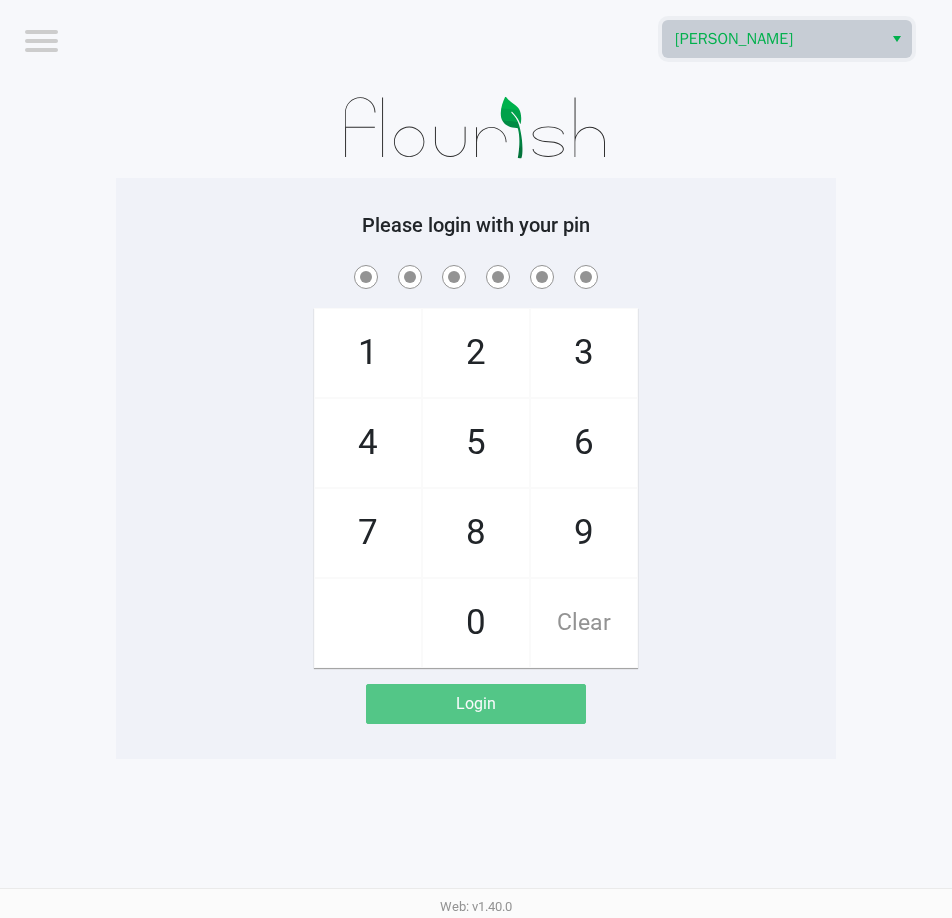 click on "Please login with your pin  1   4   7       2   5   8   0   3   6   9   Clear   Login" 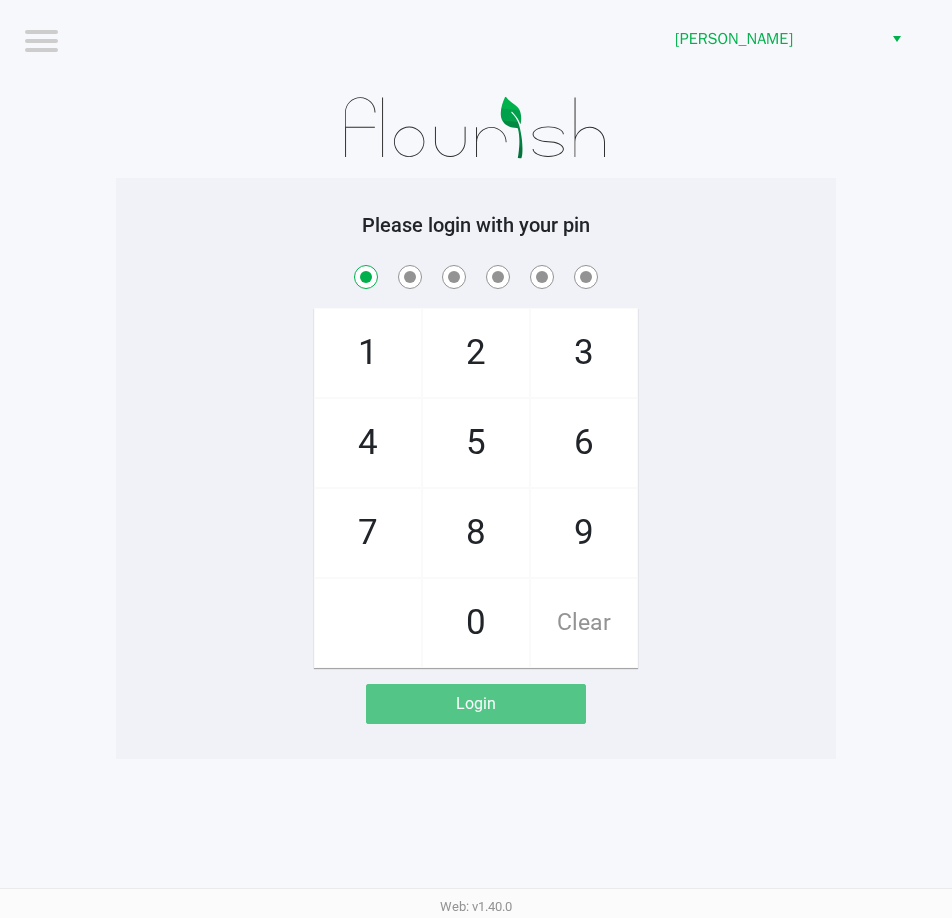 checkbox on "true" 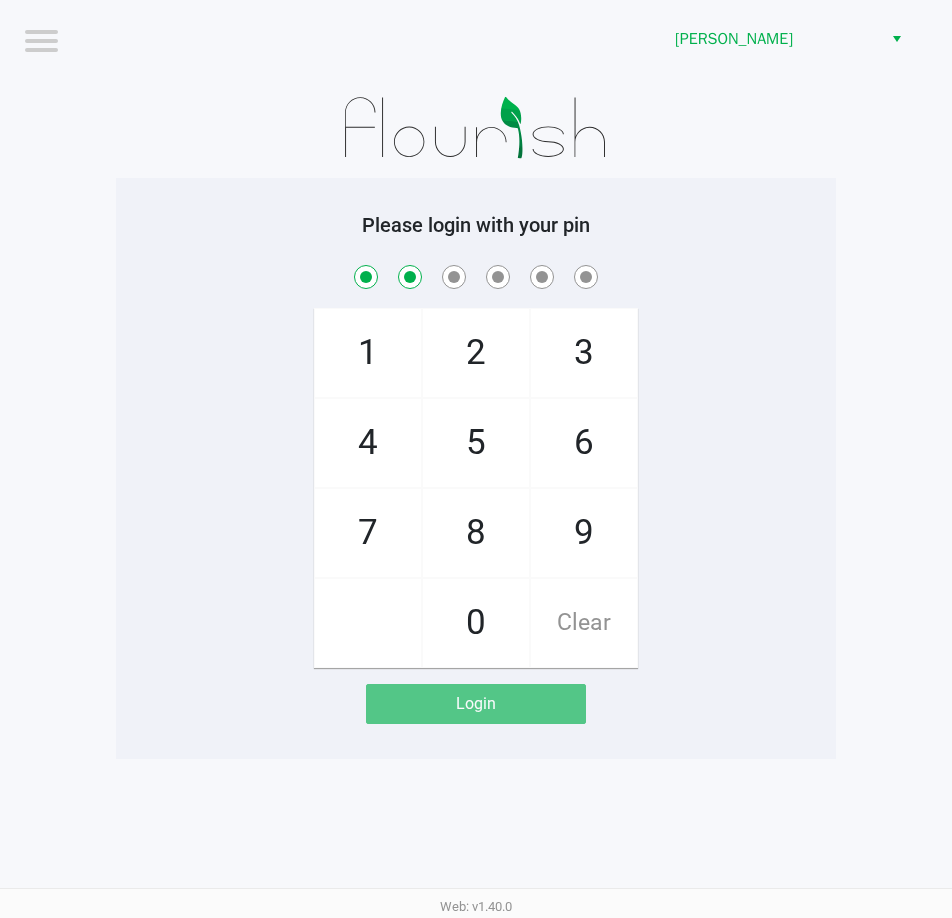 checkbox on "true" 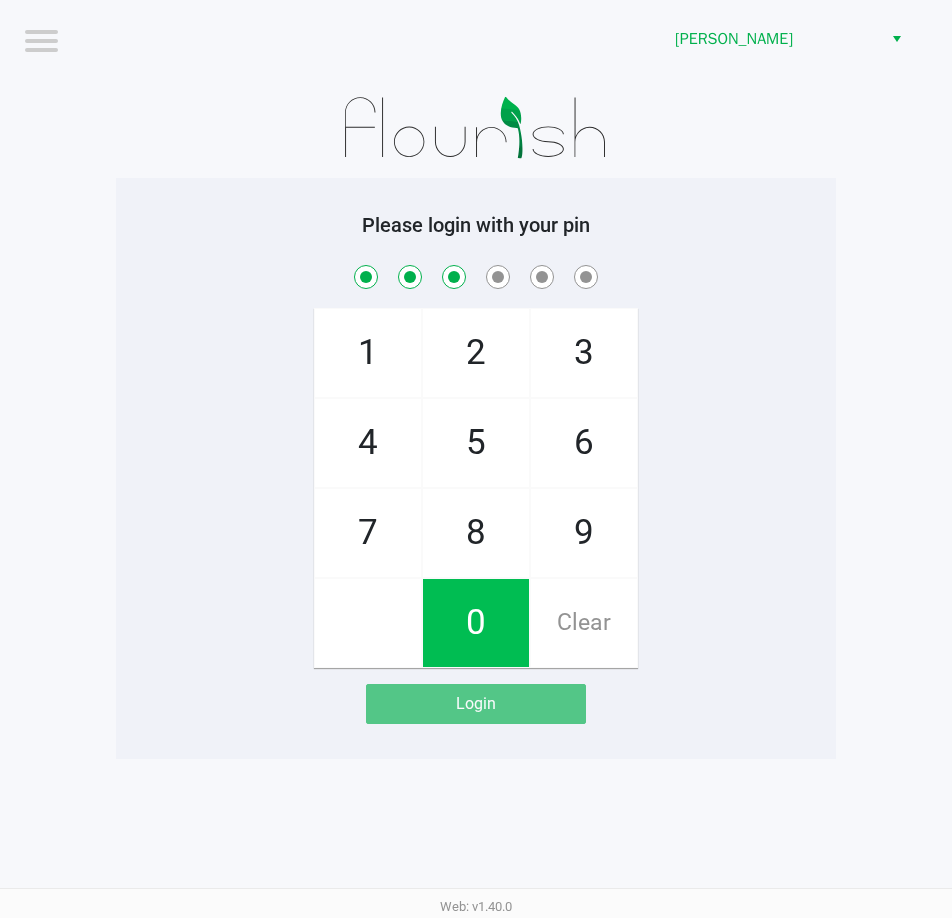checkbox on "true" 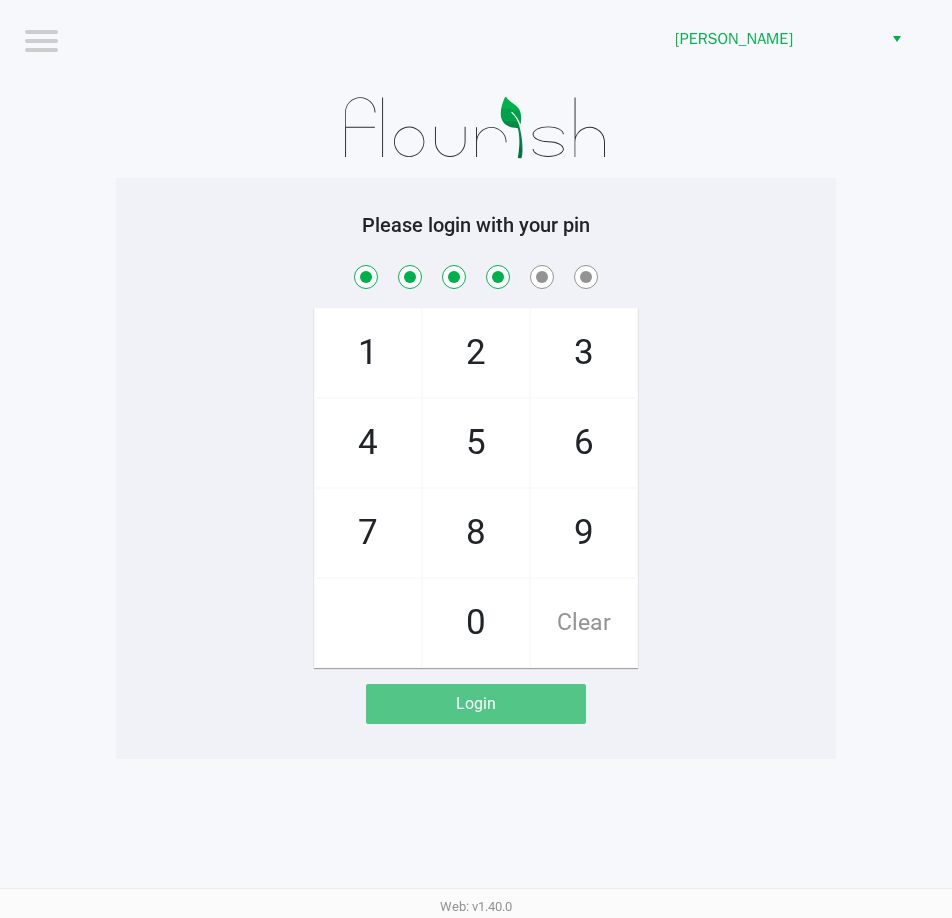 checkbox on "true" 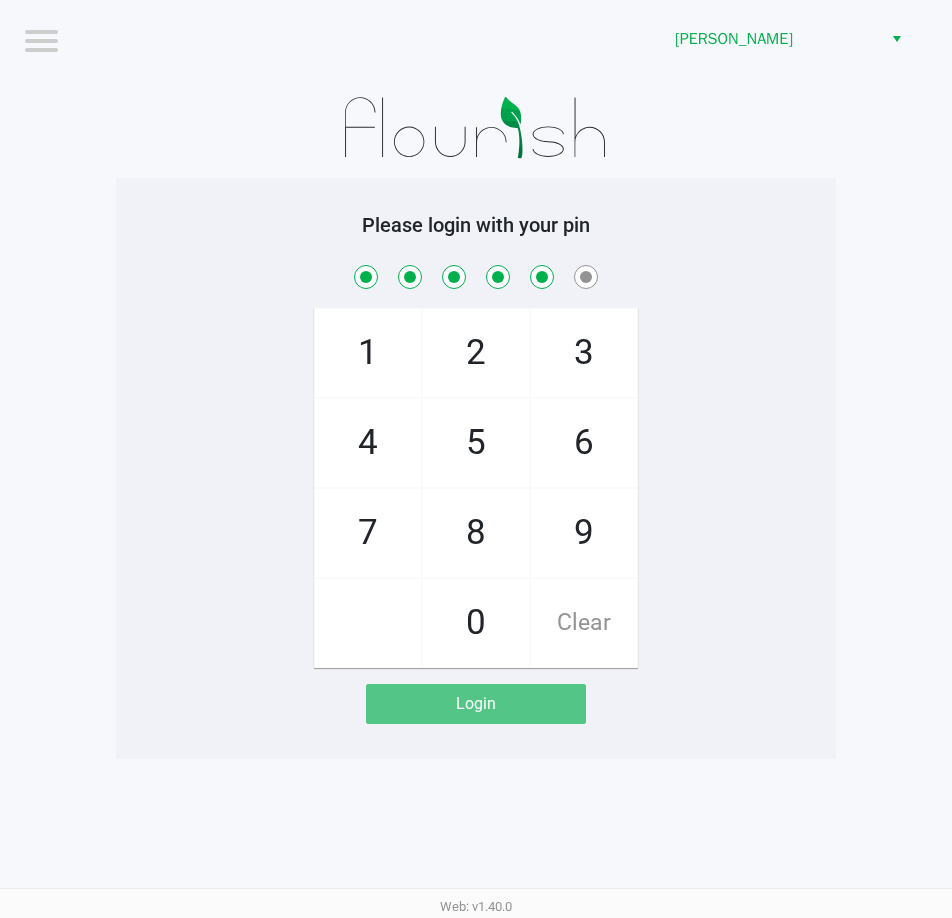 checkbox on "true" 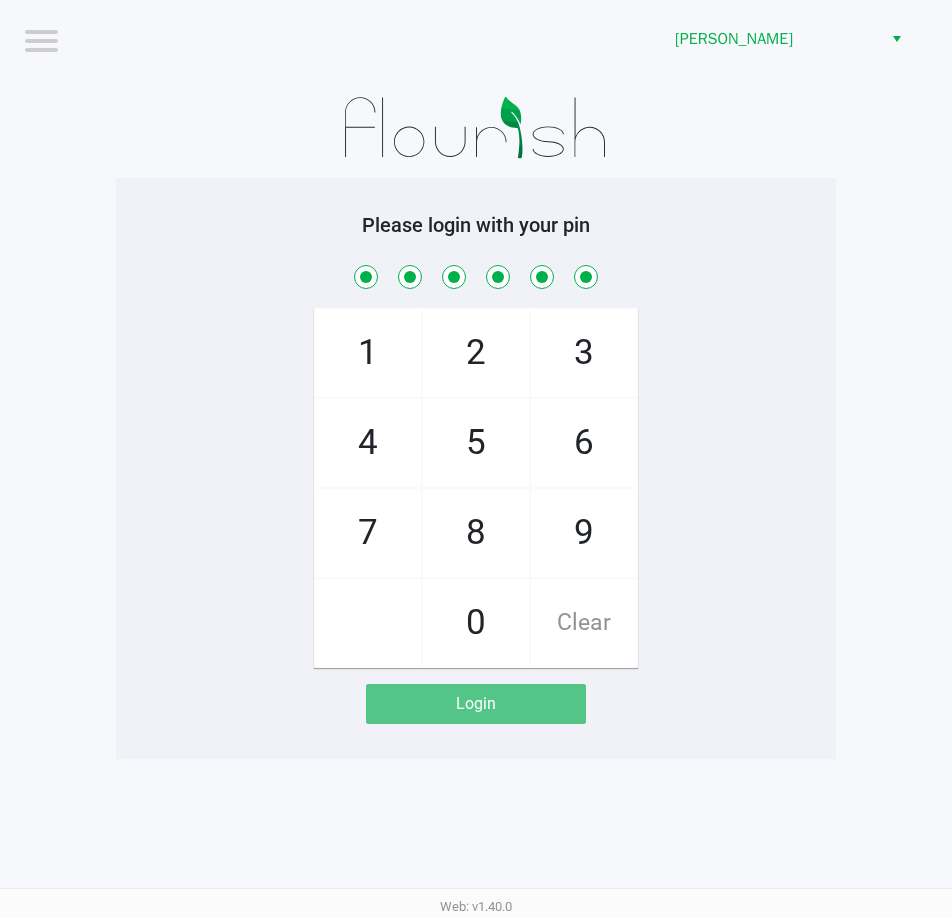 checkbox on "true" 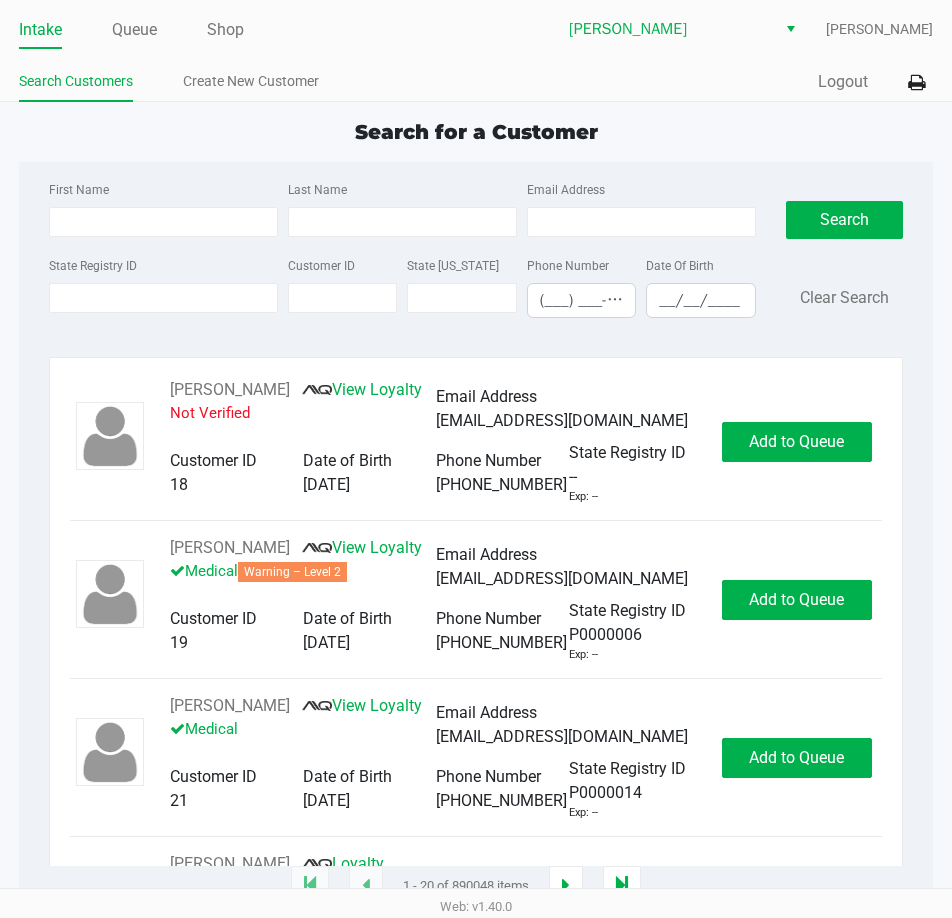click on "Search for a Customer First Name Last Name Email Address State Registry ID Customer ID State [US_STATE] Phone Number (___) ___-____ Date Of Birth __/__/____  Search   Clear Search   [PERSON_NAME]       View Loyalty   Not Verified   Email Address   [EMAIL_ADDRESS][DOMAIN_NAME]   Customer ID   18   Date of Birth   [DEMOGRAPHIC_DATA]   Phone Number   [PHONE_NUMBER]   State Registry ID   --   Exp: --   Add to Queue   [PERSON_NAME]       View Loyalty   Medical   Warning – Level 2   Email Address   [EMAIL_ADDRESS][DOMAIN_NAME]   Customer ID   19   Date of Birth   [DEMOGRAPHIC_DATA]   Phone Number   [PHONE_NUMBER]   State Registry ID   P0000006   Exp: --   Add to Queue   [PERSON_NAME]       View Loyalty   Medical   Email Address   [EMAIL_ADDRESS][DOMAIN_NAME]   Customer ID   21   Date of Birth   [DEMOGRAPHIC_DATA]   Phone Number   [PHONE_NUMBER]   State Registry ID   P0000014   Exp: --   Add to Queue   [PERSON_NAME]       Loyalty Signup   Medical   Email Address   --   Customer ID   23   Date of Birth   [DEMOGRAPHIC_DATA]   Phone Number   [PHONE_NUMBER]" 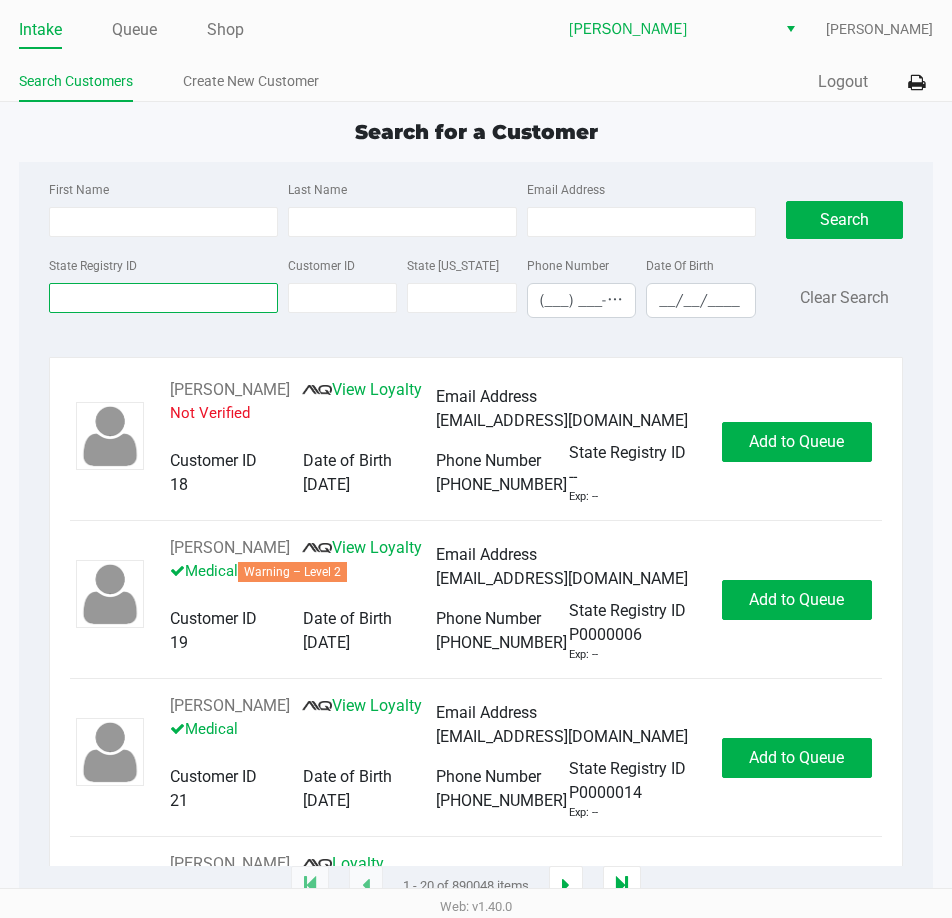 click on "State Registry ID" at bounding box center (163, 298) 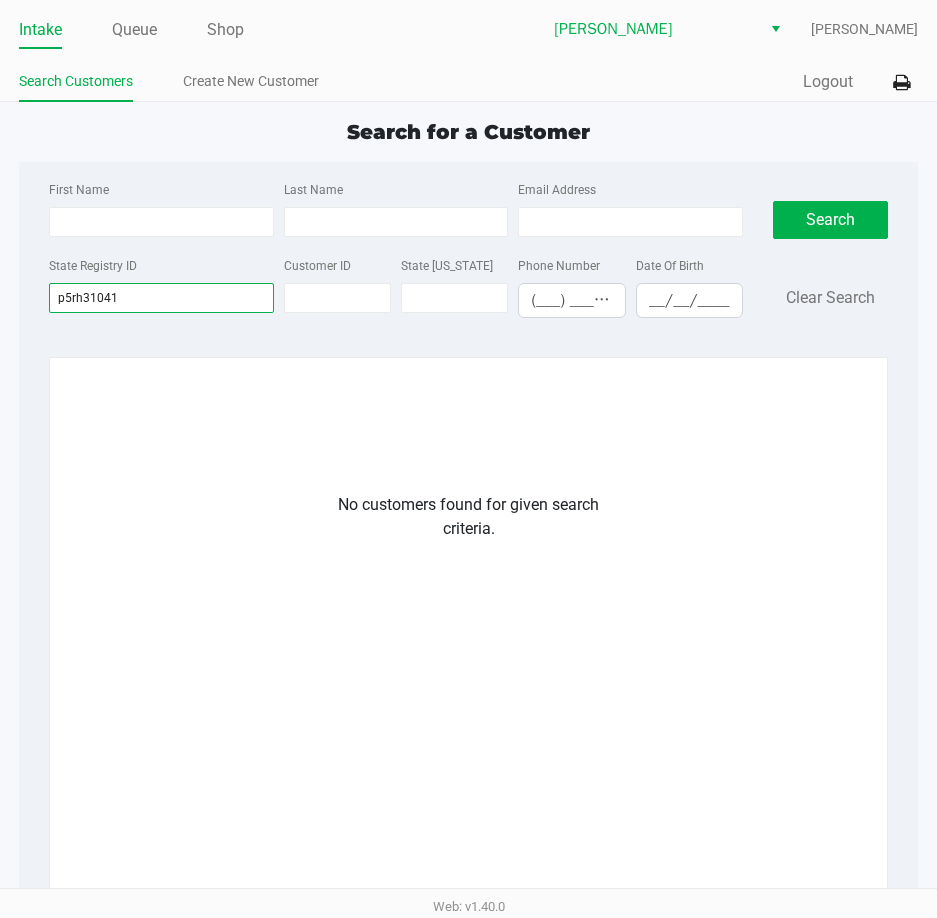 click on "p5rh31041" at bounding box center [161, 298] 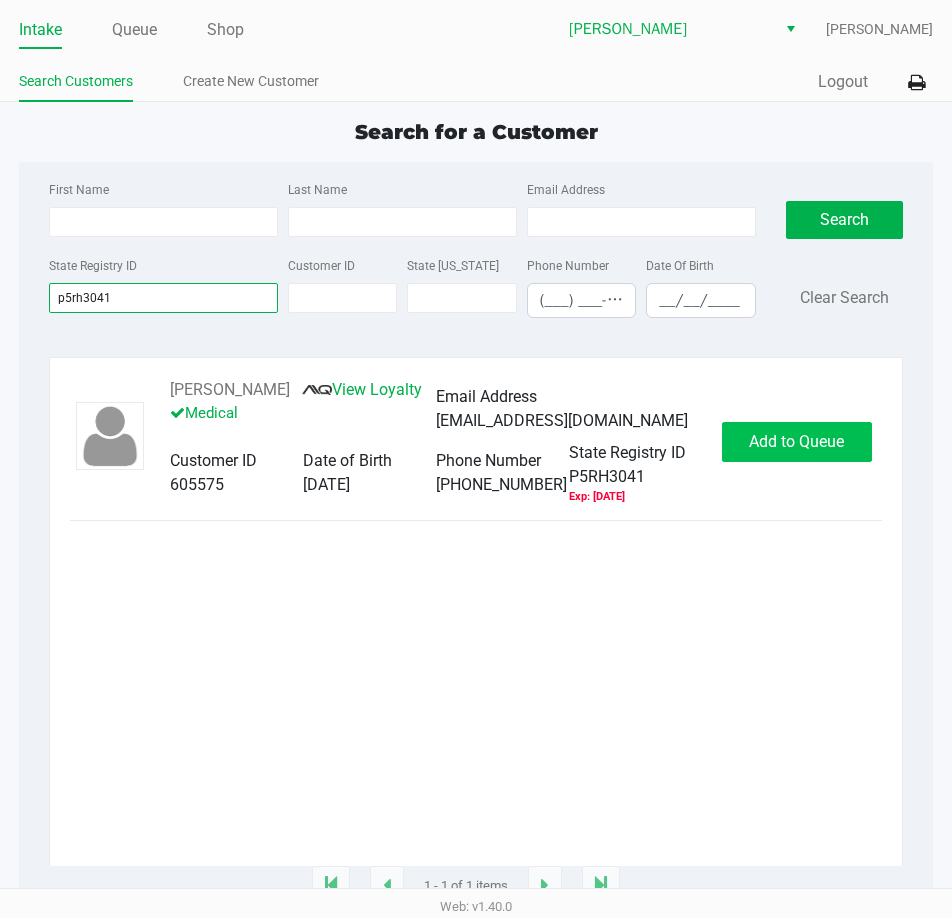 type on "p5rh3041" 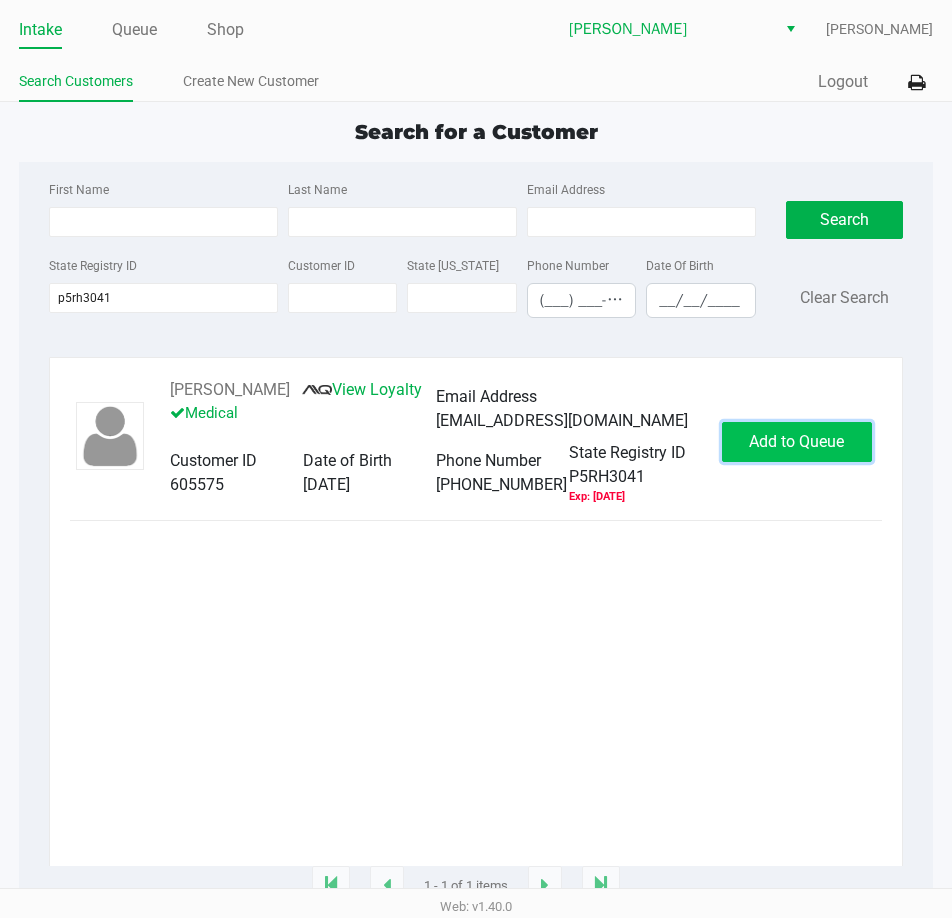 click on "Add to Queue" 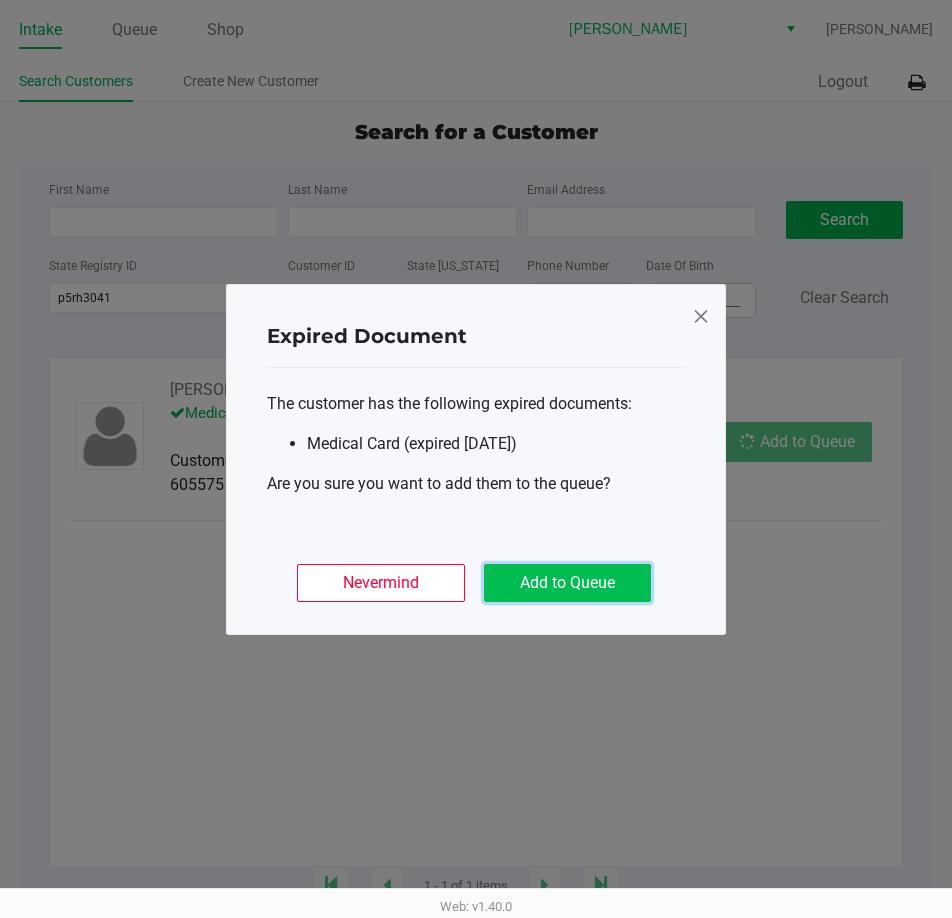click on "Add to Queue" 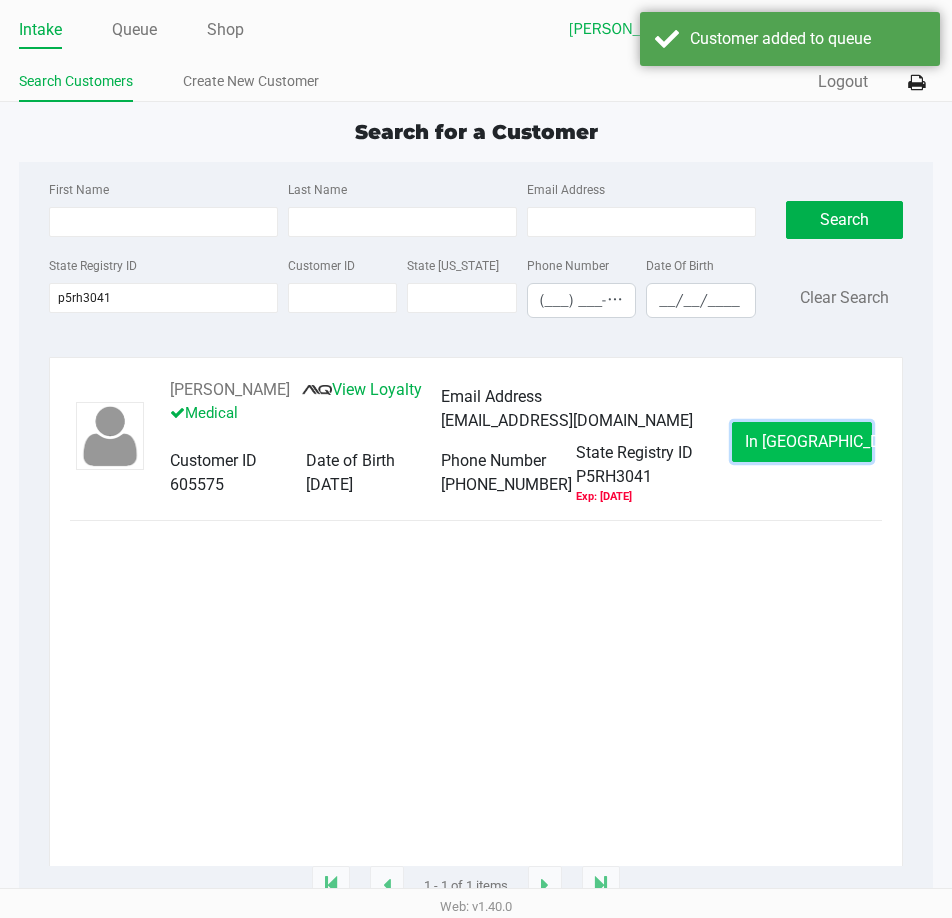 click on "In [GEOGRAPHIC_DATA]" 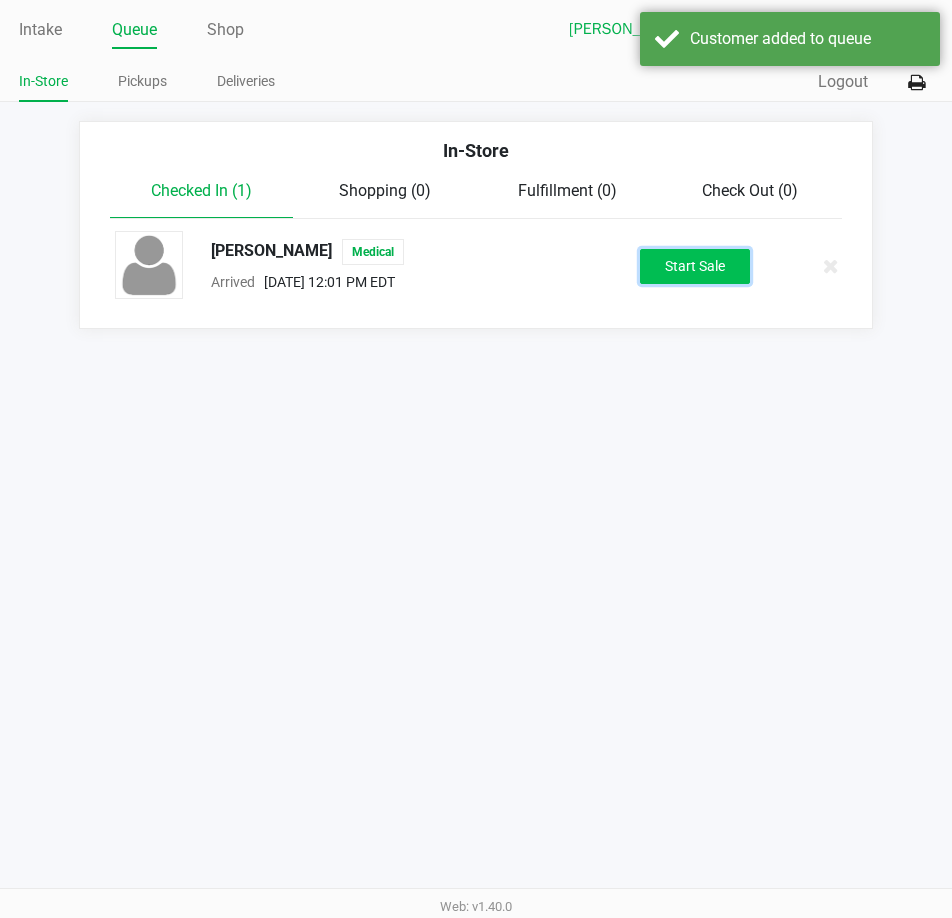 click on "Start Sale" 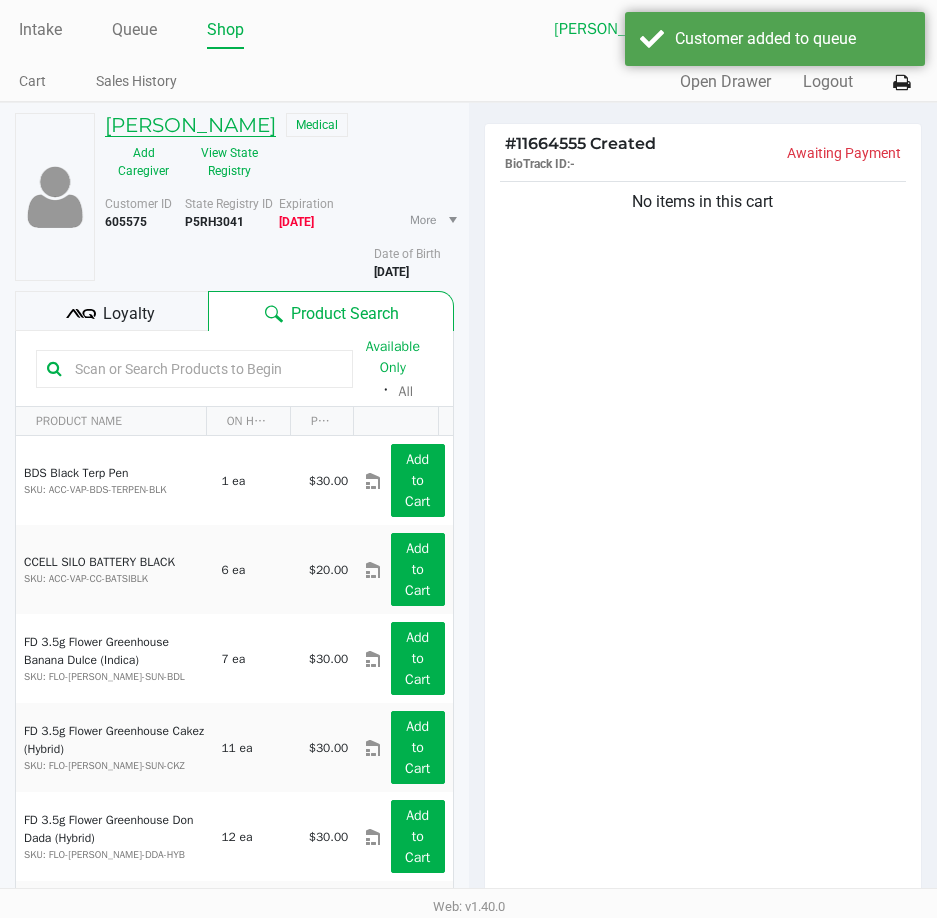 click on "[PERSON_NAME]" 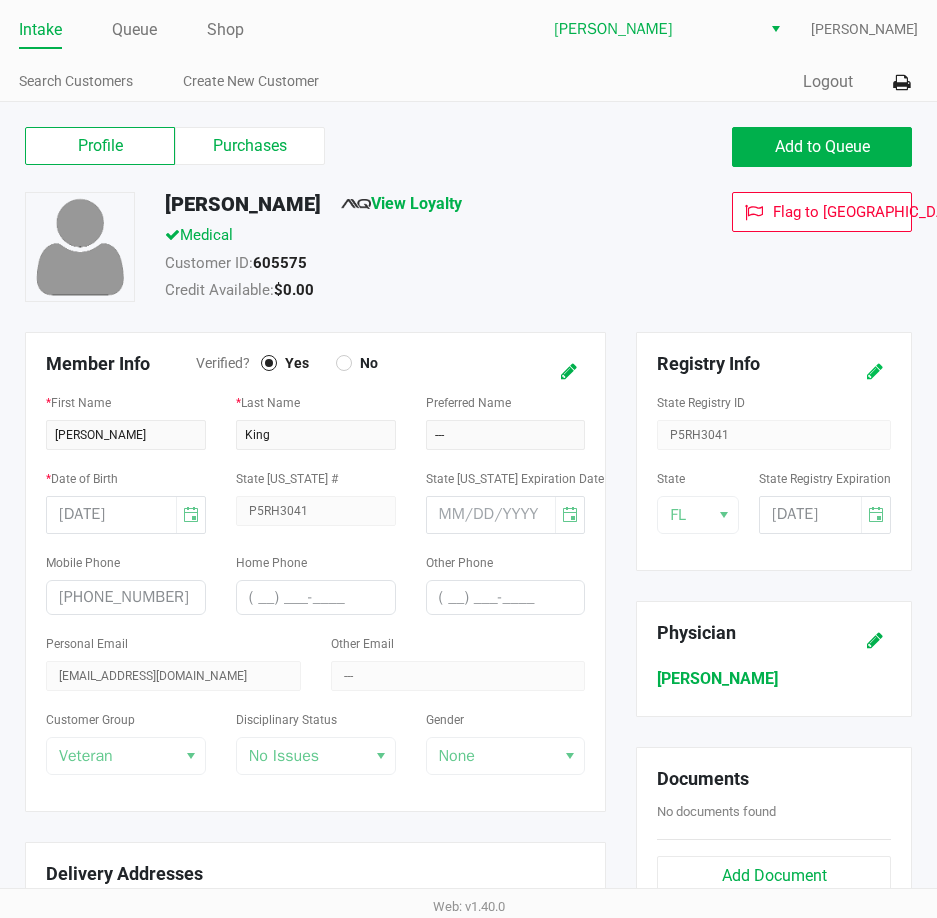 click 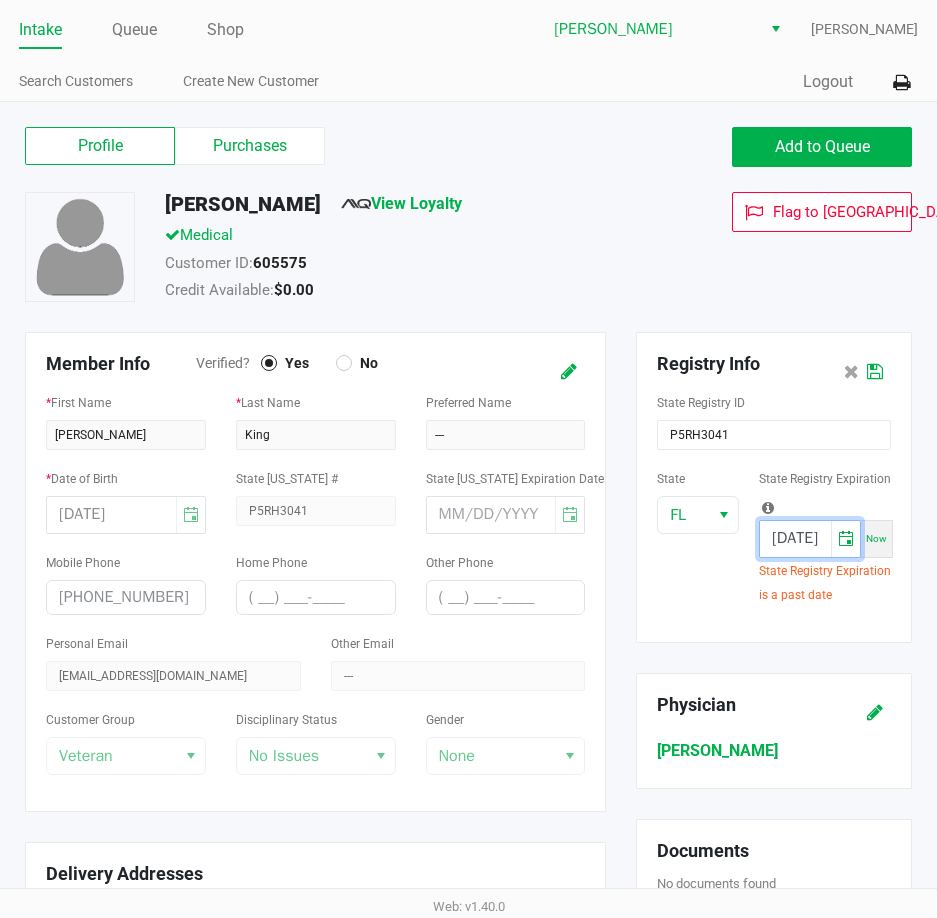 click on "[DATE]" at bounding box center [795, 539] 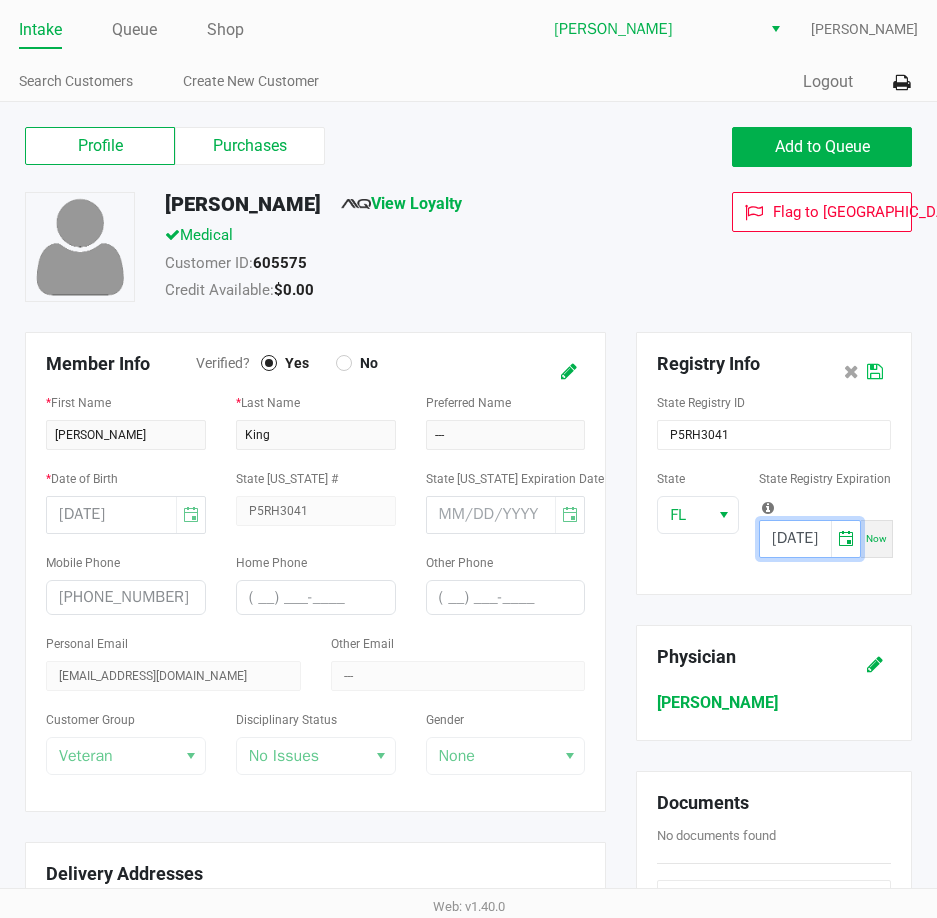 type on "[DATE]" 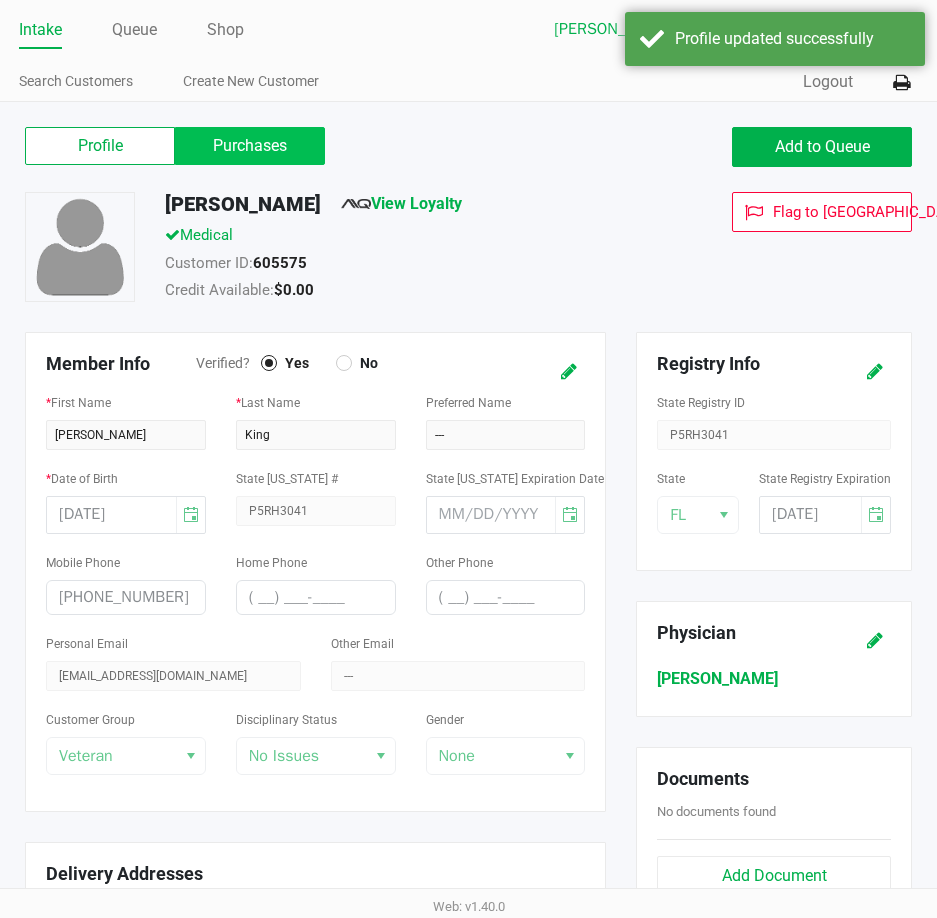 click on "Purchases" 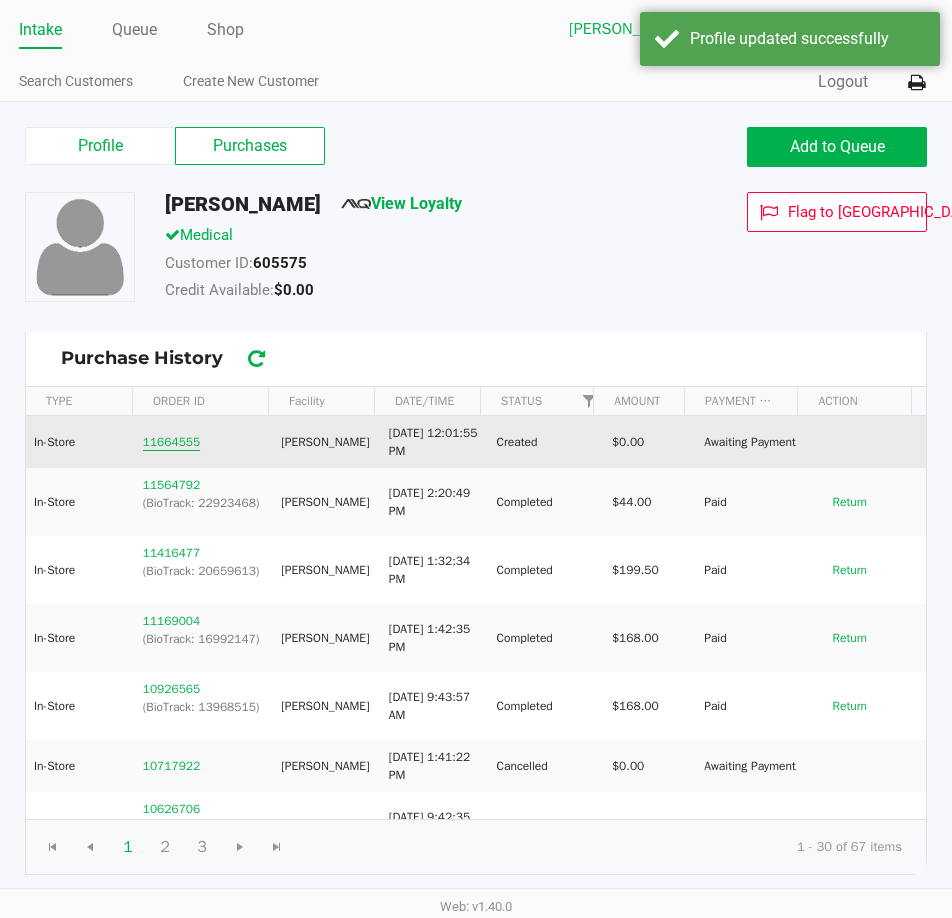 click on "11664555" 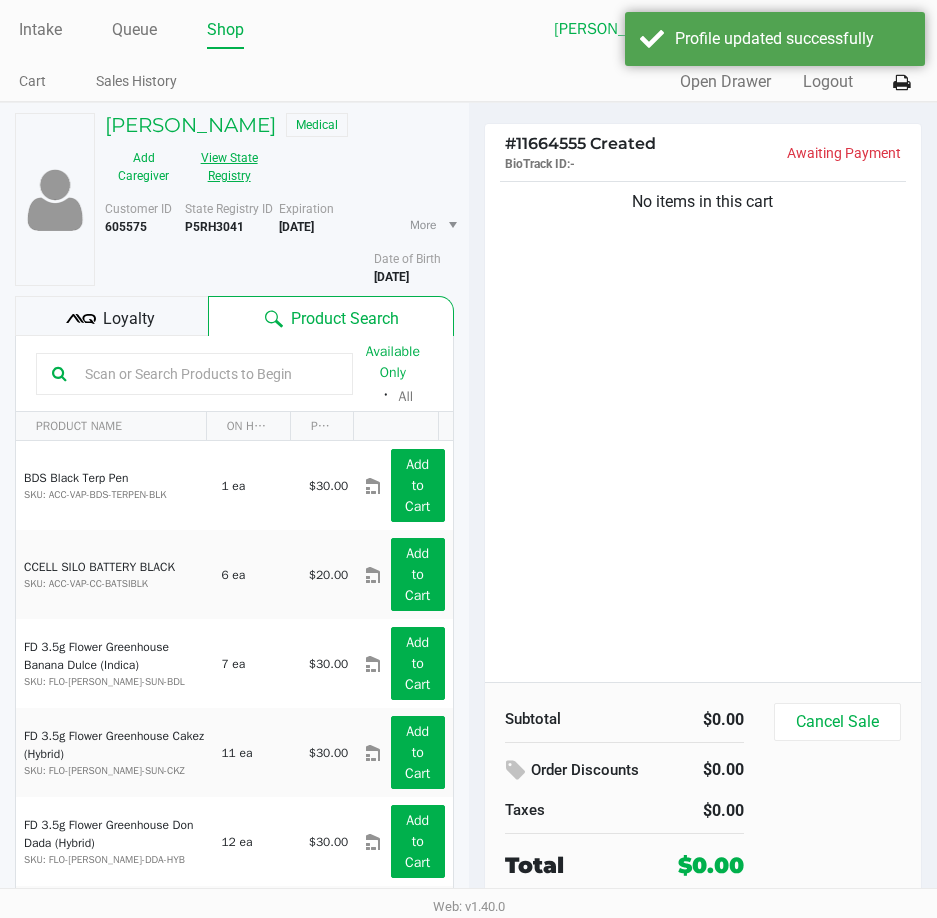 click on "View State Registry" 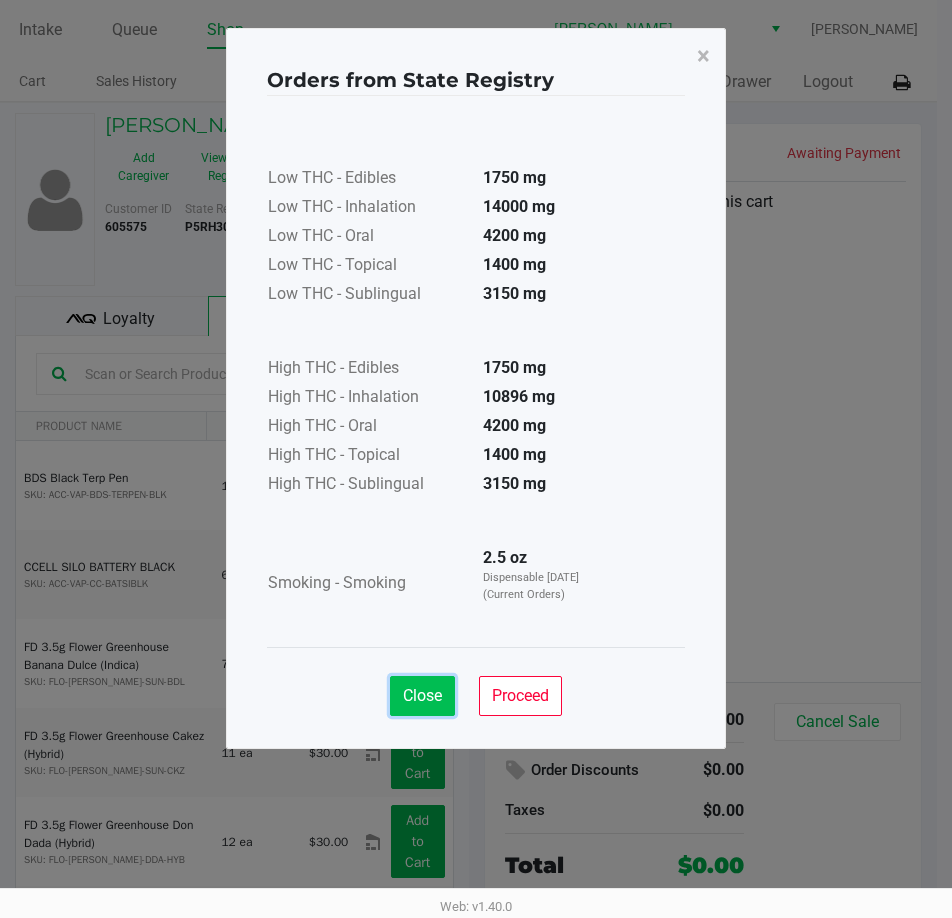 click on "Close" 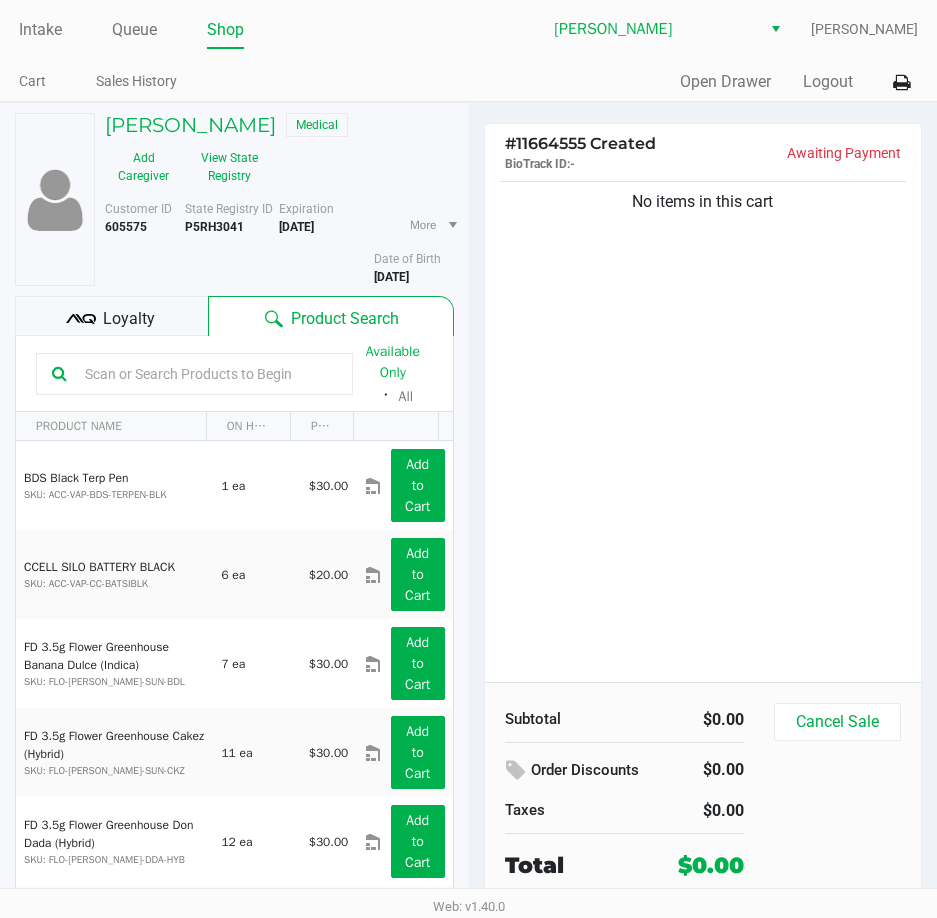 drag, startPoint x: 735, startPoint y: 406, endPoint x: 772, endPoint y: 427, distance: 42.544094 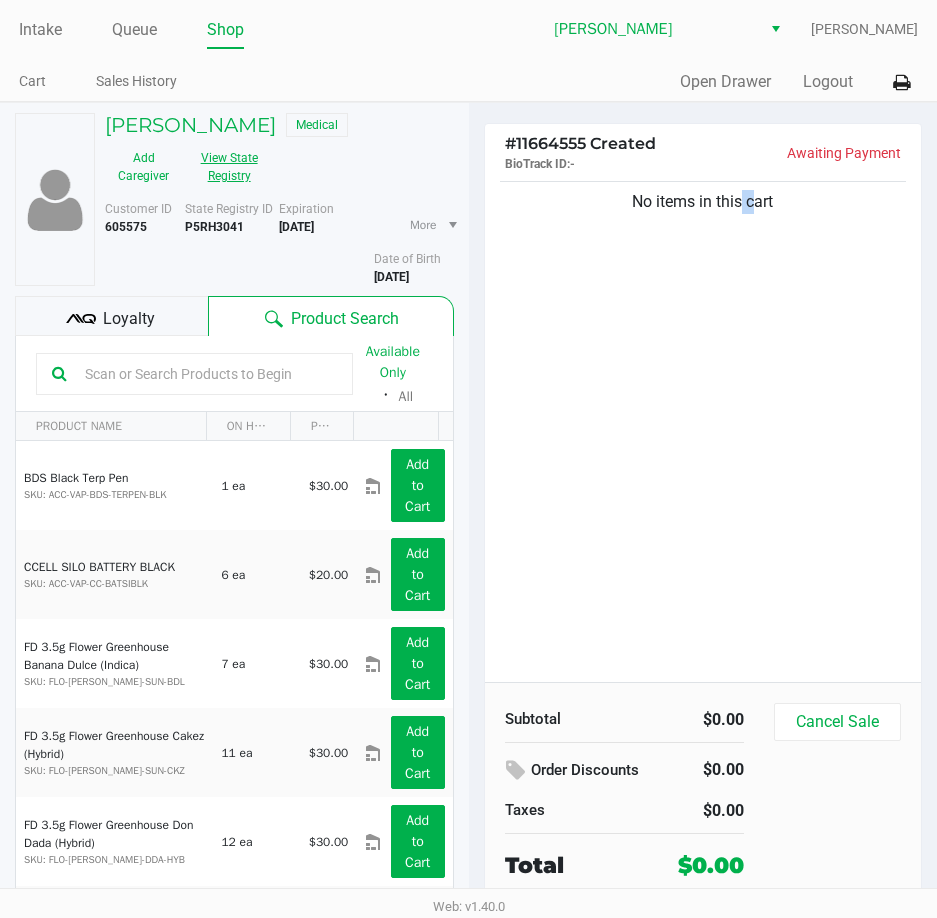 click on "View State Registry" 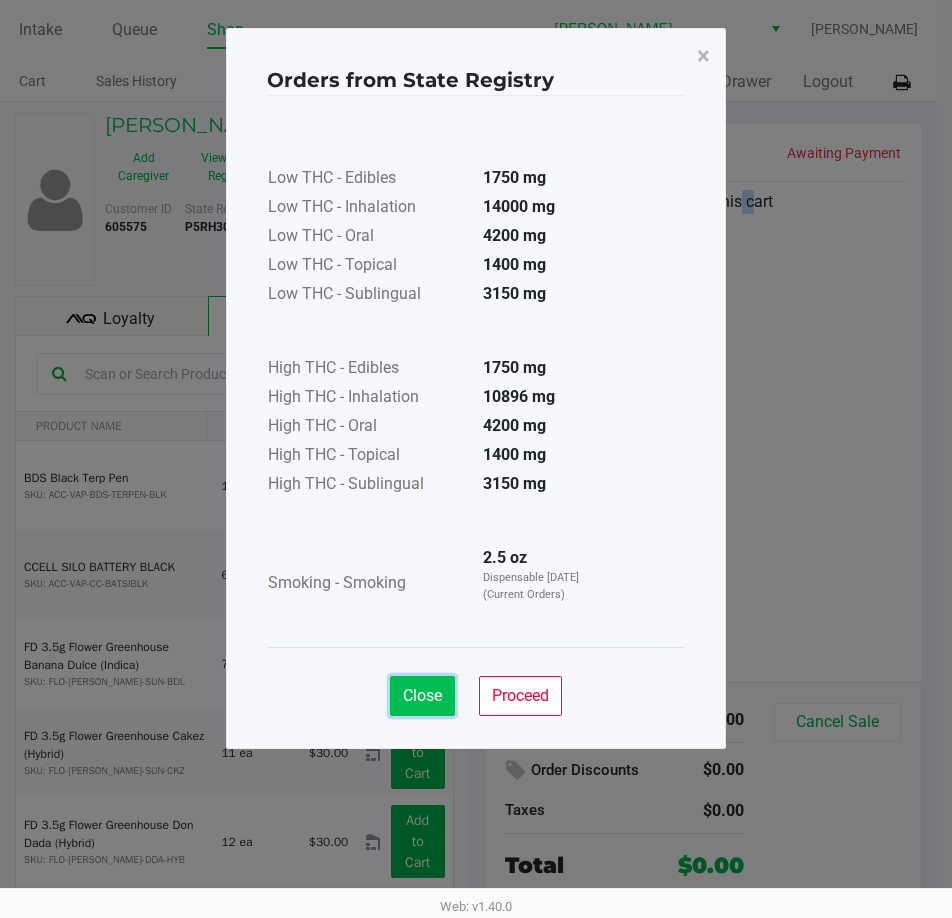 click on "Close" 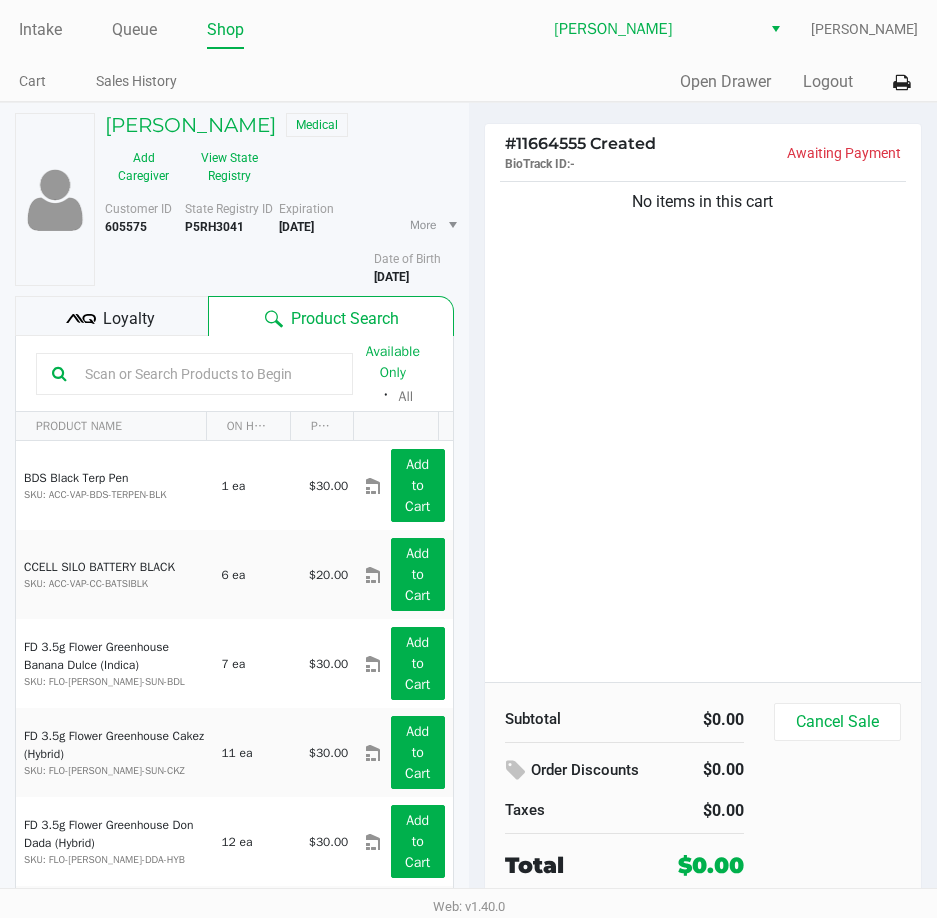click on "No items in this cart" 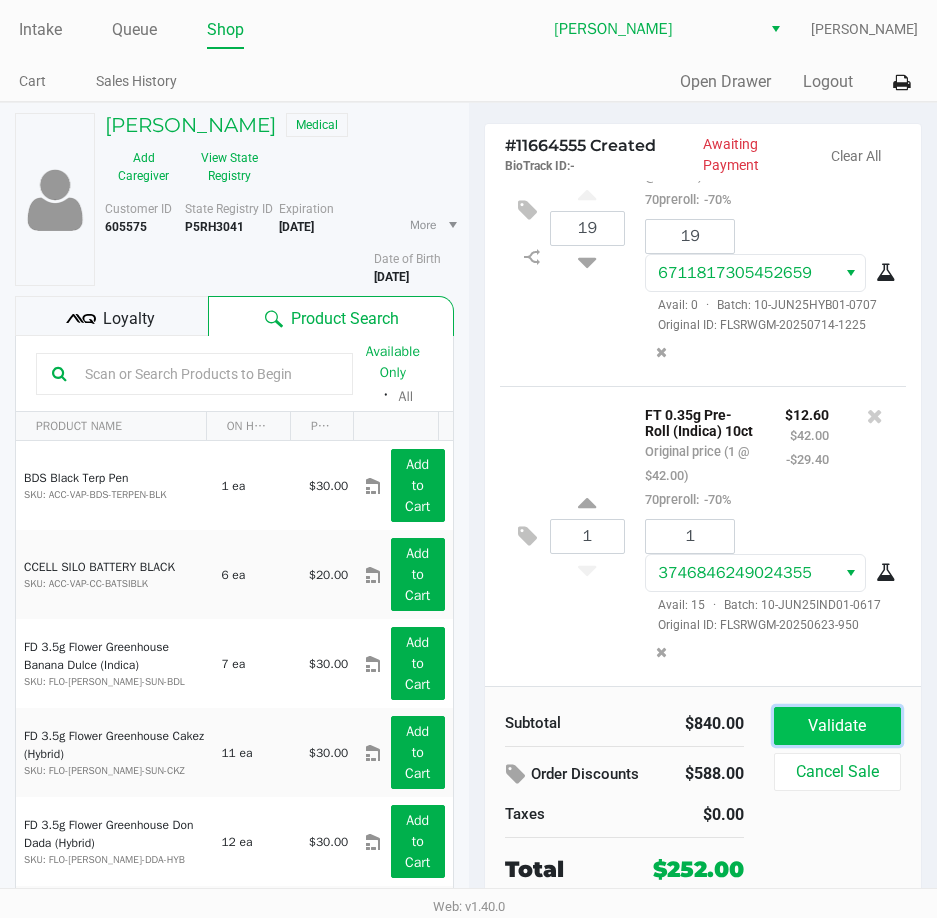 click on "Validate" 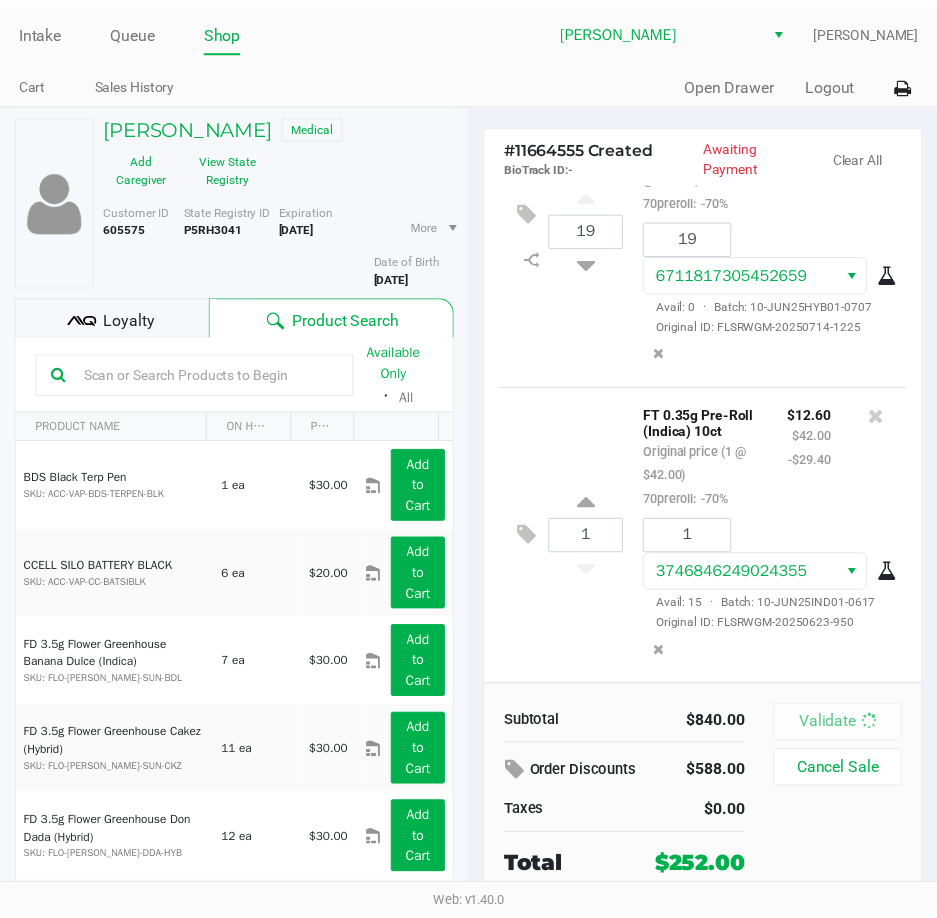 scroll, scrollTop: 205, scrollLeft: 0, axis: vertical 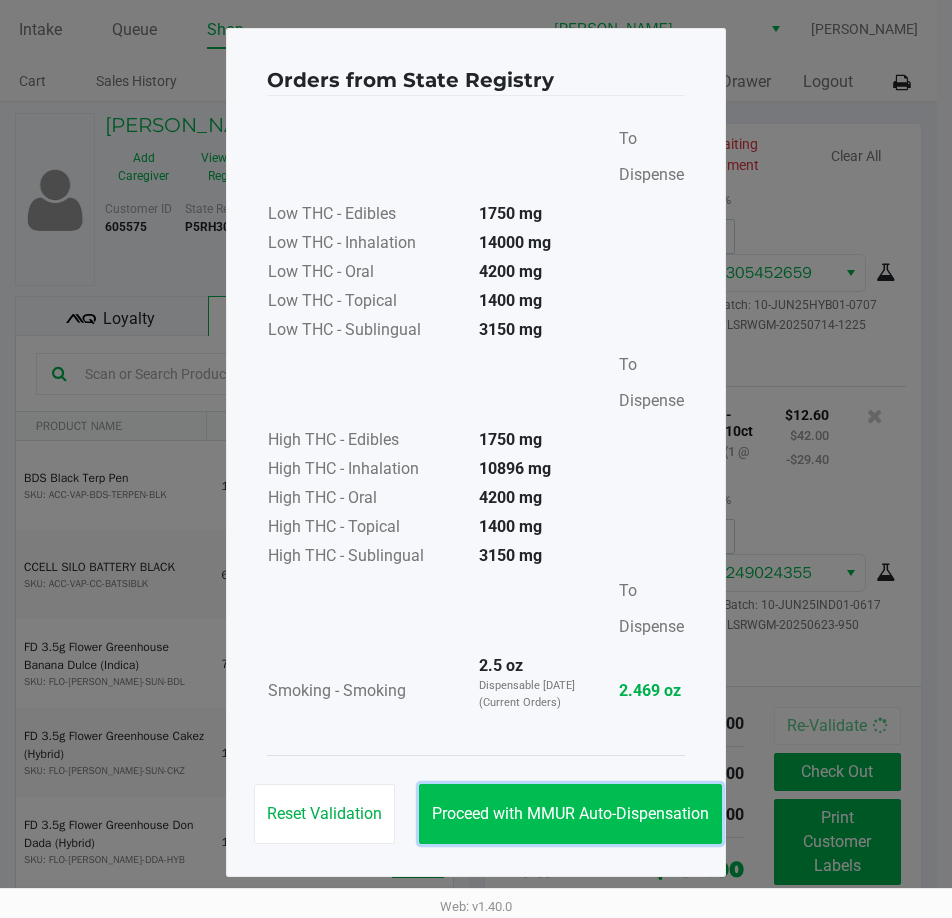 drag, startPoint x: 553, startPoint y: 802, endPoint x: 558, endPoint y: 788, distance: 14.866069 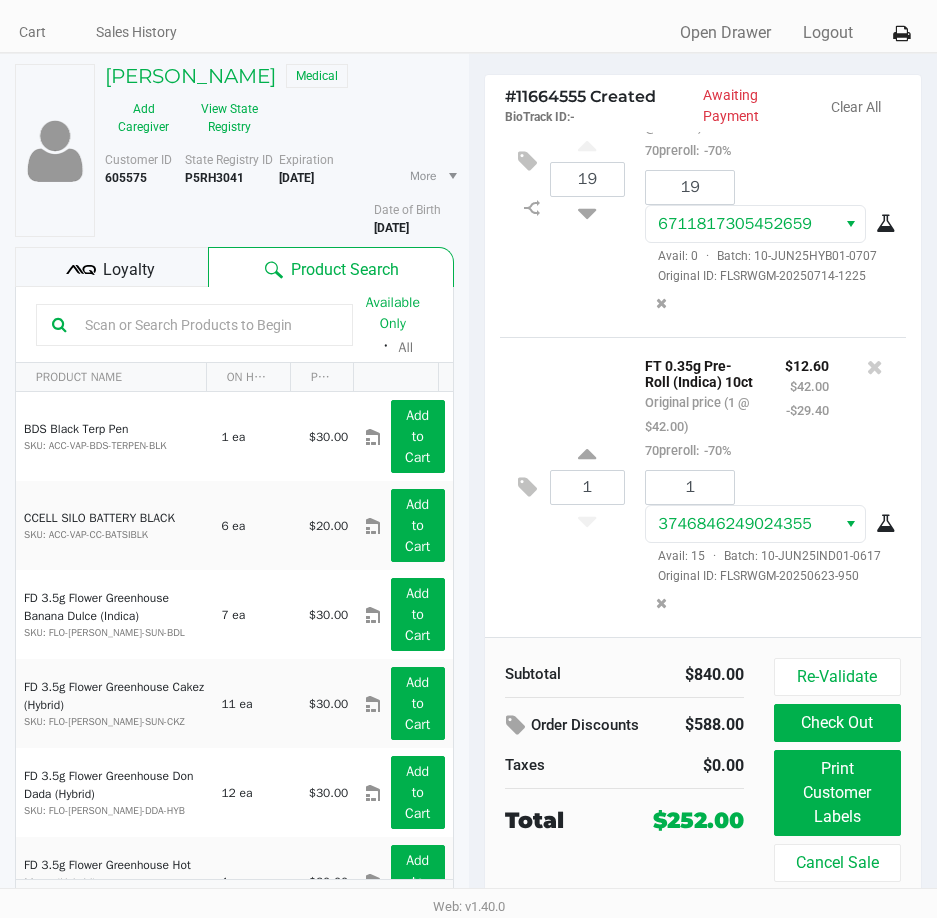scroll, scrollTop: 76, scrollLeft: 0, axis: vertical 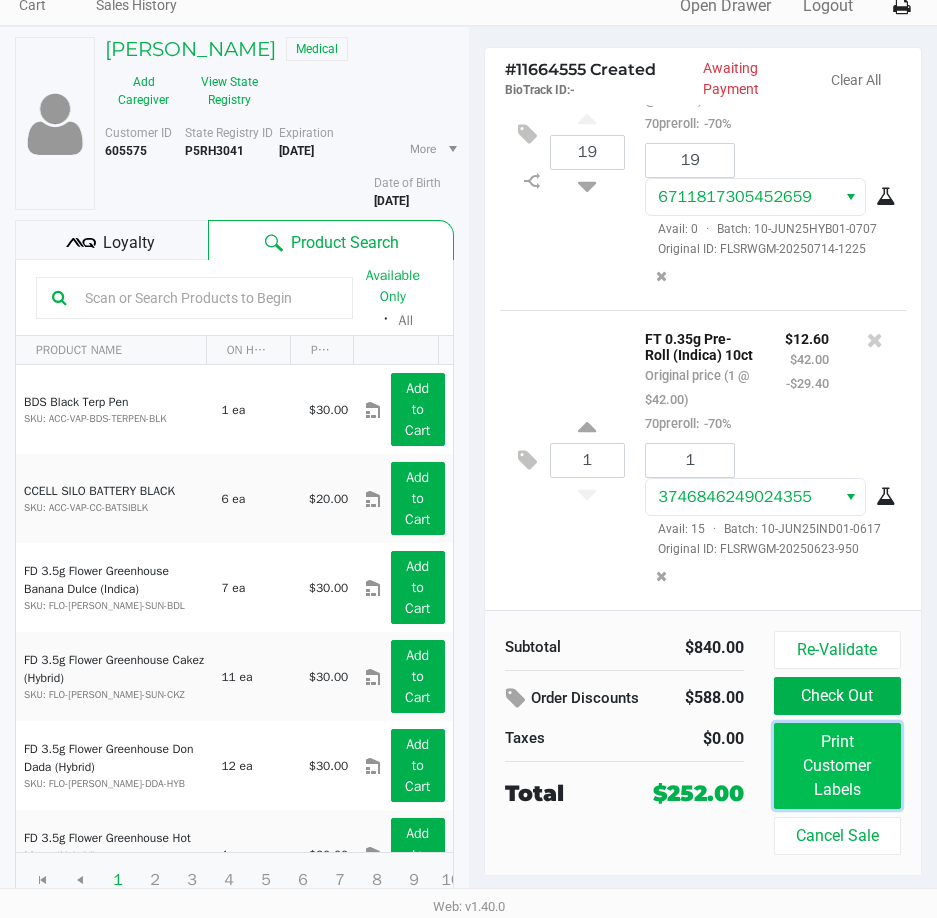 click on "Print Customer Labels" 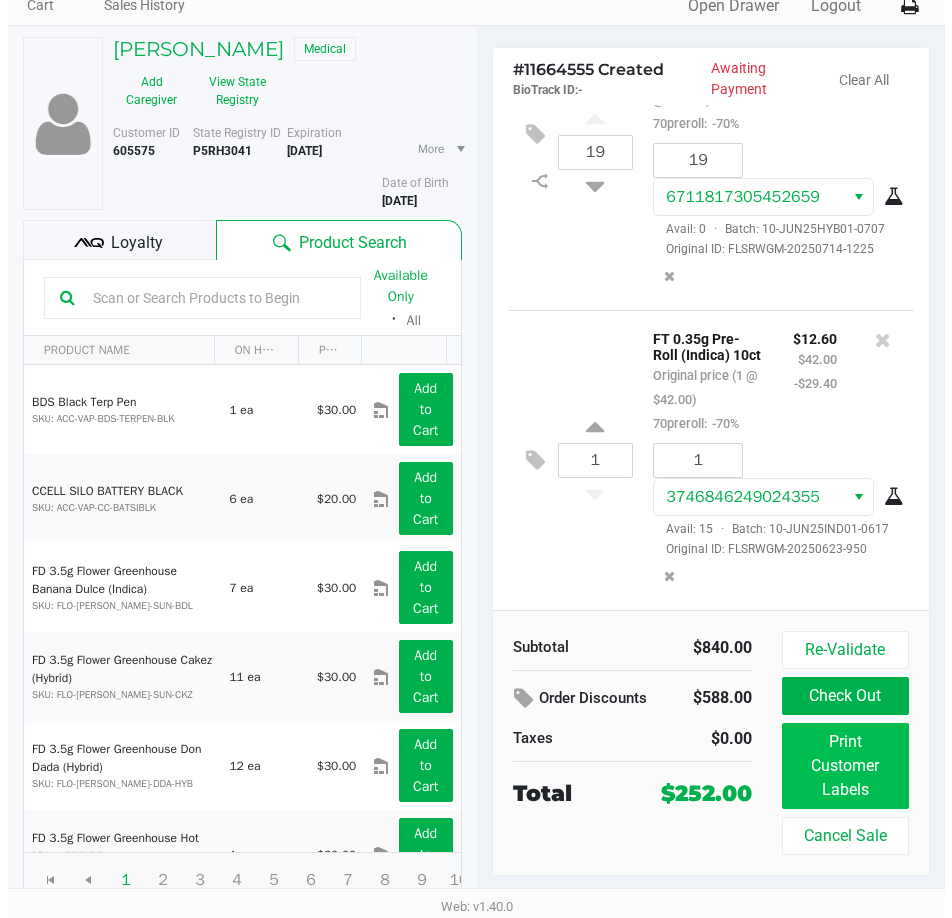 scroll, scrollTop: 0, scrollLeft: 0, axis: both 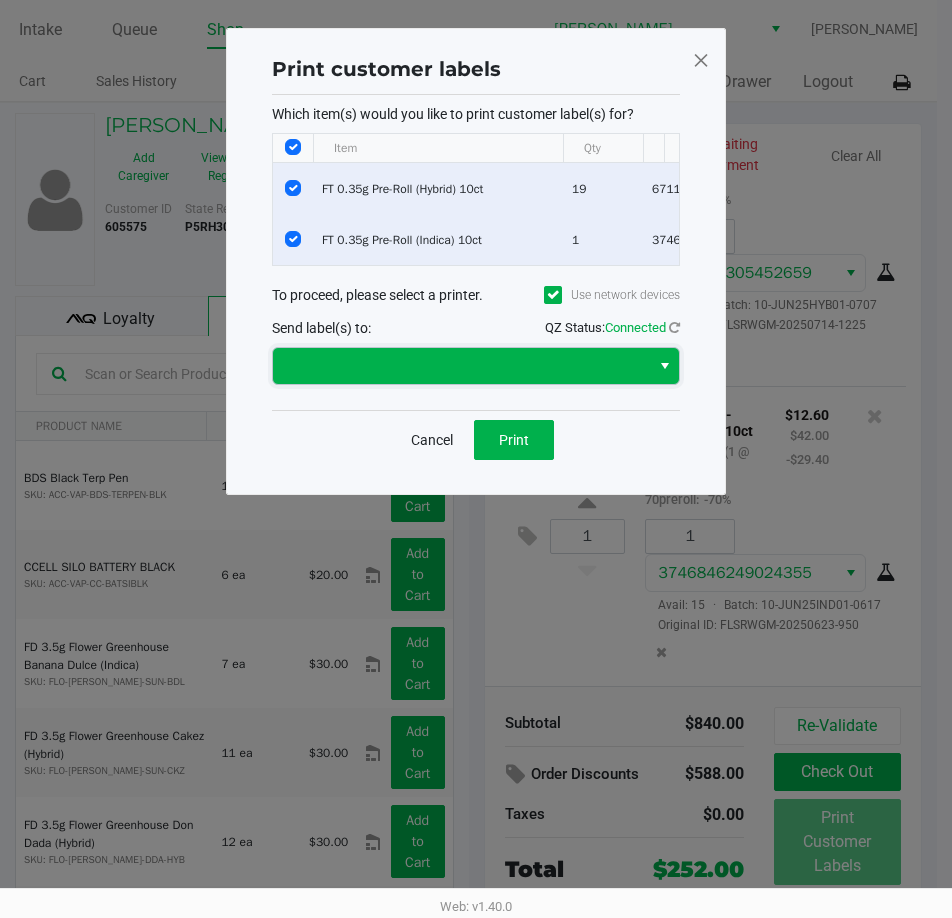 click at bounding box center (461, 366) 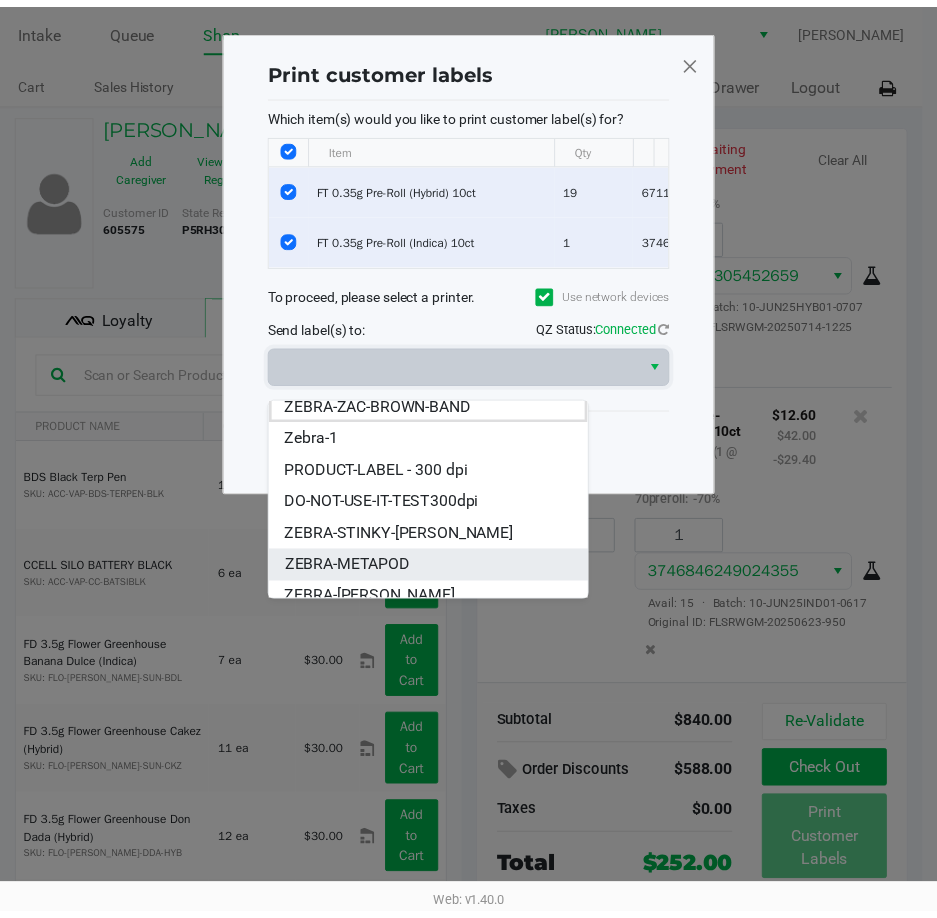 scroll, scrollTop: 24, scrollLeft: 0, axis: vertical 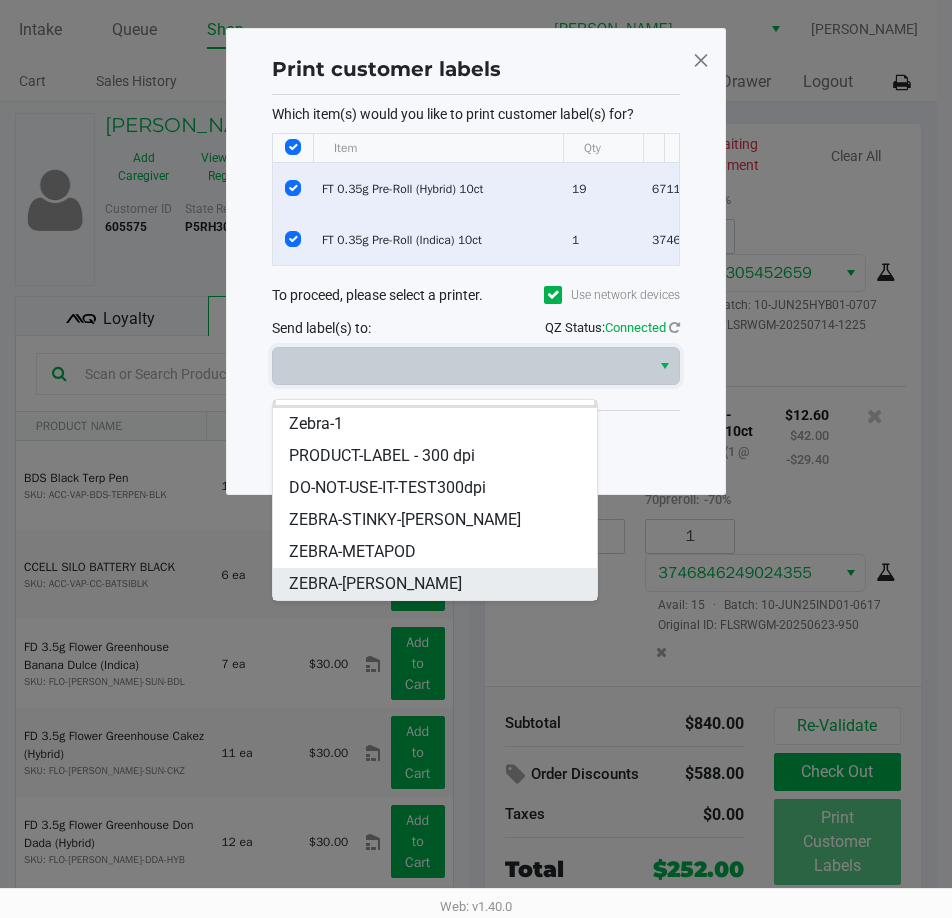 click on "ZEBRA-[PERSON_NAME]" at bounding box center (375, 584) 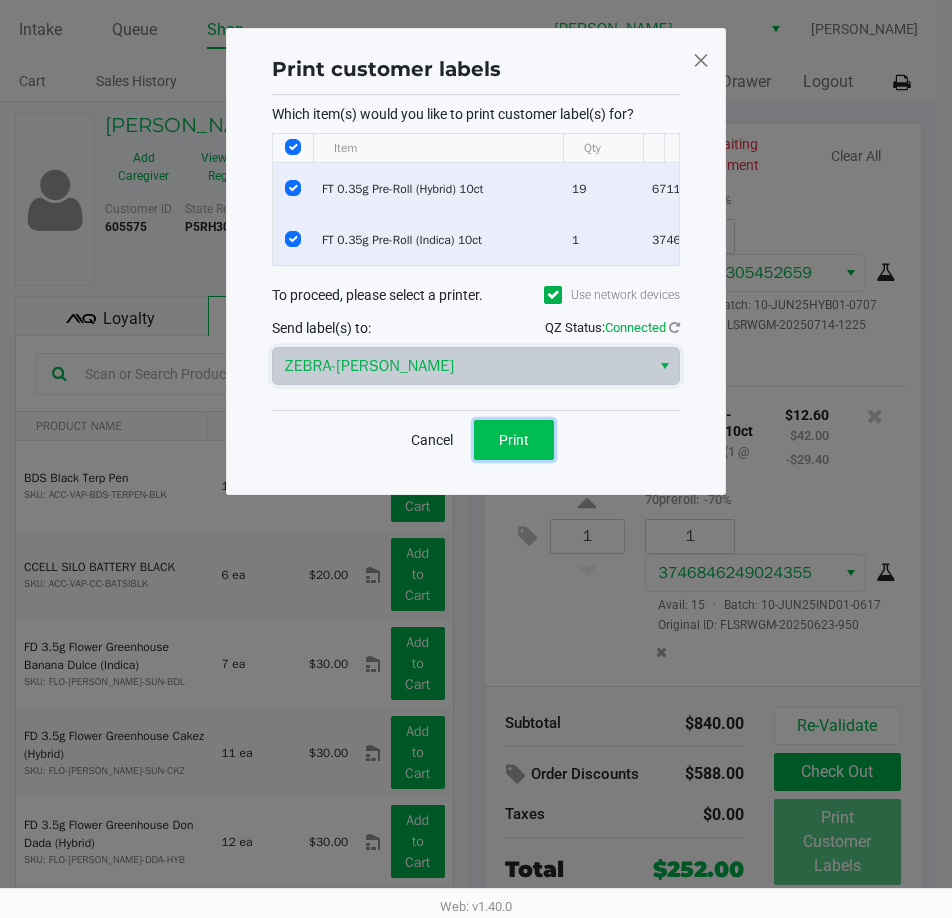 click on "Print" 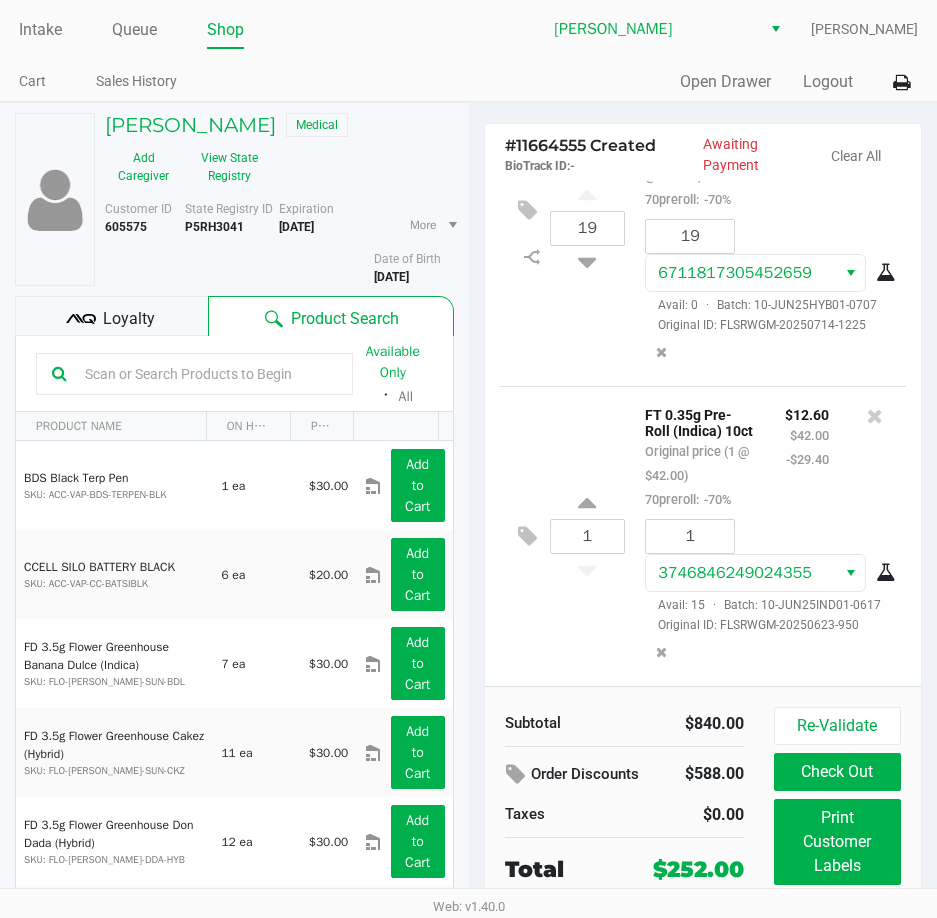 click on "1  FT 0.35g Pre-Roll (Indica) 10ct   Original price (1 @ $42.00)  70preroll:  -70% $12.60 $42.00 -$29.40 1 3746846249024355  Avail: 15  ·  Batch: 10-JUN25IND01-0617   Original ID: FLSRWGM-20250623-950" 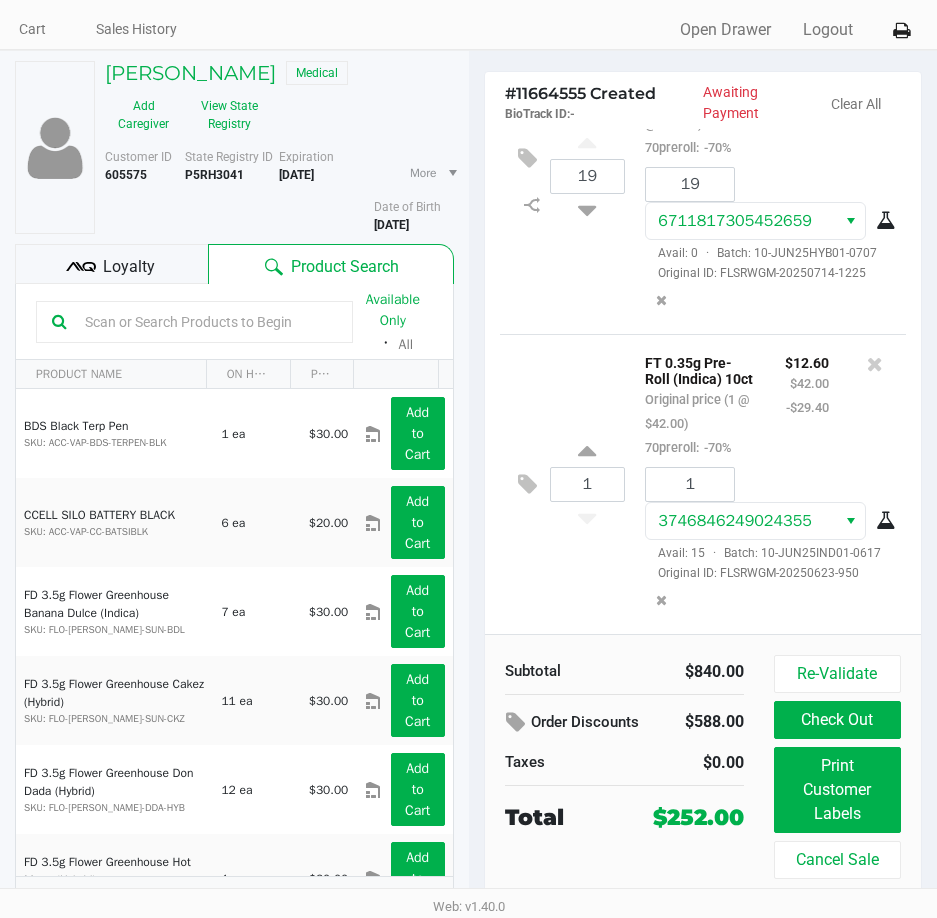 scroll, scrollTop: 76, scrollLeft: 0, axis: vertical 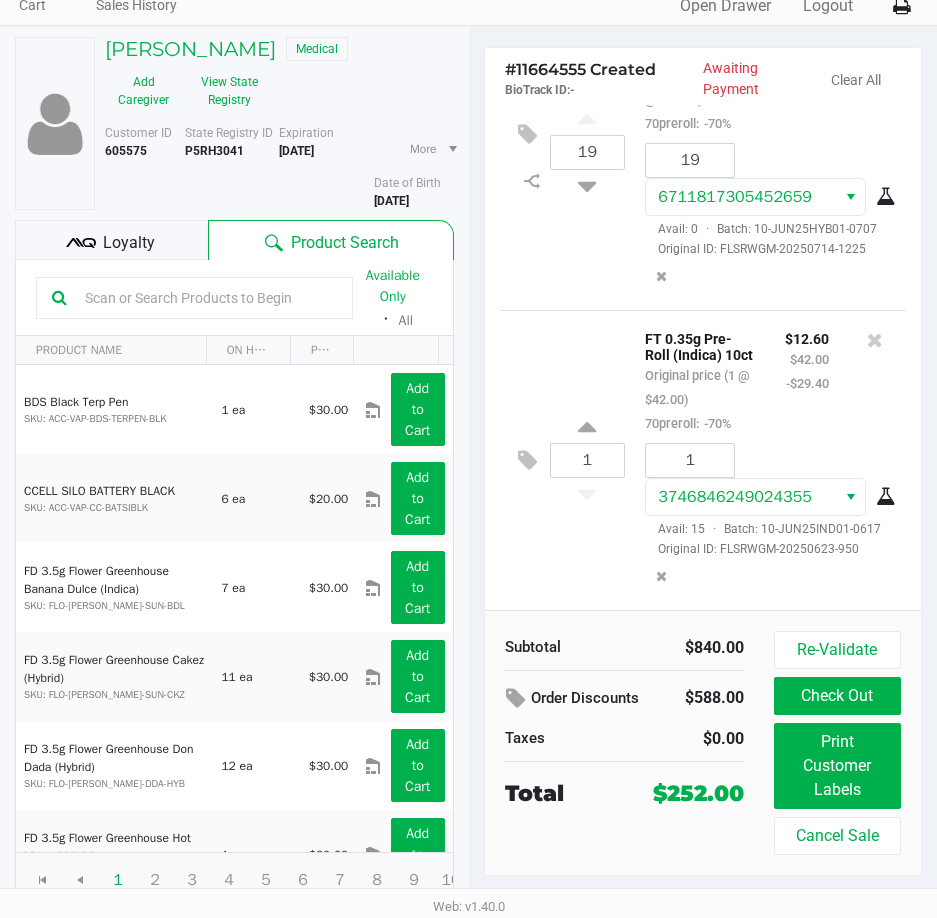 click on "Loyalty" 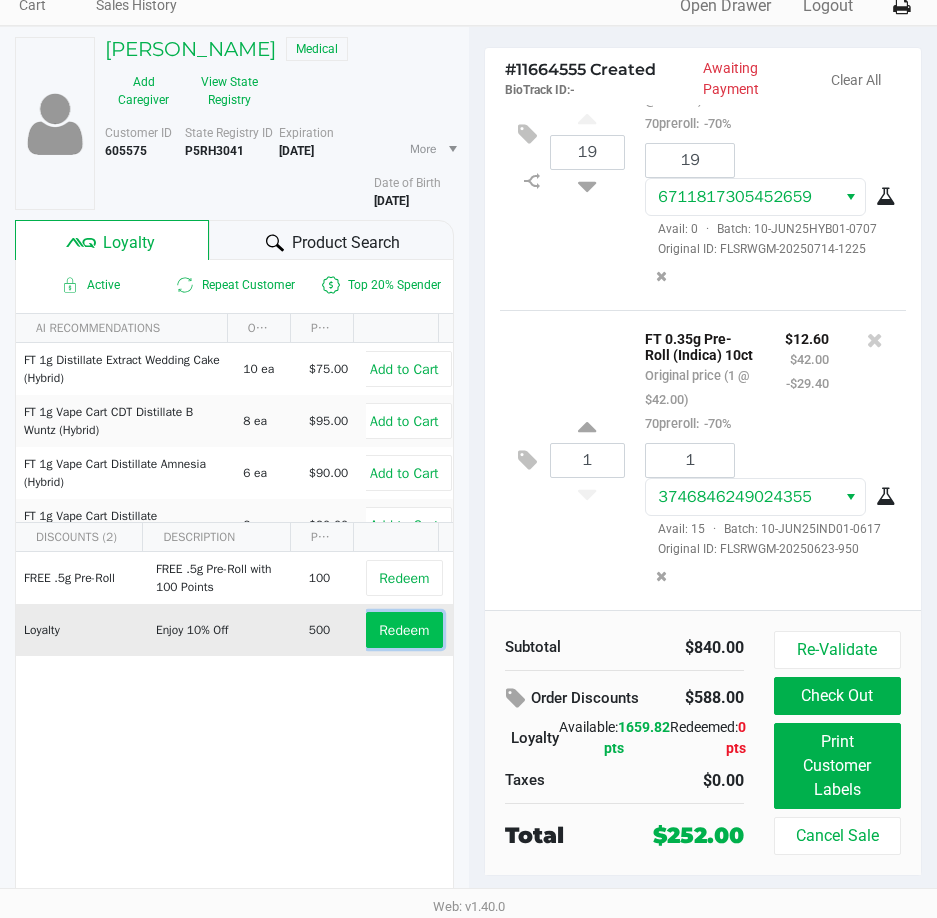 click on "Redeem" 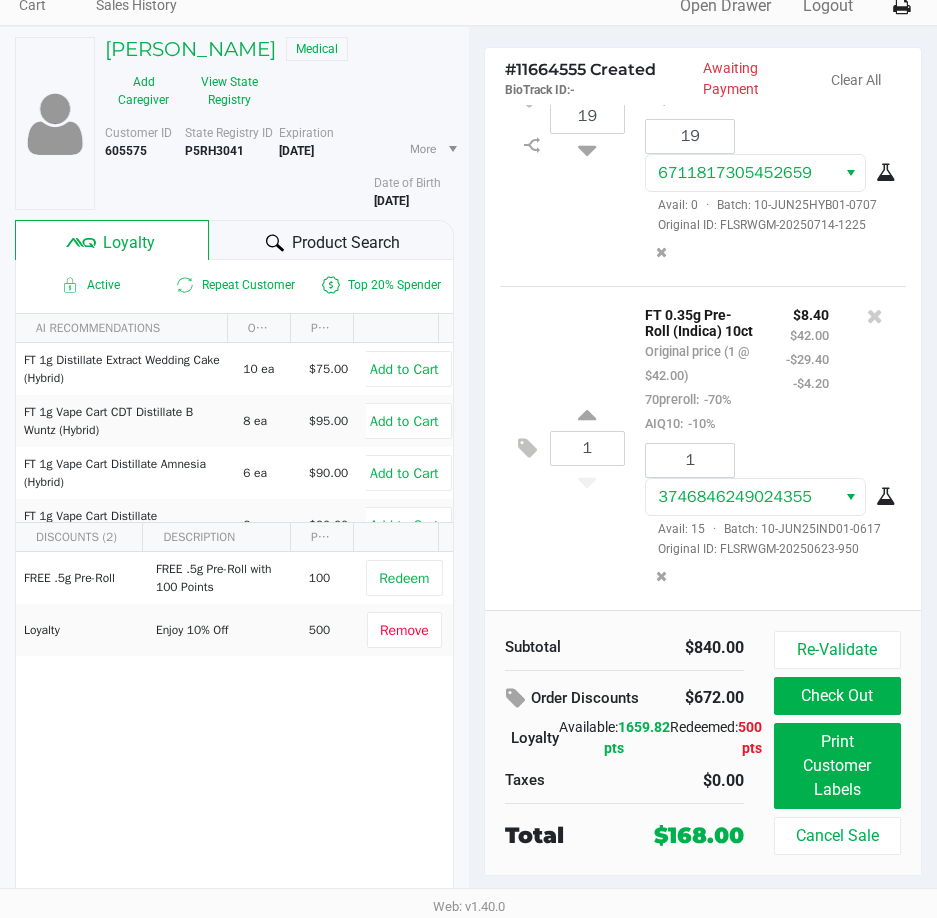 scroll, scrollTop: 229, scrollLeft: 0, axis: vertical 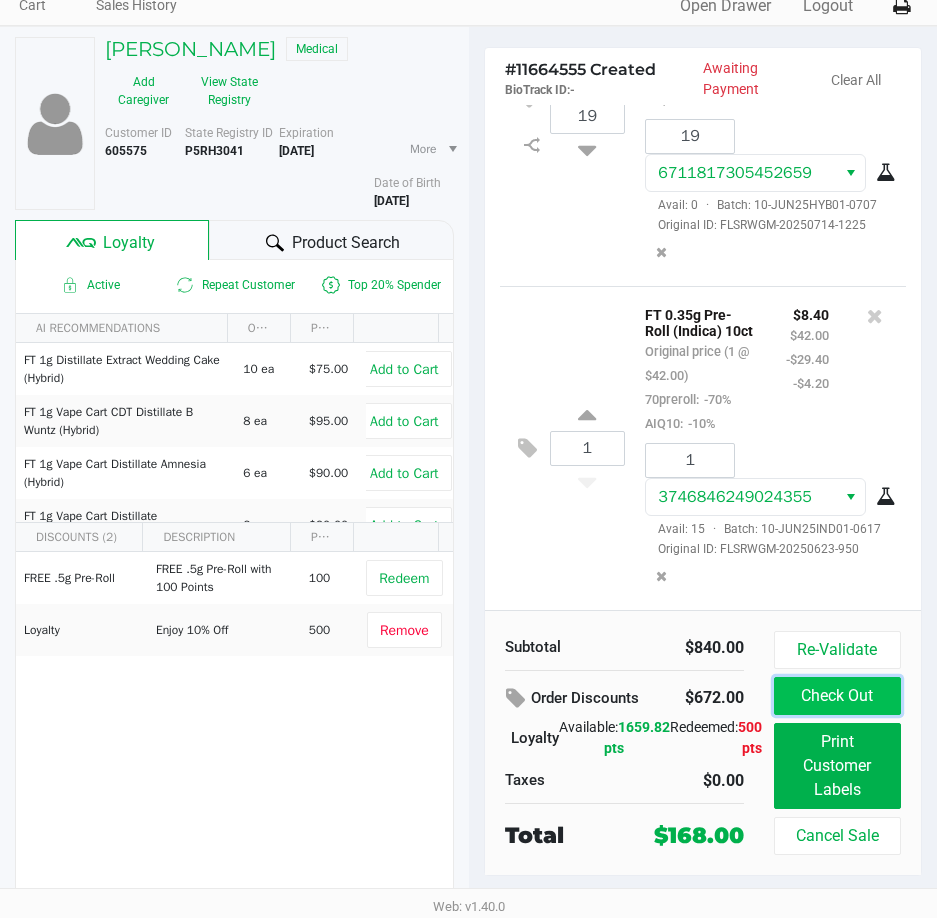 click on "Check Out" 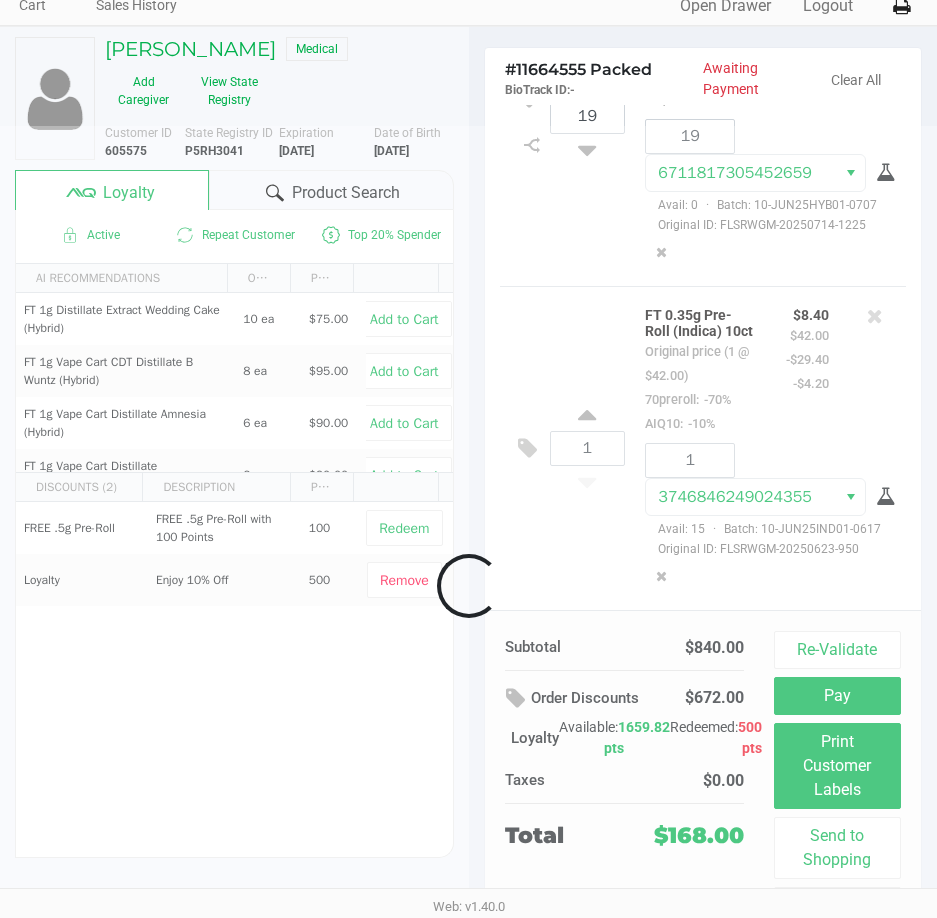 scroll, scrollTop: 253, scrollLeft: 0, axis: vertical 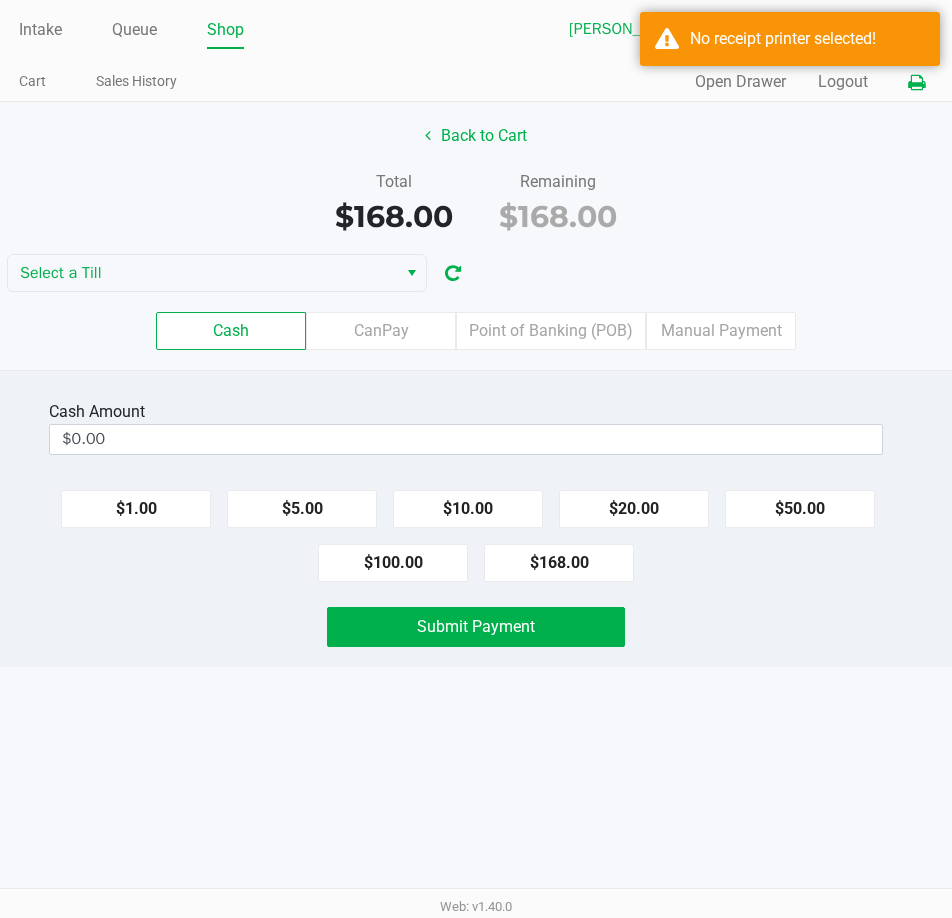 click 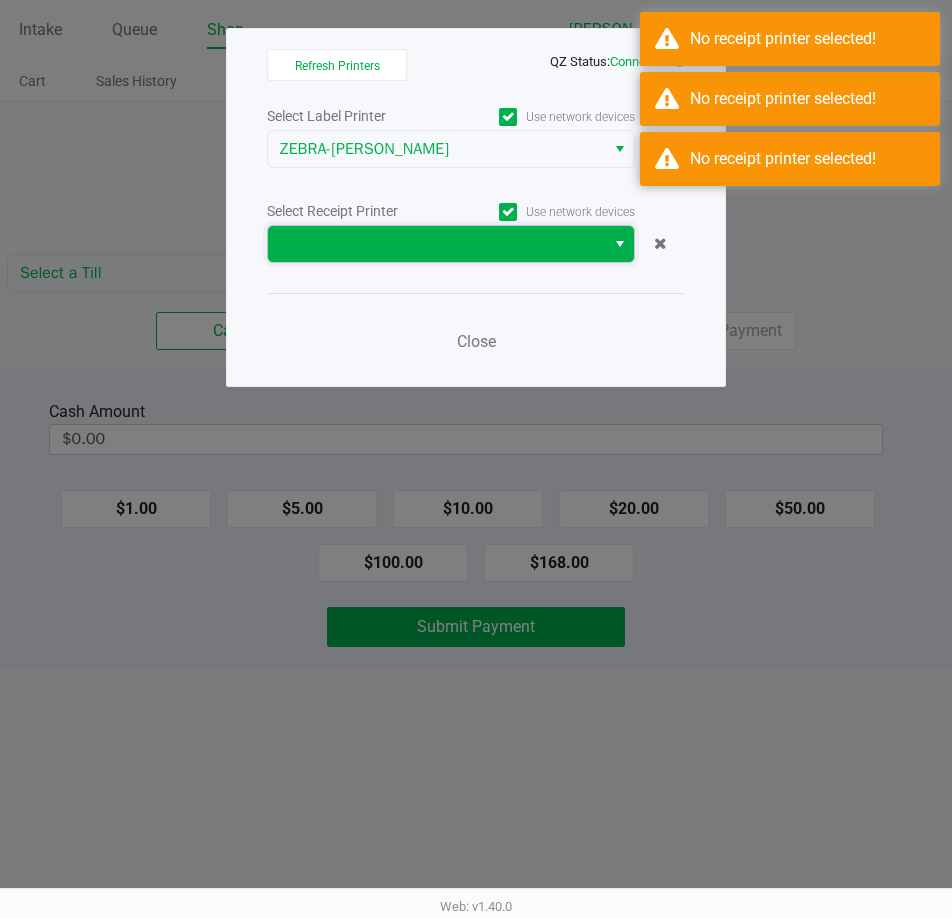click at bounding box center (436, 244) 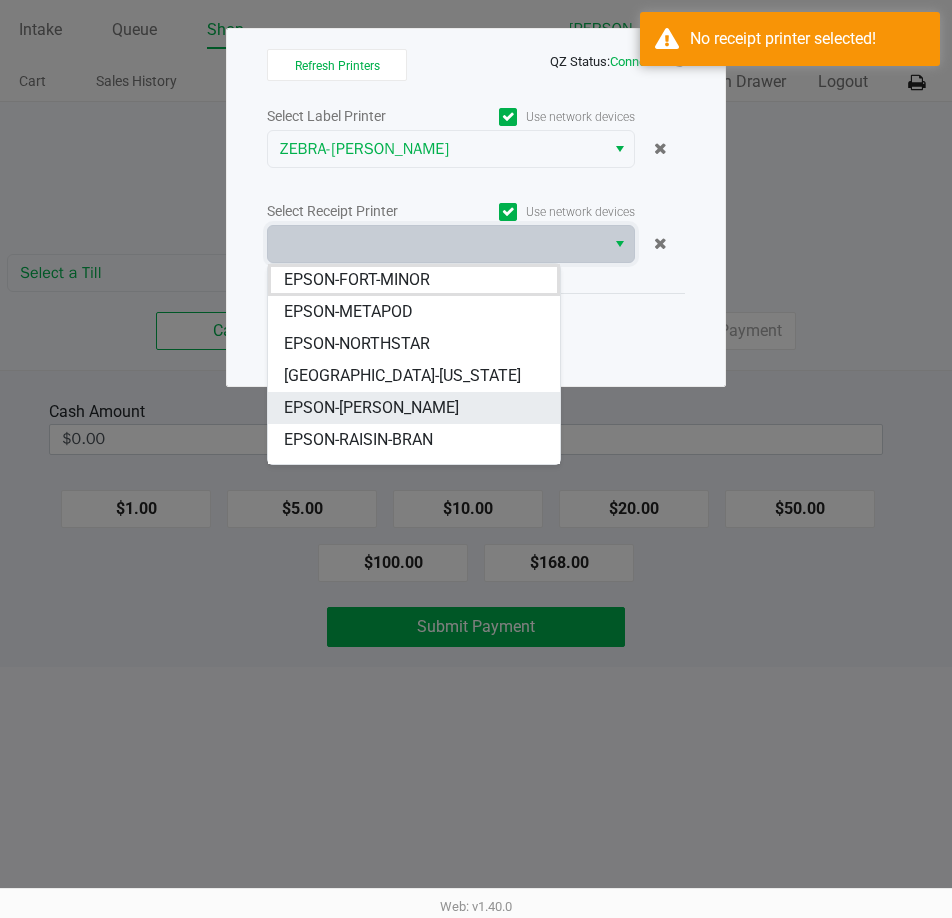 click on "EPSON-[PERSON_NAME]" at bounding box center (371, 408) 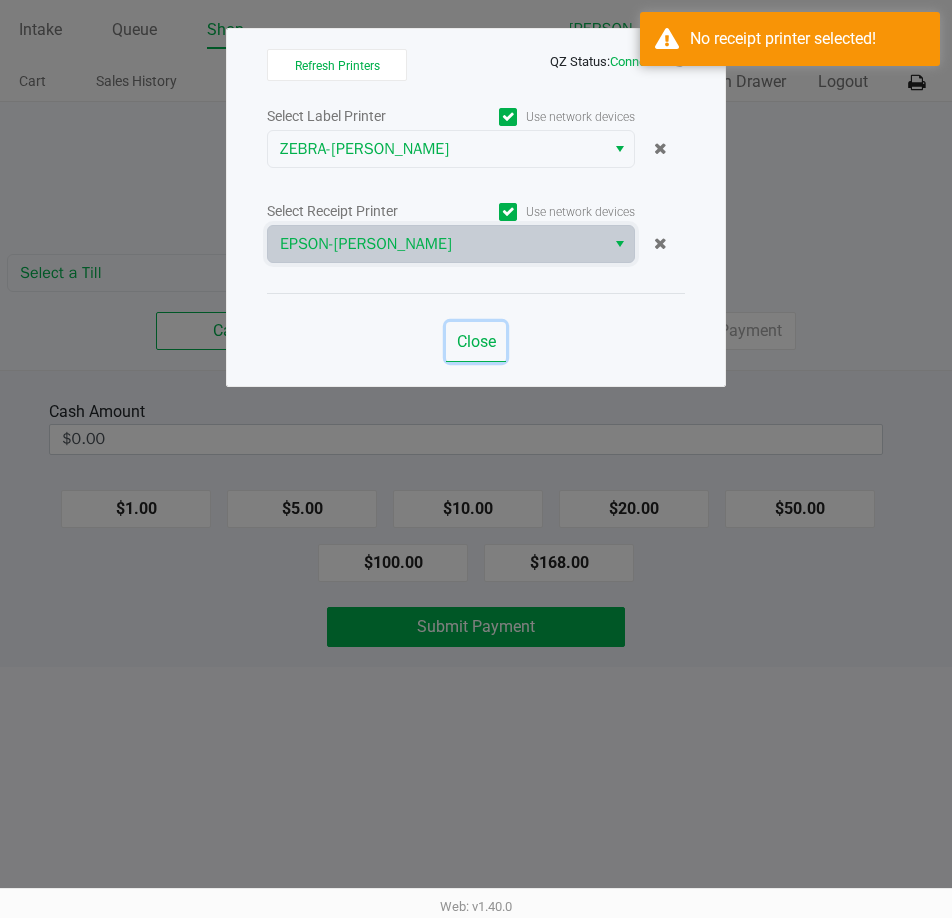 click on "Close" 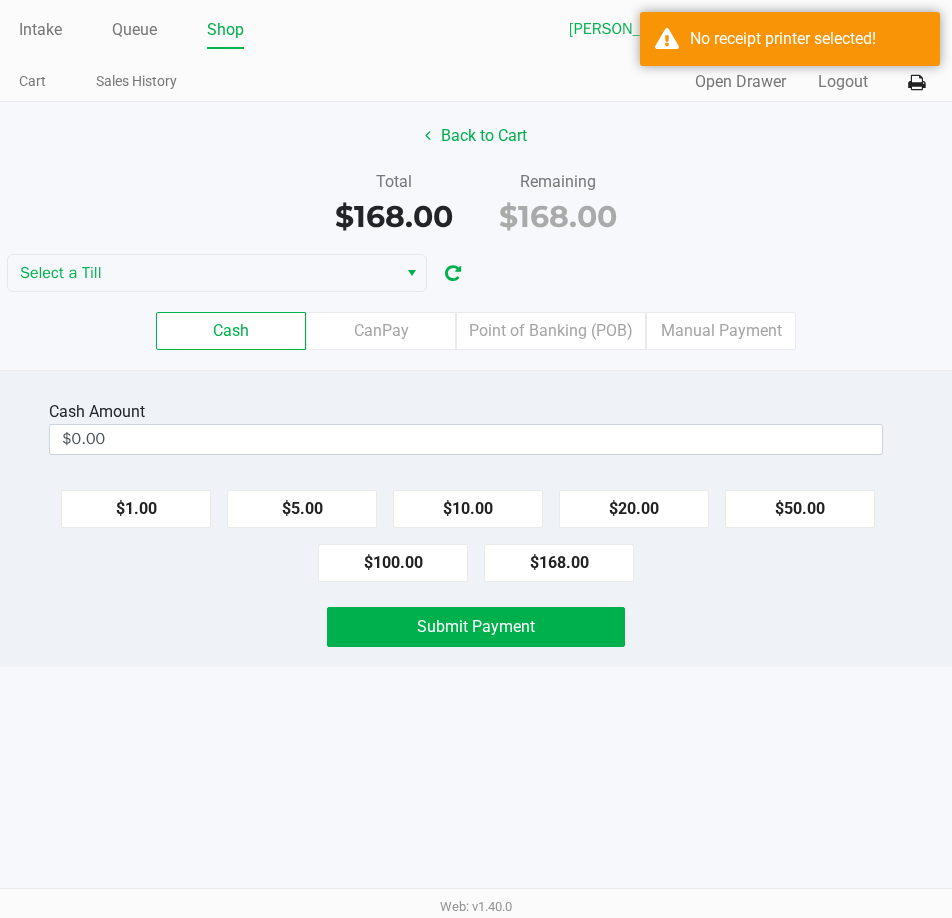 click on "Back to Cart   Total   $168.00   Remaining   $168.00  Select a Till  Cash   CanPay   Point of Banking (POB)   Manual Payment" 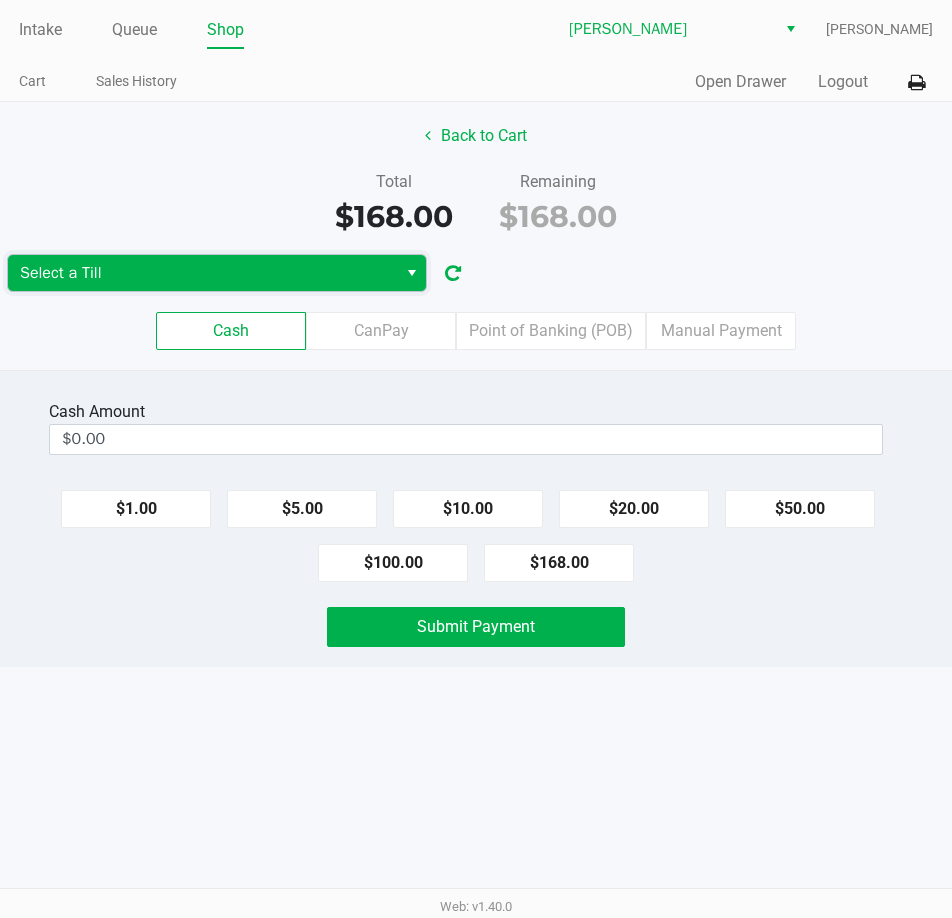 click on "Select a Till" at bounding box center (202, 273) 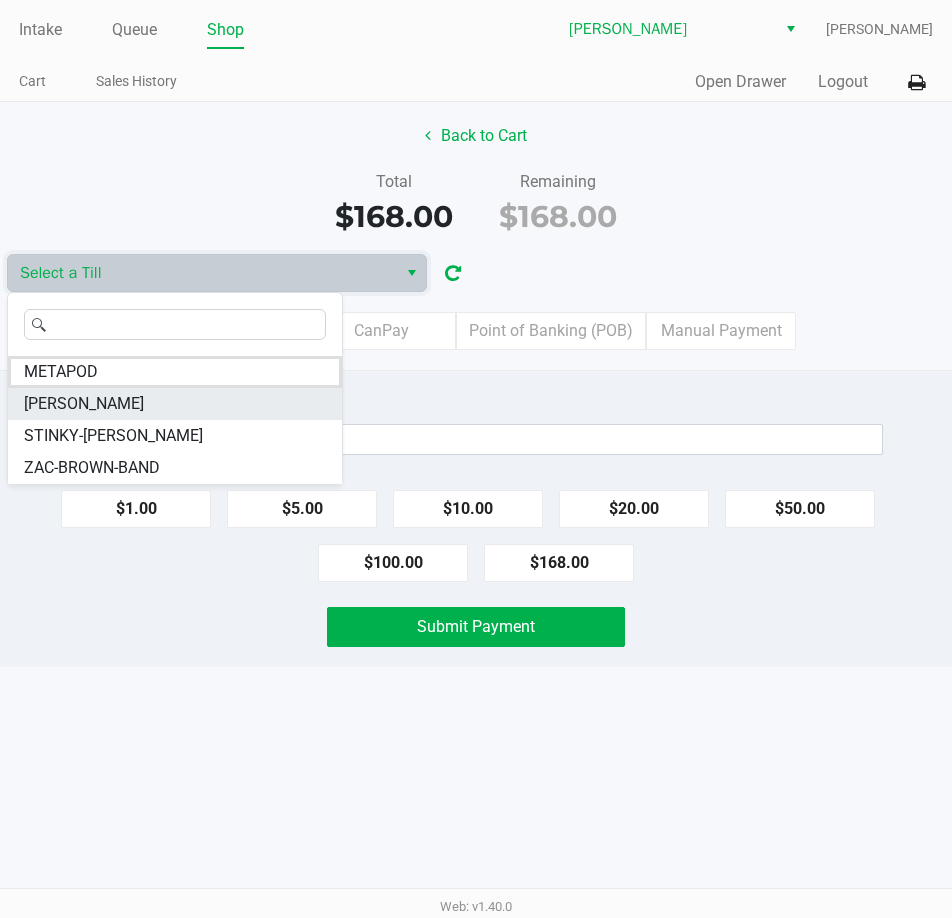 click on "[PERSON_NAME]" at bounding box center [84, 404] 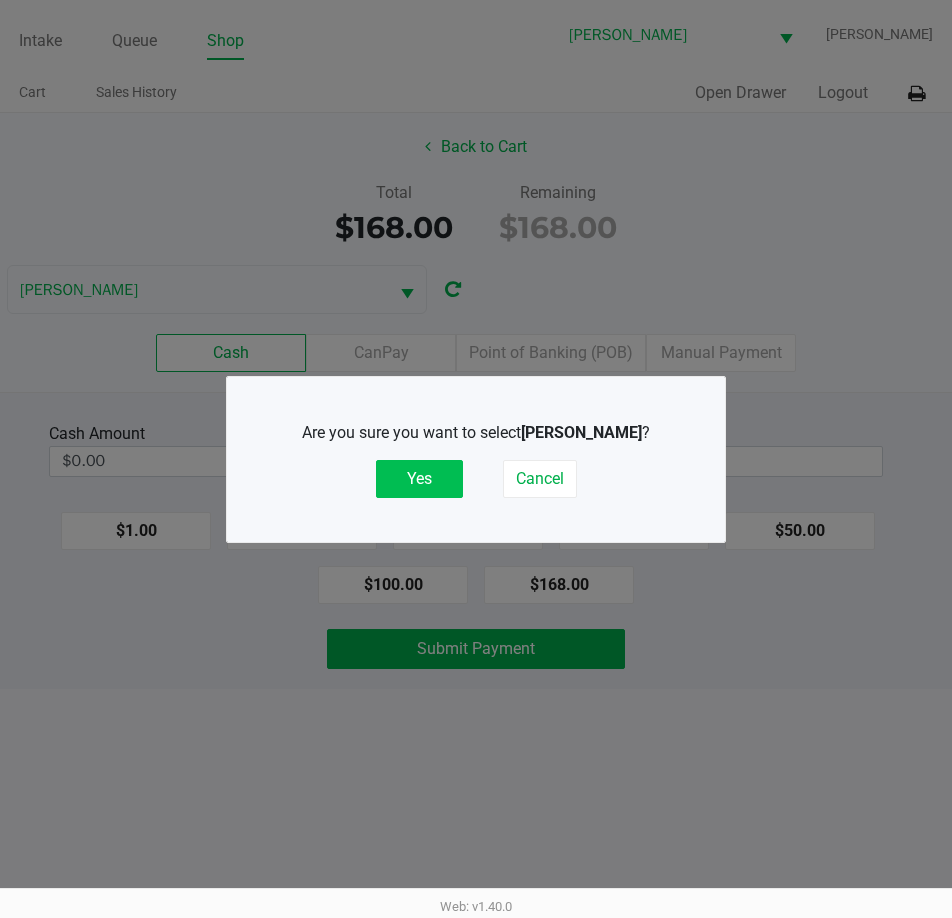 click on "Yes" 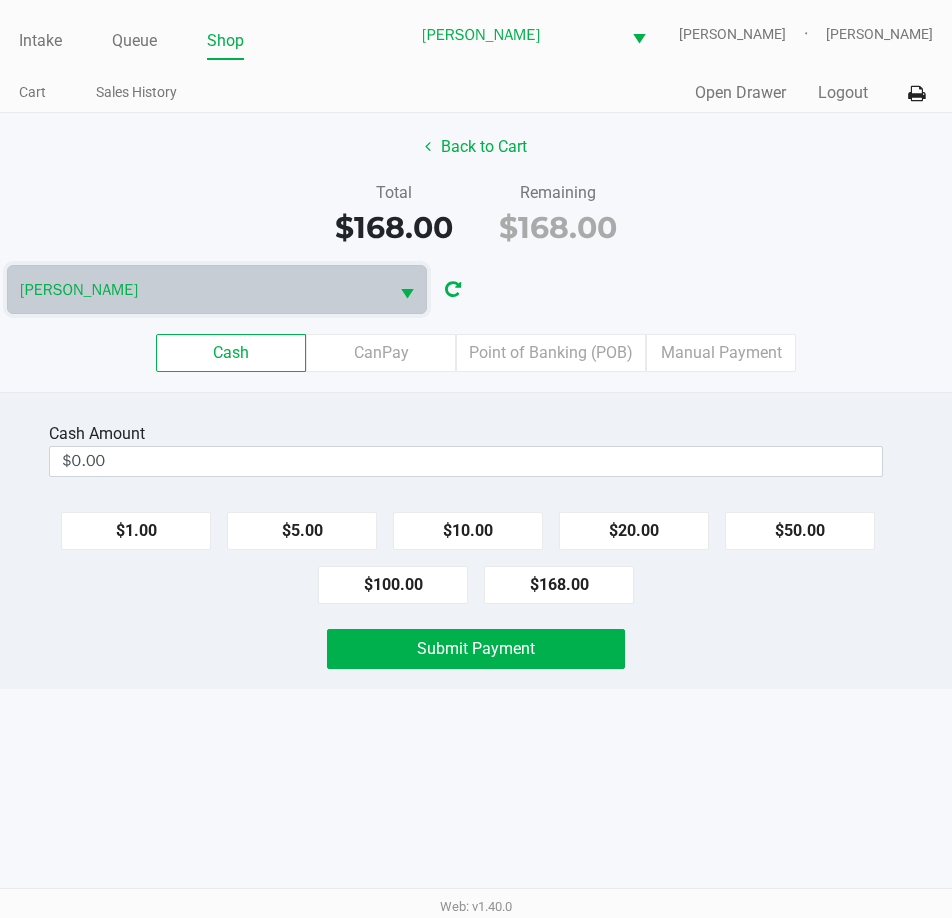click on "Total   $168.00   Remaining   $168.00" 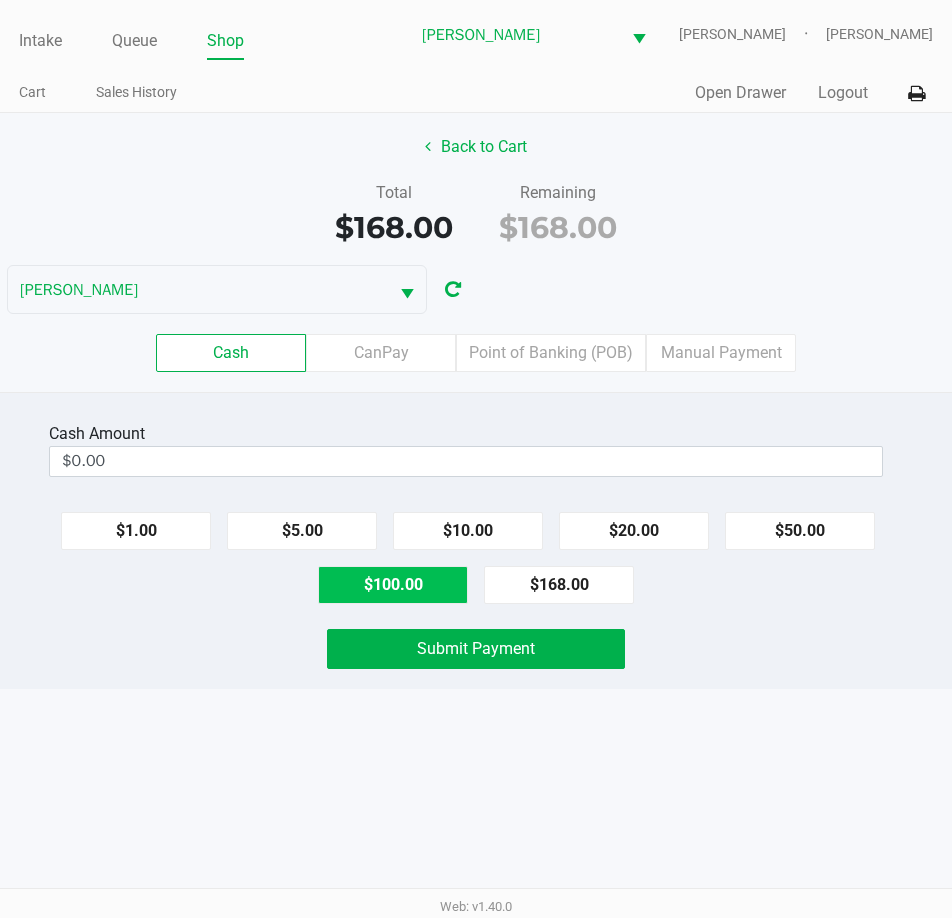 click on "$100.00" 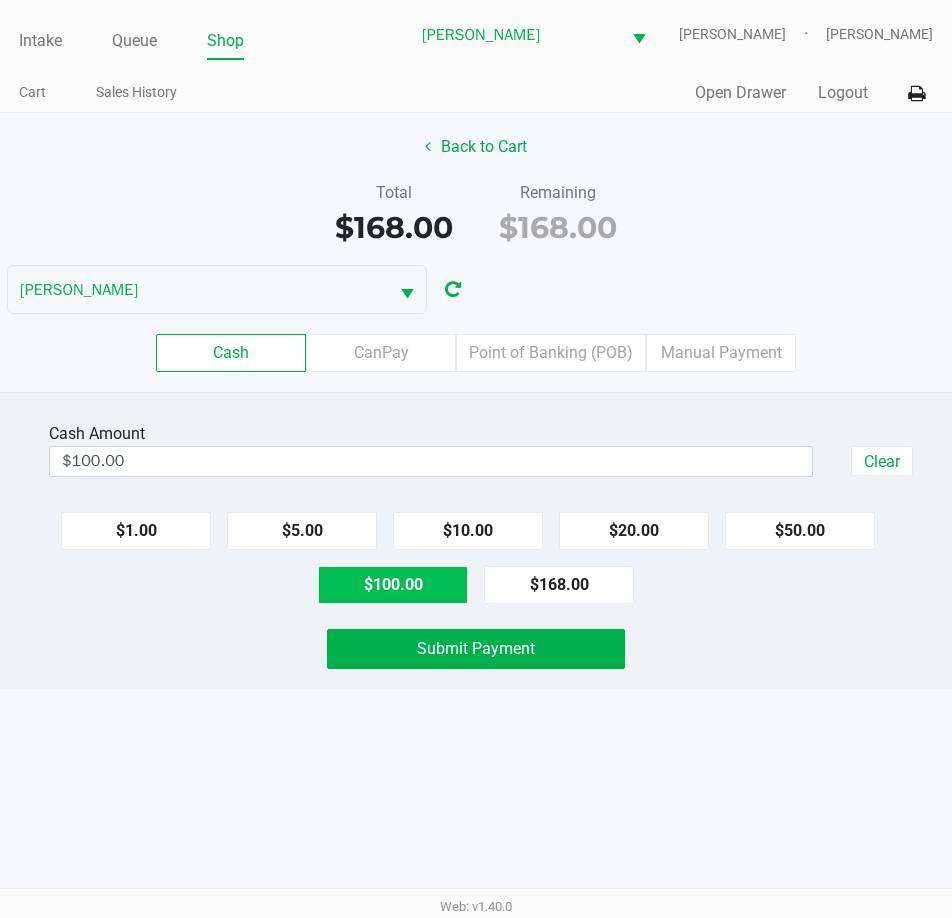 click on "$100.00" 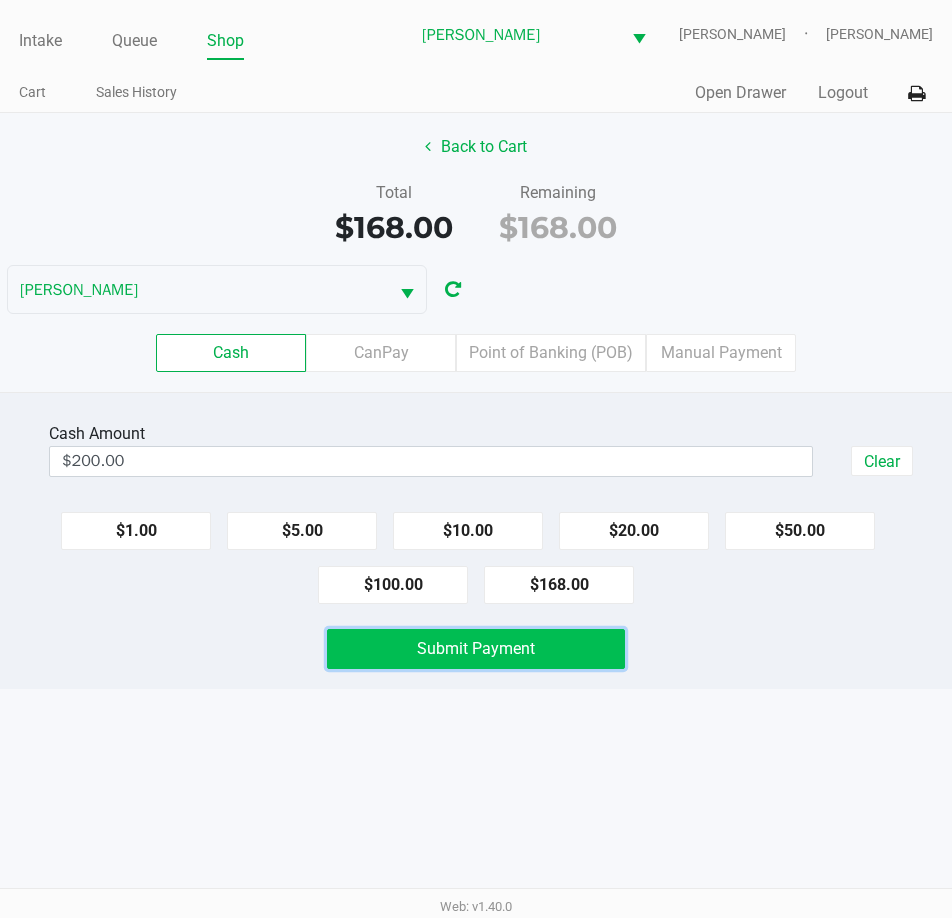 click on "Submit Payment" 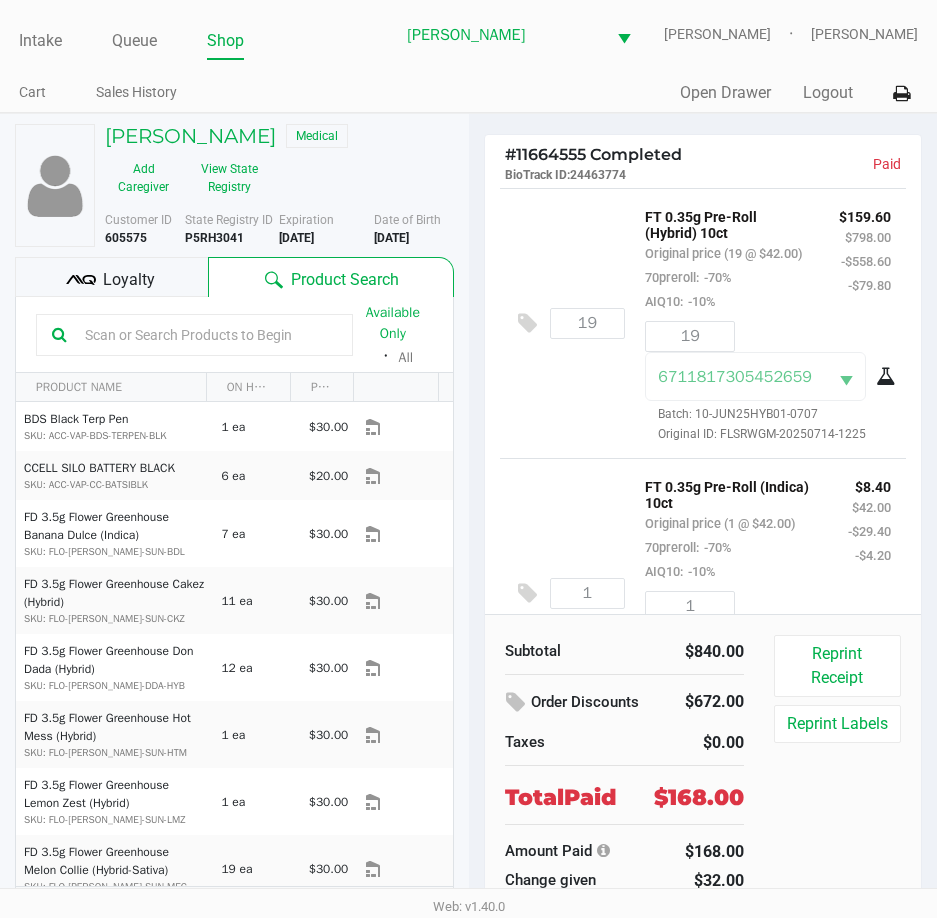 click on "P5RH3041" 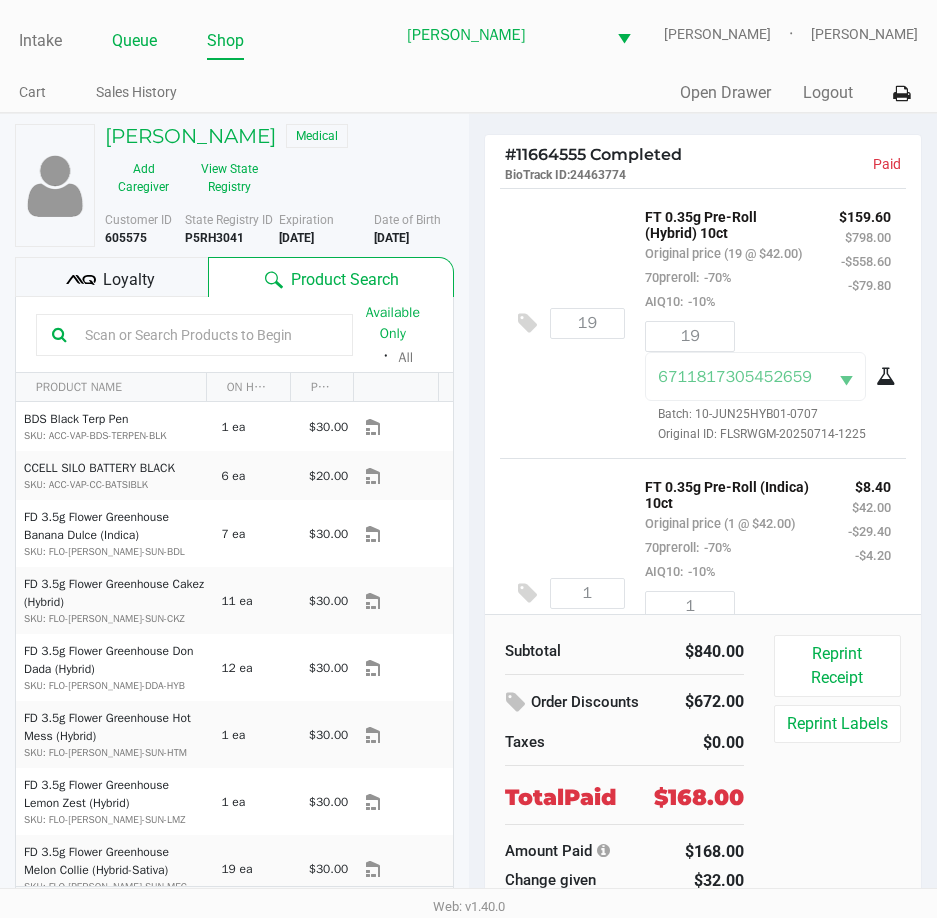 click on "Queue" 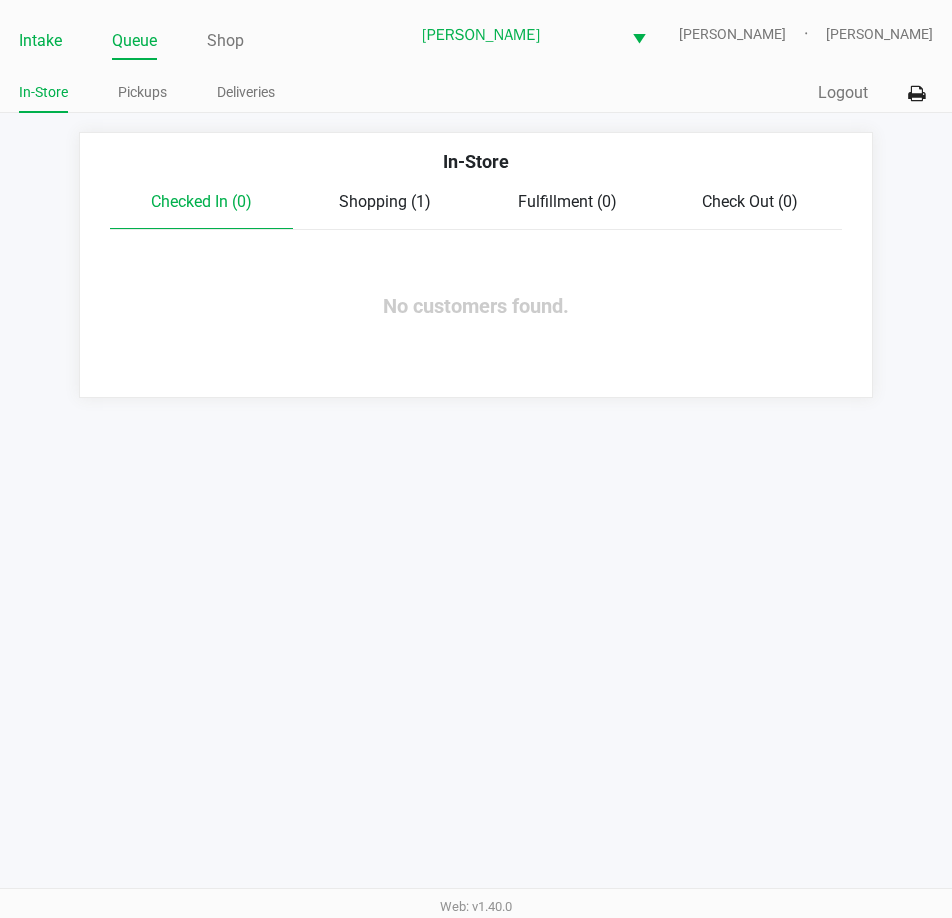 click on "Intake" 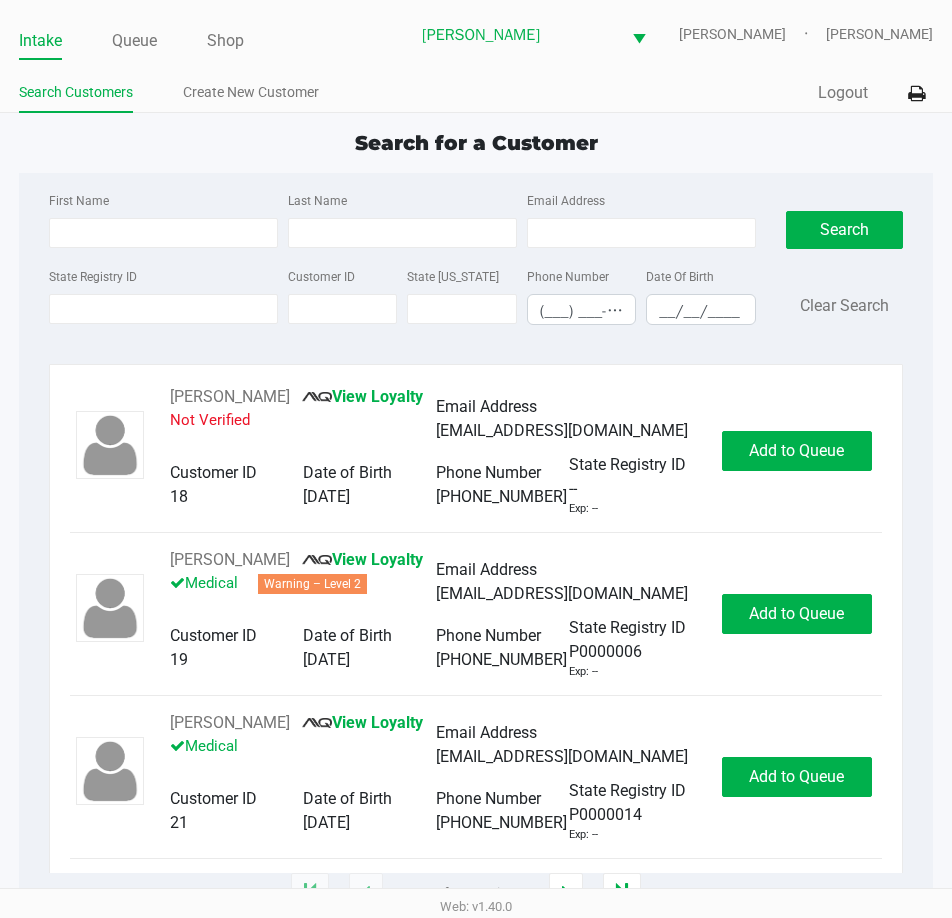 click on "Intake Queue Shop [PERSON_NAME]  [PERSON_NAME]   [PERSON_NAME]  Search Customers Create New Customer  Quick Sale   Logout  Search for a Customer First Name Last Name Email Address State Registry ID Customer ID State [US_STATE] Phone Number (___) ___-____ Date Of Birth __/__/____  Search   Clear Search   [PERSON_NAME]       View Loyalty   Not Verified   Email Address   [EMAIL_ADDRESS][DOMAIN_NAME]   Customer ID   18   Date of Birth   [DEMOGRAPHIC_DATA]   Phone Number   [PHONE_NUMBER]   State Registry ID   --   Exp: --   Add to Queue   [PERSON_NAME]       View Loyalty   Medical   Warning – Level 2   Email Address   [EMAIL_ADDRESS][DOMAIN_NAME]   Customer ID   19   Date of Birth   [DEMOGRAPHIC_DATA]   Phone Number   [PHONE_NUMBER]   State Registry ID   P0000006   Exp: --   Add to Queue   [PERSON_NAME]       View Loyalty   Medical   Email Address   [EMAIL_ADDRESS][DOMAIN_NAME]   Customer ID   21   Date of Birth   [DEMOGRAPHIC_DATA]   Phone Number   [PHONE_NUMBER]   State Registry ID   P0000014   Exp: --   Add to Queue   [PERSON_NAME]       --" 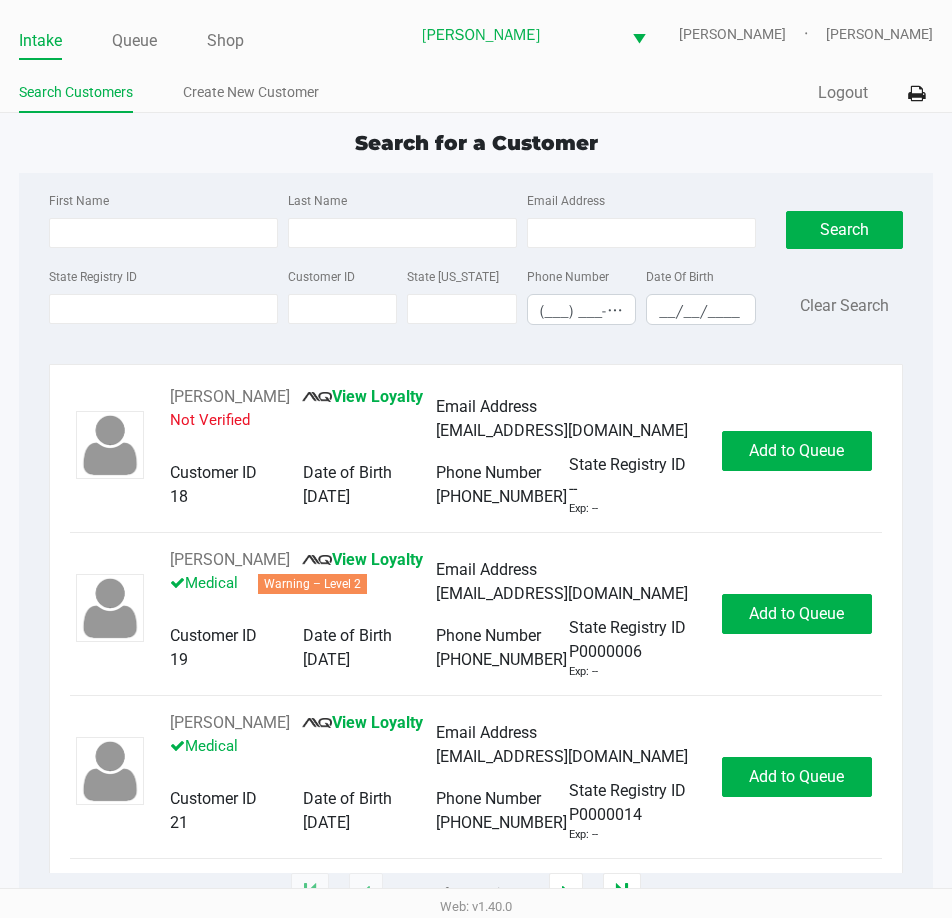 type on "[PERSON_NAME]" 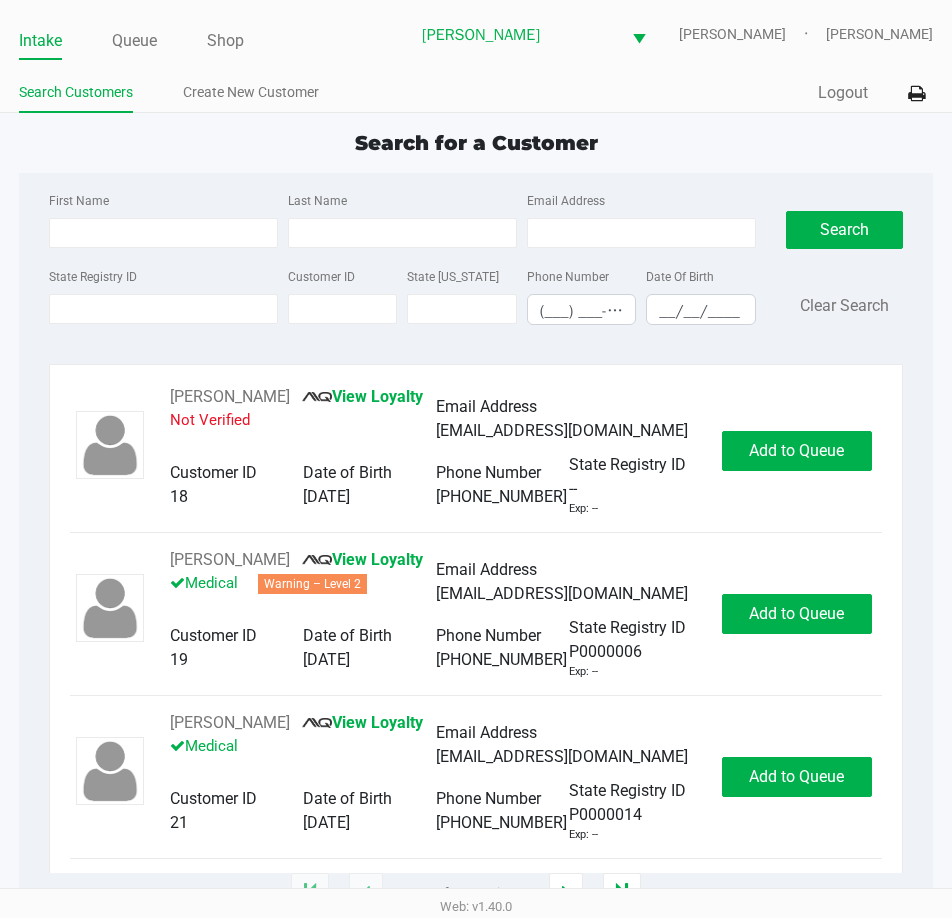 type on "[PERSON_NAME]" 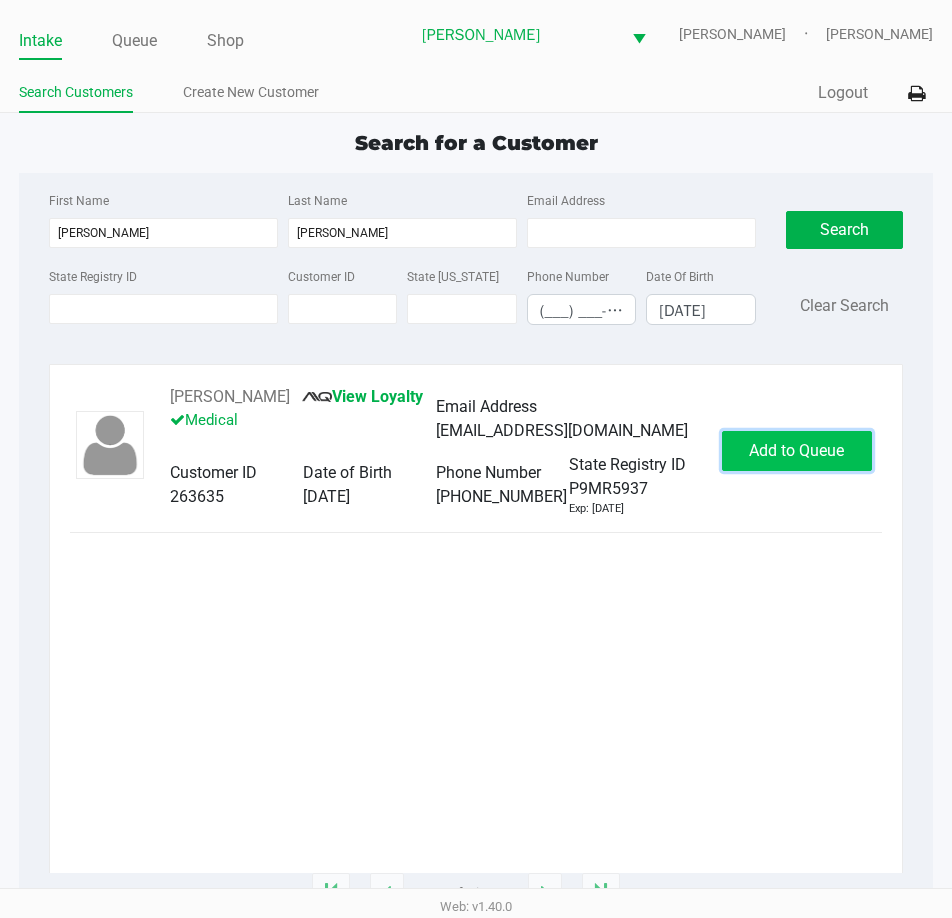 click on "Add to Queue" 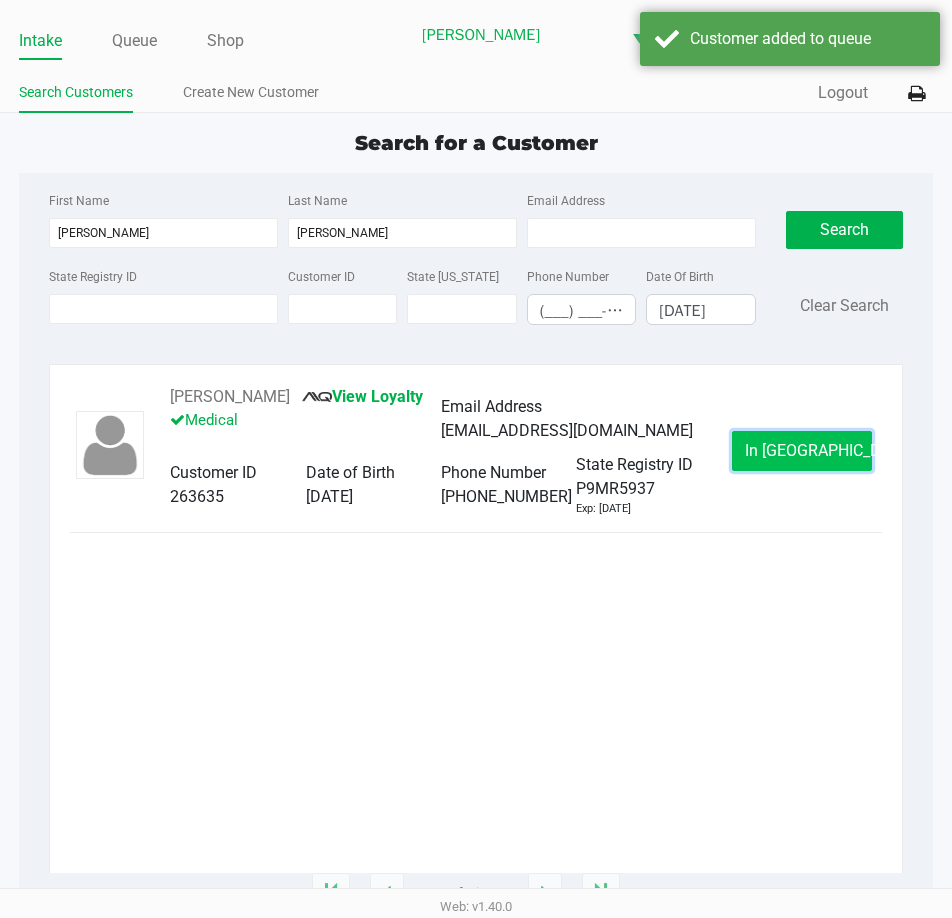 click on "In [GEOGRAPHIC_DATA]" 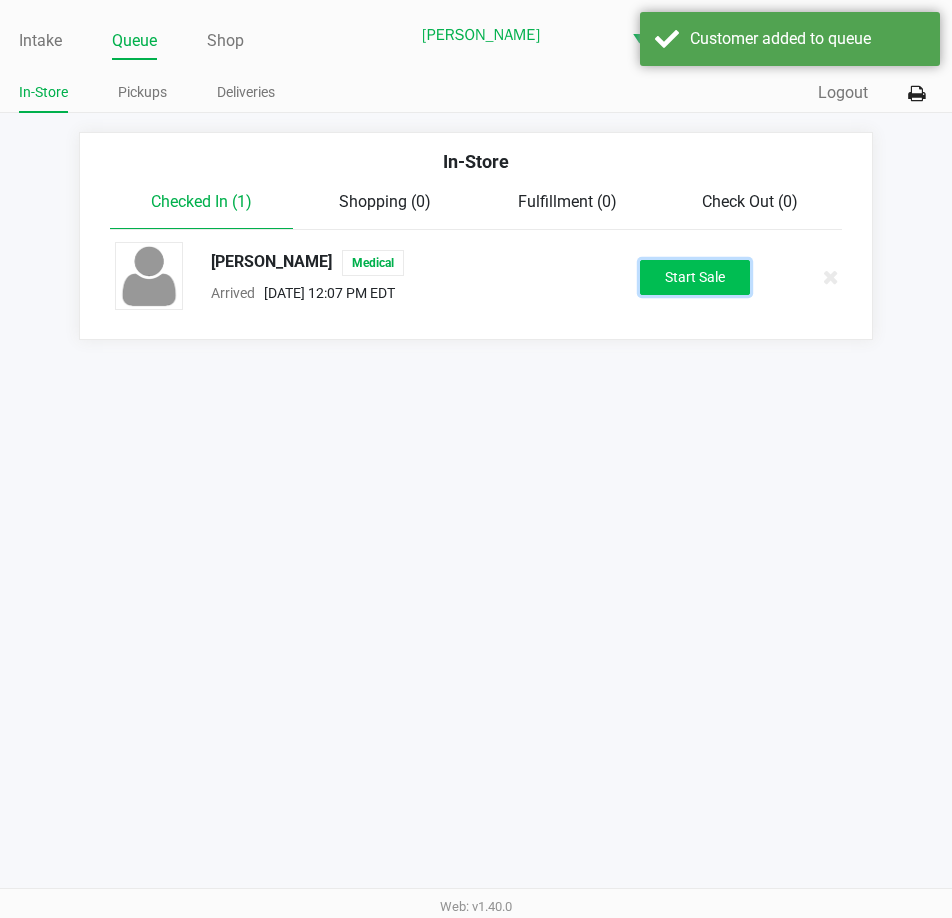 click on "Start Sale" 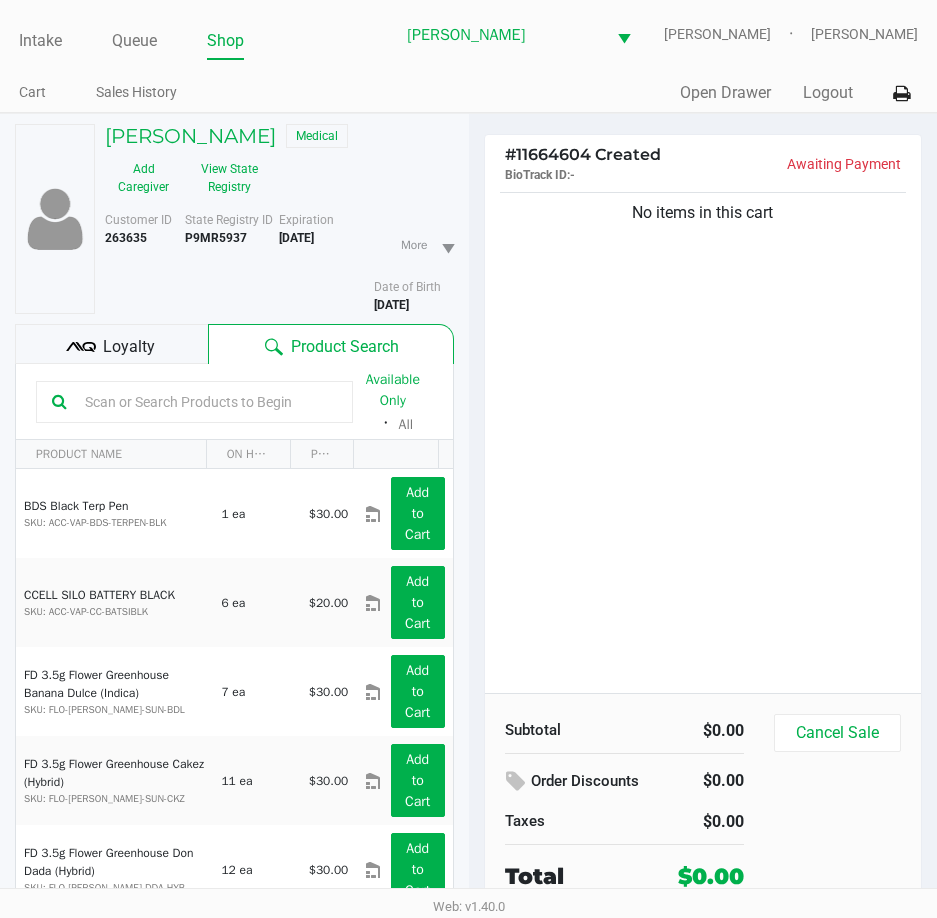 drag, startPoint x: 571, startPoint y: 478, endPoint x: 565, endPoint y: 457, distance: 21.84033 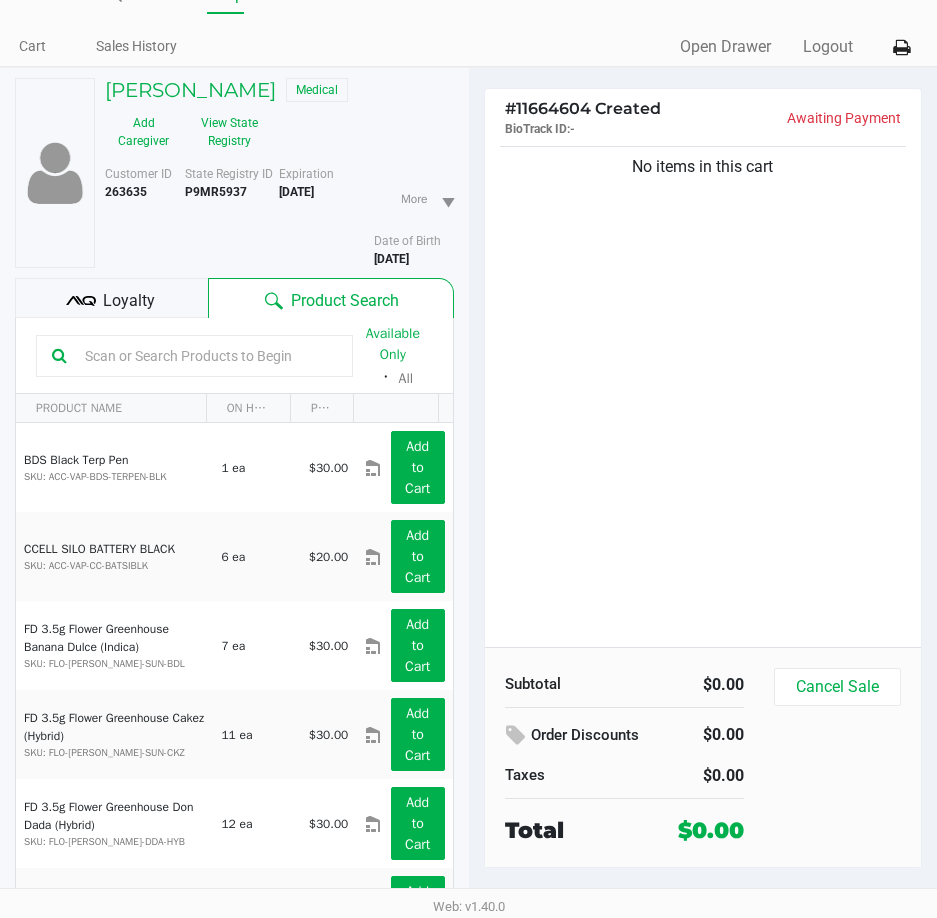 scroll, scrollTop: 0, scrollLeft: 0, axis: both 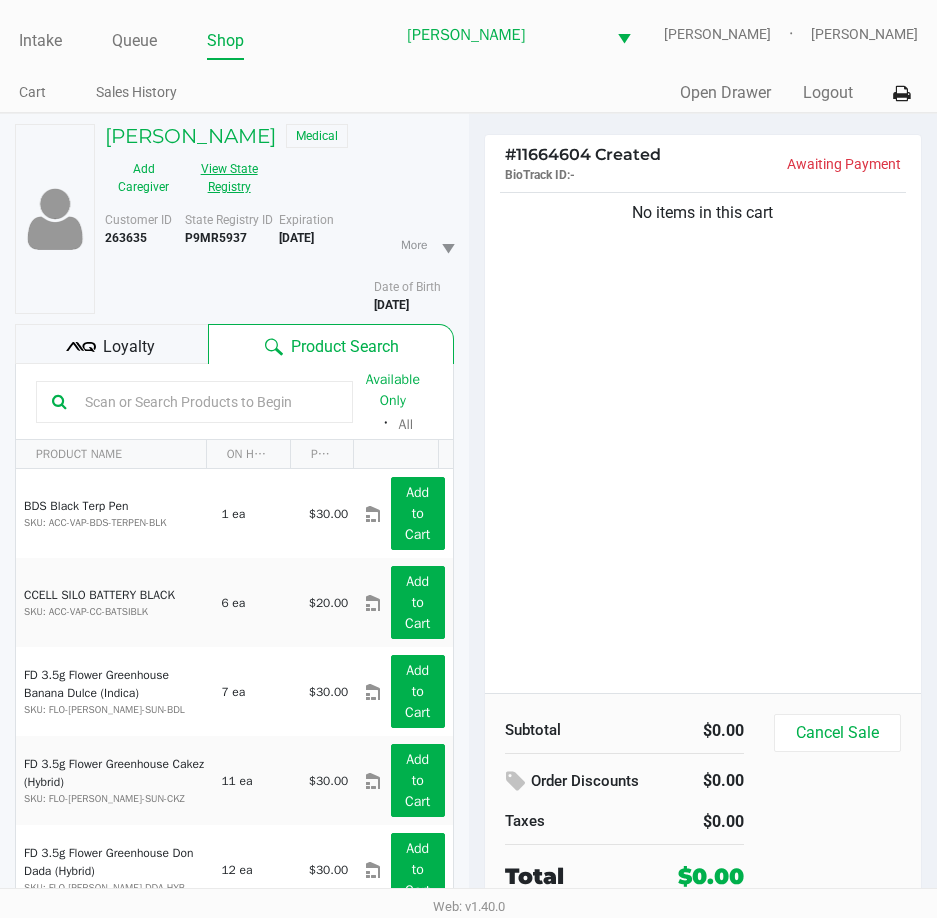 click on "View State Registry" 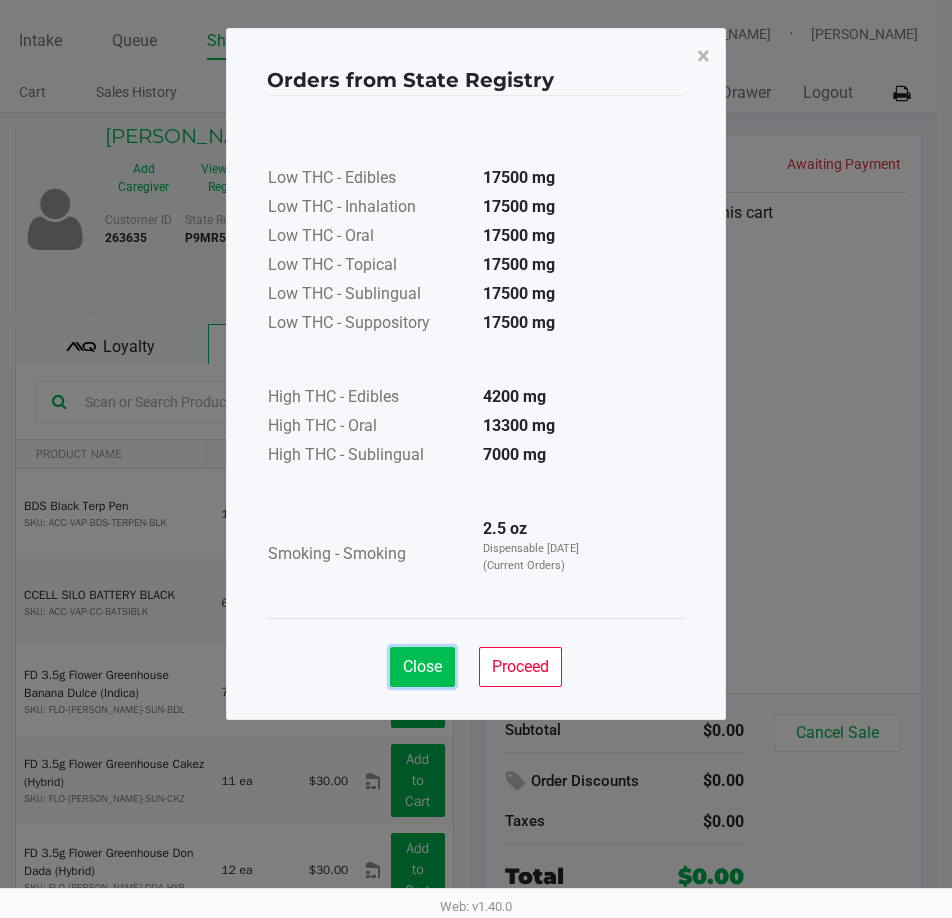 click on "Close" 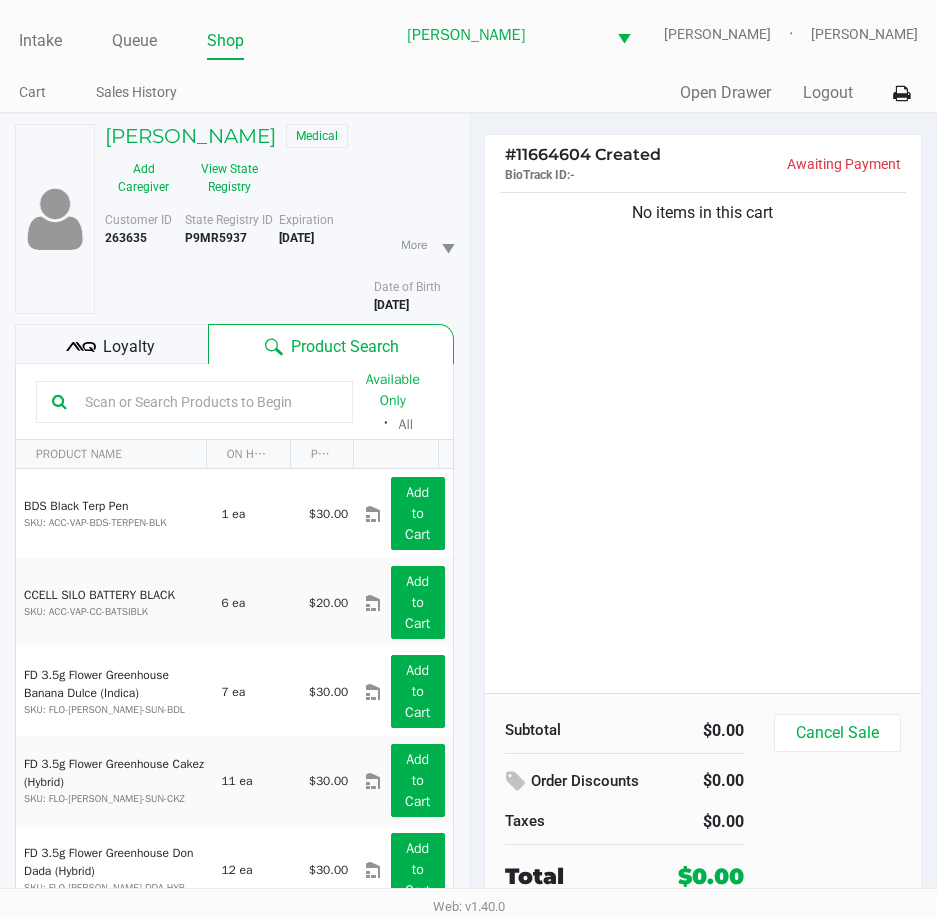 drag, startPoint x: 562, startPoint y: 515, endPoint x: 548, endPoint y: 515, distance: 14 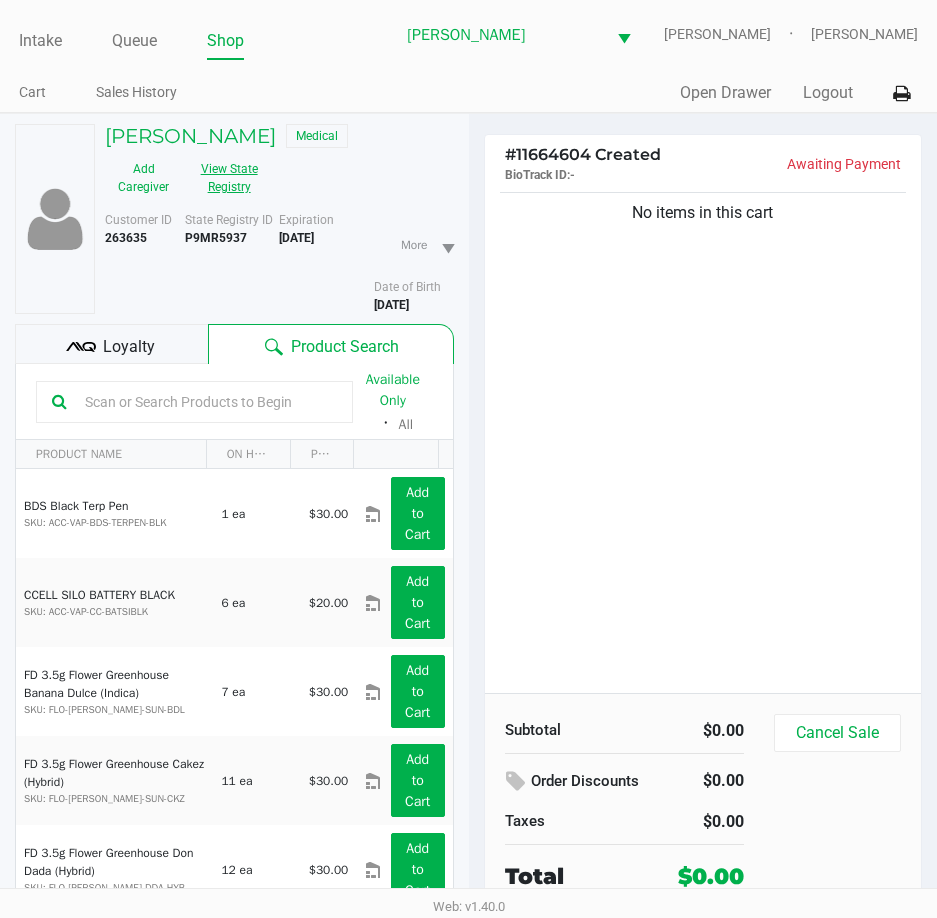 click on "View State Registry" 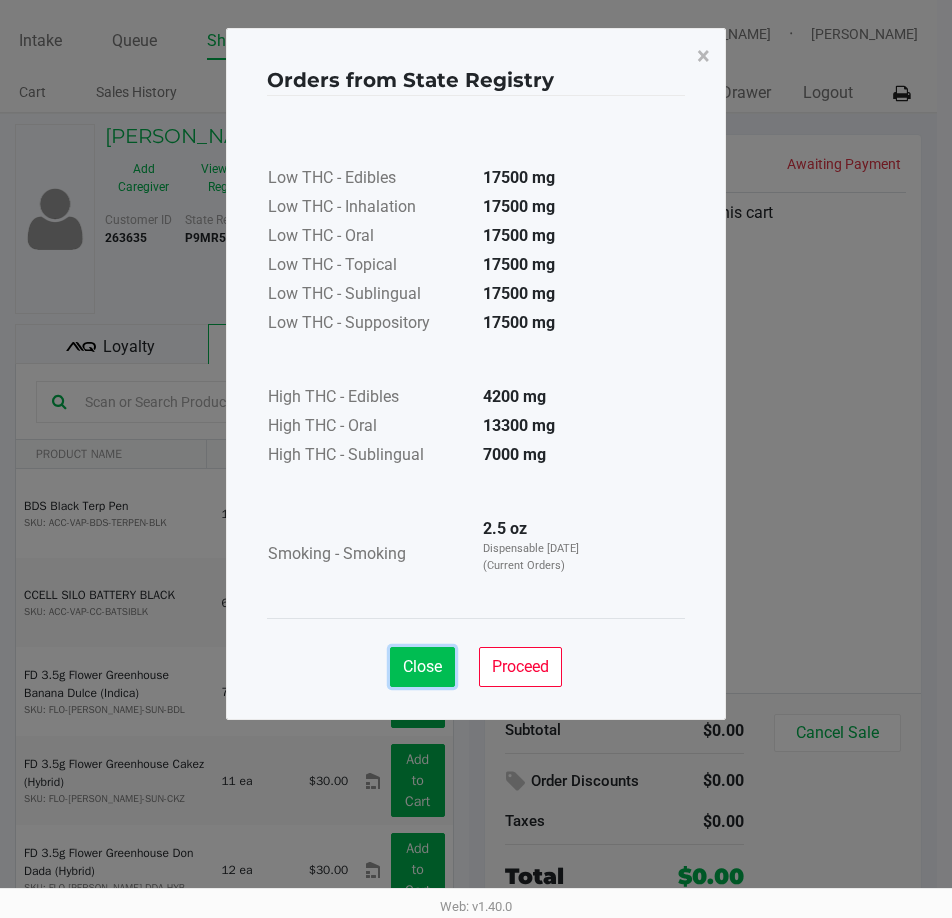 click on "Close" 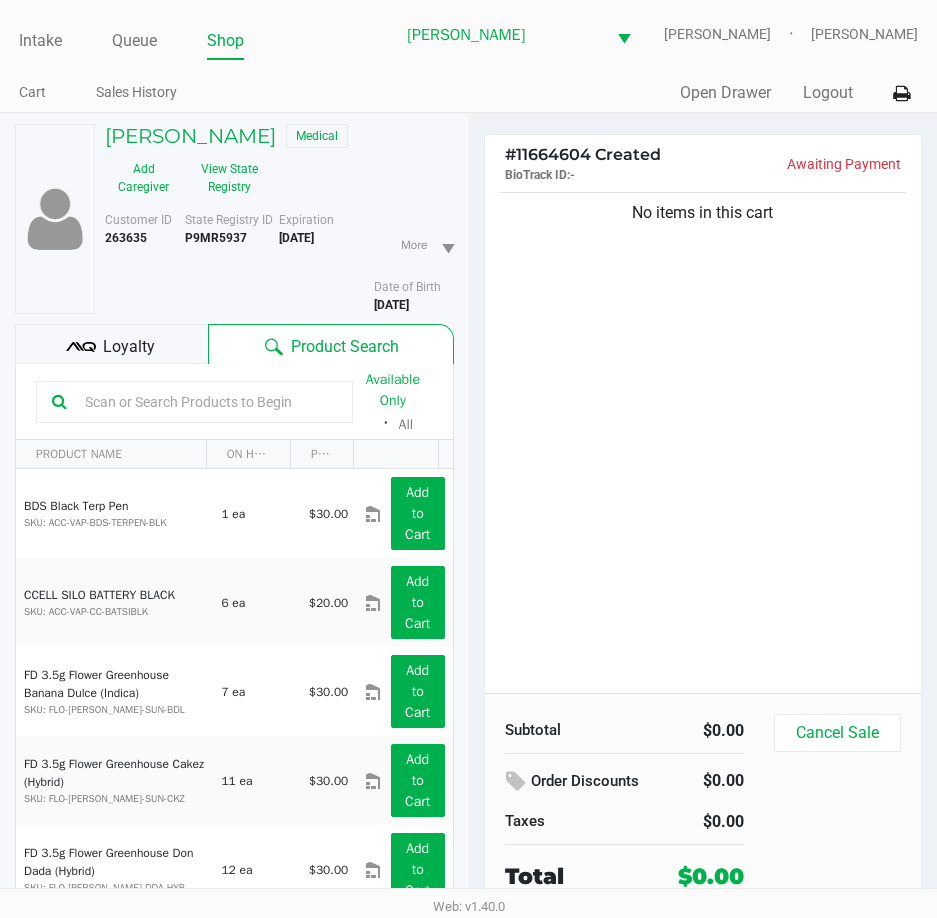 drag, startPoint x: 597, startPoint y: 605, endPoint x: 559, endPoint y: 594, distance: 39.56008 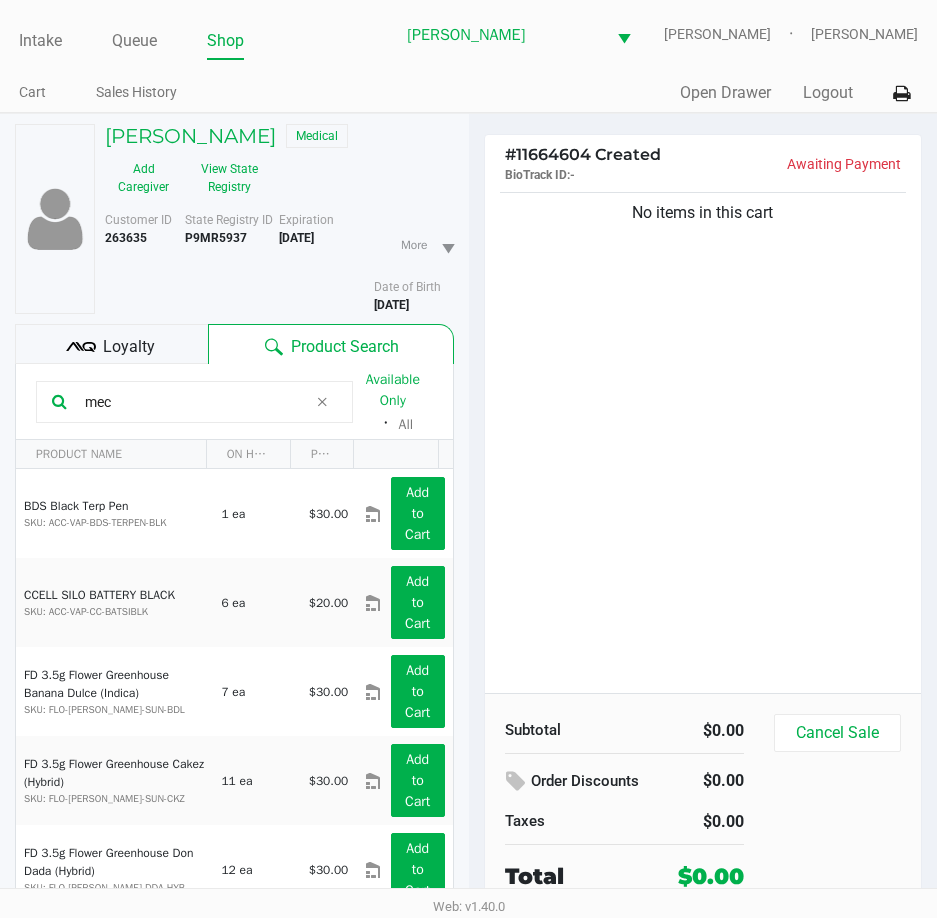 type on "mec" 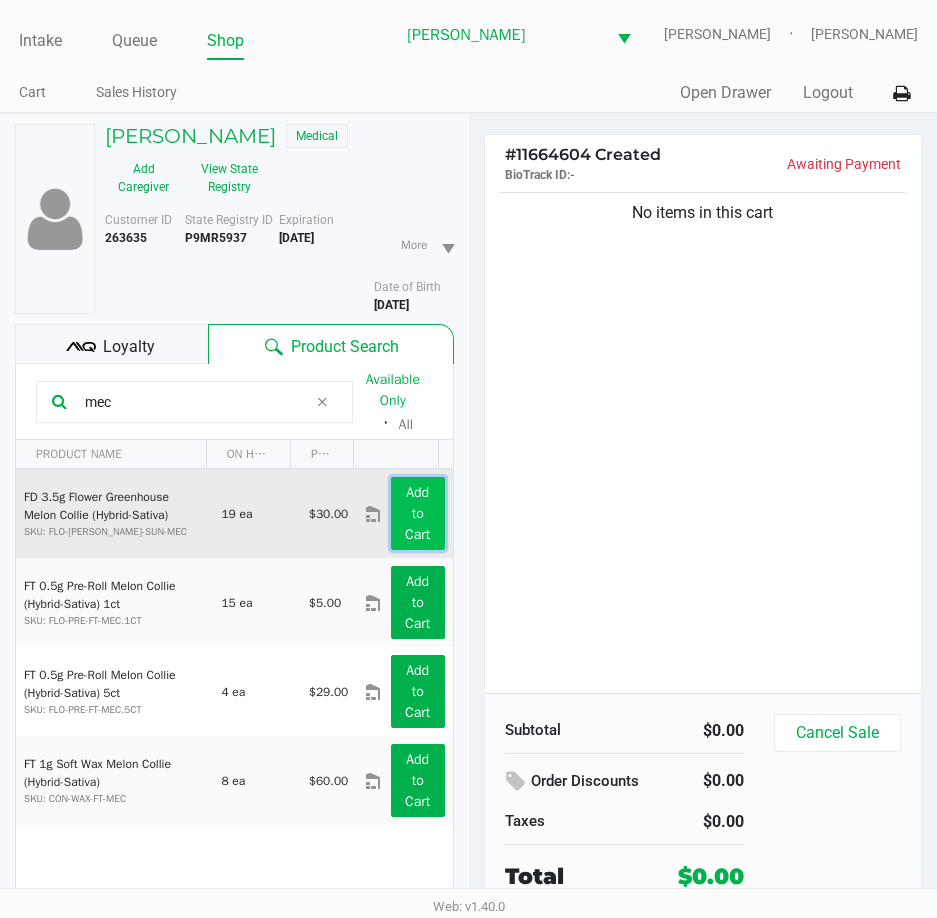 click on "Add to Cart" 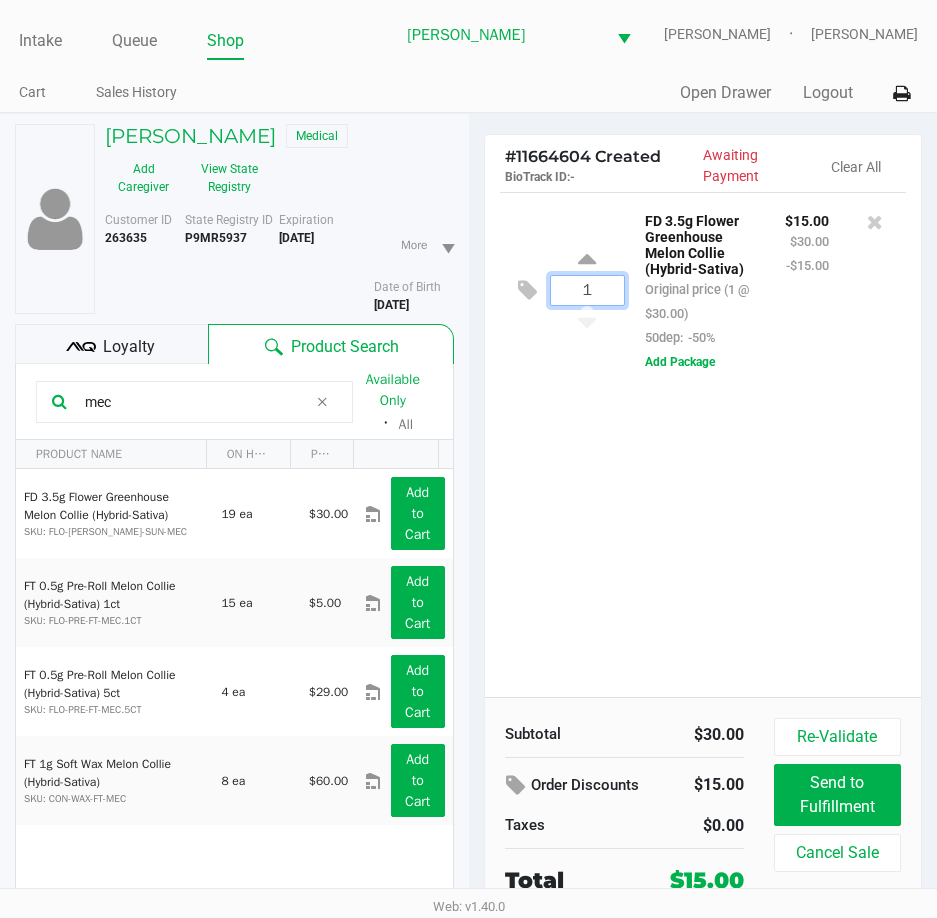 click on "1" at bounding box center (588, 290) 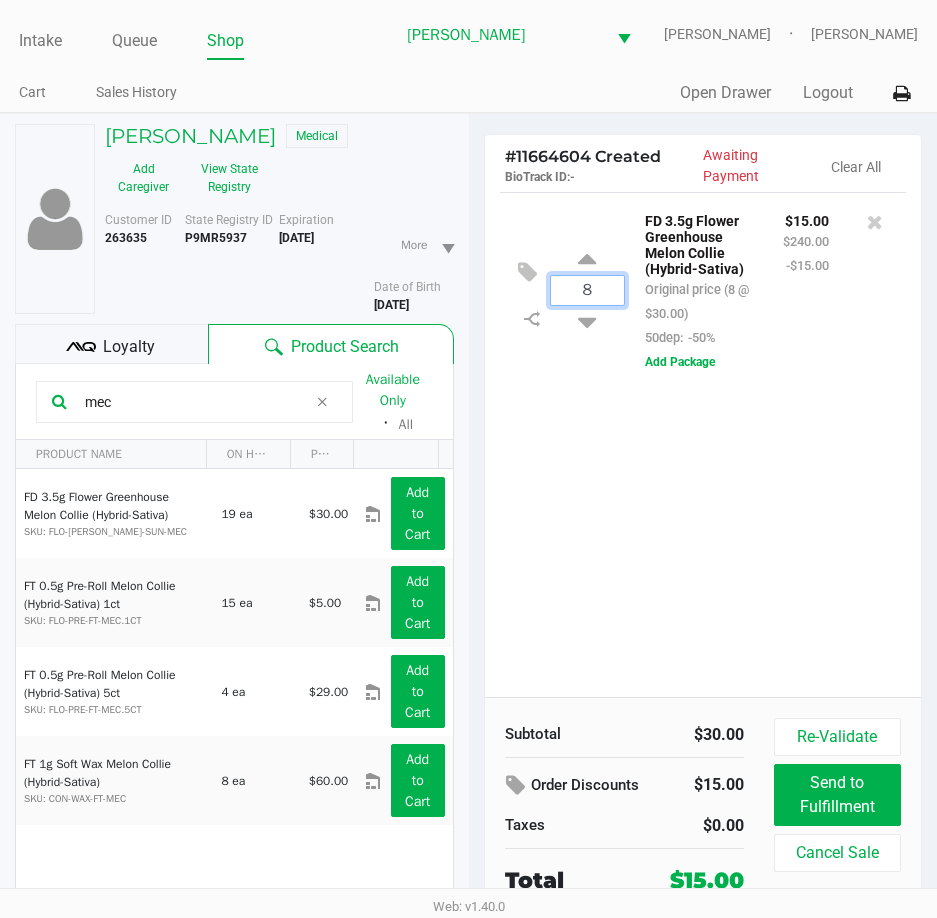 type on "8" 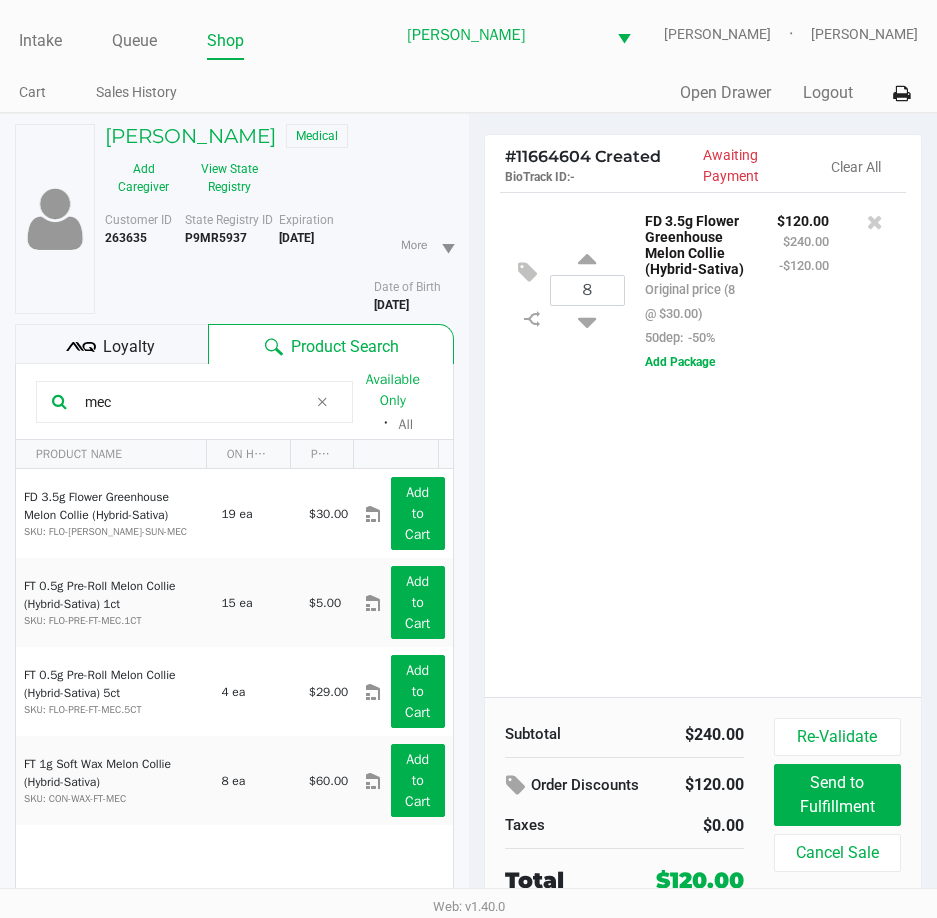 click on "8  FD 3.5g Flower Greenhouse Melon Collie (Hybrid-Sativa)   Original price (8 @ $30.00)  50dep:  -50% $120.00 $240.00 -$120.00  Add Package" 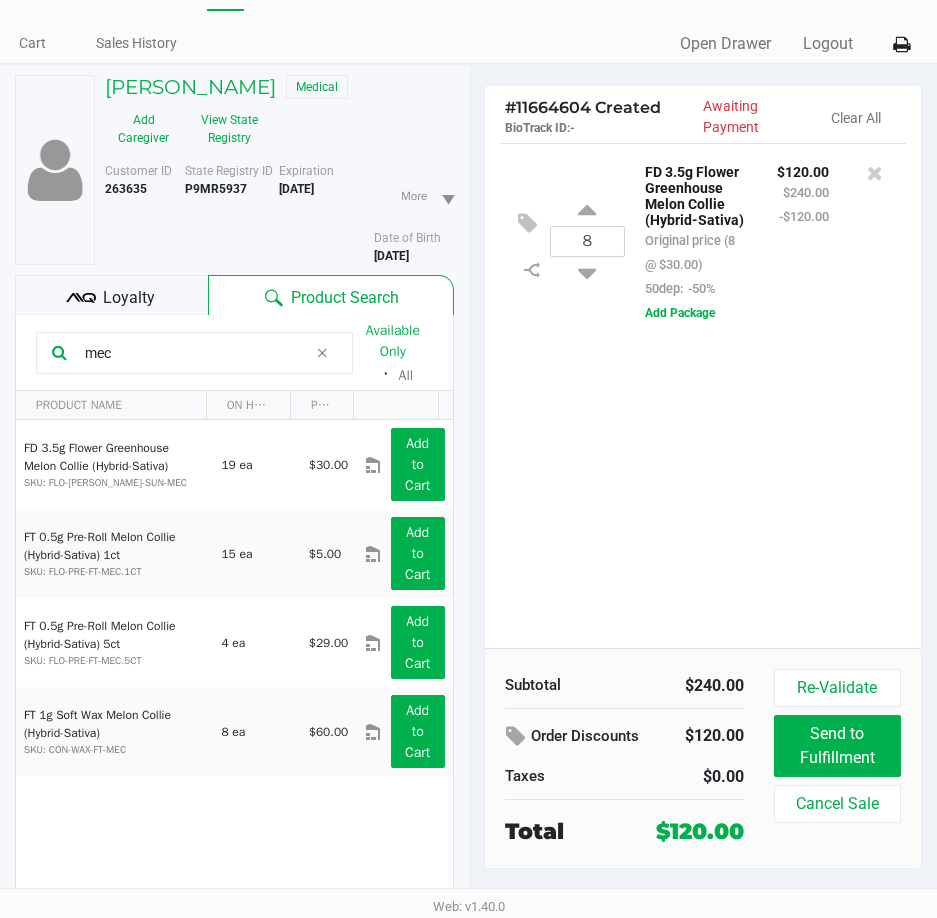 scroll, scrollTop: 0, scrollLeft: 0, axis: both 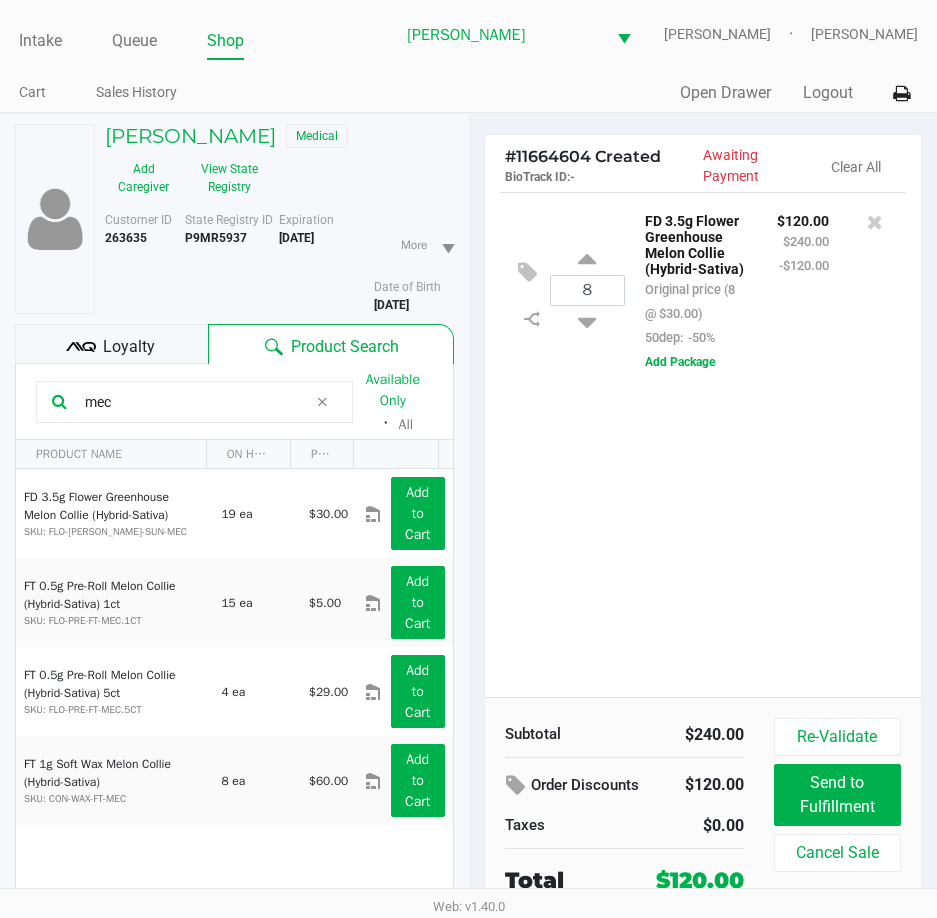 click on "Loyalty" 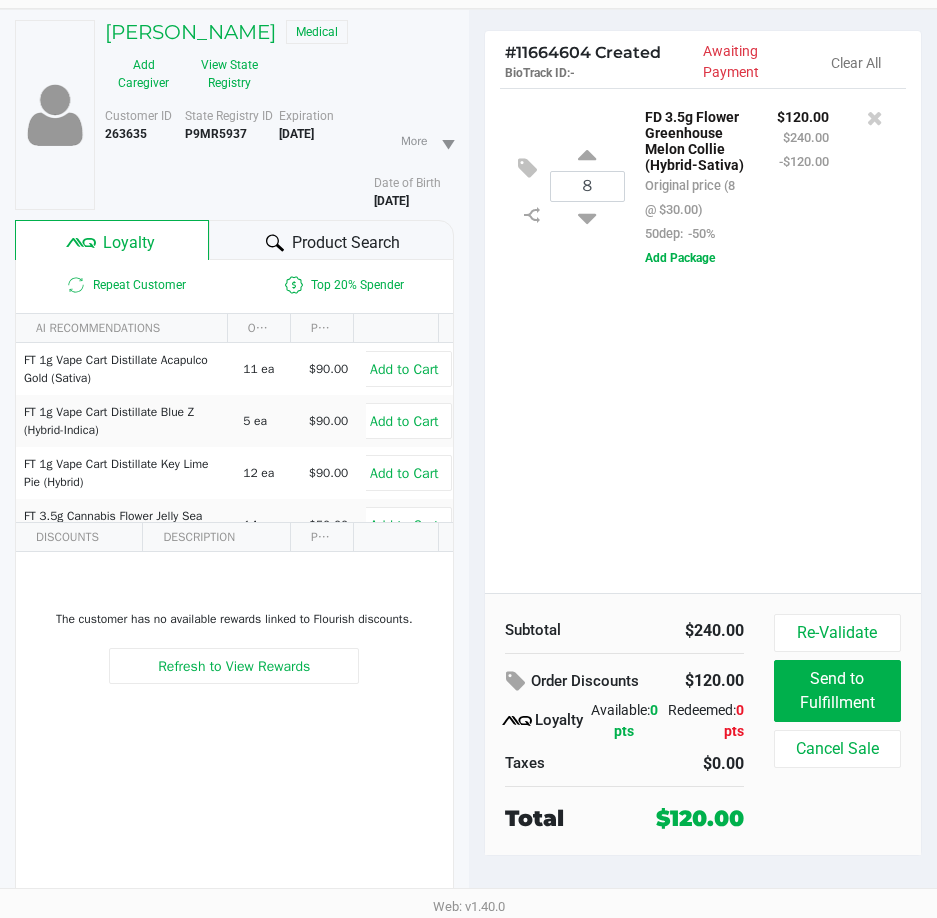 click on "8  FD 3.5g Flower Greenhouse Melon Collie (Hybrid-Sativa)   Original price (8 @ $30.00)  50dep:  -50% $120.00 $240.00 -$120.00  Add Package" 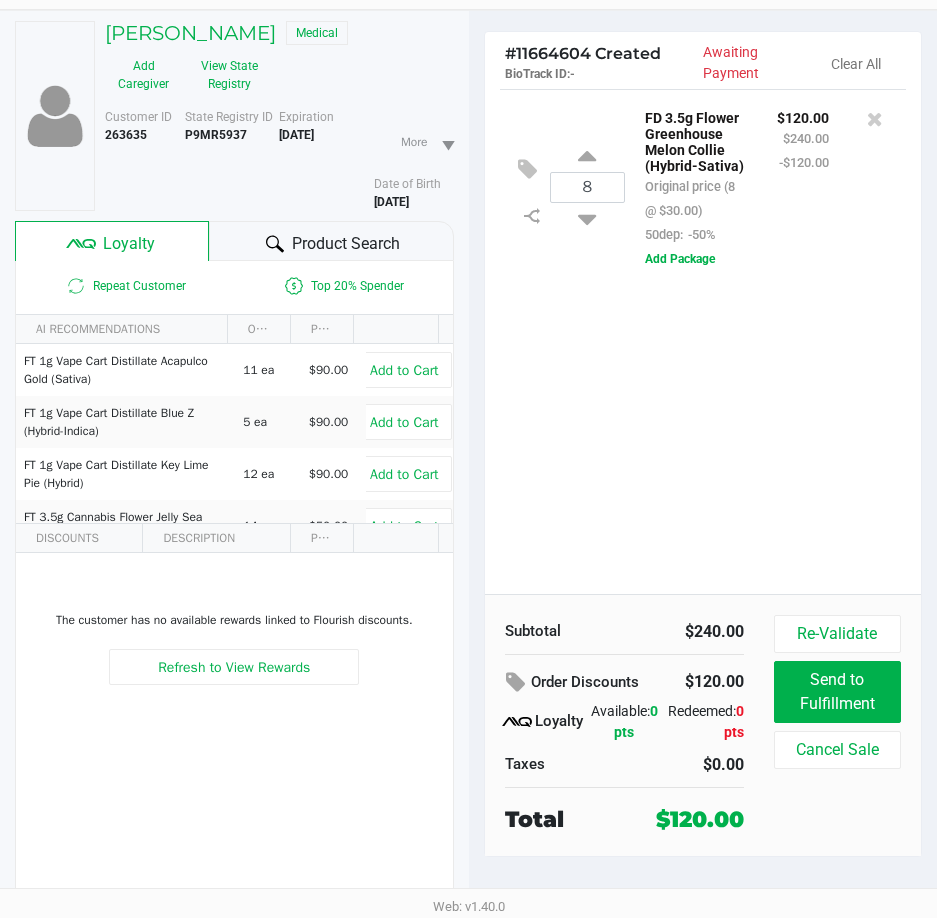 scroll, scrollTop: 0, scrollLeft: 0, axis: both 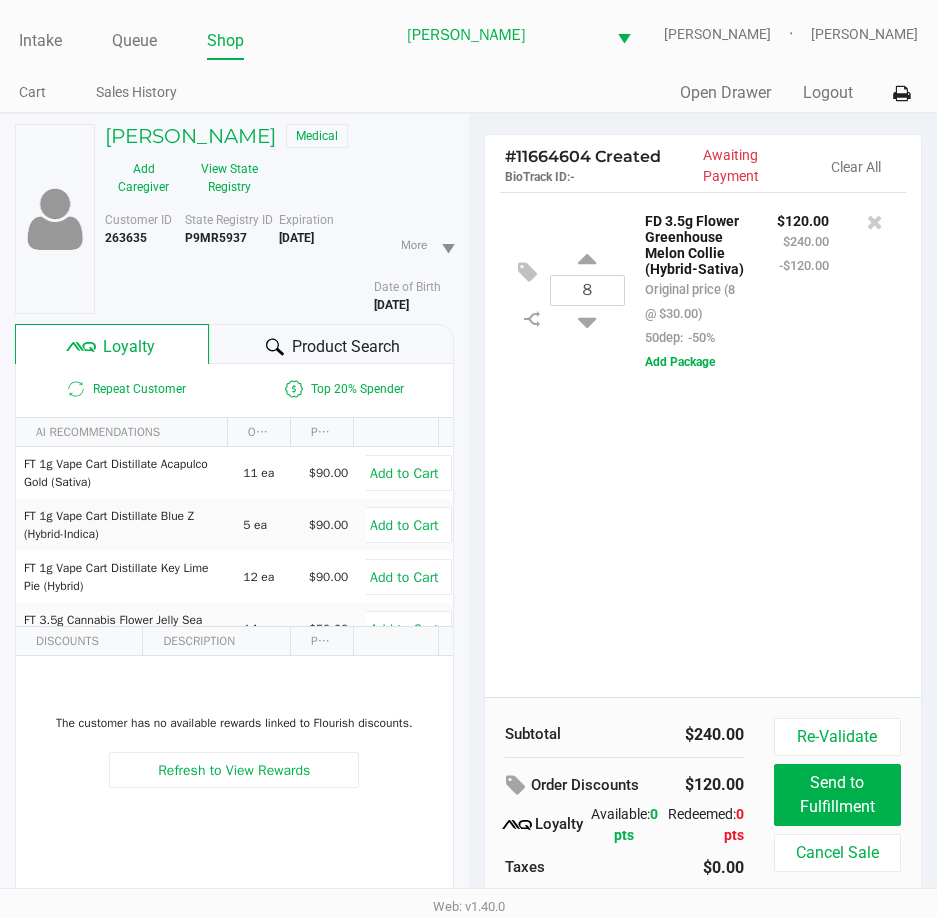 click on "8  FD 3.5g Flower Greenhouse Melon Collie (Hybrid-Sativa)   Original price (8 @ $30.00)  50dep:  -50% $120.00 $240.00 -$120.00  Add Package" 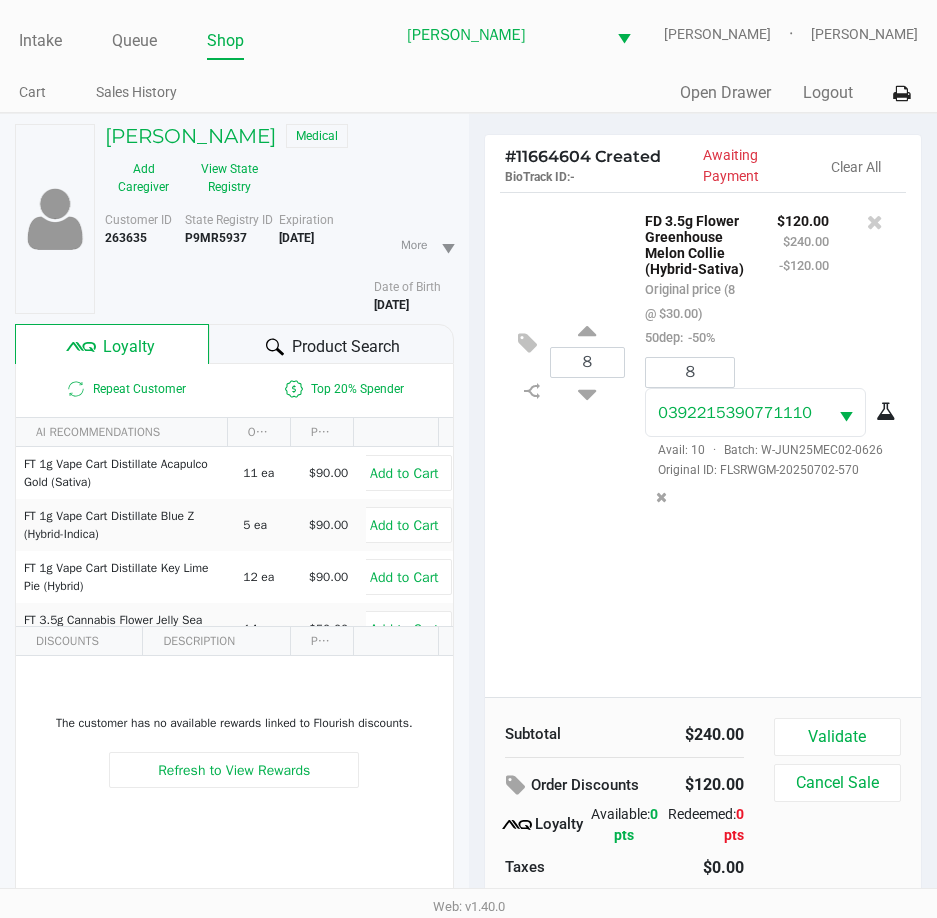 click on "8  FD 3.5g Flower Greenhouse Melon Collie (Hybrid-Sativa)   Original price (8 @ $30.00)  50dep:  -50% $120.00 $240.00 -$120.00 8 0392215390771110  Avail: 10  ·  Batch: W-JUN25MEC02-0626   Original ID: FLSRWGM-20250702-570" 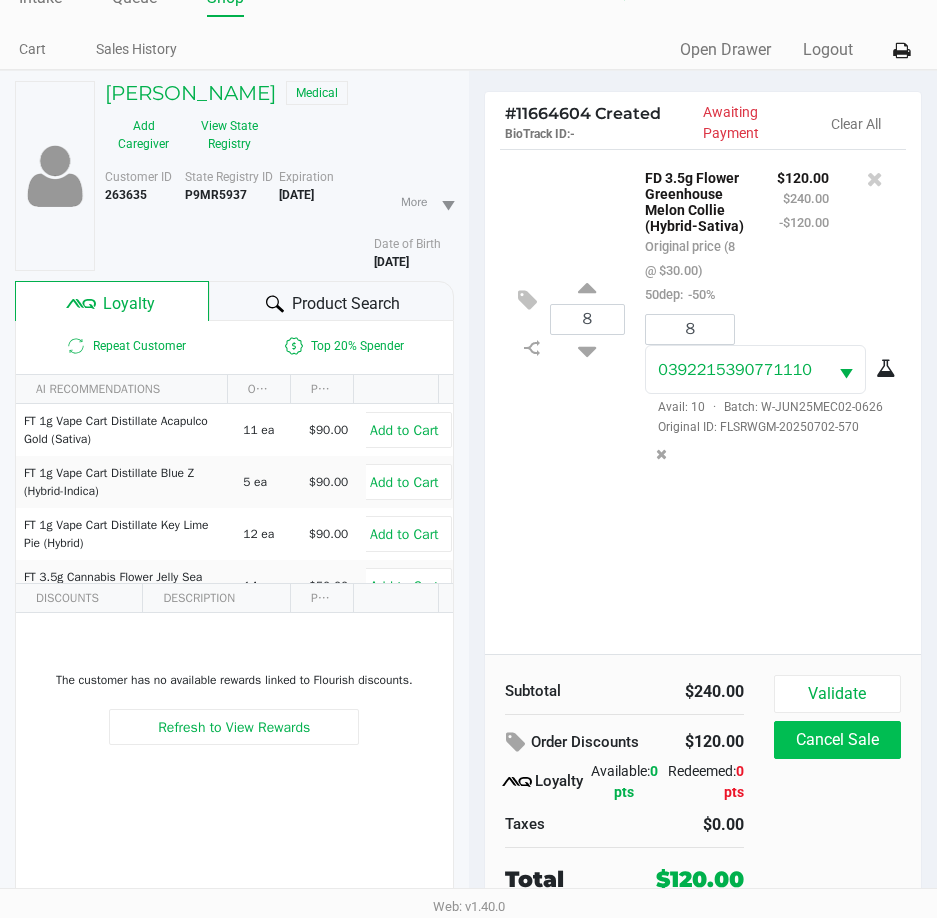 scroll, scrollTop: 104, scrollLeft: 0, axis: vertical 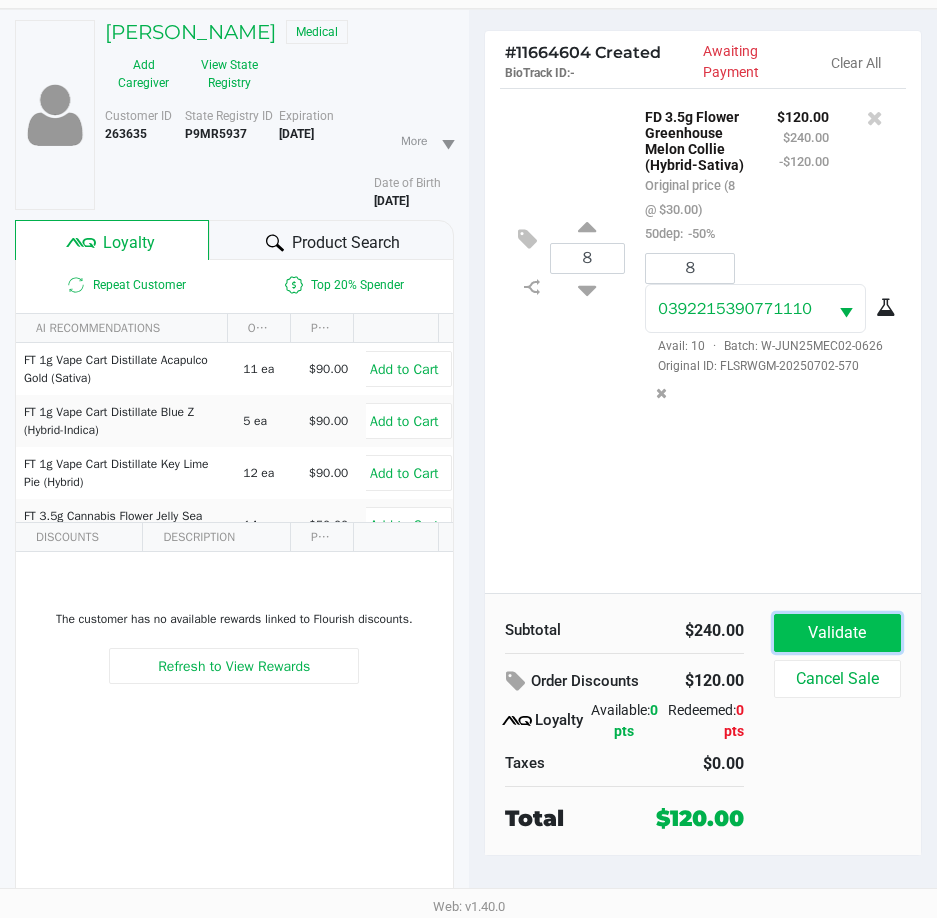 click on "Validate" 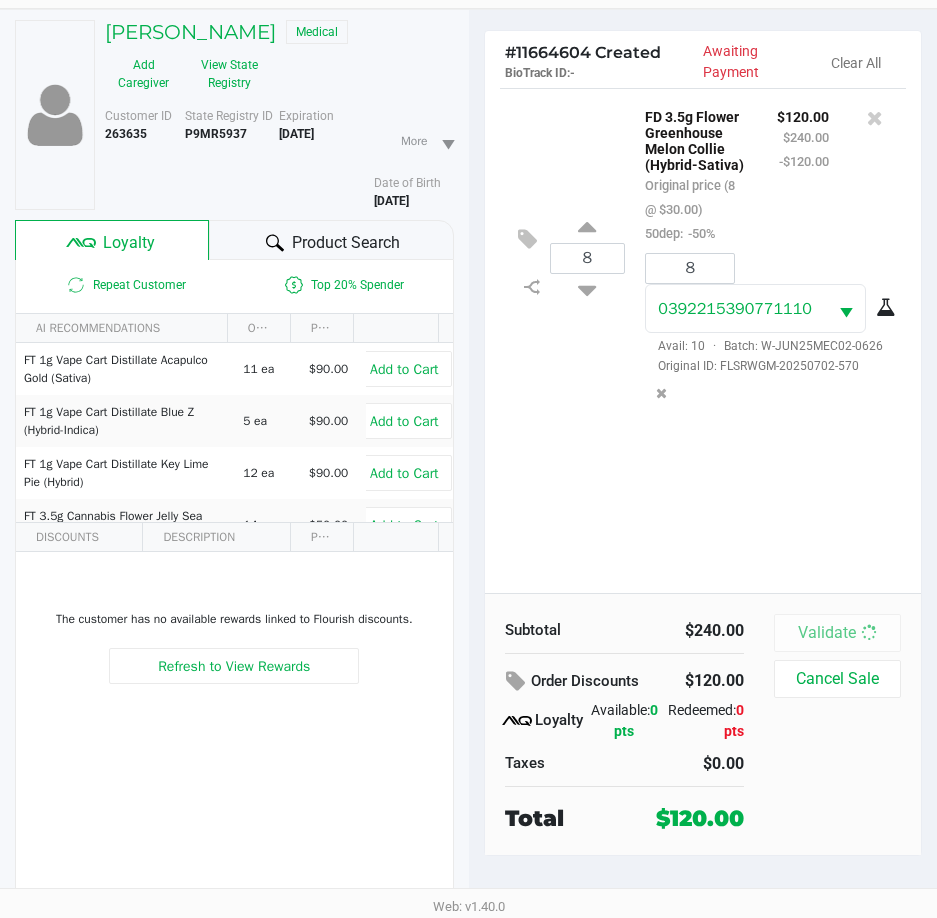 scroll, scrollTop: 0, scrollLeft: 0, axis: both 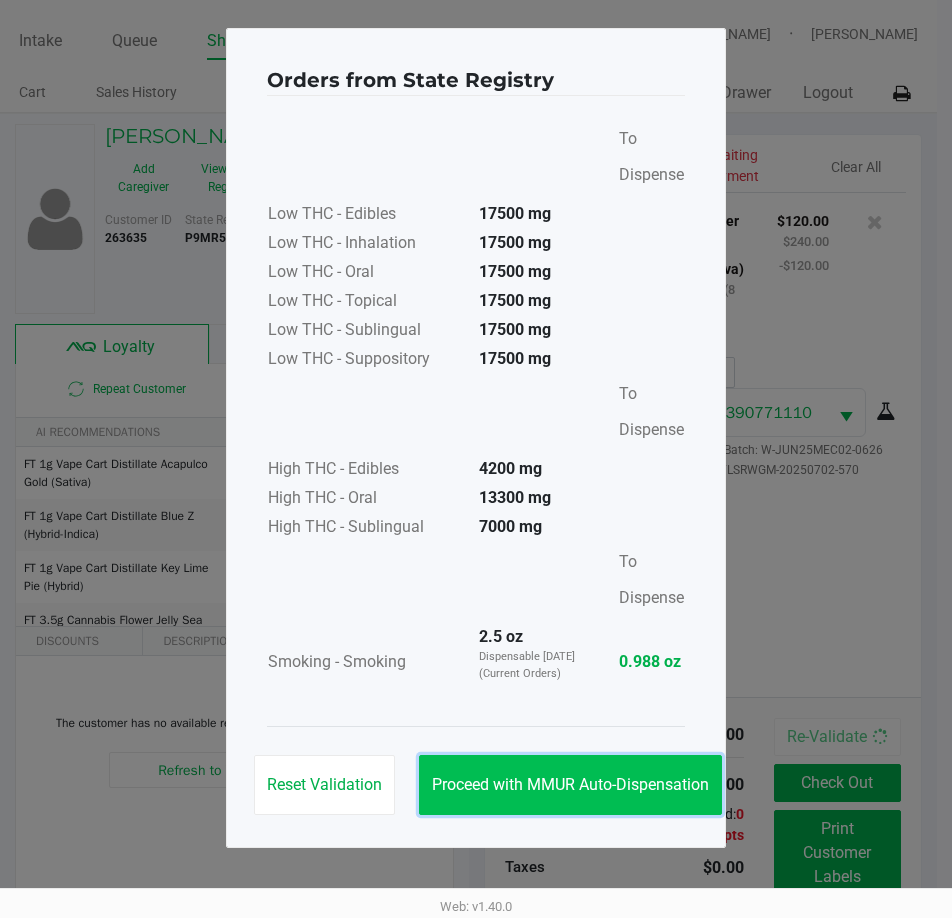 click on "Proceed with MMUR Auto-Dispensation" 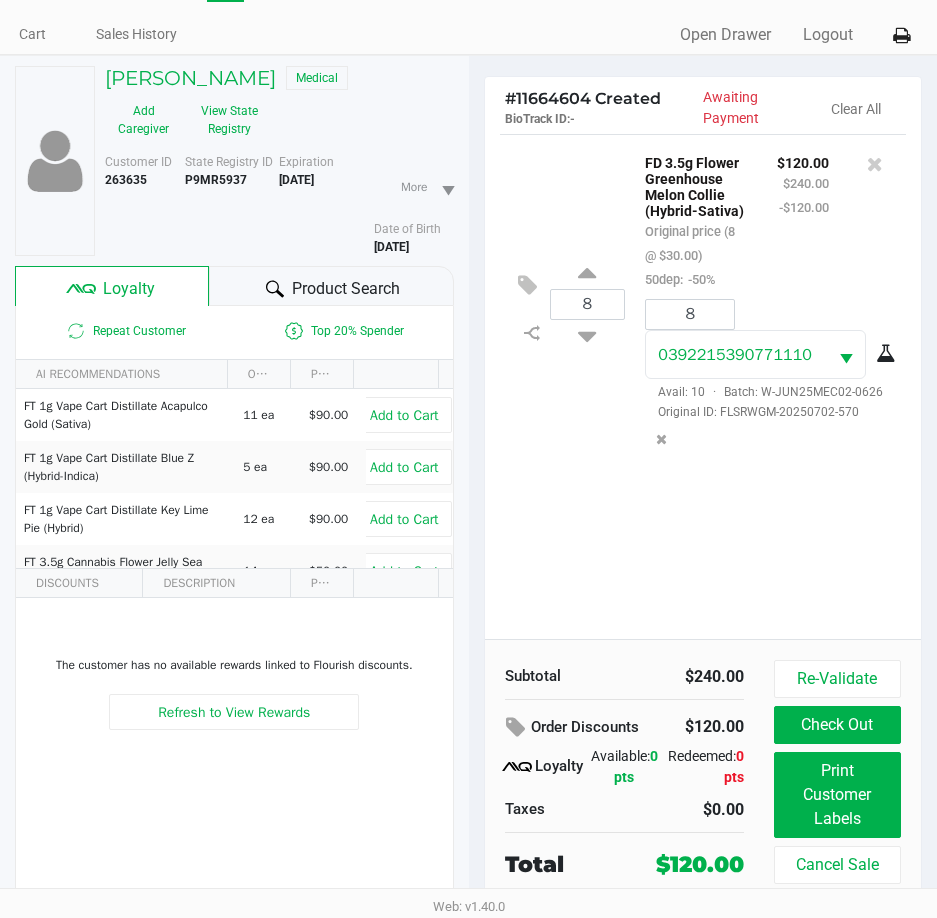 scroll, scrollTop: 104, scrollLeft: 0, axis: vertical 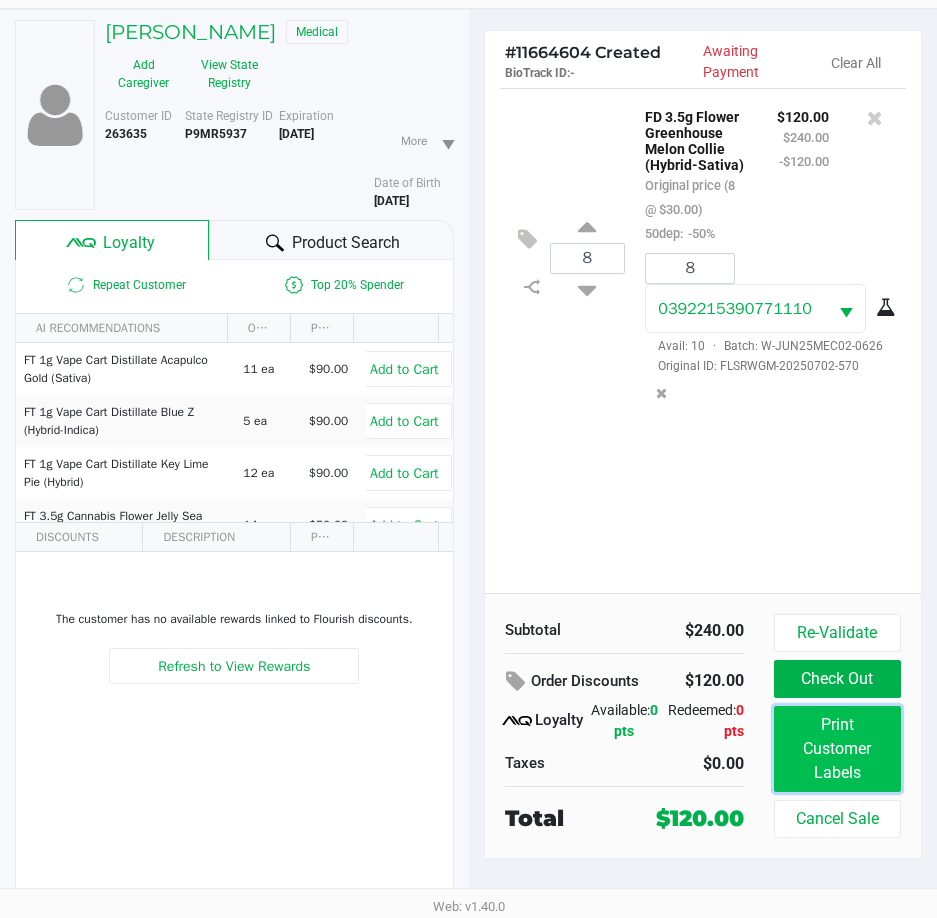 click on "Print Customer Labels" 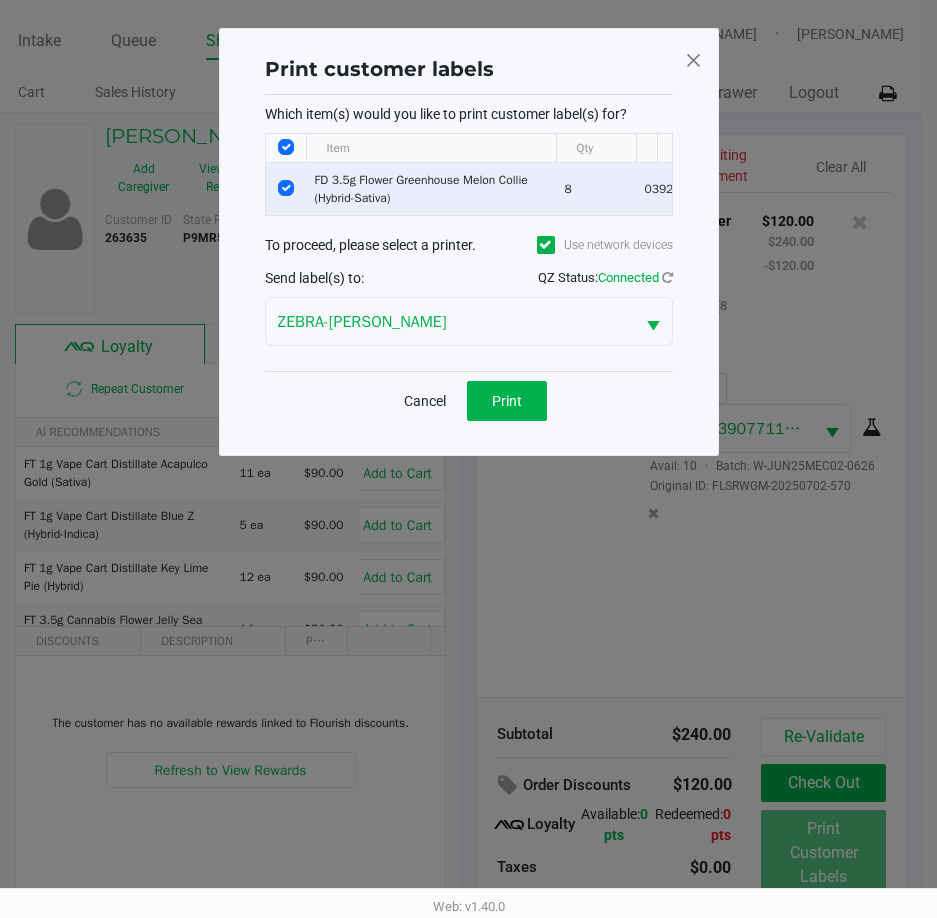 scroll, scrollTop: 0, scrollLeft: 0, axis: both 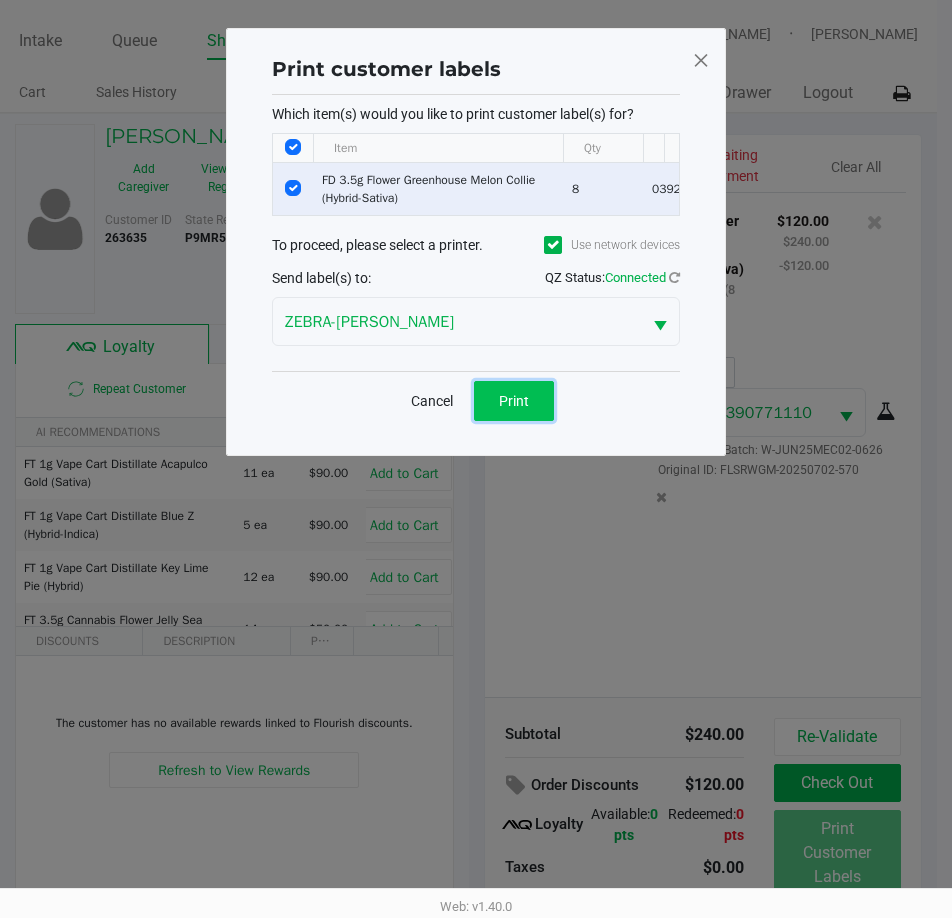 click on "Print" 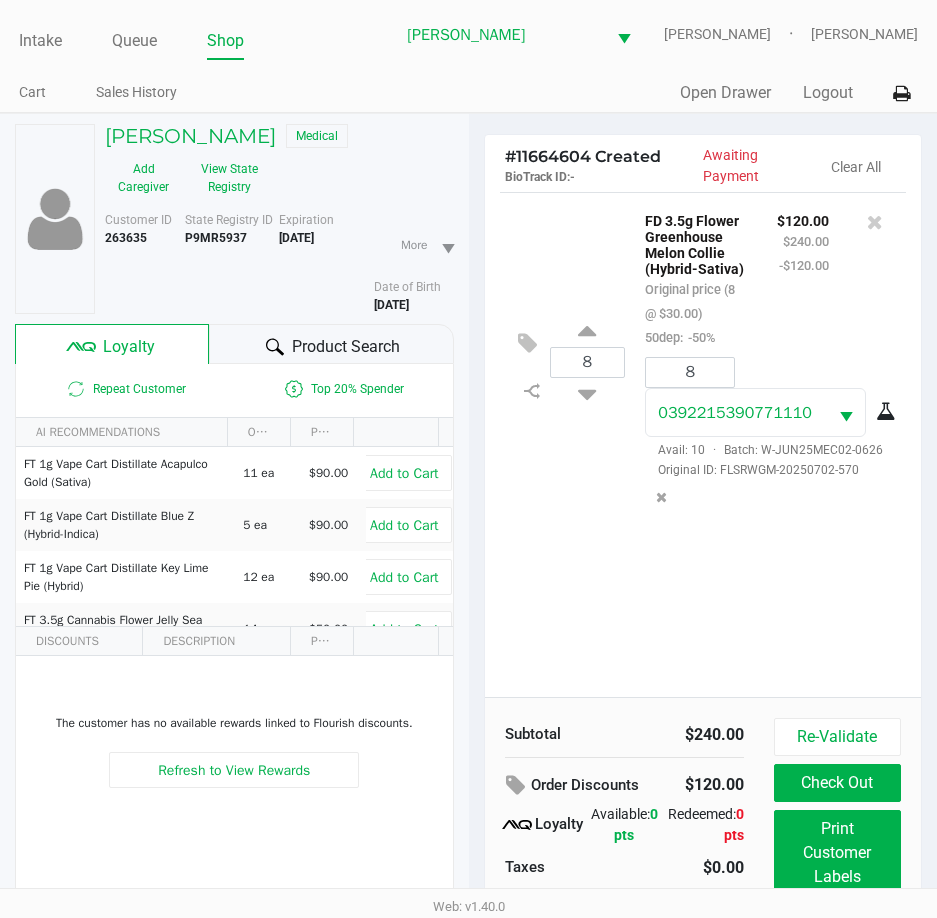 click on "Subtotal   $240.00   Order Discounts   $120.00
Loyalty   Available:   0 pts   Redeemed:   0 pts   Taxes   $0.00   Total   $120.00   Re-Validate   Check Out   Print Customer Labels   Cancel Sale" 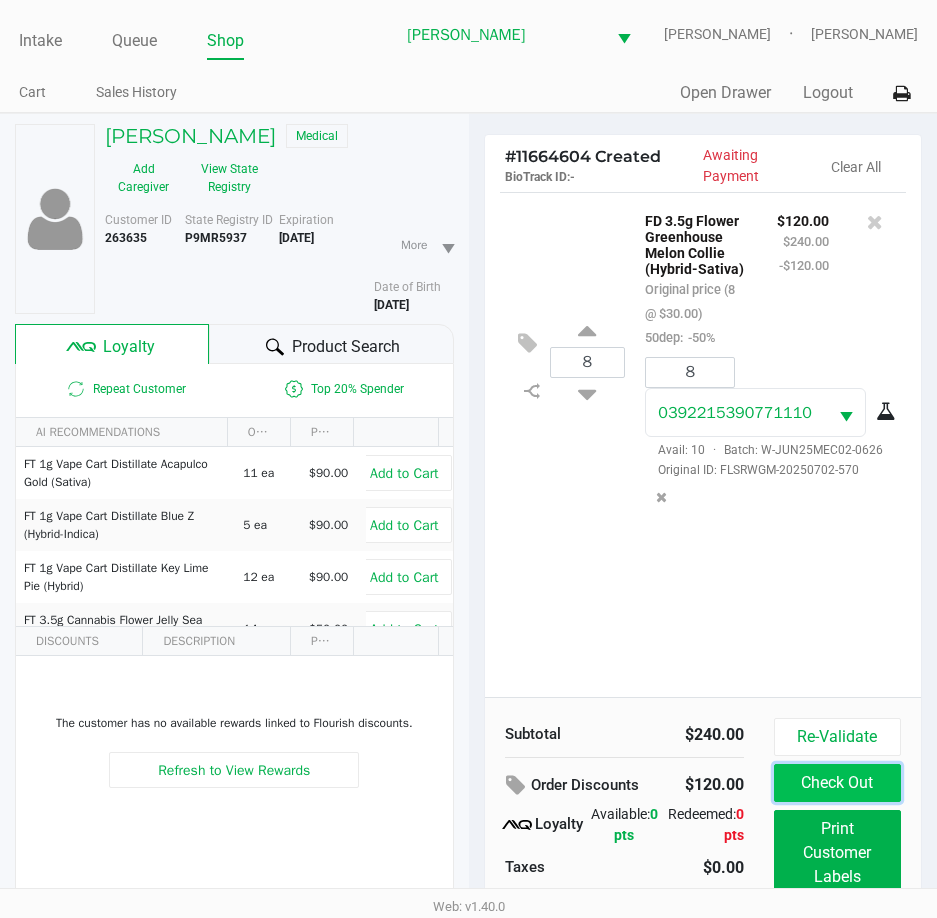 click on "Check Out" 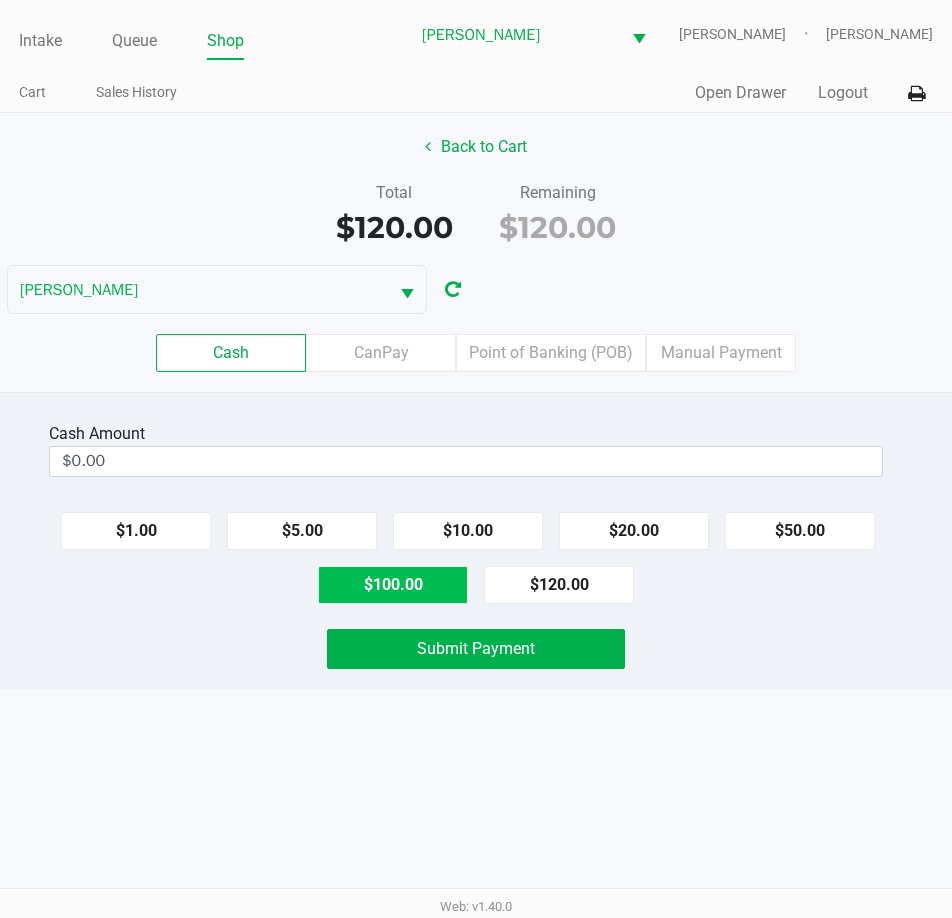 click on "$100.00" 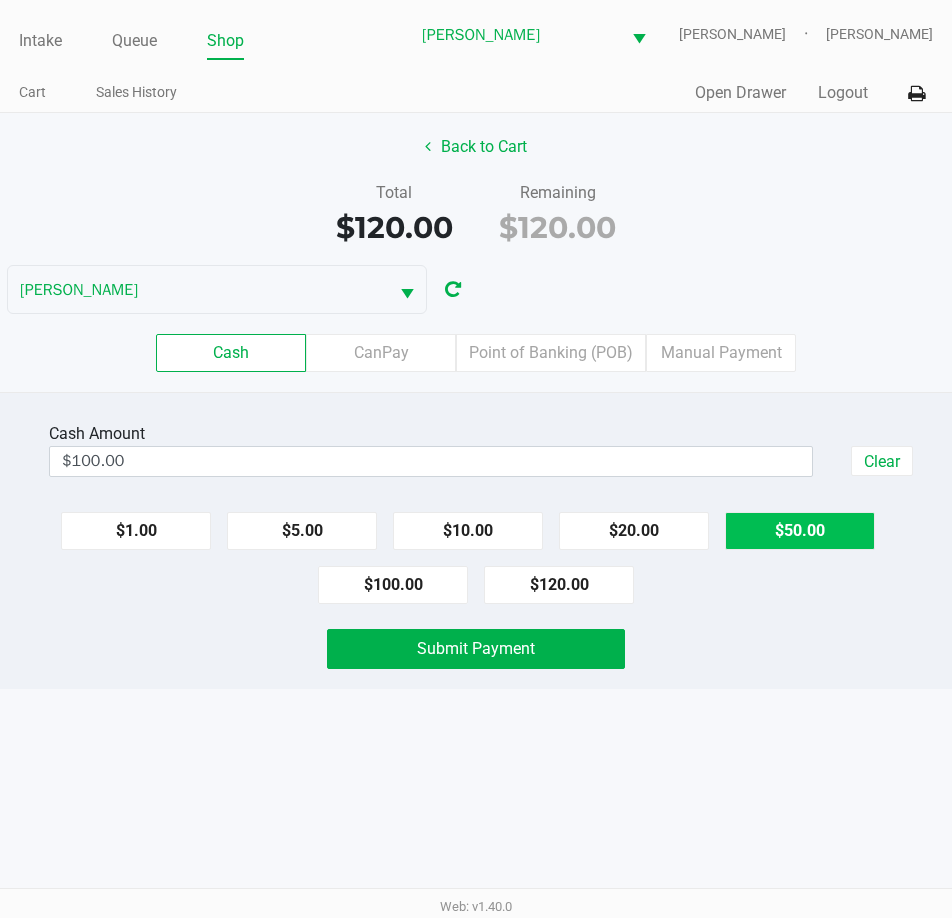 click on "$50.00" 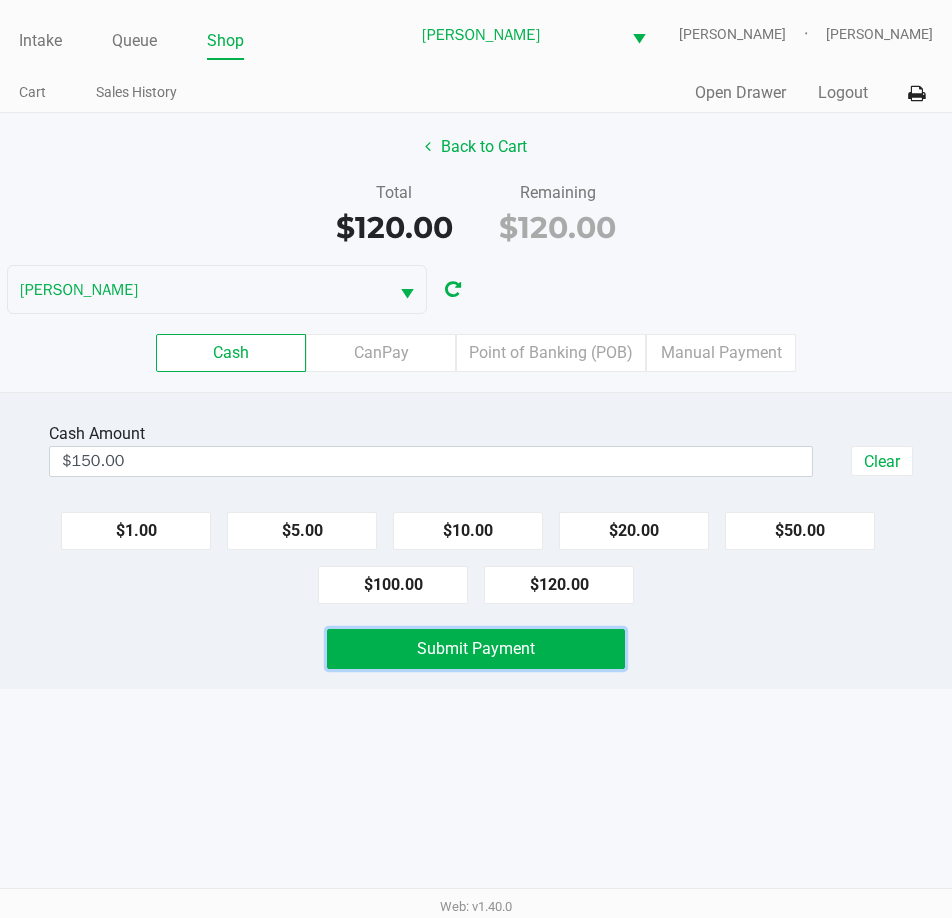 click on "Submit Payment" 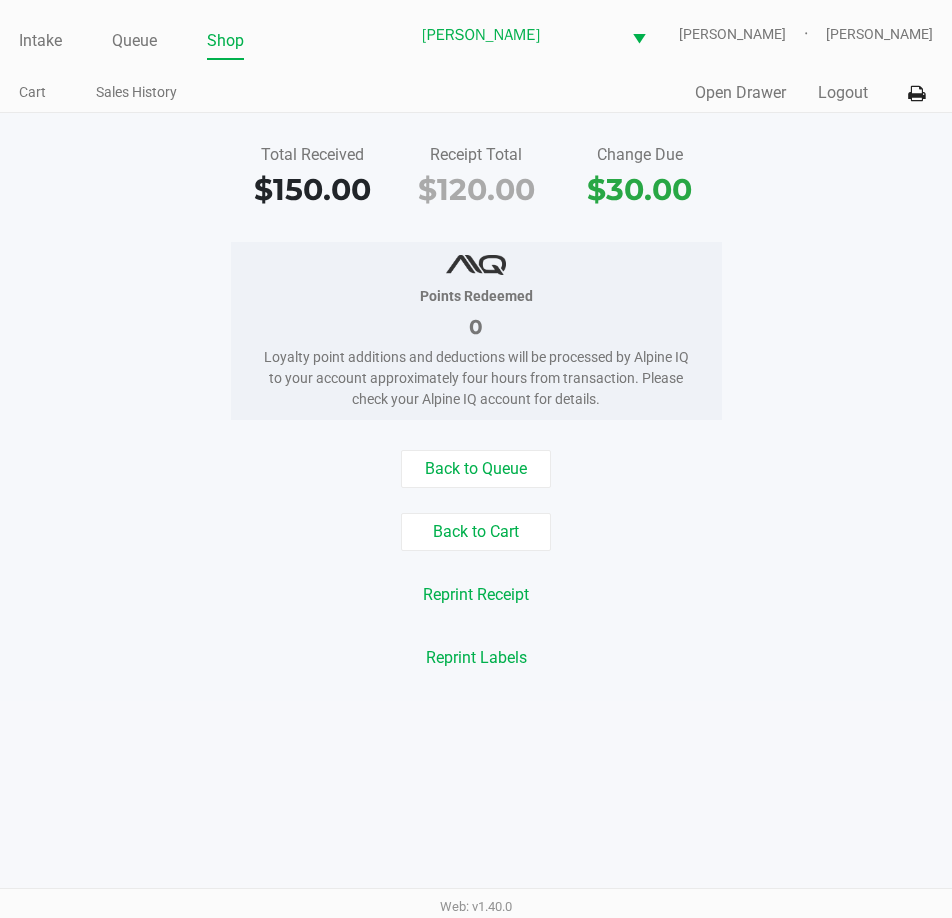 drag, startPoint x: 762, startPoint y: 500, endPoint x: 779, endPoint y: 491, distance: 19.235384 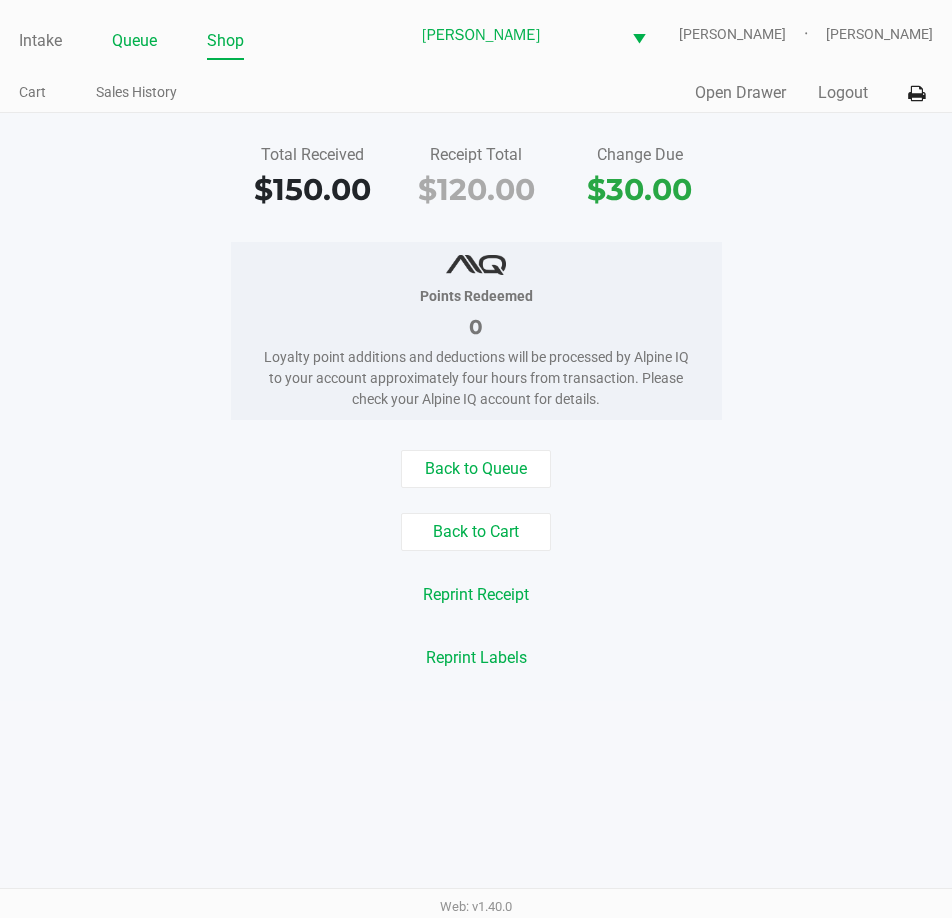 click on "Queue" 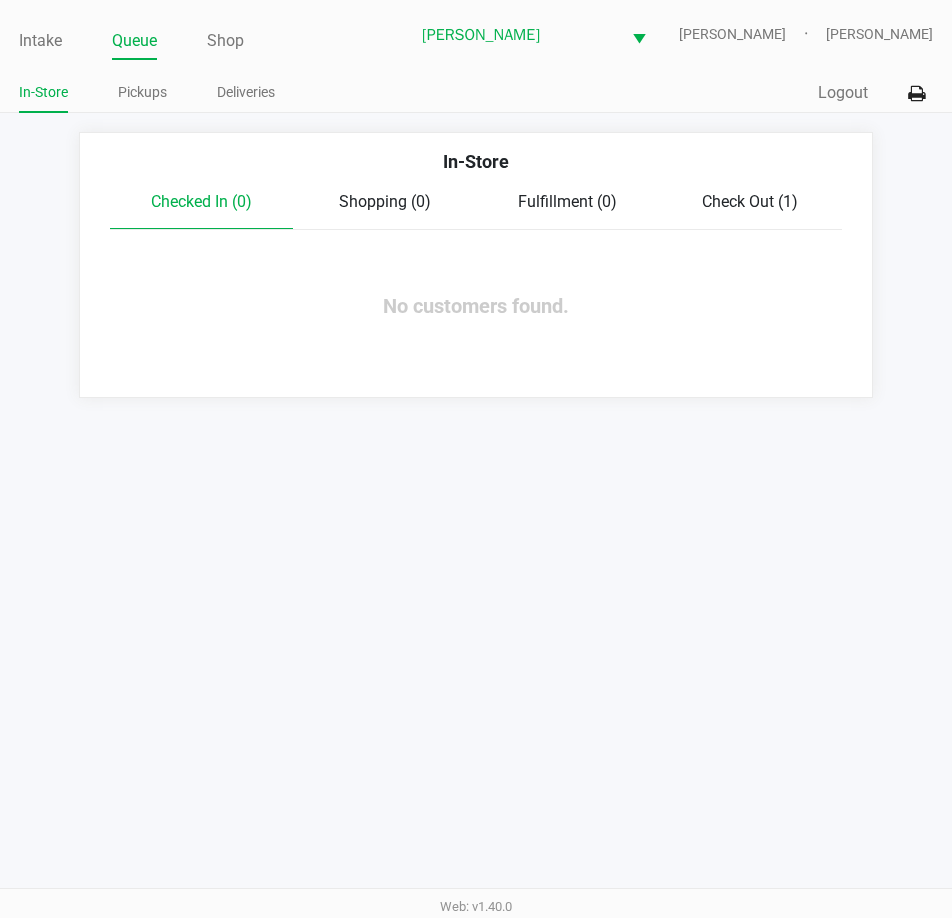 drag, startPoint x: 284, startPoint y: 818, endPoint x: 280, endPoint y: 777, distance: 41.19466 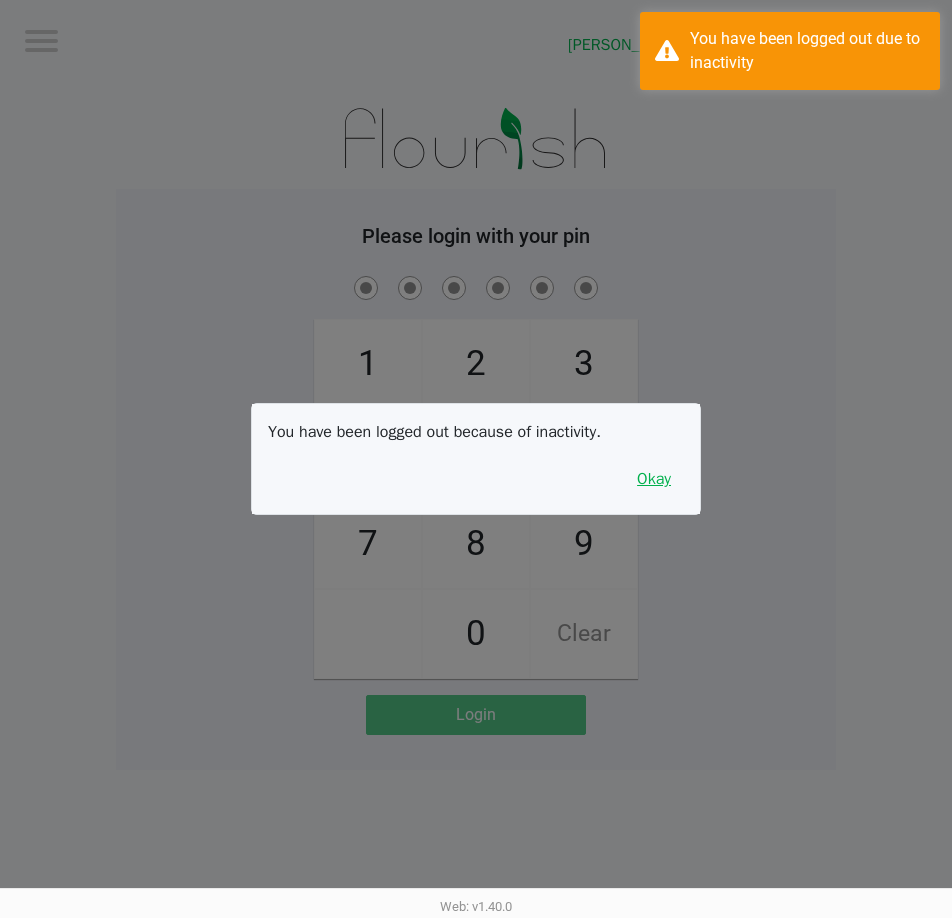 click on "Okay" at bounding box center (654, 479) 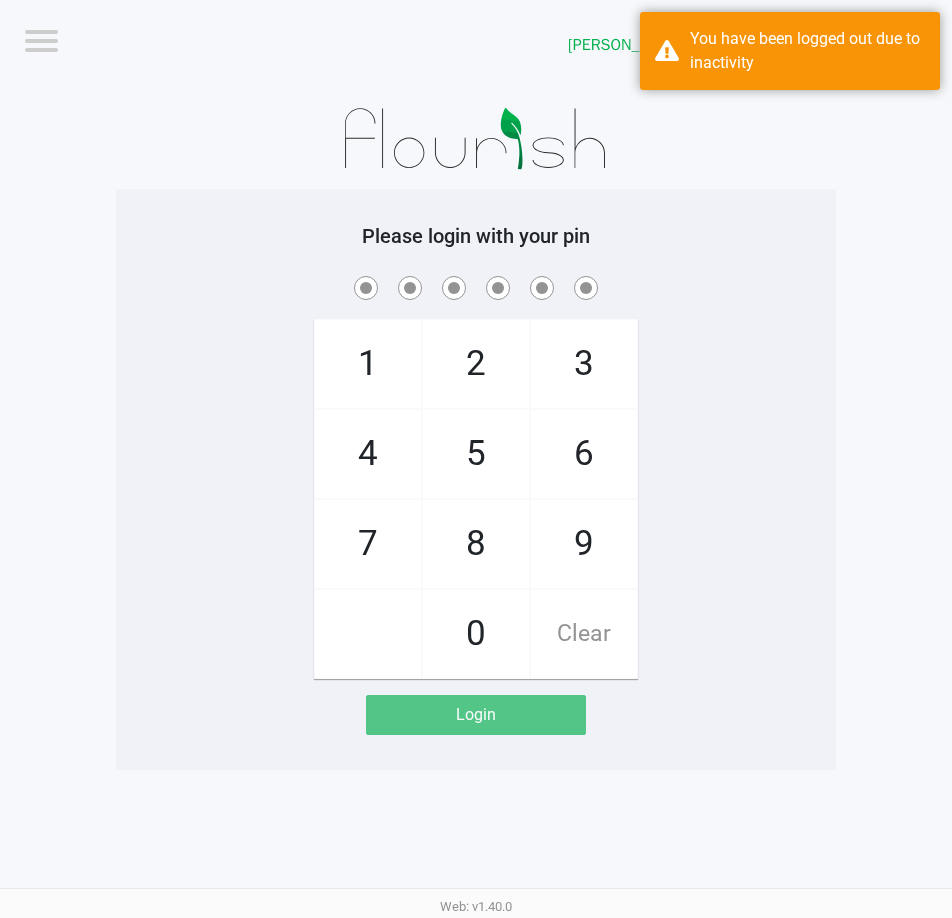 click on "1   4   7       2   5   8   0   3   6   9   Clear" 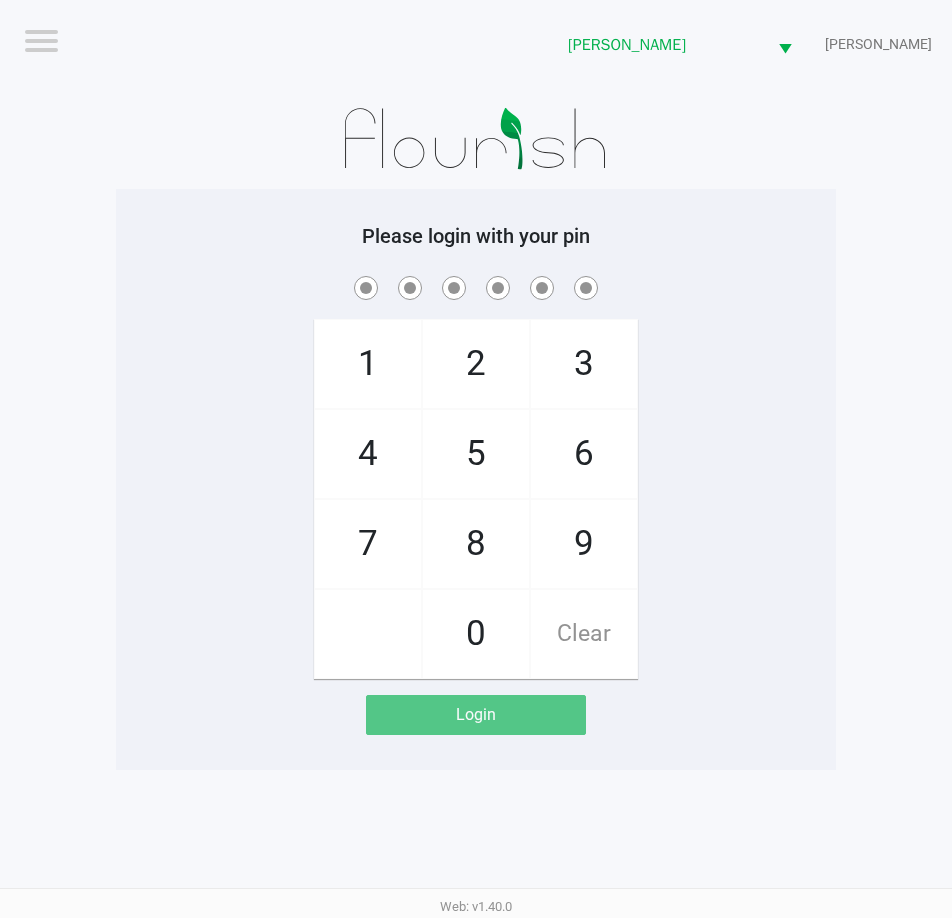 click on "Logout  [PERSON_NAME]  [PERSON_NAME]  Please login with your pin  1   4   7       2   5   8   0   3   6   9   Clear   Login" 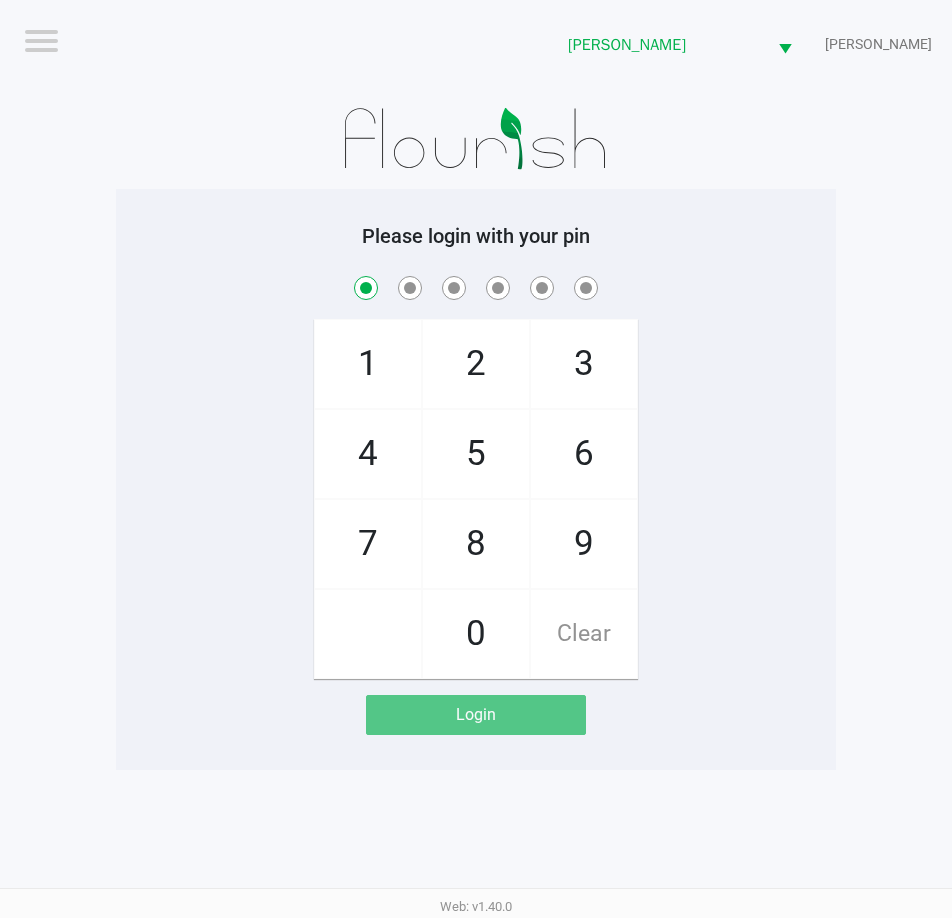 checkbox on "true" 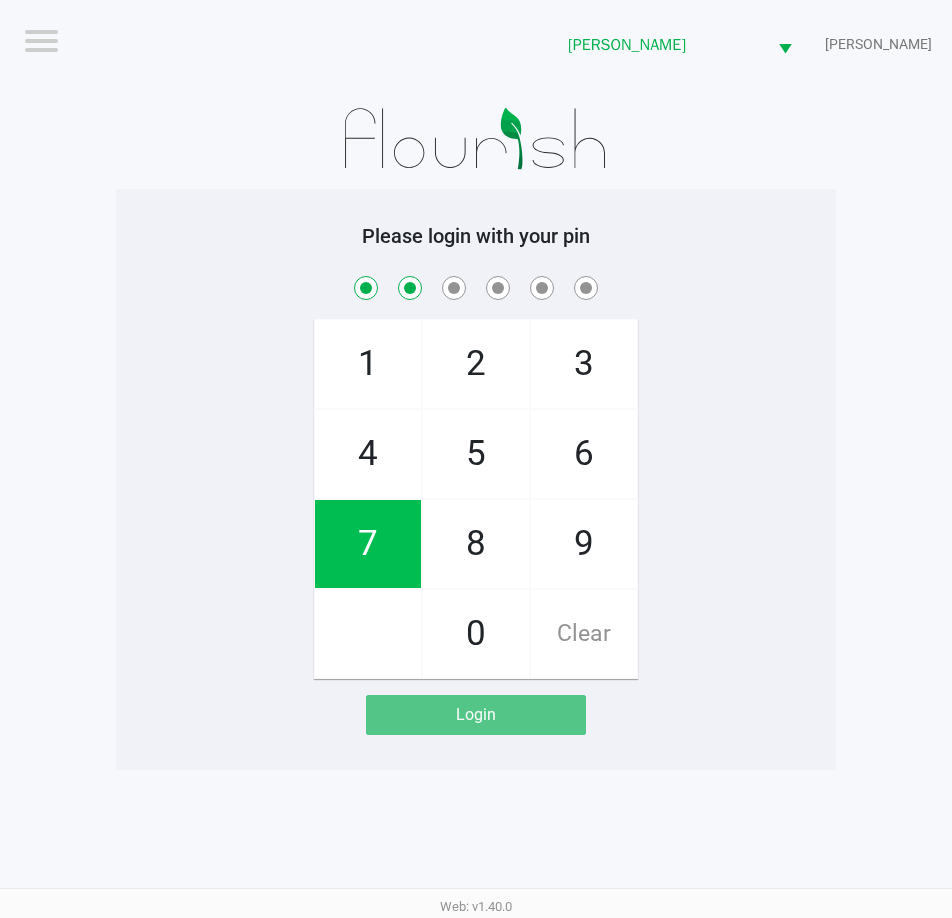 checkbox on "true" 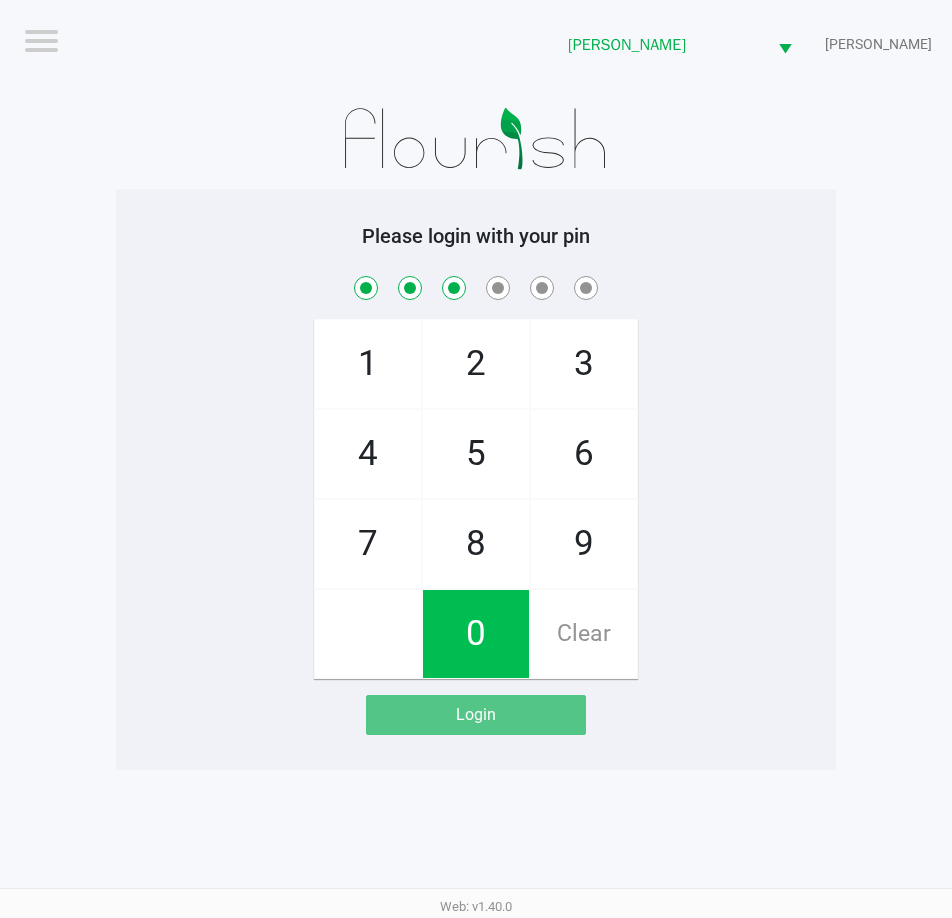 checkbox on "true" 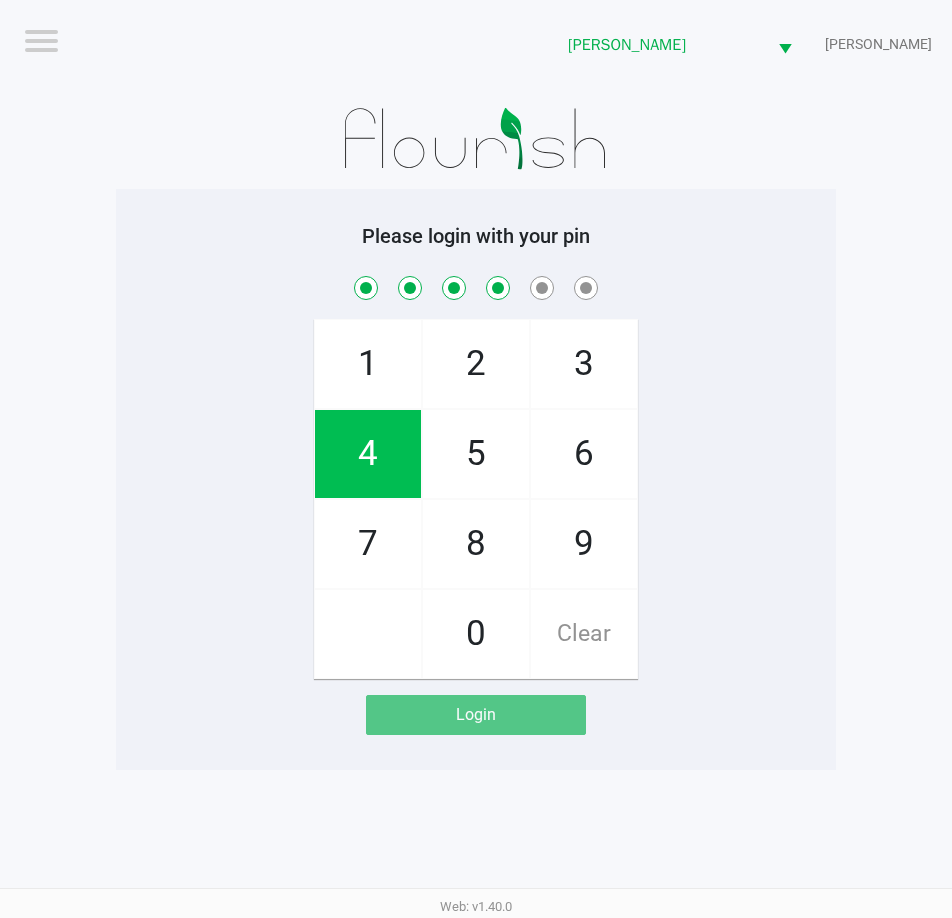 checkbox on "true" 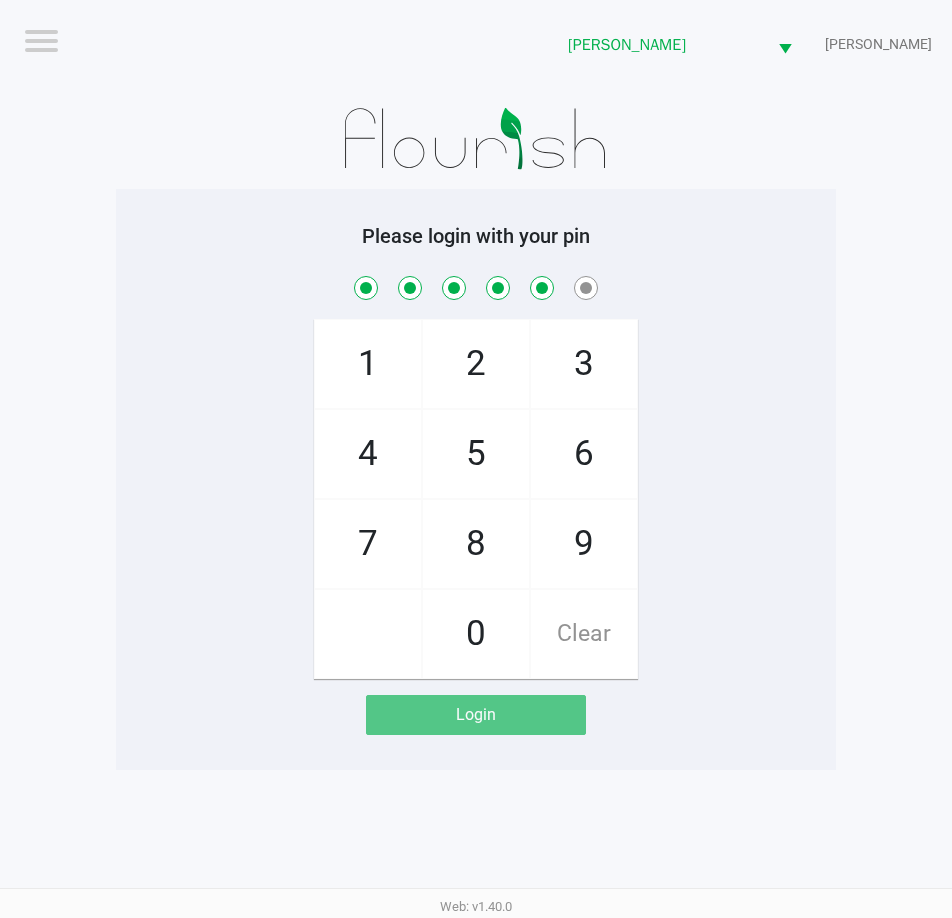 checkbox on "true" 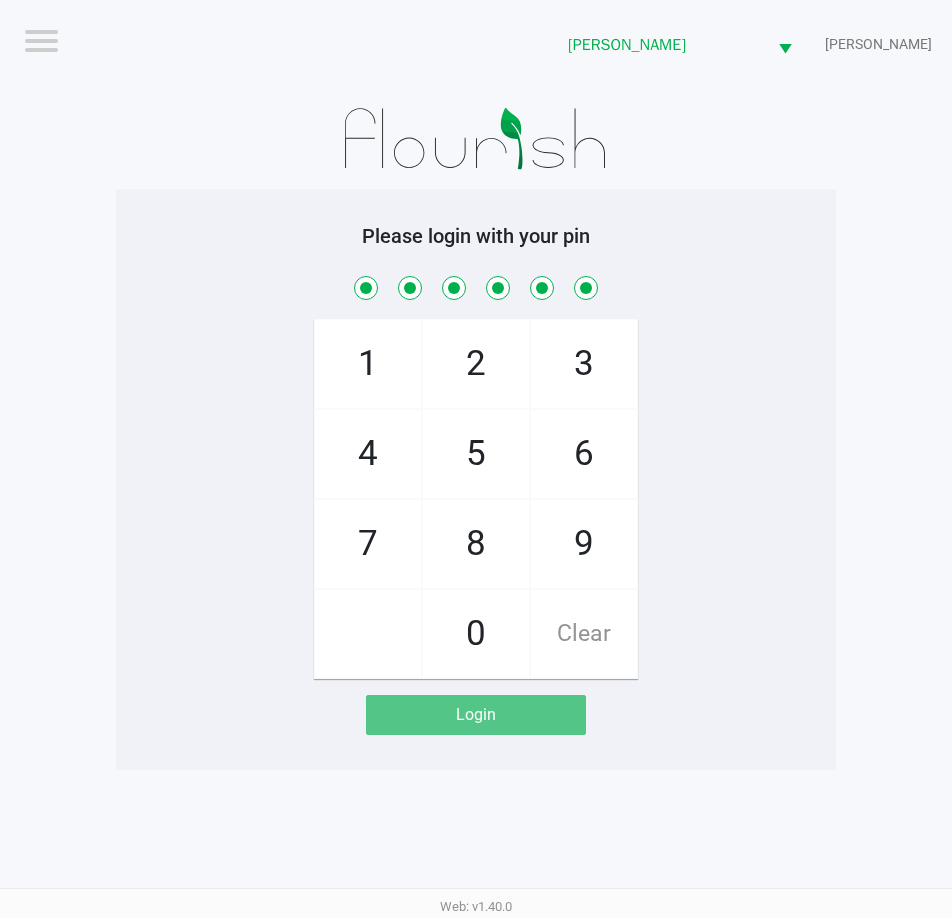 checkbox on "true" 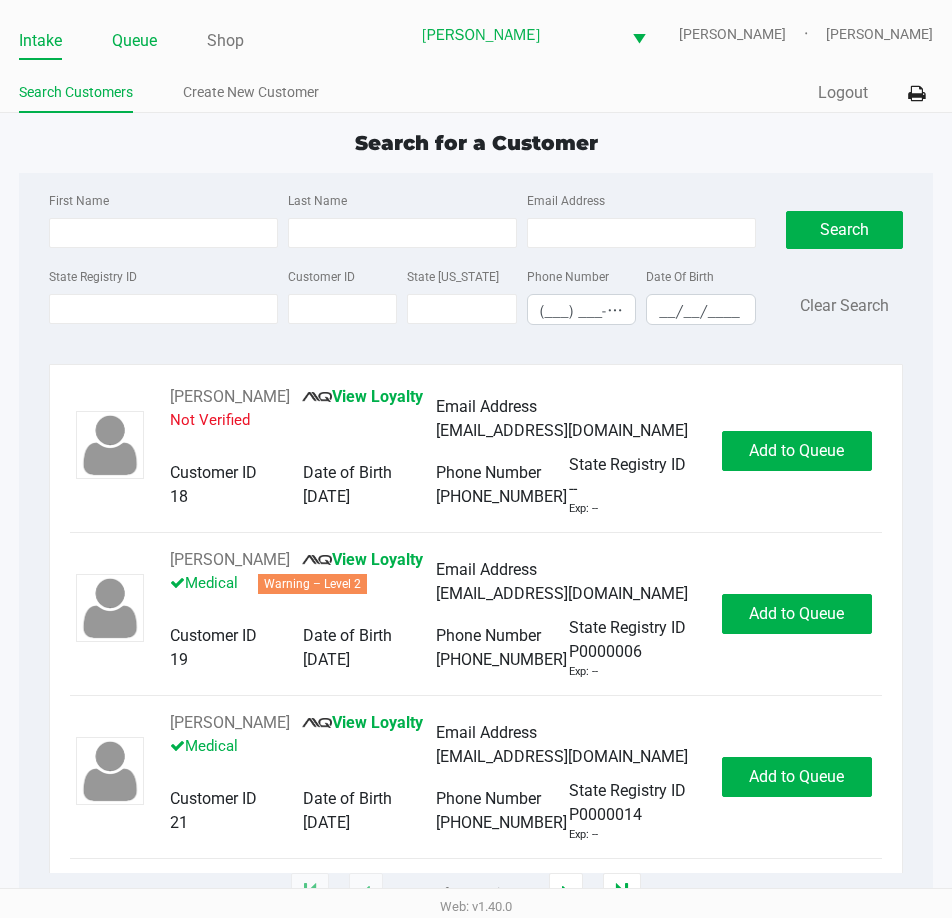 drag, startPoint x: 151, startPoint y: 34, endPoint x: 126, endPoint y: 124, distance: 93.40771 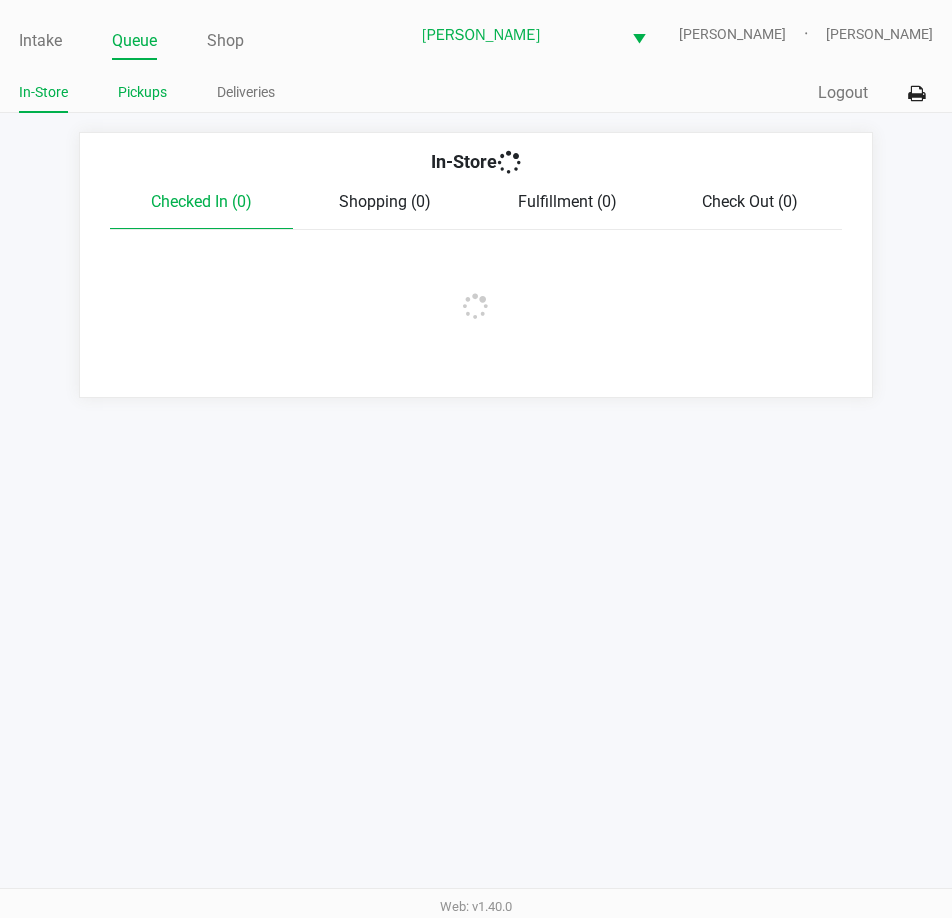 click on "Pickups" 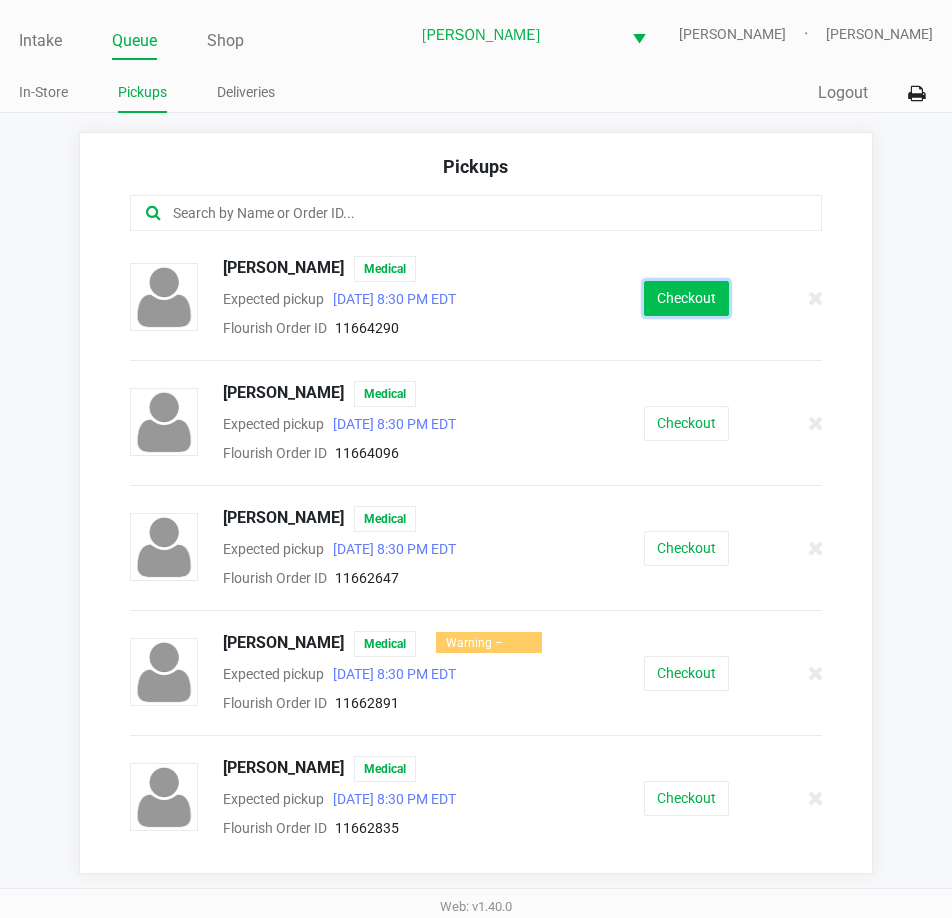 click on "Checkout" 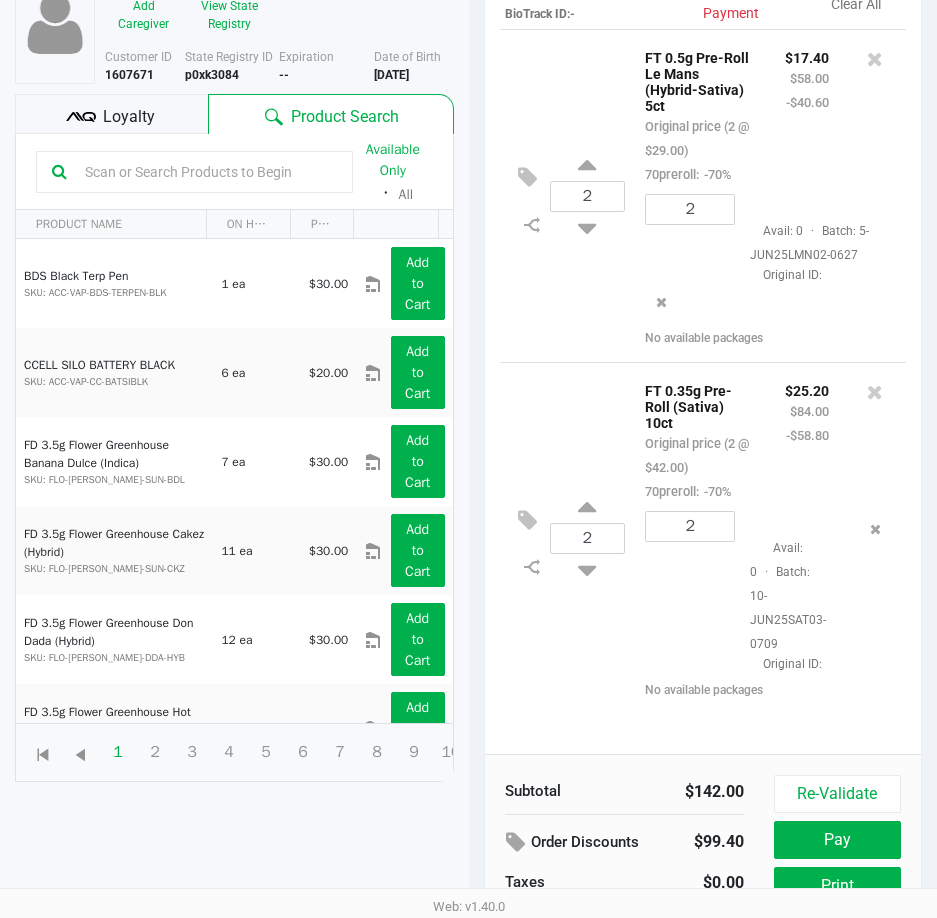 scroll, scrollTop: 265, scrollLeft: 0, axis: vertical 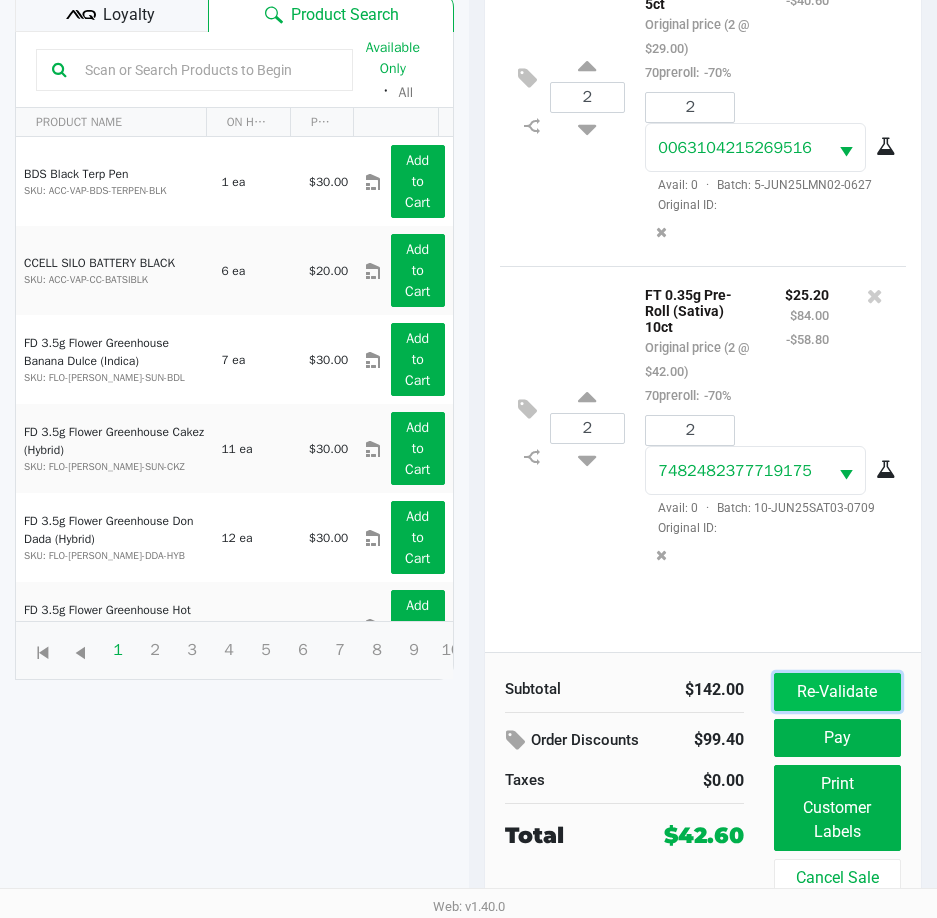 click on "Re-Validate" 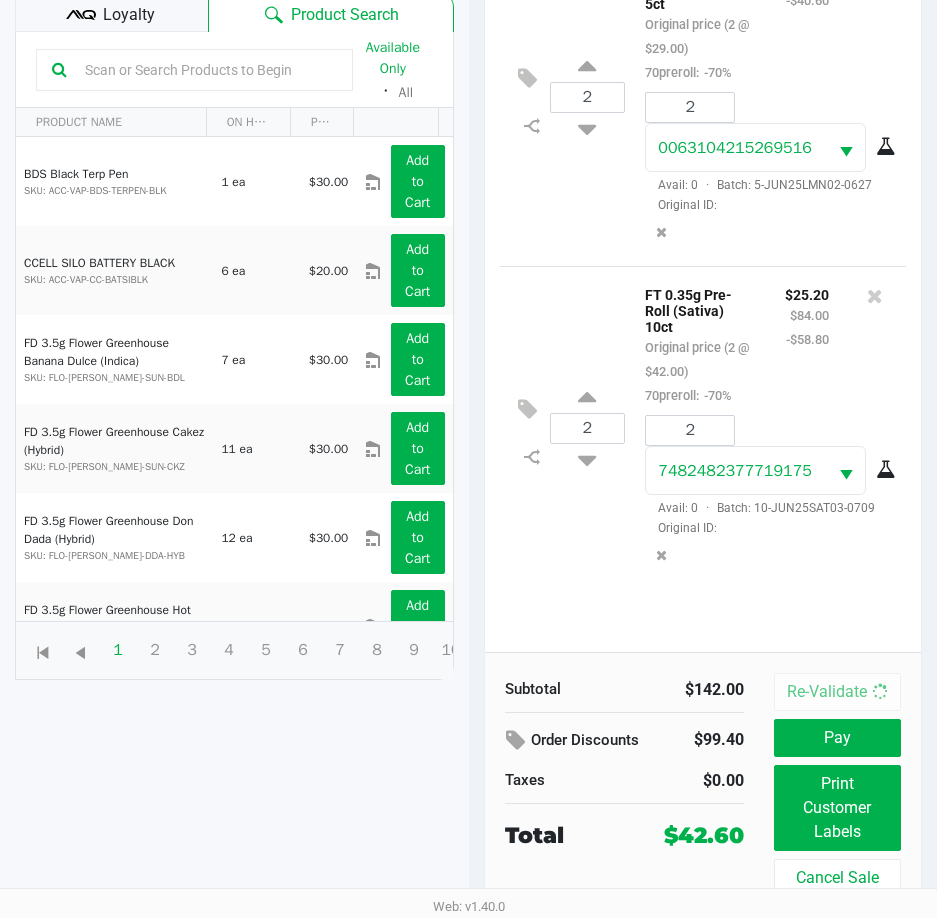 scroll, scrollTop: 0, scrollLeft: 0, axis: both 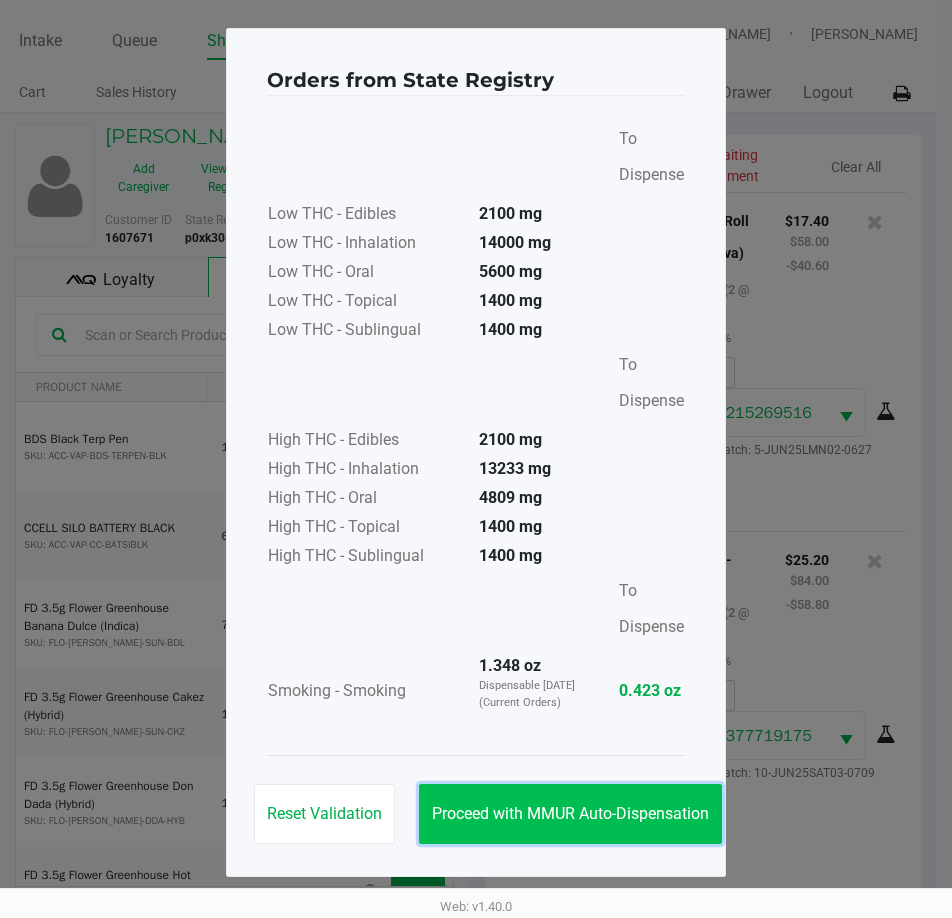 click on "Proceed with MMUR Auto-Dispensation" 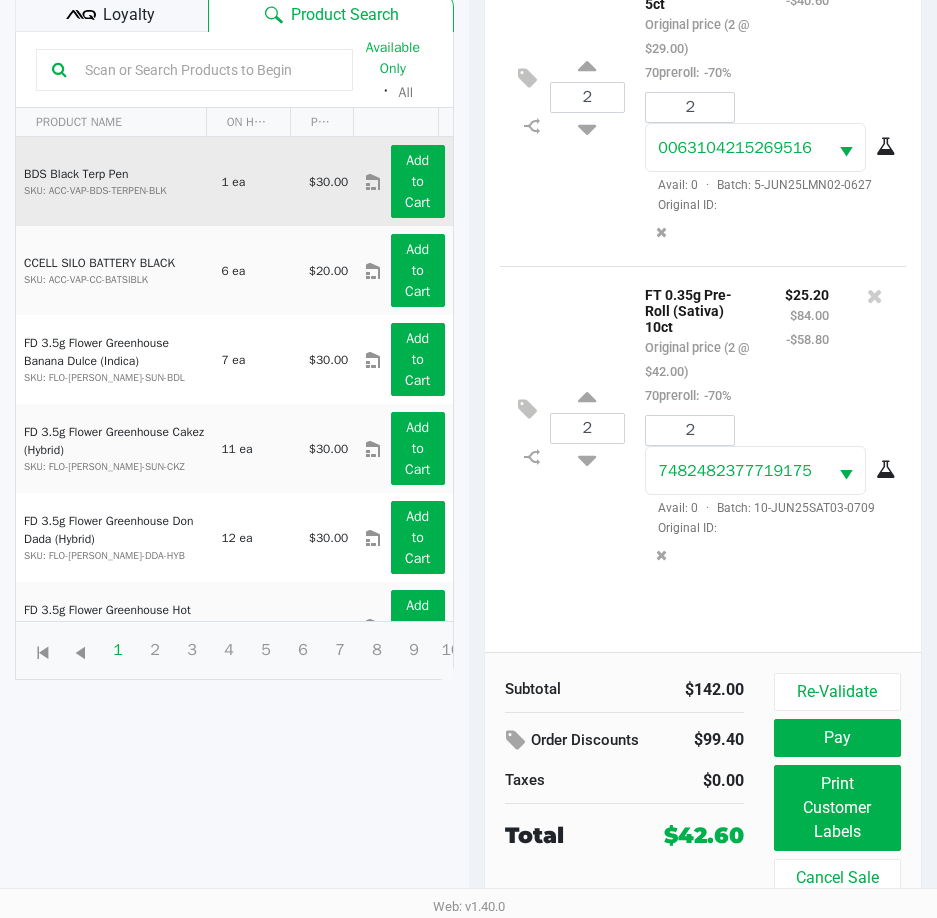 scroll, scrollTop: 65, scrollLeft: 0, axis: vertical 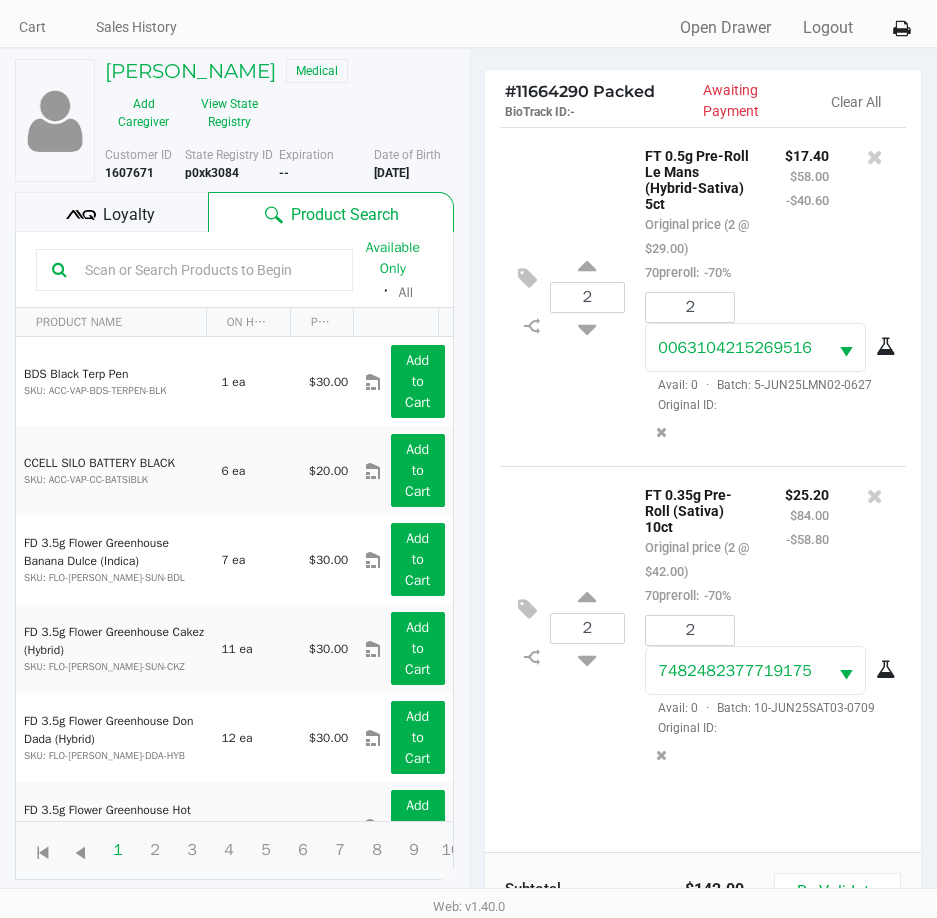 click on "Loyalty" 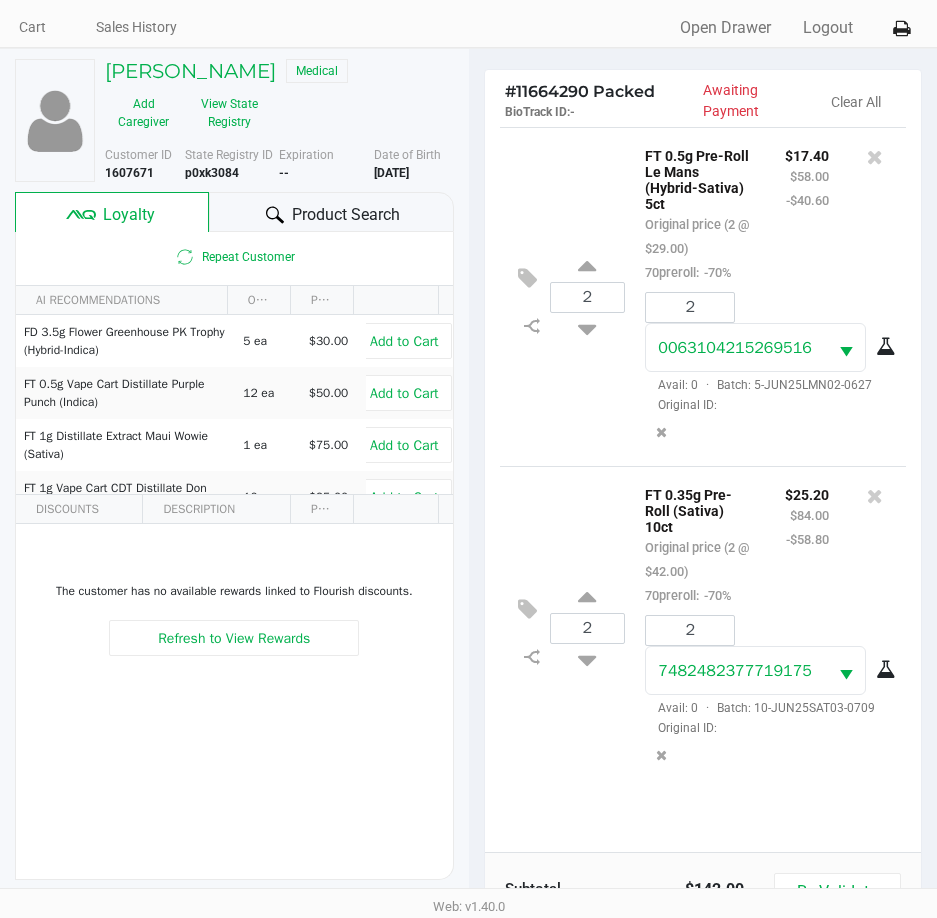 scroll, scrollTop: 265, scrollLeft: 0, axis: vertical 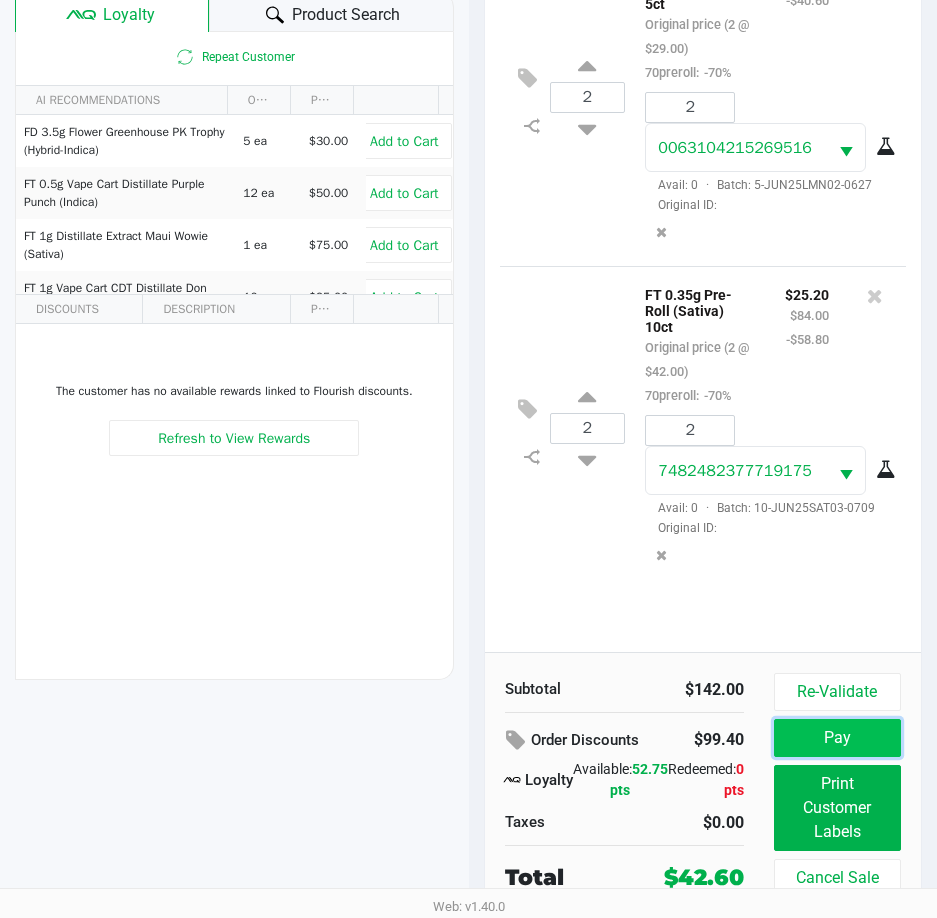 click on "Pay" 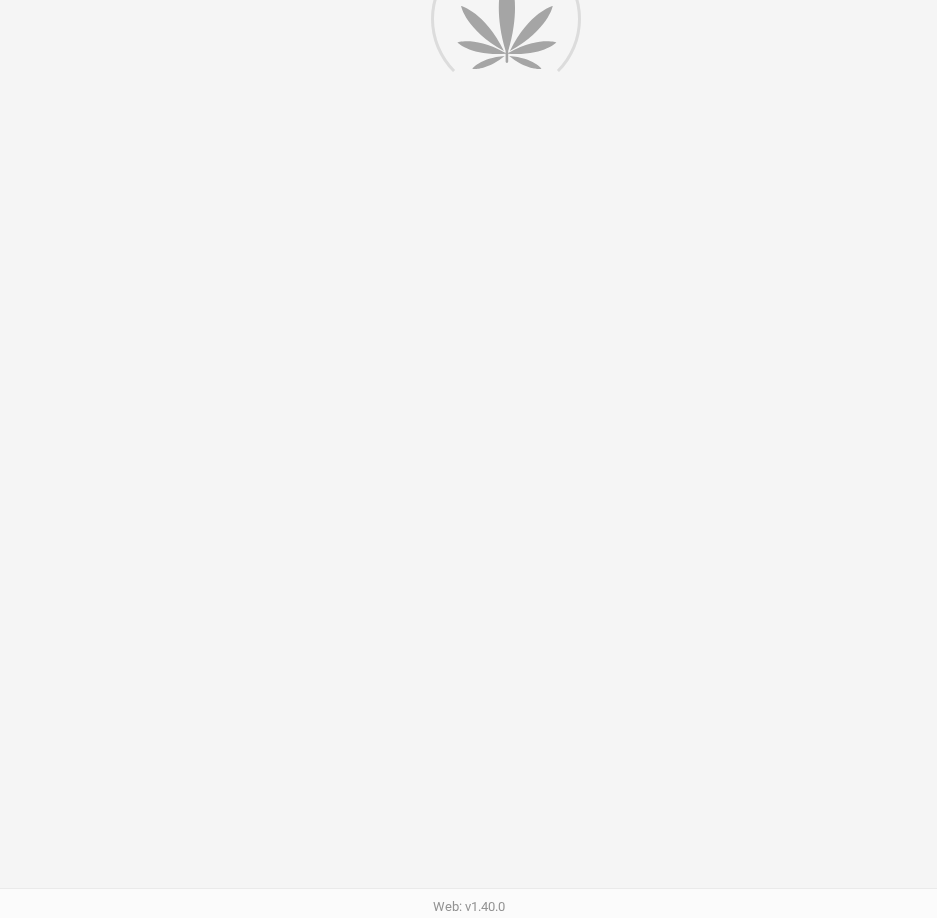 scroll, scrollTop: 0, scrollLeft: 0, axis: both 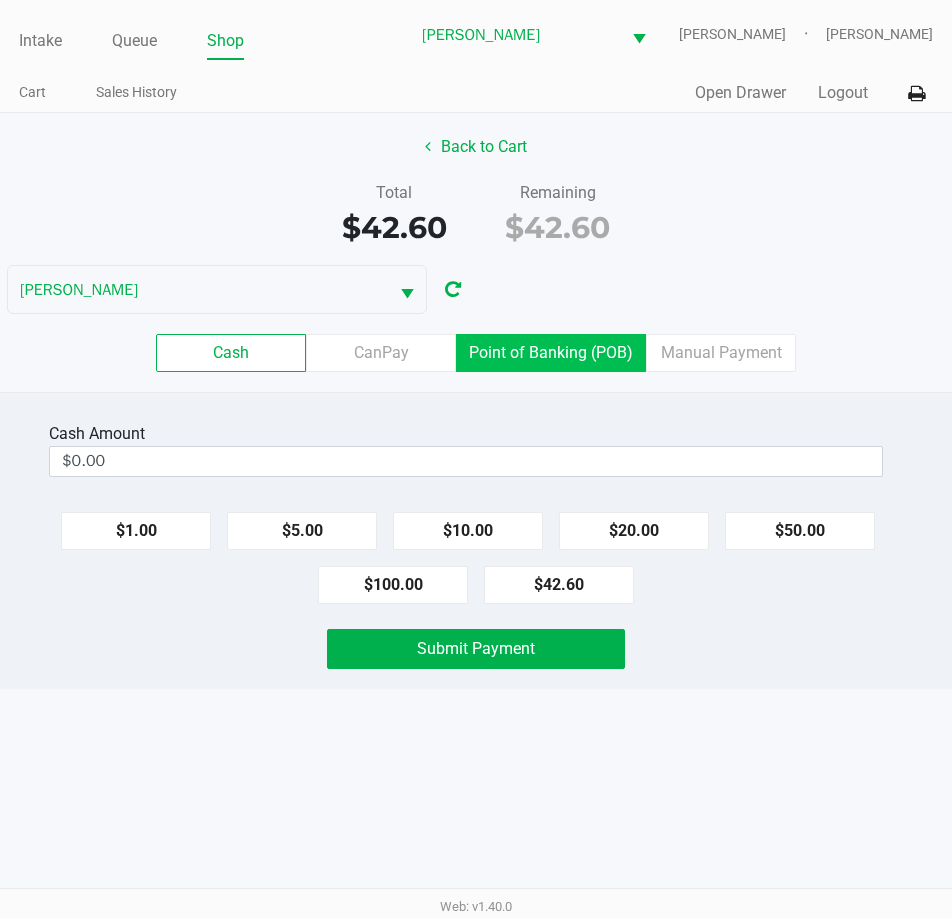click on "Point of Banking (POB)" 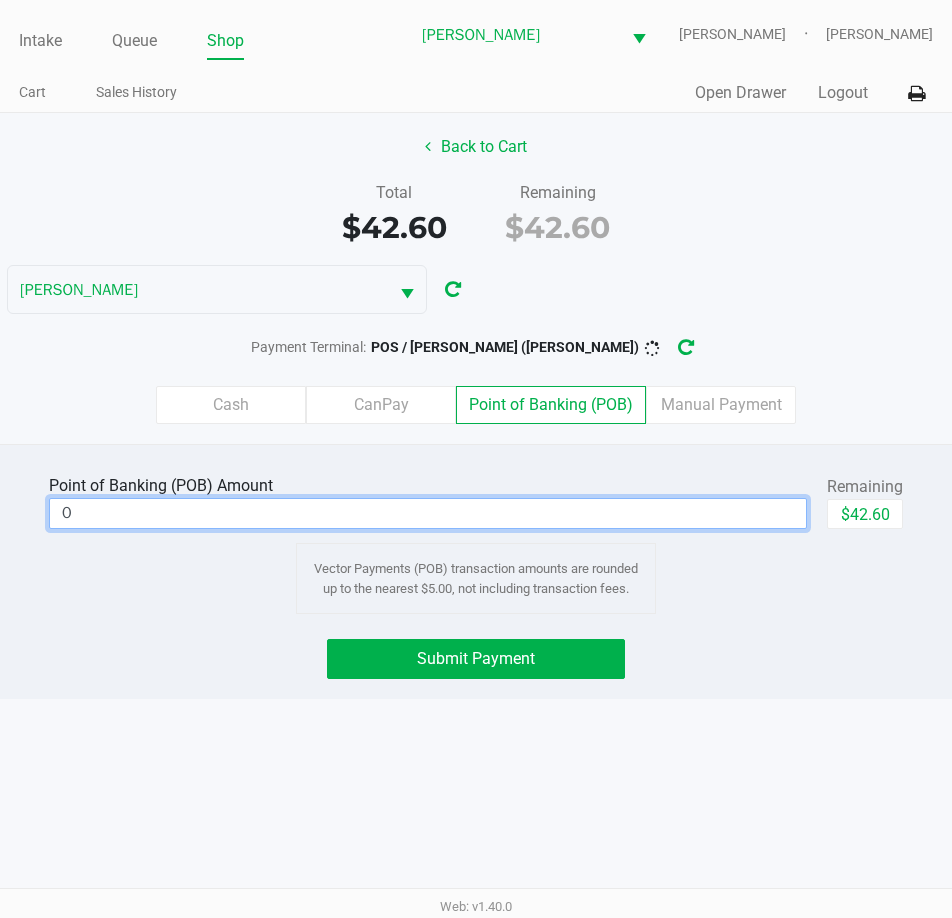 click on "0" at bounding box center [428, 513] 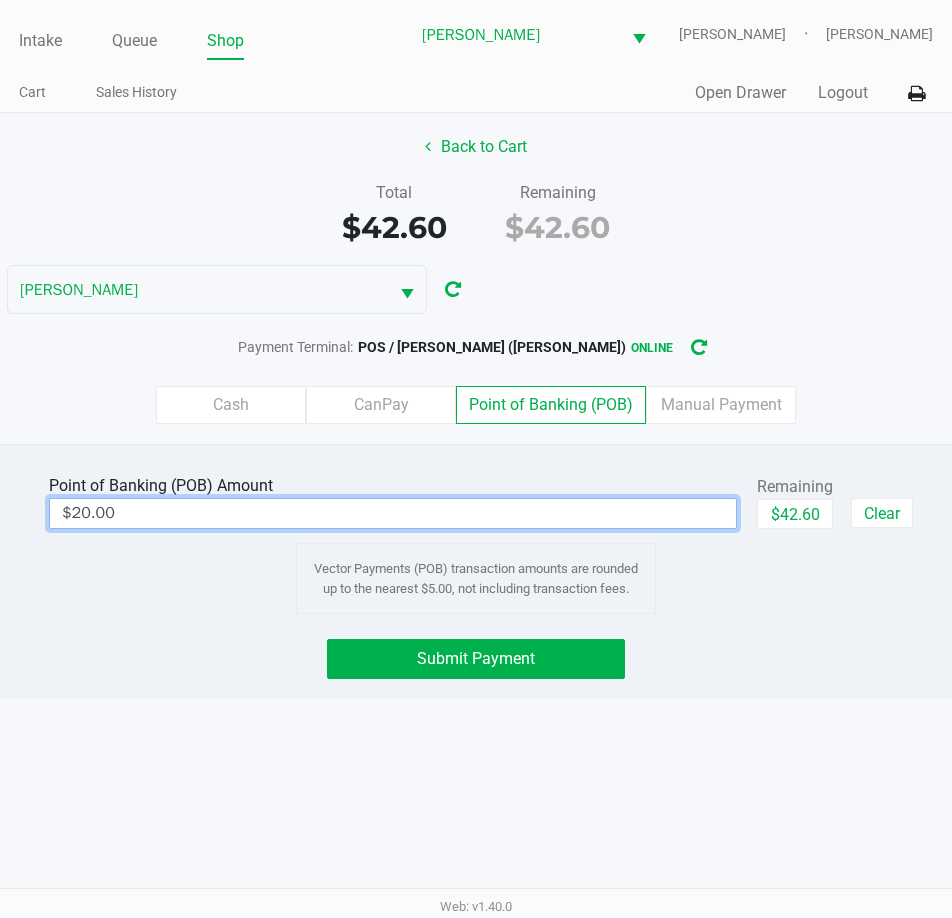 click on "Intake Queue Shop [PERSON_NAME]  [PERSON_NAME]   [PERSON_NAME]  Cart Sales History  Quick Sale   Open Drawer   Logout  Back to Cart   Total   $42.60   Remaining   $42.60  [PERSON_NAME]  Payment Terminal:   POS / [PERSON_NAME] ([PERSON_NAME])   online   Cash   CanPay   Point of Banking (POB)   Manual Payment   Point of Banking (POB)  Amount  $20.00  Remaining   $42.60   Clear  Vector Payments (POB) transaction amounts are rounded up to the nearest $5.00, not including transaction fees.  Submit Payment   Web: v1.40.0" at bounding box center [476, 459] 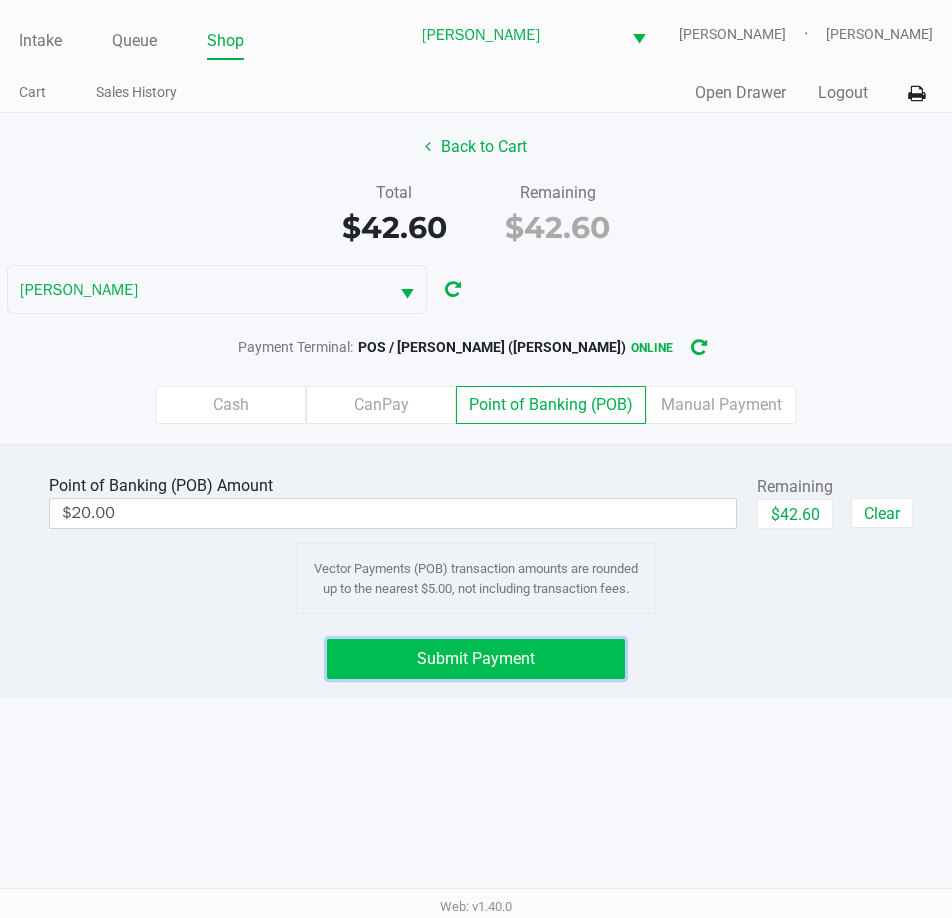 click on "Submit Payment" 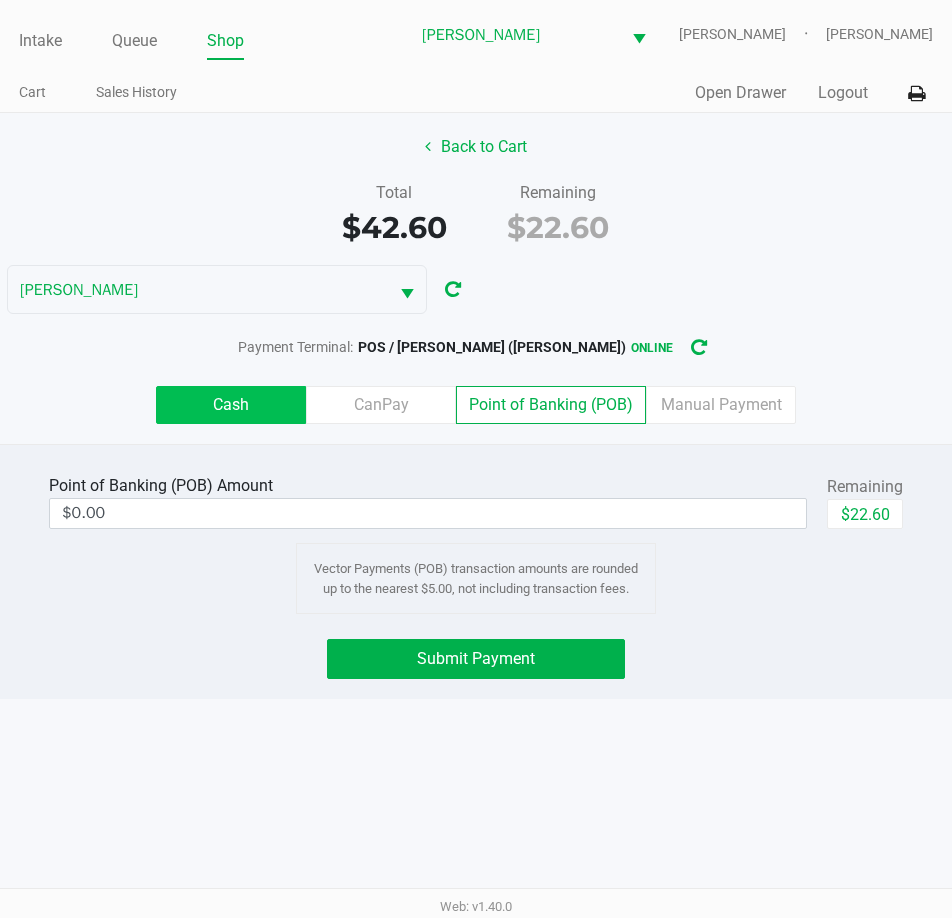 click on "Cash" 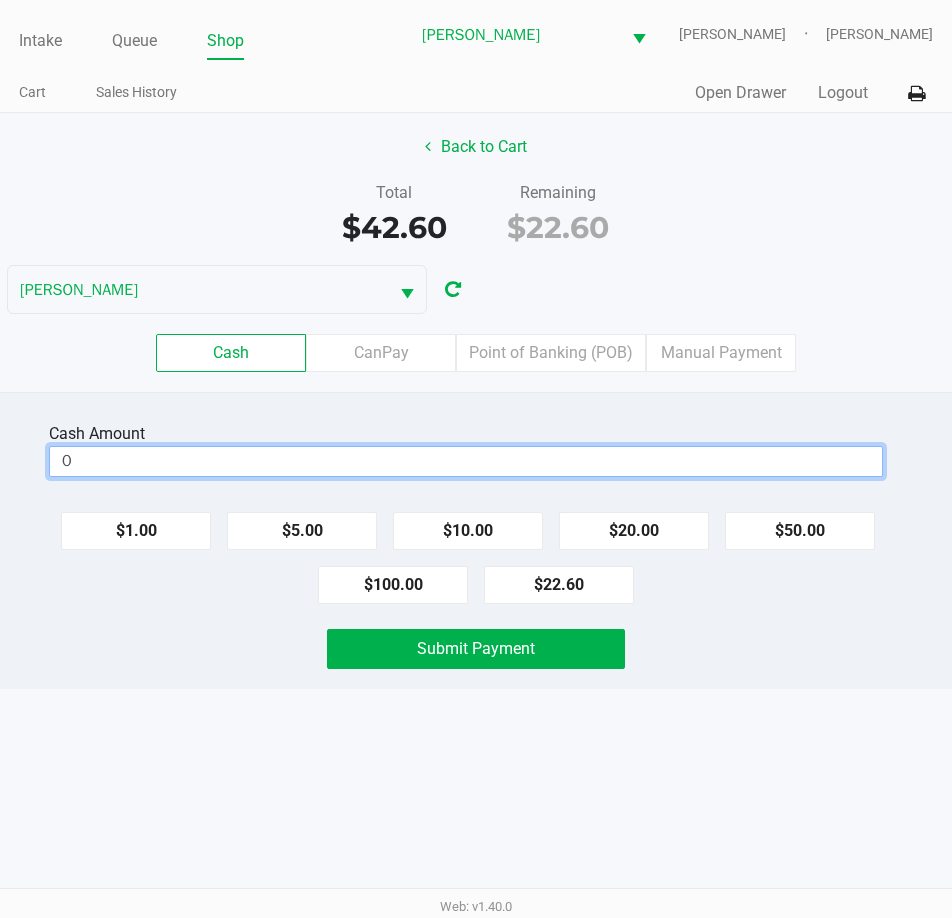 click on "0" at bounding box center (466, 461) 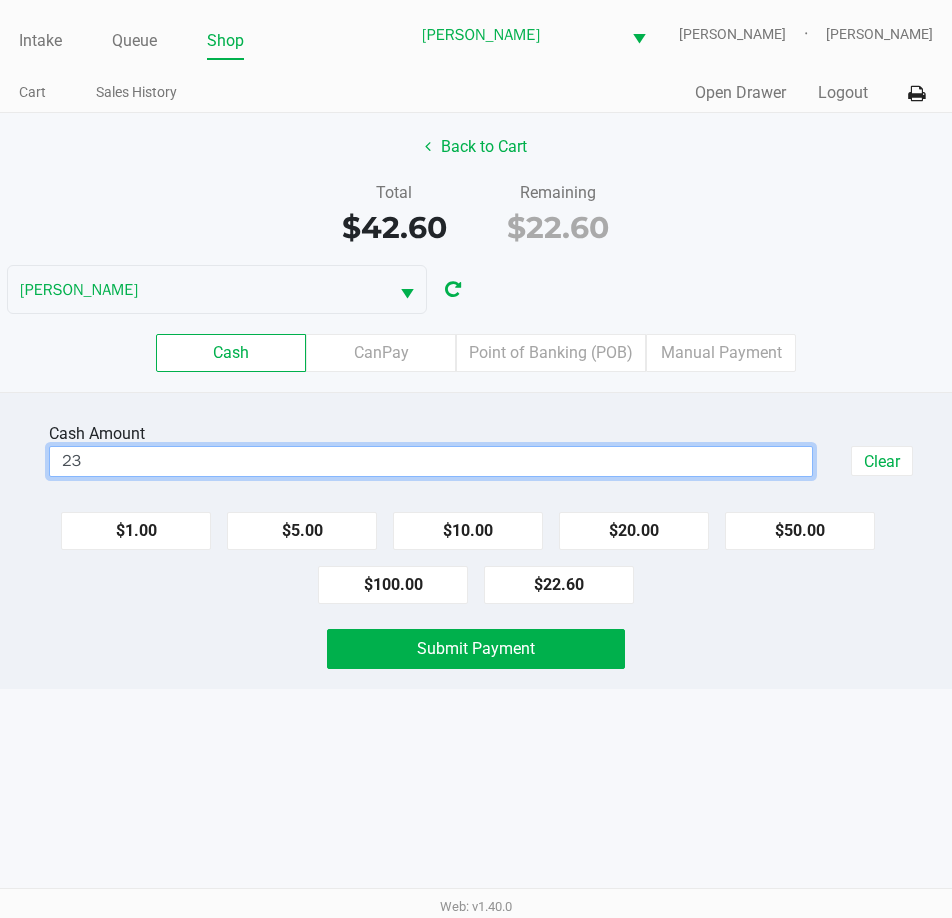 type on "$23.00" 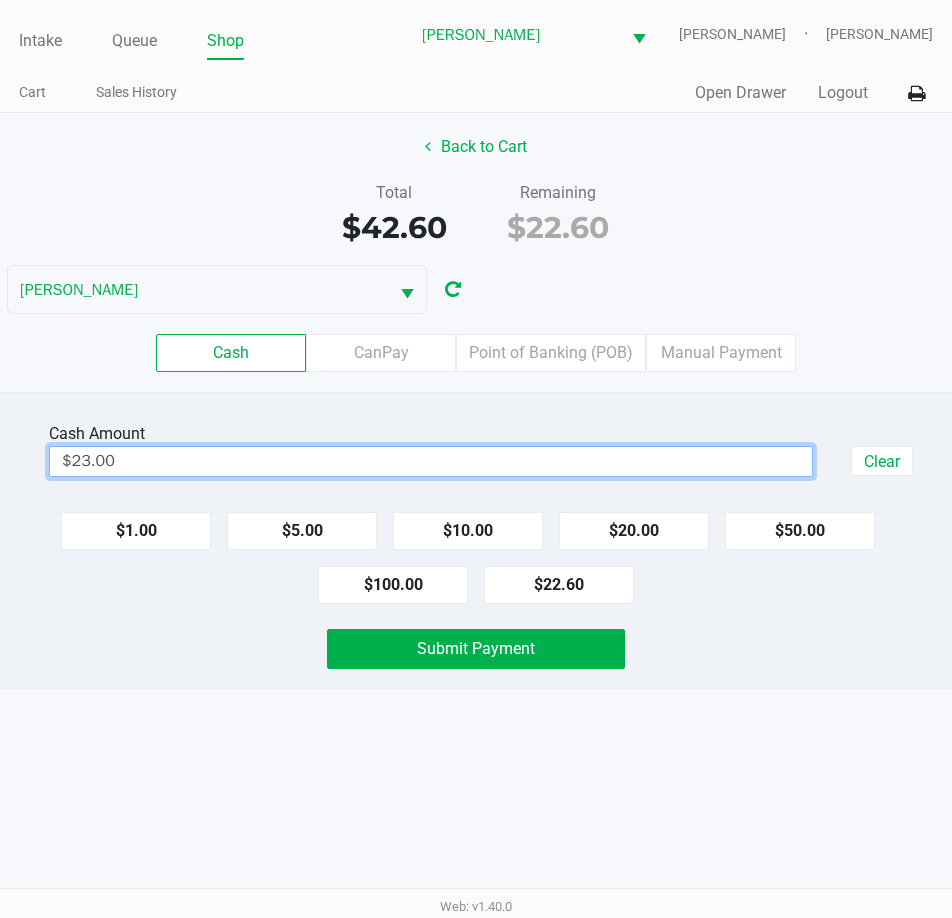 click on "Intake Queue Shop [PERSON_NAME]  [PERSON_NAME]   [PERSON_NAME]  Cart Sales History  Quick Sale   Open Drawer   Logout  Back to Cart   Total   $42.60   Remaining   $22.60  [PERSON_NAME]  Cash   CanPay   Point of Banking (POB)   Manual Payment   Cash  Amount  $23.00  Clear   $1.00   $5.00   $10.00   $20.00   $50.00   $100.00   $22.60   Submit Payment   Web: v1.40.0" at bounding box center (476, 459) 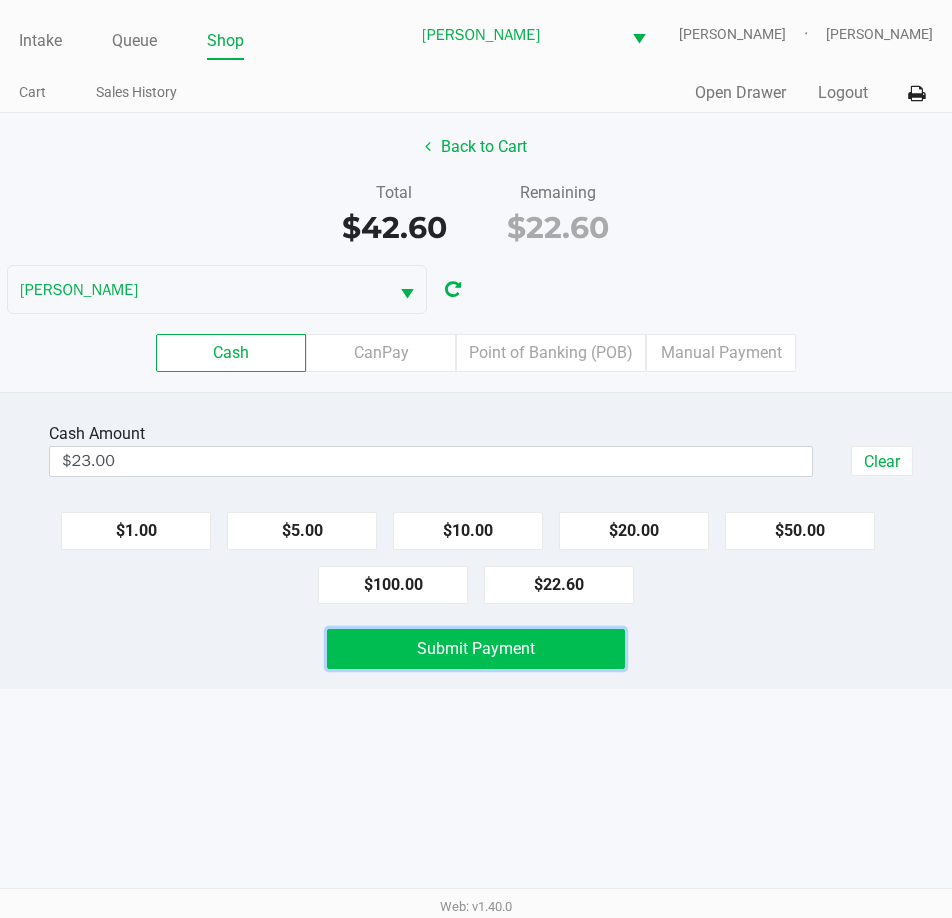 click on "Submit Payment" 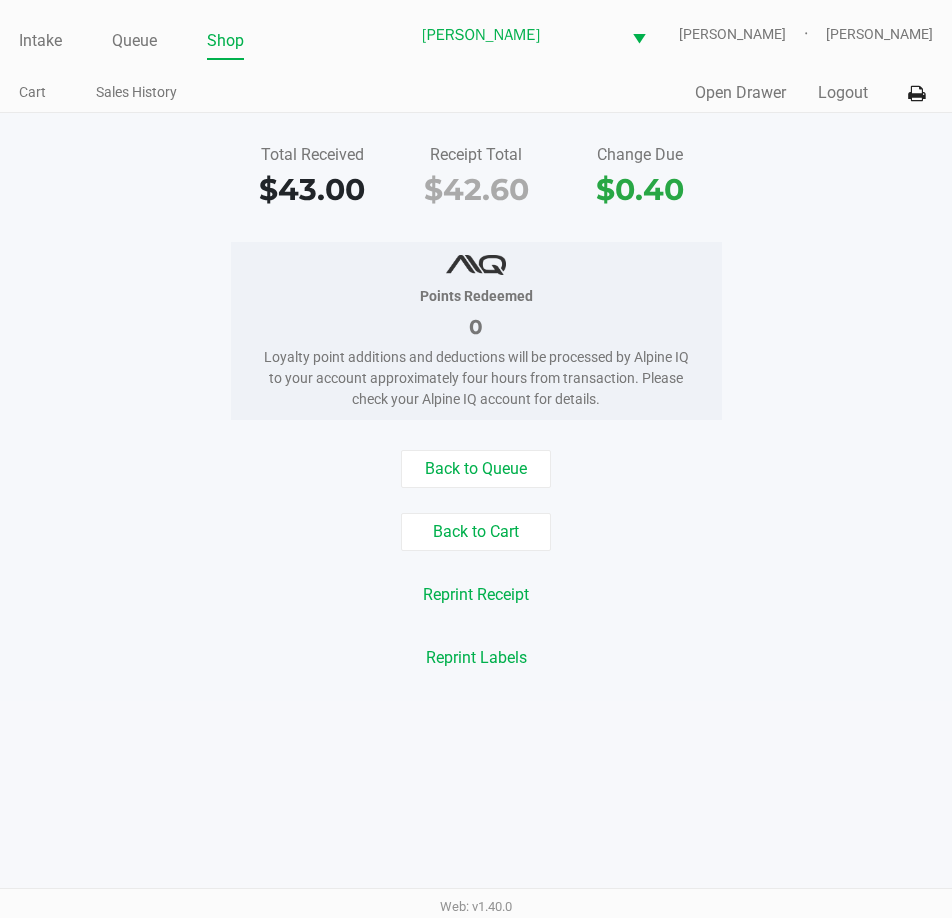 click on "Total Received   $43.00   Receipt Total   $42.60   Change Due   $0.40" 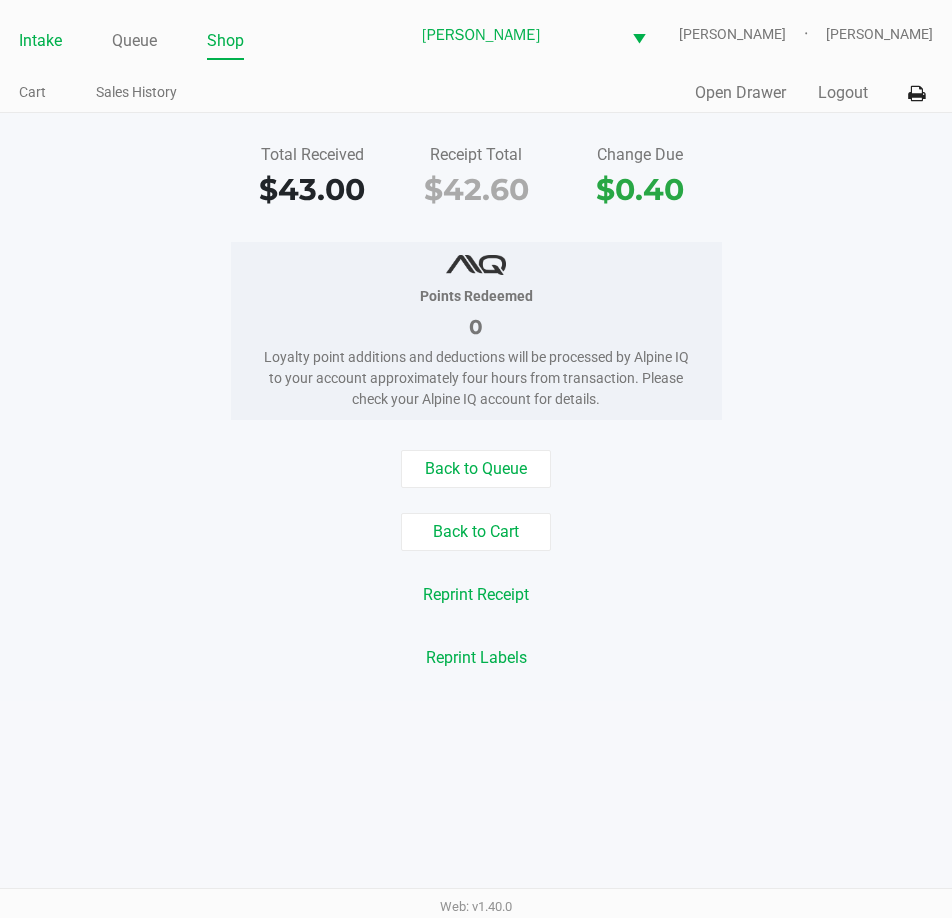 click on "Intake" 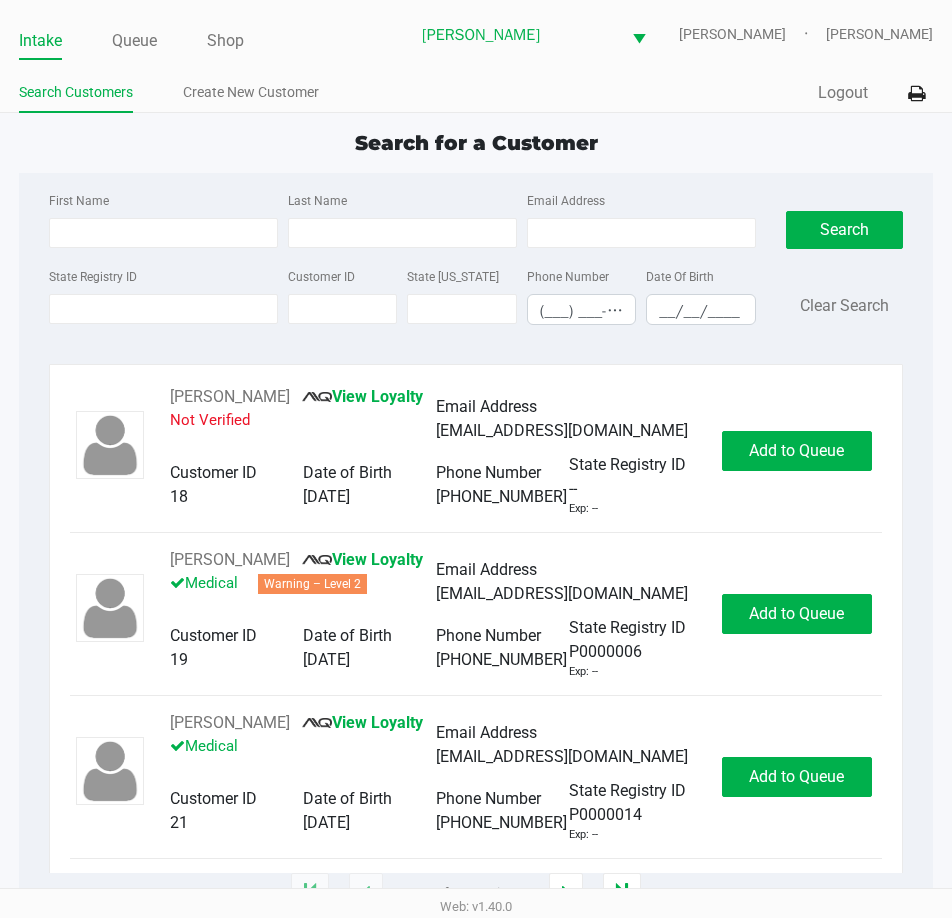 click on "Search for a Customer First Name Last Name Email Address State Registry ID Customer ID State [US_STATE] Phone Number (___) ___-____ Date Of Birth __/__/____  Search   Clear Search   [PERSON_NAME]       View Loyalty   Not Verified   Email Address   [EMAIL_ADDRESS][DOMAIN_NAME]   Customer ID   18   Date of Birth   [DEMOGRAPHIC_DATA]   Phone Number   [PHONE_NUMBER]   State Registry ID   --   Exp: --   Add to Queue   [PERSON_NAME]       View Loyalty   Medical   Warning – Level 2   Email Address   [EMAIL_ADDRESS][DOMAIN_NAME]   Customer ID   19   Date of Birth   [DEMOGRAPHIC_DATA]   Phone Number   [PHONE_NUMBER]   State Registry ID   P0000006   Exp: --   Add to Queue   [PERSON_NAME]       View Loyalty   Medical   Email Address   [EMAIL_ADDRESS][DOMAIN_NAME]   Customer ID   21   Date of Birth   [DEMOGRAPHIC_DATA]   Phone Number   [PHONE_NUMBER]   State Registry ID   P0000014   Exp: --   Add to Queue   [PERSON_NAME]       Loyalty Signup   Medical   Email Address   --   Customer ID   23   Date of Birth   [DEMOGRAPHIC_DATA]   Phone Number   [PHONE_NUMBER]" 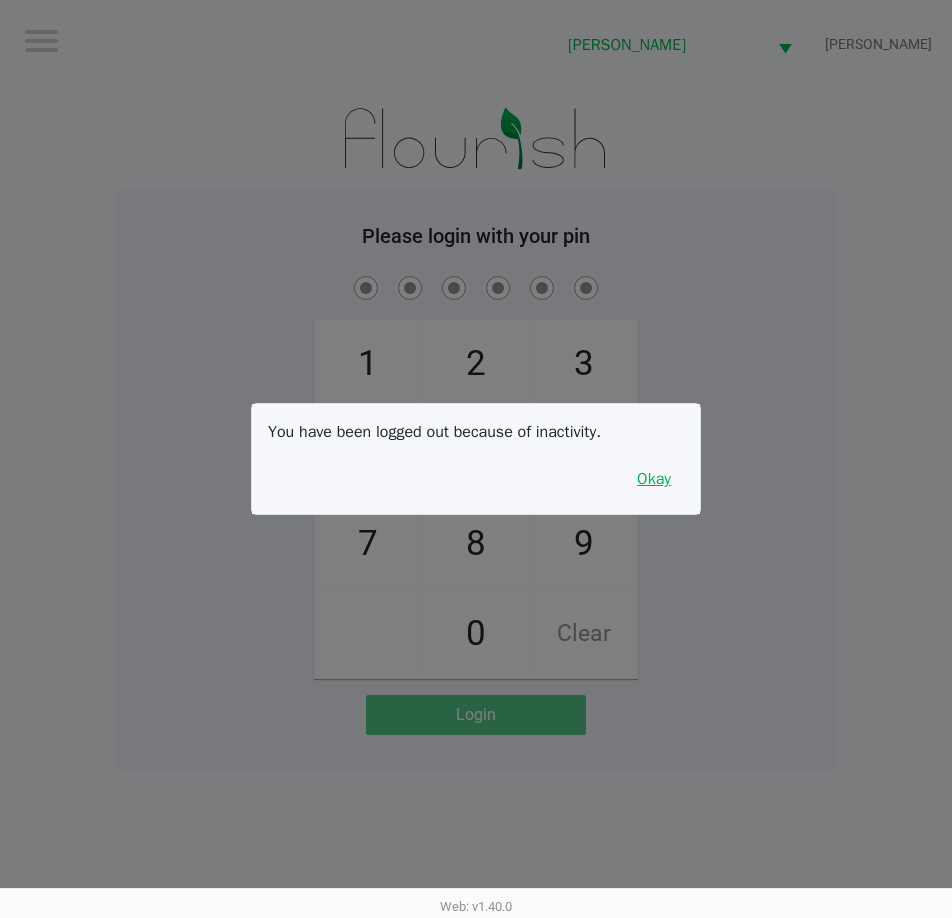 click on "Okay" at bounding box center [654, 479] 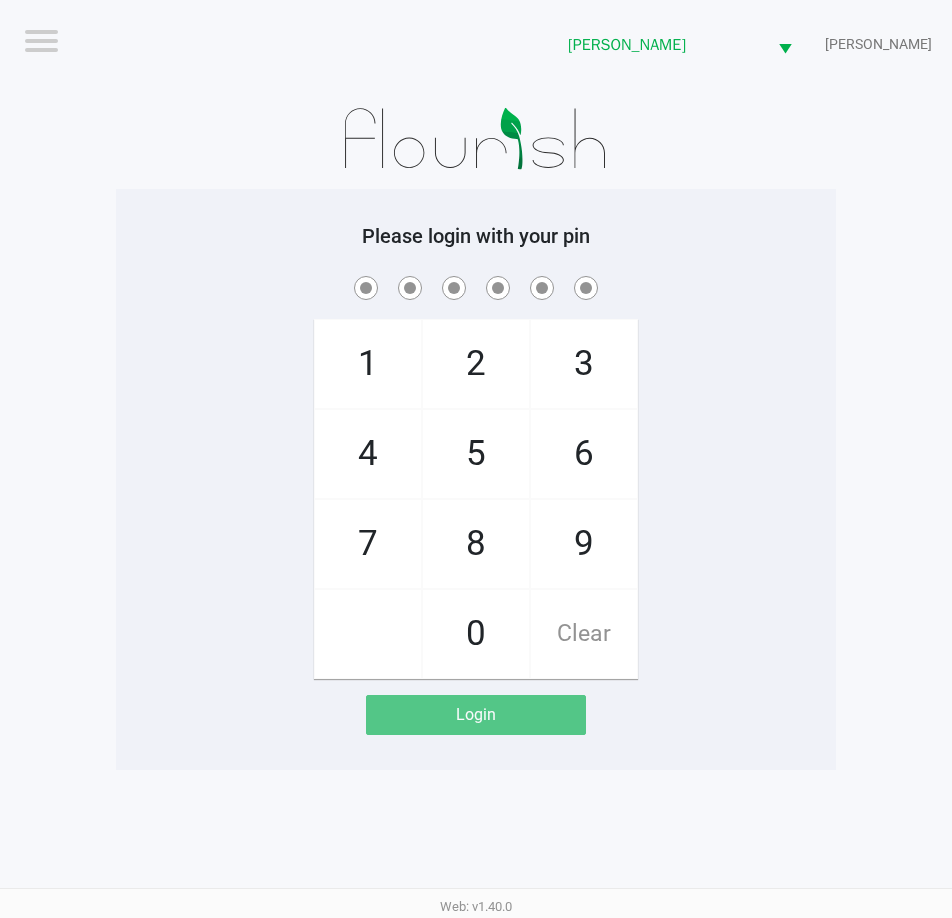 click on "Please login with your pin  1   4   7       2   5   8   0   3   6   9   Clear   Login" 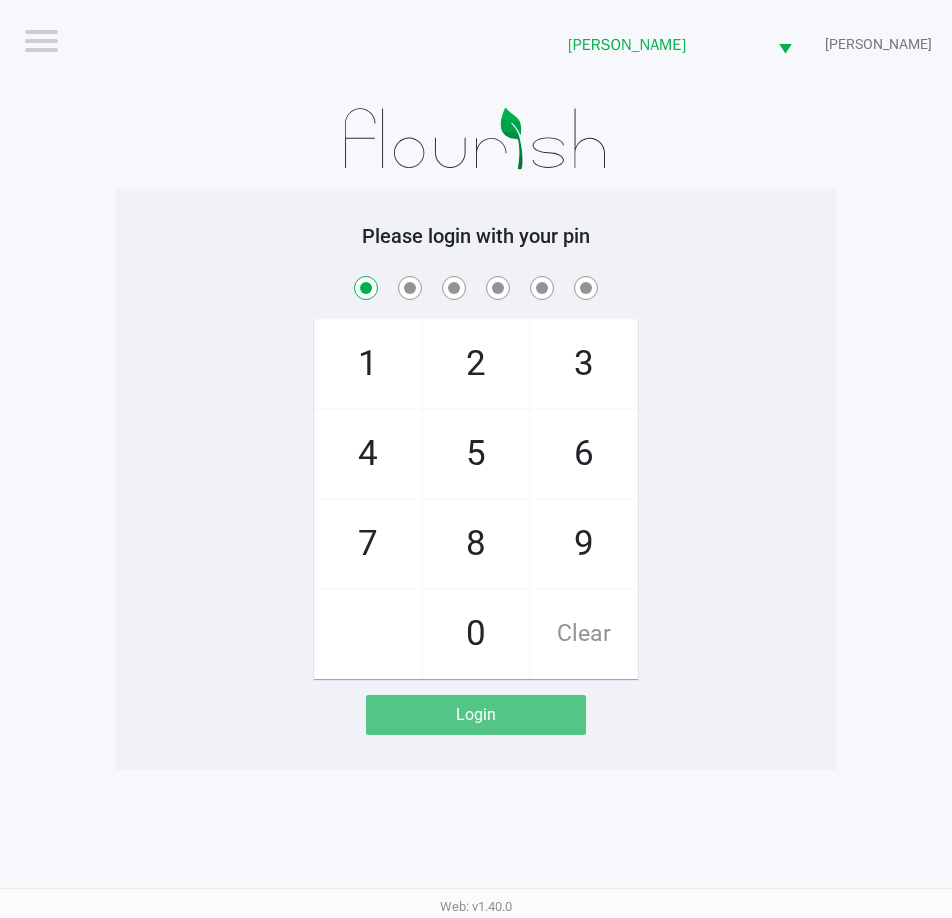 checkbox on "true" 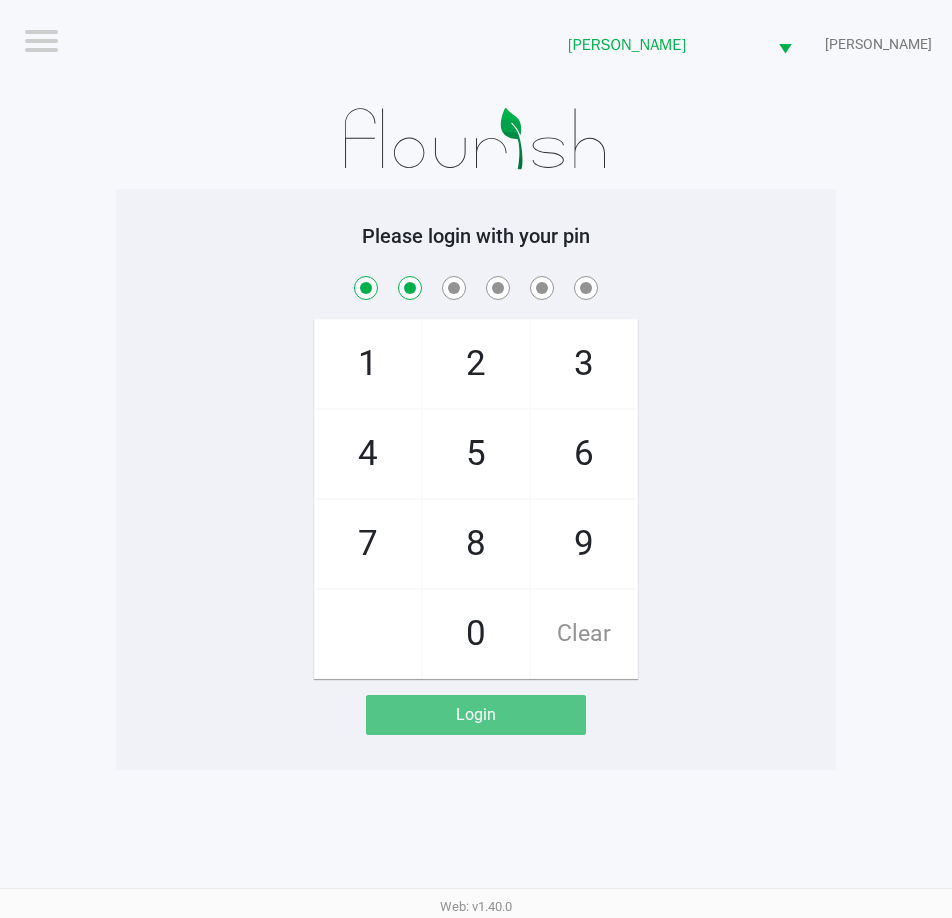 checkbox on "true" 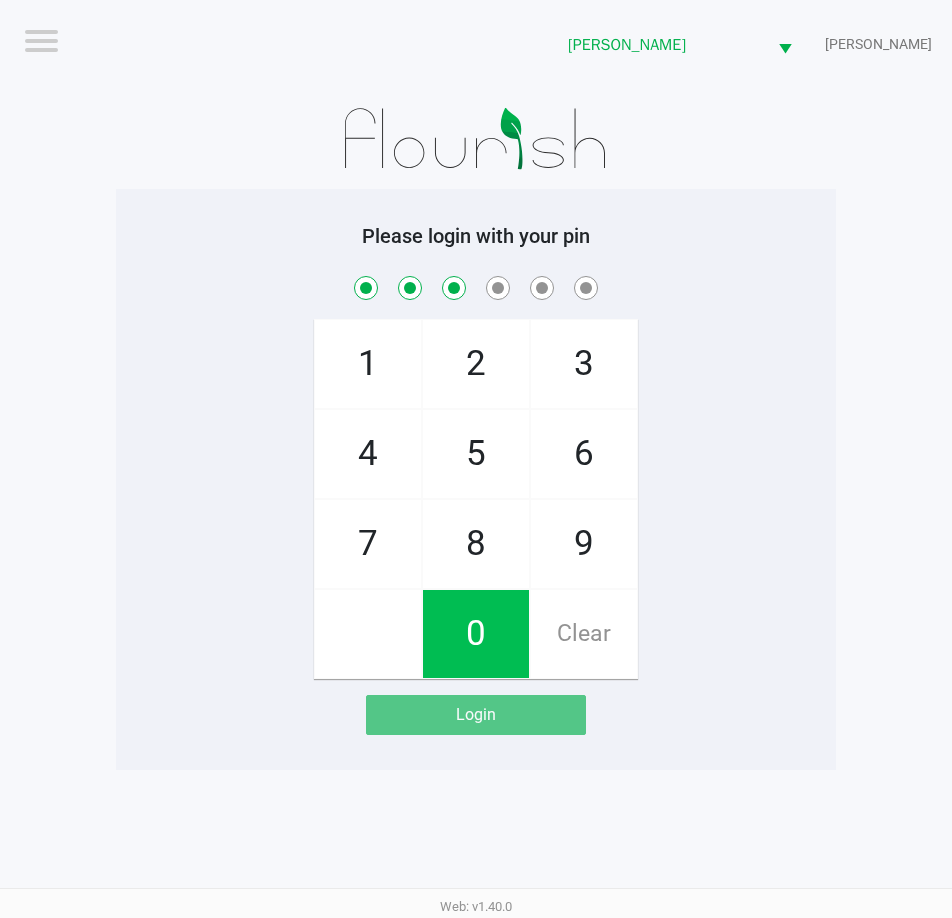 checkbox on "true" 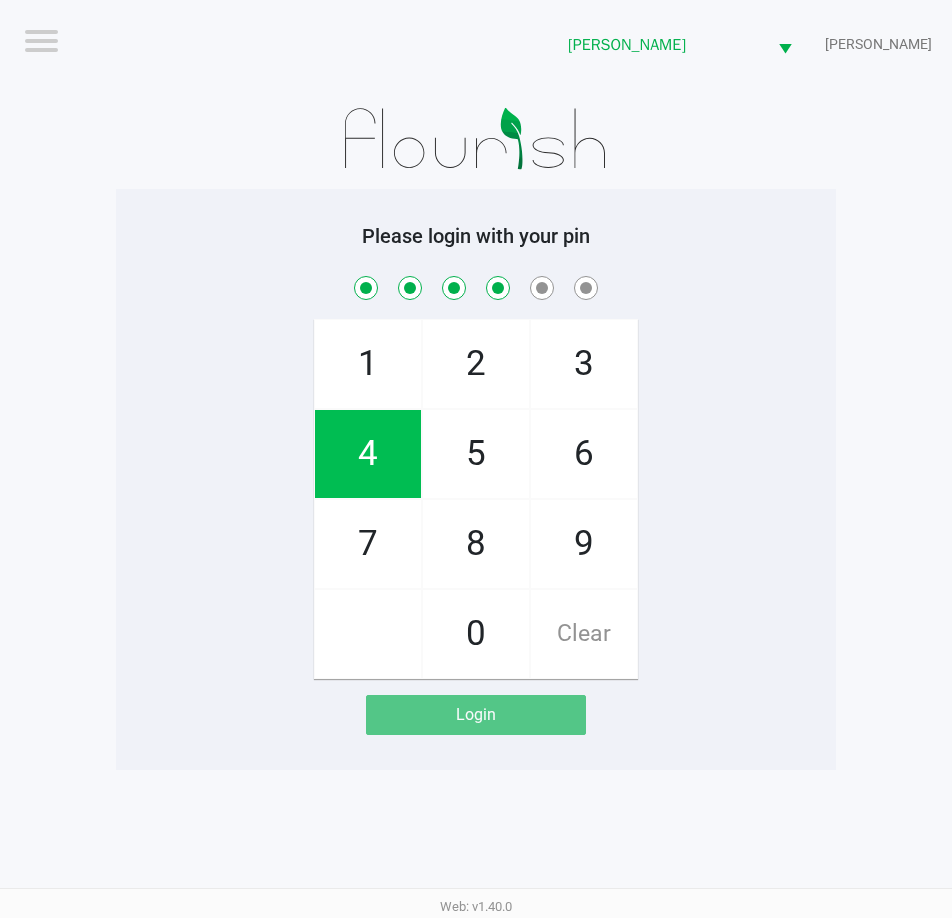checkbox on "true" 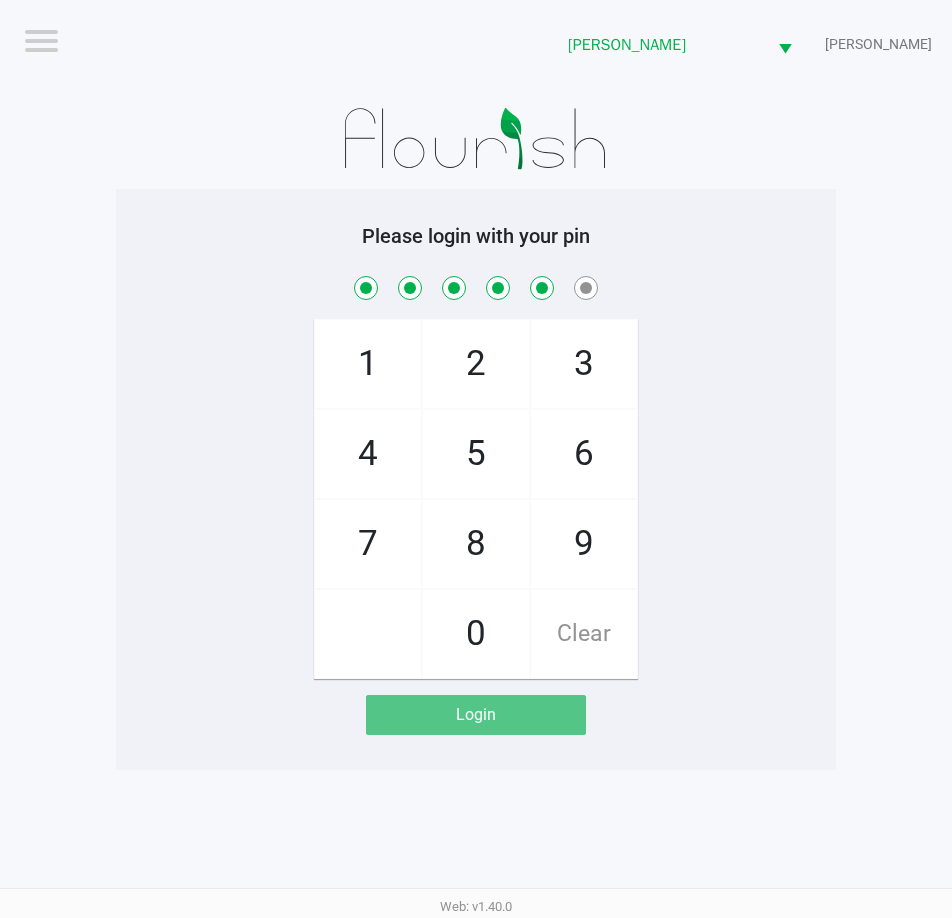 checkbox on "true" 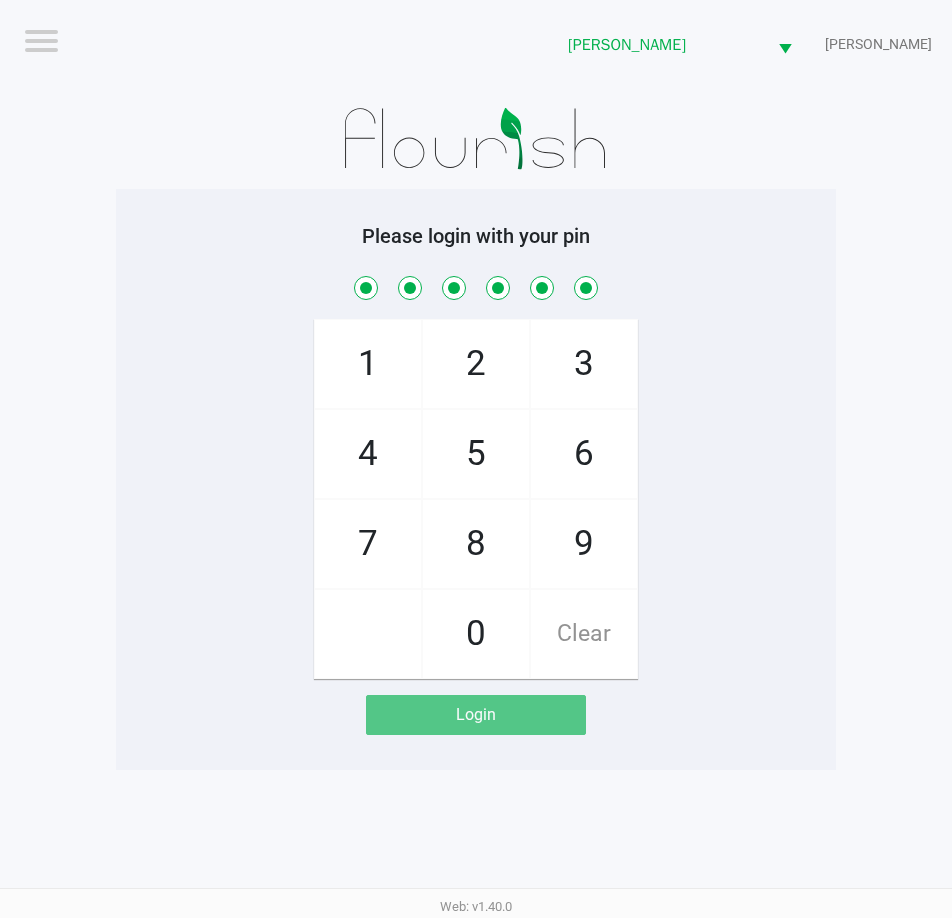 checkbox on "true" 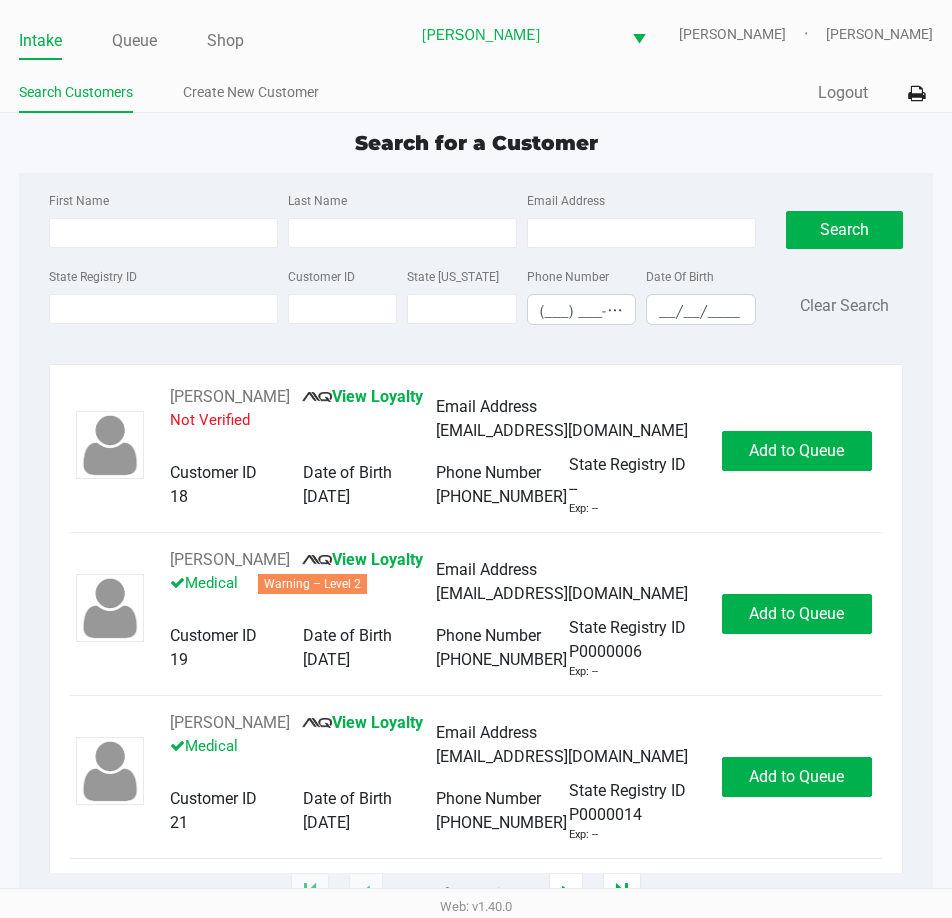 click on "Search for a Customer" 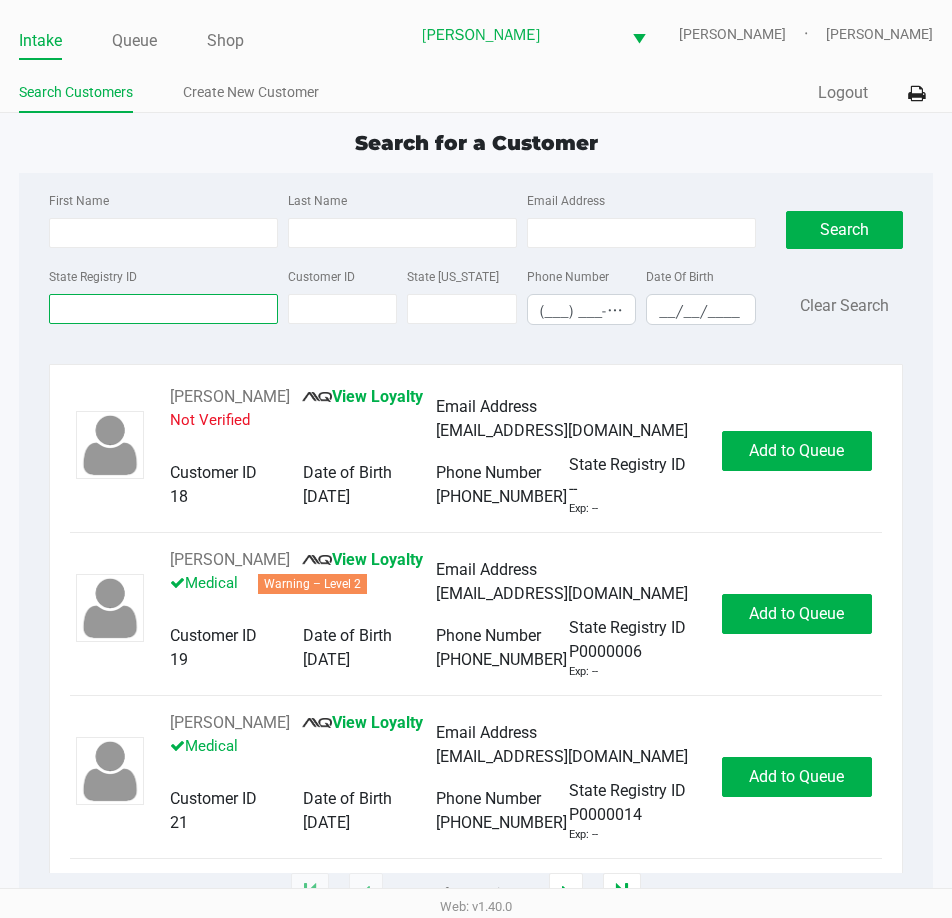 click on "State Registry ID" at bounding box center (163, 309) 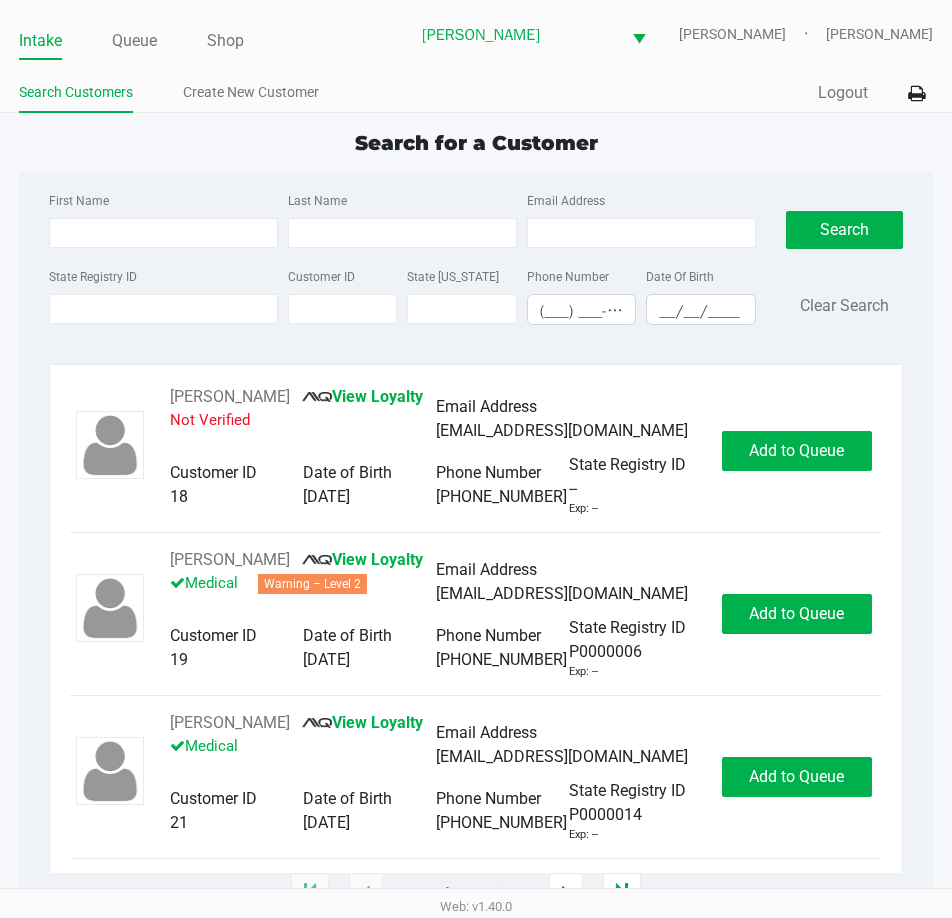 click on "Search for a Customer" 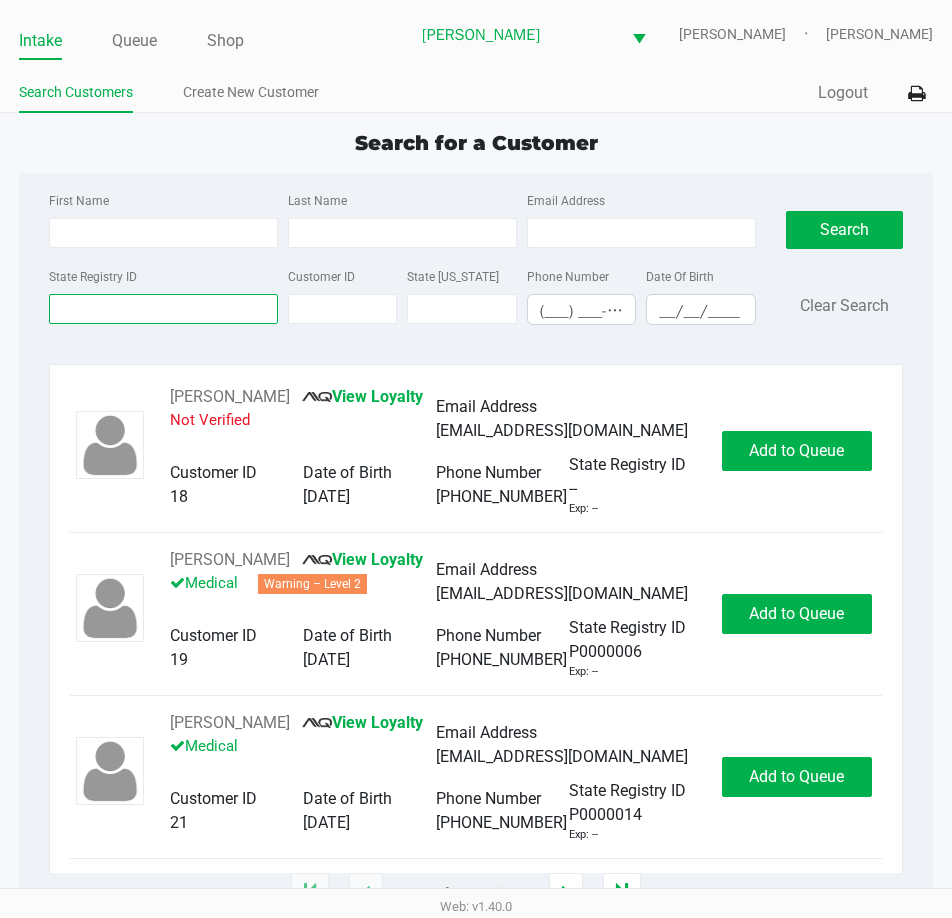 click on "State Registry ID" at bounding box center (163, 309) 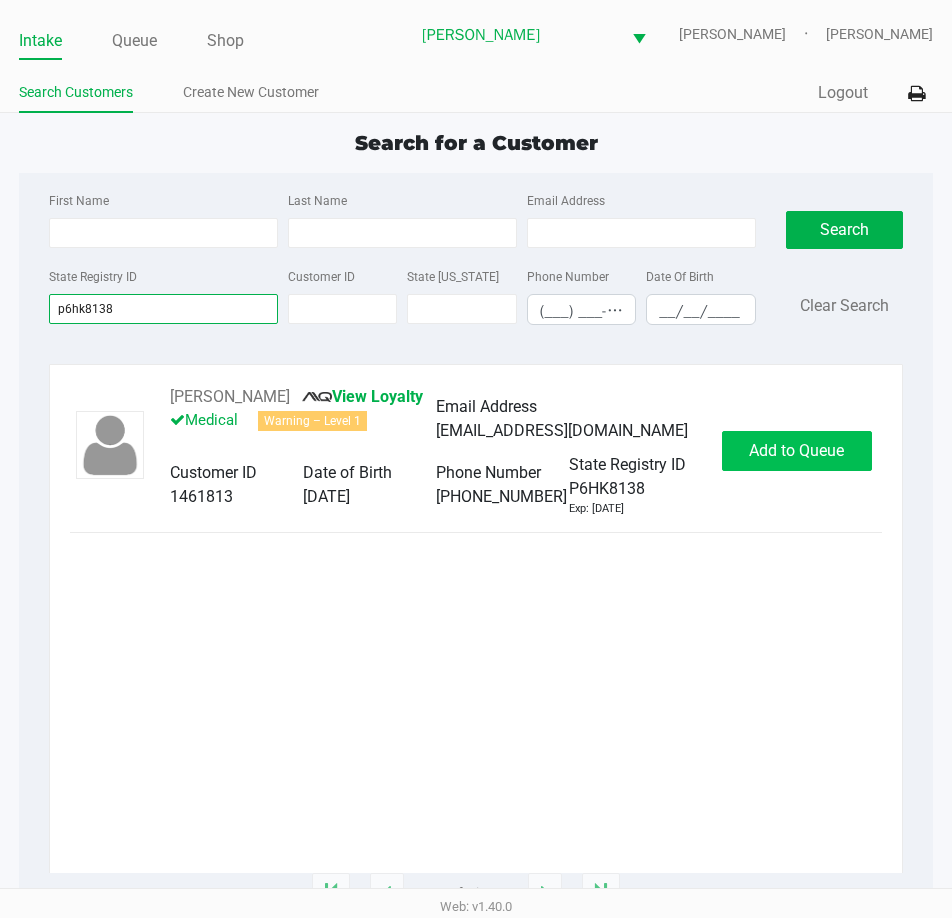 type on "p6hk8138" 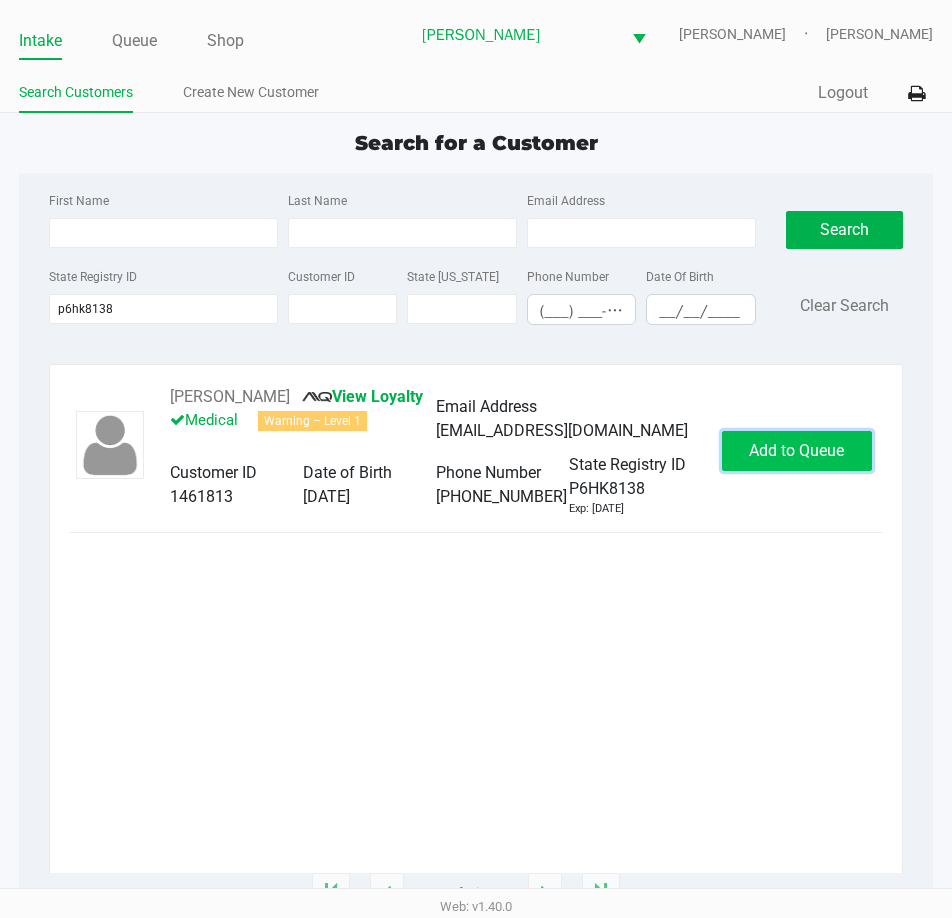 click on "Add to Queue" 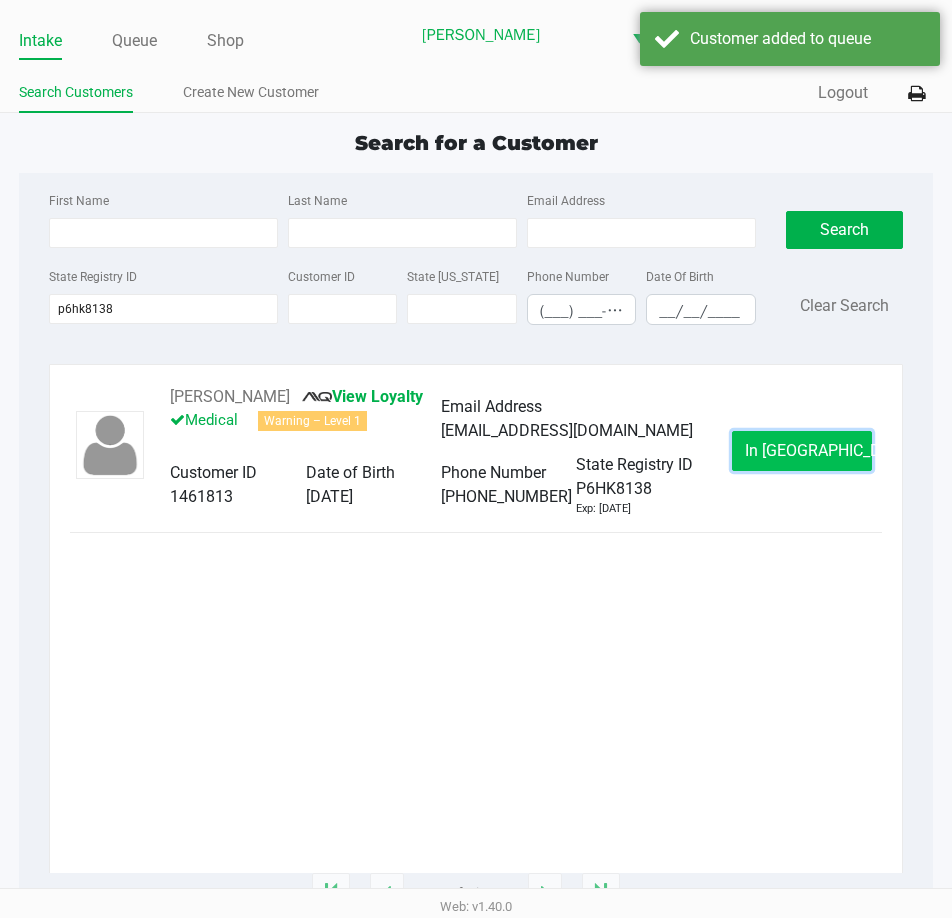 click on "In [GEOGRAPHIC_DATA]" 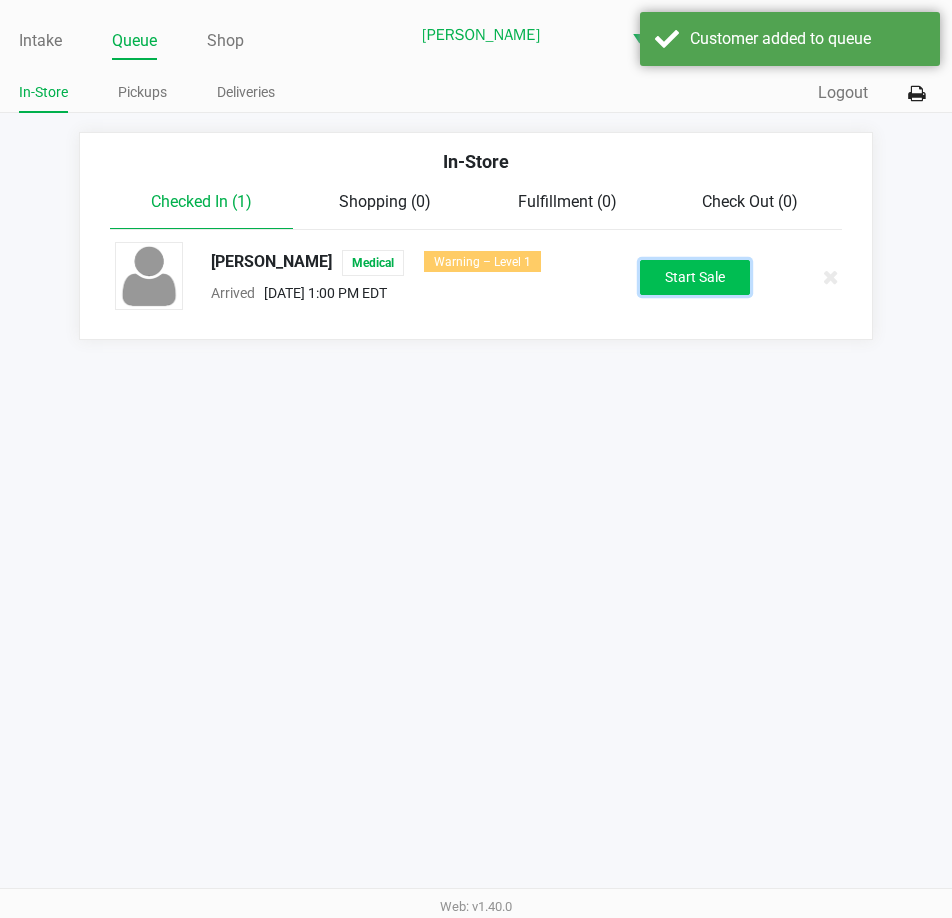 click on "Start Sale" 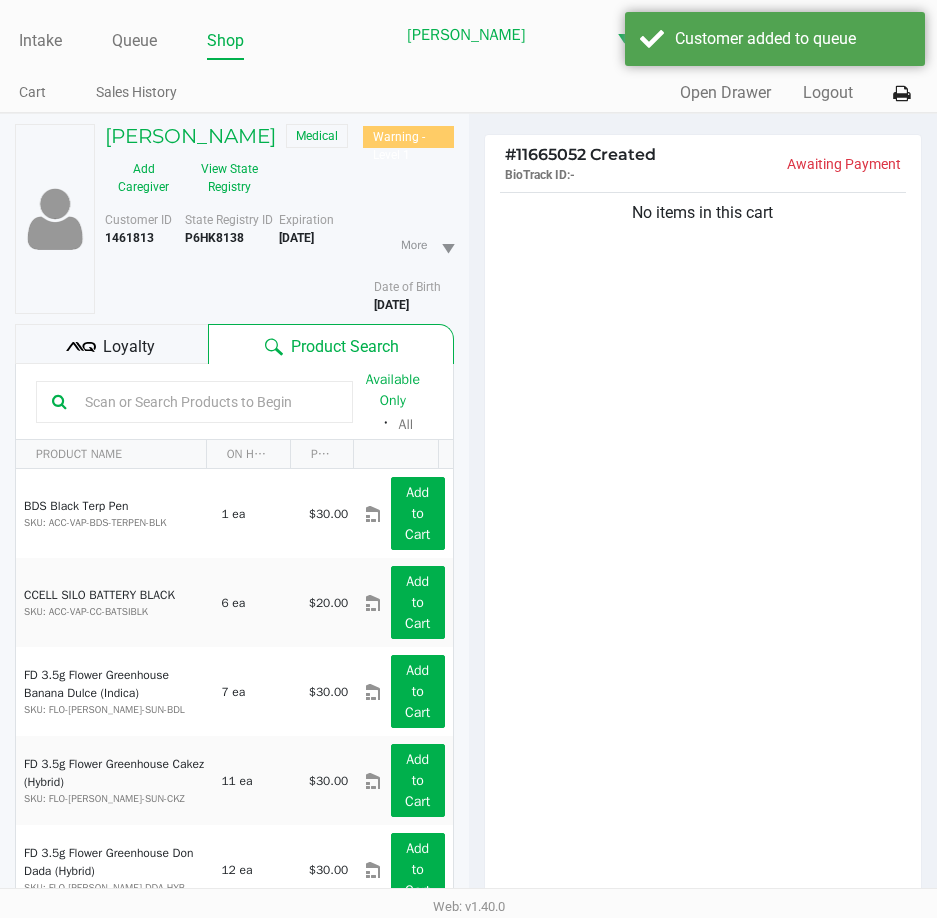 click on "No items in this cart" 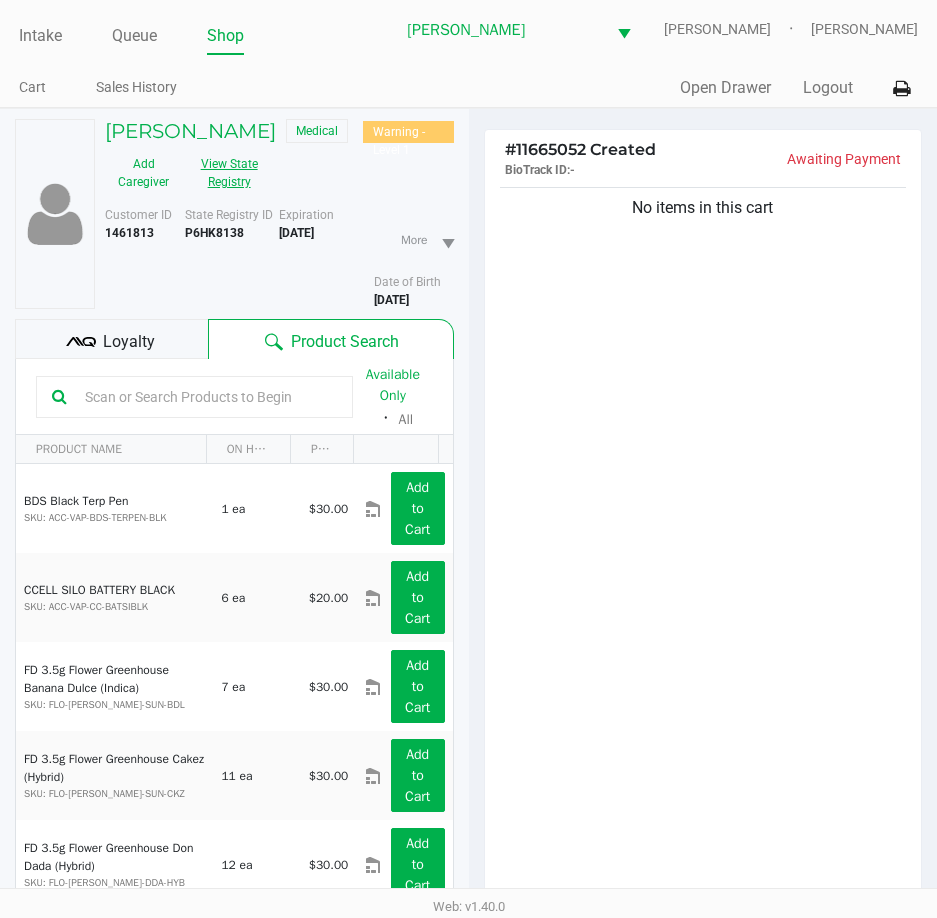 scroll, scrollTop: 0, scrollLeft: 0, axis: both 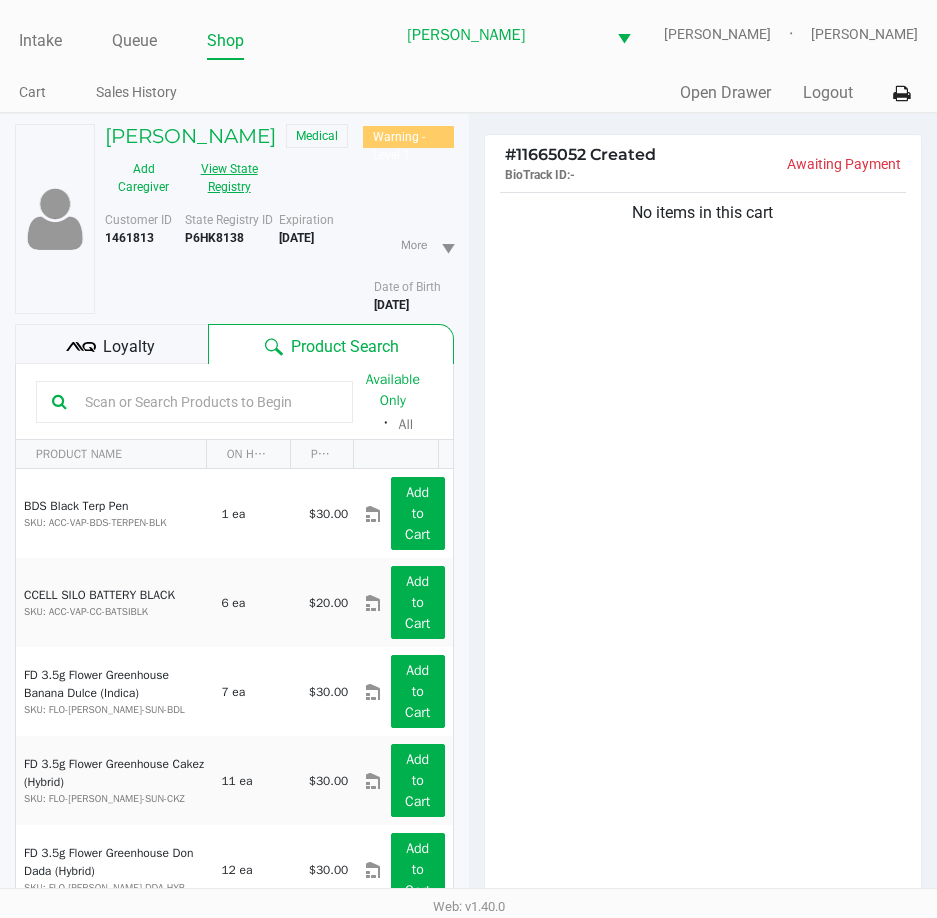 click on "View State Registry" 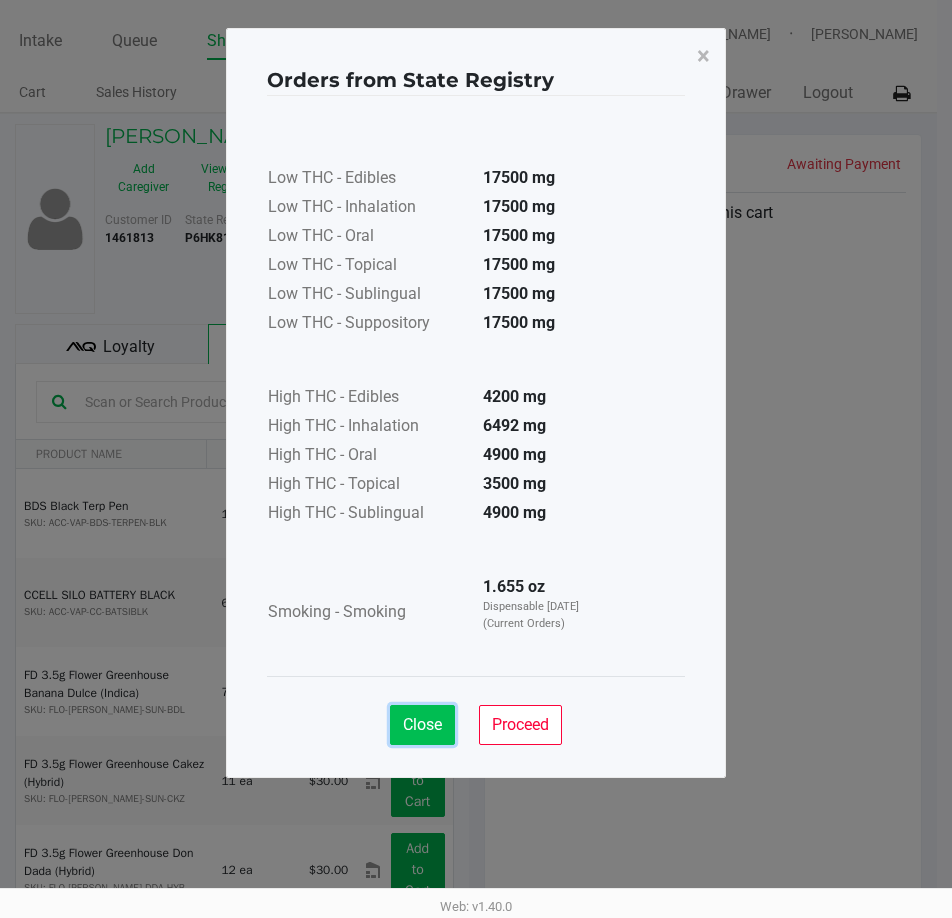 click on "Close" 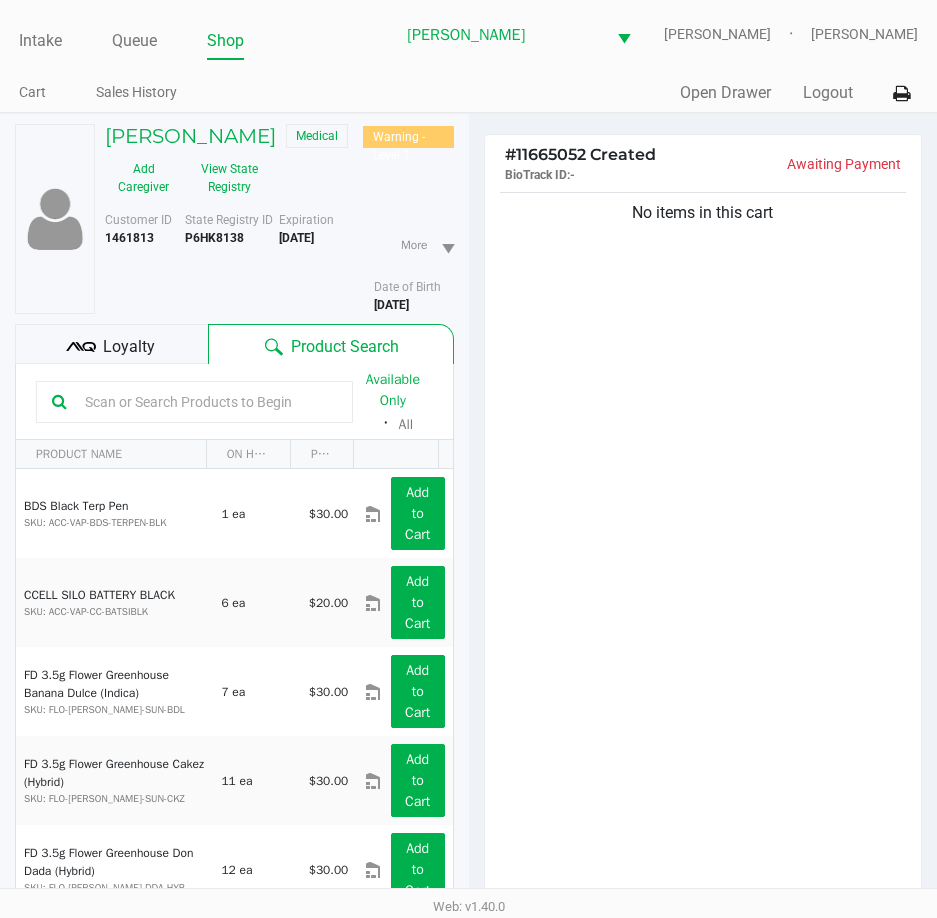 click 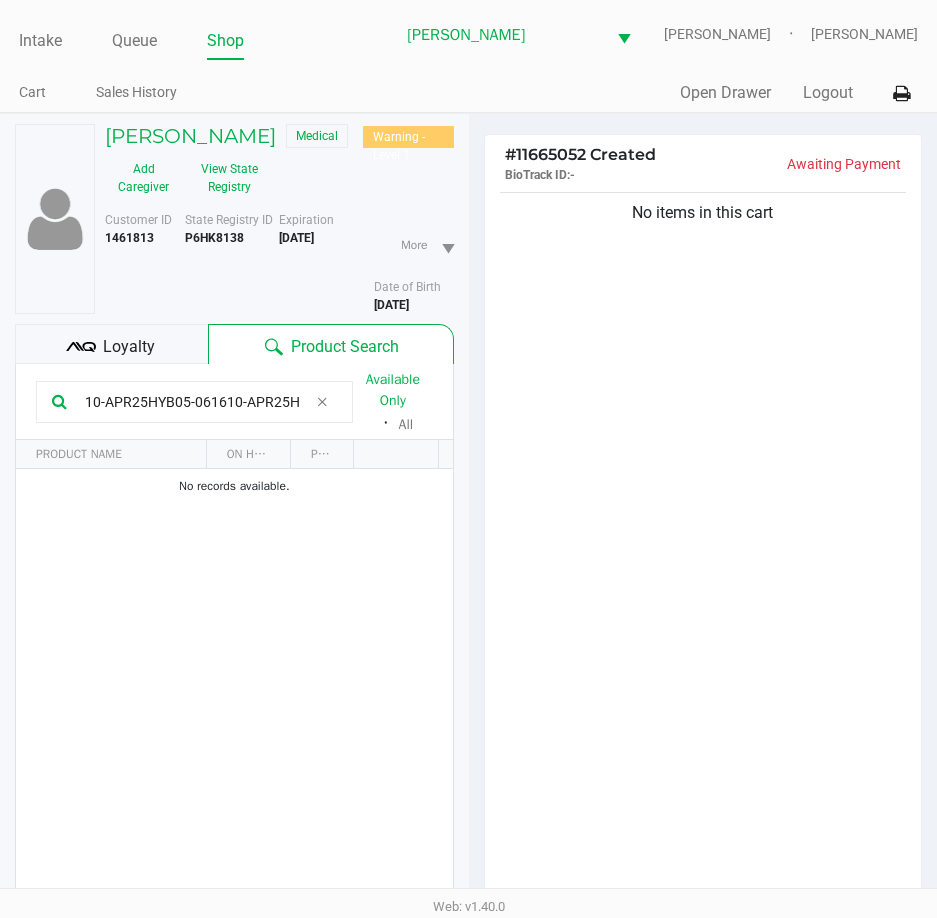 scroll, scrollTop: 0, scrollLeft: 65, axis: horizontal 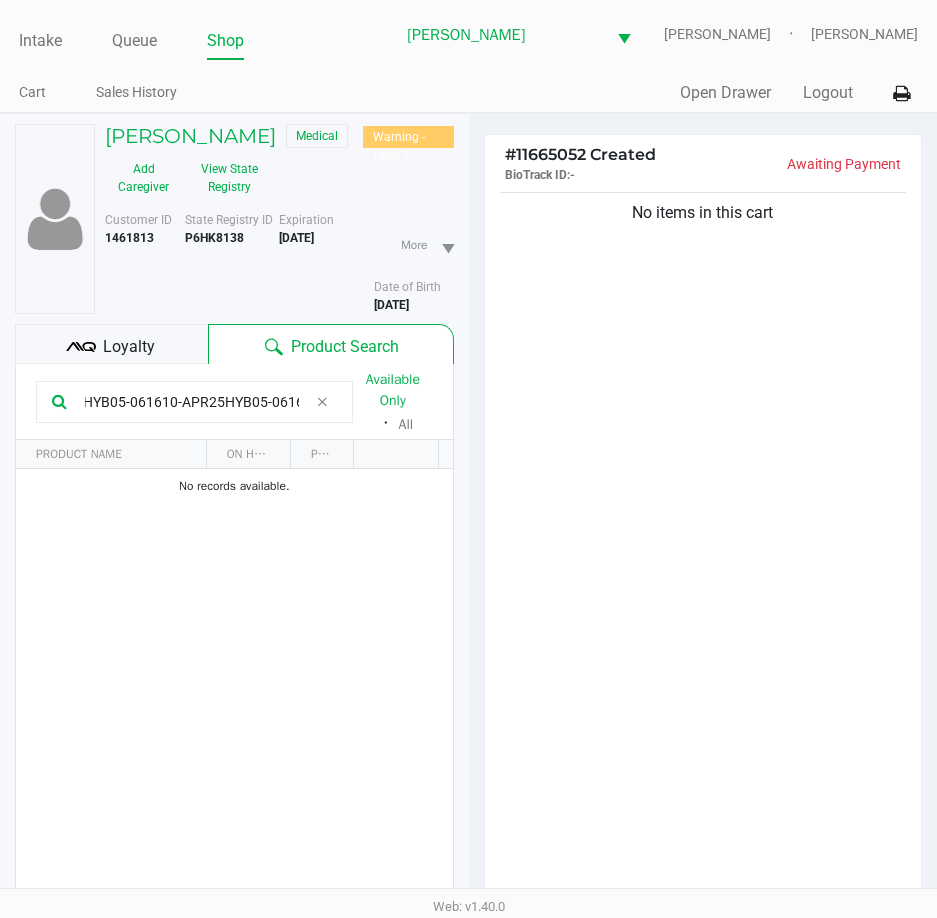 type on "10-APR25HYB05-061610-APR25HYB05-0616" 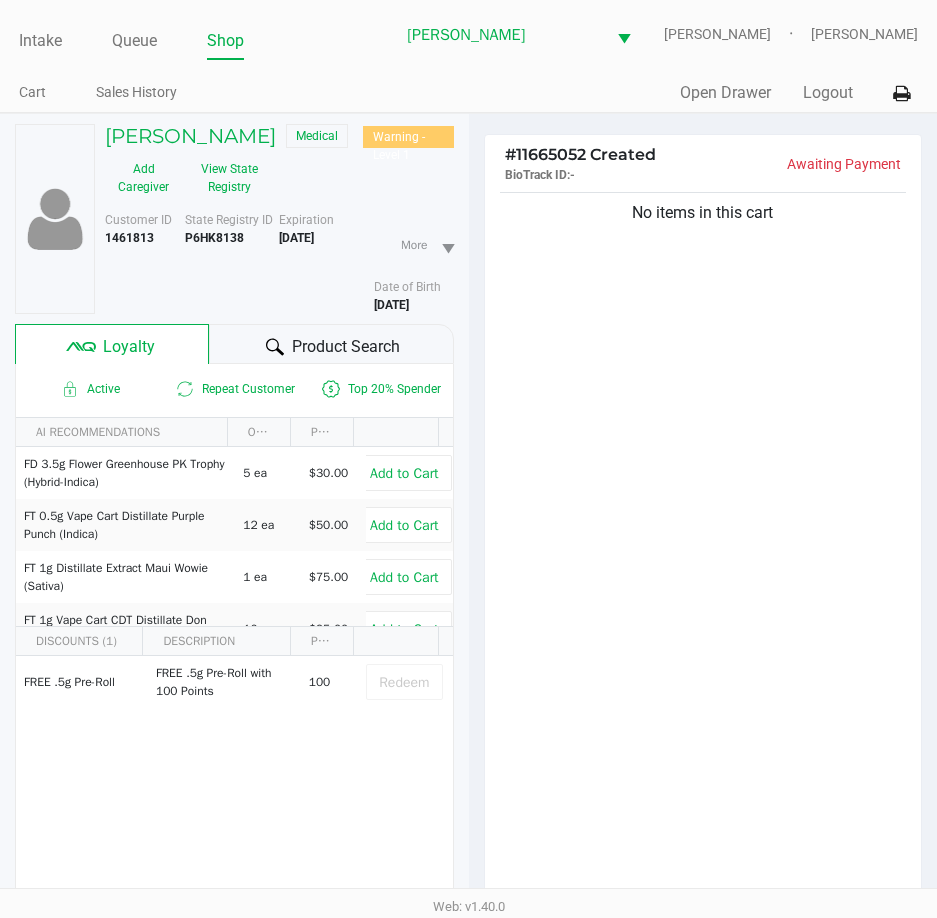 click on "Product Search" 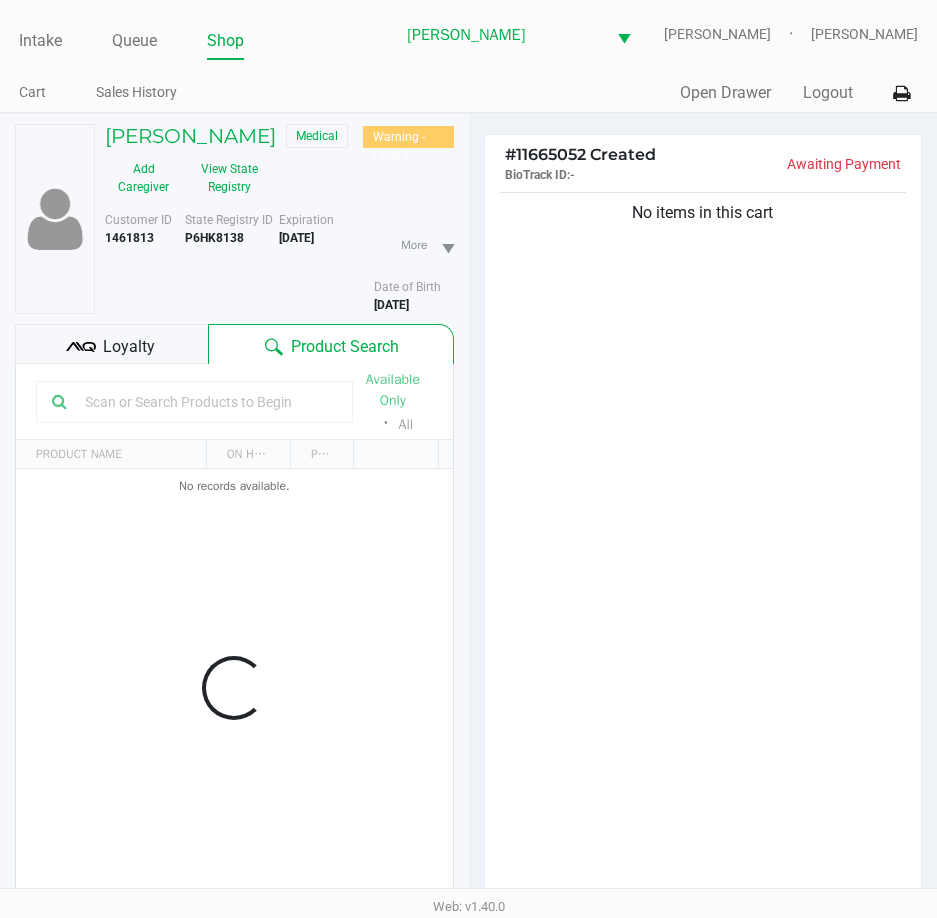 drag, startPoint x: 870, startPoint y: 375, endPoint x: 795, endPoint y: 383, distance: 75.42546 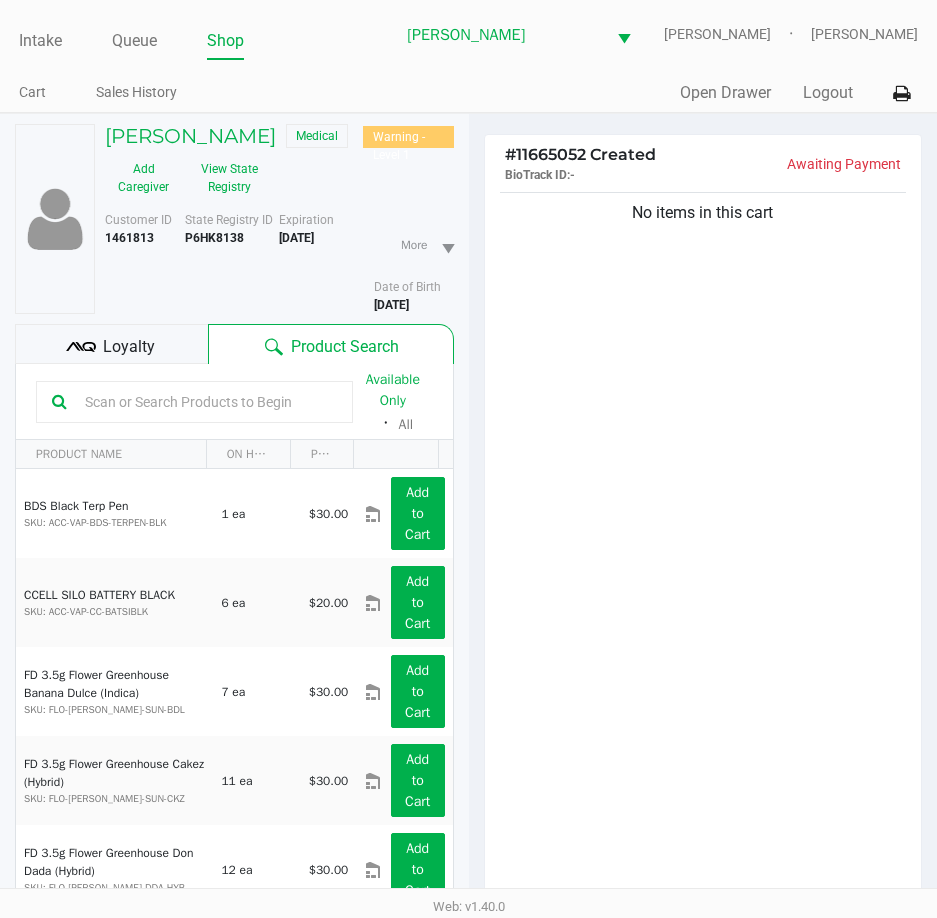 click on "No items in this cart" 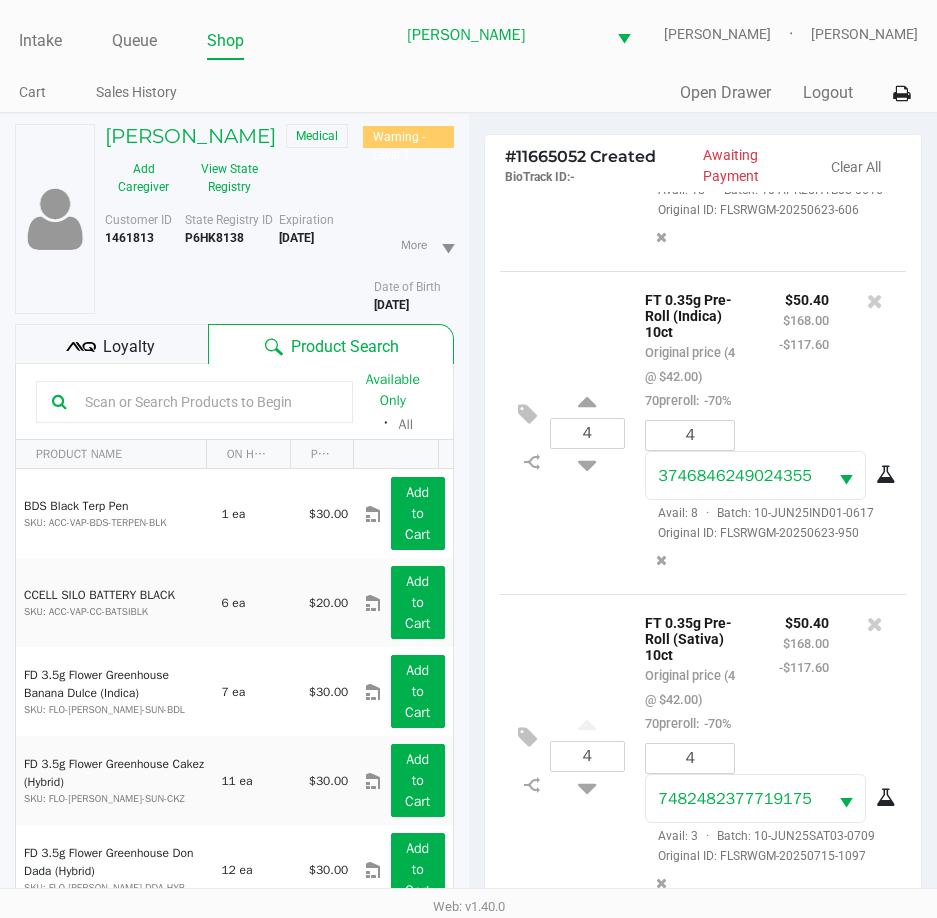 scroll, scrollTop: 325, scrollLeft: 0, axis: vertical 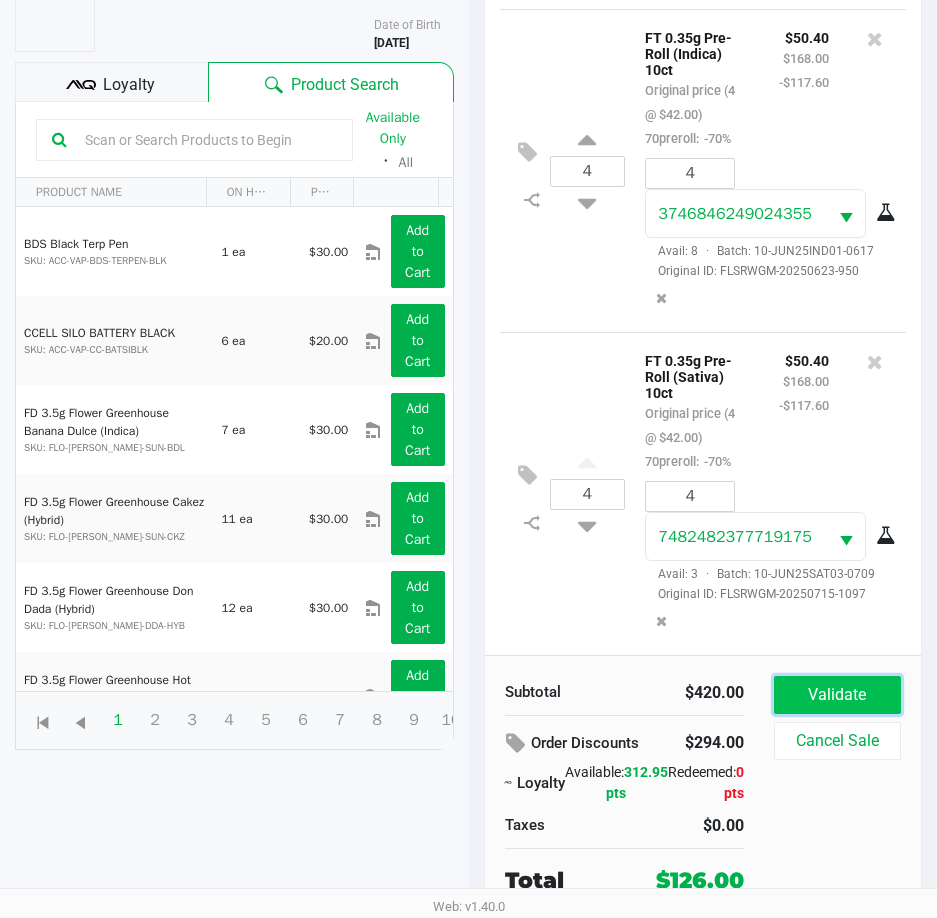 click on "Validate" 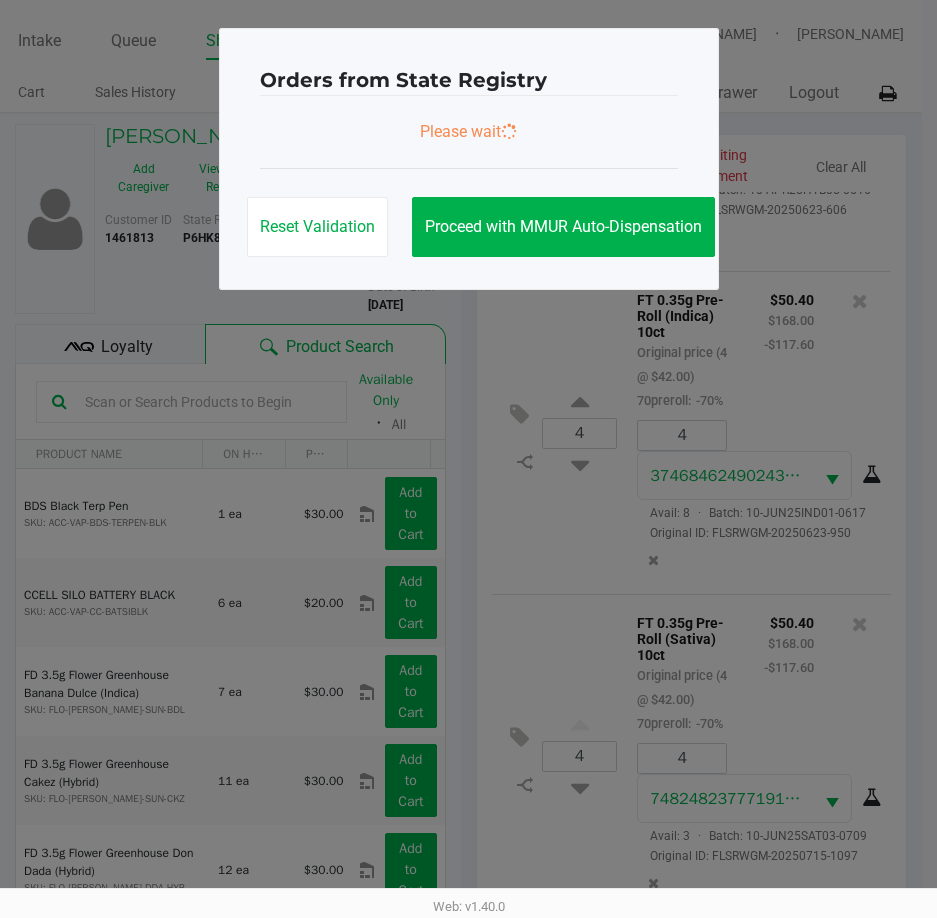 scroll, scrollTop: 0, scrollLeft: 0, axis: both 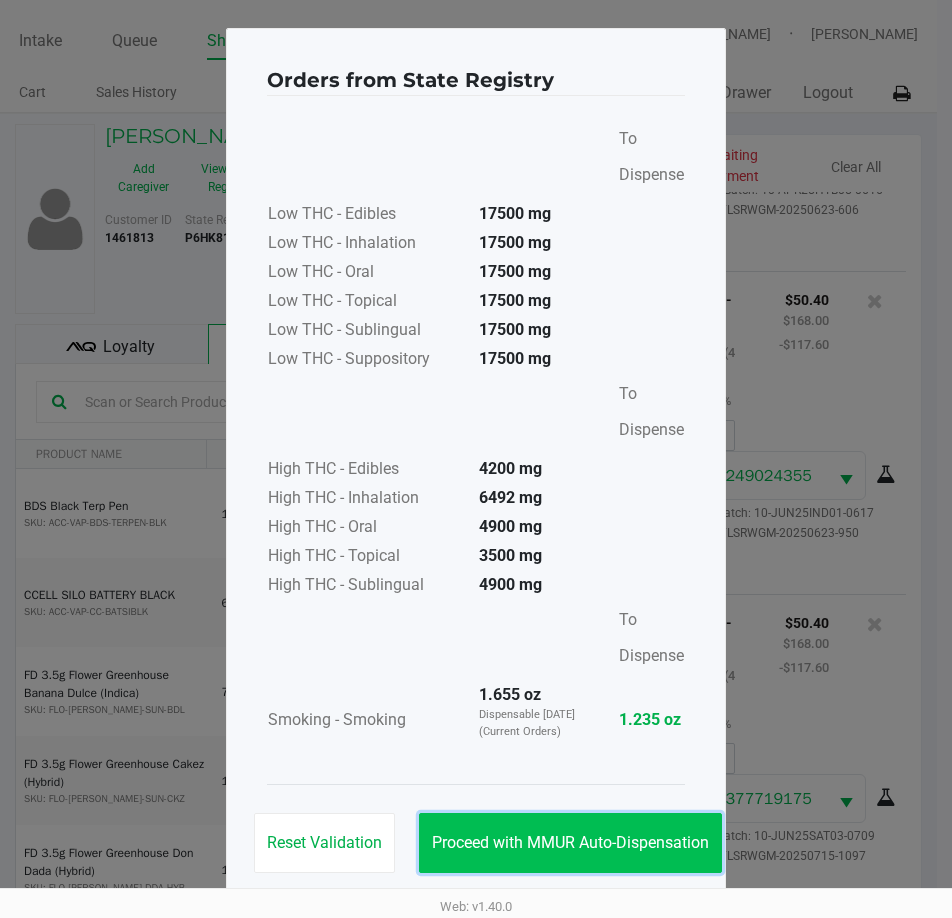click on "Proceed with MMUR Auto-Dispensation" 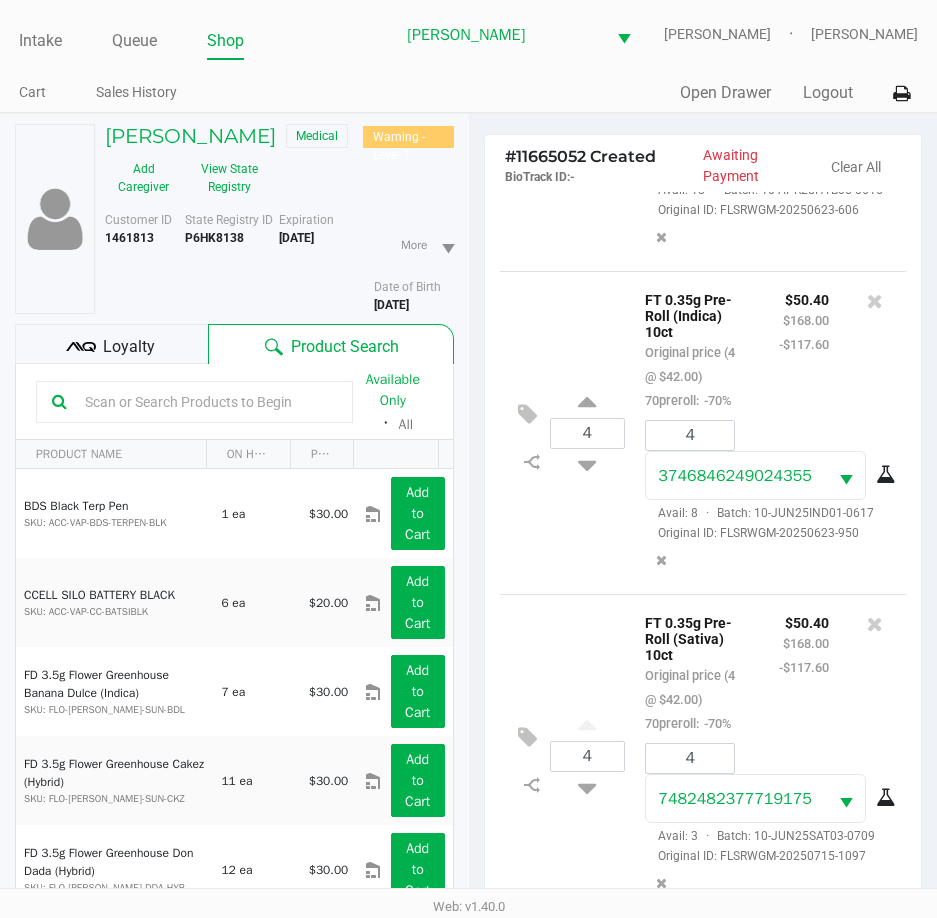 click on "Loyalty" 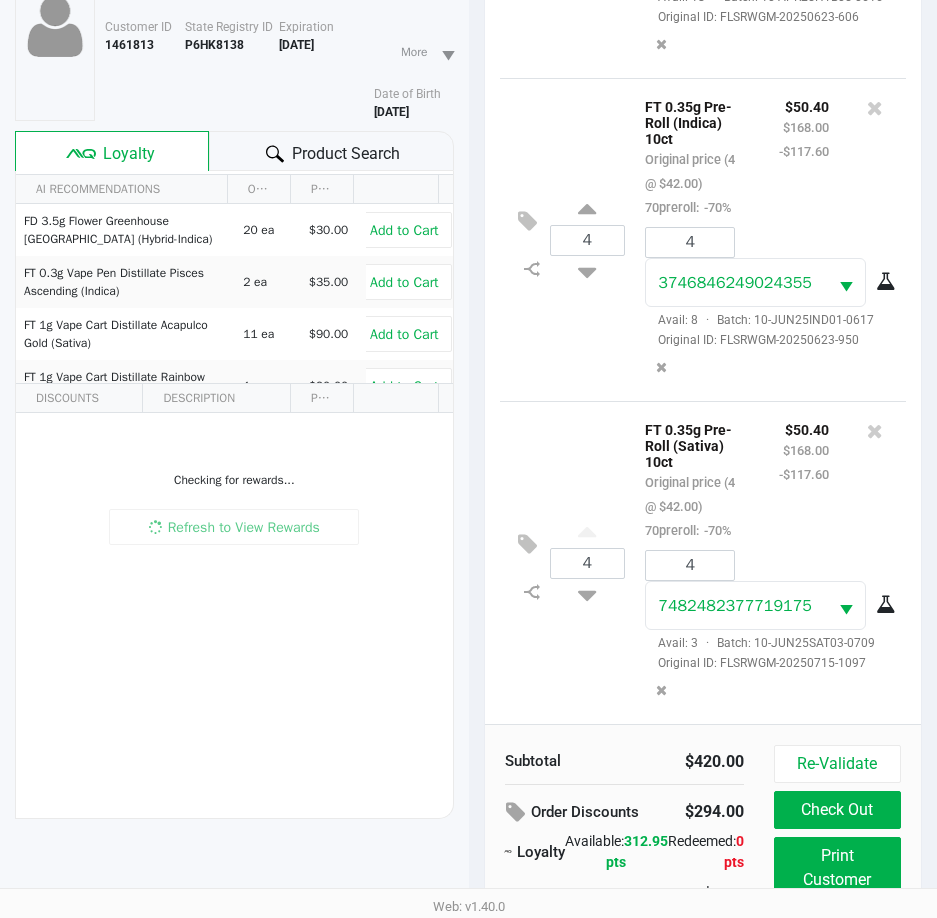 scroll, scrollTop: 265, scrollLeft: 0, axis: vertical 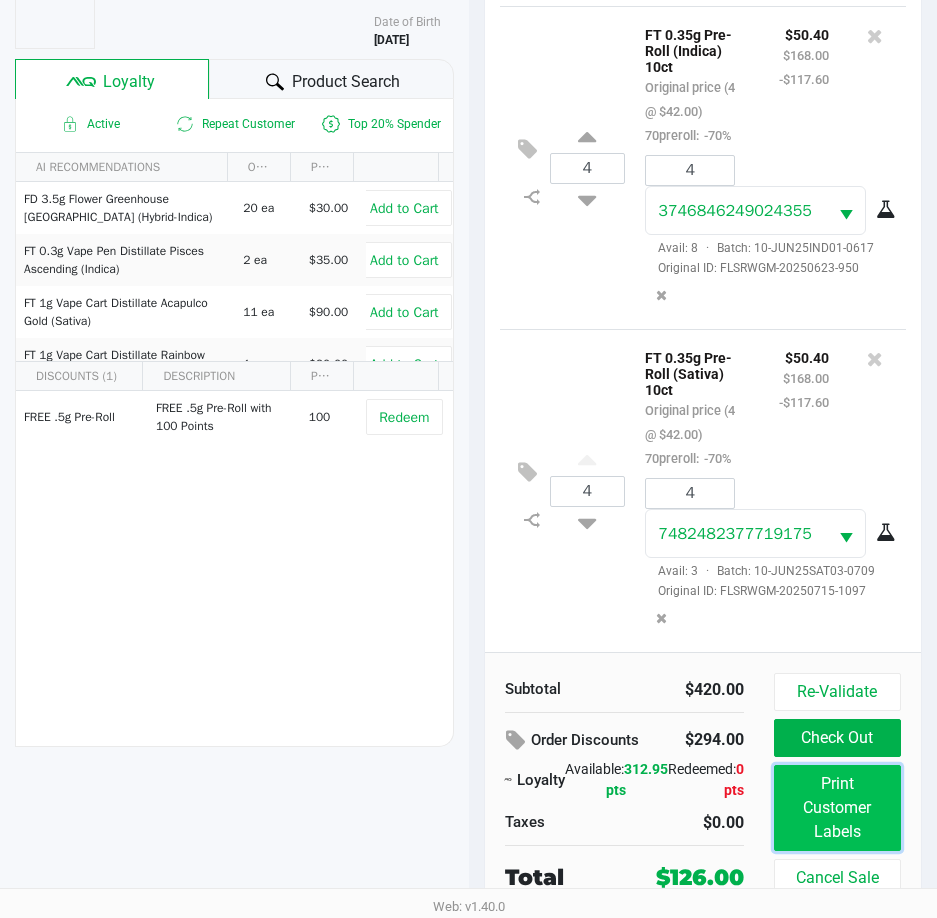 click on "Print Customer Labels" 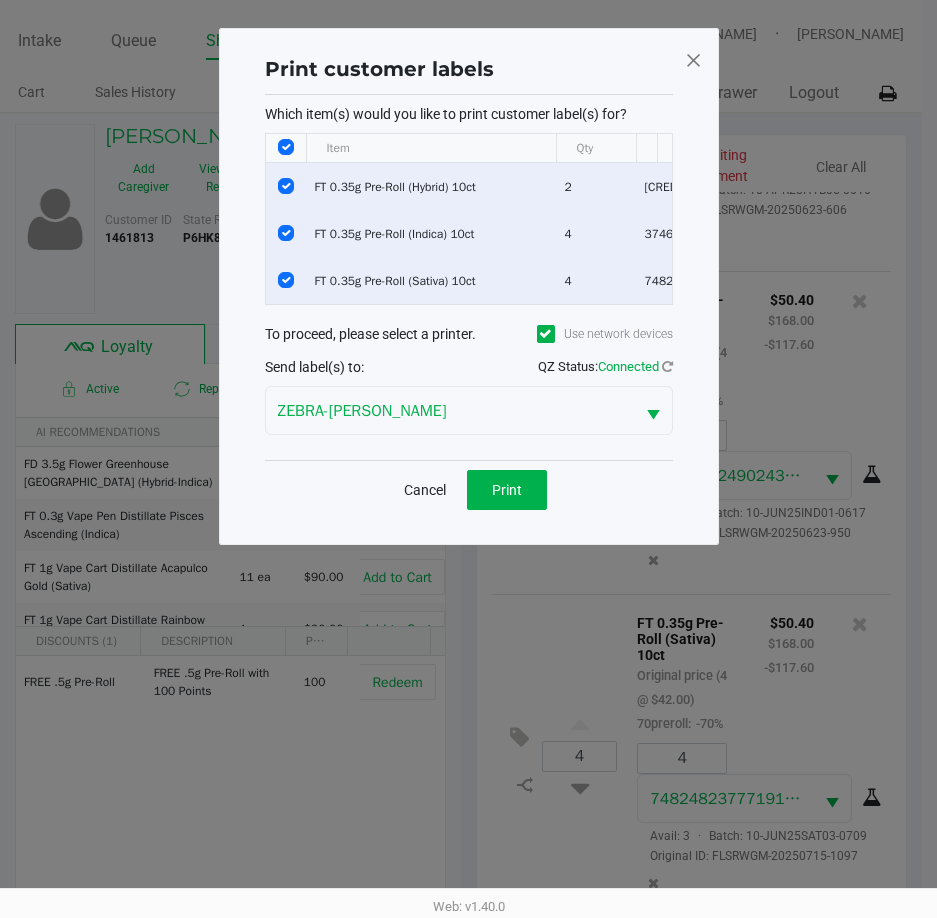scroll, scrollTop: 0, scrollLeft: 0, axis: both 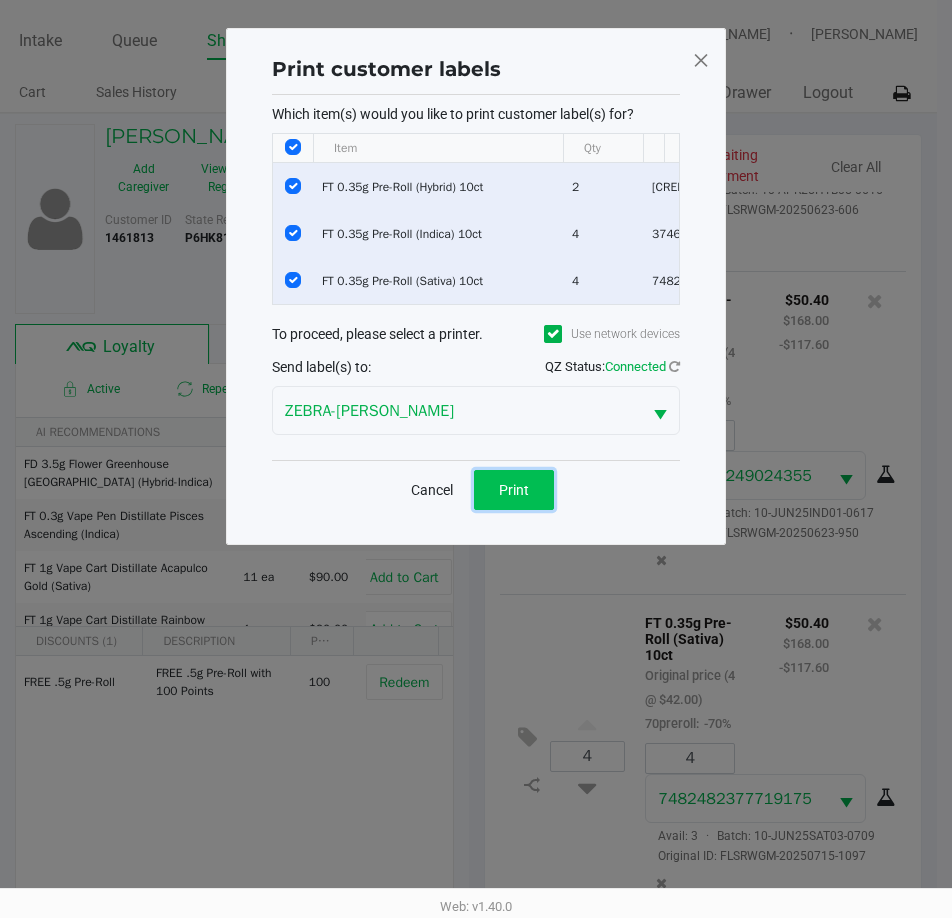 click on "Print" 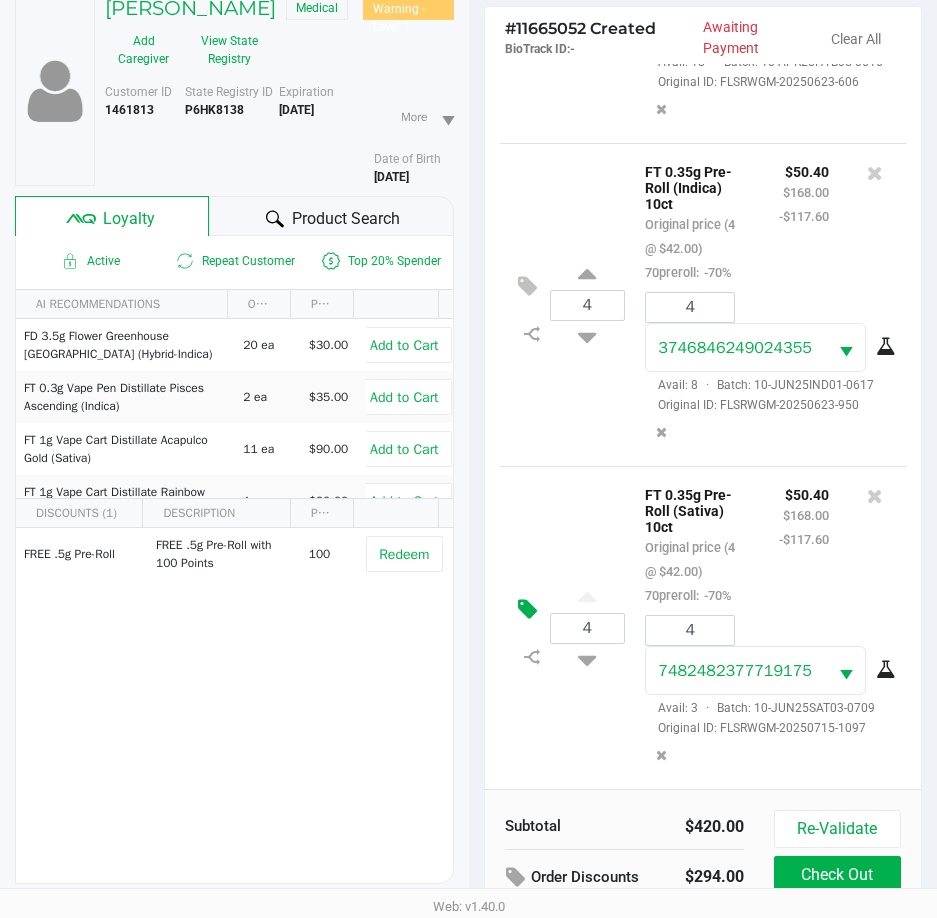 scroll, scrollTop: 265, scrollLeft: 0, axis: vertical 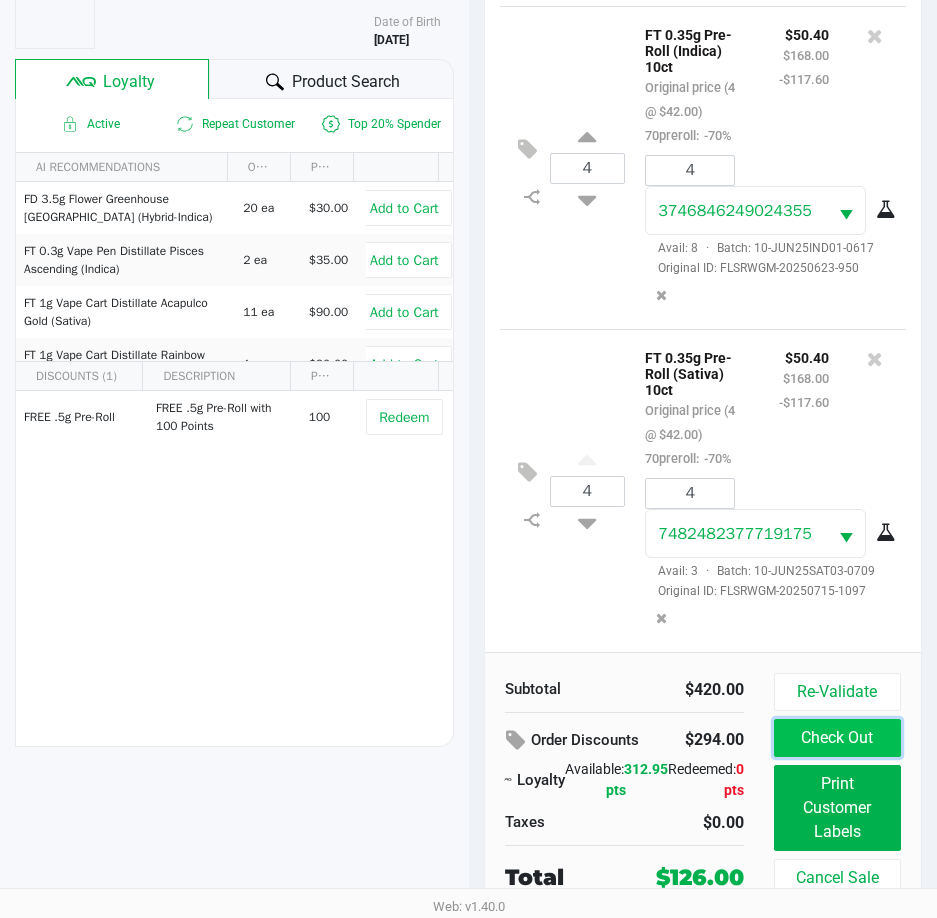 click on "Check Out" 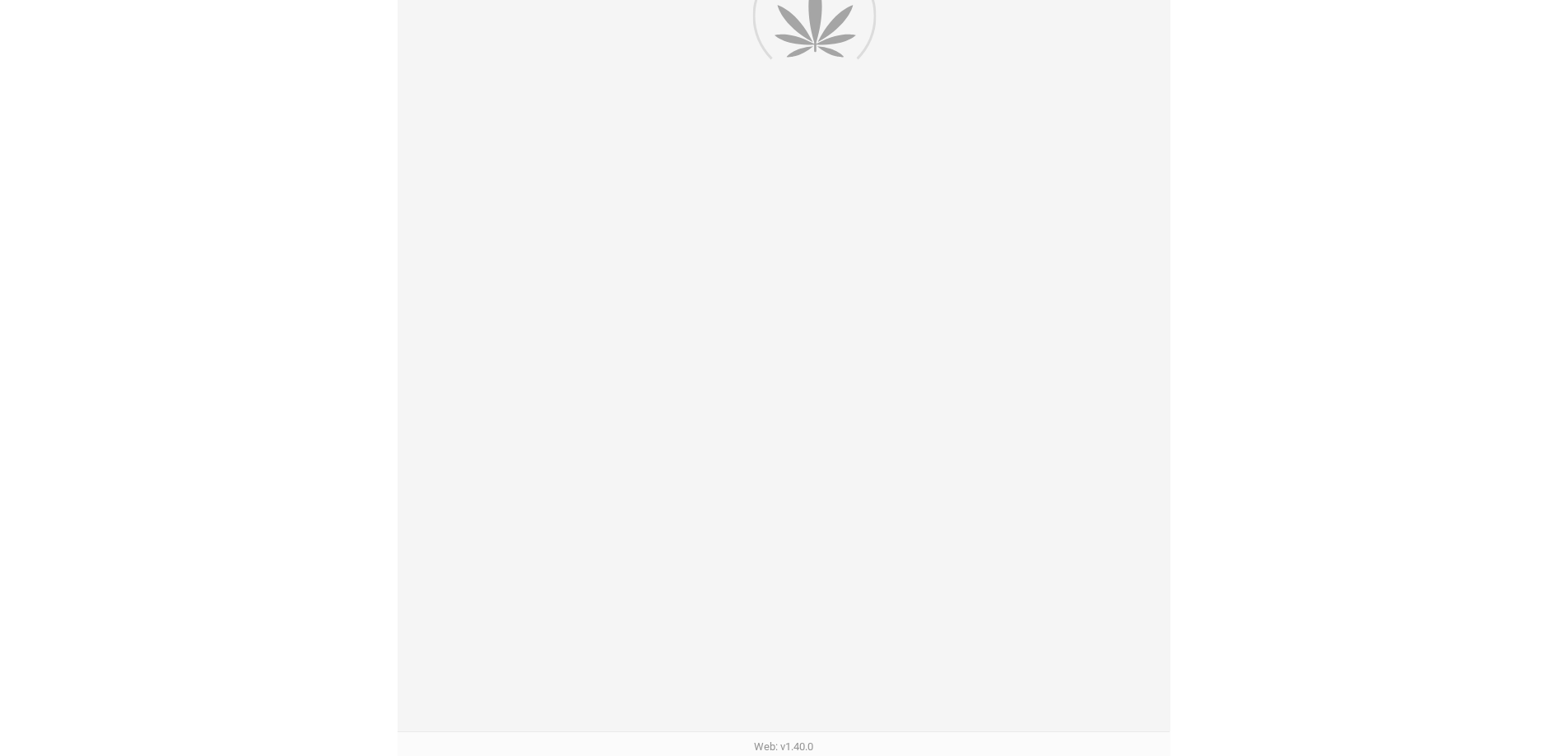 scroll, scrollTop: 0, scrollLeft: 0, axis: both 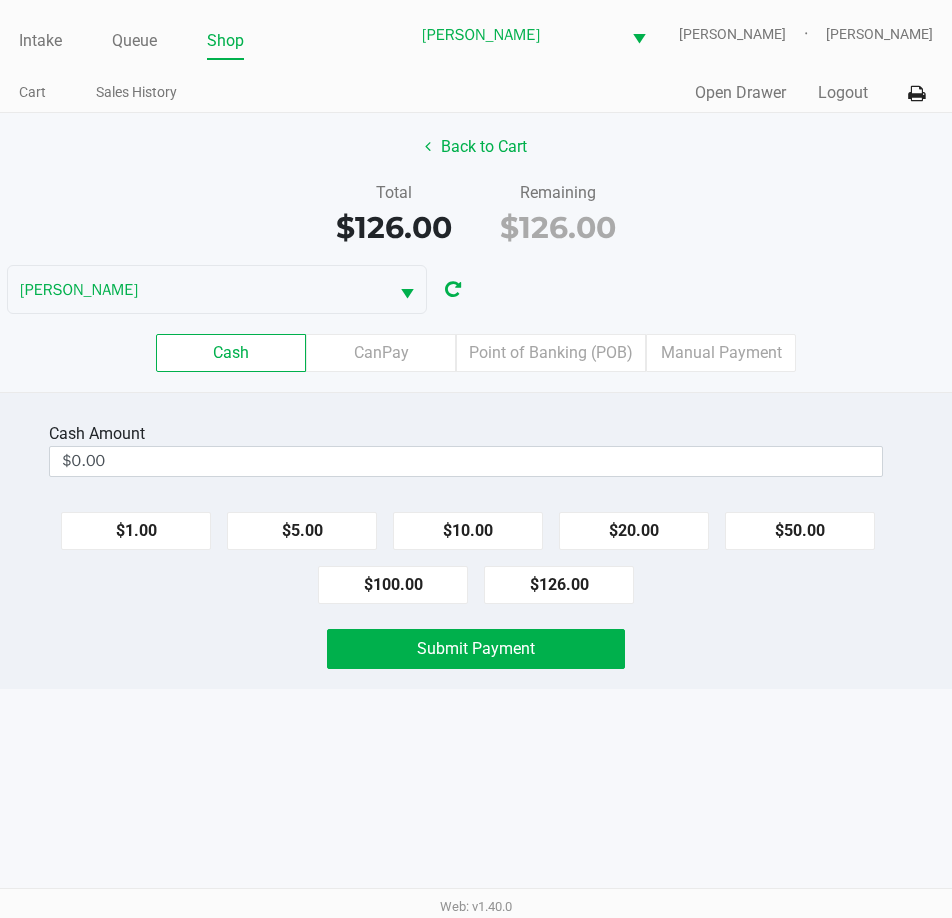 click on "Total   $126.00   Remaining   $126.00" 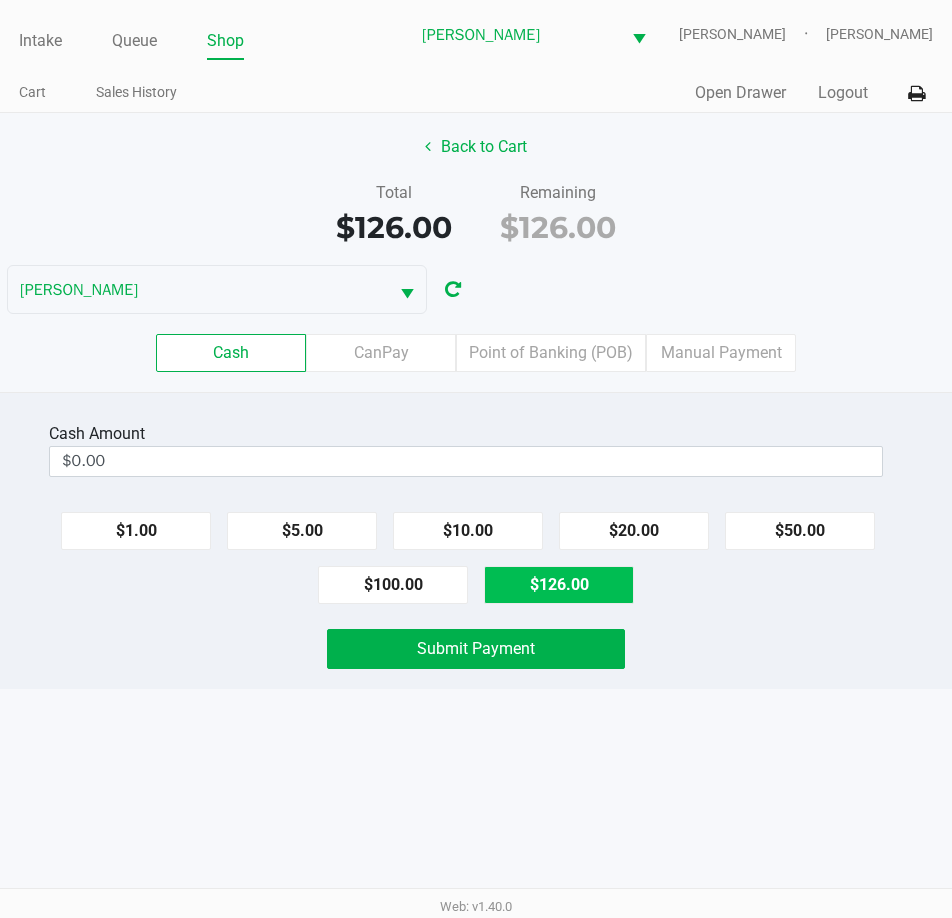 click on "$126.00" 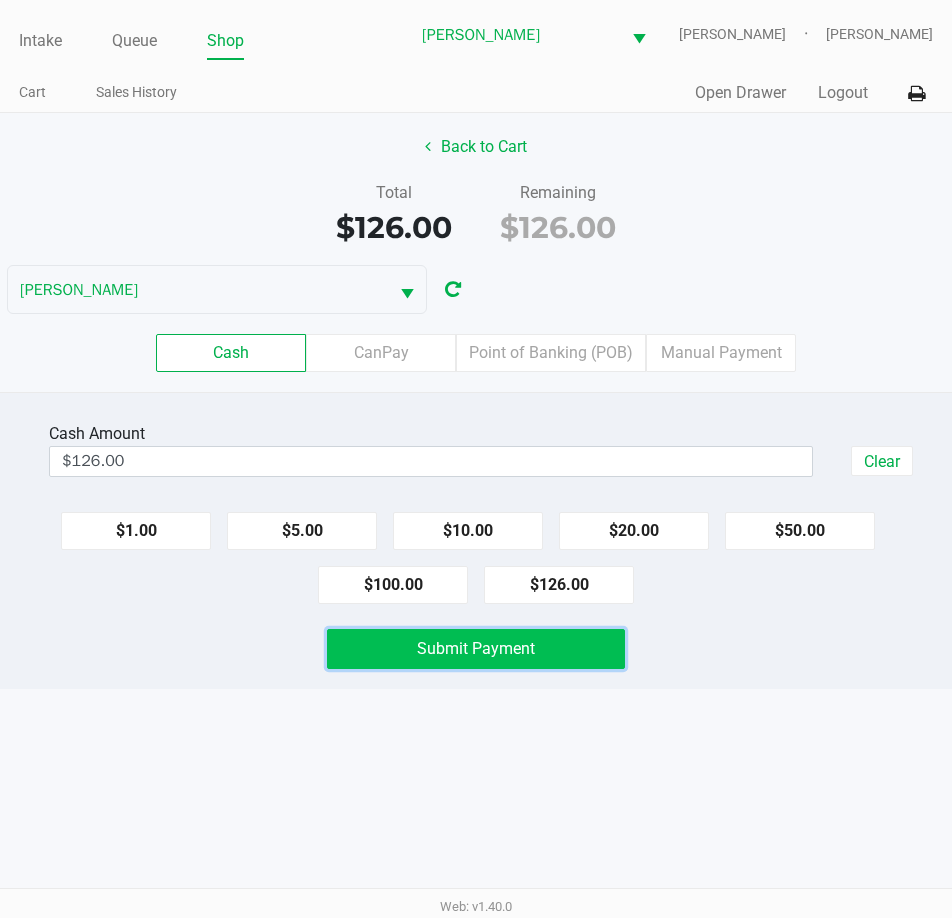 click on "Submit Payment" 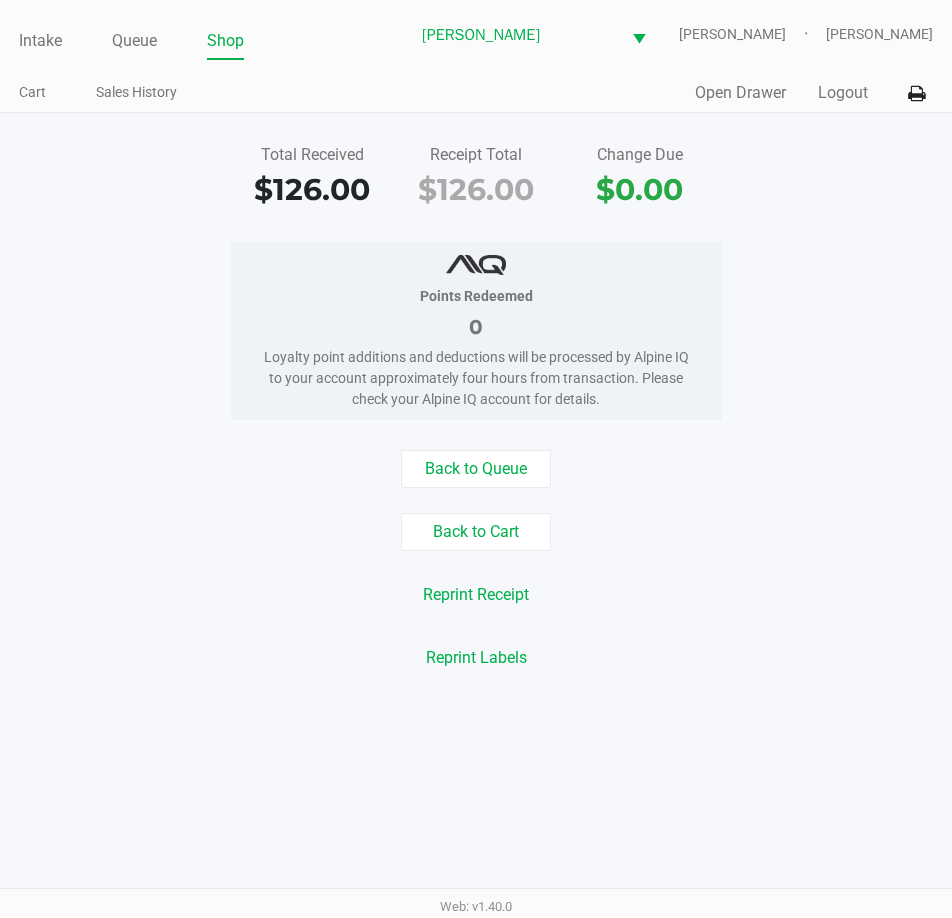 click on "Points Redeemed   0   Loyalty point additions and deductions will be processed by Alpine IQ to your account approximately four hours from transaction. Please check your Alpine IQ account for details." 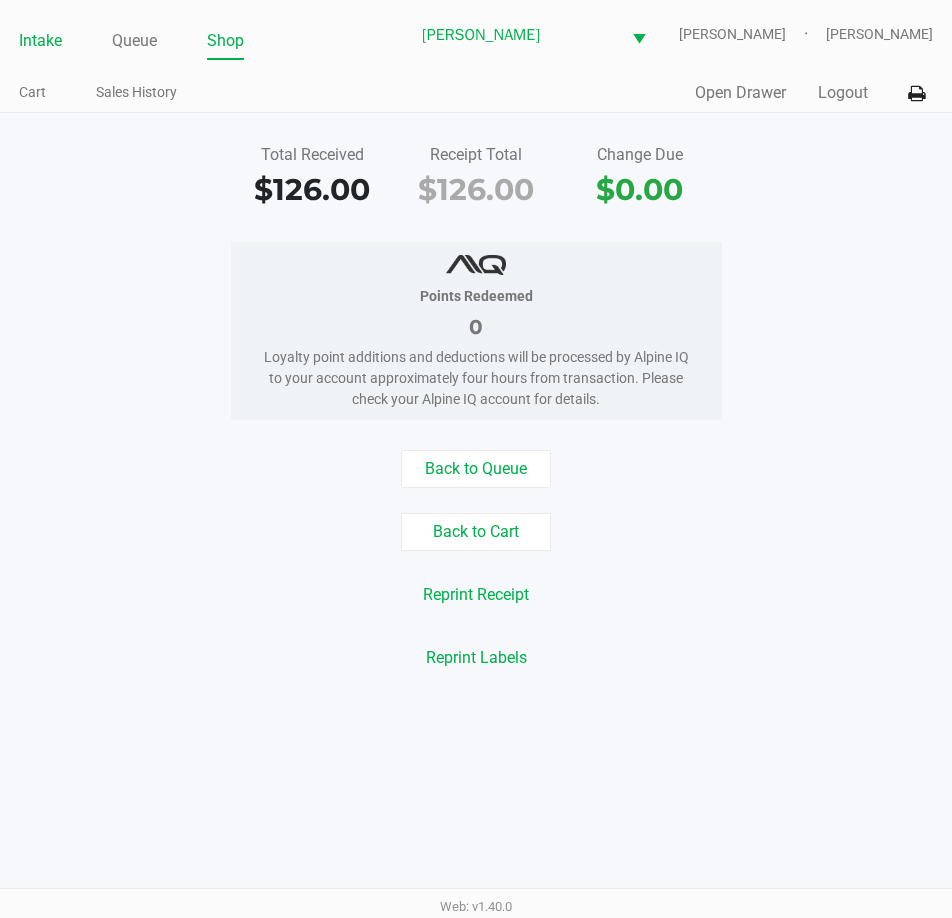 click on "Intake" 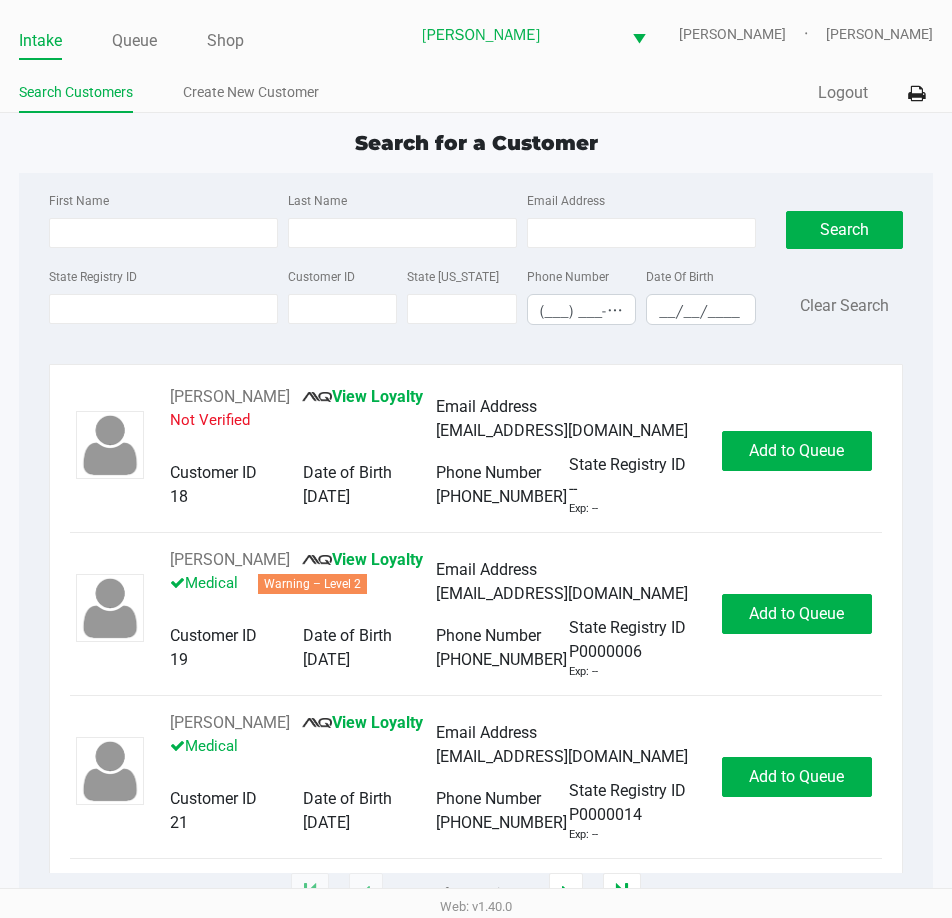 click on "Search for a Customer First Name Last Name Email Address State Registry ID Customer ID State [US_STATE] Phone Number (___) ___-____ Date Of Birth __/__/____  Search   Clear Search   [PERSON_NAME]       View Loyalty   Not Verified   Email Address   [EMAIL_ADDRESS][DOMAIN_NAME]   Customer ID   18   Date of Birth   [DEMOGRAPHIC_DATA]   Phone Number   [PHONE_NUMBER]   State Registry ID   --   Exp: --   Add to Queue   [PERSON_NAME]       View Loyalty   Medical   Warning – Level 2   Email Address   [EMAIL_ADDRESS][DOMAIN_NAME]   Customer ID   19   Date of Birth   [DEMOGRAPHIC_DATA]   Phone Number   [PHONE_NUMBER]   State Registry ID   P0000006   Exp: --   Add to Queue   [PERSON_NAME]       View Loyalty   Medical   Email Address   [EMAIL_ADDRESS][DOMAIN_NAME]   Customer ID   21   Date of Birth   [DEMOGRAPHIC_DATA]   Phone Number   [PHONE_NUMBER]   State Registry ID   P0000014   Exp: --   Add to Queue   [PERSON_NAME]       Loyalty Signup   Medical   Email Address   --   Customer ID   23   Date of Birth   [DEMOGRAPHIC_DATA]   Phone Number   [PHONE_NUMBER]" 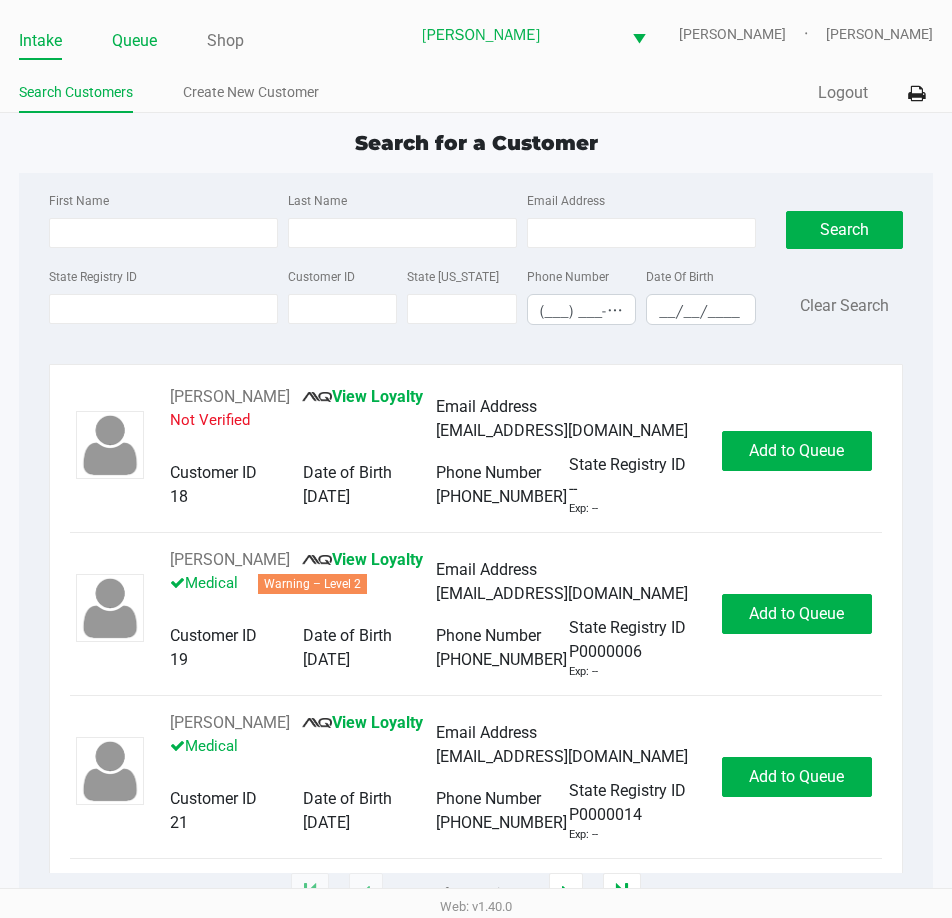 click on "Queue" 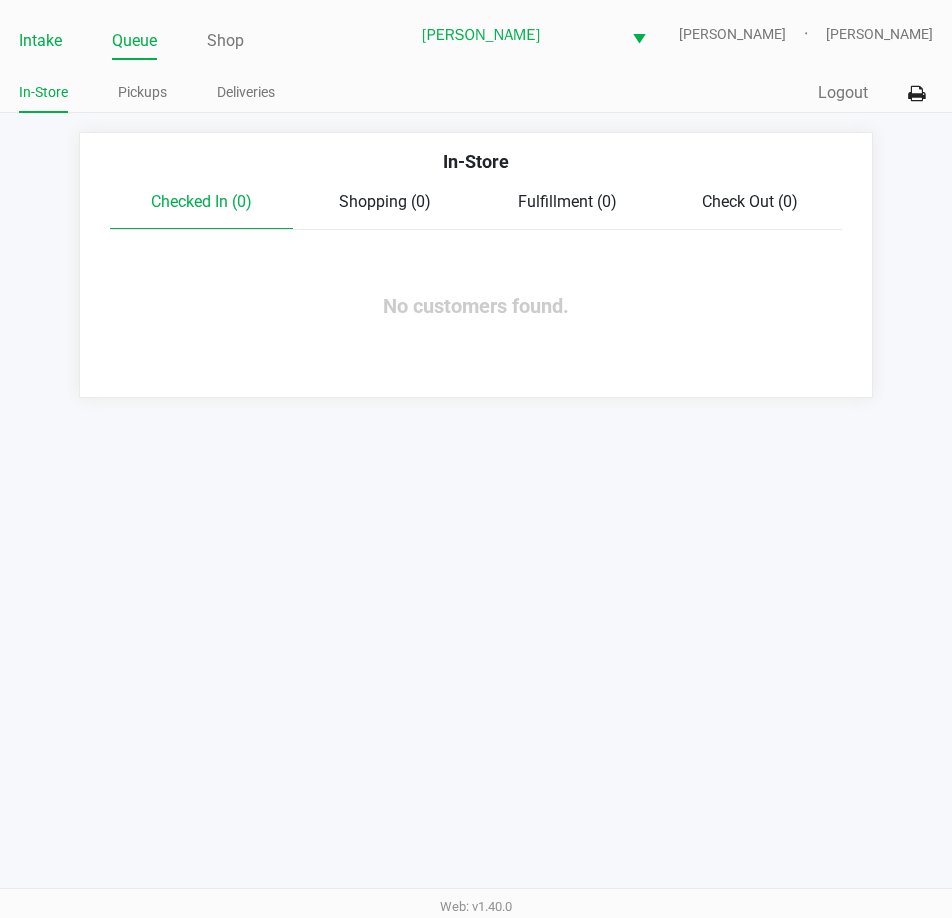 click on "Intake" 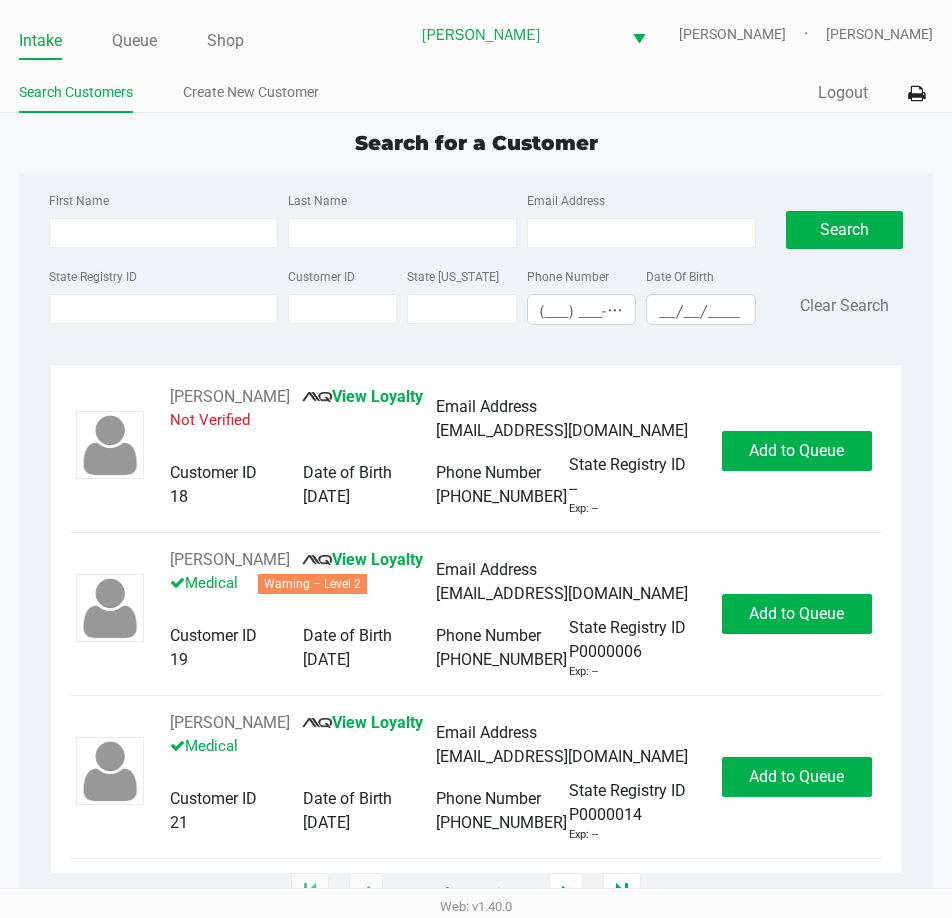 click on "Search for a Customer" 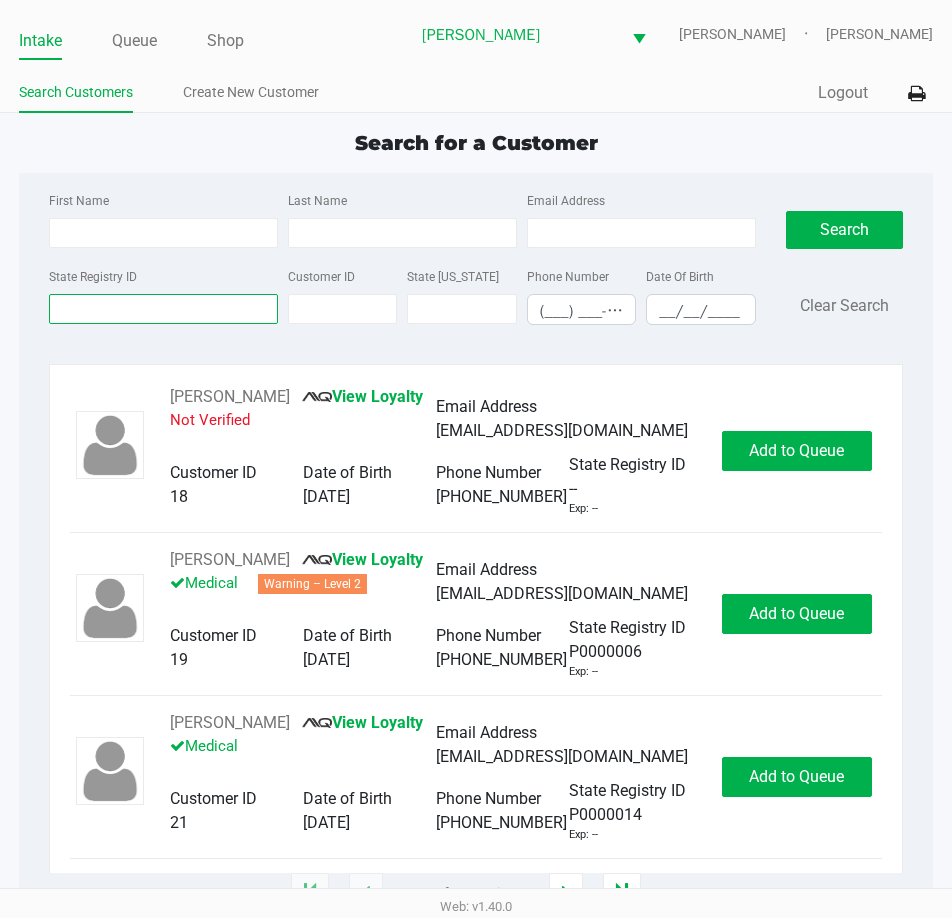 click on "State Registry ID" at bounding box center (163, 309) 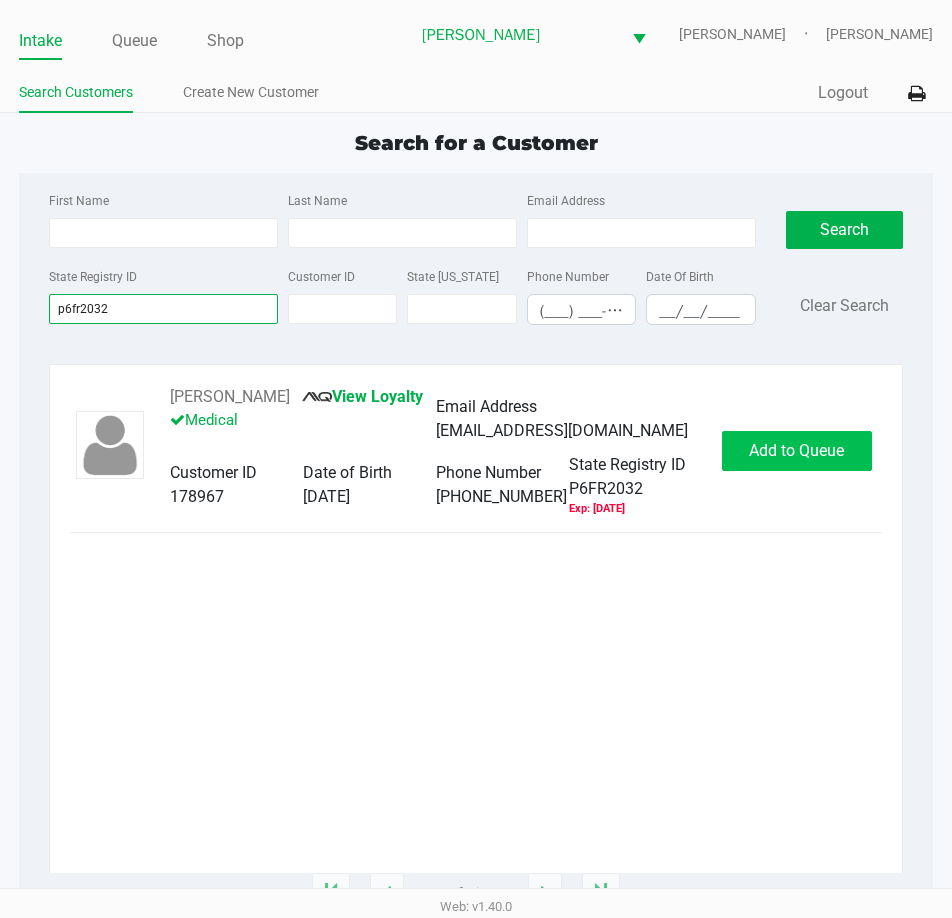 type on "p6fr2032" 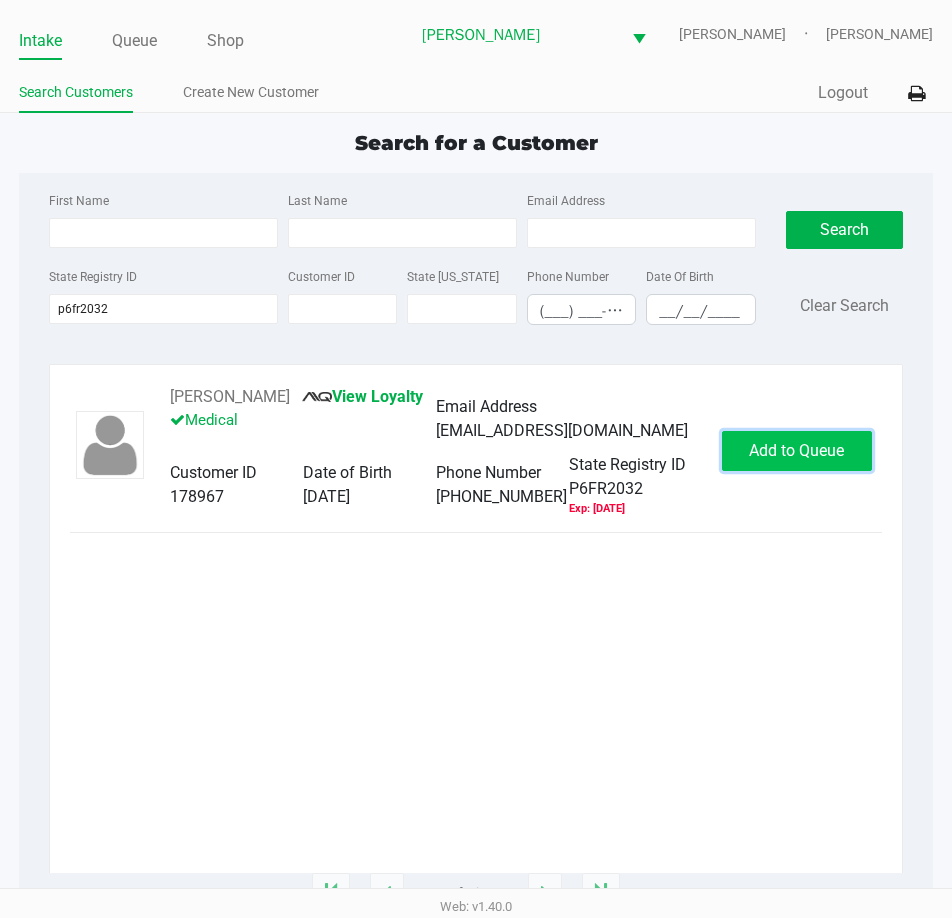 click on "Add to Queue" 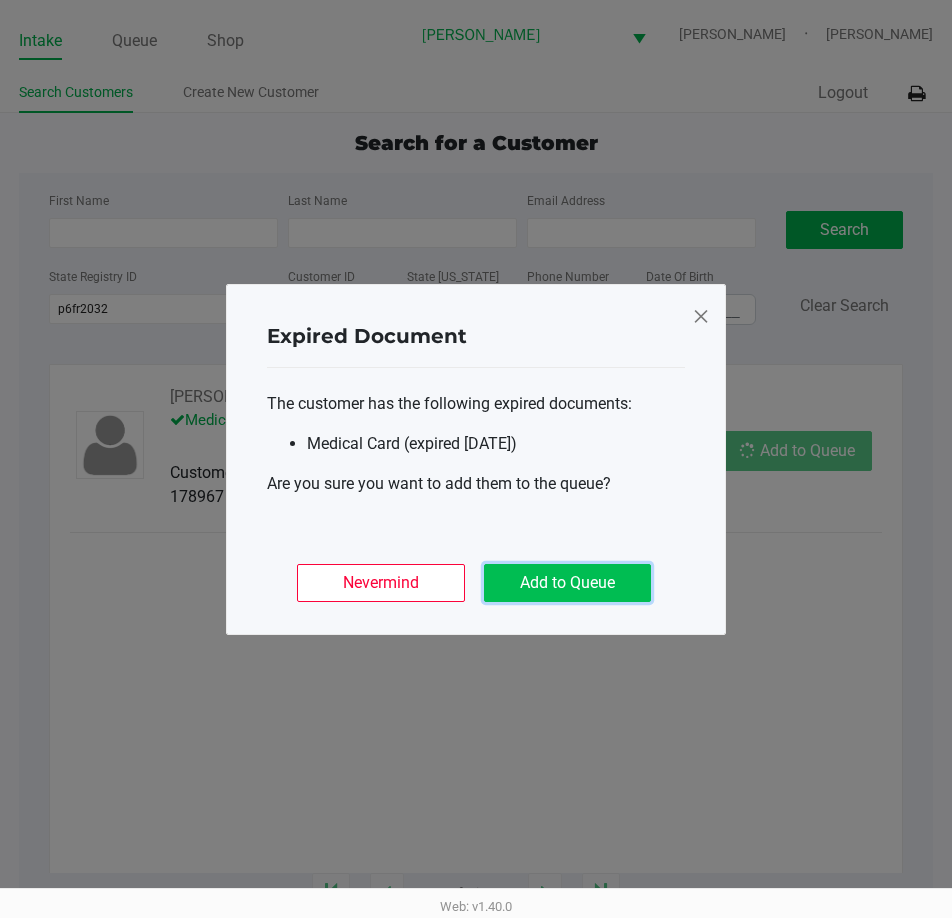 click on "Add to Queue" 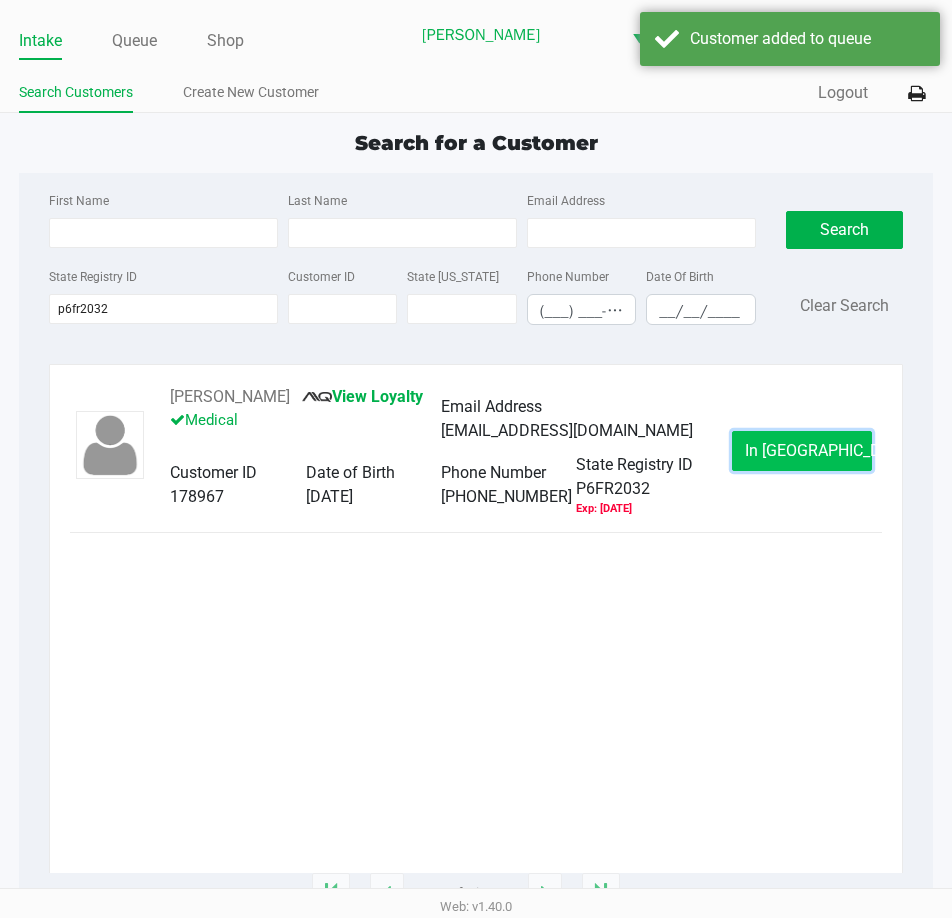 click on "In [GEOGRAPHIC_DATA]" 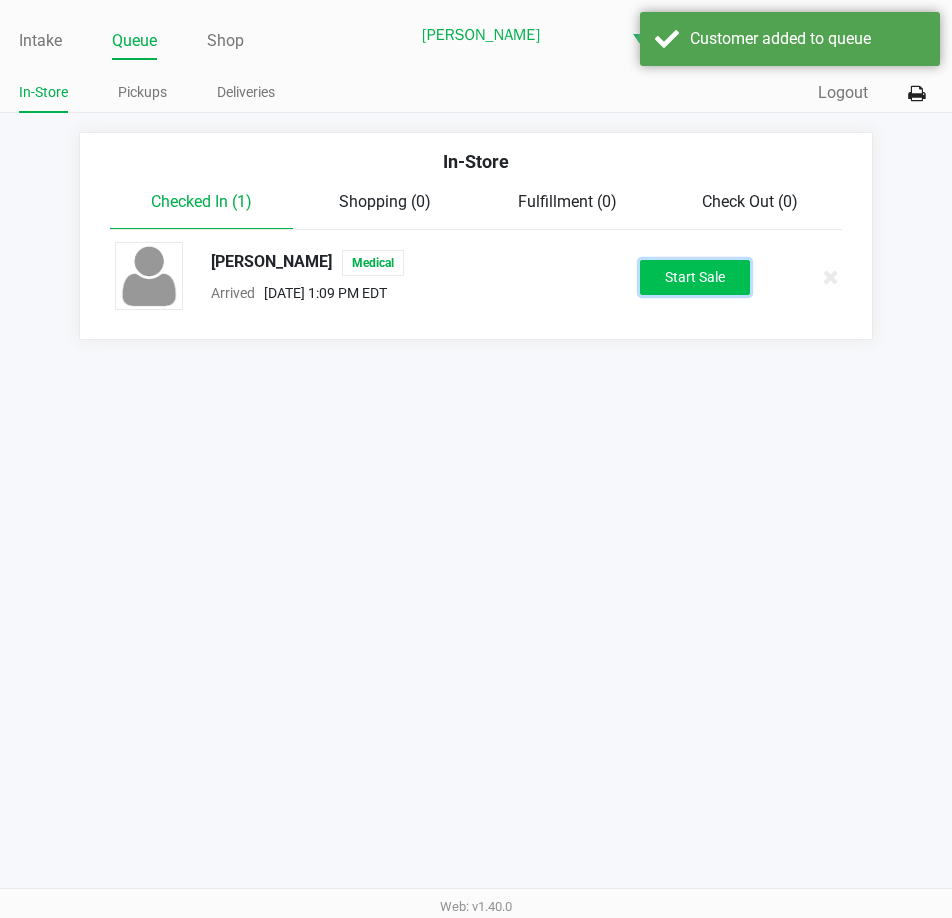 click on "Start Sale" 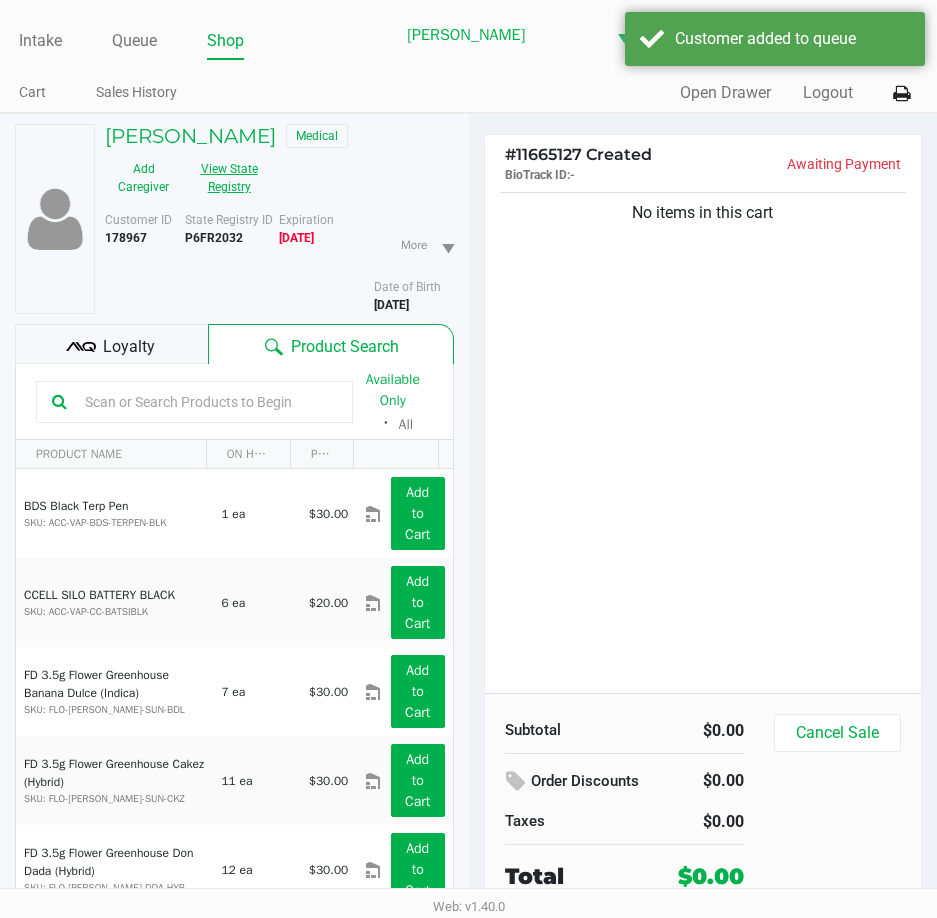 click on "View State Registry" 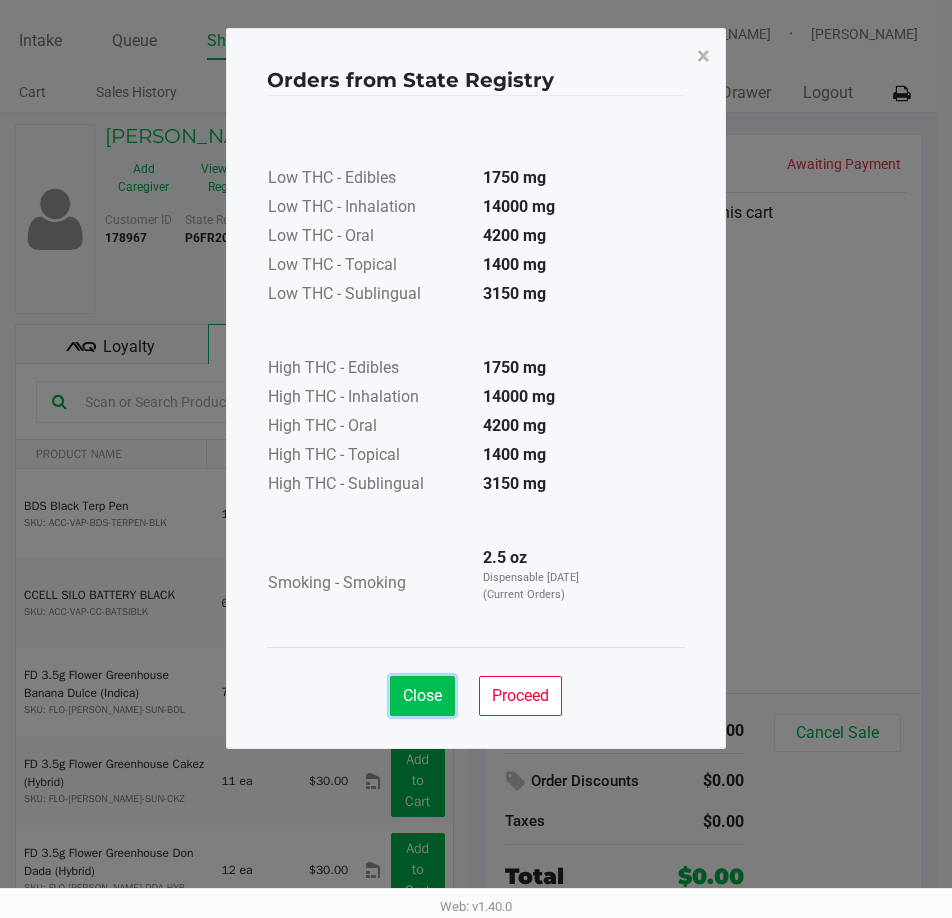 click on "Close" 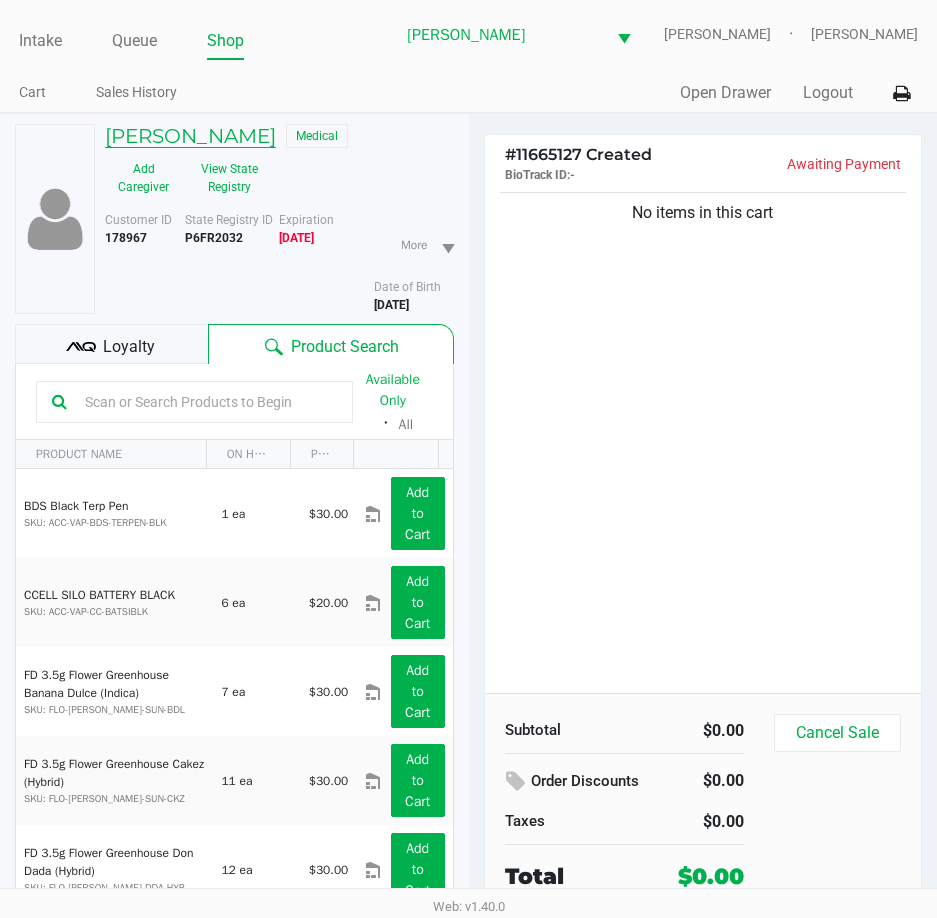 click on "[PERSON_NAME]" 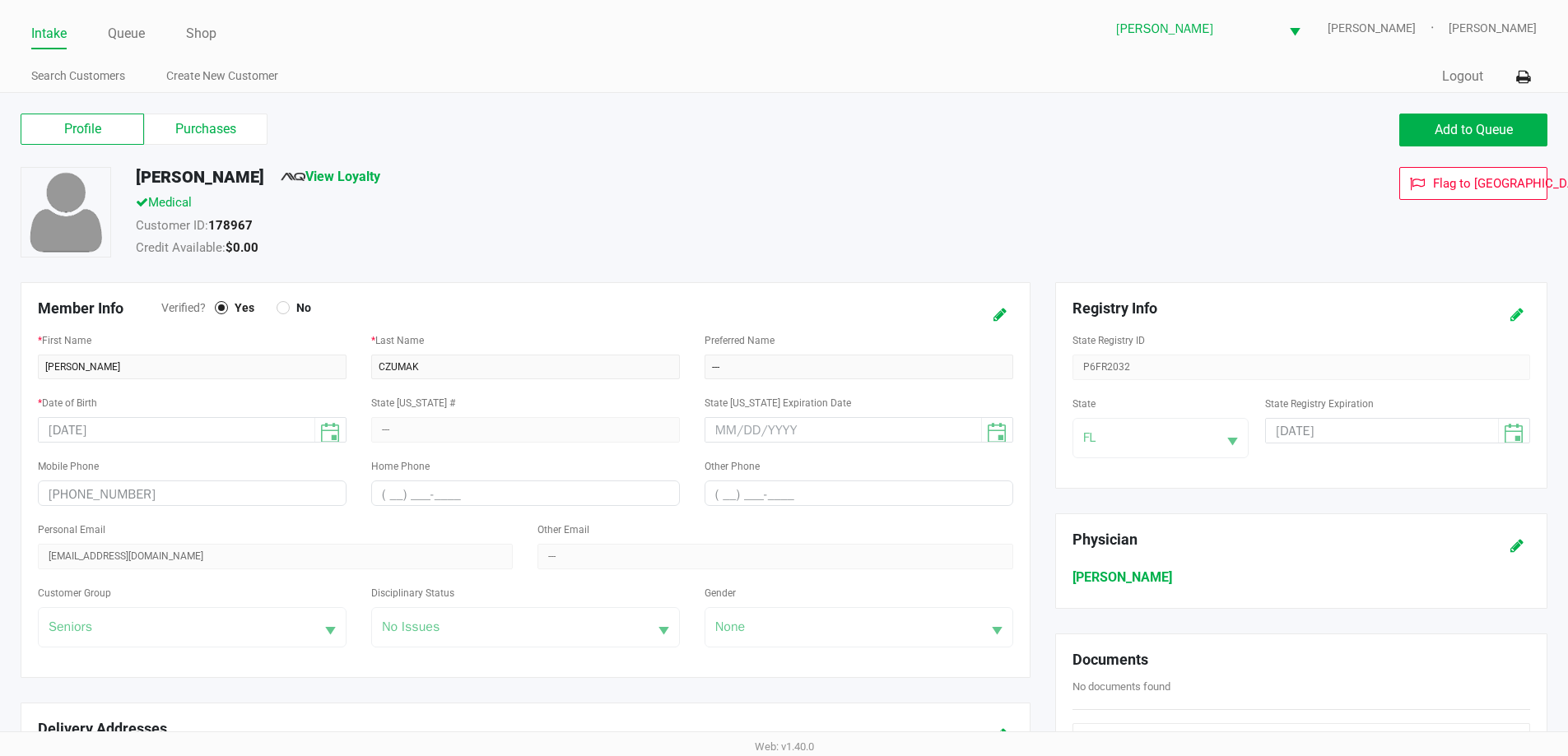 click 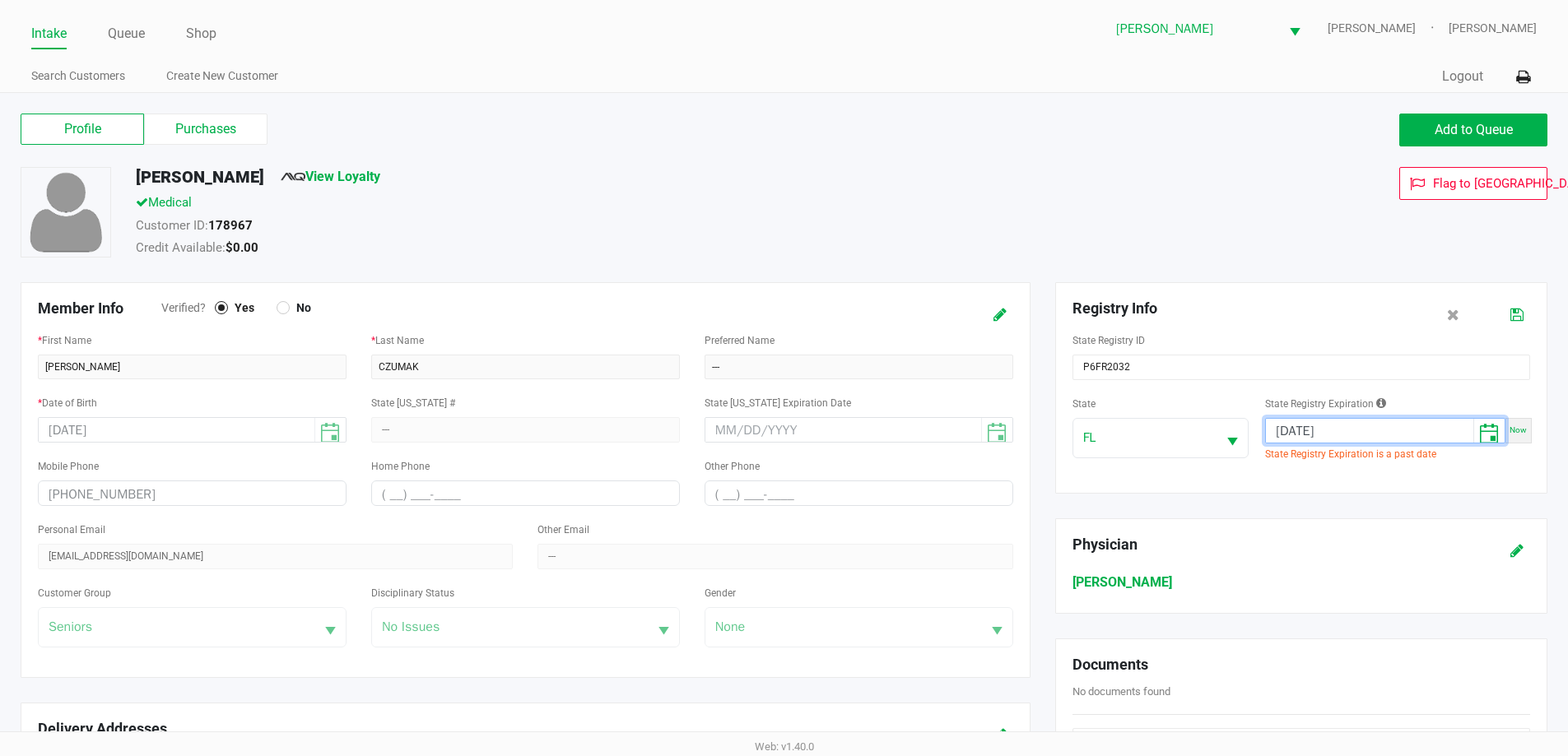 click on "[DATE]" at bounding box center [1370, 431] 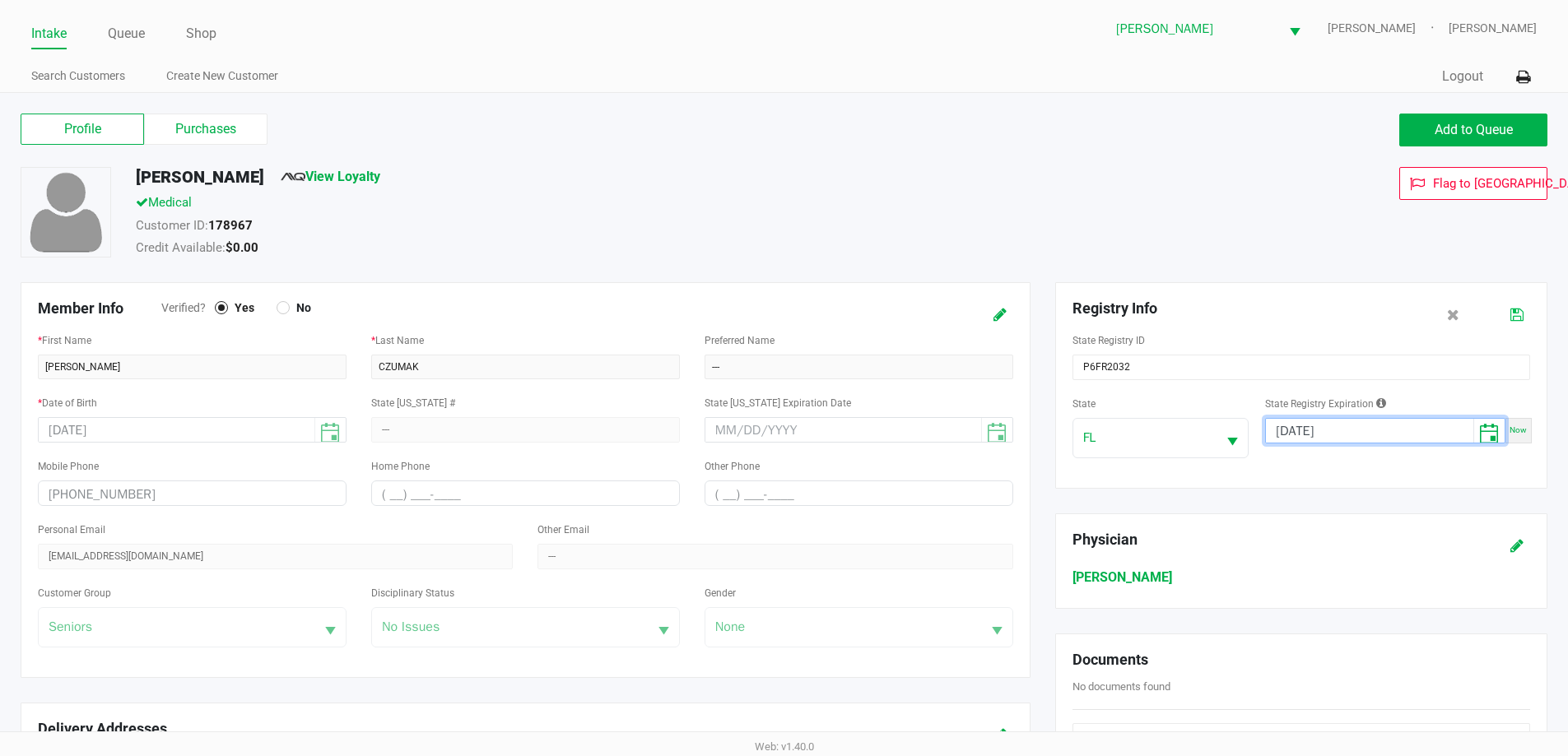 type on "[DATE]" 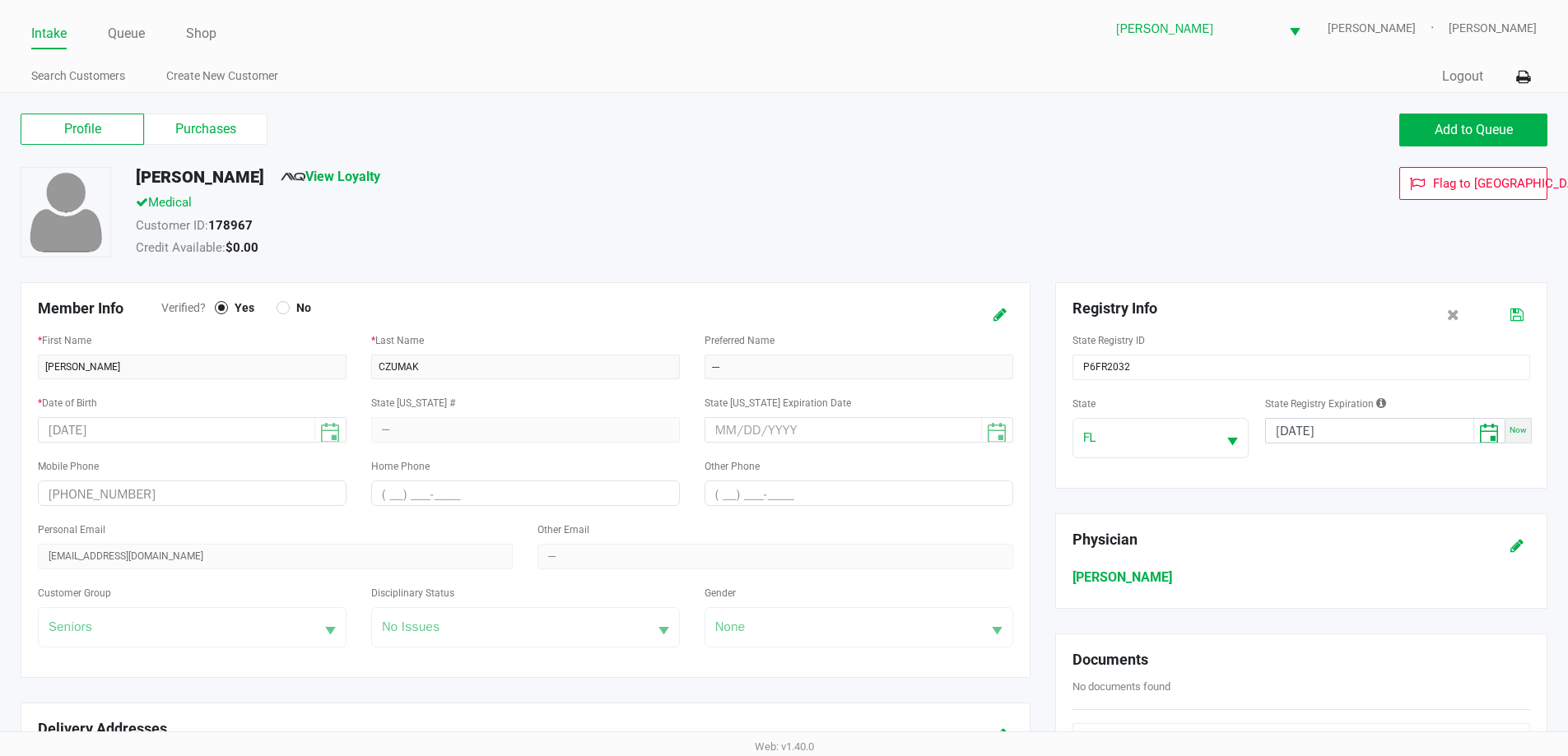 click 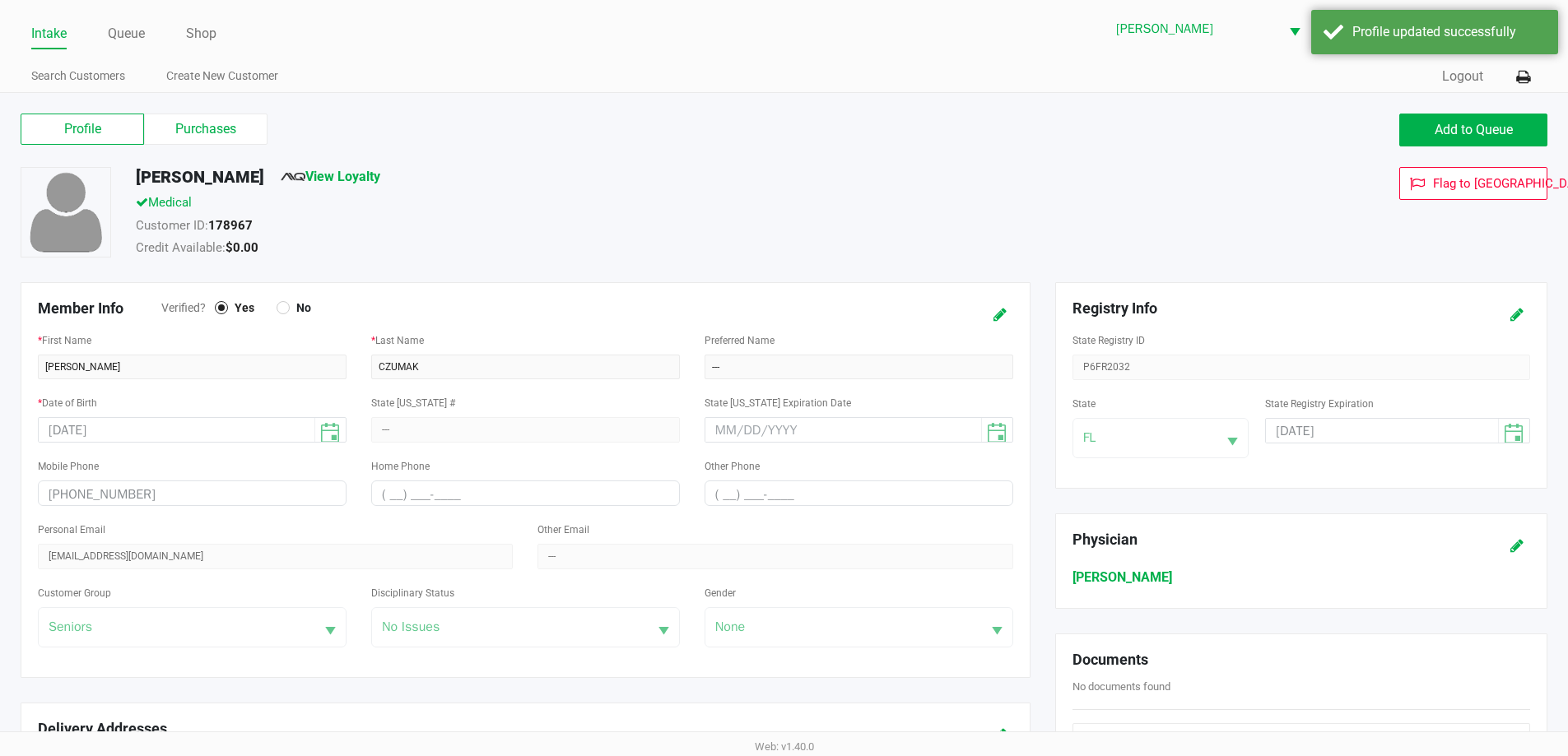 click on "Customer ID:   178967" 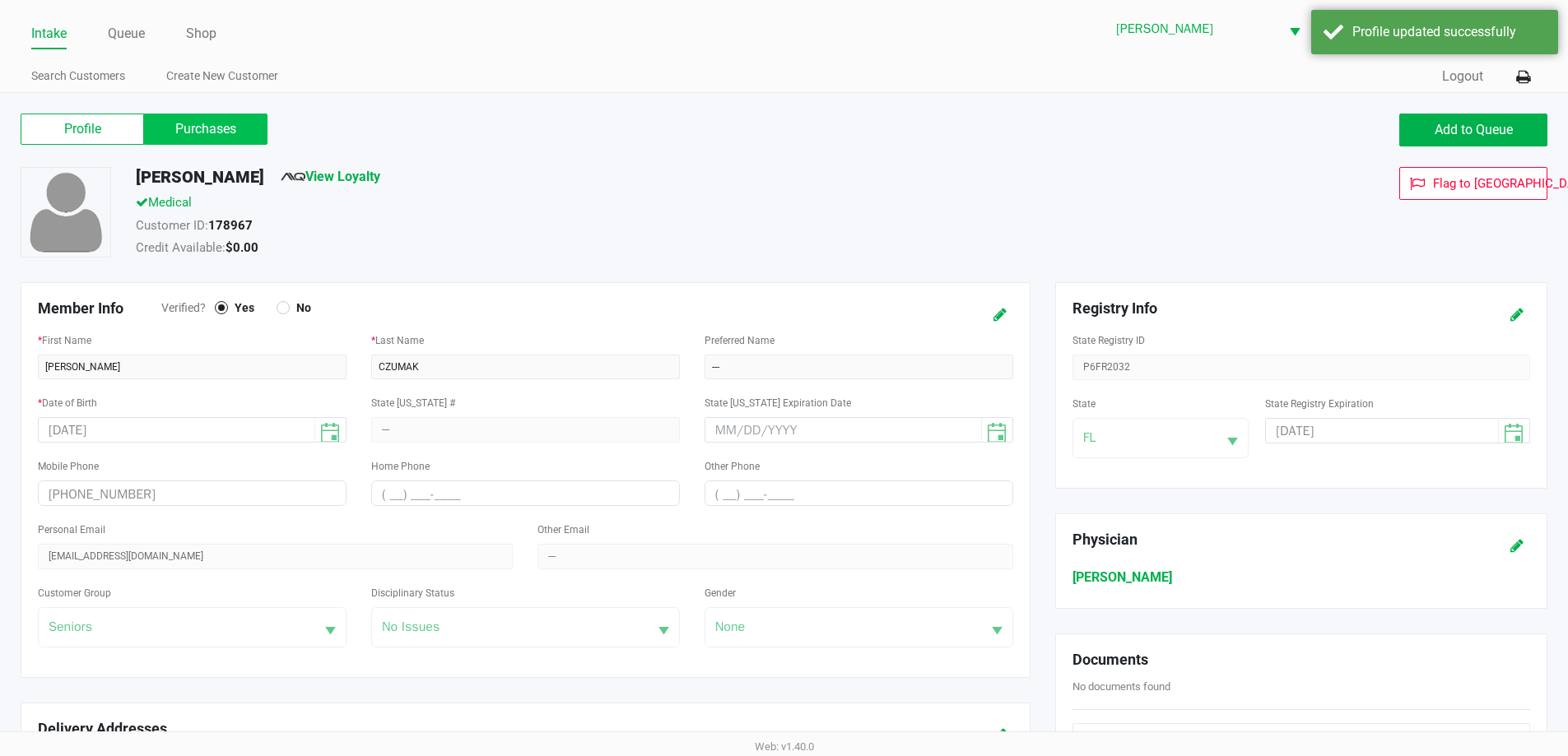 click on "Purchases" 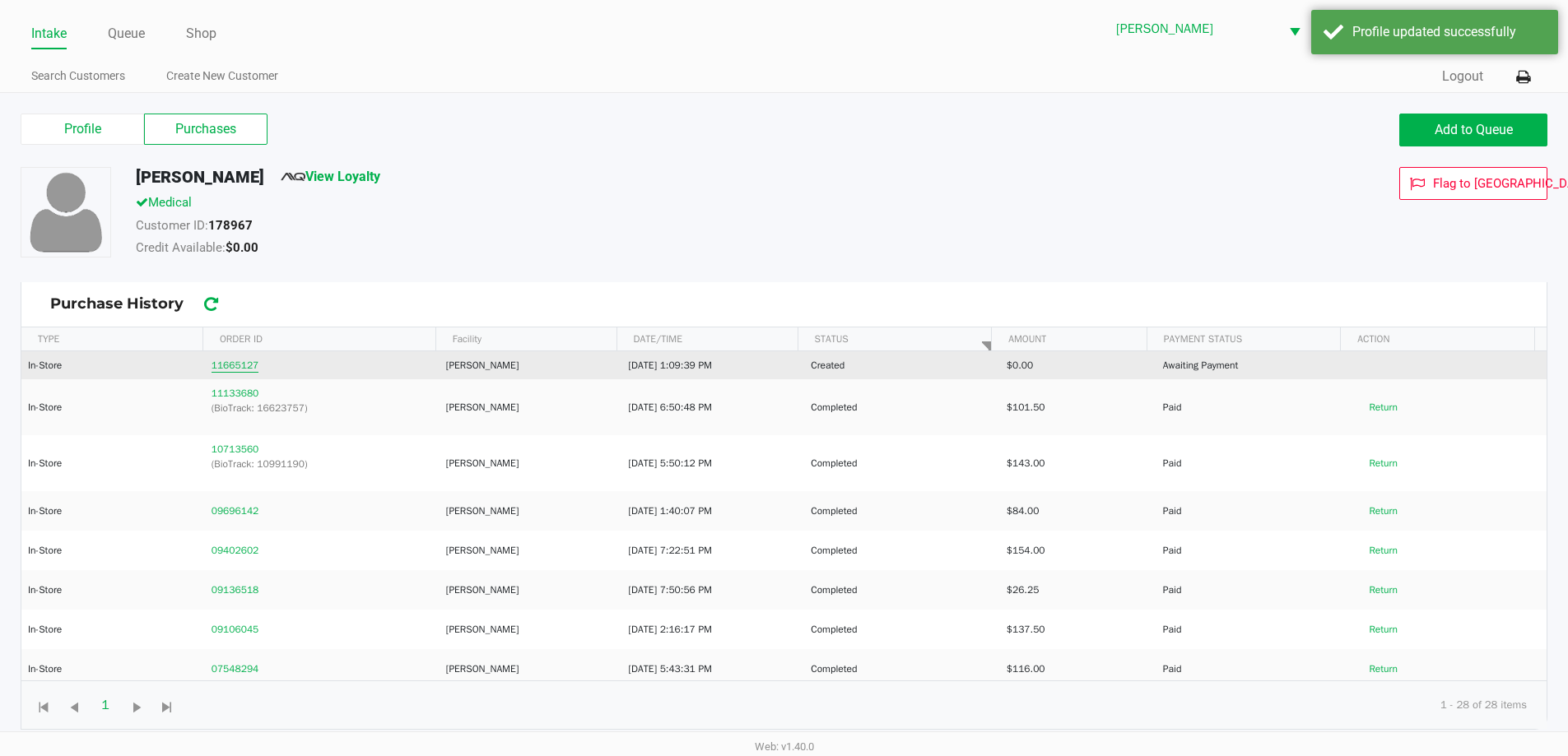 click on "11665127" 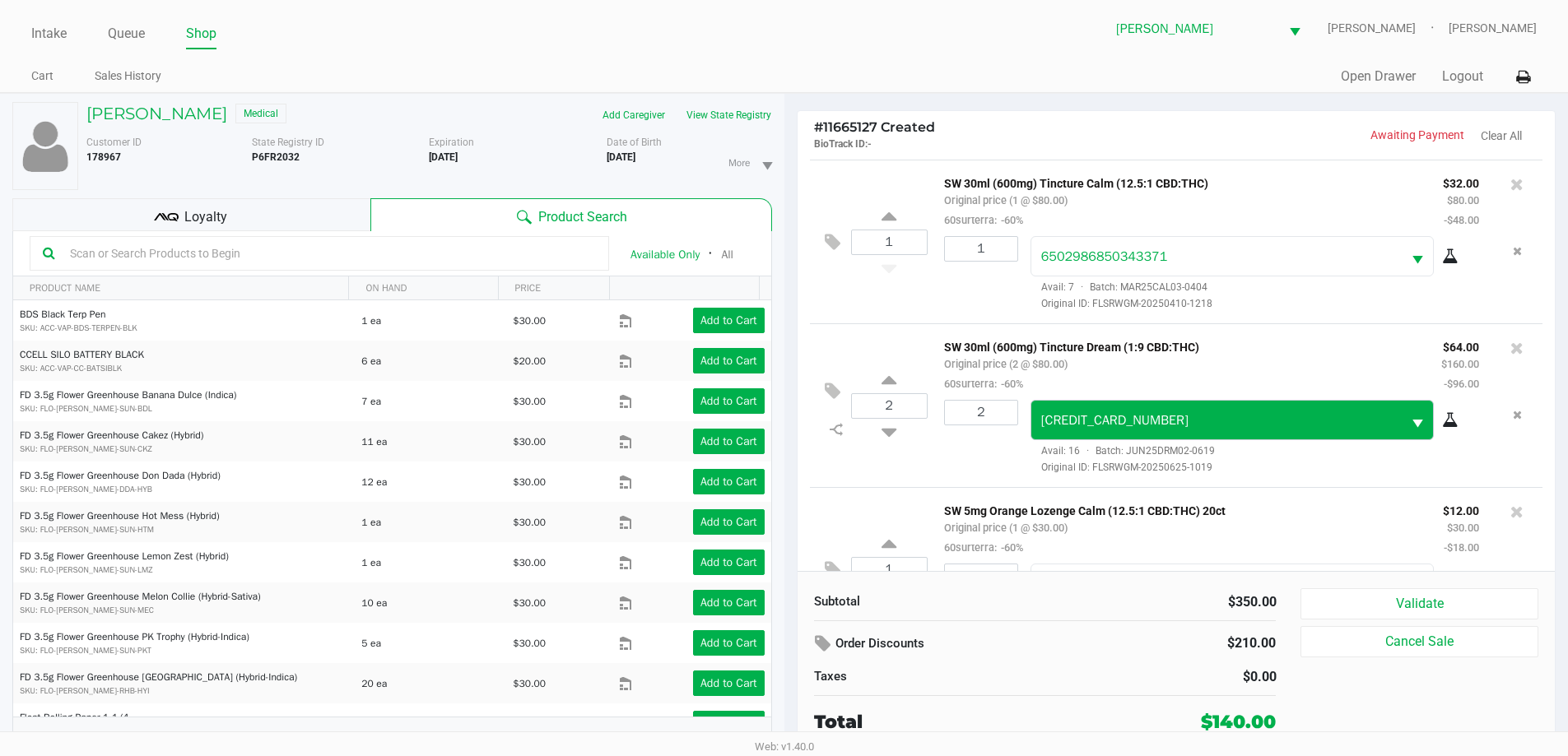 scroll, scrollTop: 242, scrollLeft: 0, axis: vertical 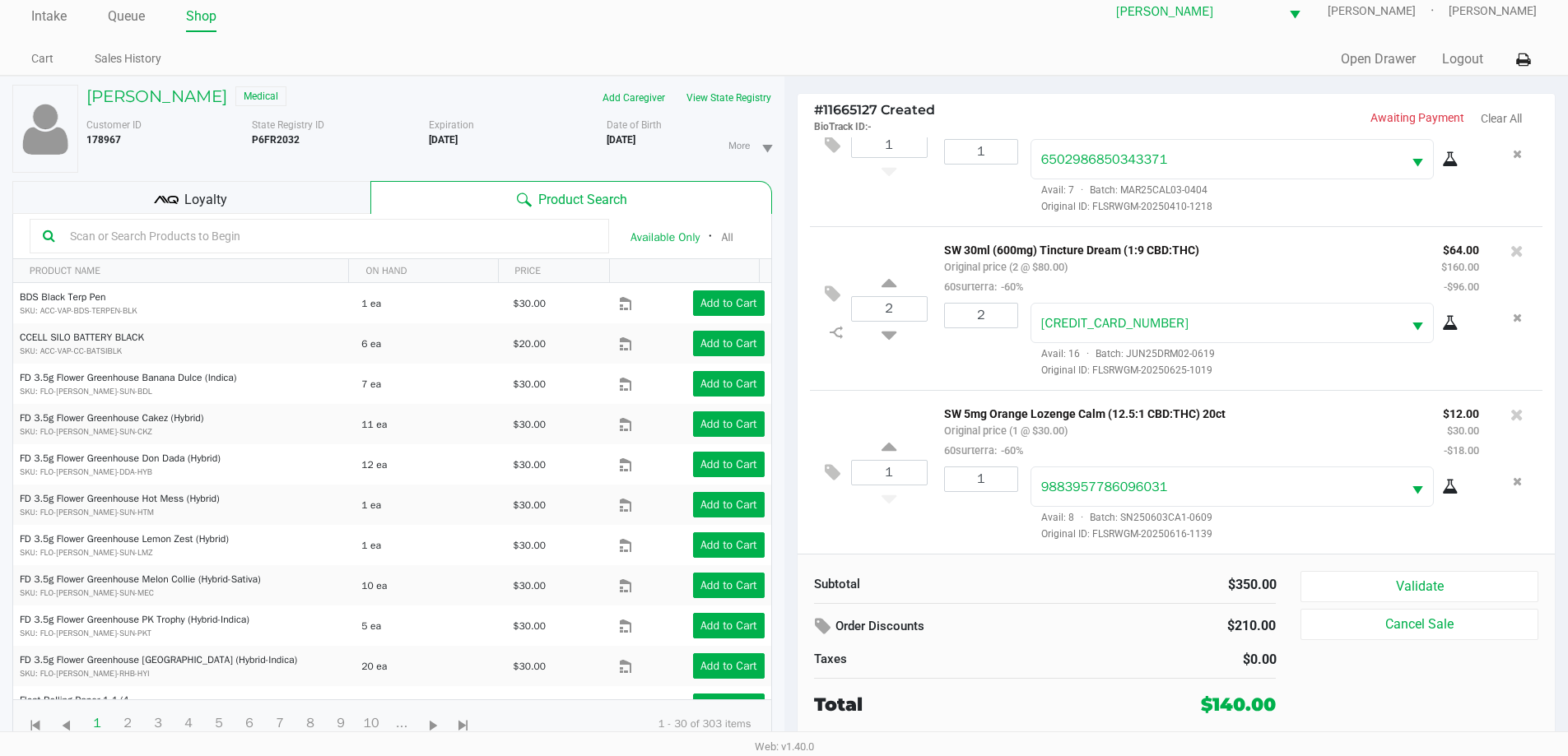 click on "Loyalty" 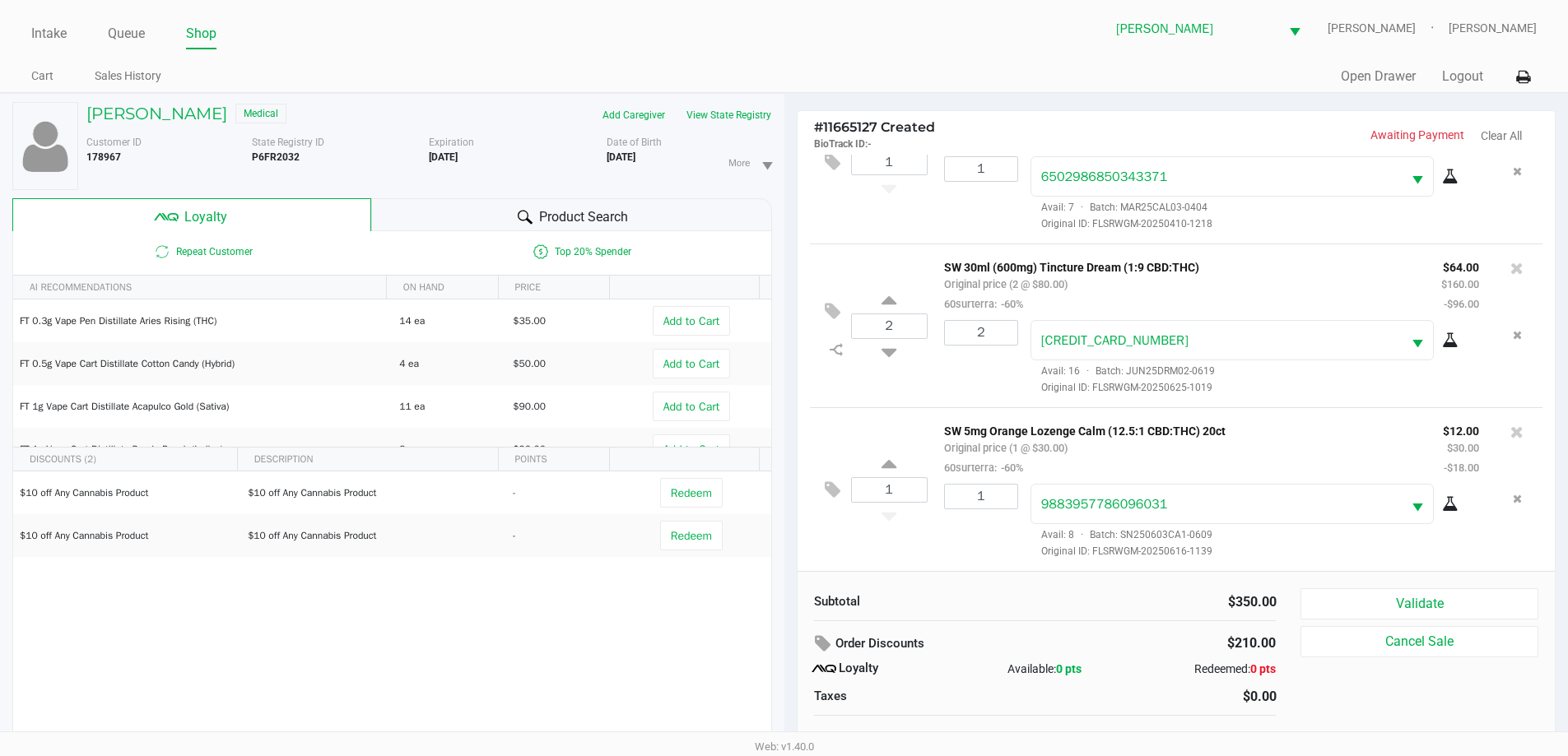 scroll, scrollTop: 17, scrollLeft: 0, axis: vertical 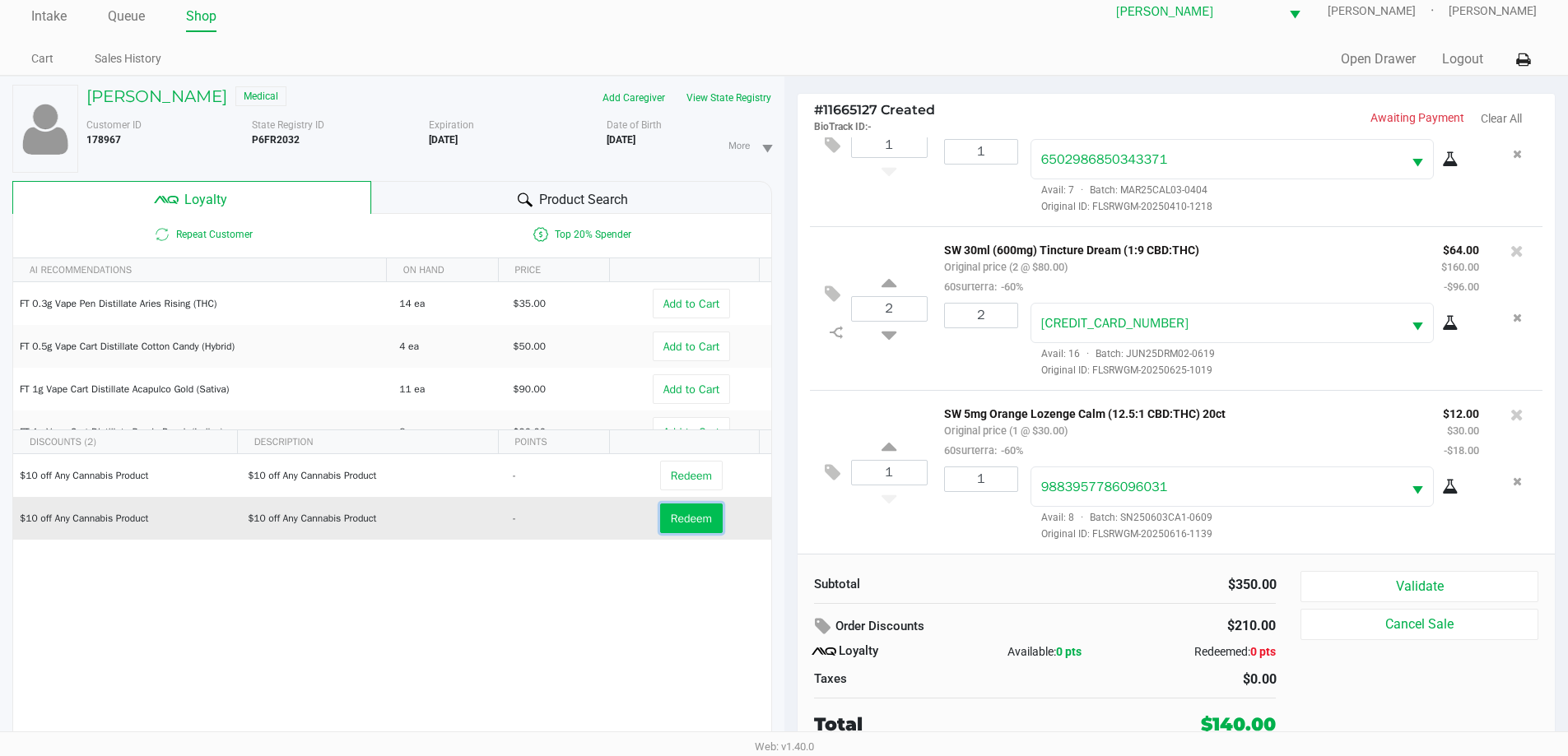 click on "Redeem" 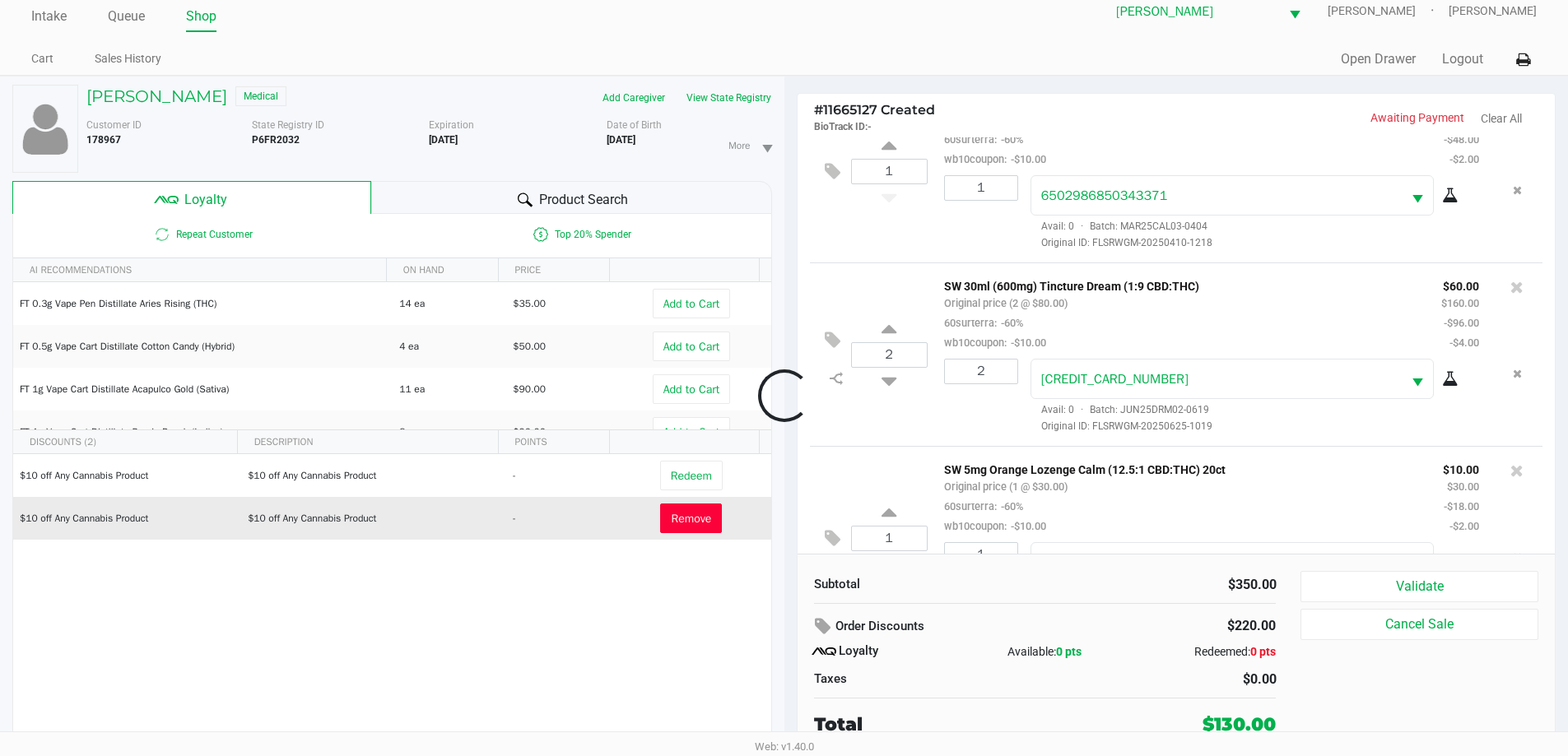 scroll, scrollTop: 321, scrollLeft: 0, axis: vertical 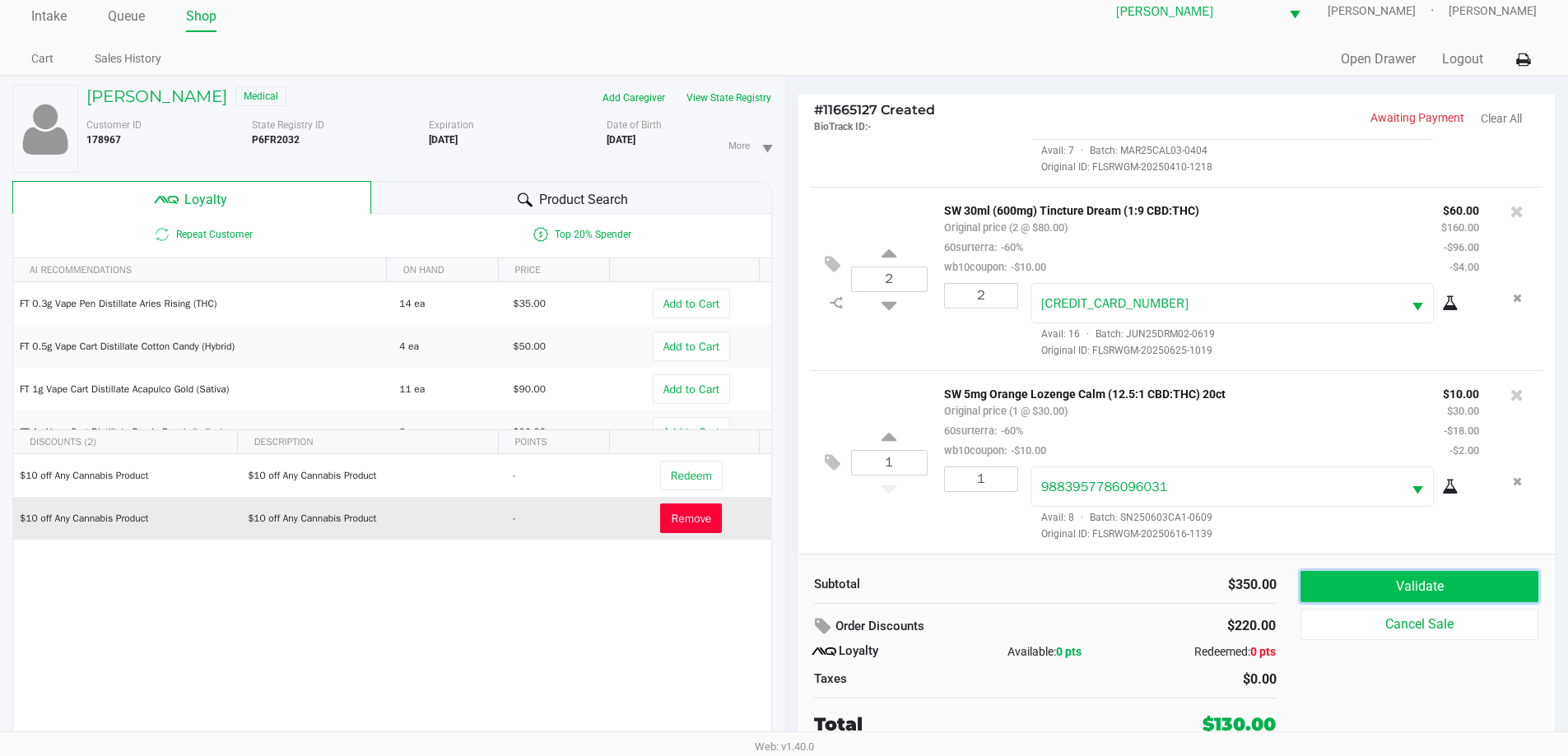 click on "Validate" 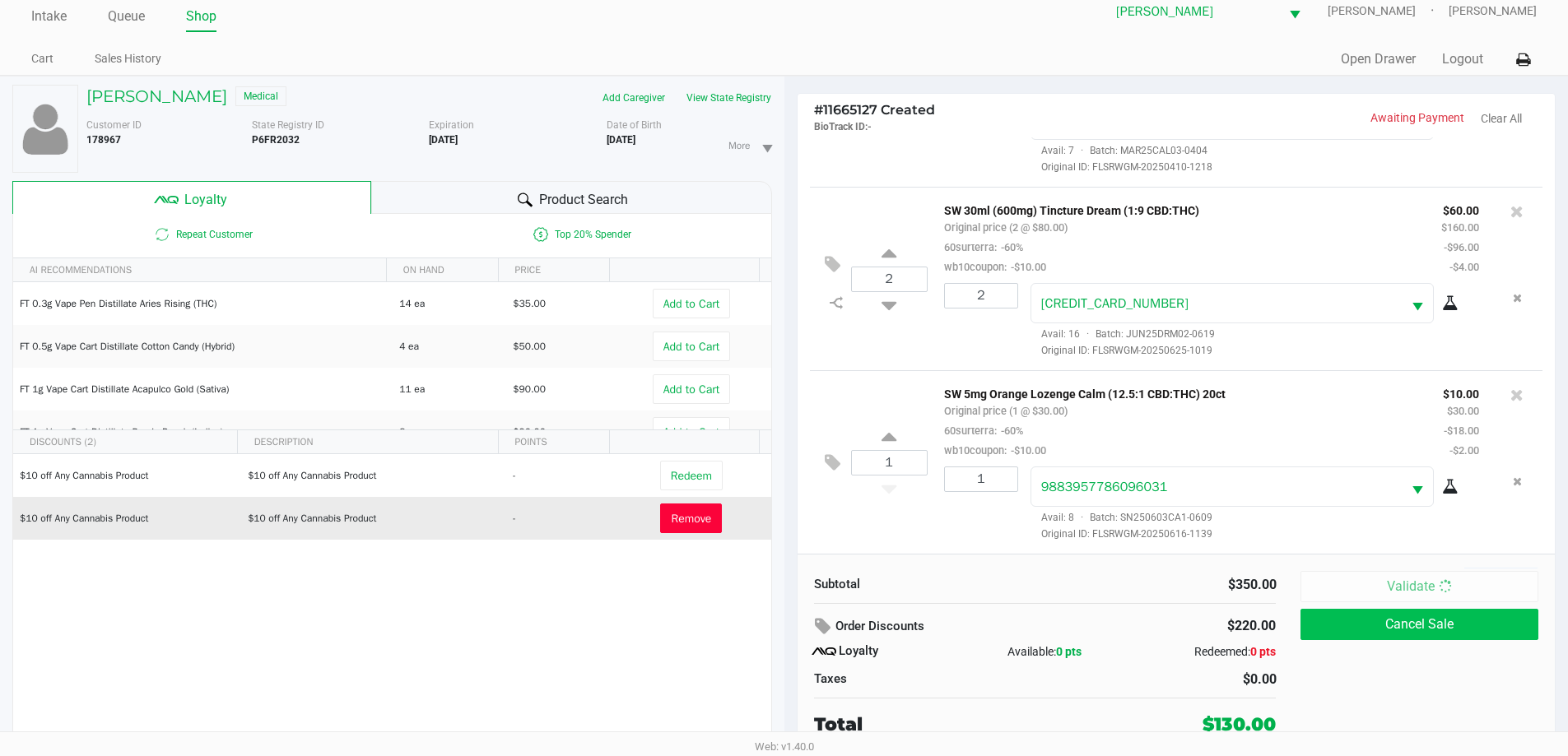 scroll, scrollTop: 0, scrollLeft: 0, axis: both 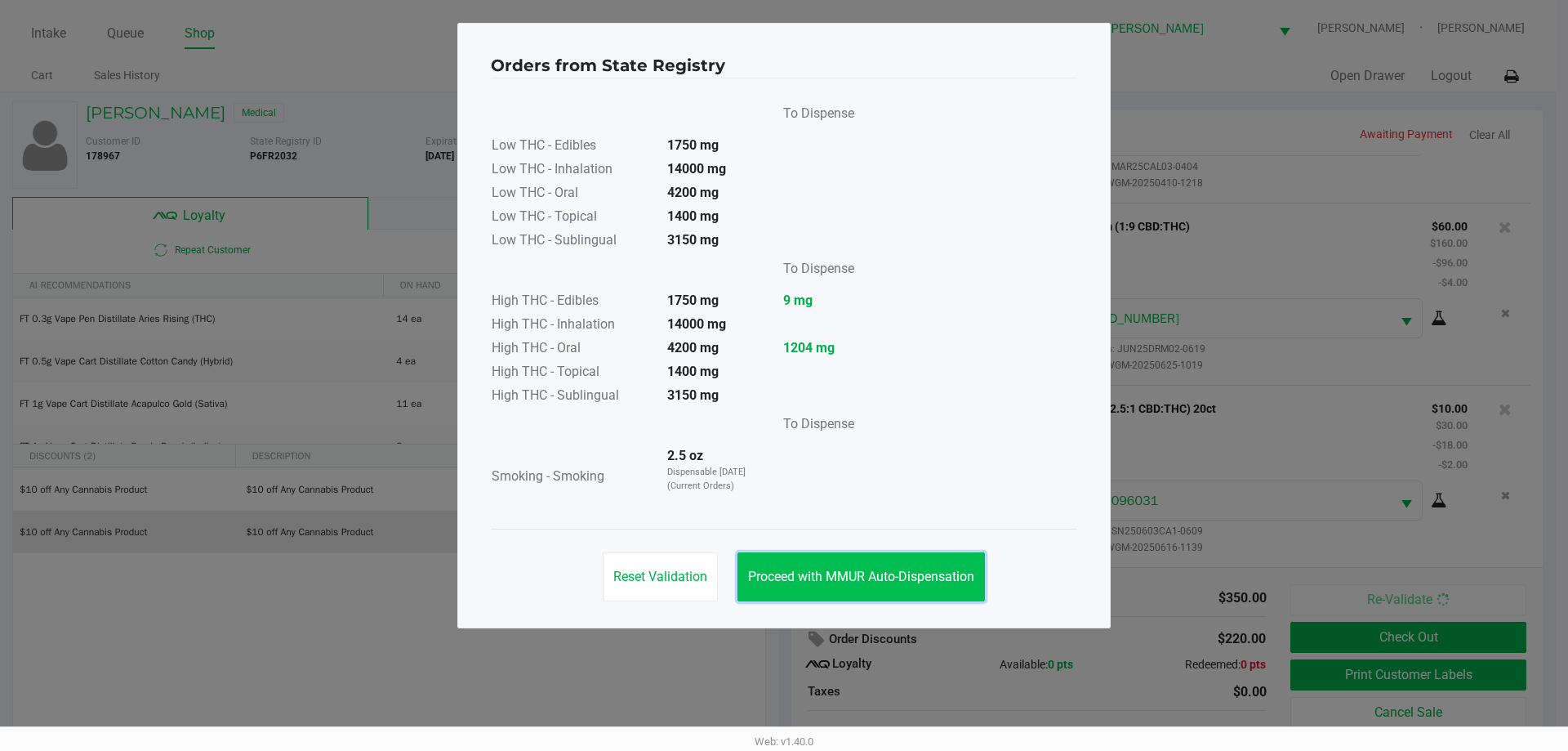 click on "Proceed with MMUR Auto-Dispensation" 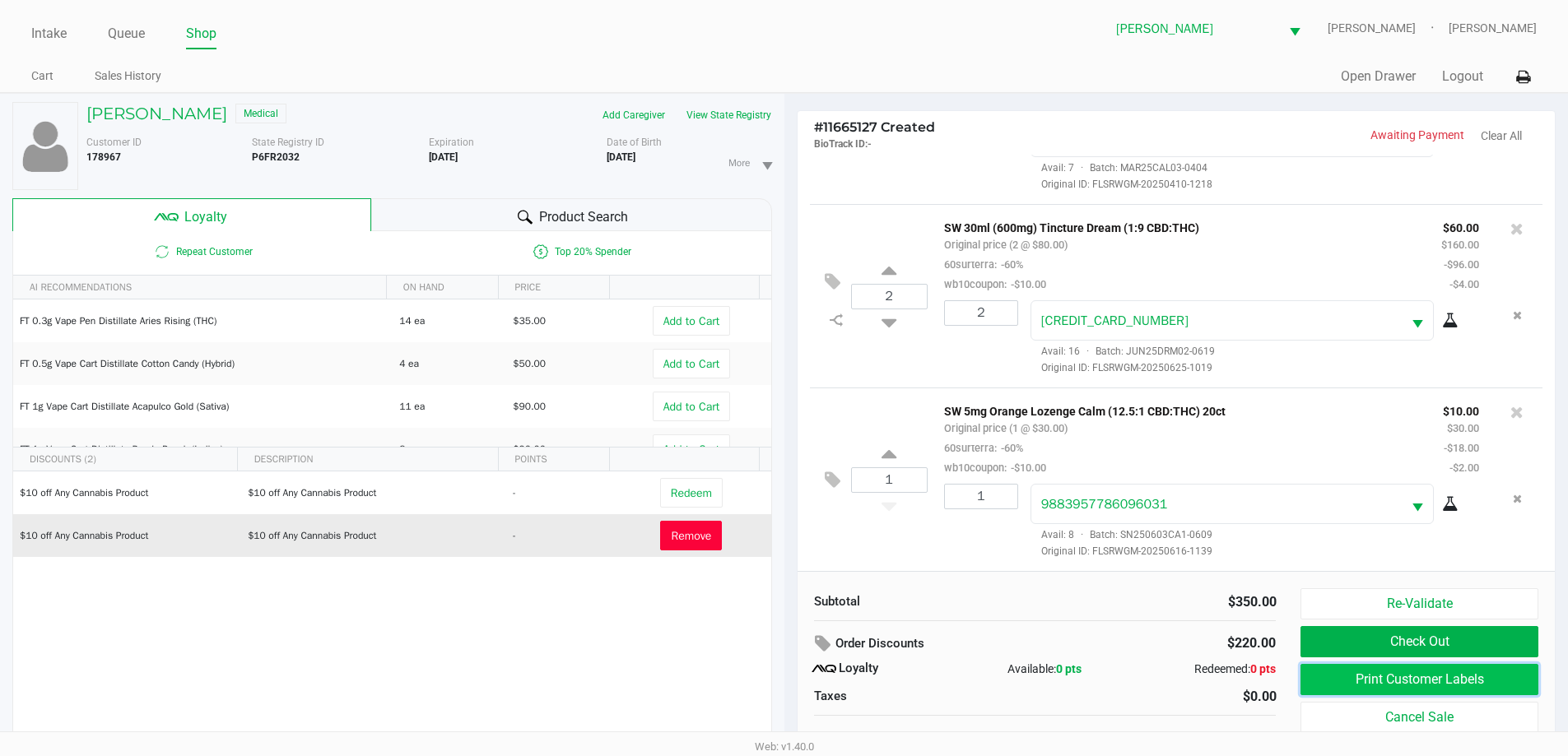 click on "Print Customer Labels" 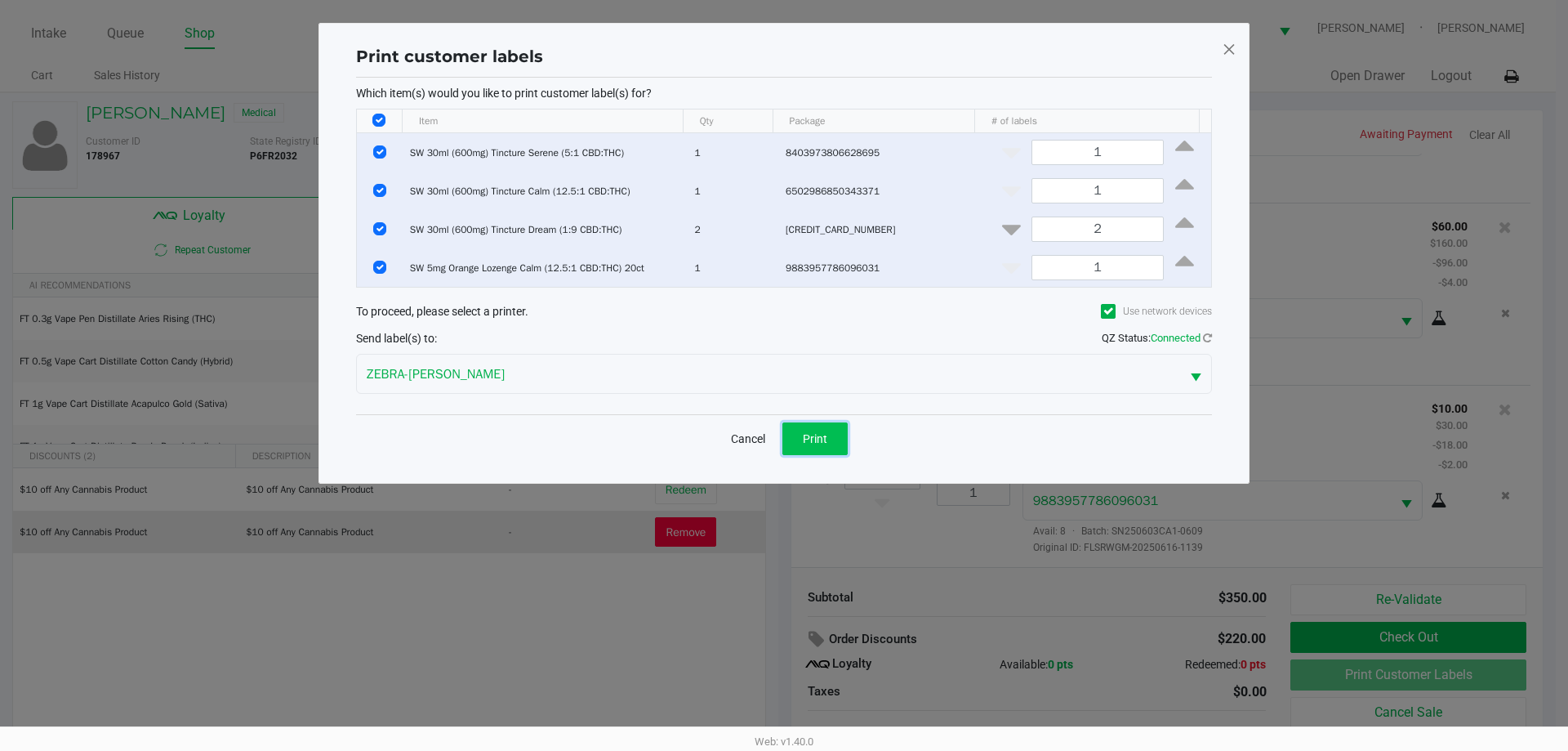 click on "Print" 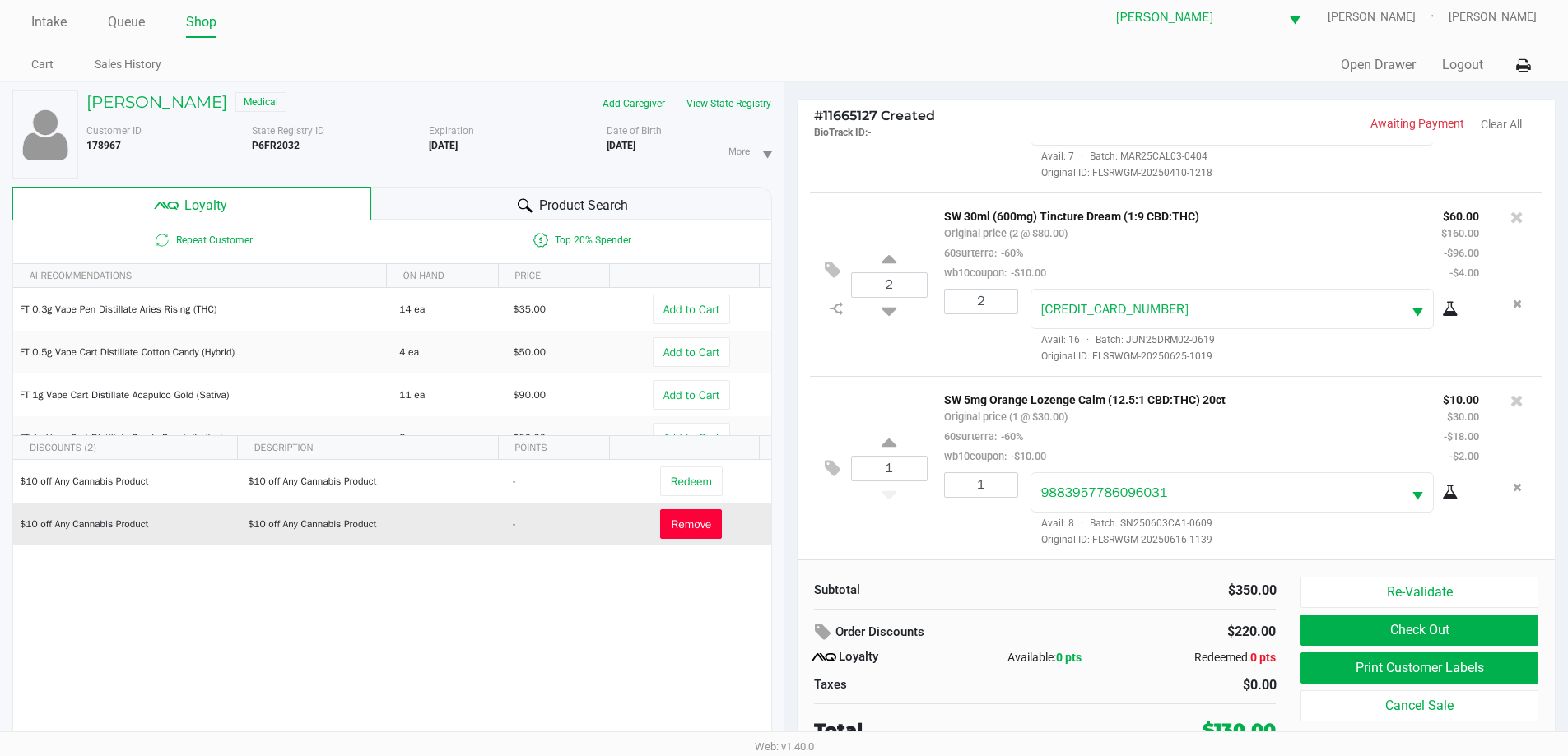 scroll, scrollTop: 17, scrollLeft: 0, axis: vertical 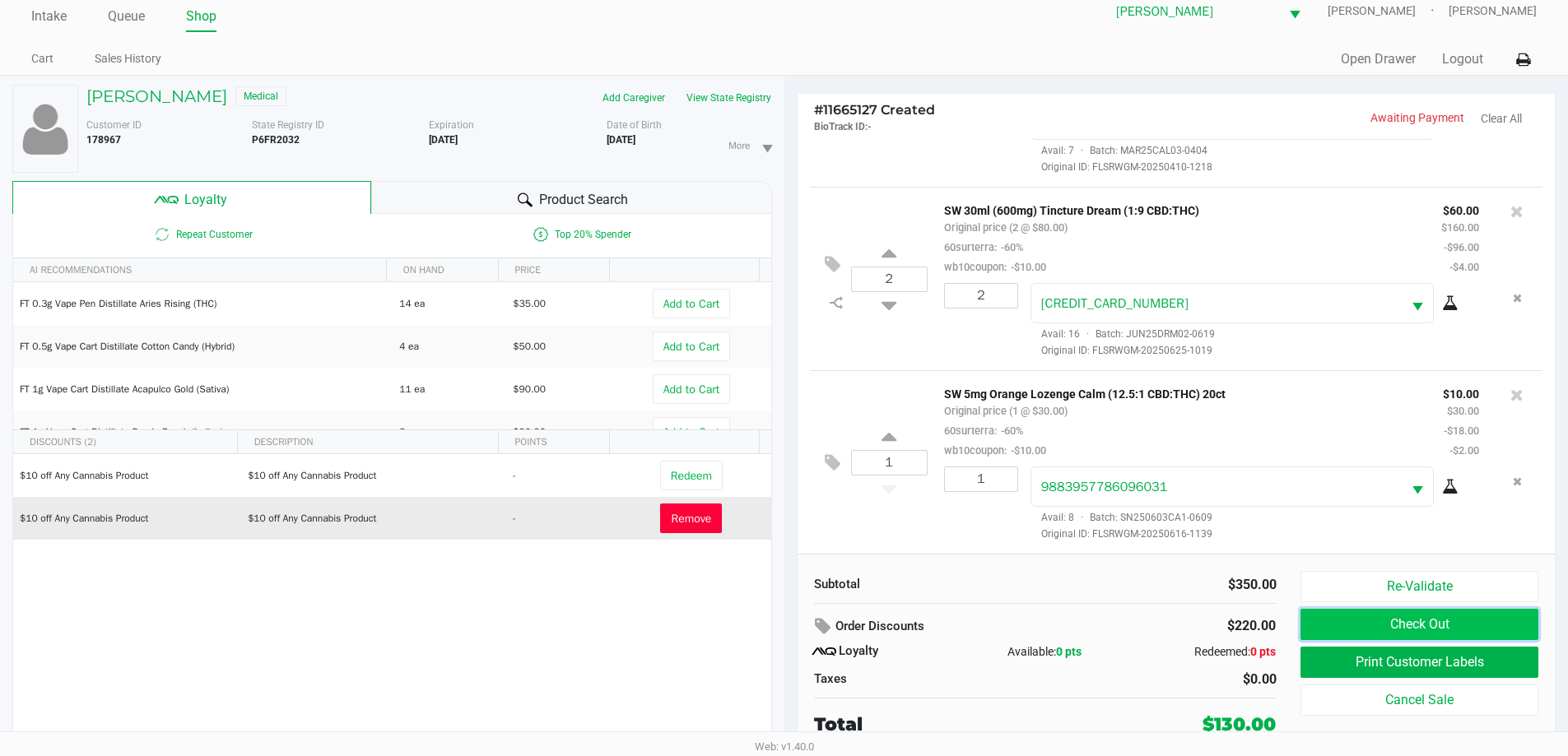click on "Check Out" 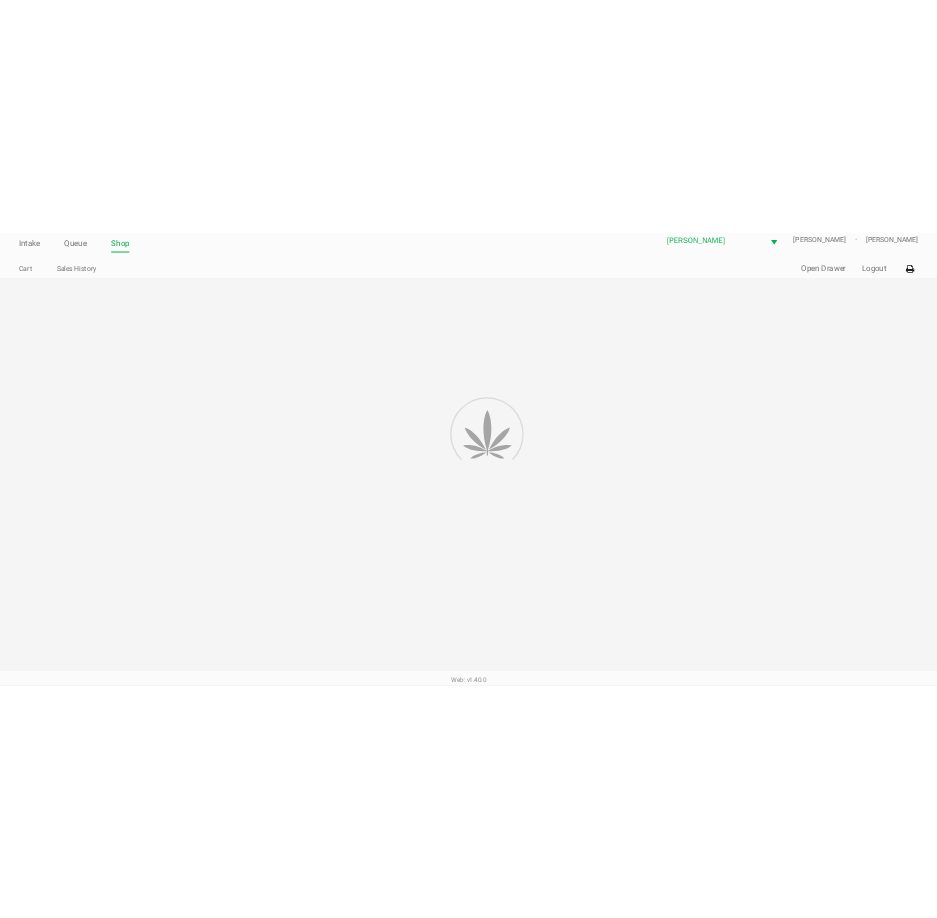 scroll, scrollTop: 0, scrollLeft: 0, axis: both 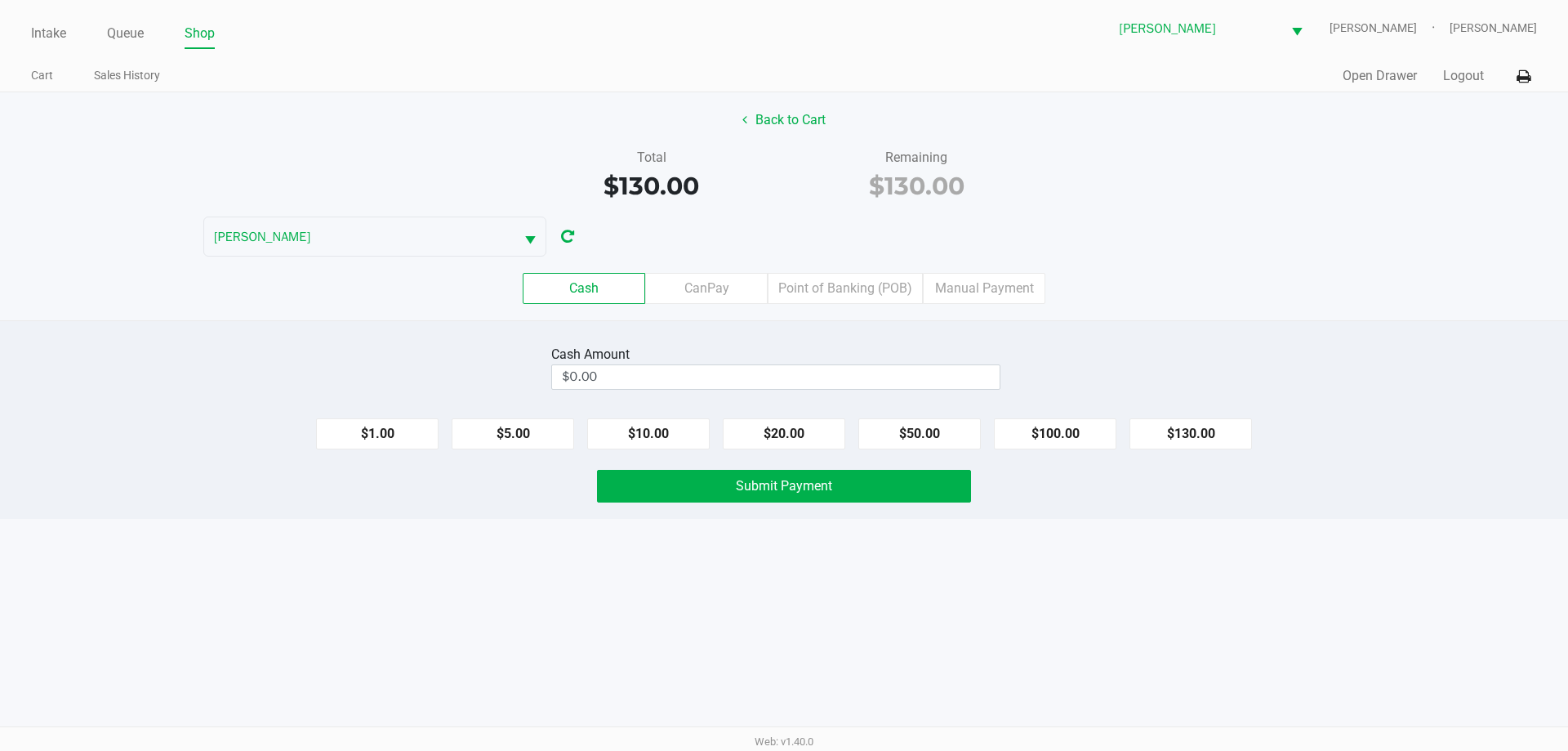 click on "Cash  Amount" 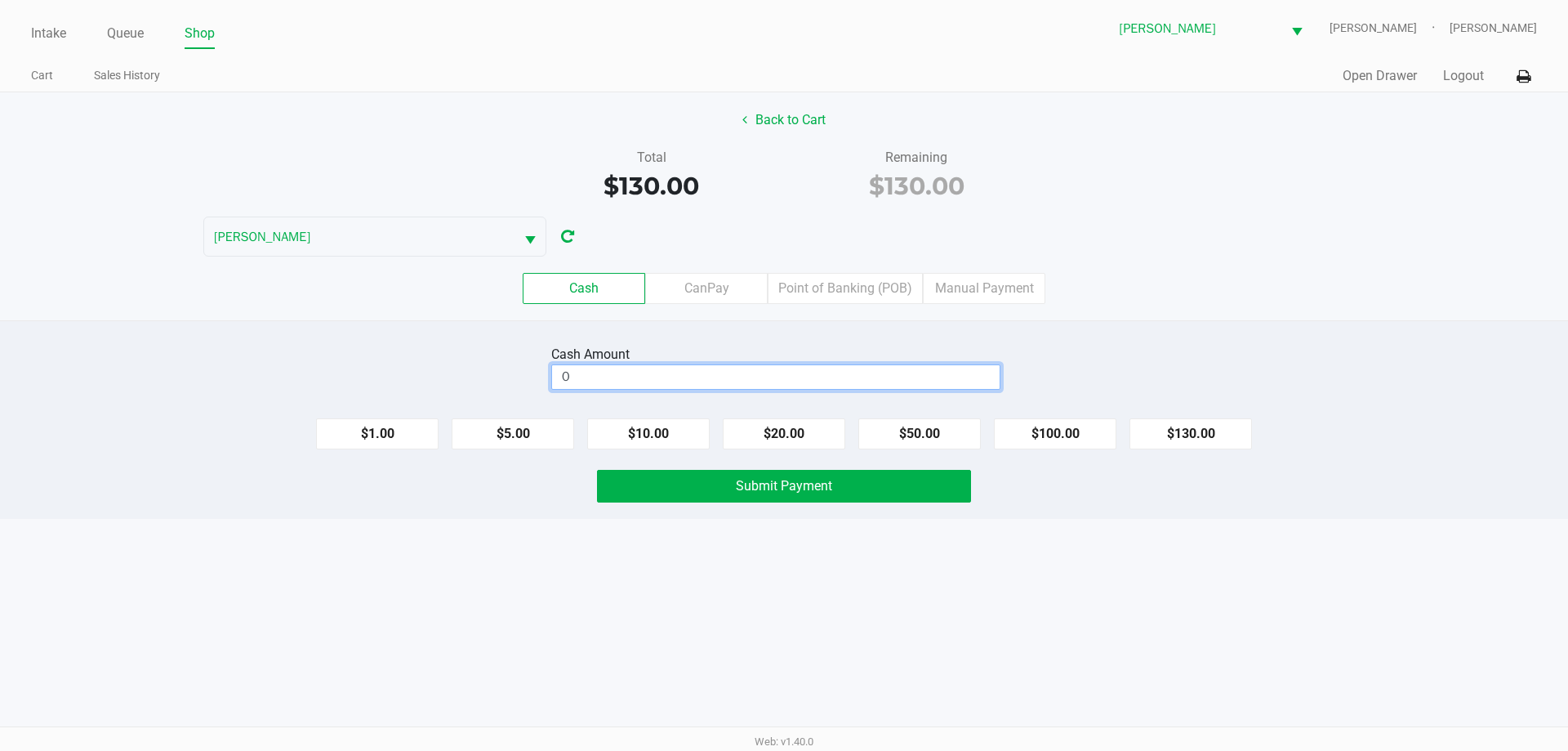 click on "0" at bounding box center (776, 377) 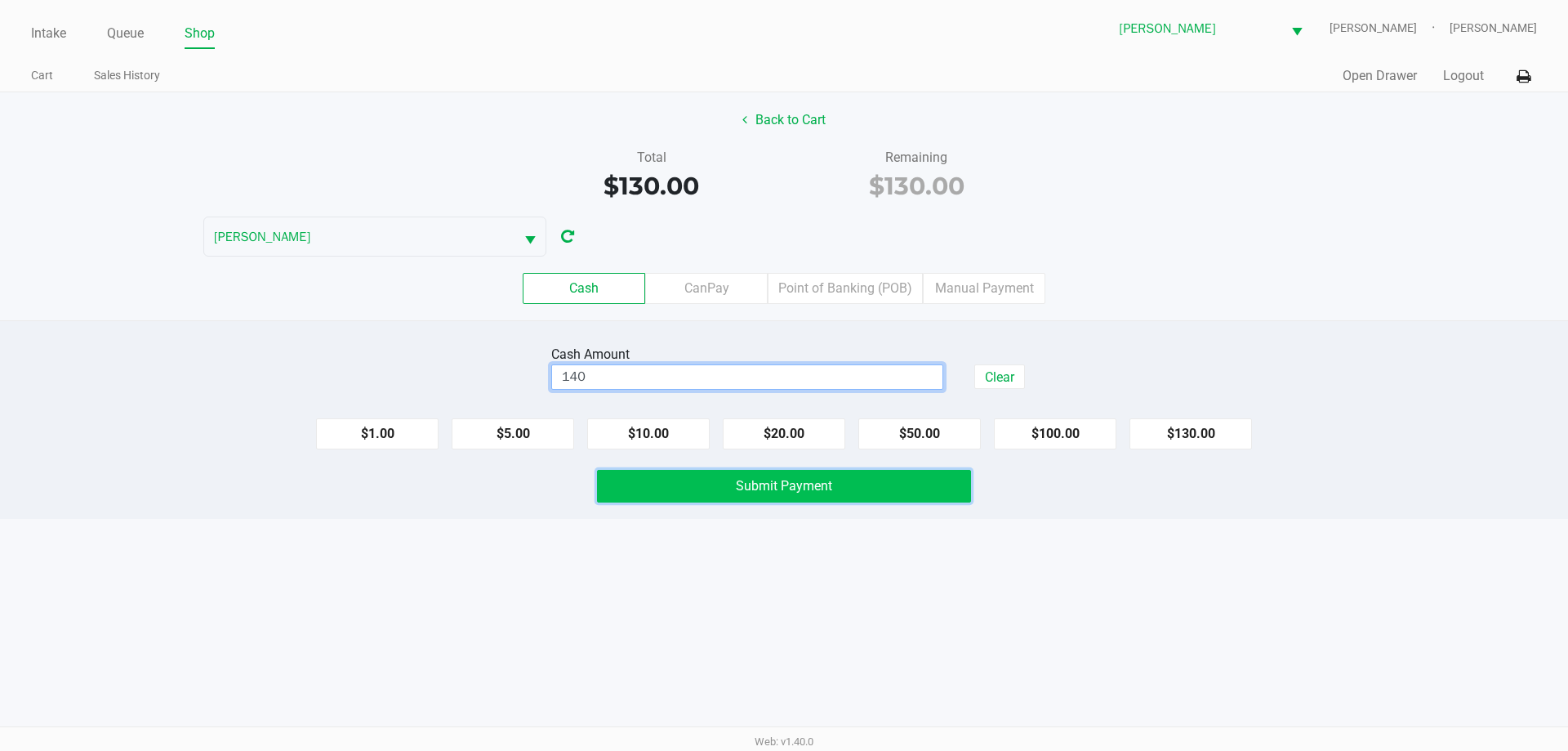 type on "$140.00" 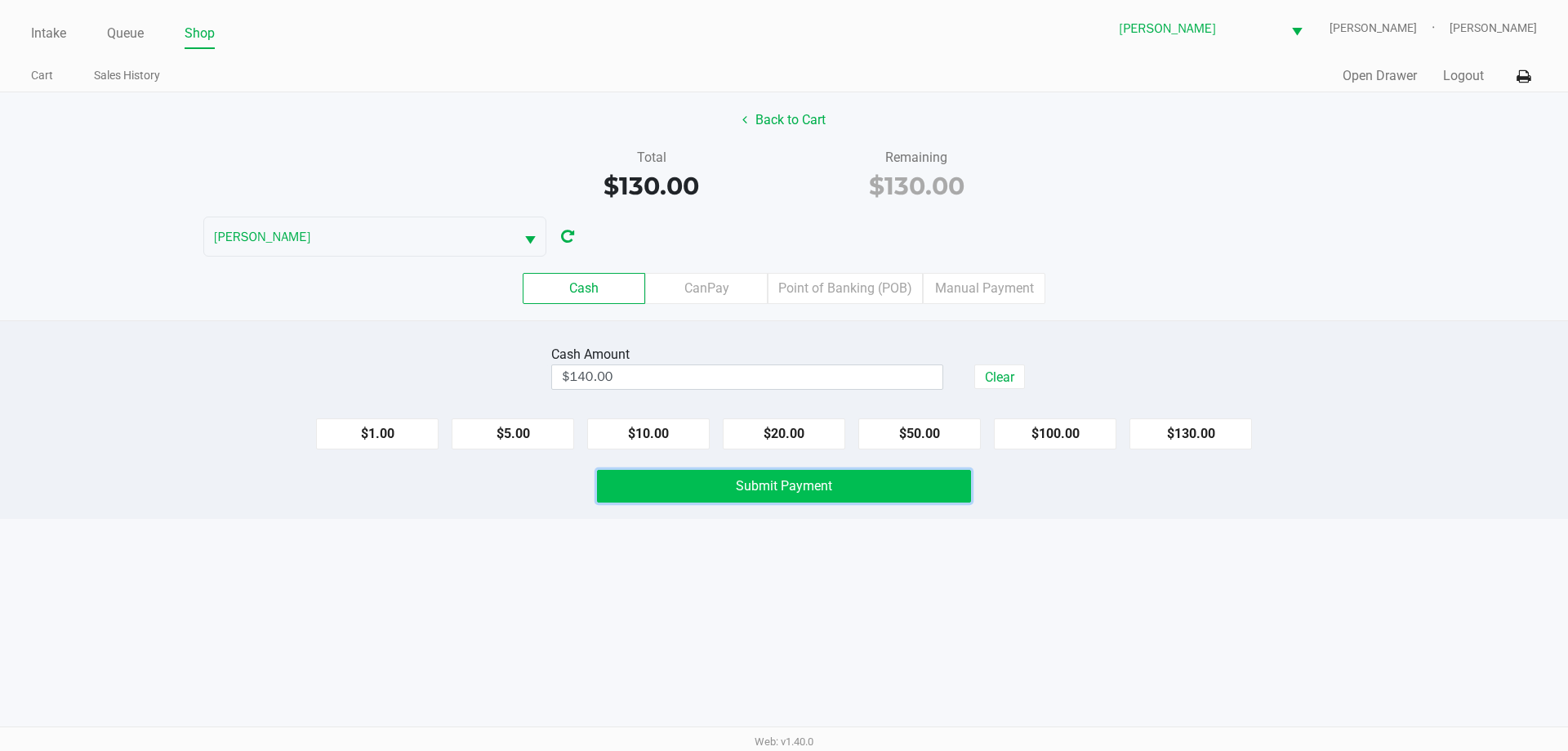 click on "Submit Payment" 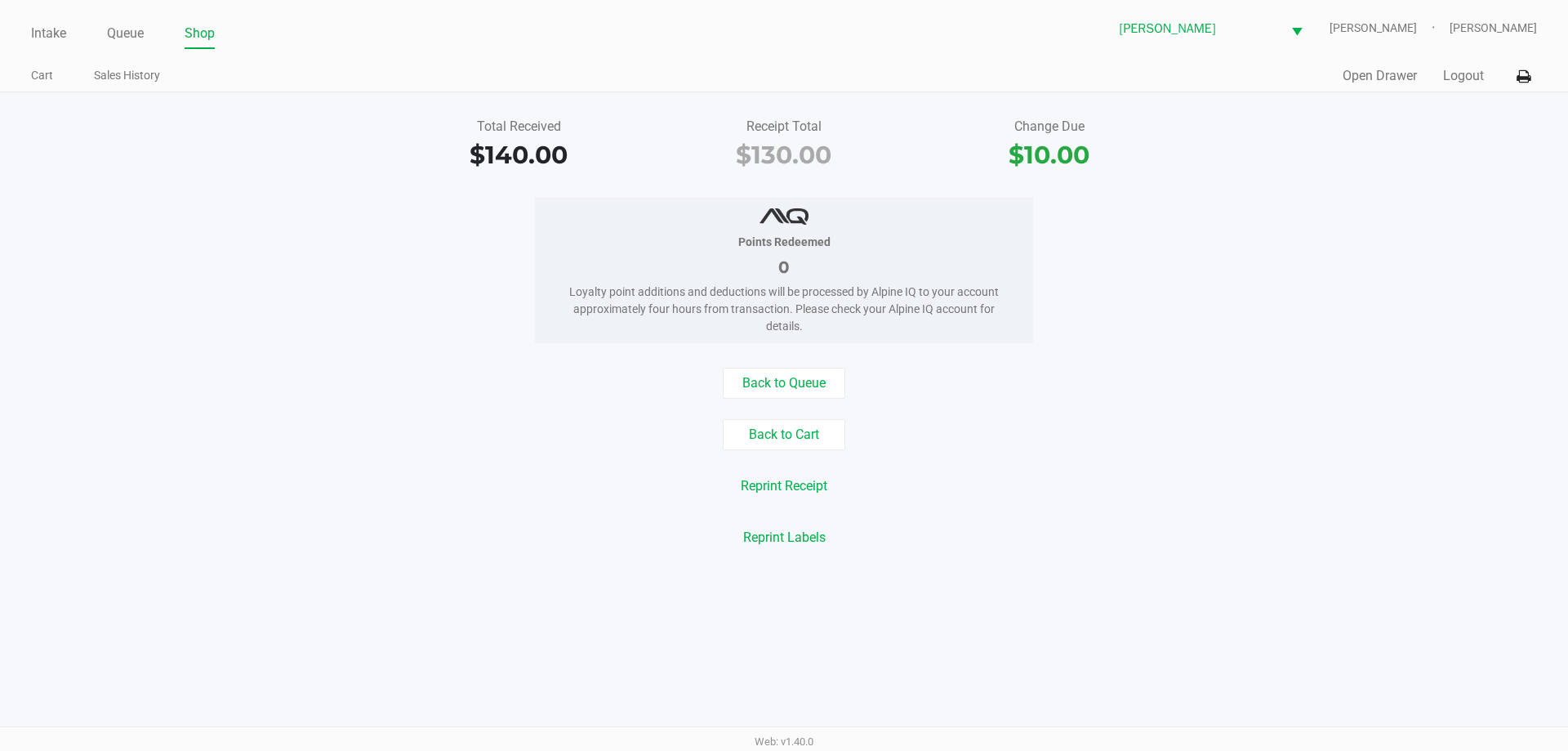 click on "Points Redeemed   0   Loyalty point additions and deductions will be processed by Alpine IQ to your account approximately four hours from transaction. Please check your Alpine IQ account for details." 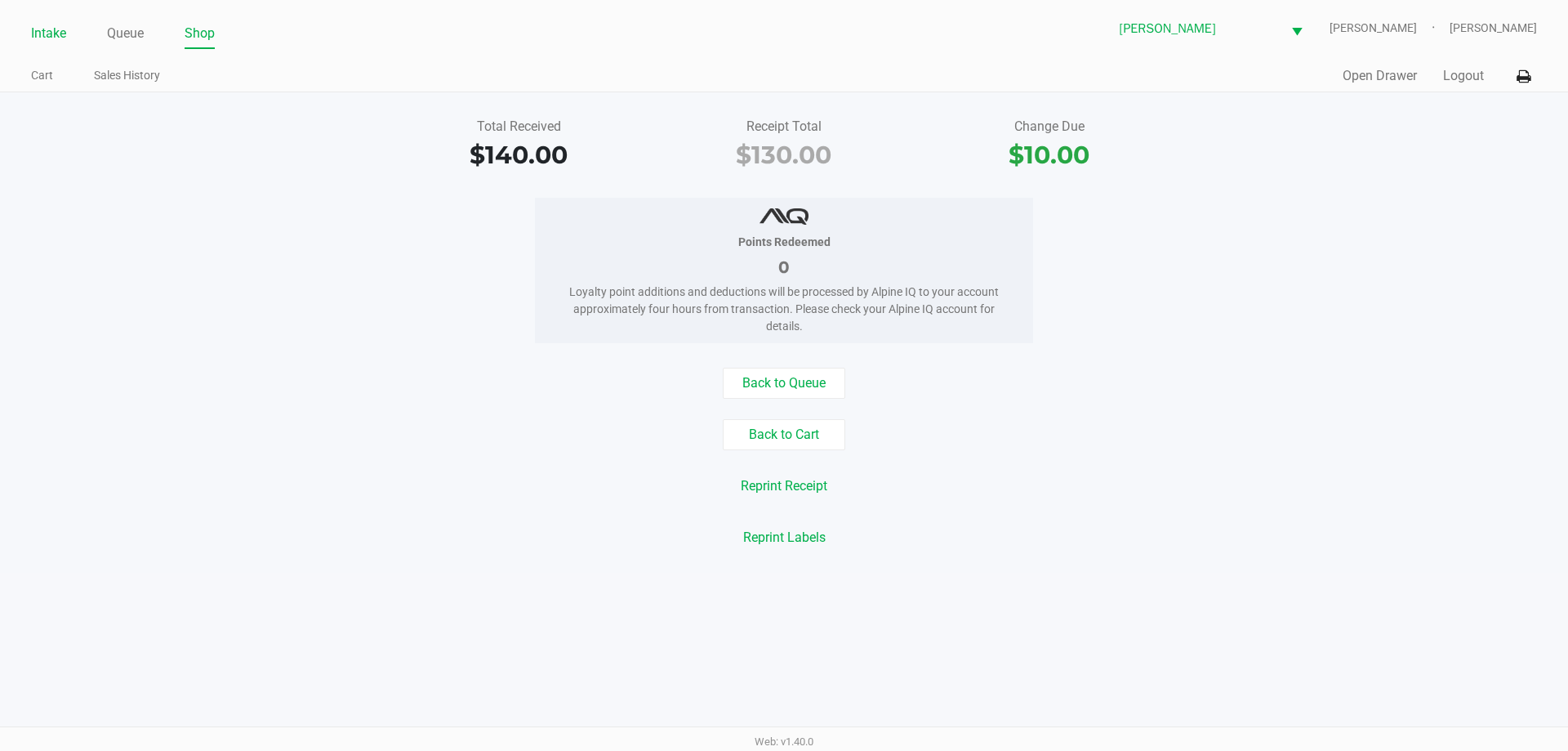 drag, startPoint x: 58, startPoint y: 20, endPoint x: 47, endPoint y: 31, distance: 15.556349 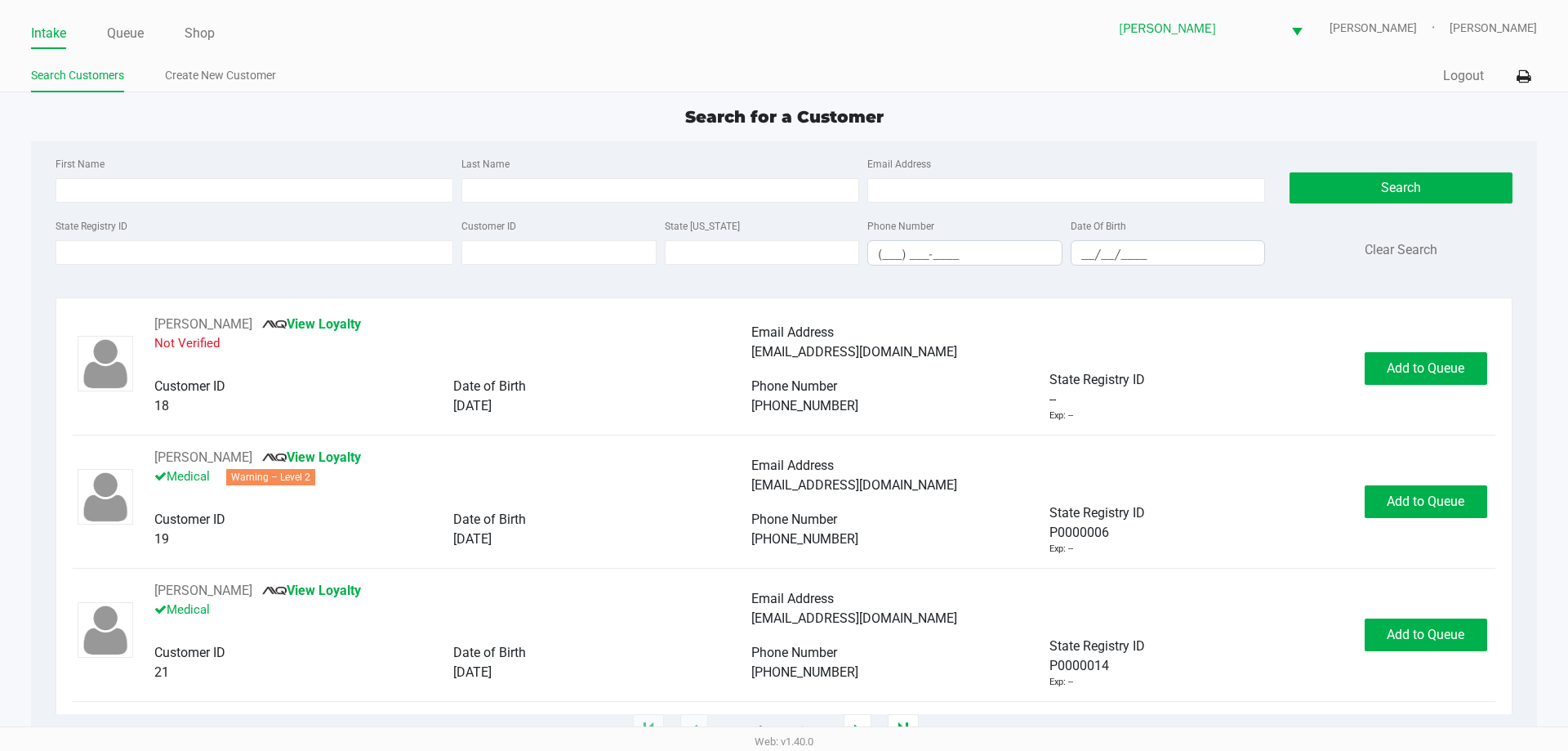 click on "Search for a Customer First Name Last Name Email Address State Registry ID Customer ID State [US_STATE] Phone Number (___) ___-____ Date Of Birth __/__/____  Search   Clear Search   [PERSON_NAME]       View Loyalty   Not Verified   Email Address   [EMAIL_ADDRESS][DOMAIN_NAME]   Customer ID   18   Date of Birth   [DEMOGRAPHIC_DATA]   Phone Number   [PHONE_NUMBER]   State Registry ID   --   Exp: --   Add to Queue   [PERSON_NAME]       View Loyalty   Medical   Warning – Level 2   Email Address   [EMAIL_ADDRESS][DOMAIN_NAME]   Customer ID   19   Date of Birth   [DEMOGRAPHIC_DATA]   Phone Number   [PHONE_NUMBER]   State Registry ID   P0000006   Exp: --   Add to Queue   [PERSON_NAME]       View Loyalty   Medical   Email Address   [EMAIL_ADDRESS][DOMAIN_NAME]   Customer ID   21   Date of Birth   [DEMOGRAPHIC_DATA]   Phone Number   [PHONE_NUMBER]   State Registry ID   P0000014   Exp: --   Add to Queue   [PERSON_NAME]       Loyalty Signup   Medical   Email Address   --   Customer ID   23   Date of Birth   [DEMOGRAPHIC_DATA]   Phone Number   [PHONE_NUMBER]" 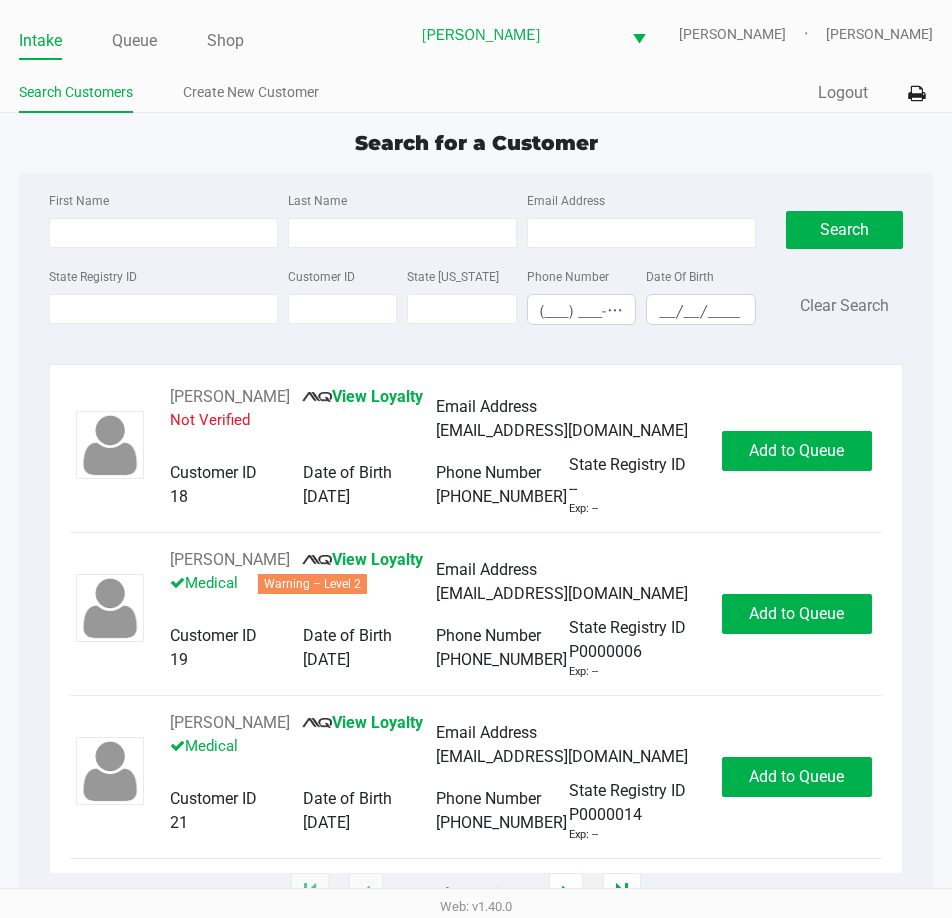click on "Search for a Customer First Name Last Name Email Address State Registry ID Customer ID State [US_STATE] Phone Number (___) ___-____ Date Of Birth __/__/____  Search   Clear Search   [PERSON_NAME]       View Loyalty   Not Verified   Email Address   [EMAIL_ADDRESS][DOMAIN_NAME]   Customer ID   18   Date of Birth   [DEMOGRAPHIC_DATA]   Phone Number   [PHONE_NUMBER]   State Registry ID   --   Exp: --   Add to Queue   [PERSON_NAME]       View Loyalty   Medical   Warning – Level 2   Email Address   [EMAIL_ADDRESS][DOMAIN_NAME]   Customer ID   19   Date of Birth   [DEMOGRAPHIC_DATA]   Phone Number   [PHONE_NUMBER]   State Registry ID   P0000006   Exp: --   Add to Queue   [PERSON_NAME]       View Loyalty   Medical   Email Address   [EMAIL_ADDRESS][DOMAIN_NAME]   Customer ID   21   Date of Birth   [DEMOGRAPHIC_DATA]   Phone Number   [PHONE_NUMBER]   State Registry ID   P0000014   Exp: --   Add to Queue   [PERSON_NAME]       Loyalty Signup   Medical   Email Address   --   Customer ID   23   Date of Birth   [DEMOGRAPHIC_DATA]   Phone Number   [PHONE_NUMBER]" 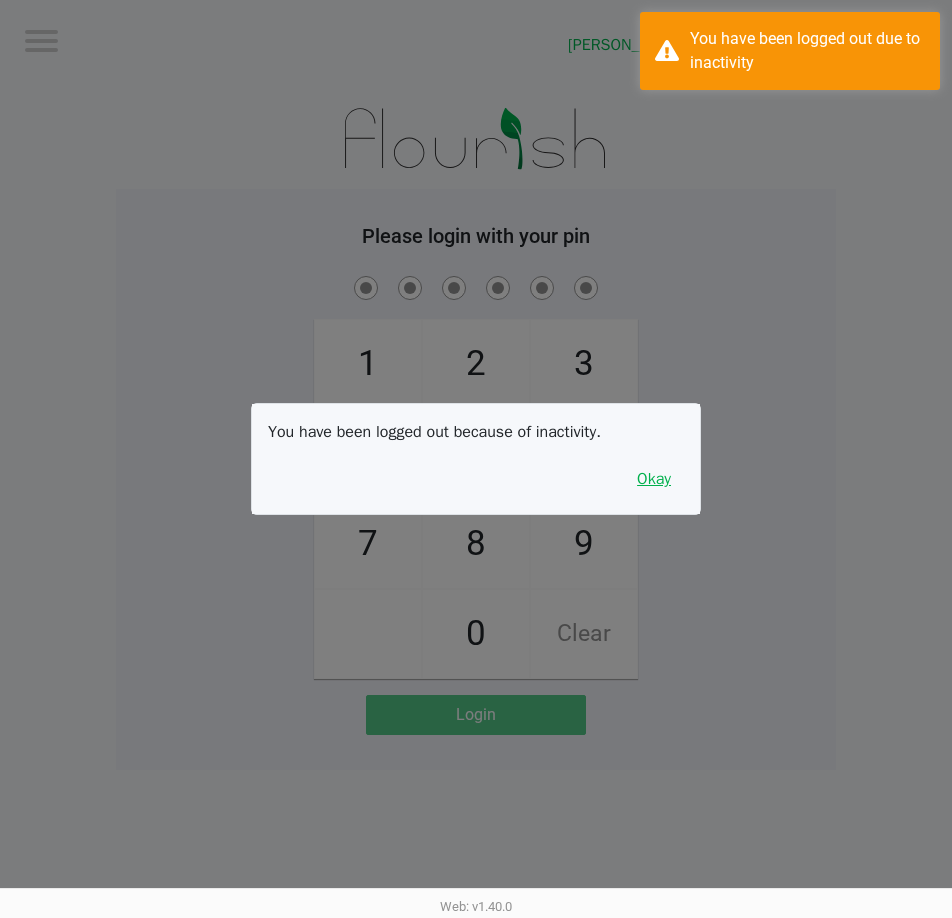 click on "Okay" at bounding box center [654, 479] 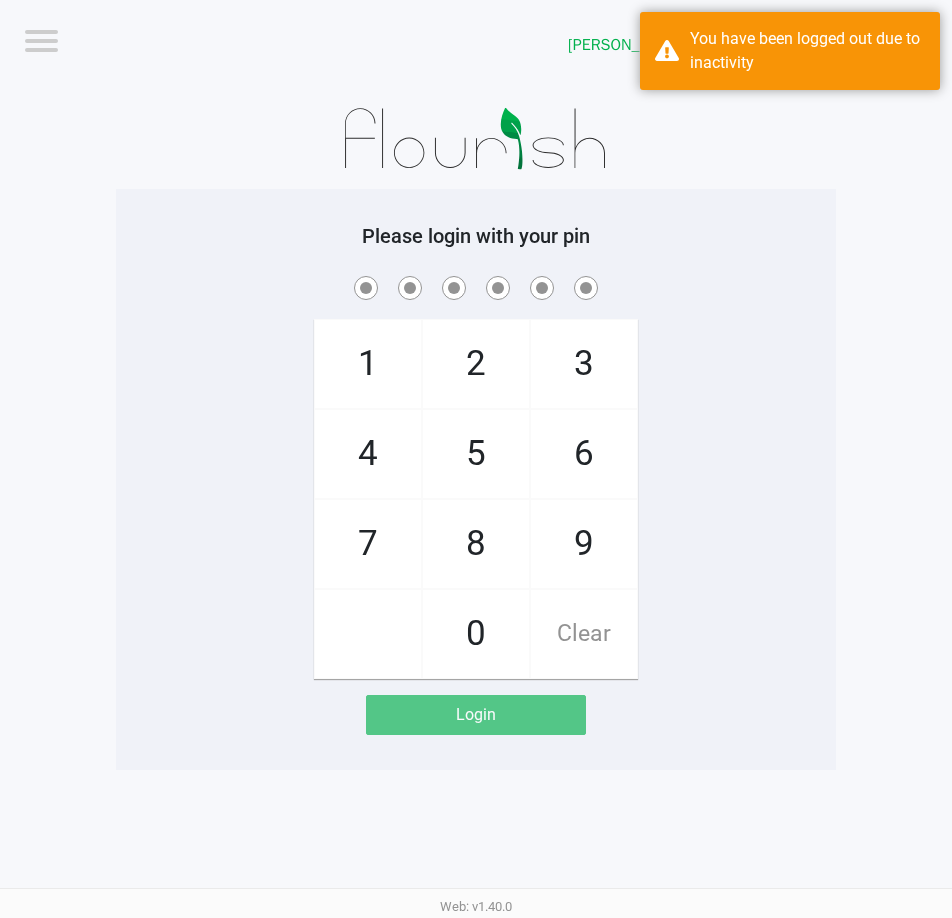 click on "1   4   7       2   5   8   0   3   6   9   Clear" 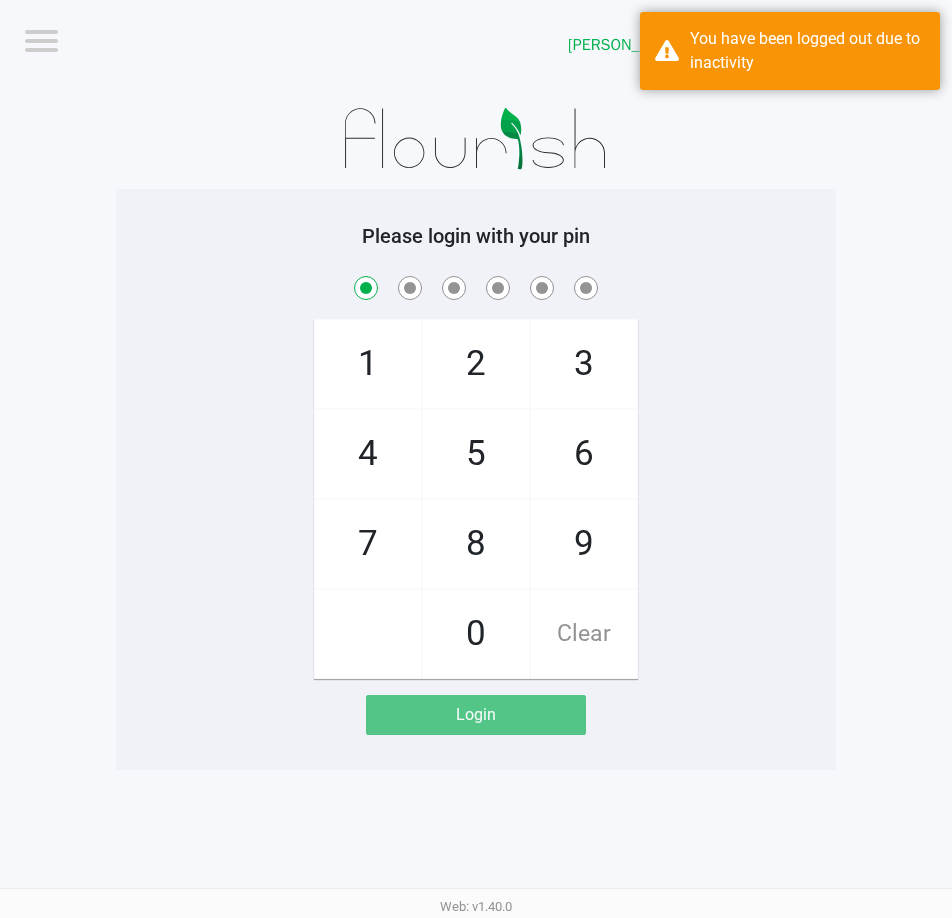 checkbox on "true" 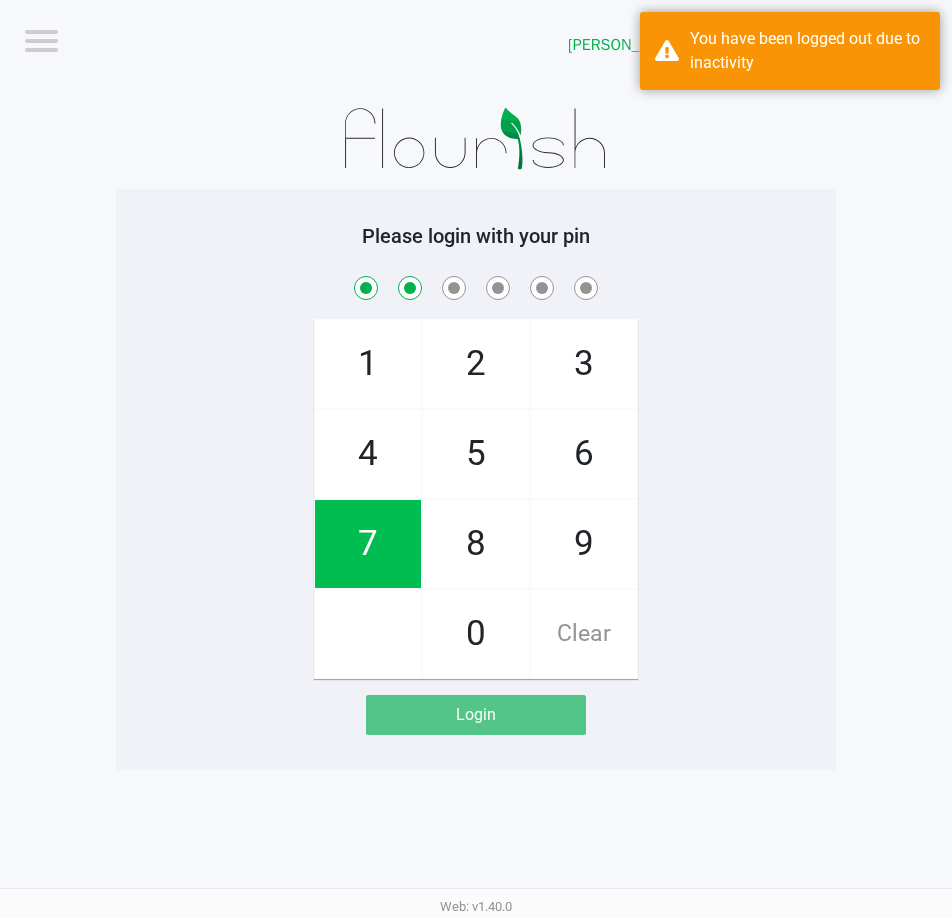 checkbox on "true" 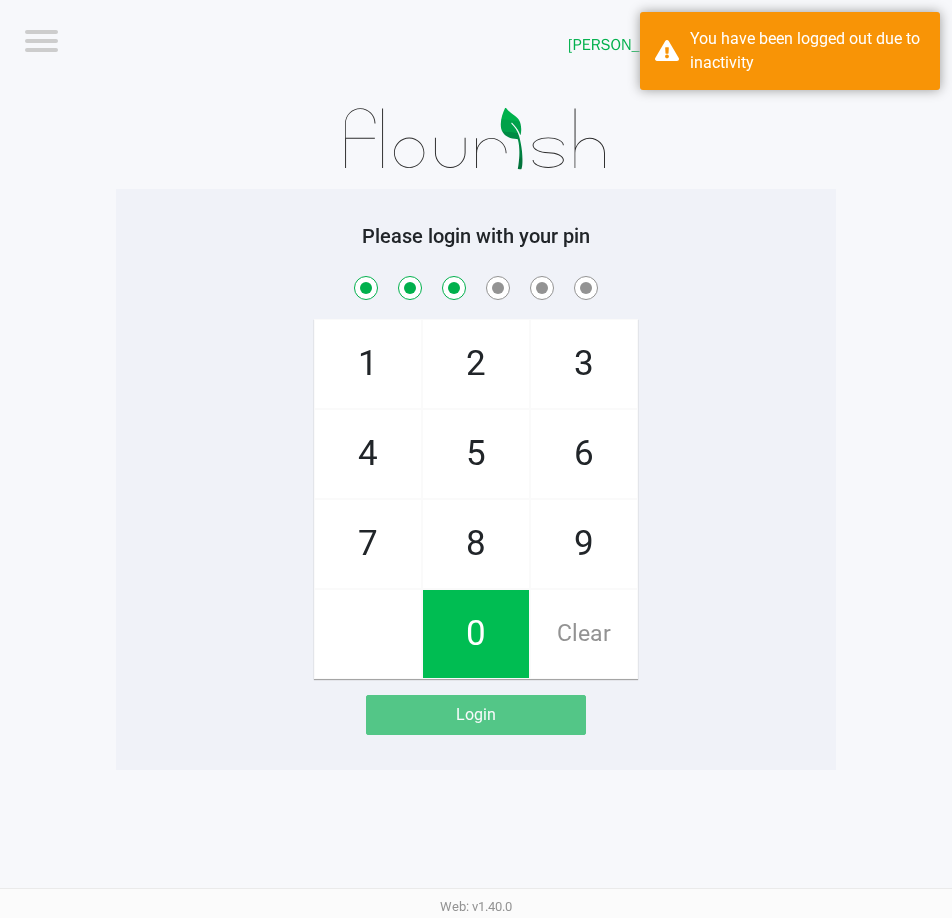 checkbox on "true" 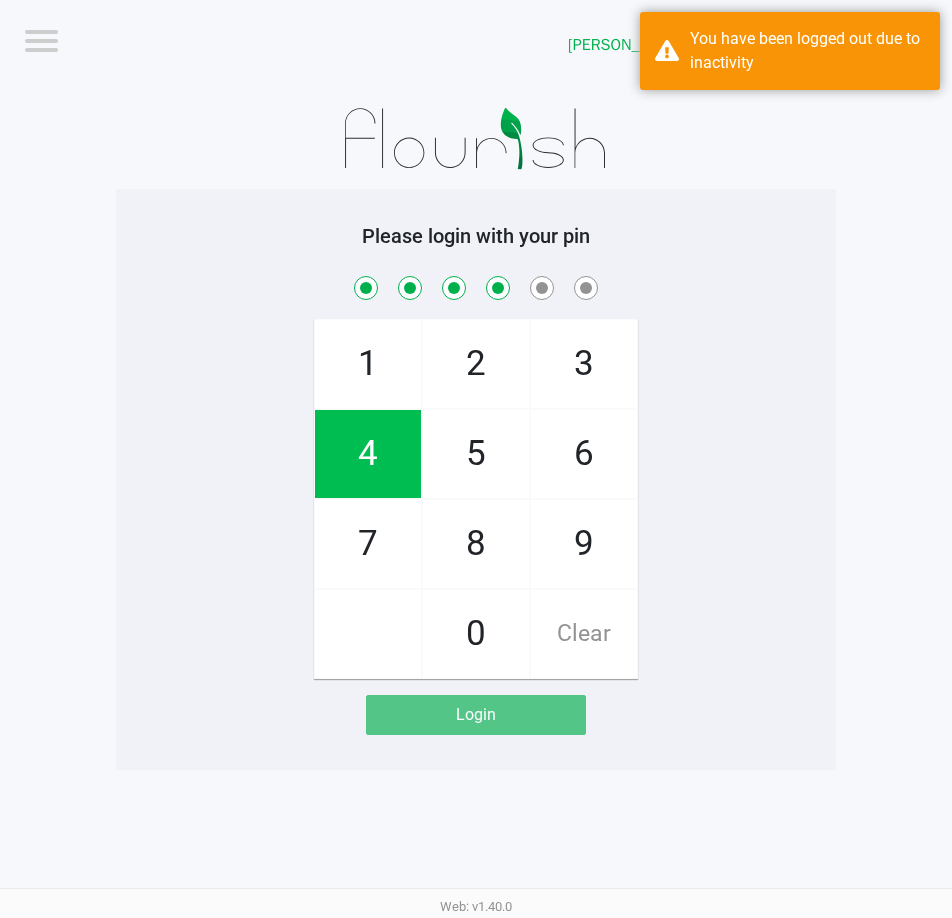 checkbox on "true" 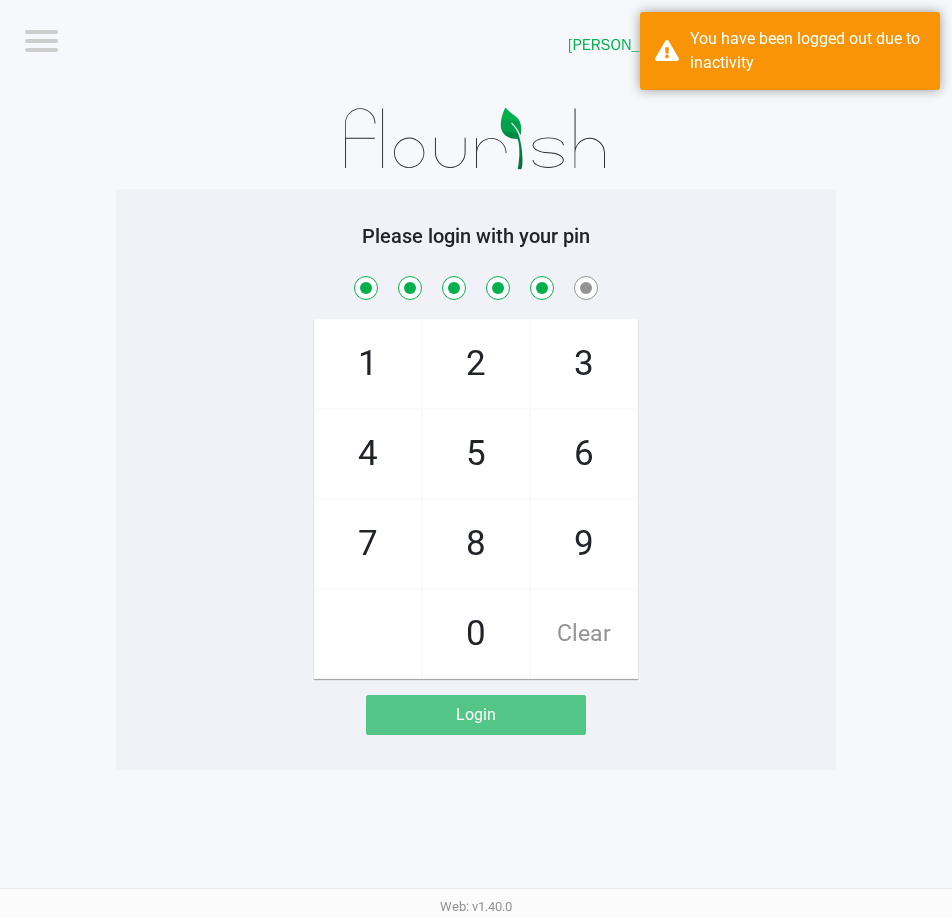 checkbox on "true" 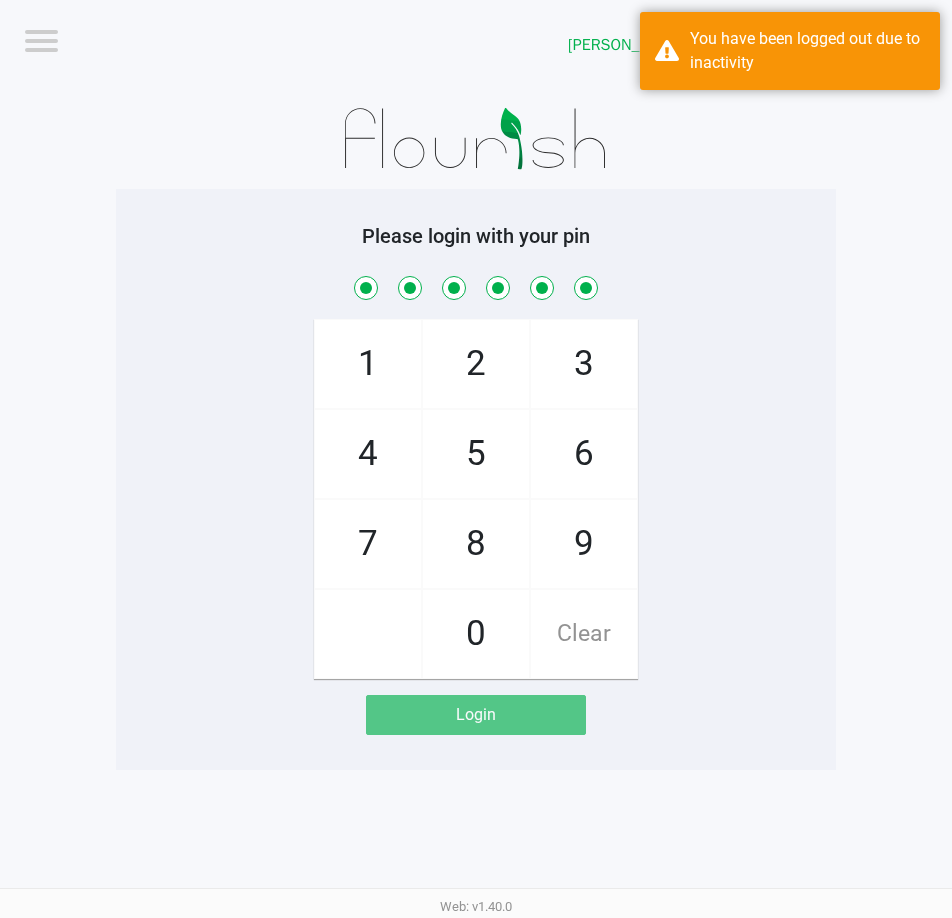 checkbox on "true" 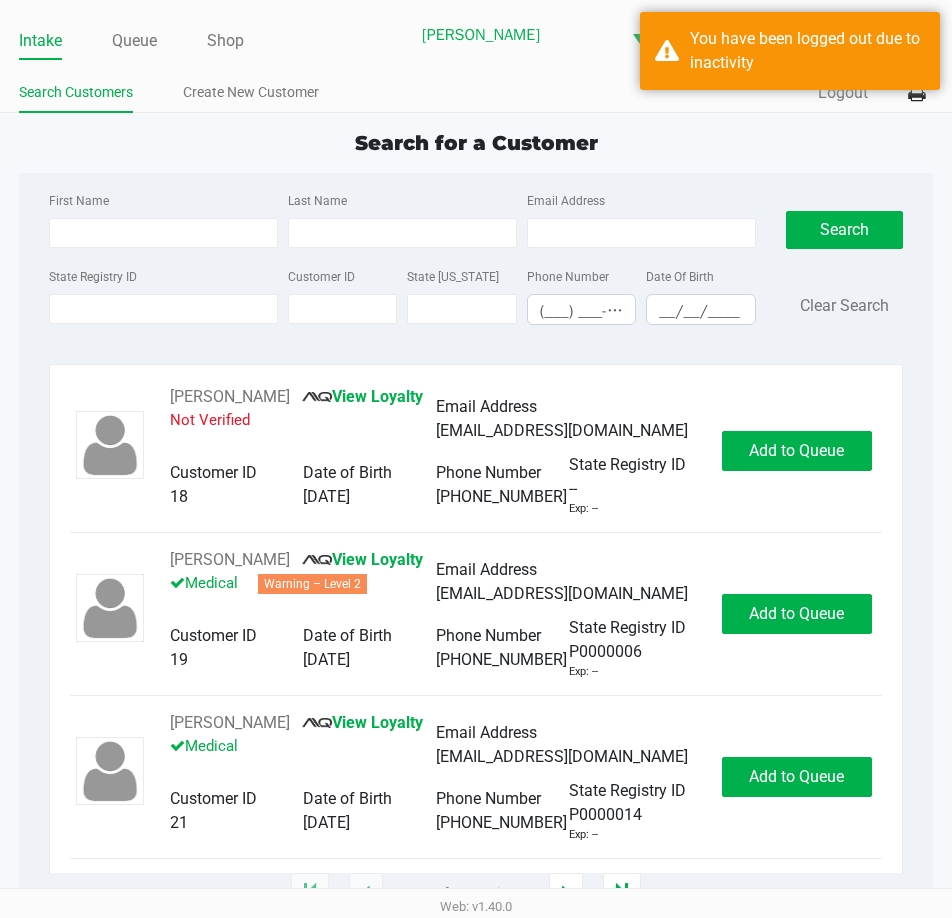 click on "Intake Queue Shop [PERSON_NAME]  [PERSON_NAME]   [PERSON_NAME]  Search Customers Create New Customer  Quick Sale   Logout  Search for a Customer First Name Last Name Email Address State Registry ID Customer ID State [US_STATE] Phone Number (___) ___-____ Date Of Birth __/__/____  Search   Clear Search   [PERSON_NAME]       View Loyalty   Not Verified   Email Address   [EMAIL_ADDRESS][DOMAIN_NAME]   Customer ID   18   Date of Birth   [DEMOGRAPHIC_DATA]   Phone Number   [PHONE_NUMBER]   State Registry ID   --   Exp: --   Add to Queue   [PERSON_NAME]       View Loyalty   Medical   Warning – Level 2   Email Address   [EMAIL_ADDRESS][DOMAIN_NAME]   Customer ID   19   Date of Birth   [DEMOGRAPHIC_DATA]   Phone Number   [PHONE_NUMBER]   State Registry ID   P0000006   Exp: --   Add to Queue   [PERSON_NAME]       View Loyalty   Medical   Email Address   [EMAIL_ADDRESS][DOMAIN_NAME]   Customer ID   21   Date of Birth   [DEMOGRAPHIC_DATA]   Phone Number   [PHONE_NUMBER]   State Registry ID   P0000014   Exp: --   Add to Queue   [PERSON_NAME]       --" 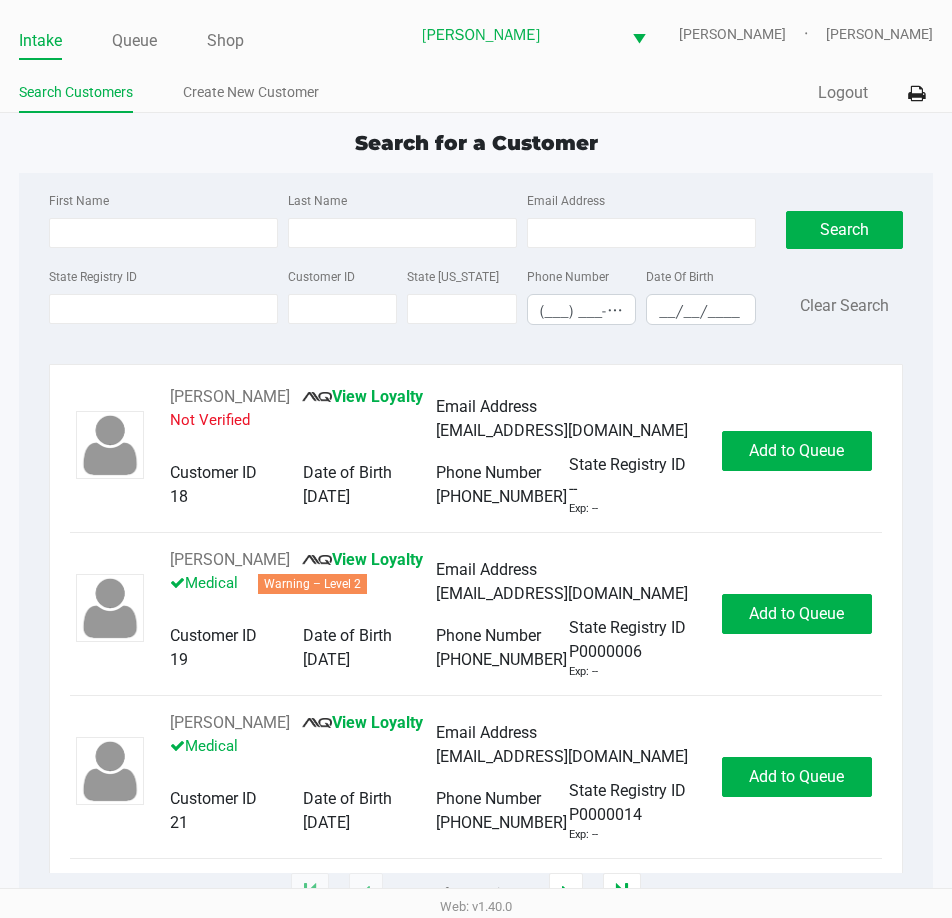 click on "Search for a Customer" 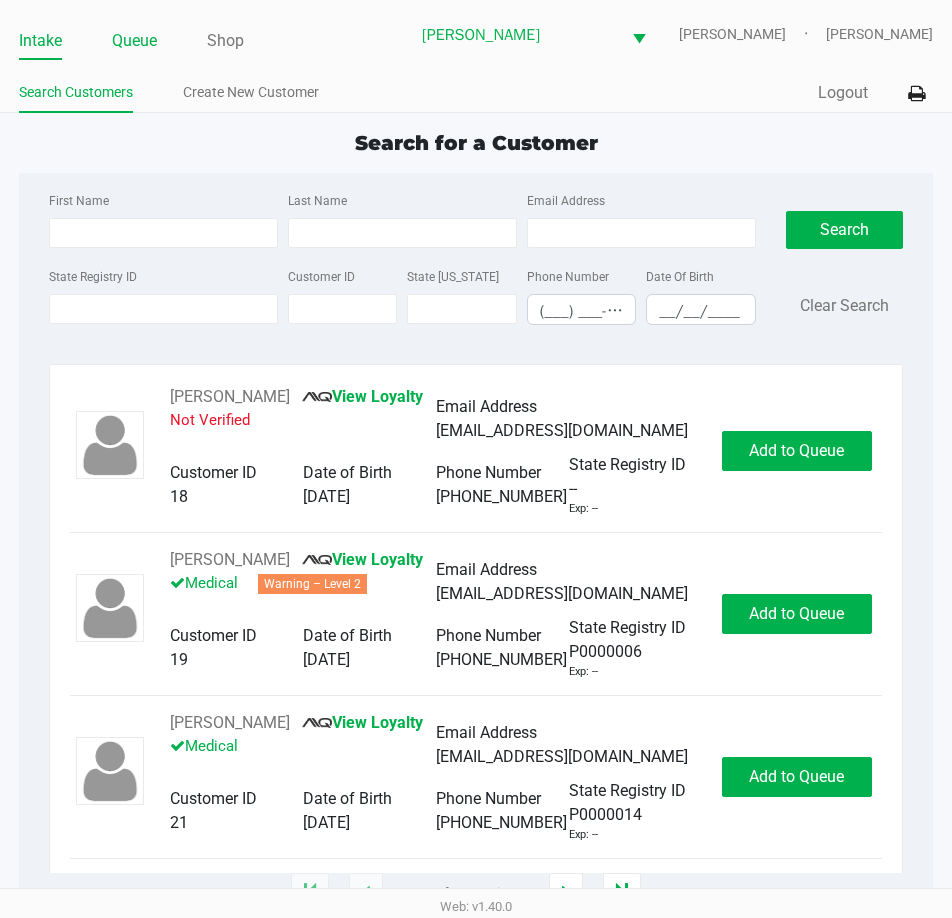 click on "Queue" 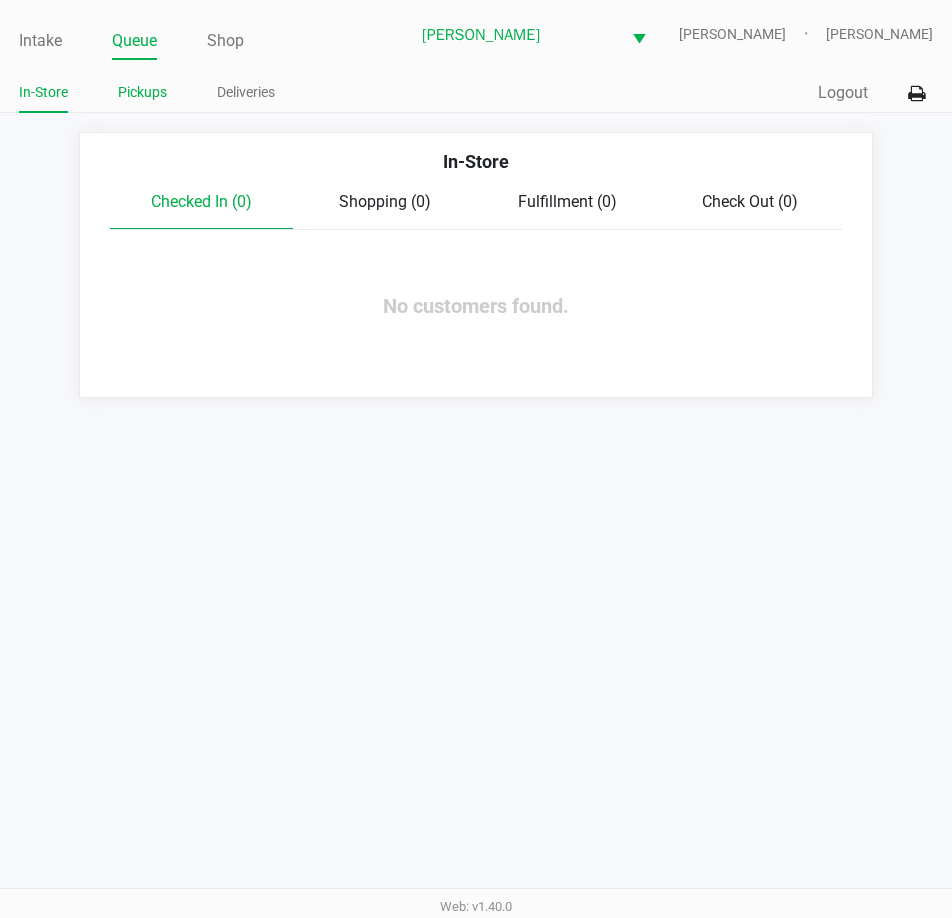 click on "Pickups" 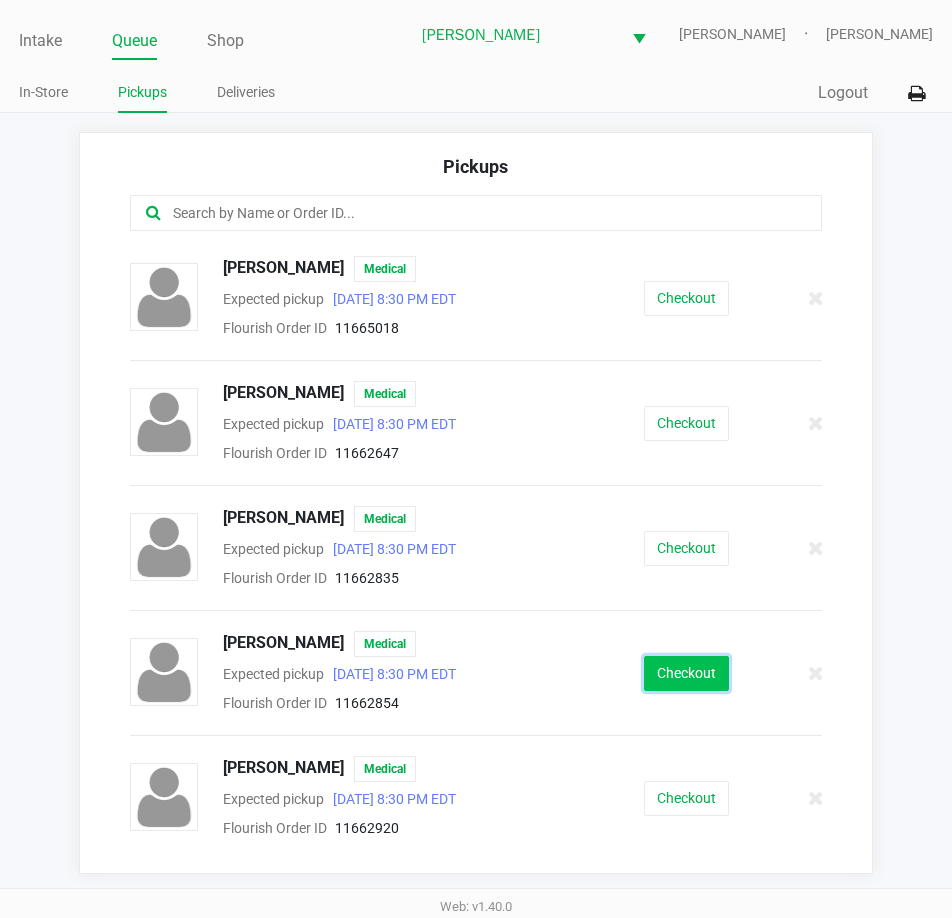 click on "Checkout" 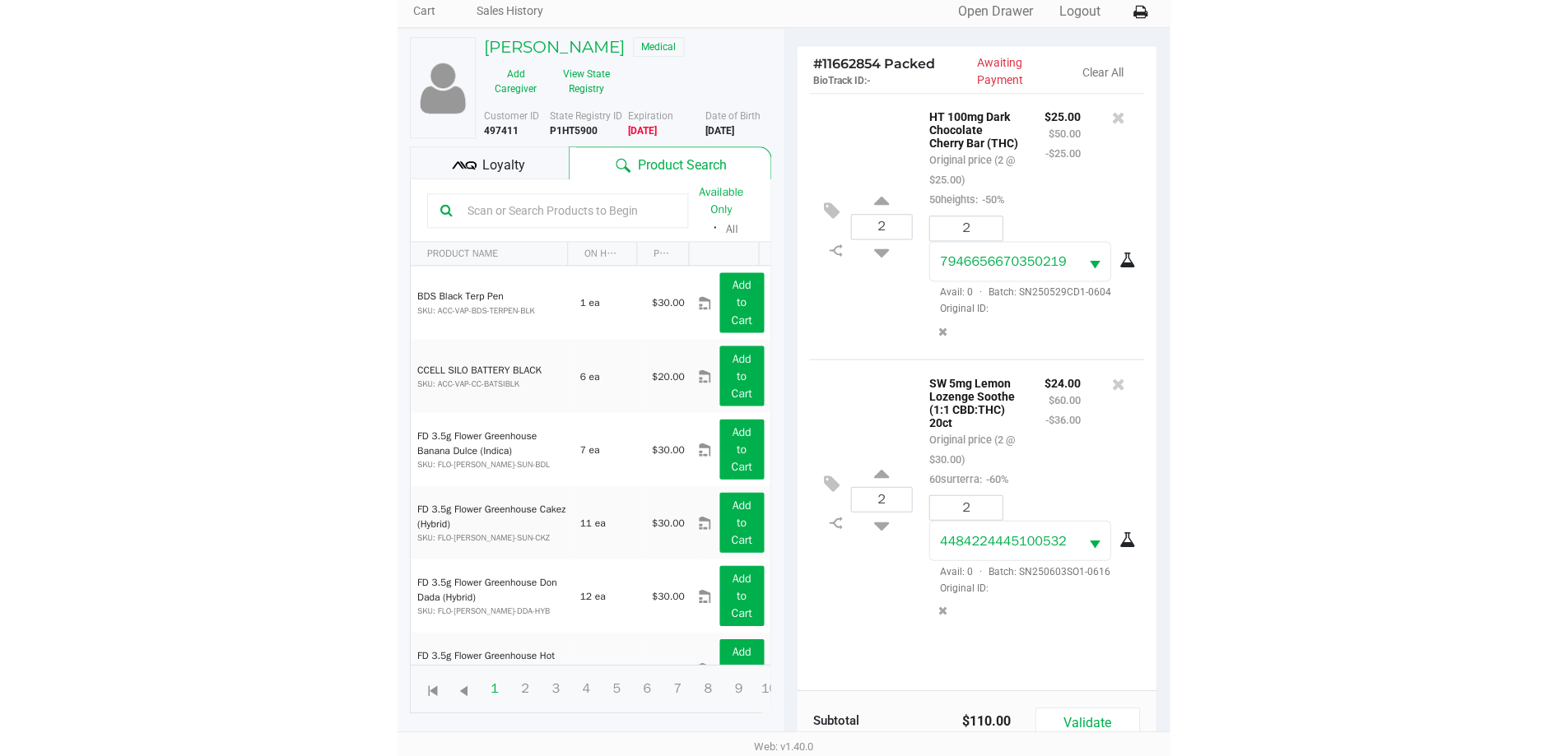 scroll, scrollTop: 0, scrollLeft: 0, axis: both 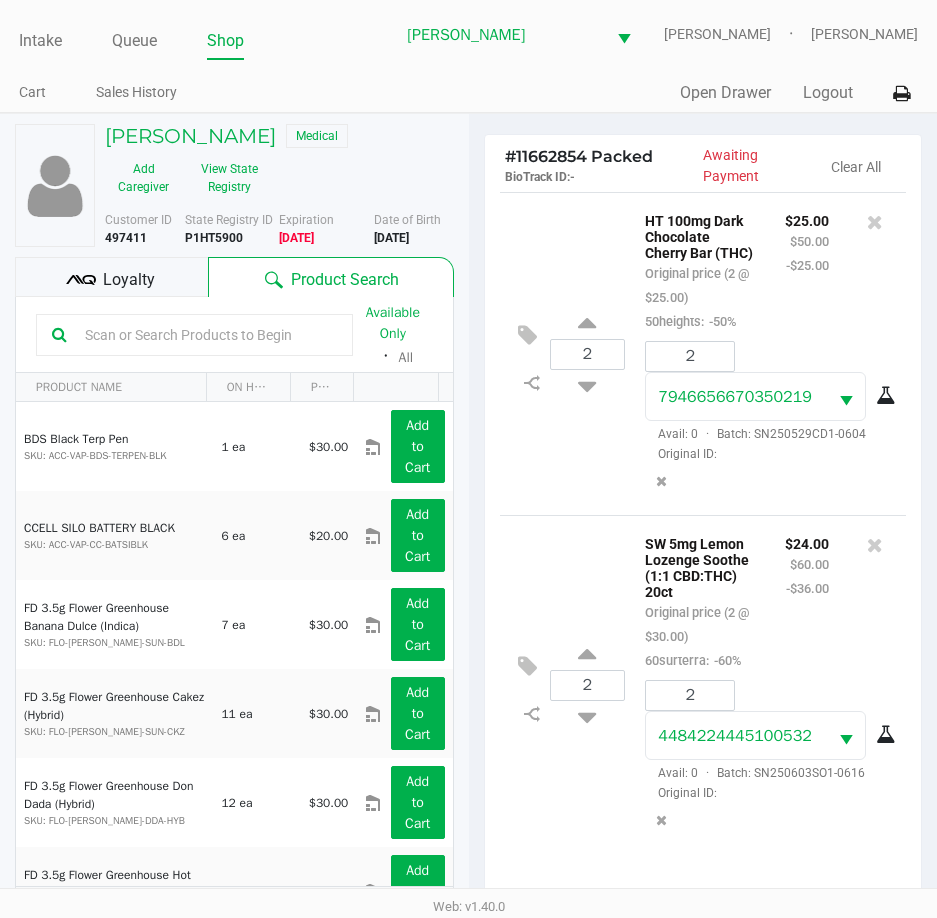 click on "2  SW 5mg Lemon Lozenge Soothe (1:1 CBD:THC) 20ct   Original price (2 @ $30.00)  60surterra:  -60% $24.00 $60.00 -$36.00 2 4484224445100532  Avail: 0  ·  Batch: SN250603SO1-0616   Original ID:" 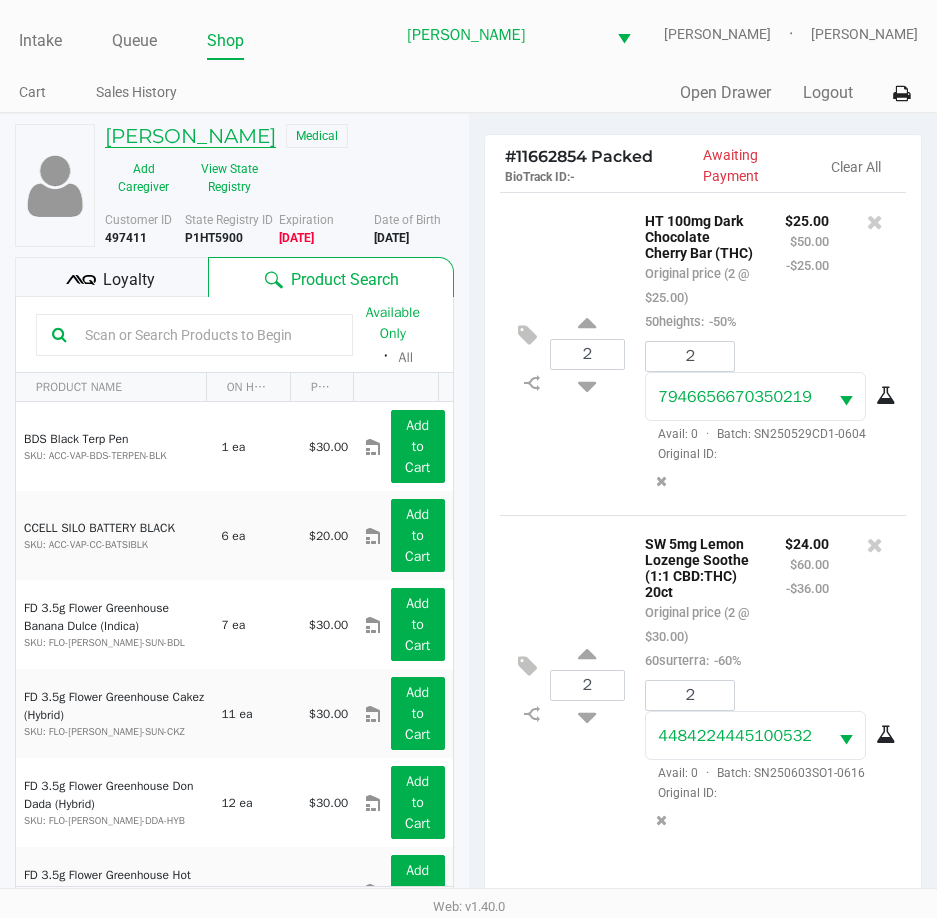 click on "[PERSON_NAME]" 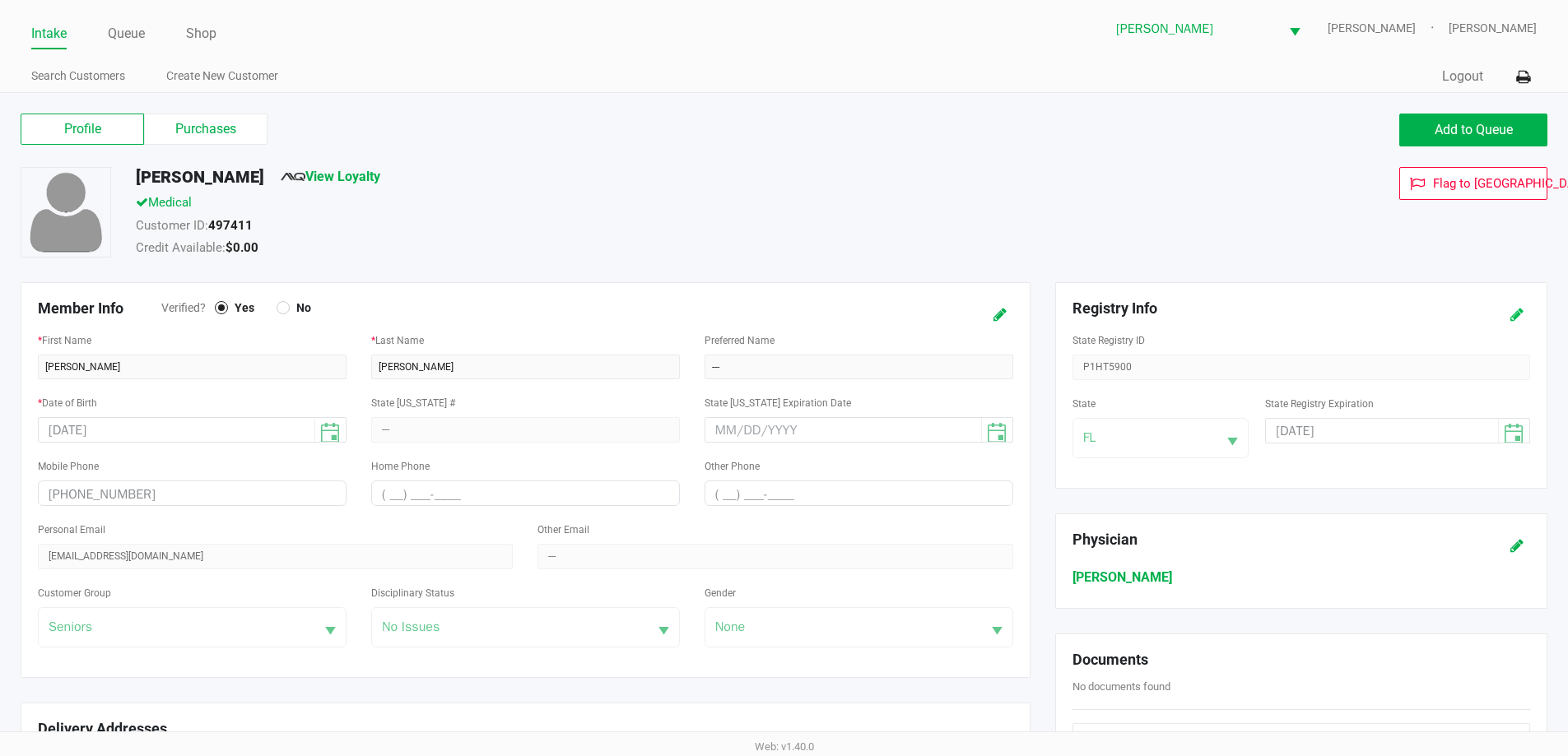 click 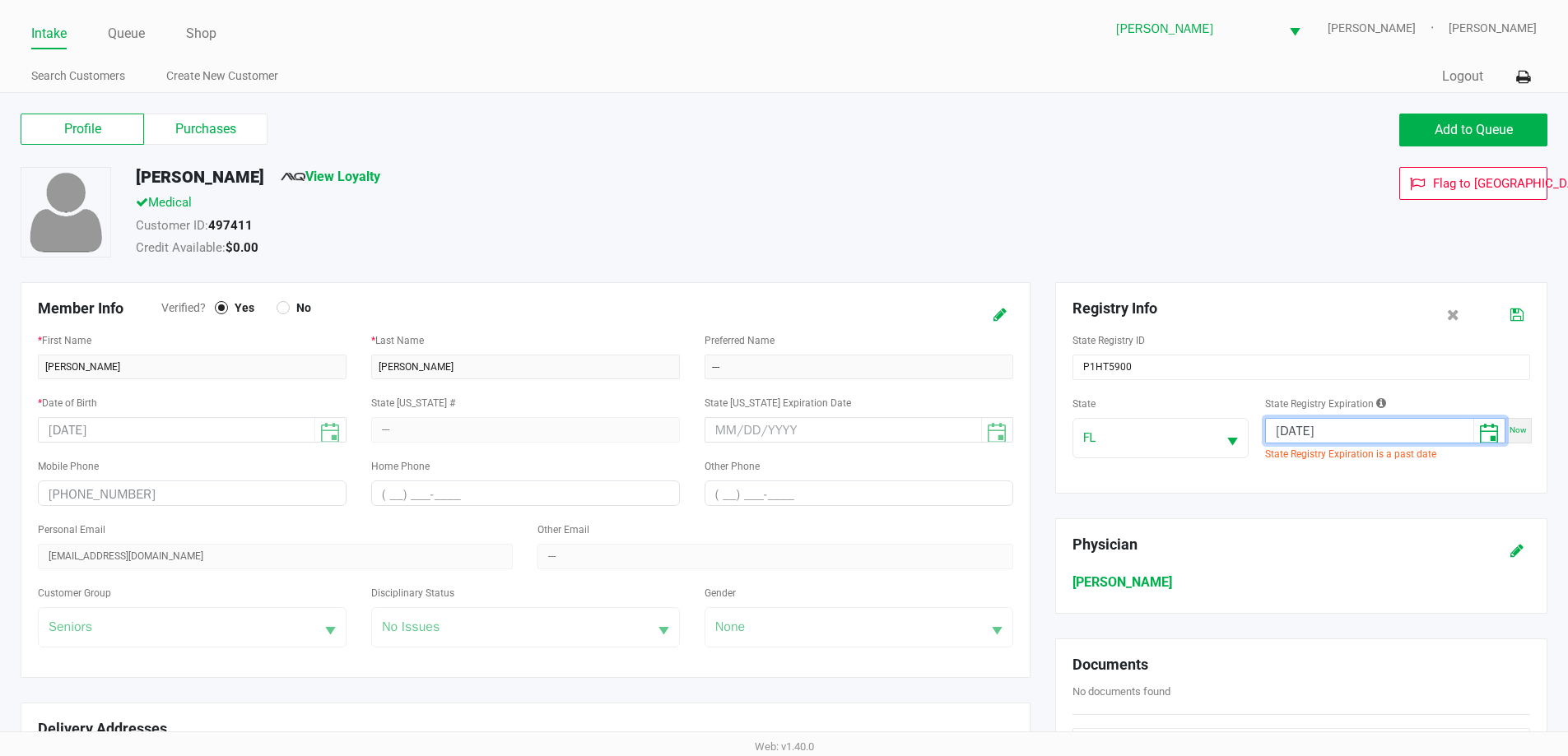 click on "[DATE]" at bounding box center (1370, 431) 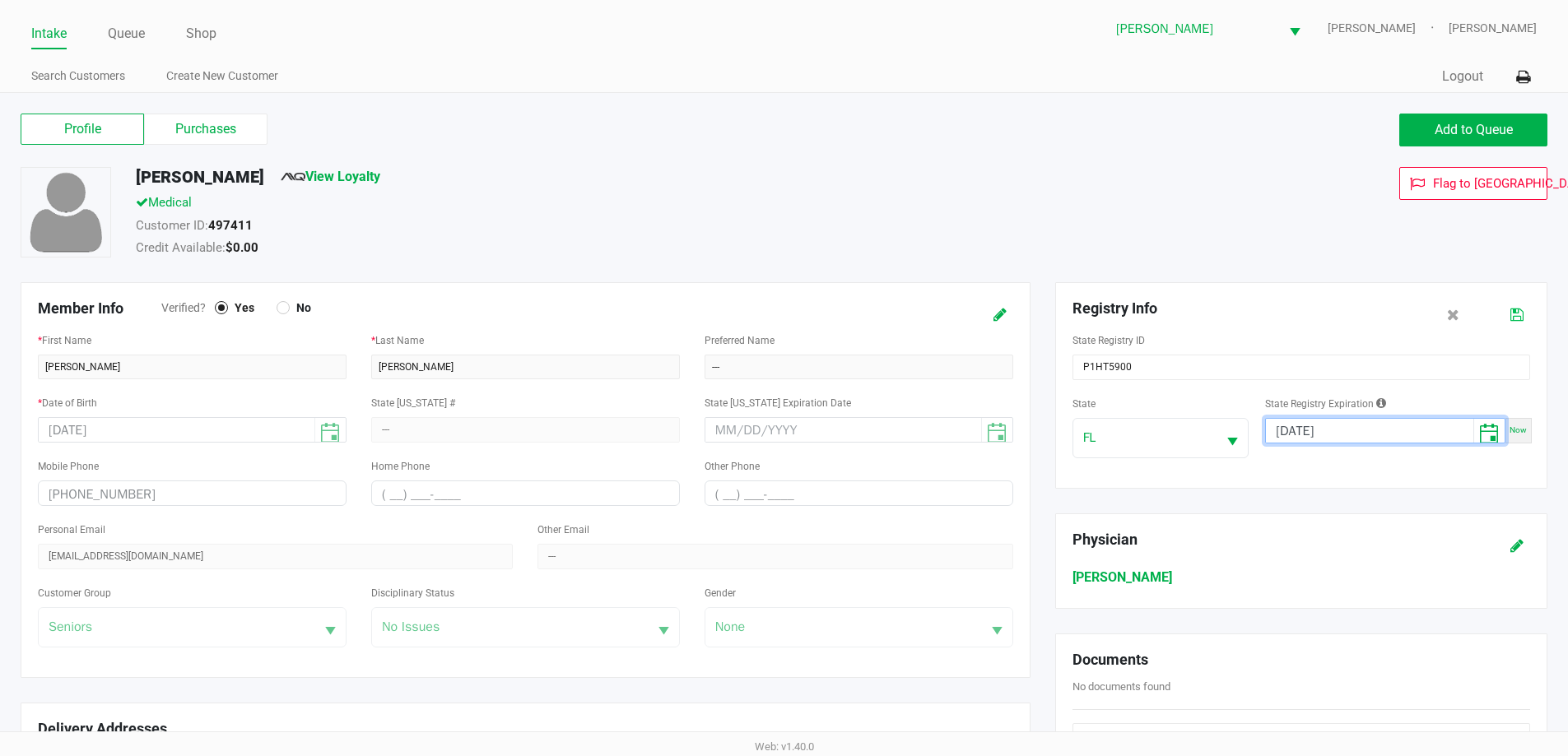 type on "[DATE]" 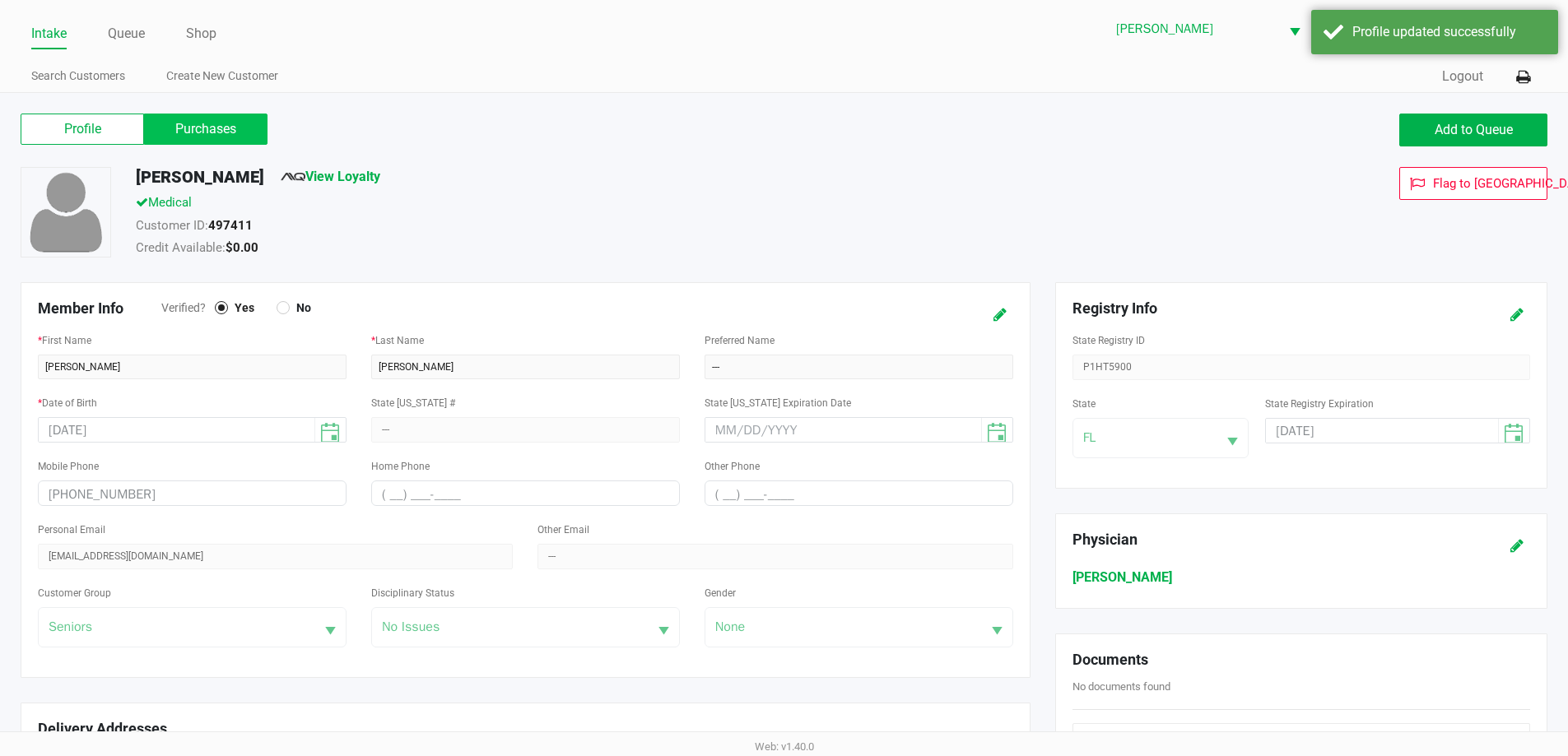 click on "Purchases" 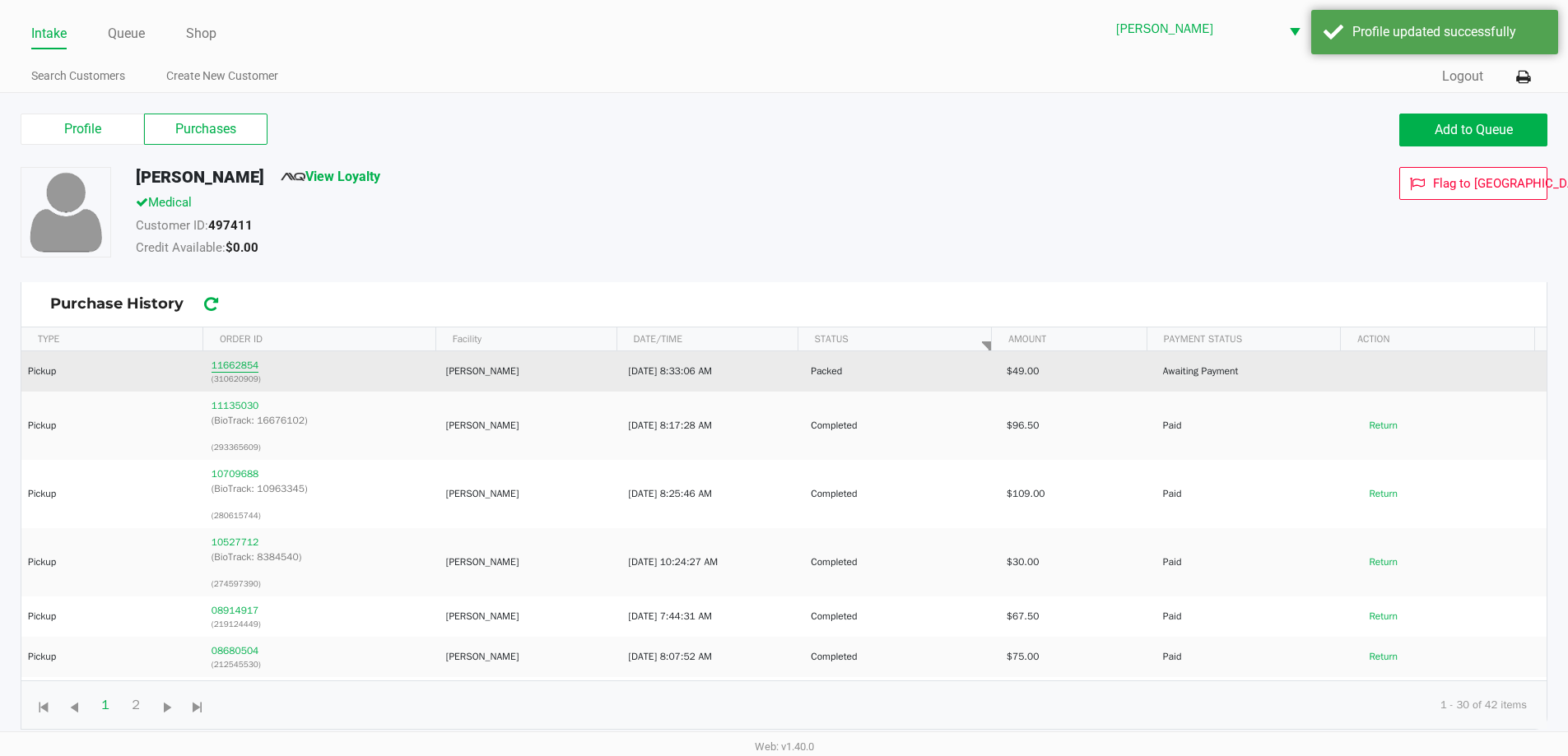 click on "11662854" 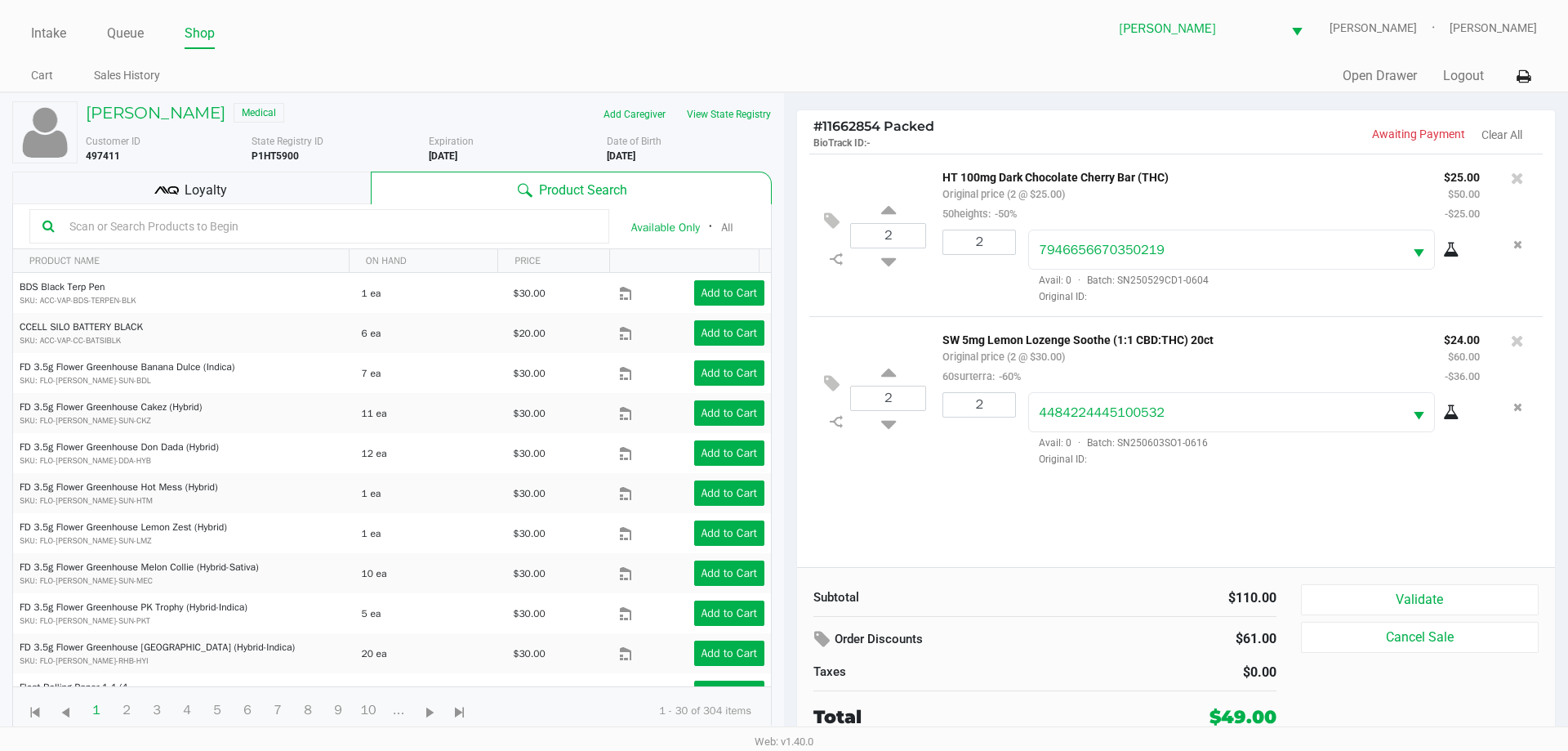 click 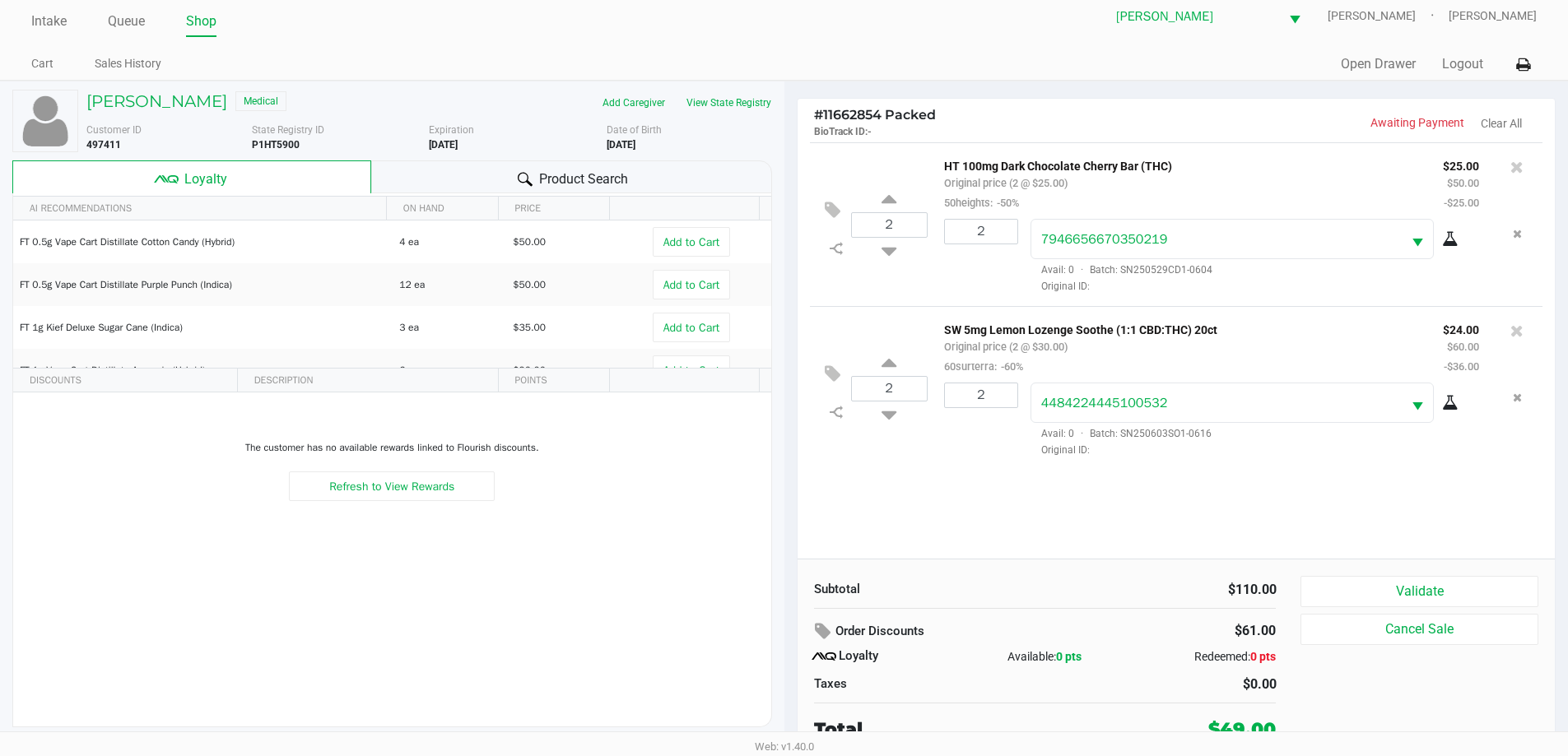 scroll, scrollTop: 16, scrollLeft: 0, axis: vertical 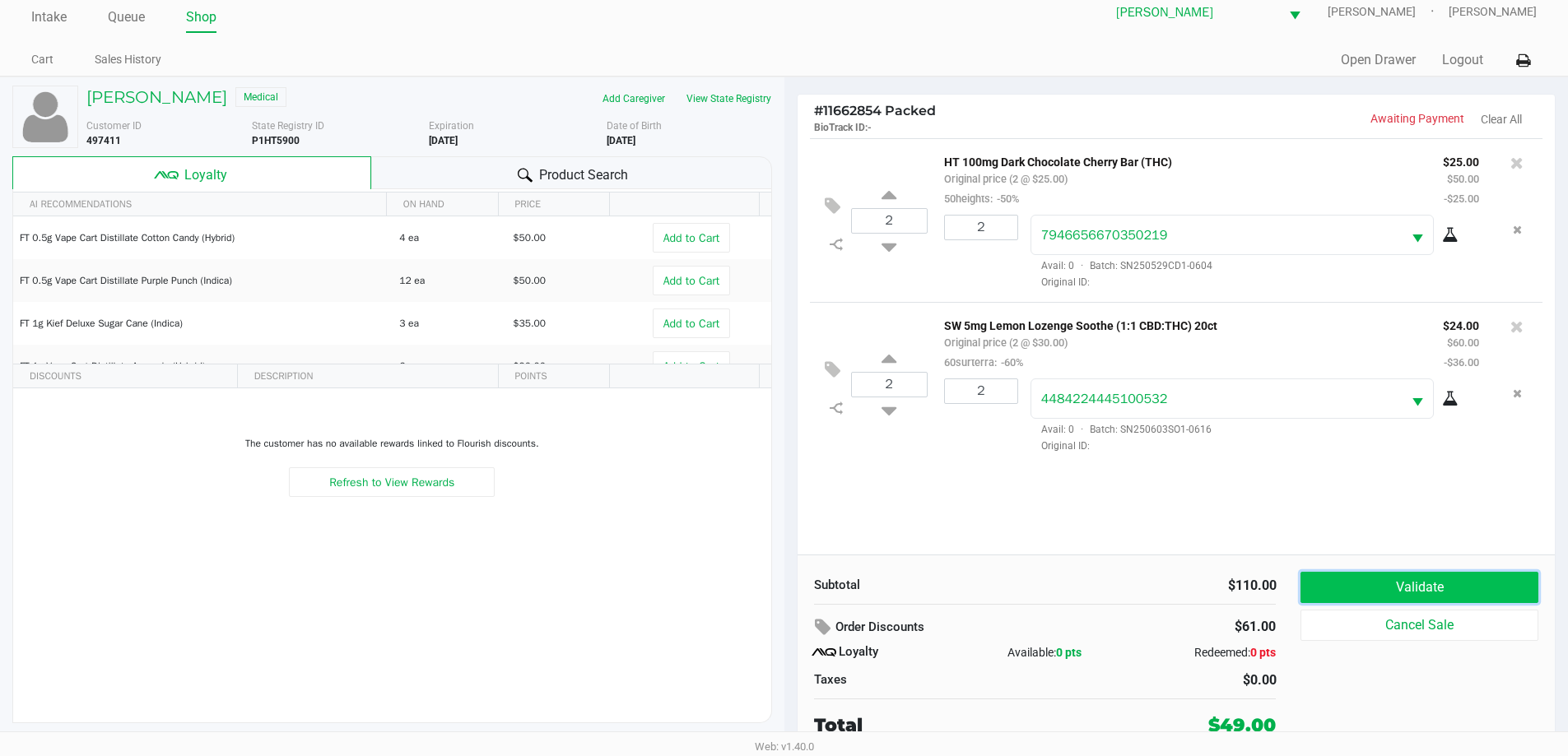 click on "Validate" 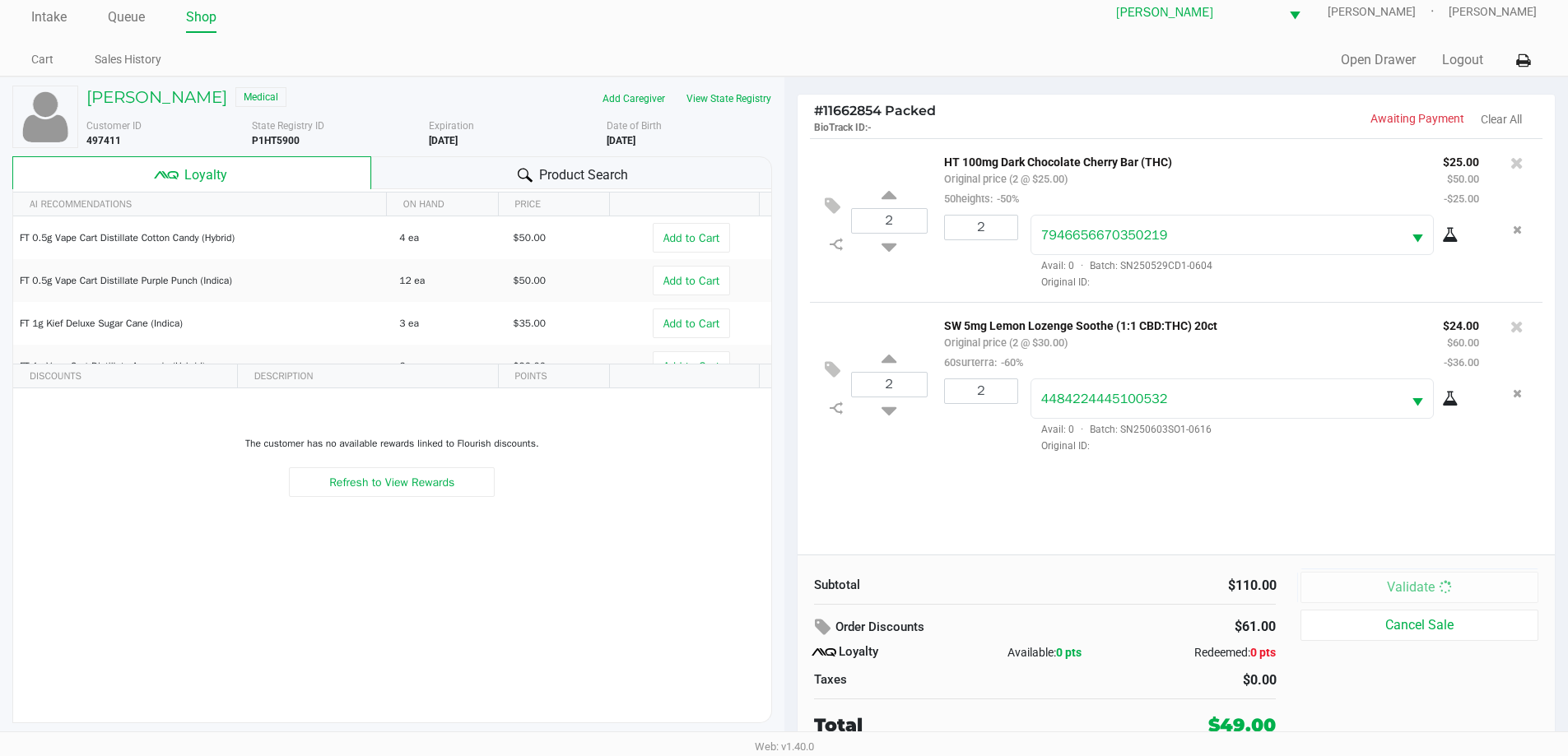 scroll, scrollTop: 0, scrollLeft: 0, axis: both 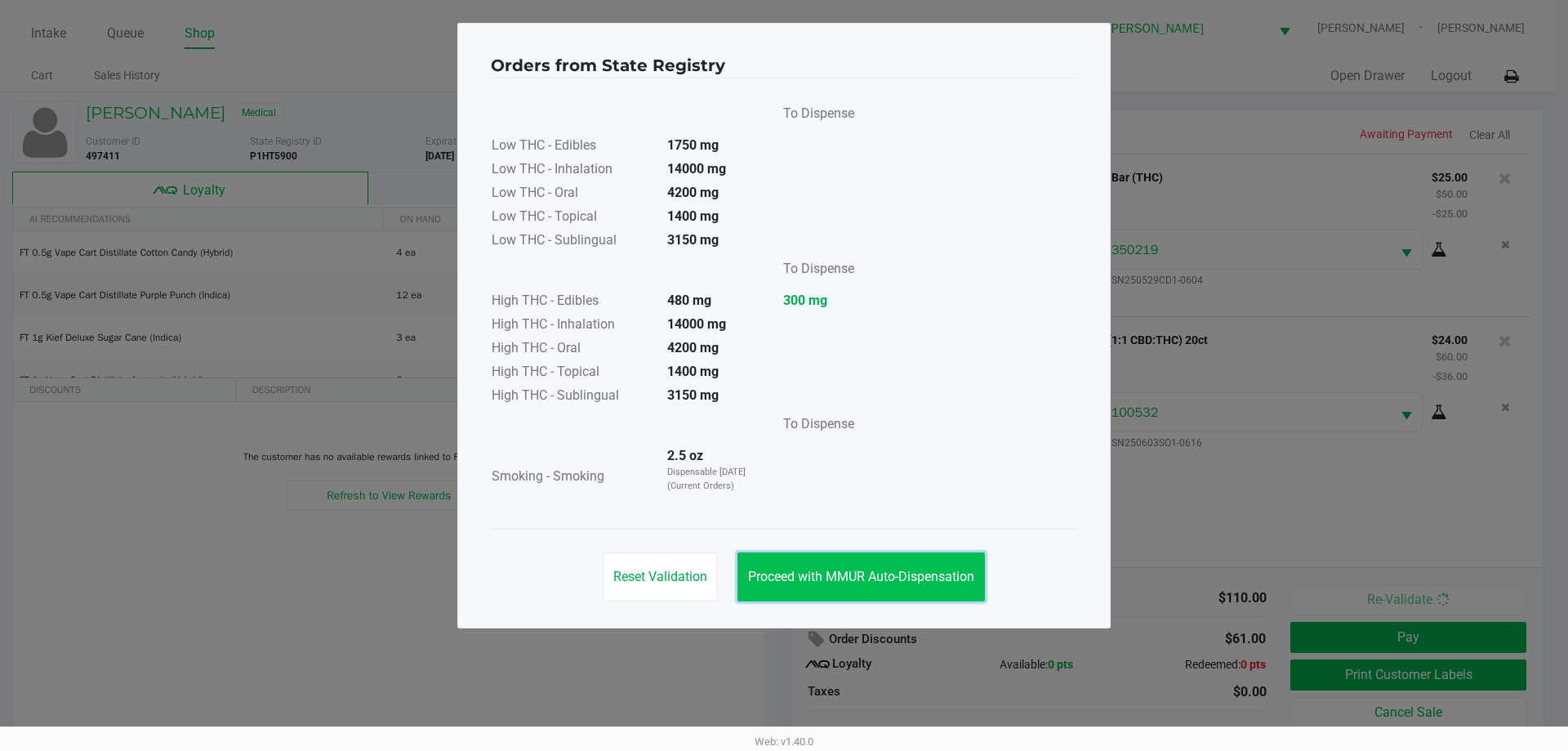 drag, startPoint x: 821, startPoint y: 569, endPoint x: 806, endPoint y: 553, distance: 21.931712 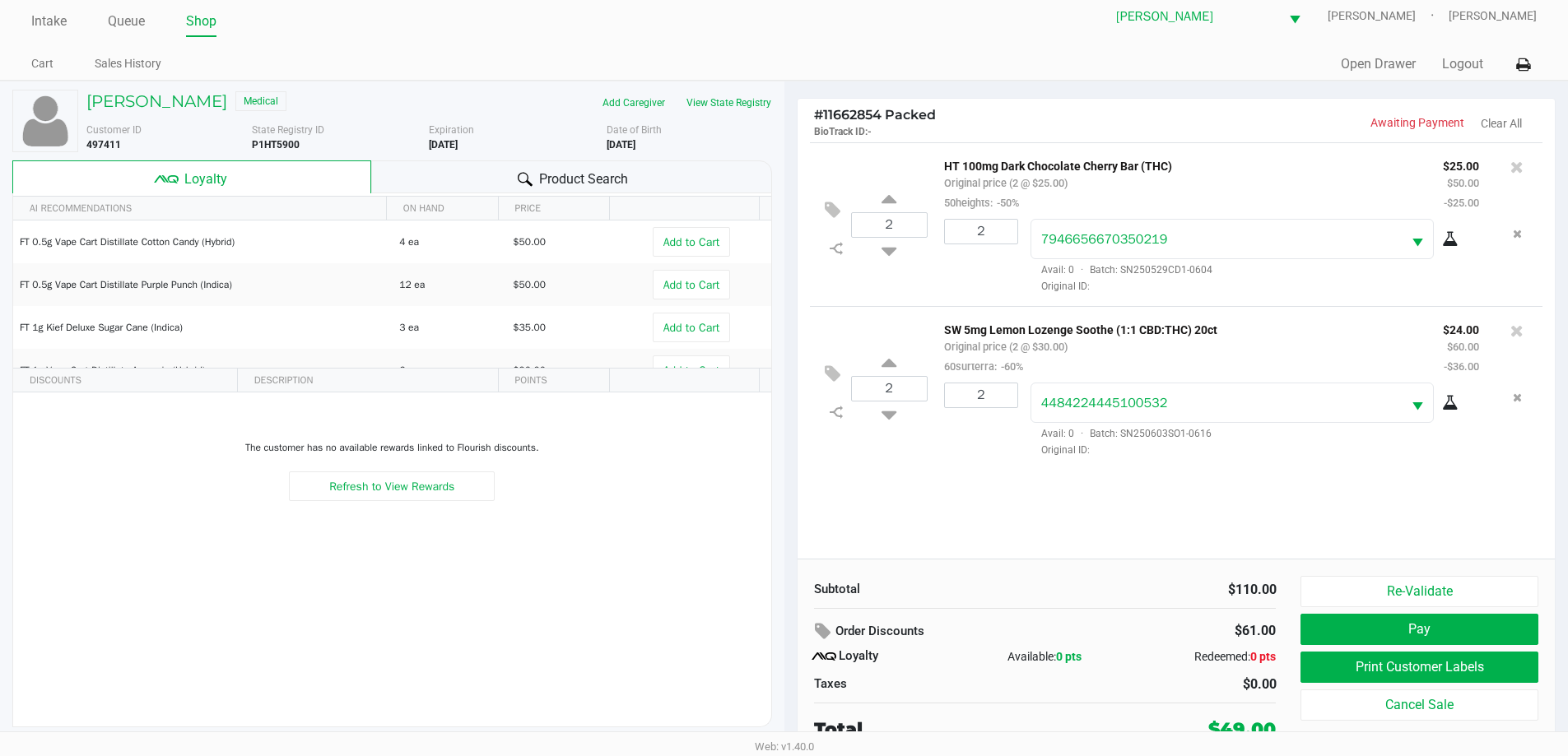 scroll, scrollTop: 16, scrollLeft: 0, axis: vertical 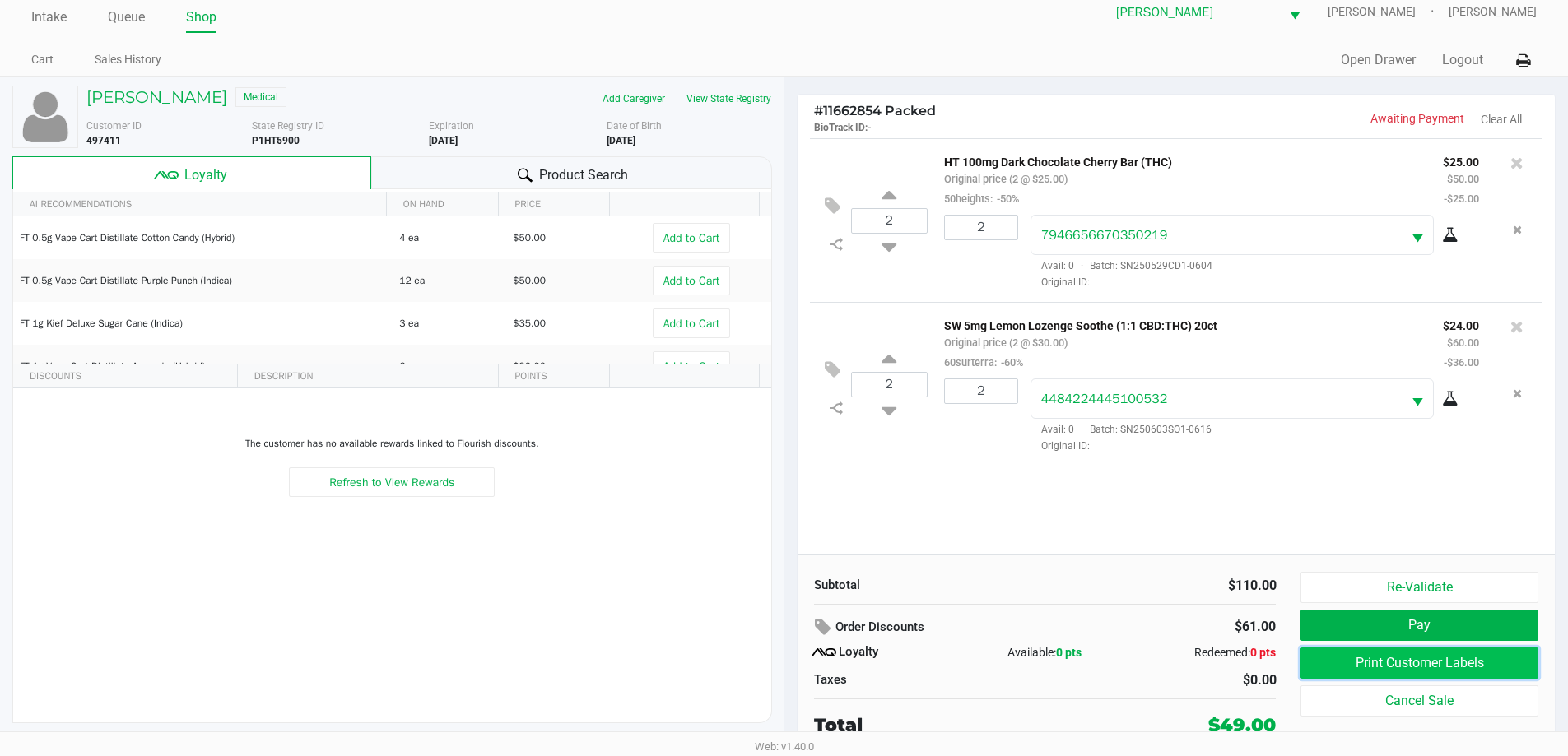 click on "Print Customer Labels" 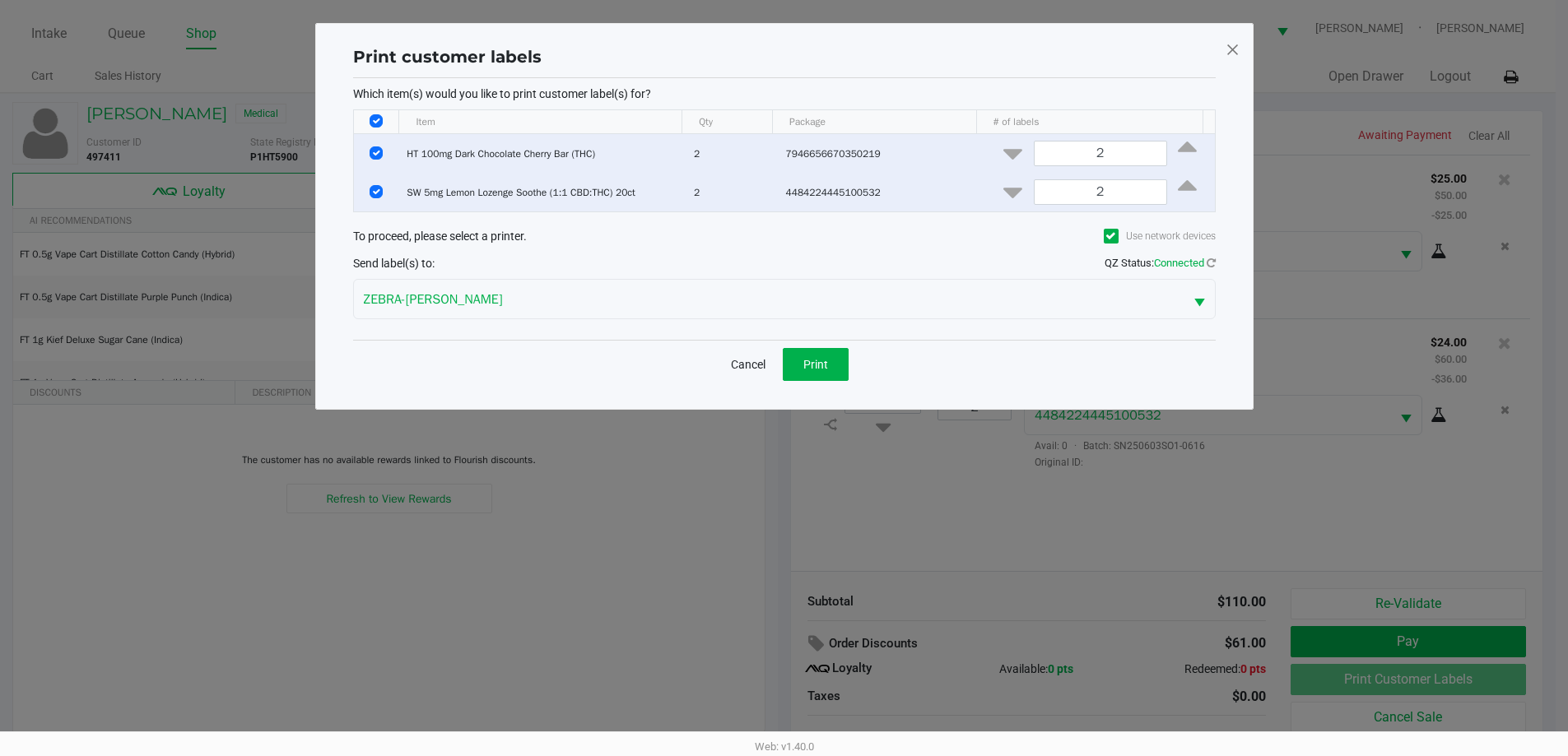 scroll, scrollTop: 0, scrollLeft: 0, axis: both 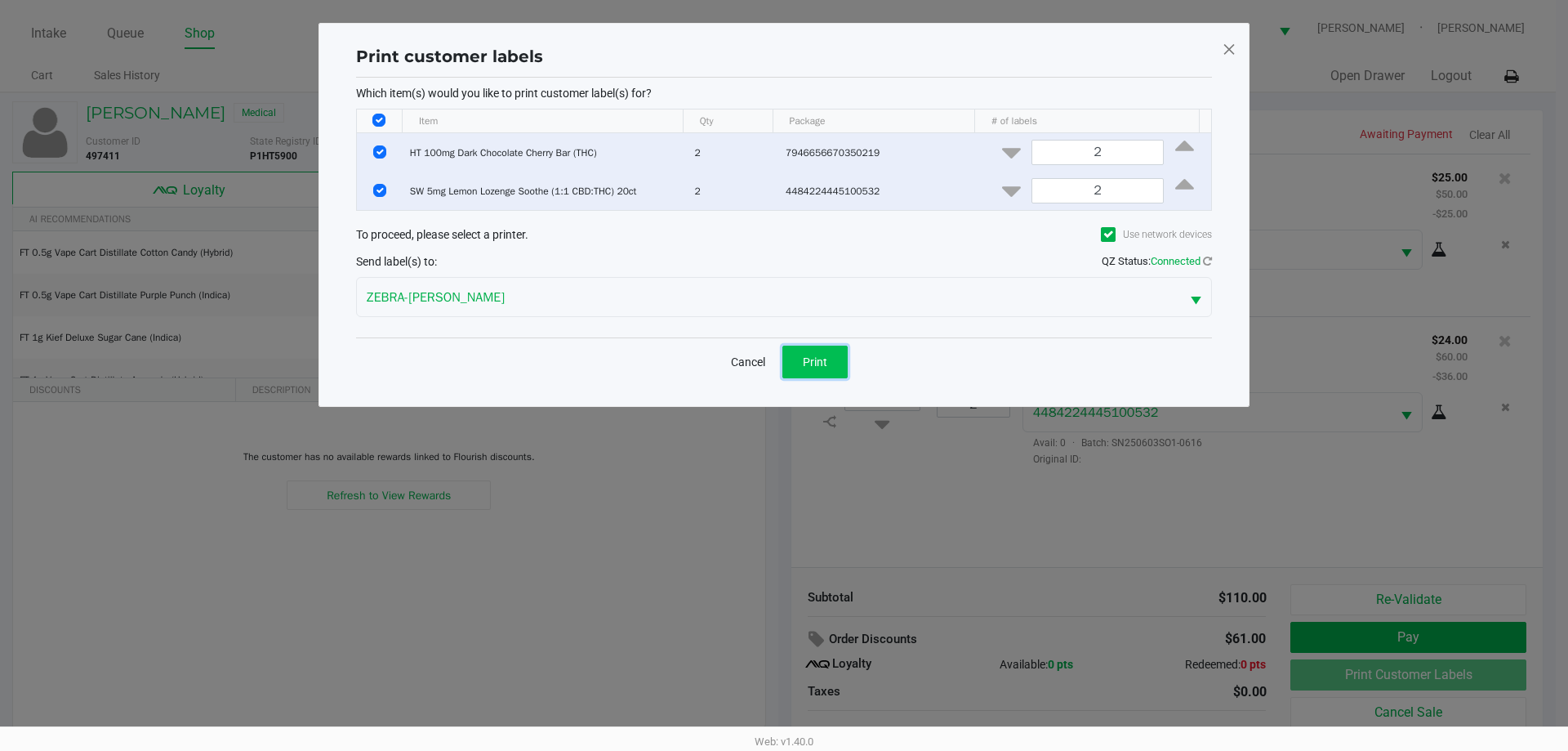 click on "Print" 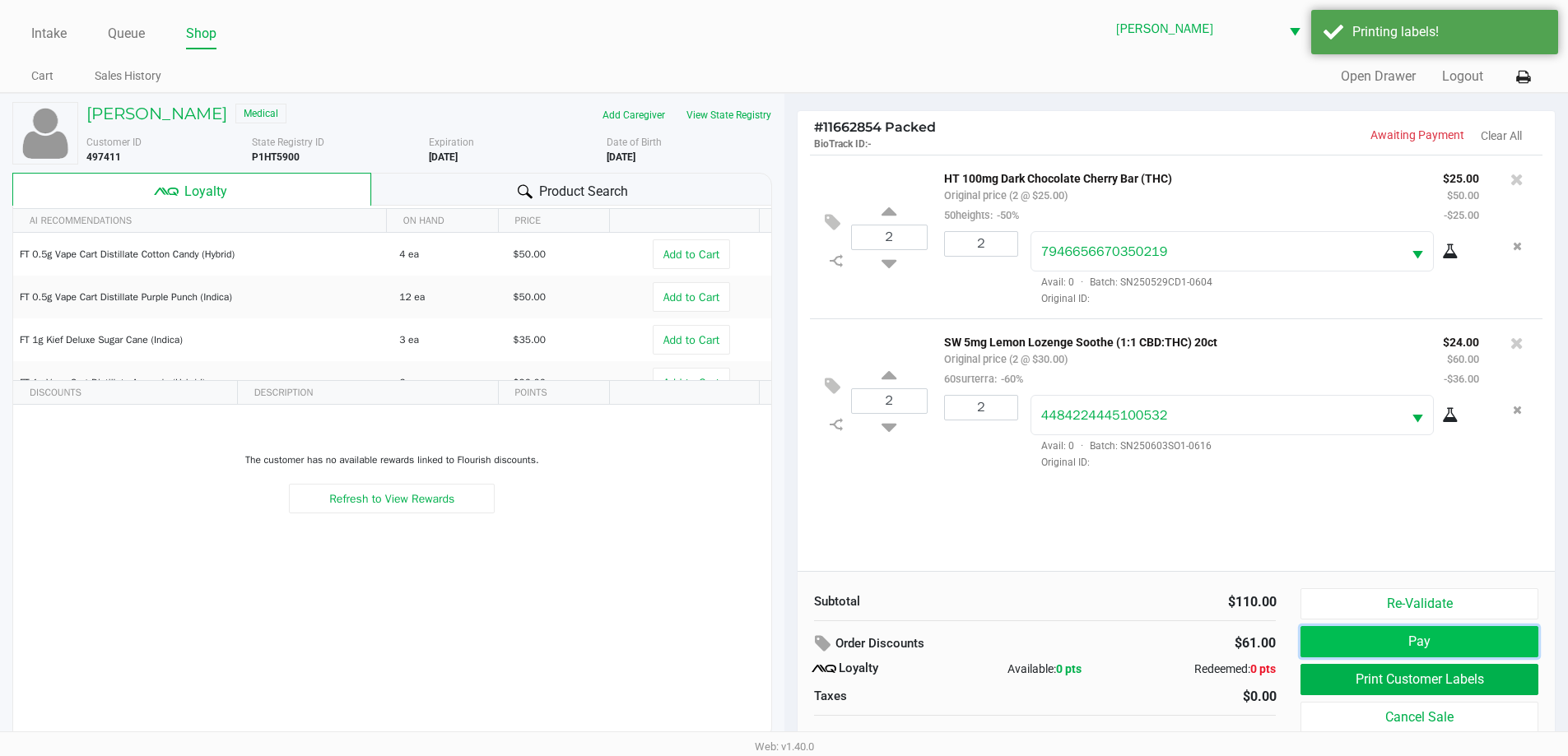 click on "Pay" 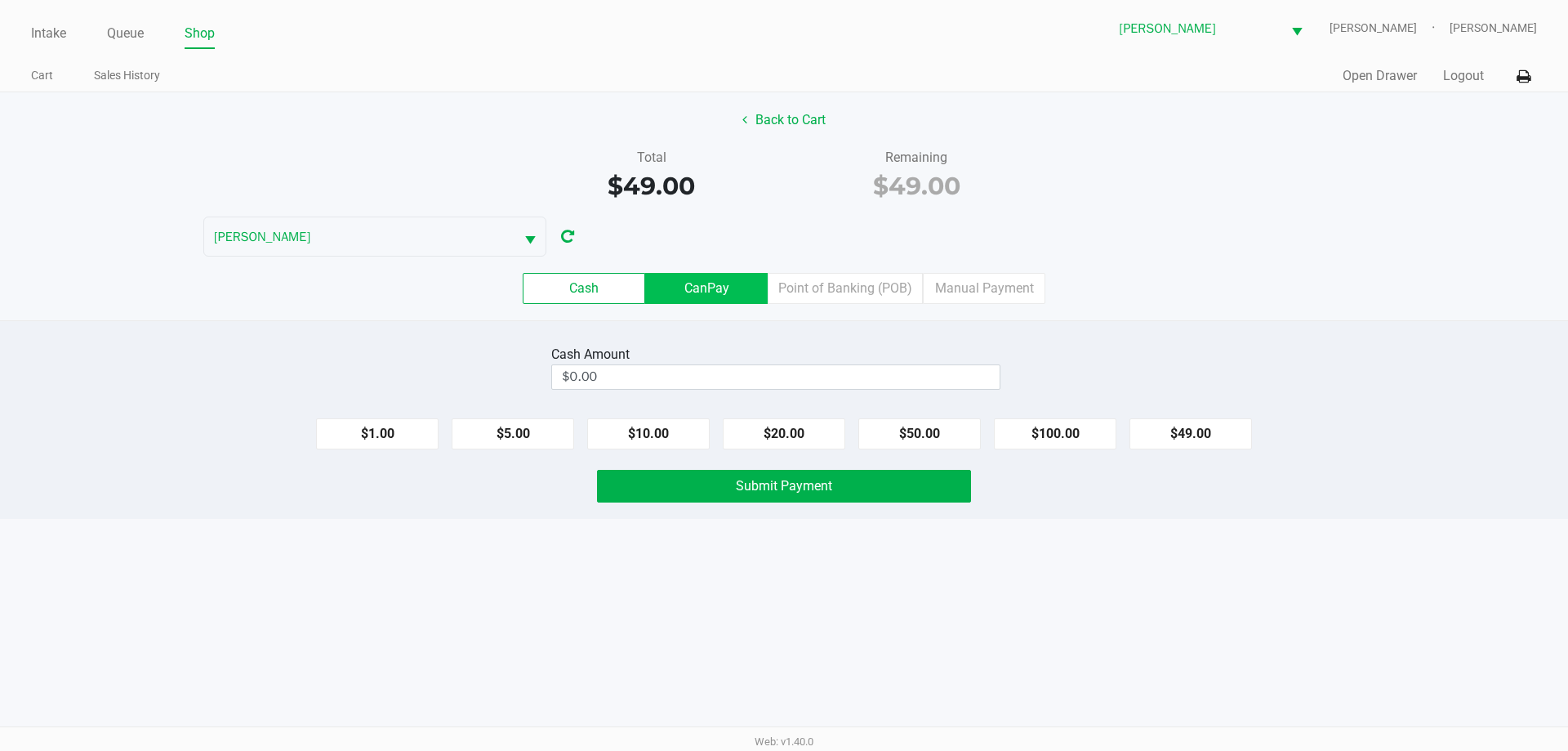 click on "CanPay" 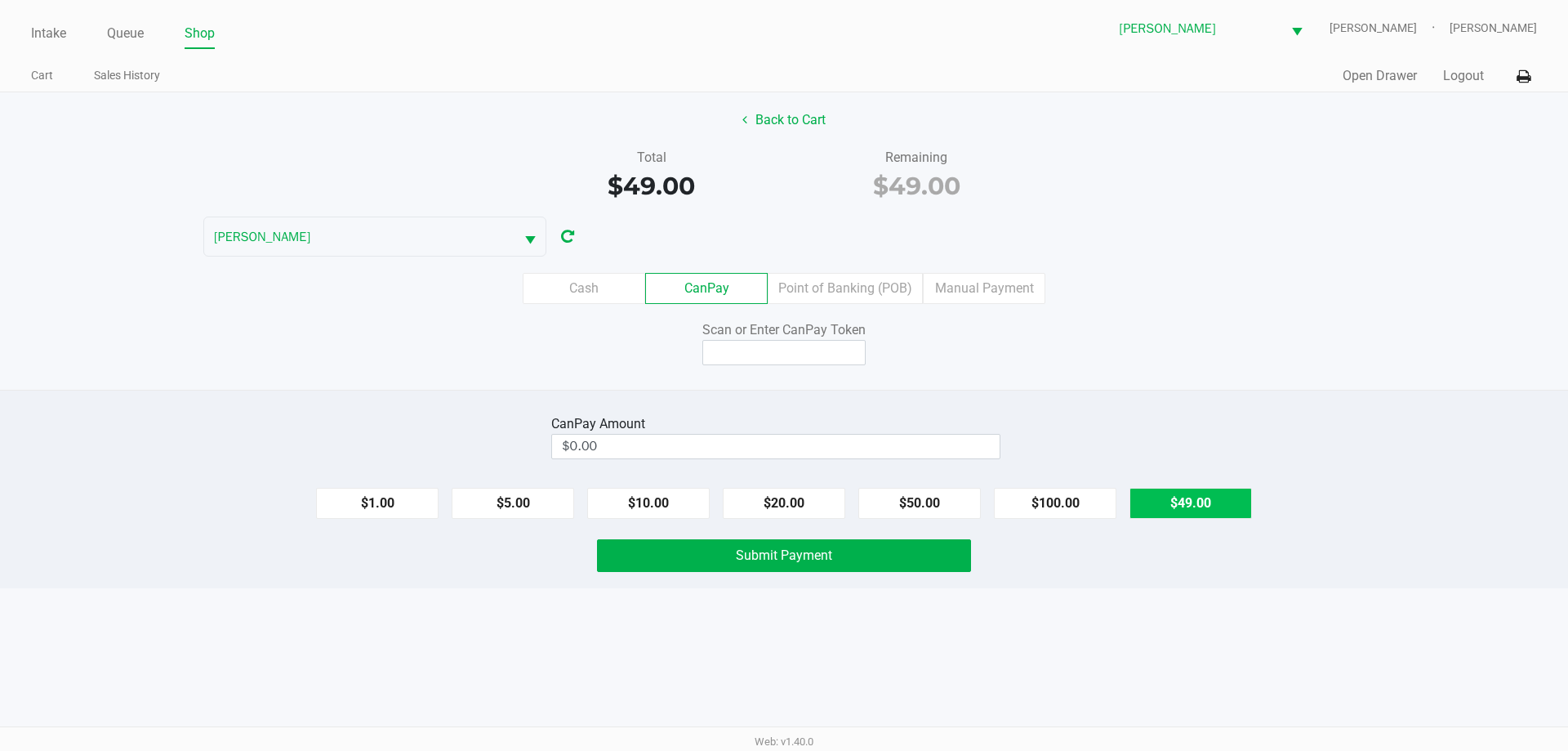 drag, startPoint x: 1225, startPoint y: 510, endPoint x: 843, endPoint y: 376, distance: 404.82095 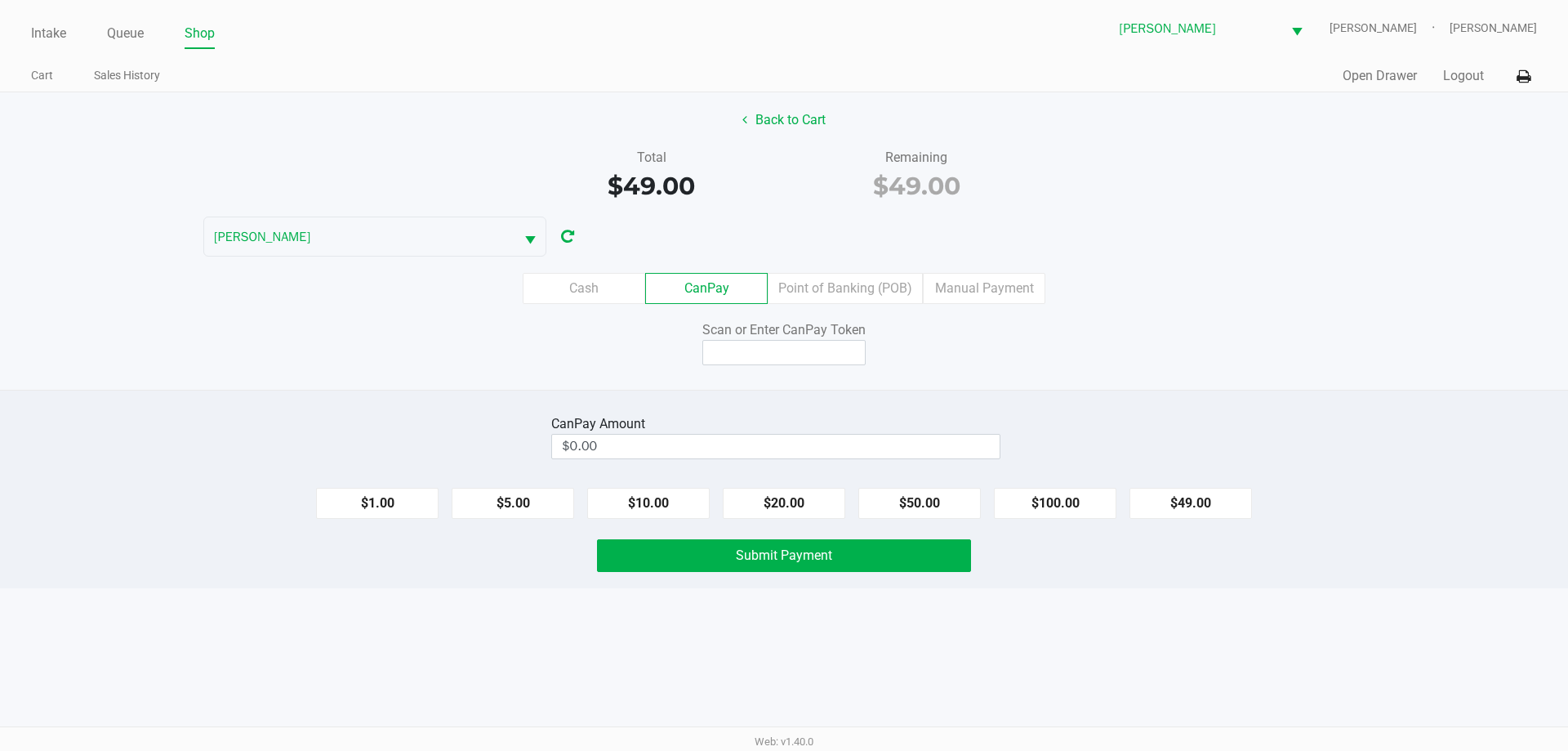 type on "$49.00" 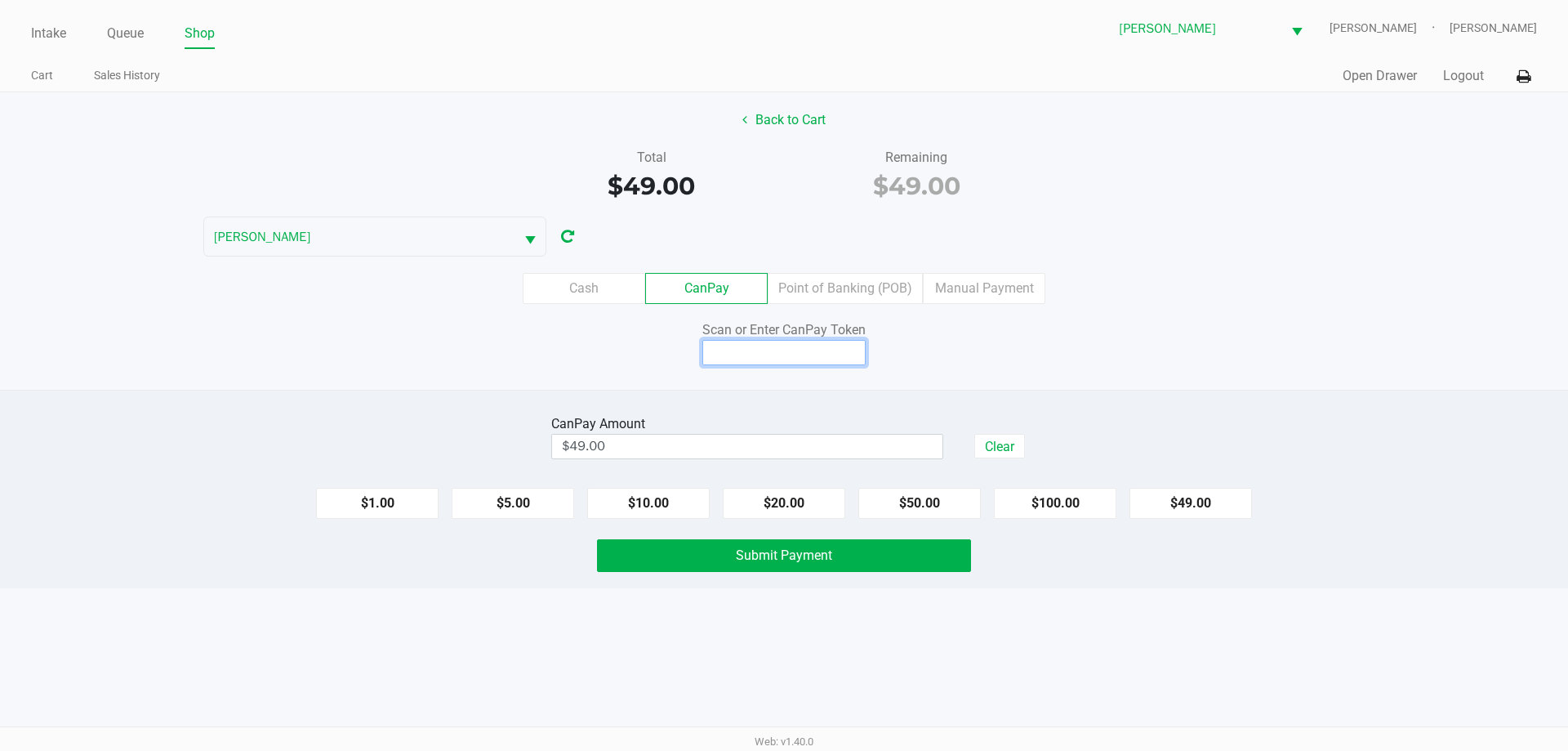click 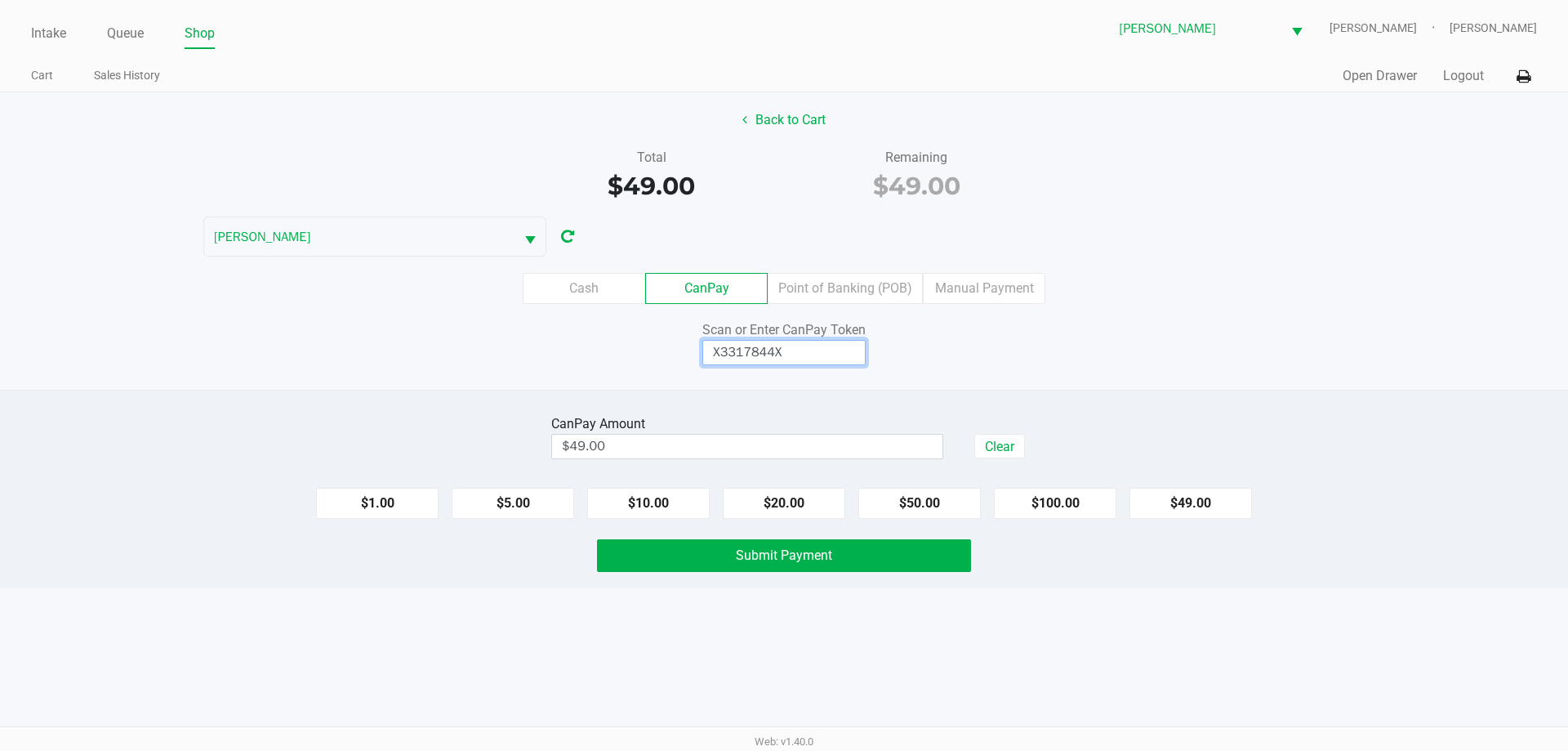 type on "X3317844X" 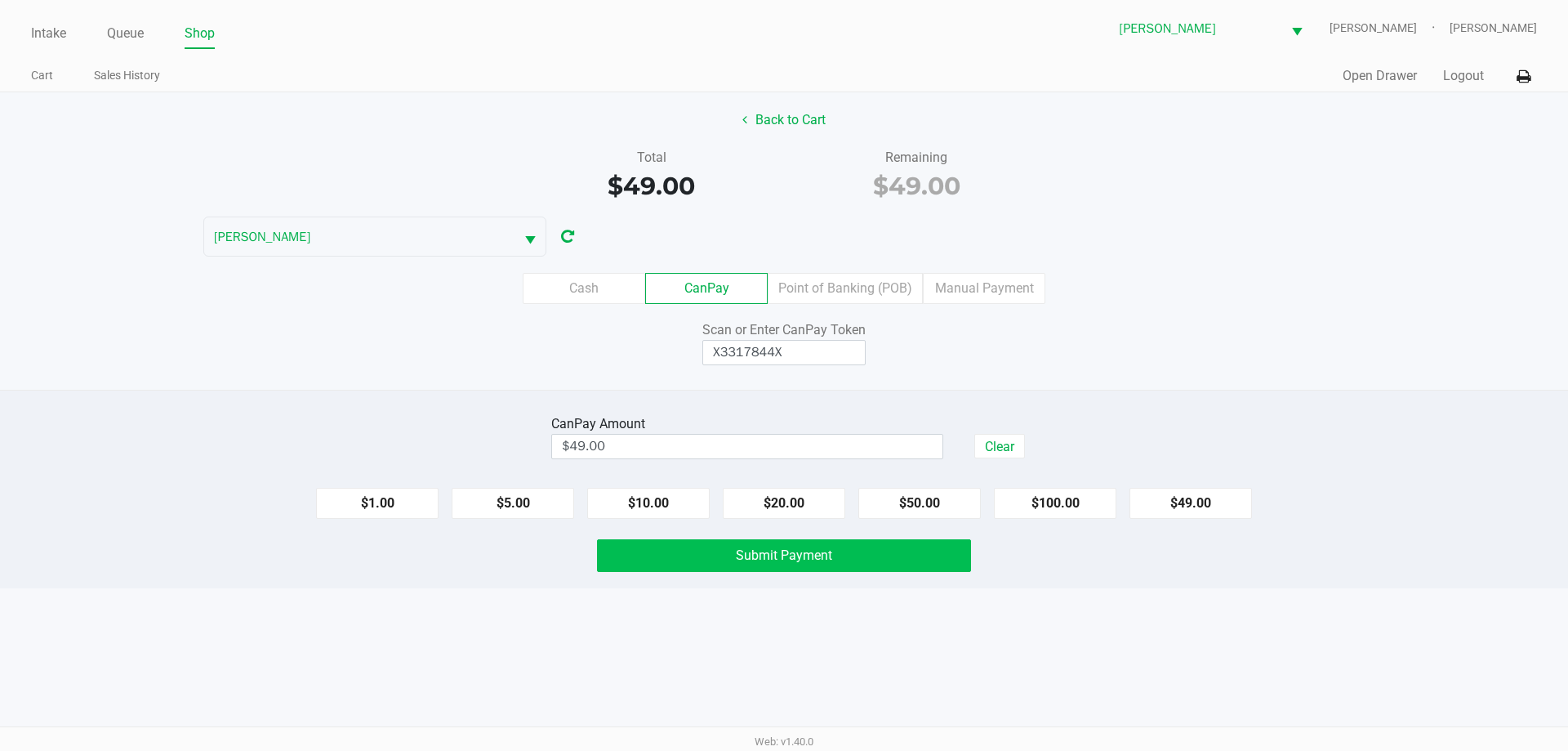 click on "Submit Payment" 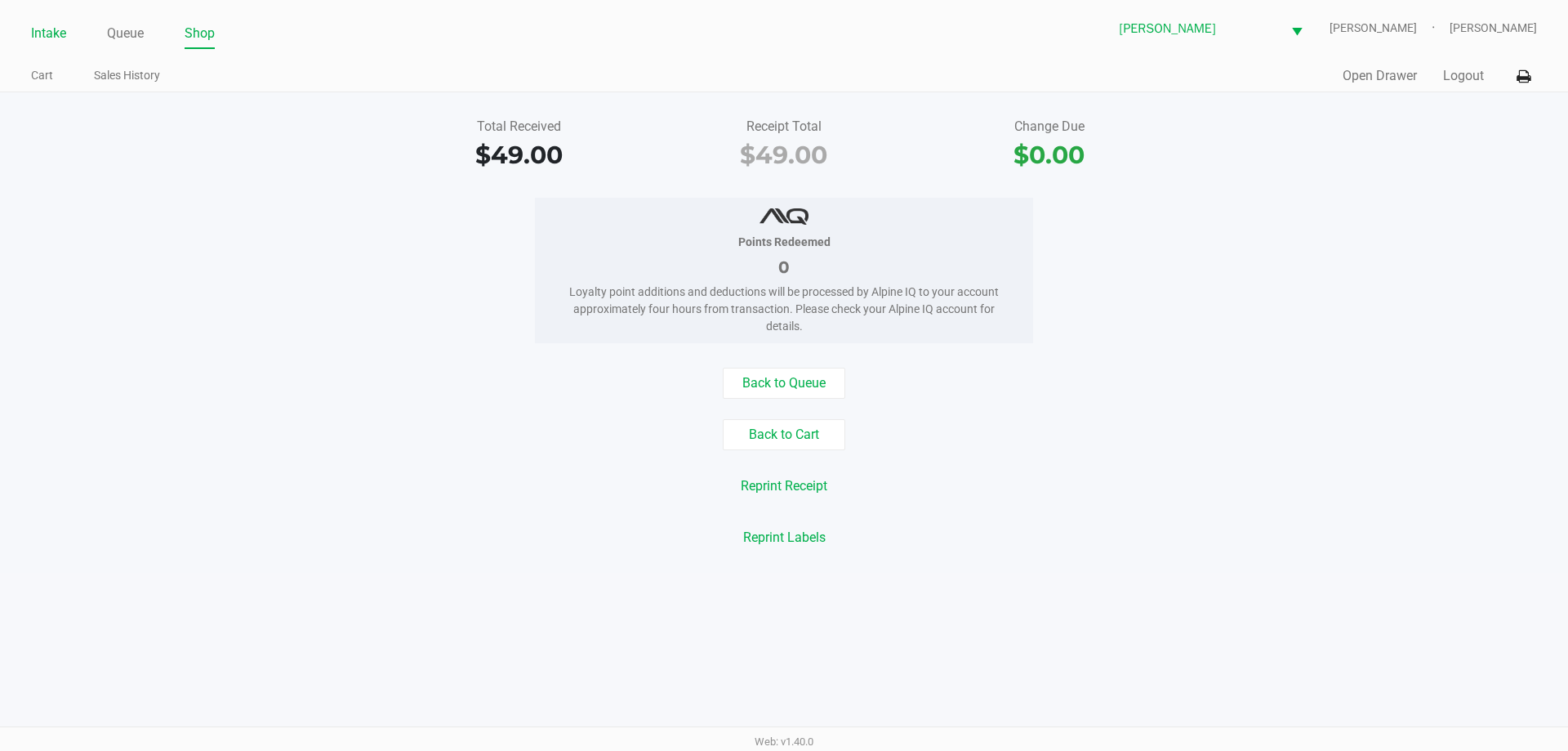 click on "Intake" 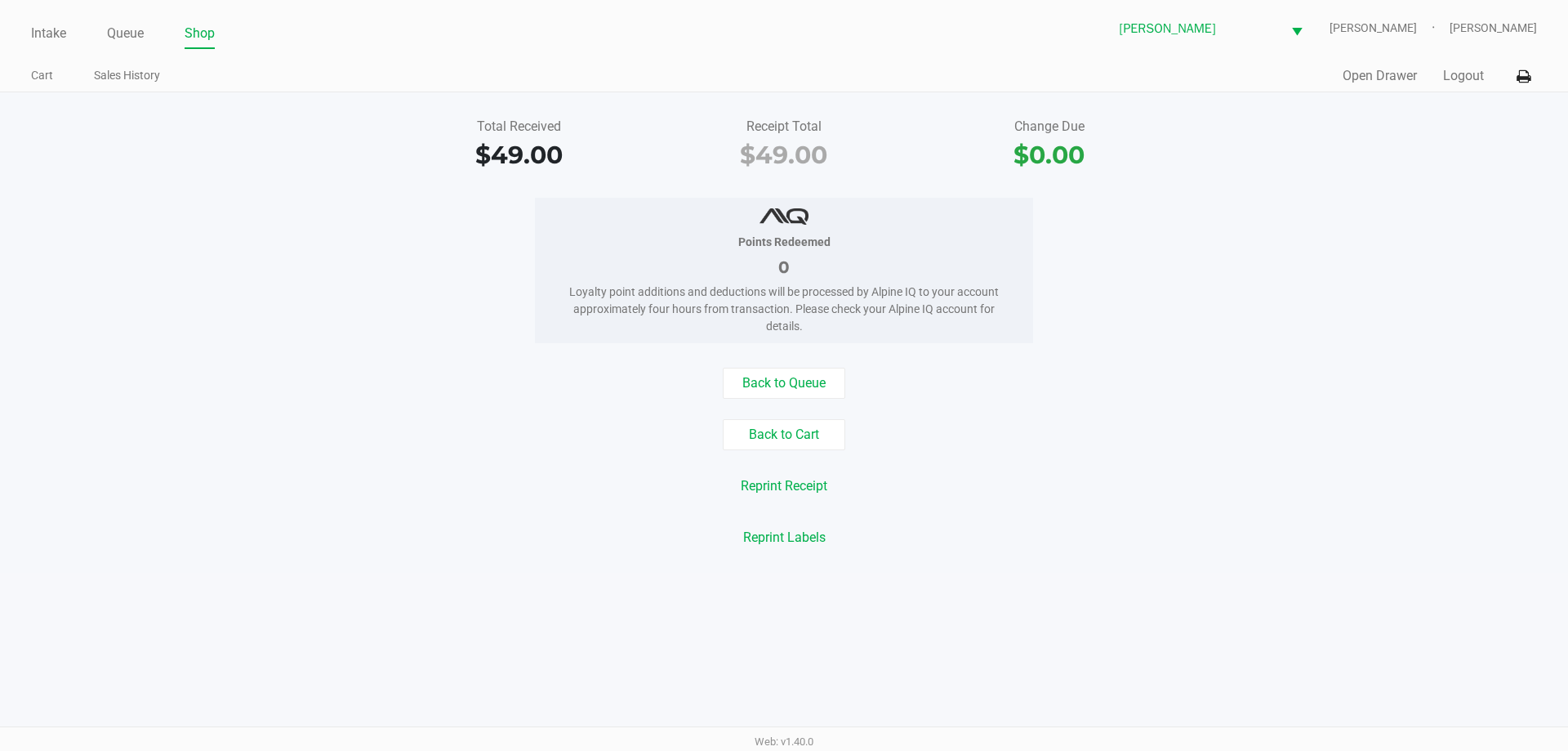 drag, startPoint x: 54, startPoint y: 37, endPoint x: 63, endPoint y: 60, distance: 24.698178 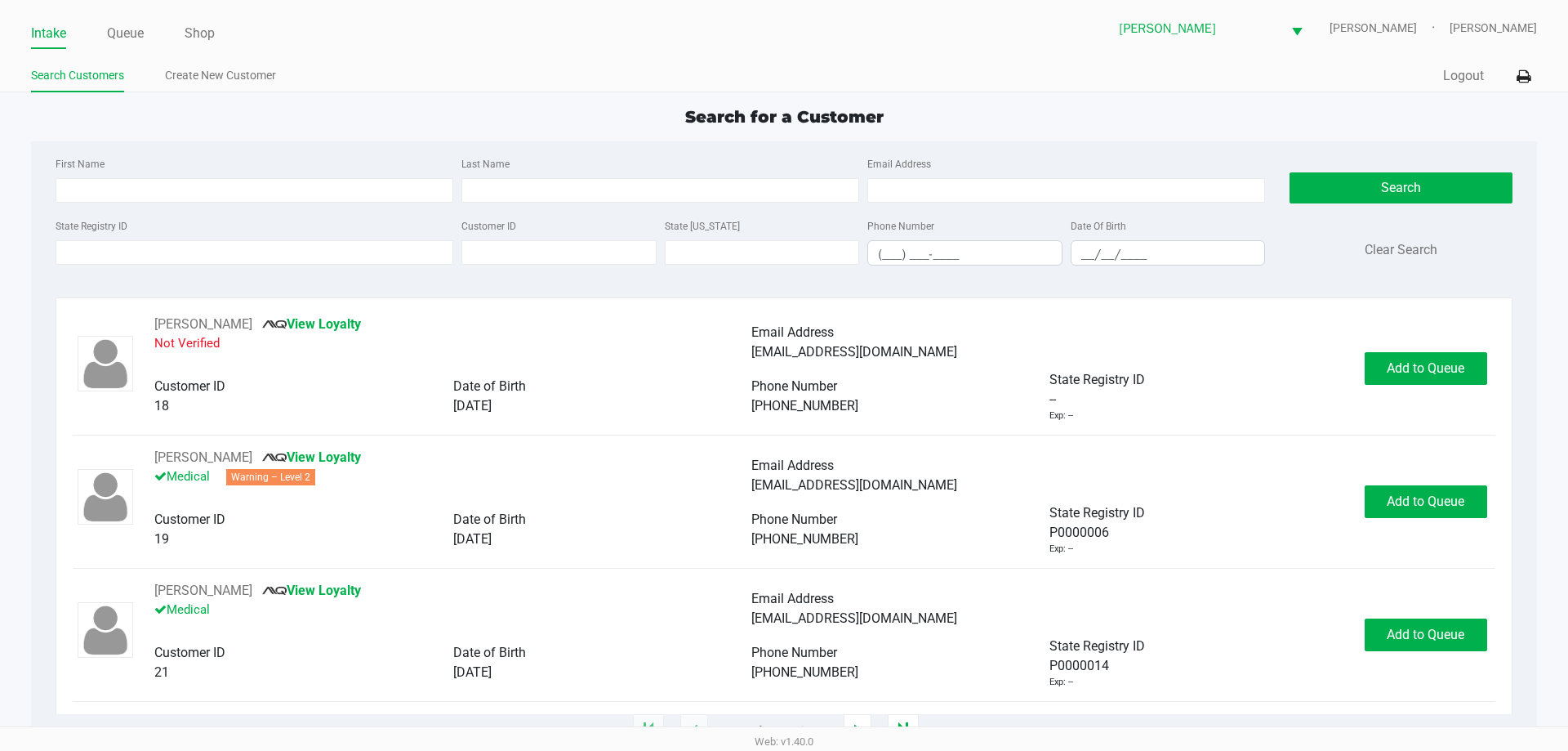 click on "Search for a Customer" 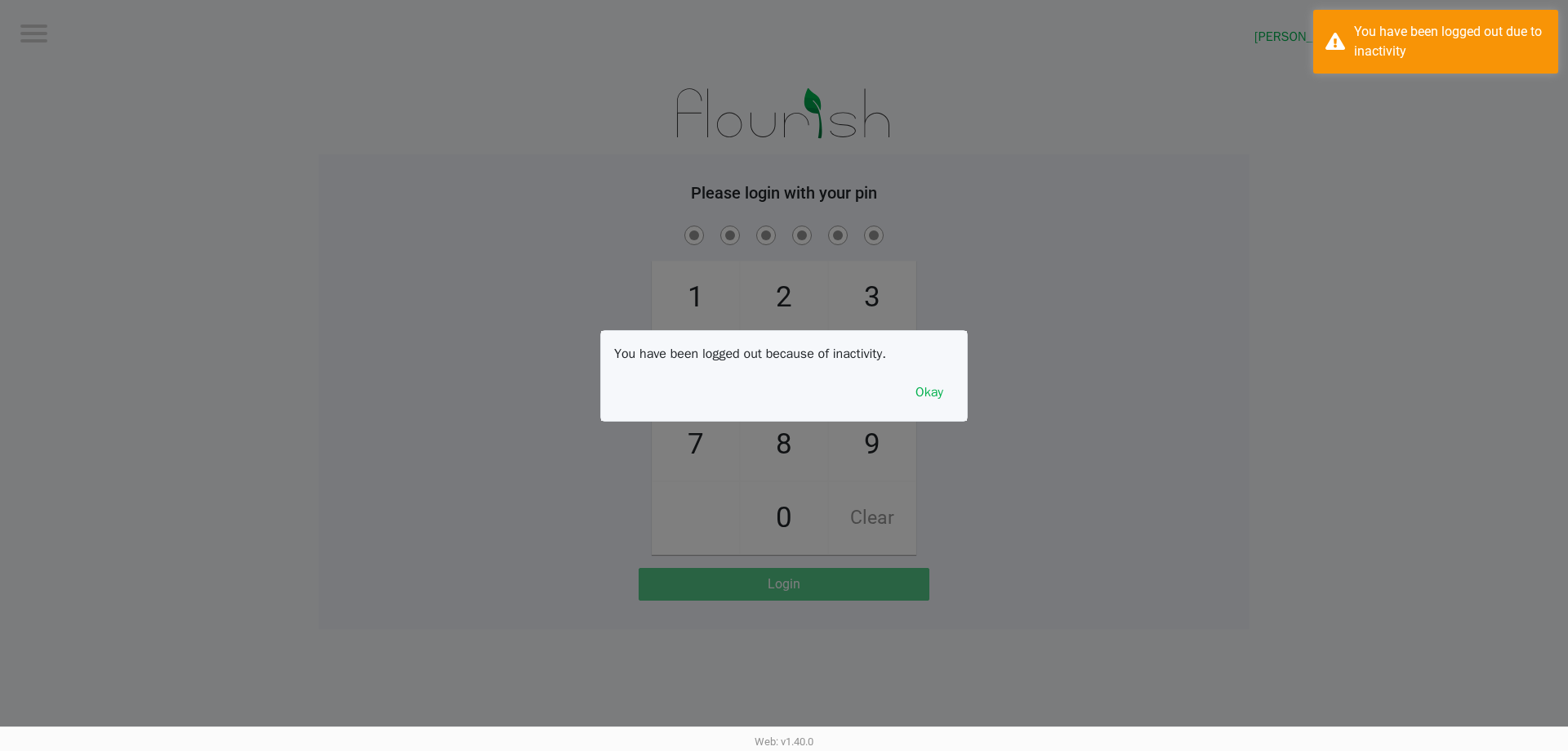 drag, startPoint x: 500, startPoint y: 83, endPoint x: 562, endPoint y: 142, distance: 85.58621 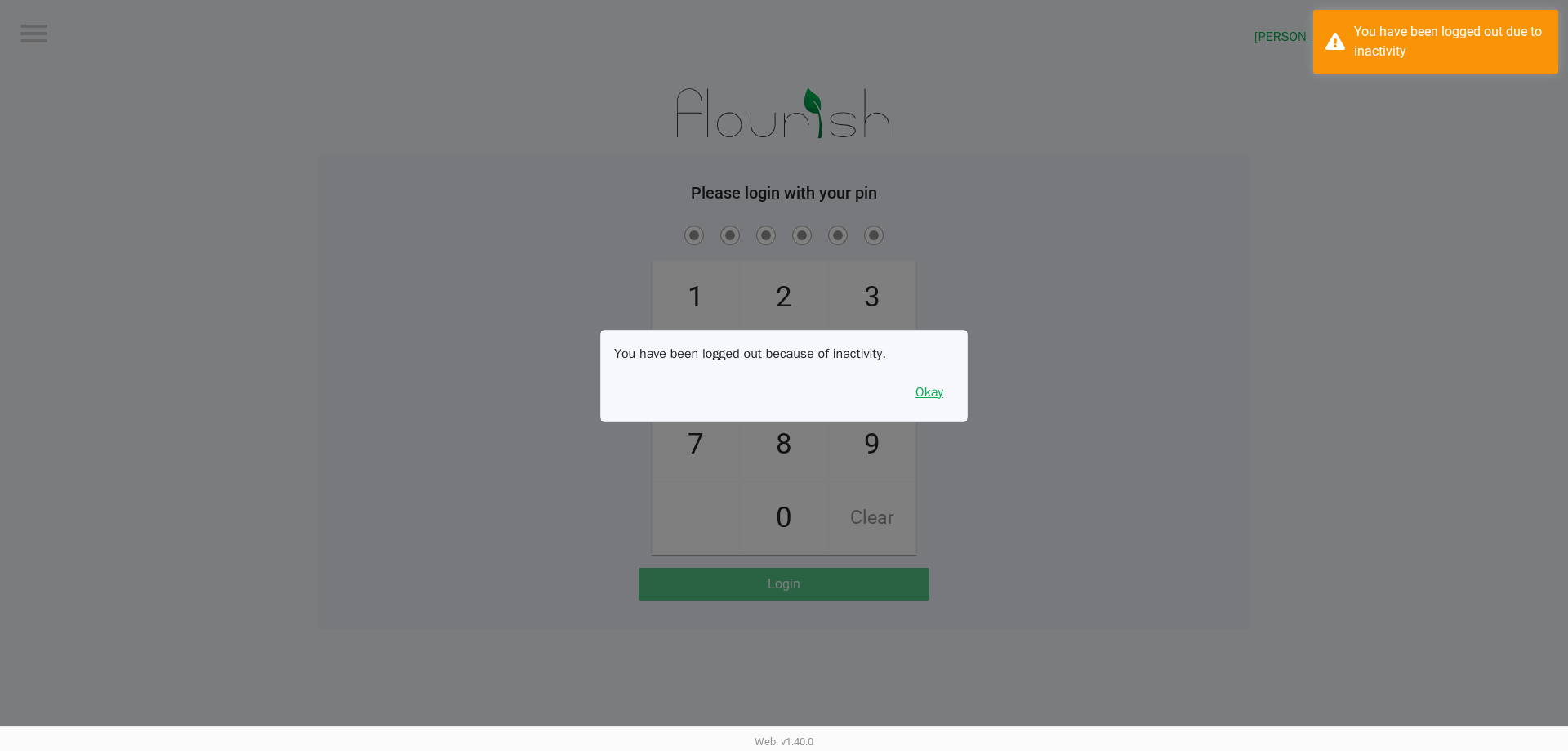 click on "Okay" at bounding box center (929, 392) 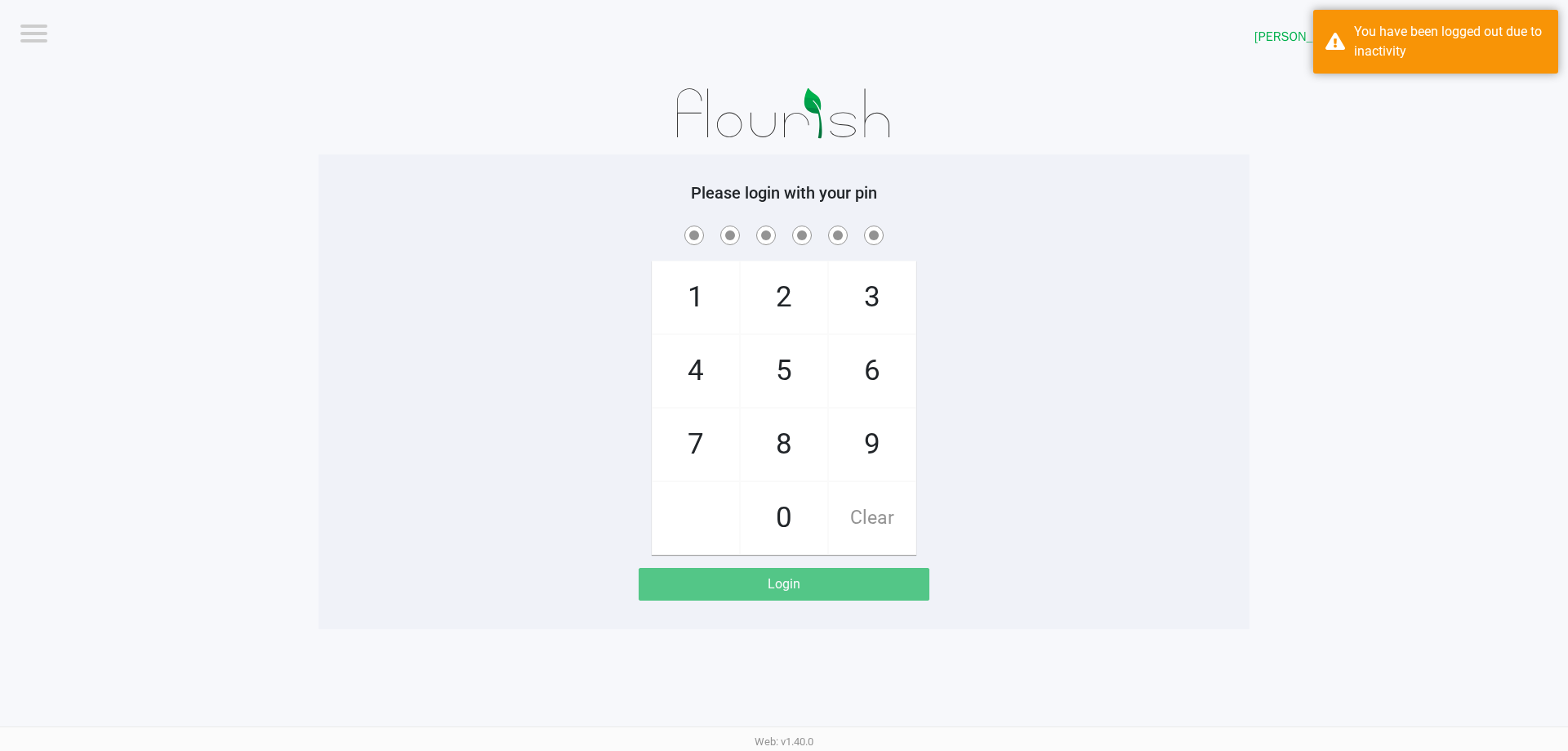 click on "1   4   7       2   5   8   0   3   6   9   Clear" 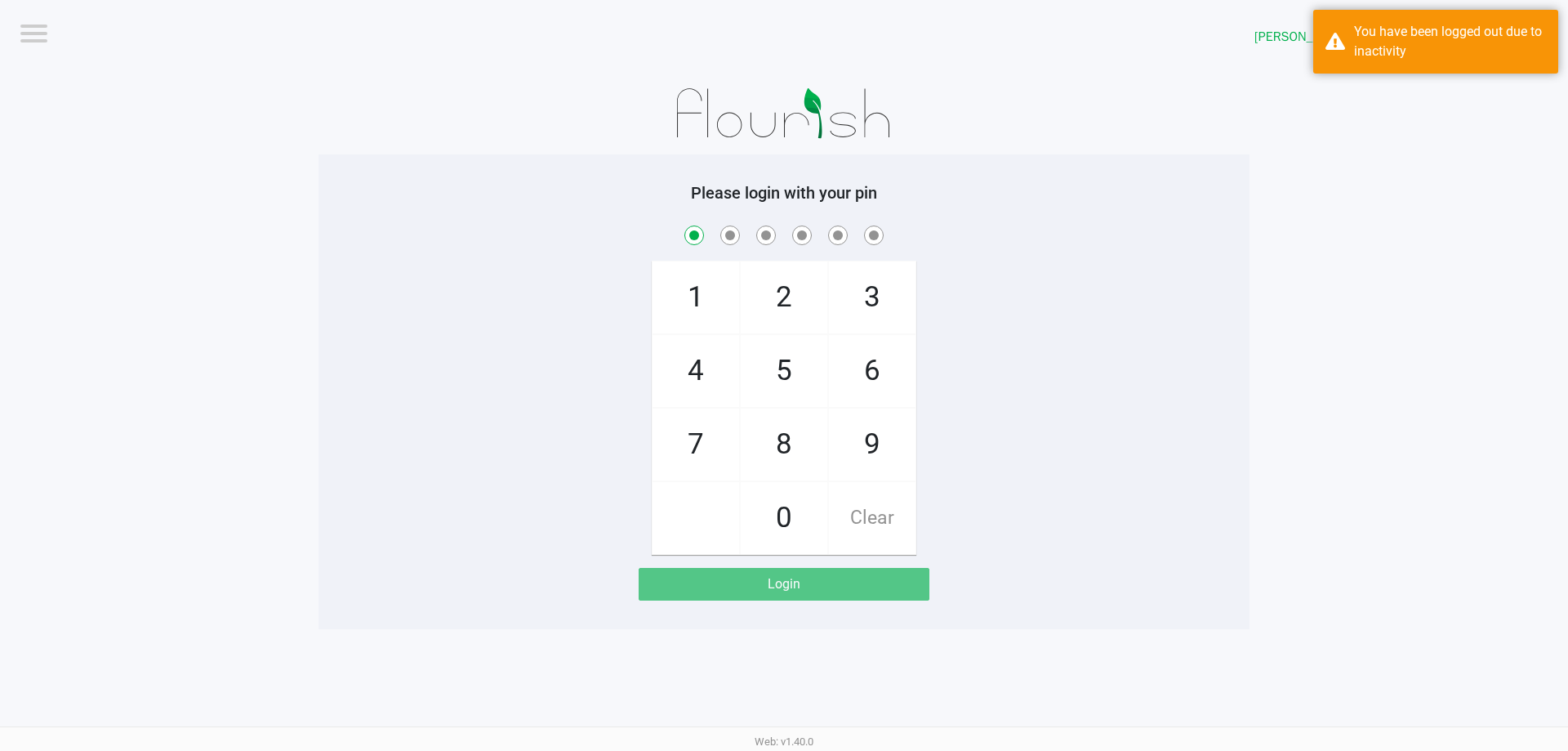 checkbox on "true" 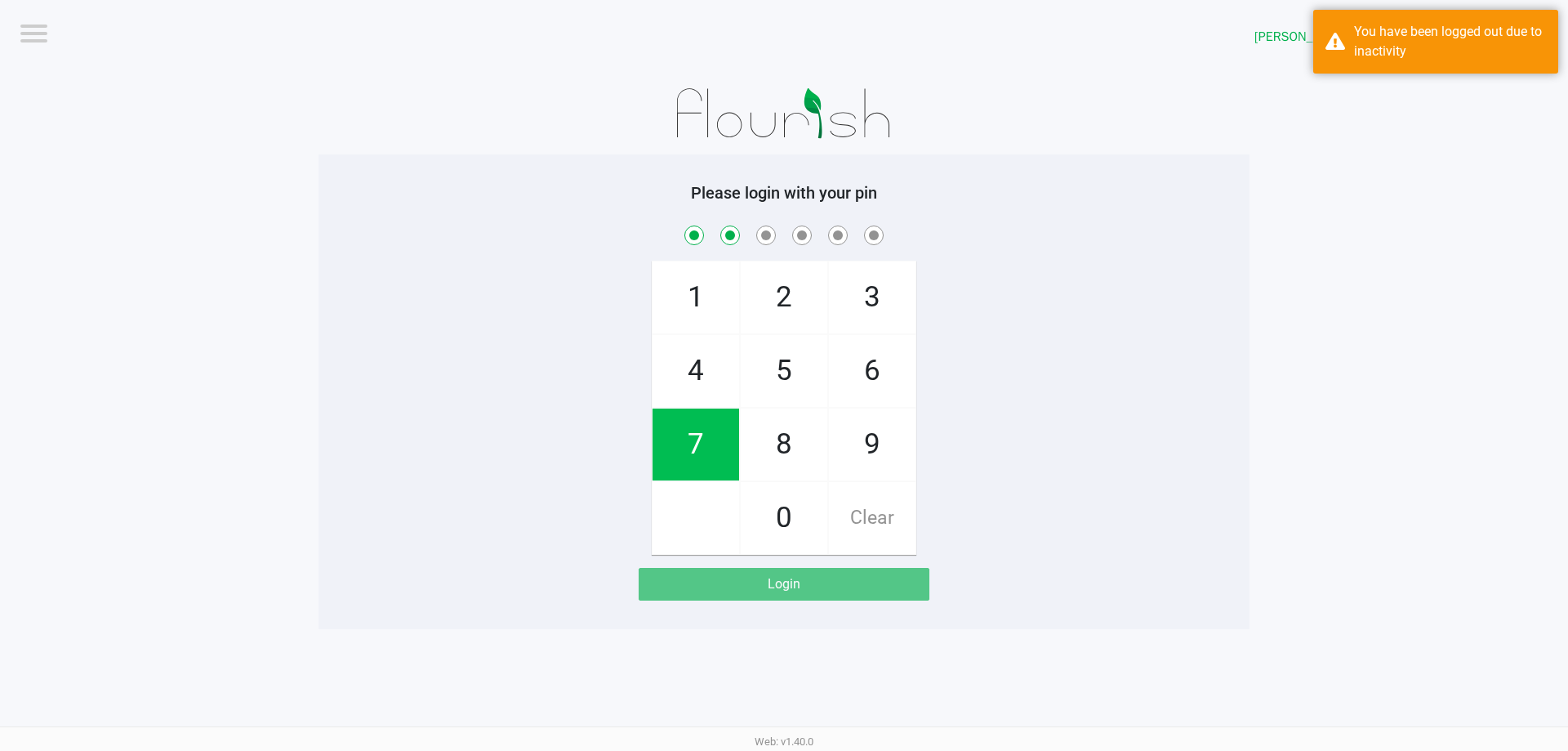 checkbox on "true" 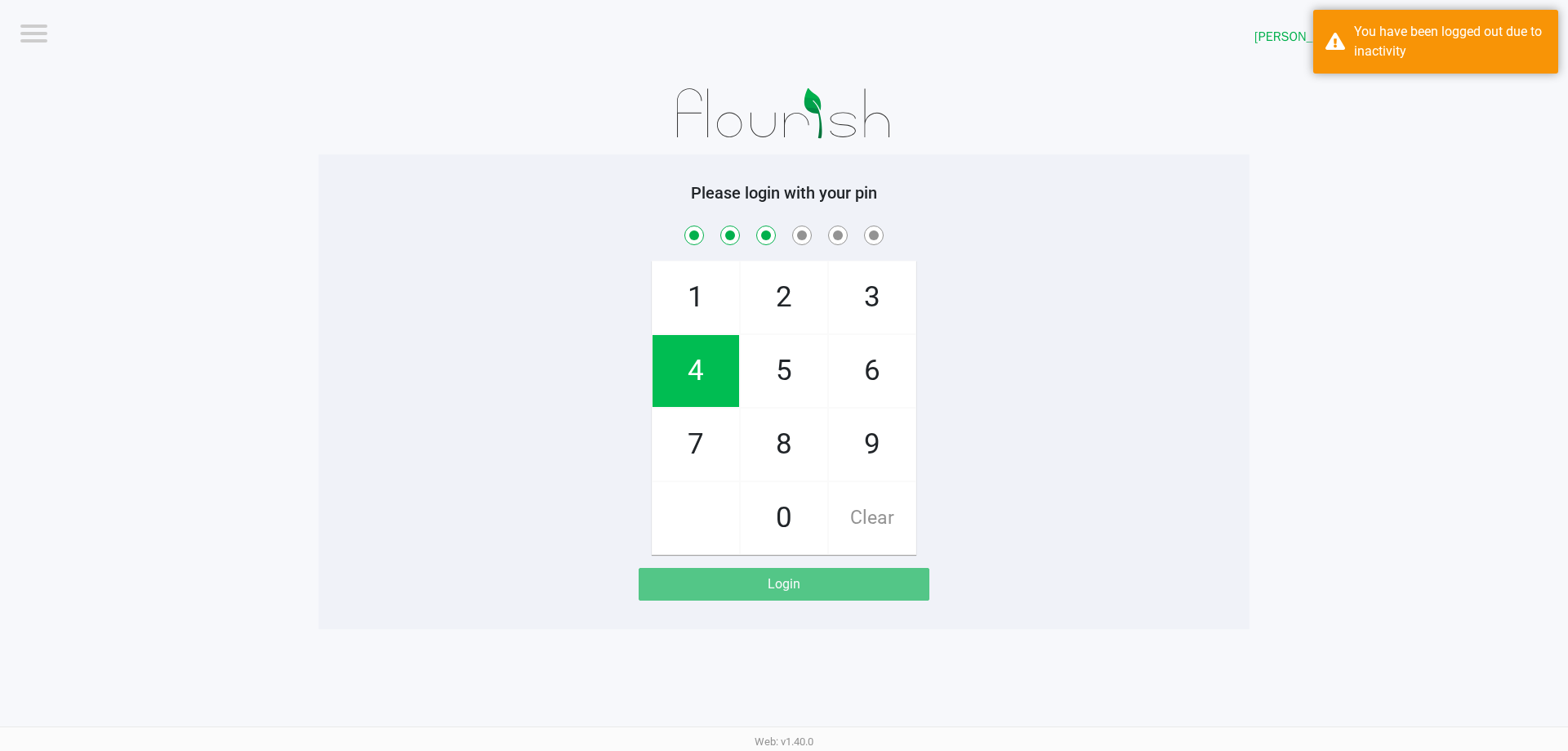 checkbox on "true" 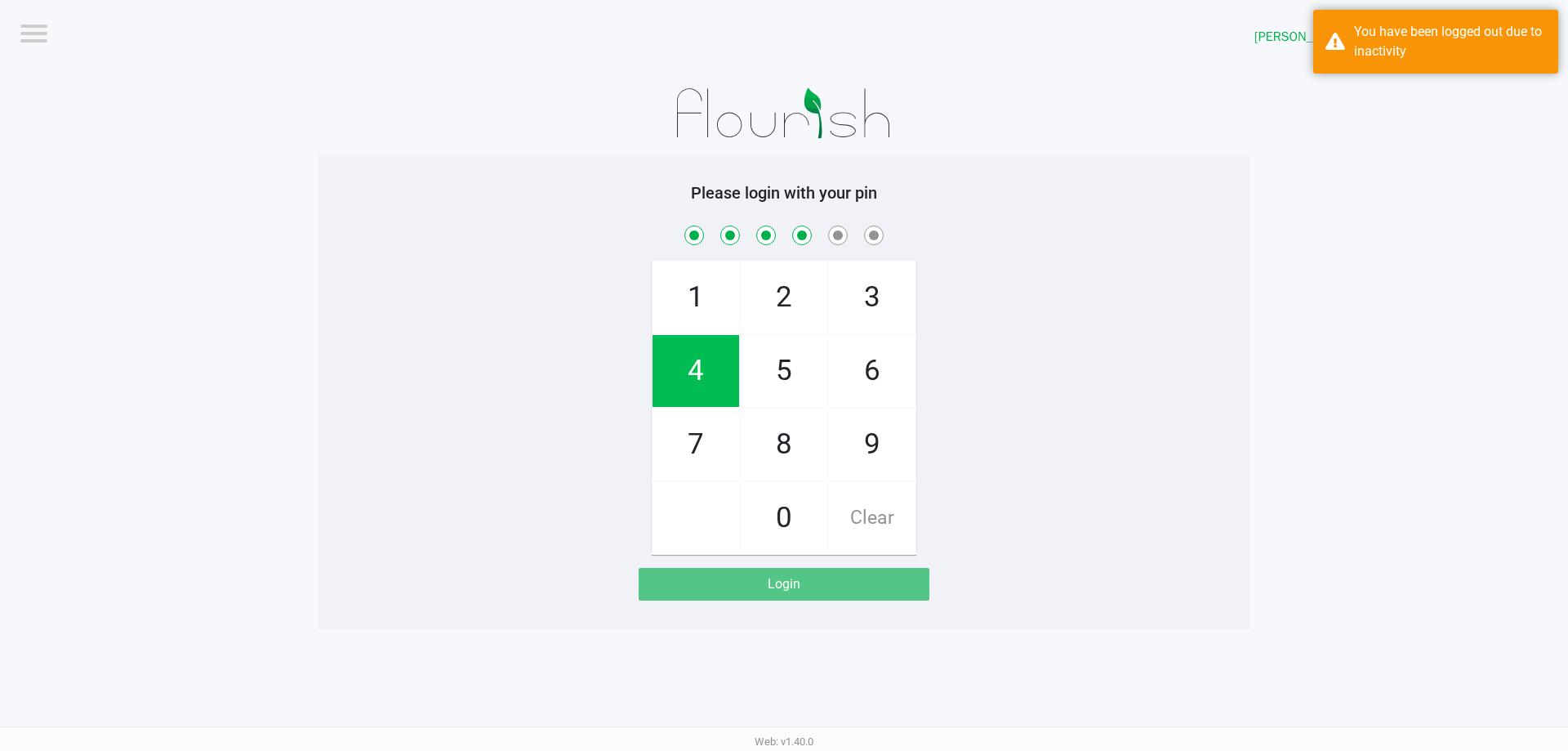 checkbox on "true" 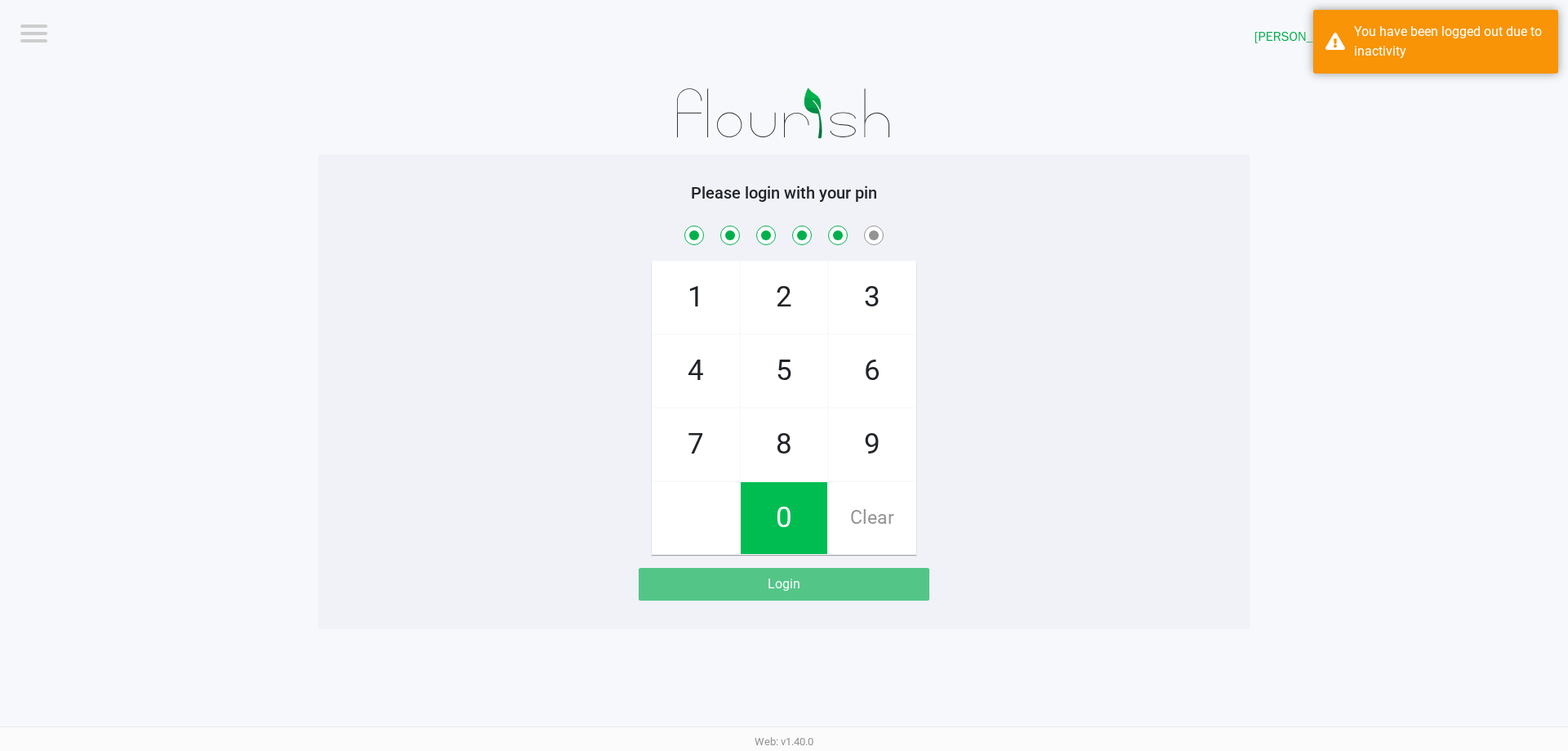 checkbox on "true" 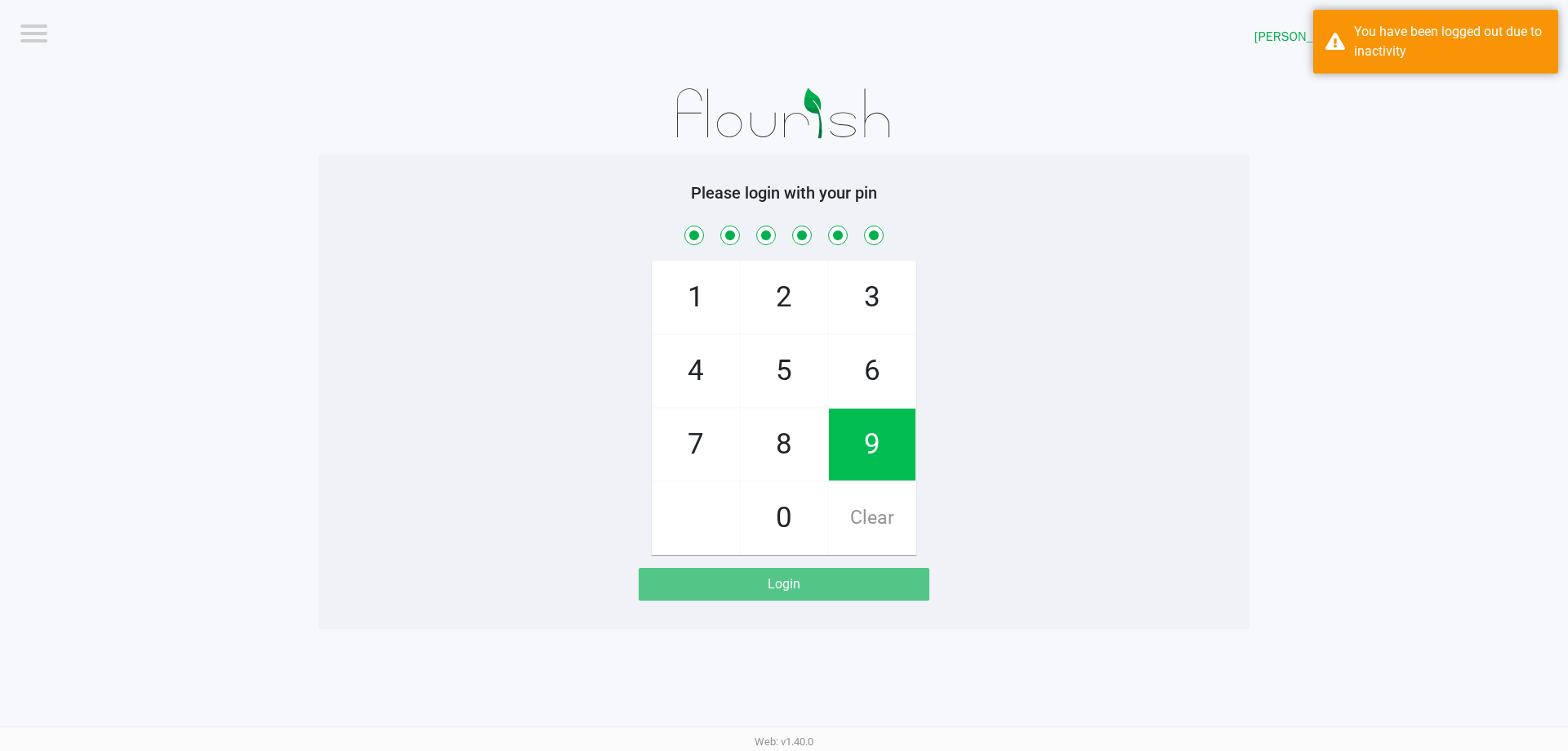 checkbox on "true" 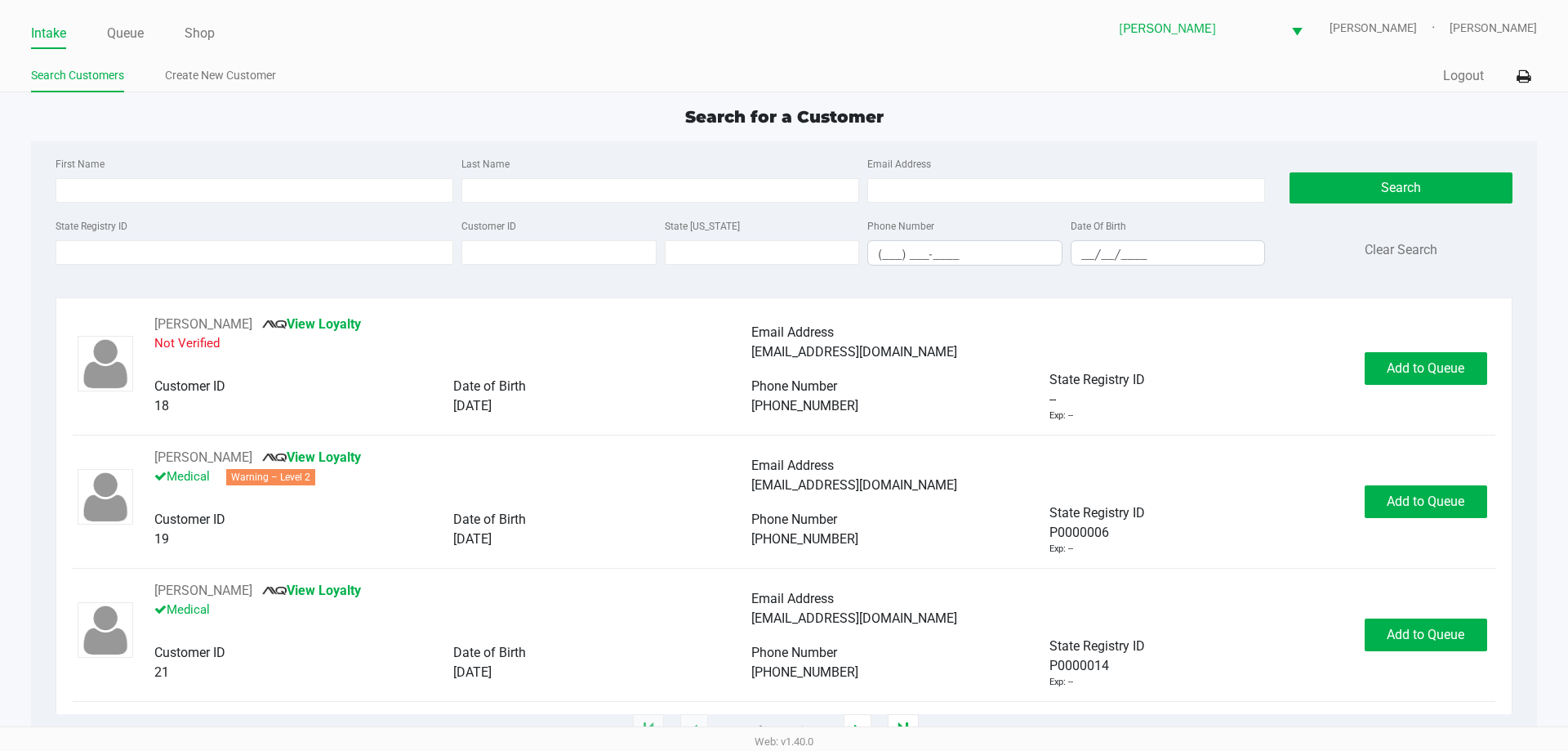 click on "Search for a Customer" 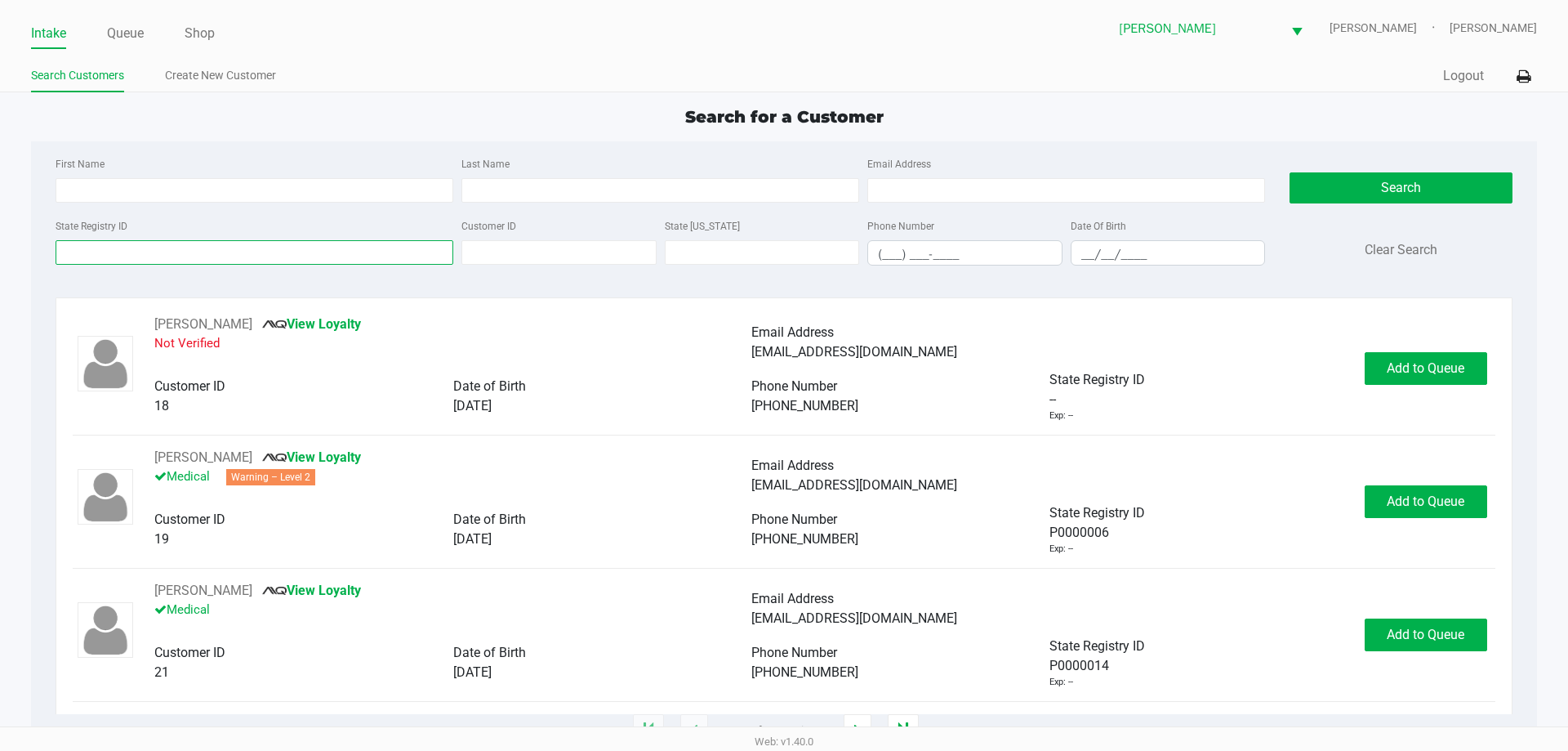 drag, startPoint x: 109, startPoint y: 259, endPoint x: 99, endPoint y: 253, distance: 11.661904 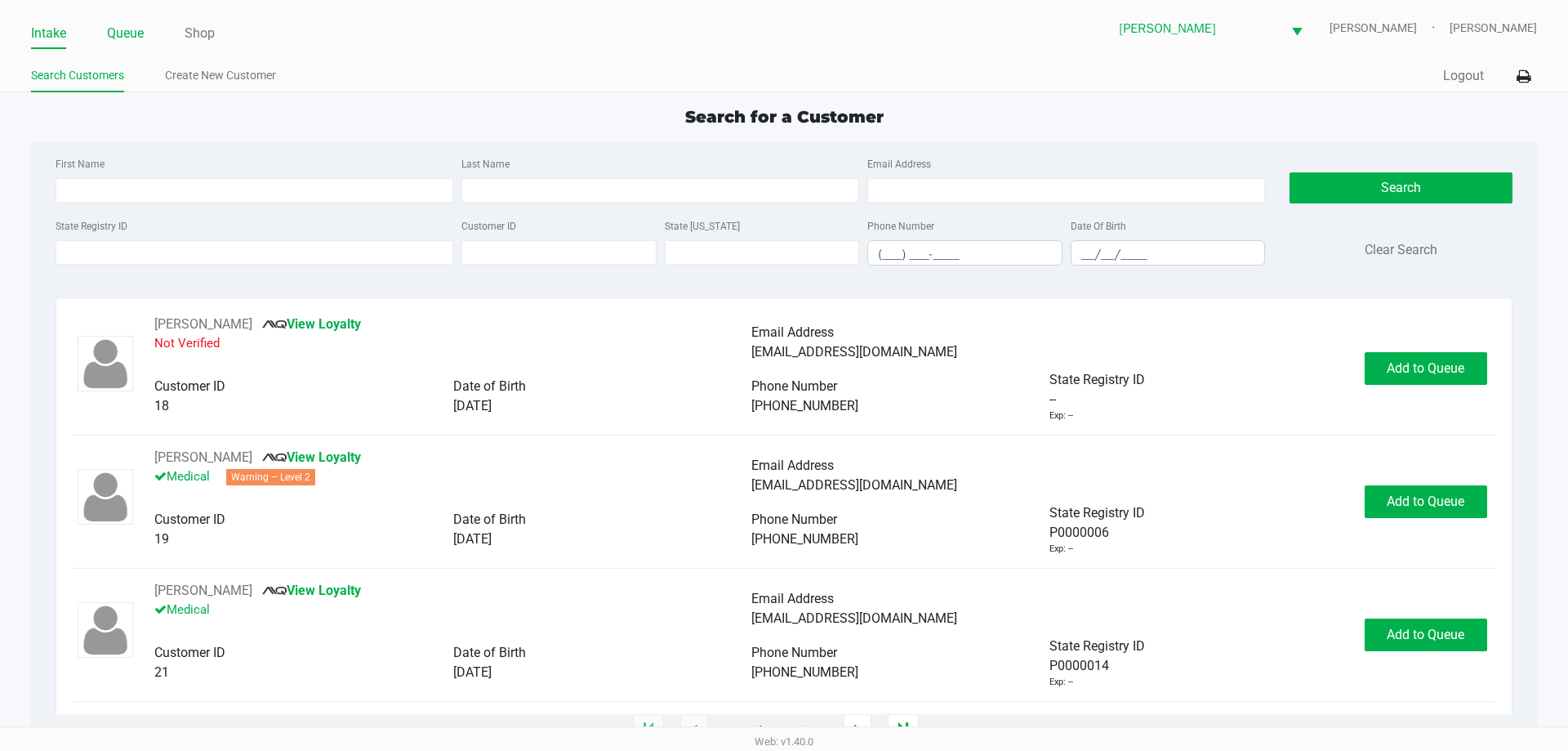 click on "Queue" 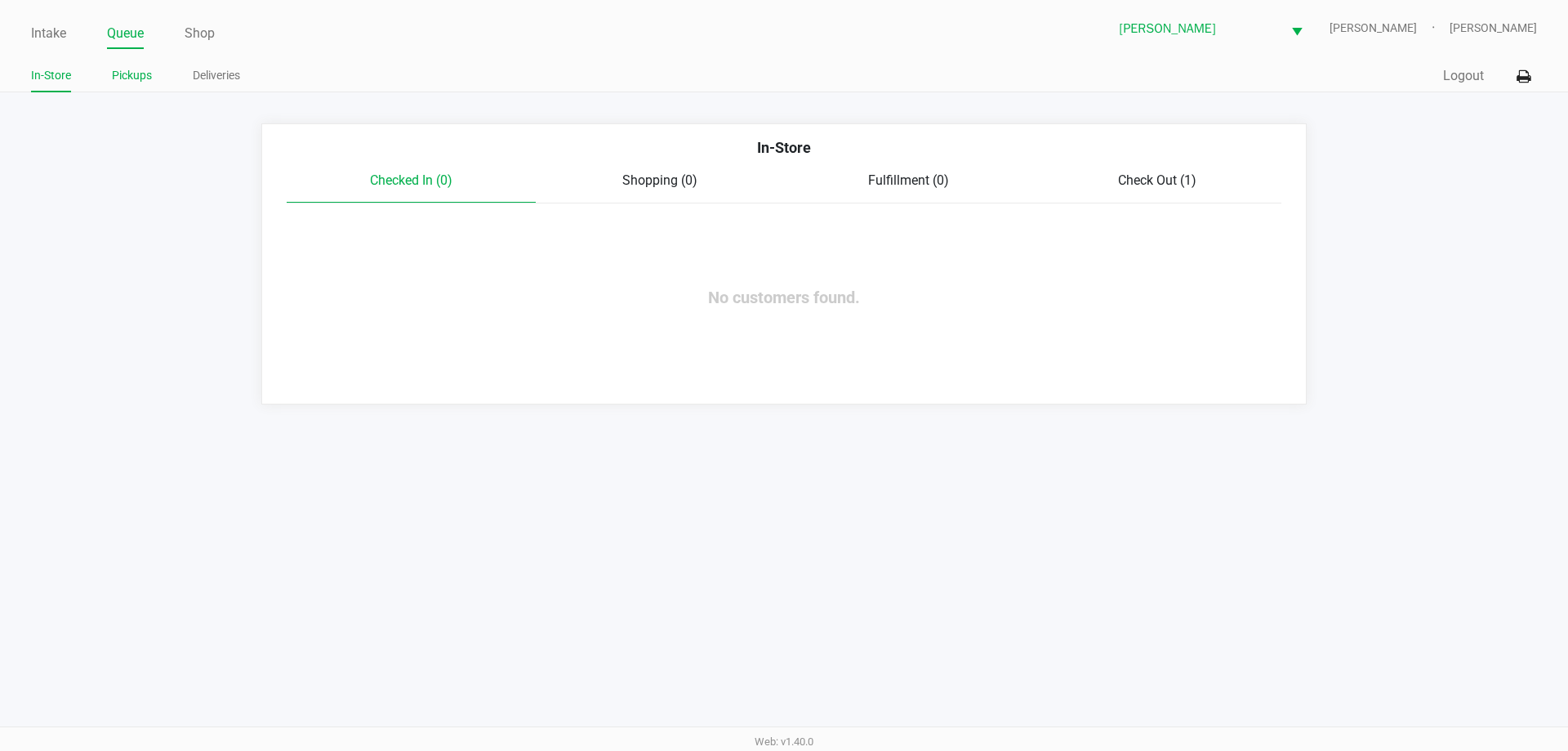 click on "Pickups" 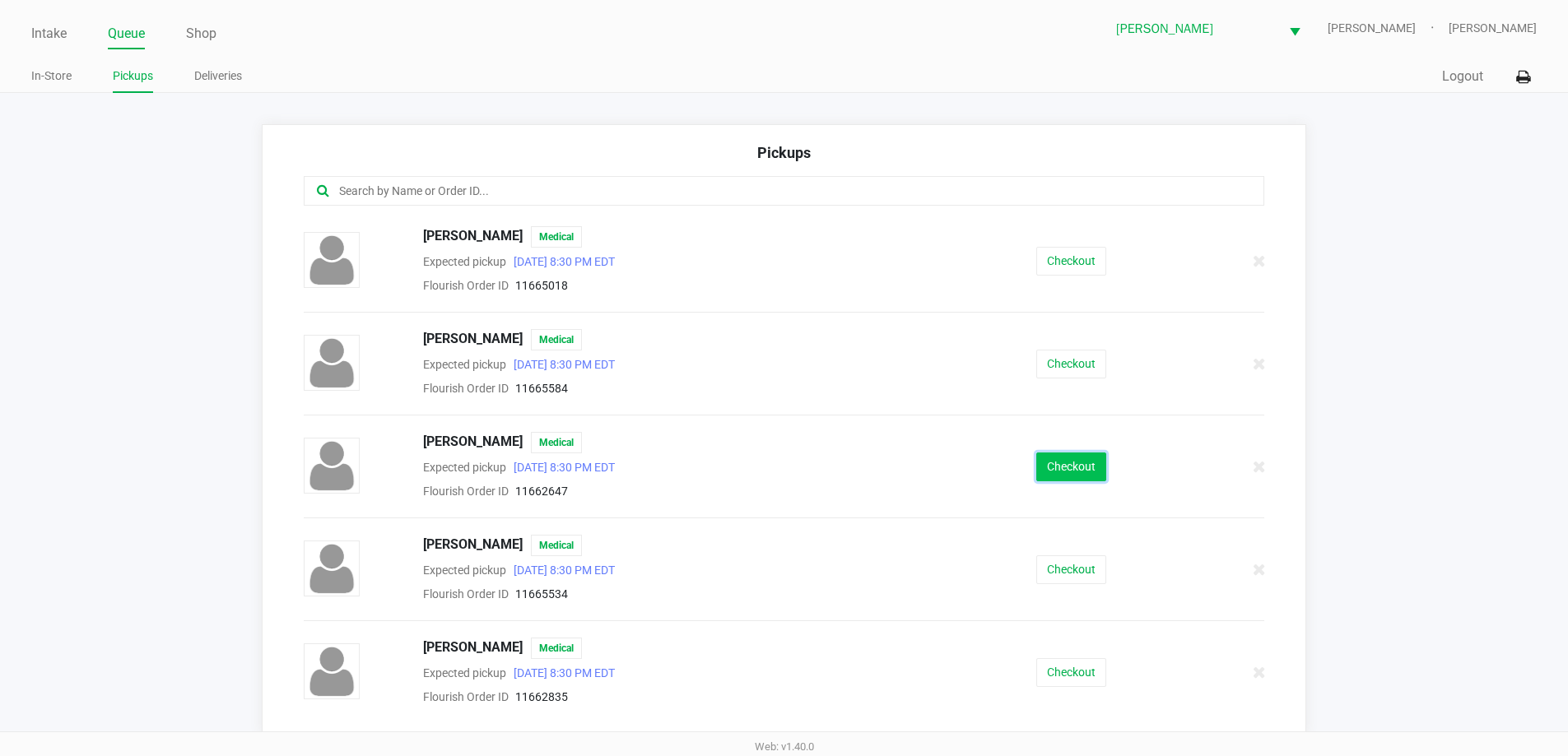 click on "Checkout" 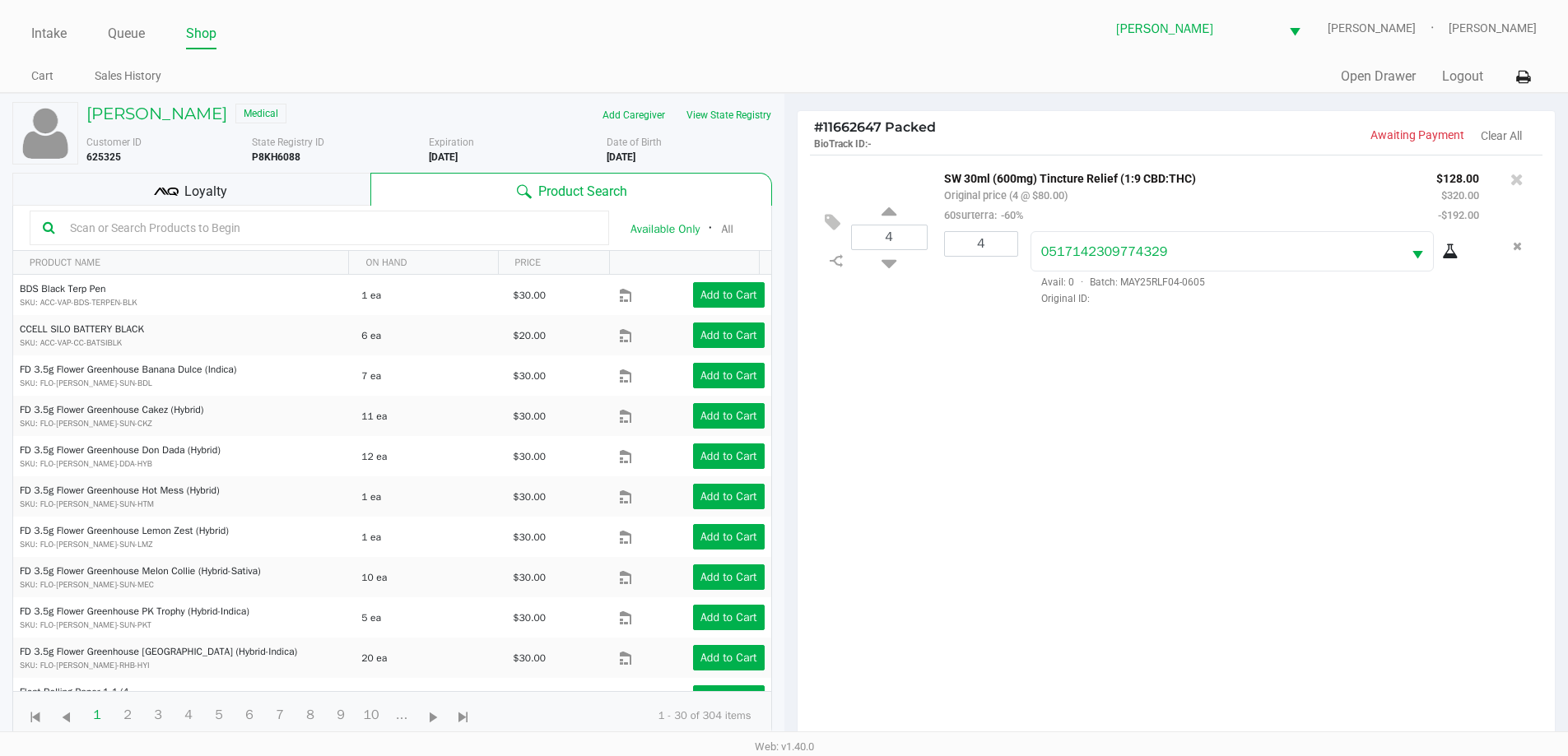 click on "4  SW 30ml (600mg) Tincture Relief (1:9 CBD:THC)   Original price (4 @ $80.00)  60surterra:  -60% $128.00 $320.00 -$192.00 4 0517142309774329  Avail: 0  ·  Batch: MAY25RLF04-0605   Original ID:" 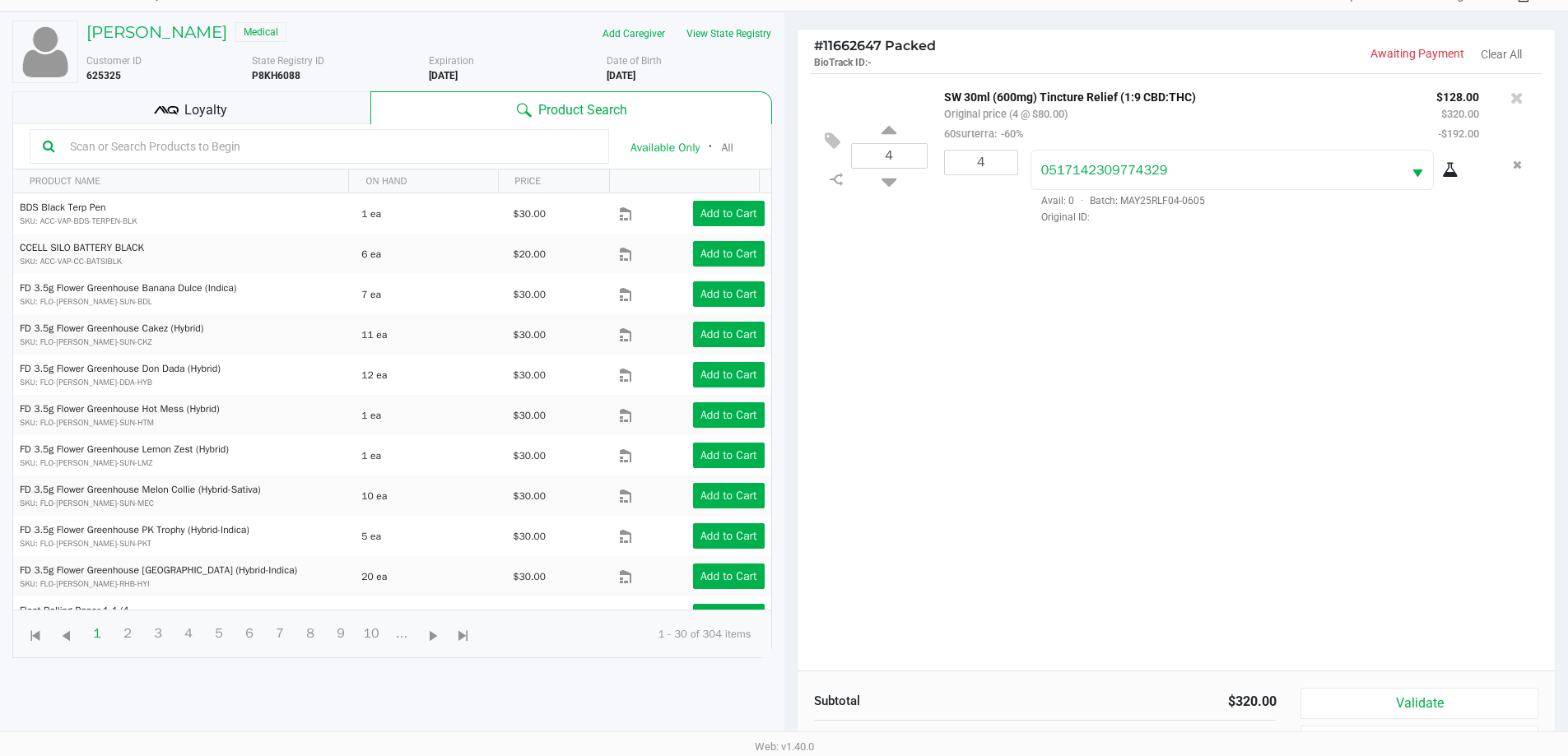 scroll, scrollTop: 178, scrollLeft: 0, axis: vertical 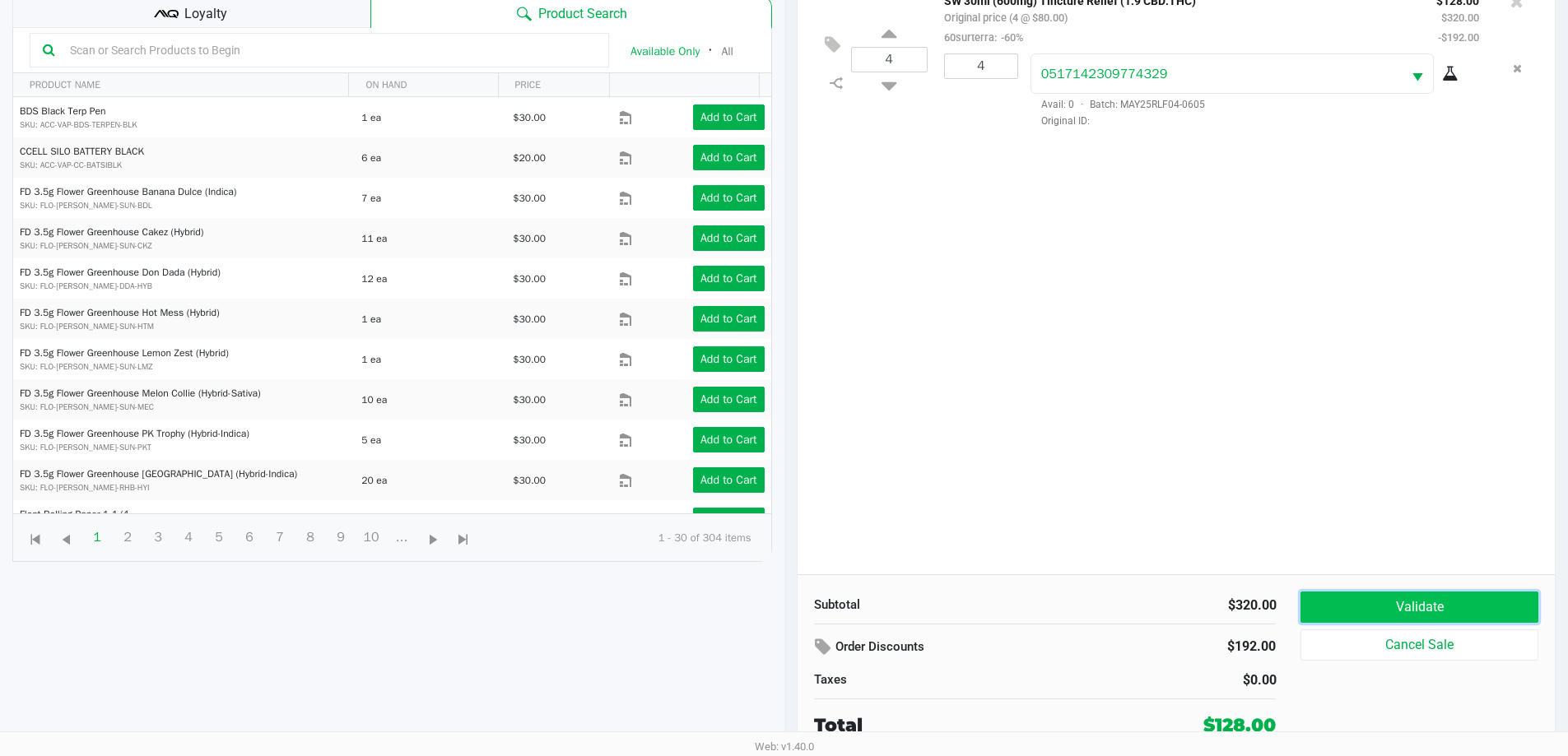 click on "Validate" 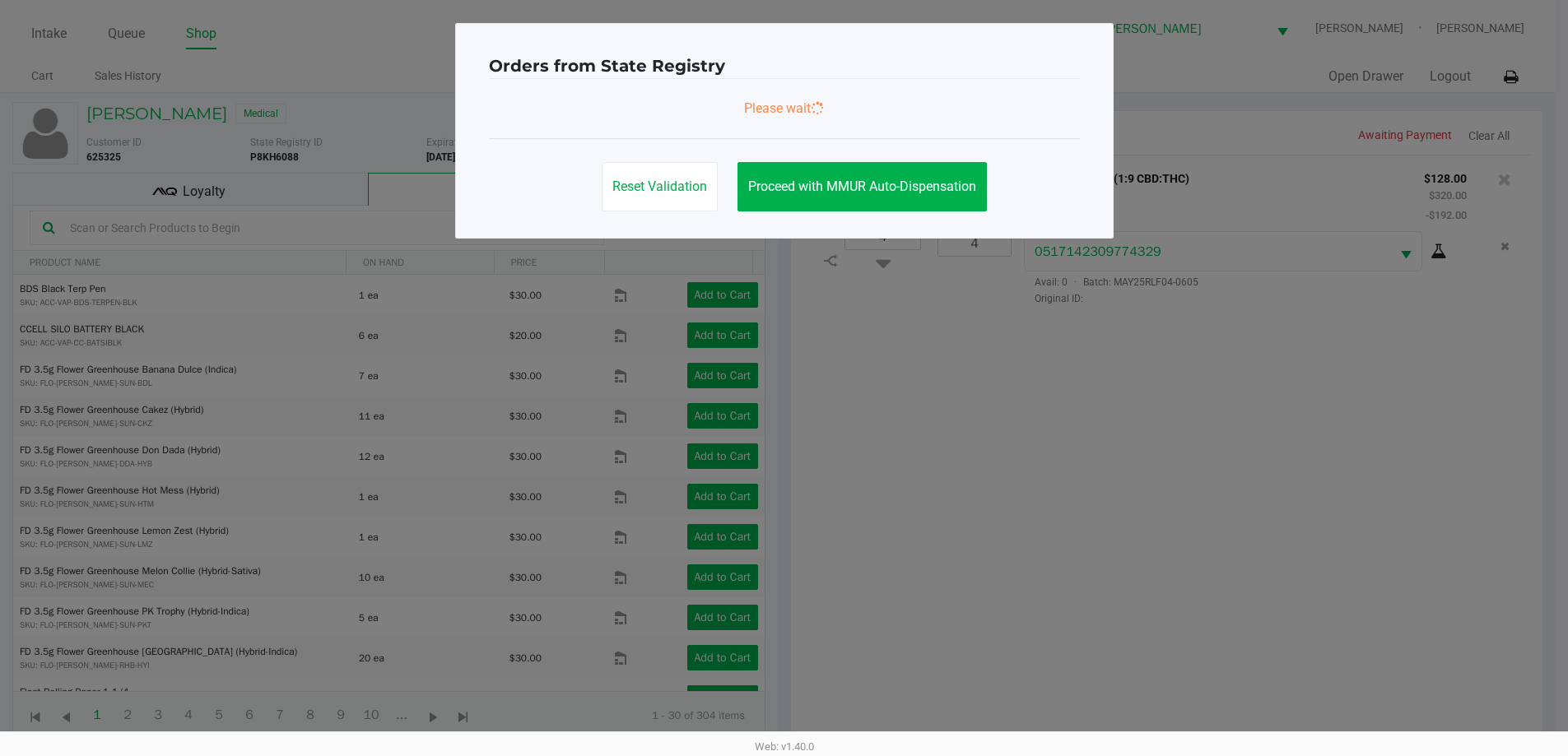 scroll, scrollTop: 0, scrollLeft: 0, axis: both 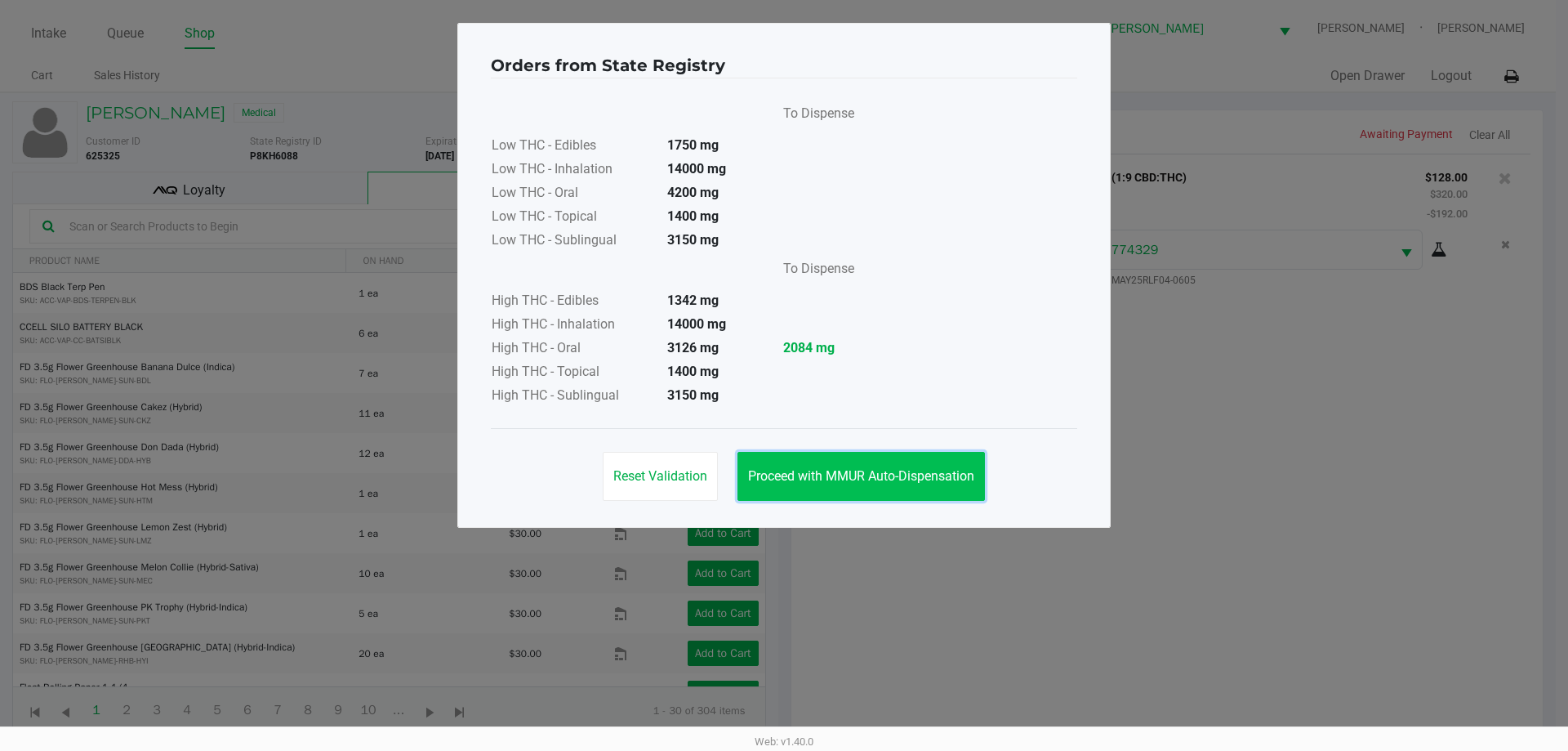 click on "Proceed with MMUR Auto-Dispensation" 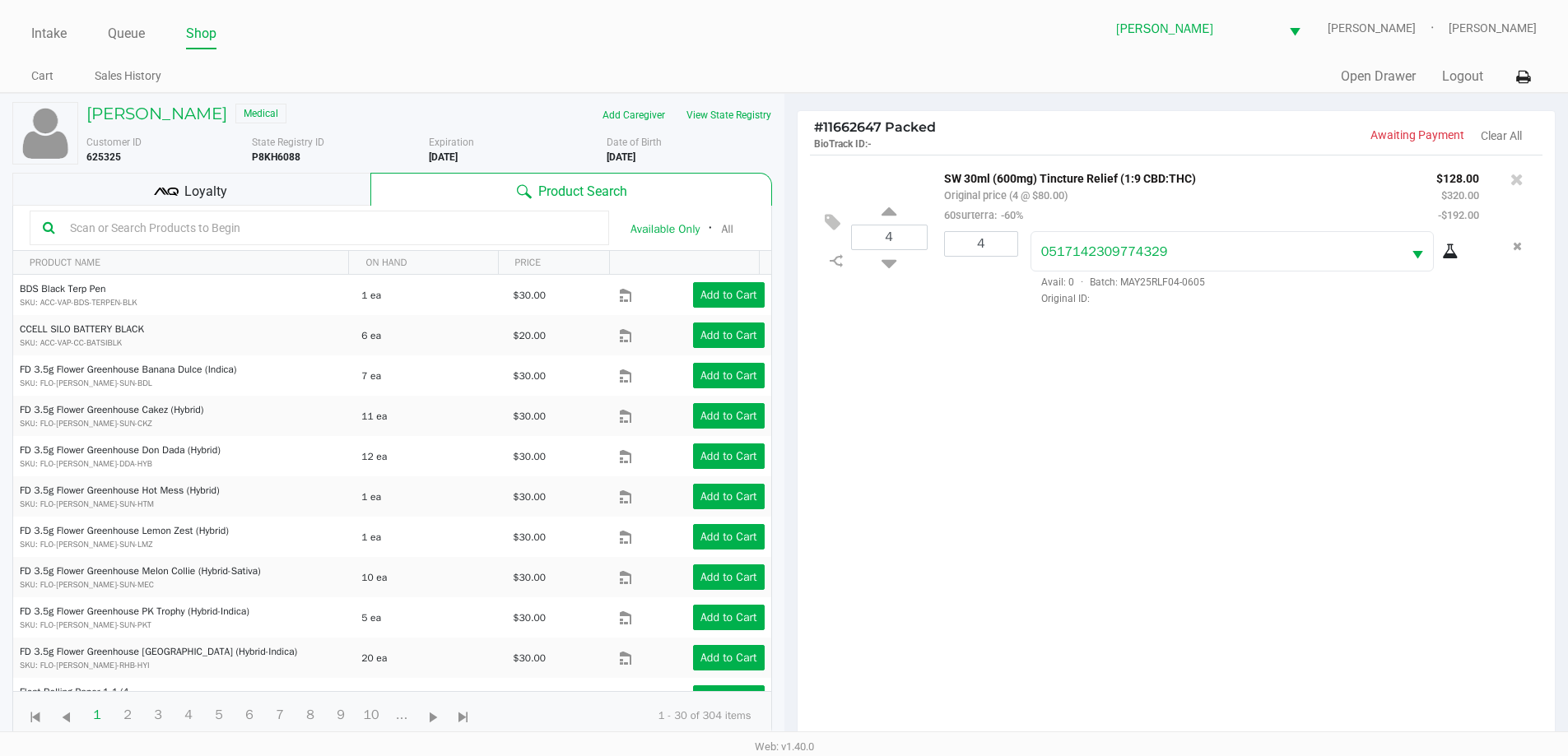 click on "Loyalty" 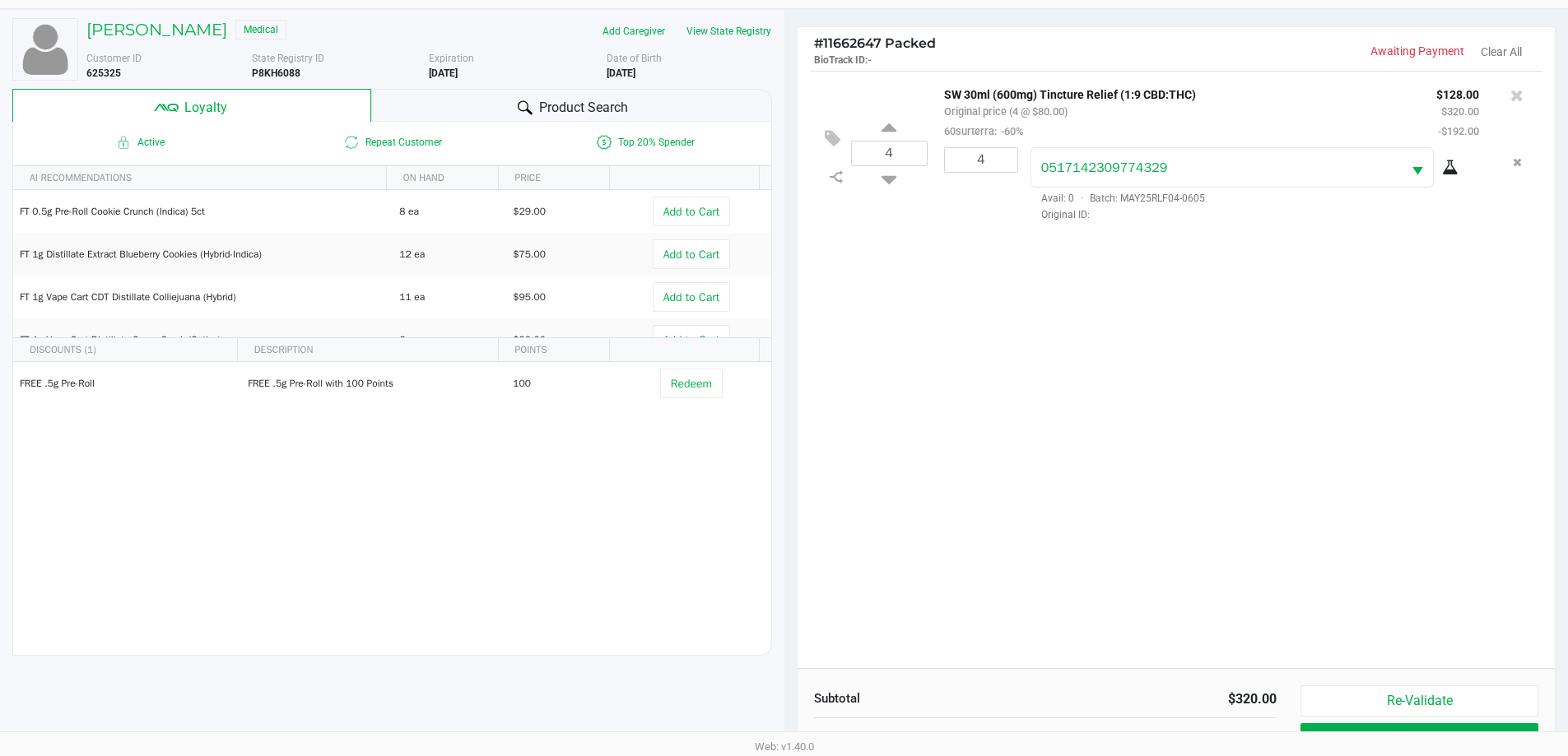 scroll, scrollTop: 197, scrollLeft: 0, axis: vertical 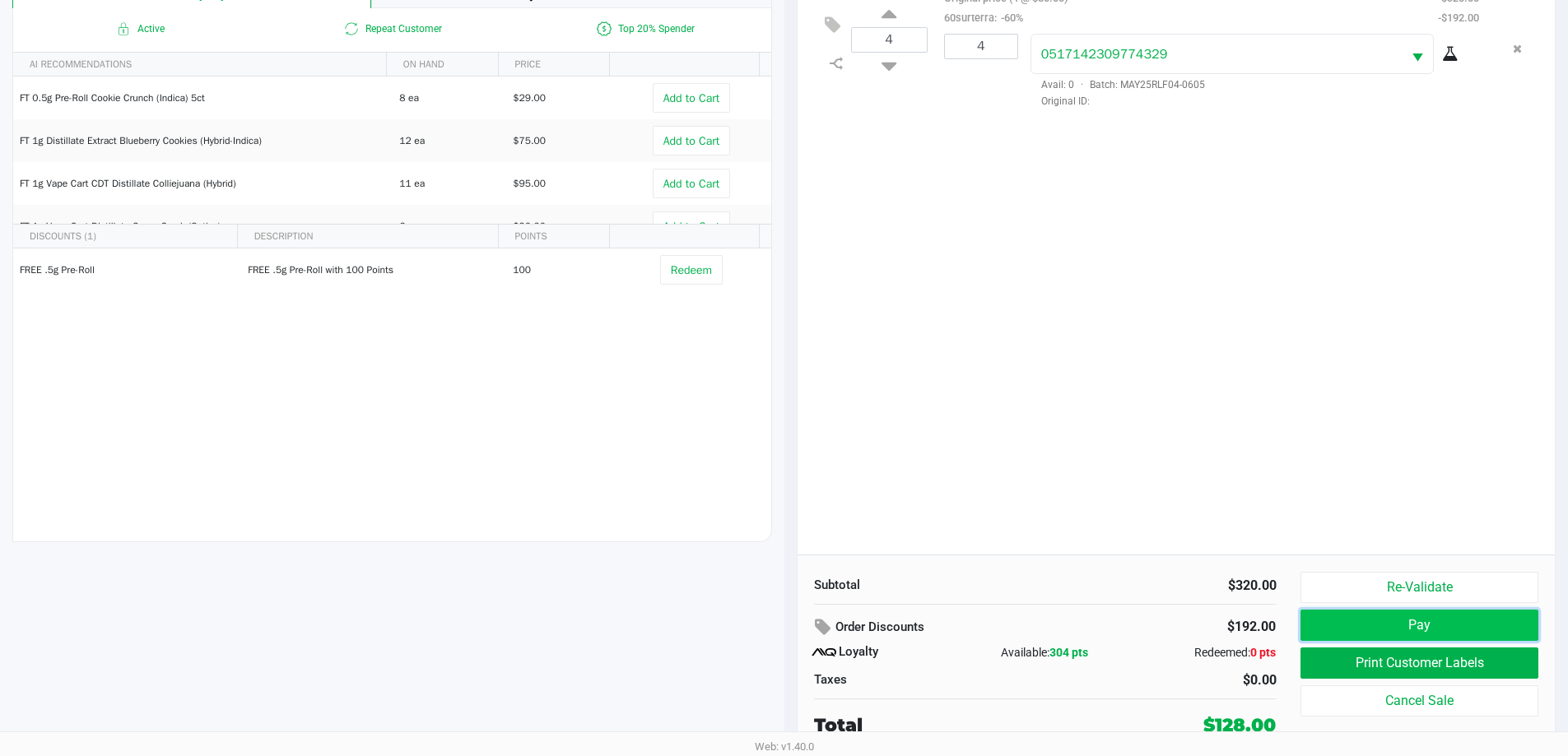 click on "Pay" 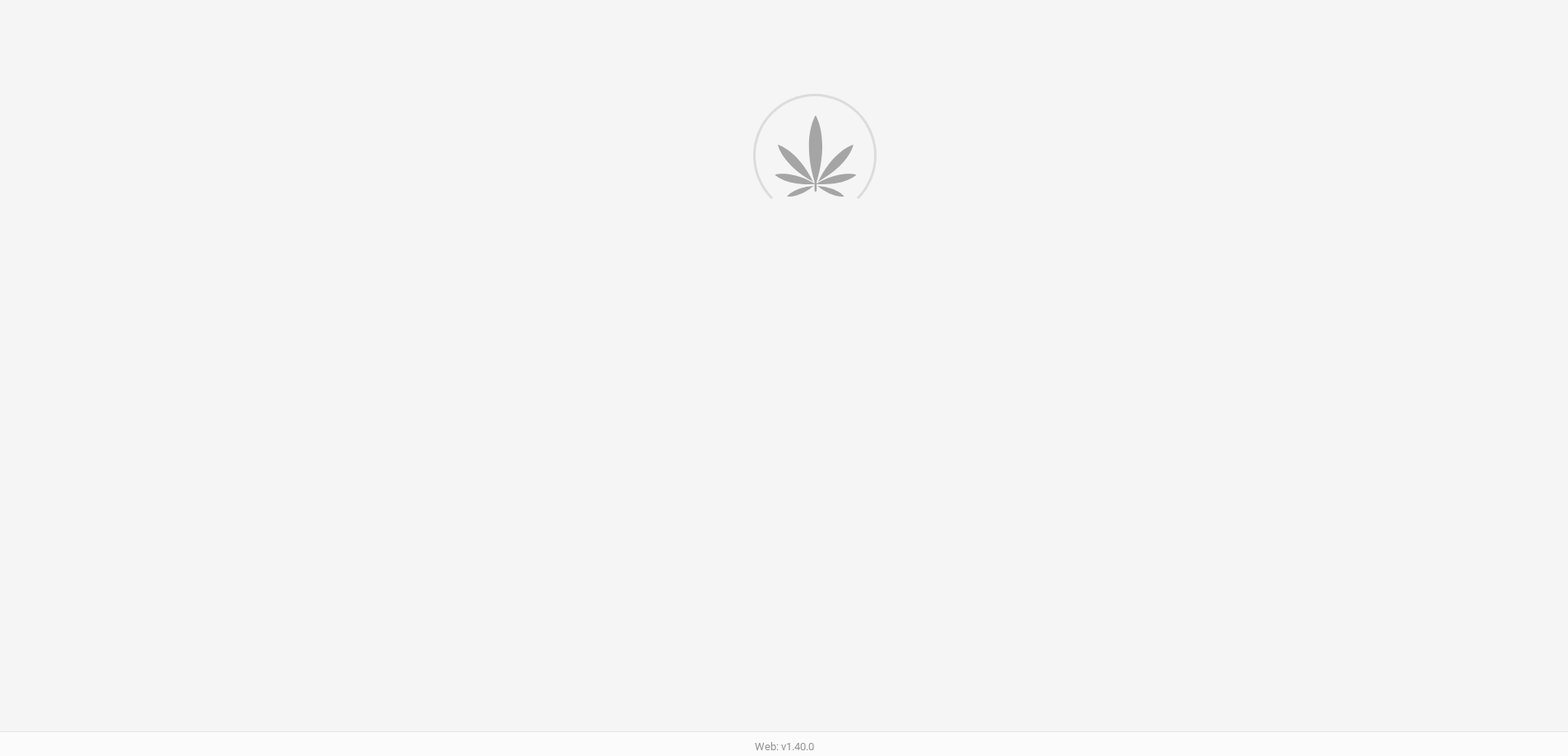 scroll, scrollTop: 0, scrollLeft: 0, axis: both 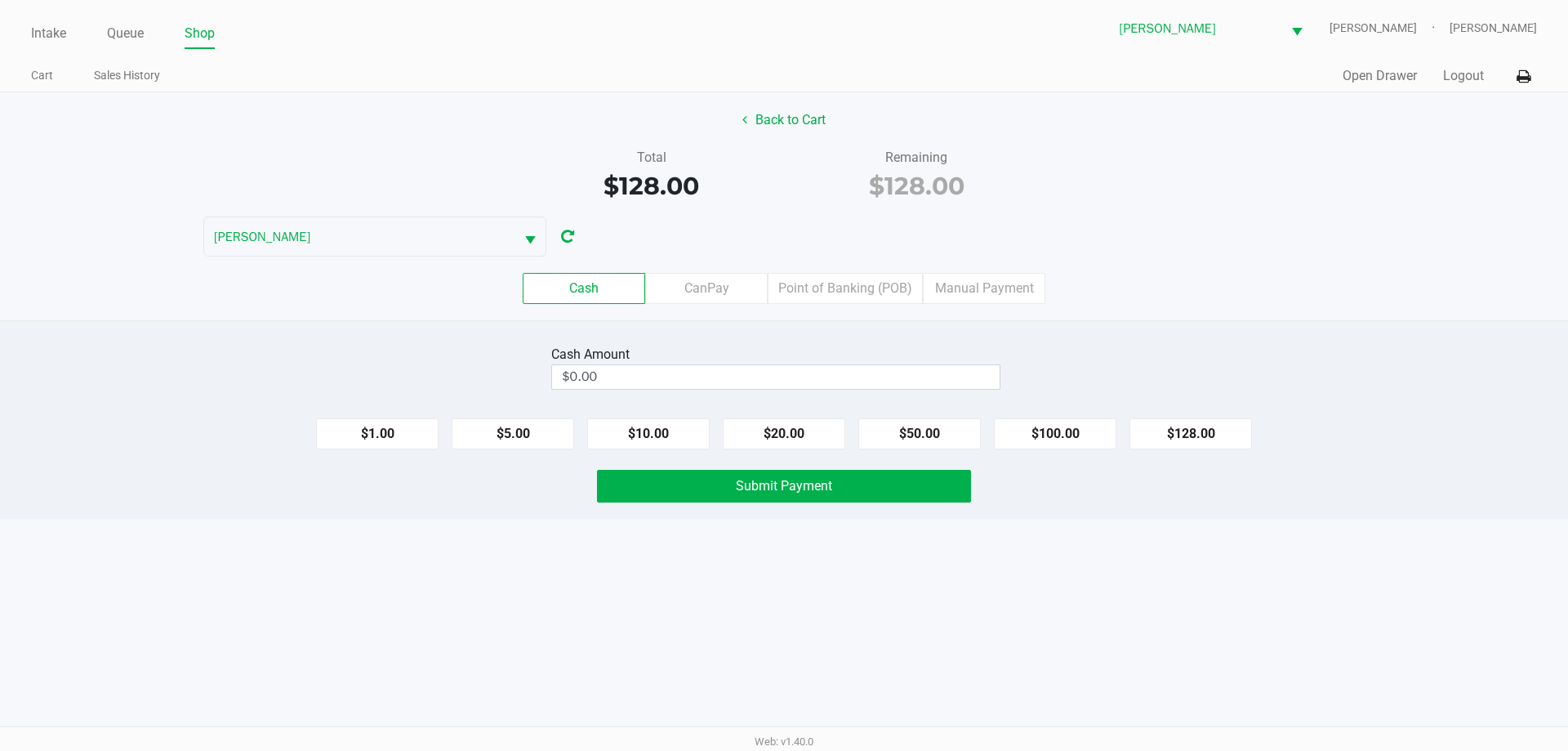 click on "Cash   CanPay   Point of Banking (POB)   Manual Payment" 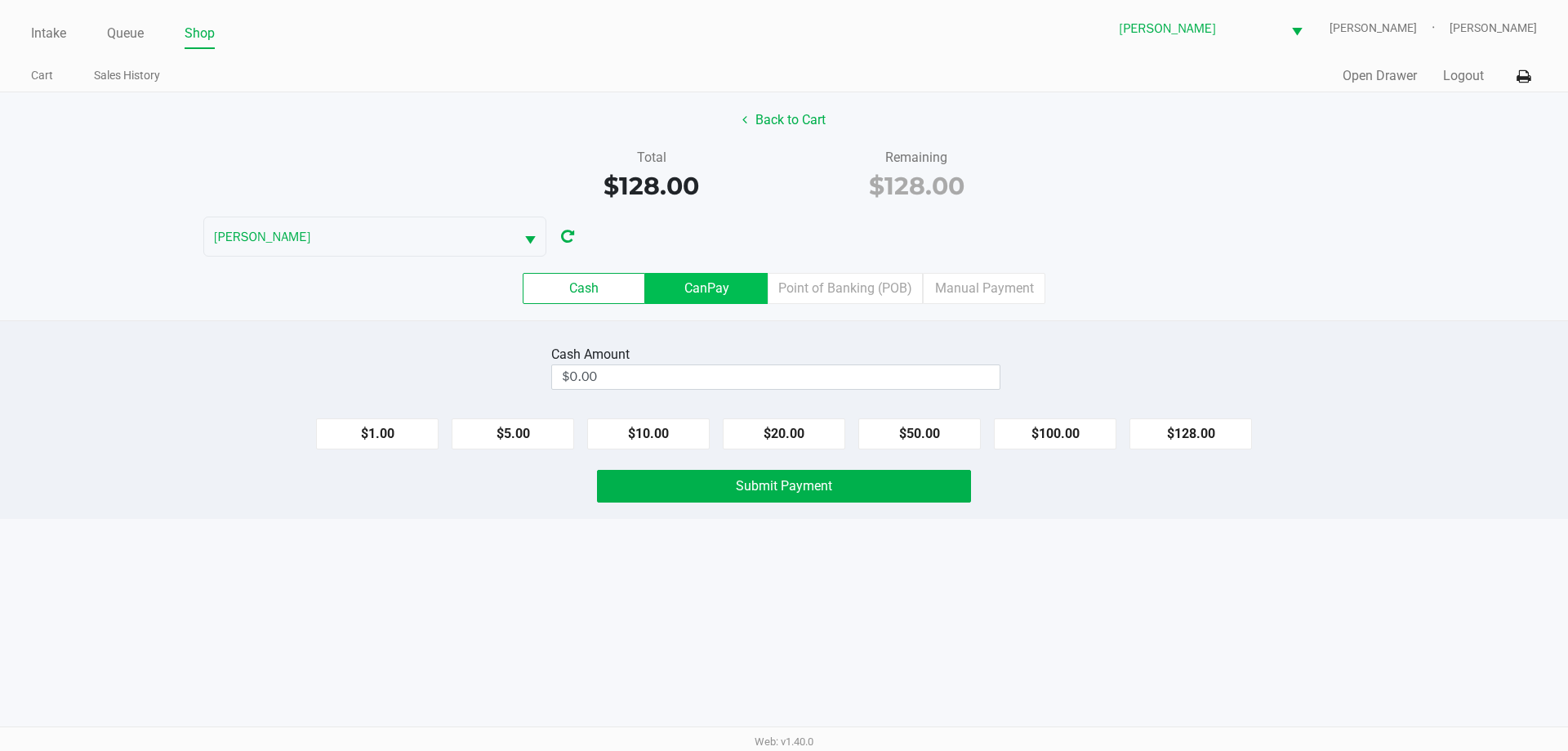 click on "CanPay" 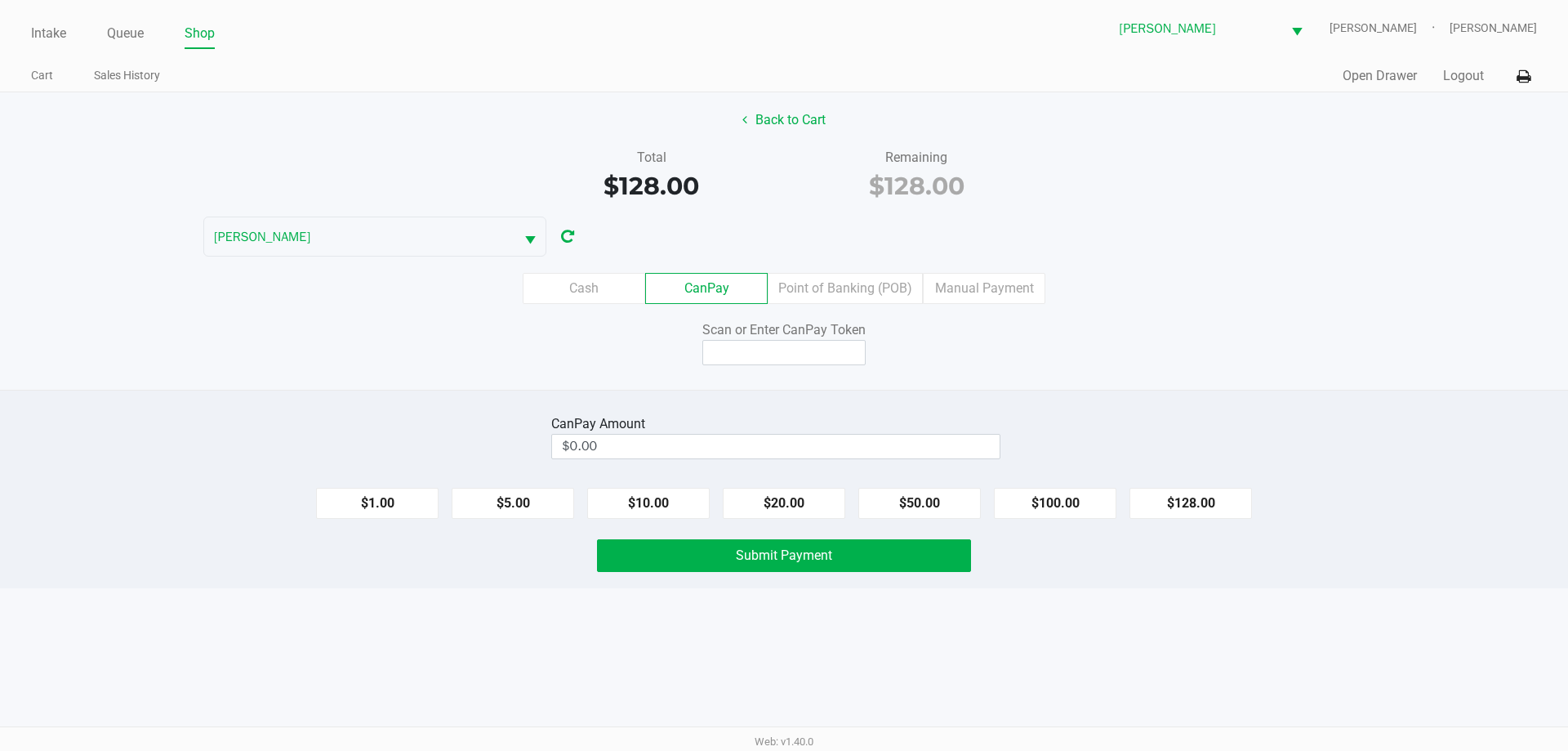click on "Scan or Enter CanPay Token" 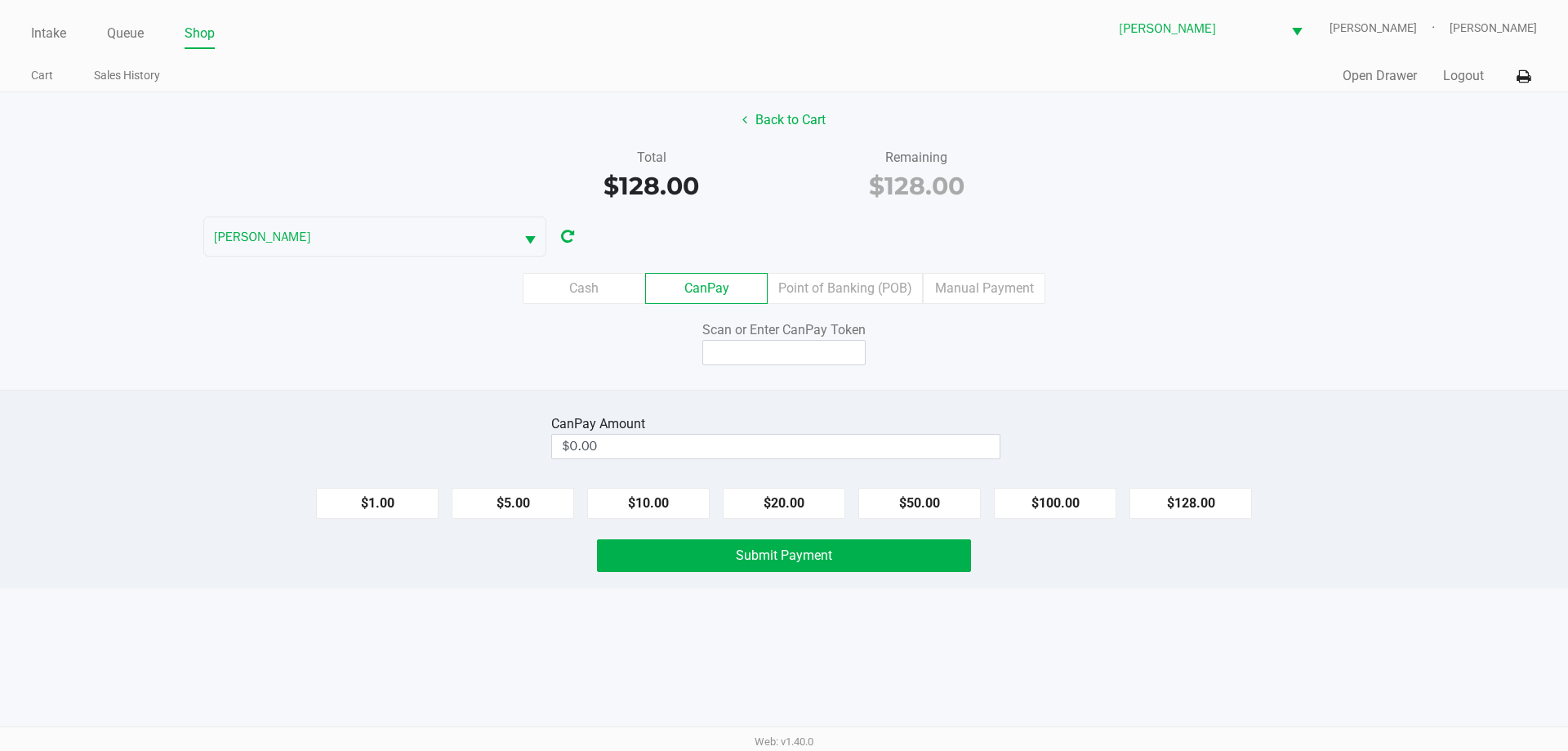 drag, startPoint x: 1181, startPoint y: 507, endPoint x: 875, endPoint y: 413, distance: 320.11248 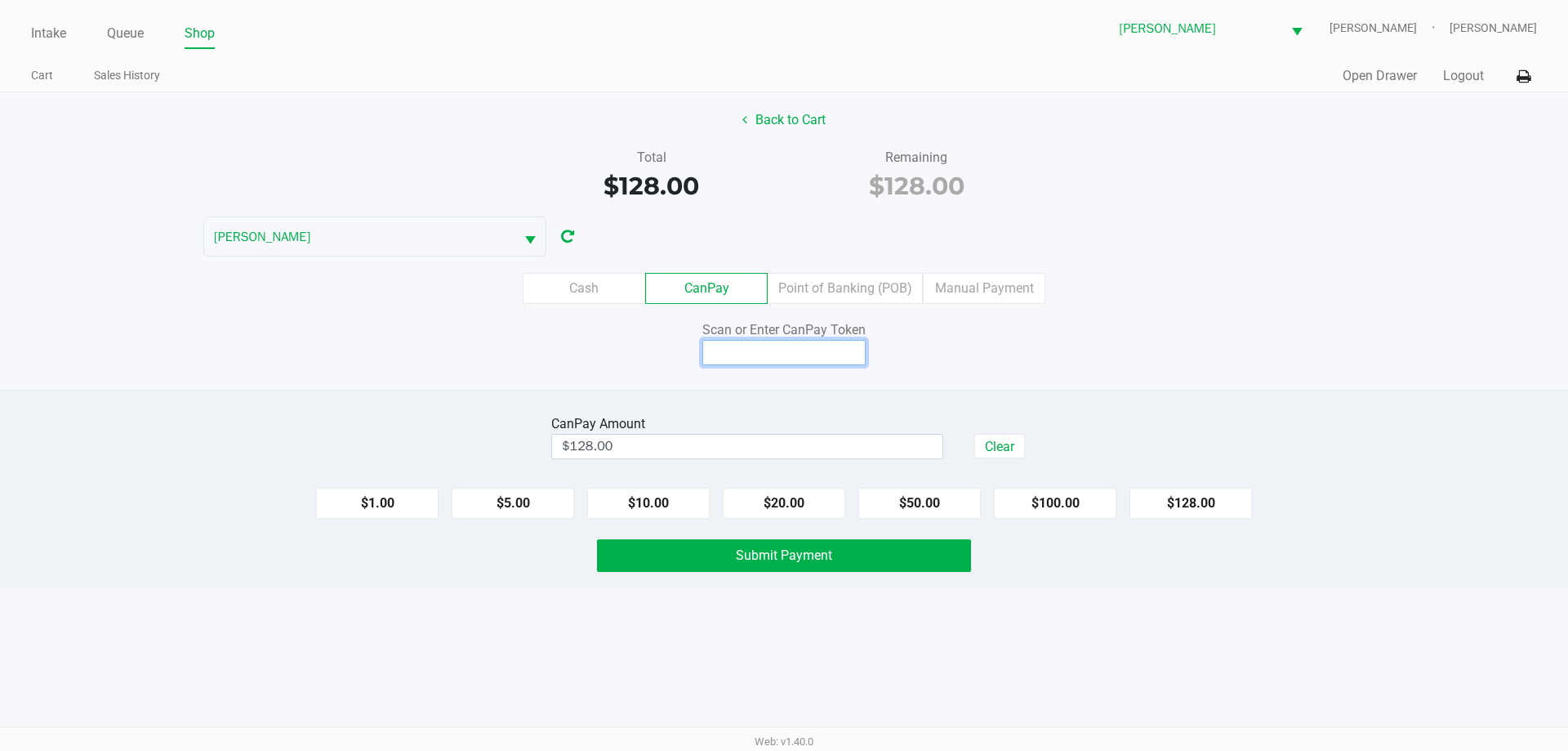 click 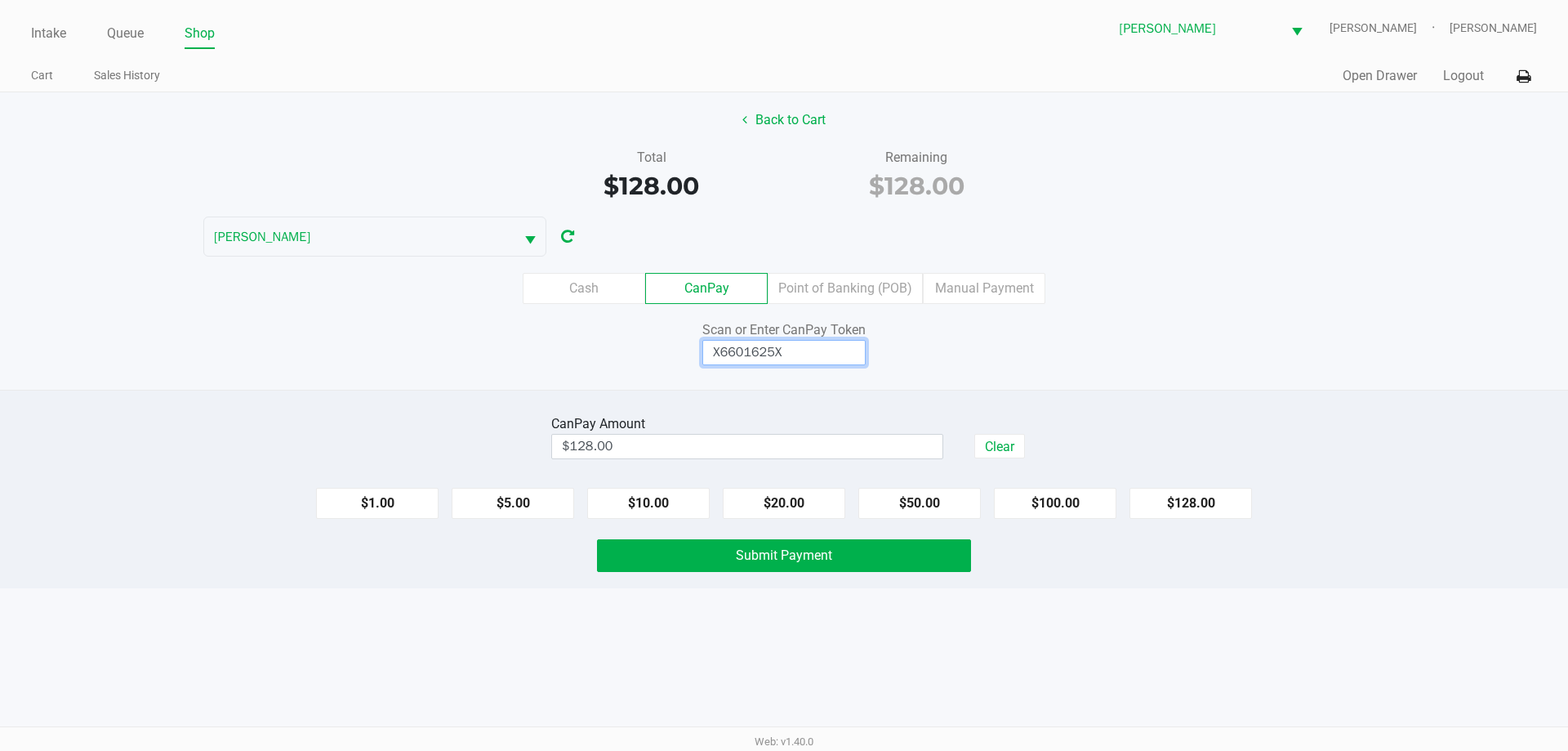 type on "X6601625X" 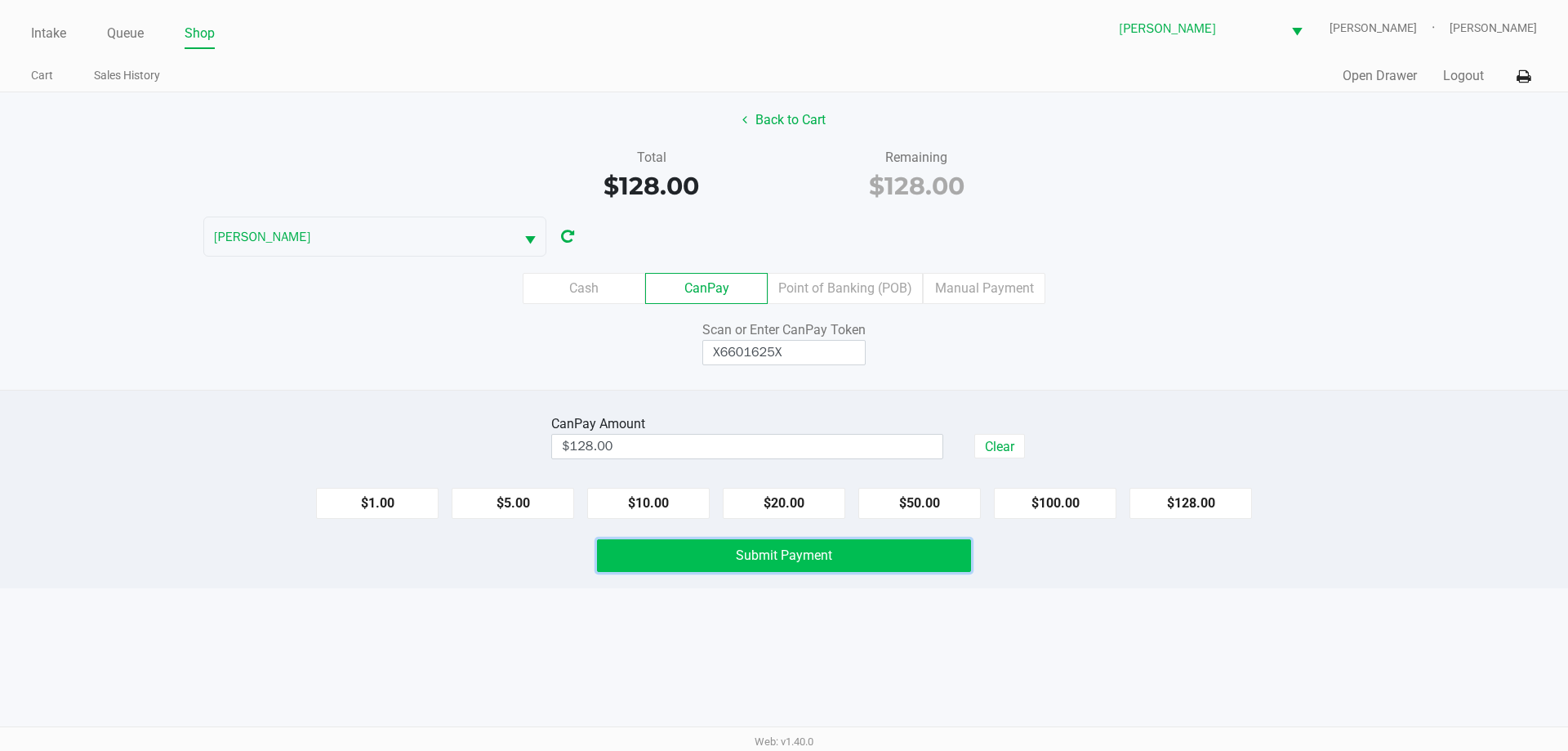 click on "Submit Payment" 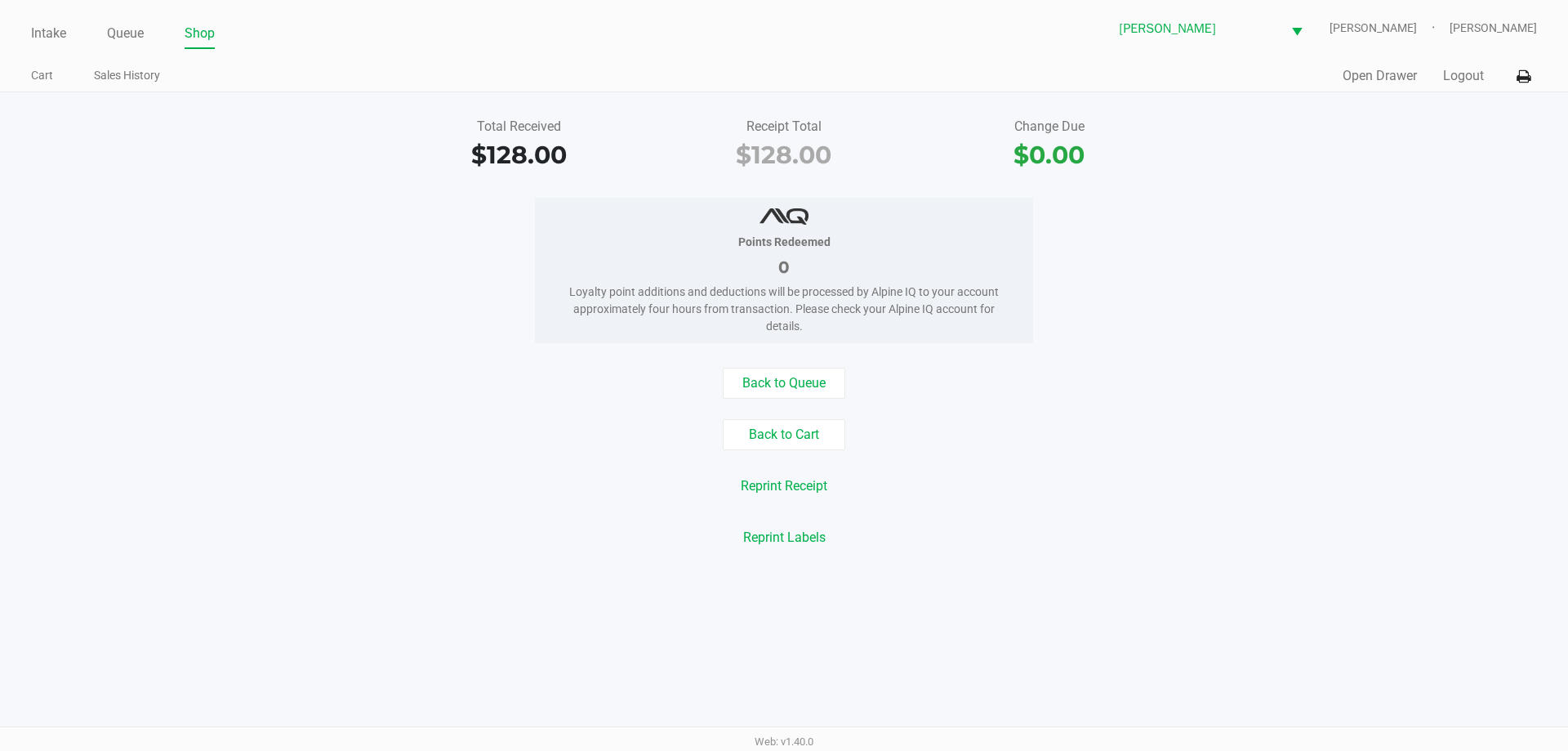 click on "Intake Queue Shop [PERSON_NAME]  [PERSON_NAME]   [PERSON_NAME]  Cart Sales History  Quick Sale   Open Drawer   Logout   Total Received   $128.00   Receipt Total   $128.00   Change Due   $0.00   Points Redeemed   0   Loyalty point additions and deductions will be processed by Alpine IQ to your account approximately four hours from transaction. Please check your Alpine IQ account for details.   Back to Queue   Back to Cart   Reprint Receipt   Reprint Labels   Web: v1.40.0" at bounding box center (784, 375) 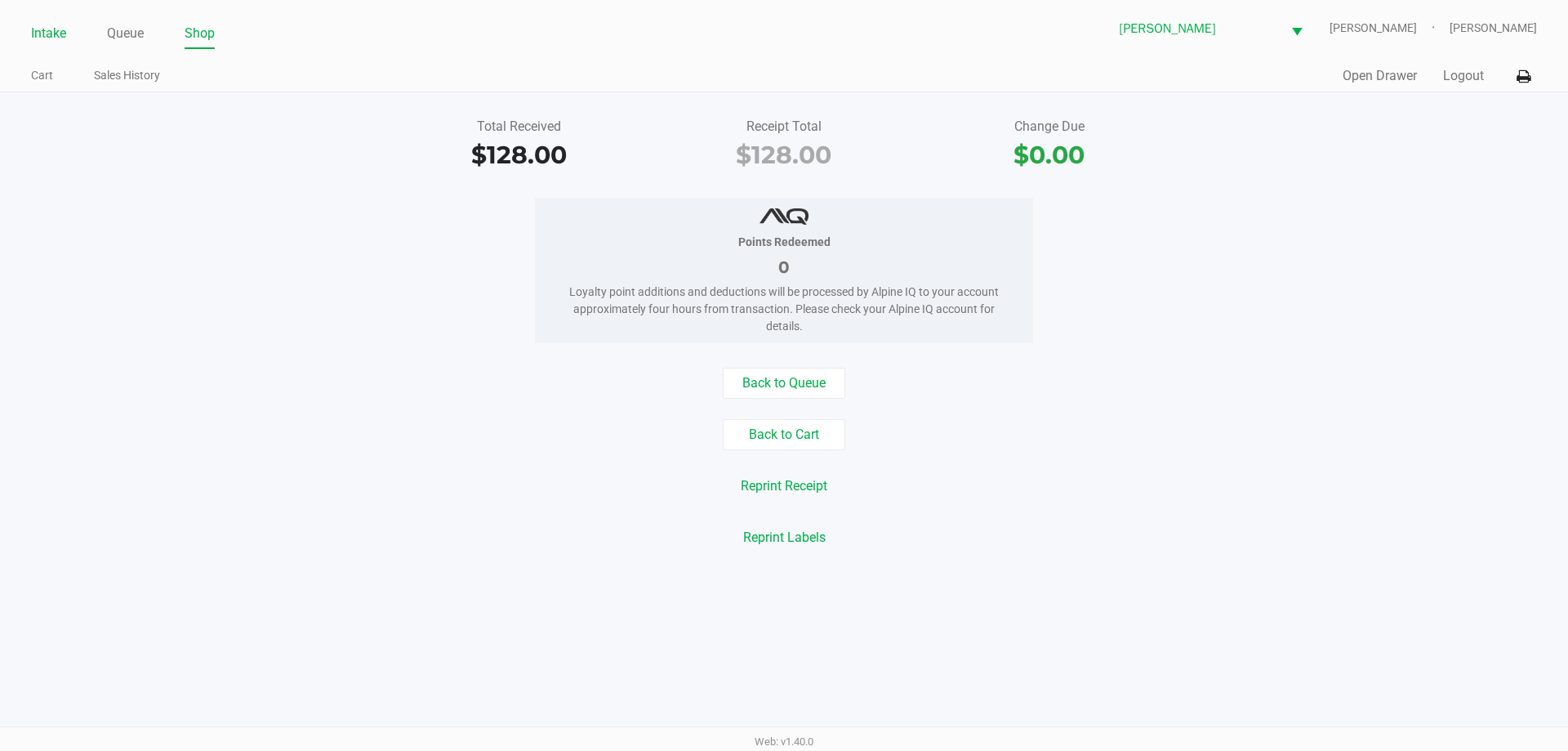click on "Intake" 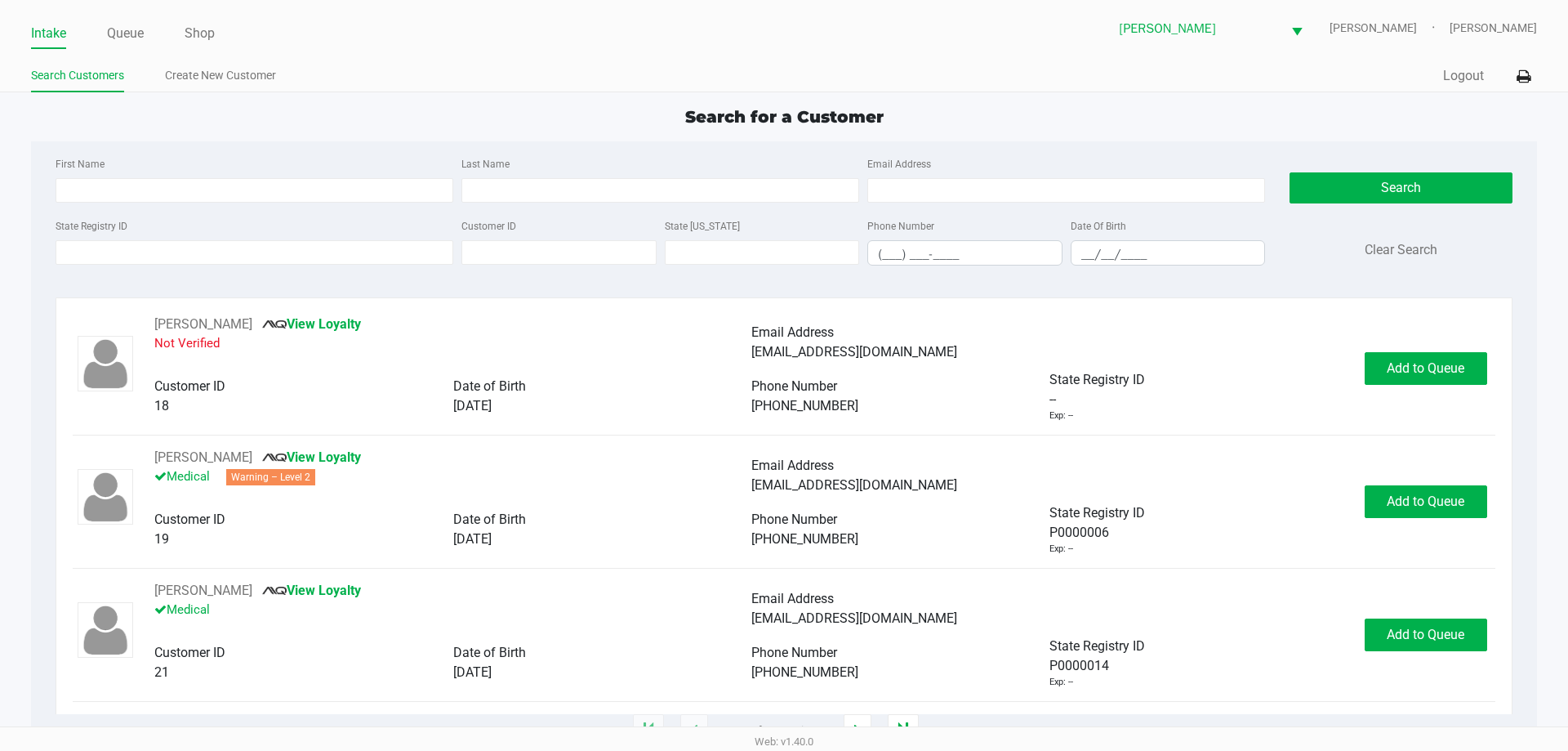 click on "First Name Last Name Email Address State Registry ID Customer ID State [US_STATE] Phone Number (___) ___-____ Date Of Birth __/__/____  Search   Clear Search" 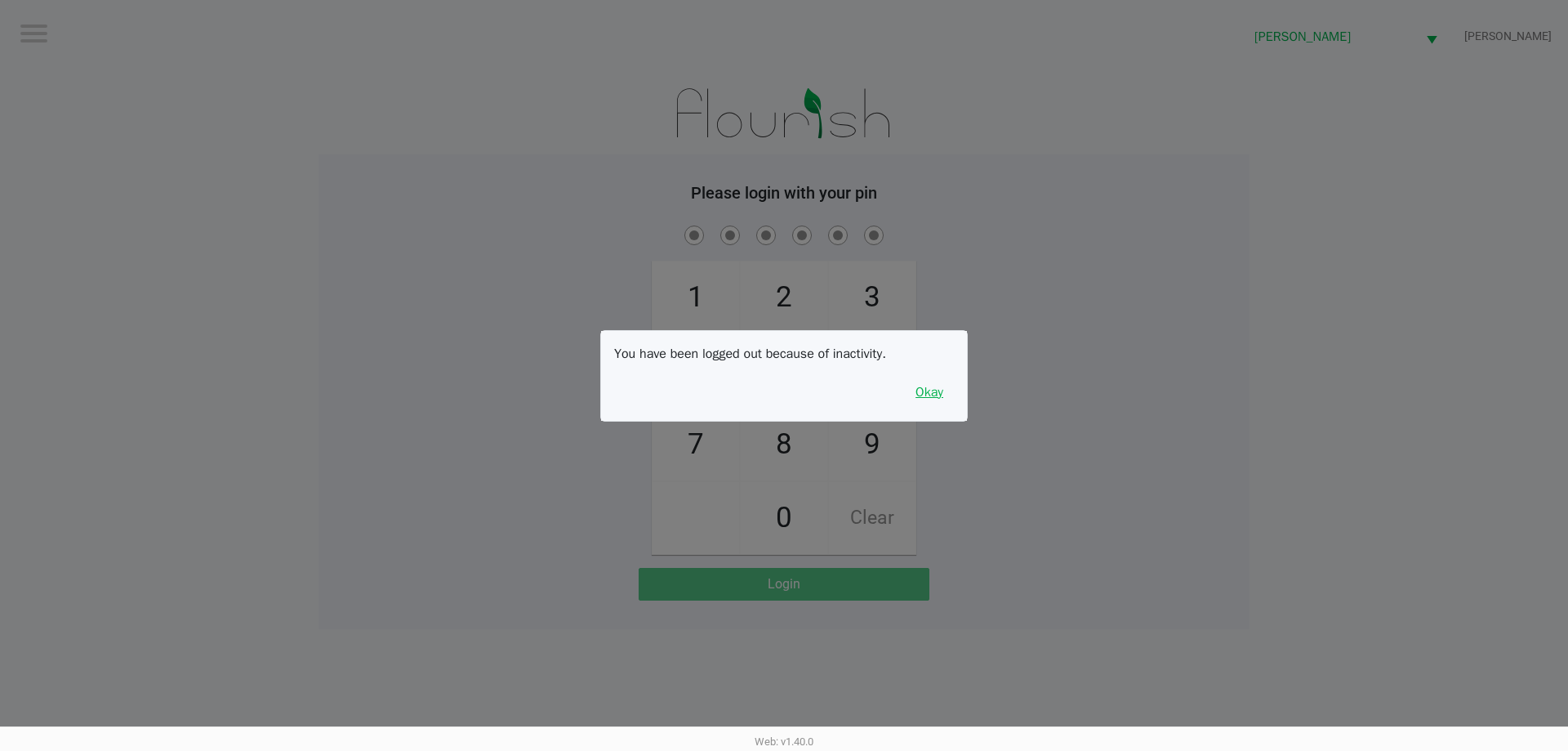 click on "Okay" at bounding box center (929, 392) 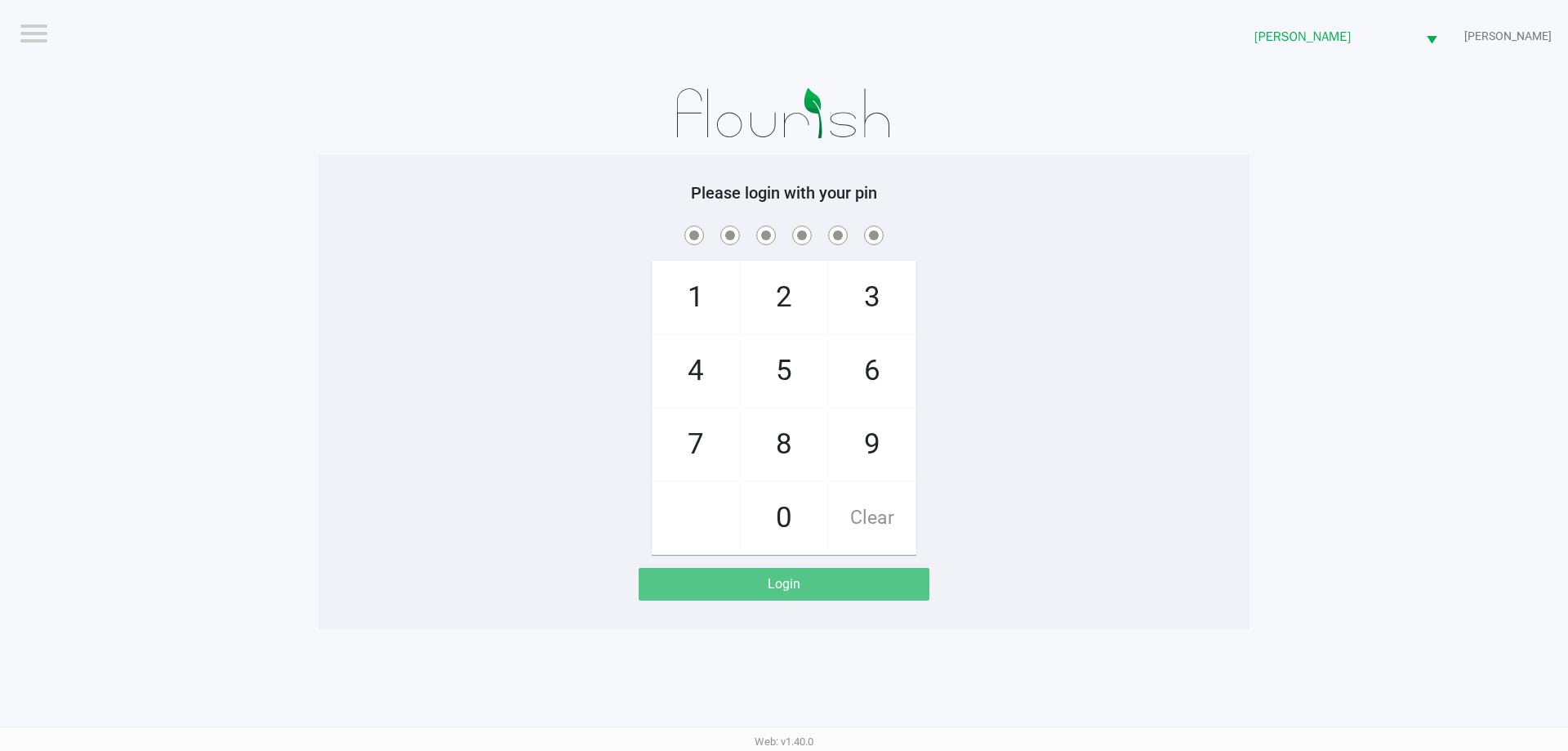 click on "1   4   7       2   5   8   0   3   6   9   Clear" 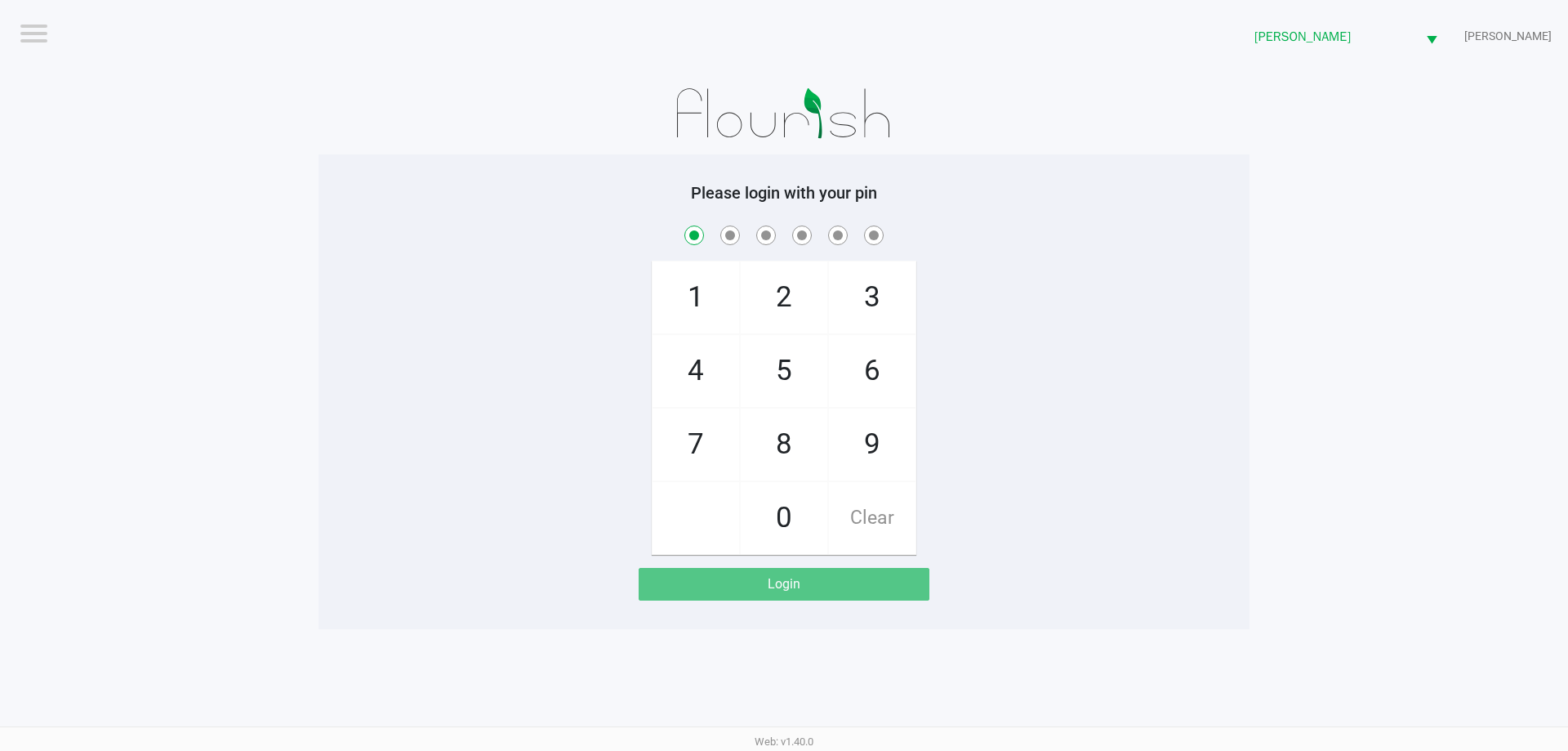 checkbox on "true" 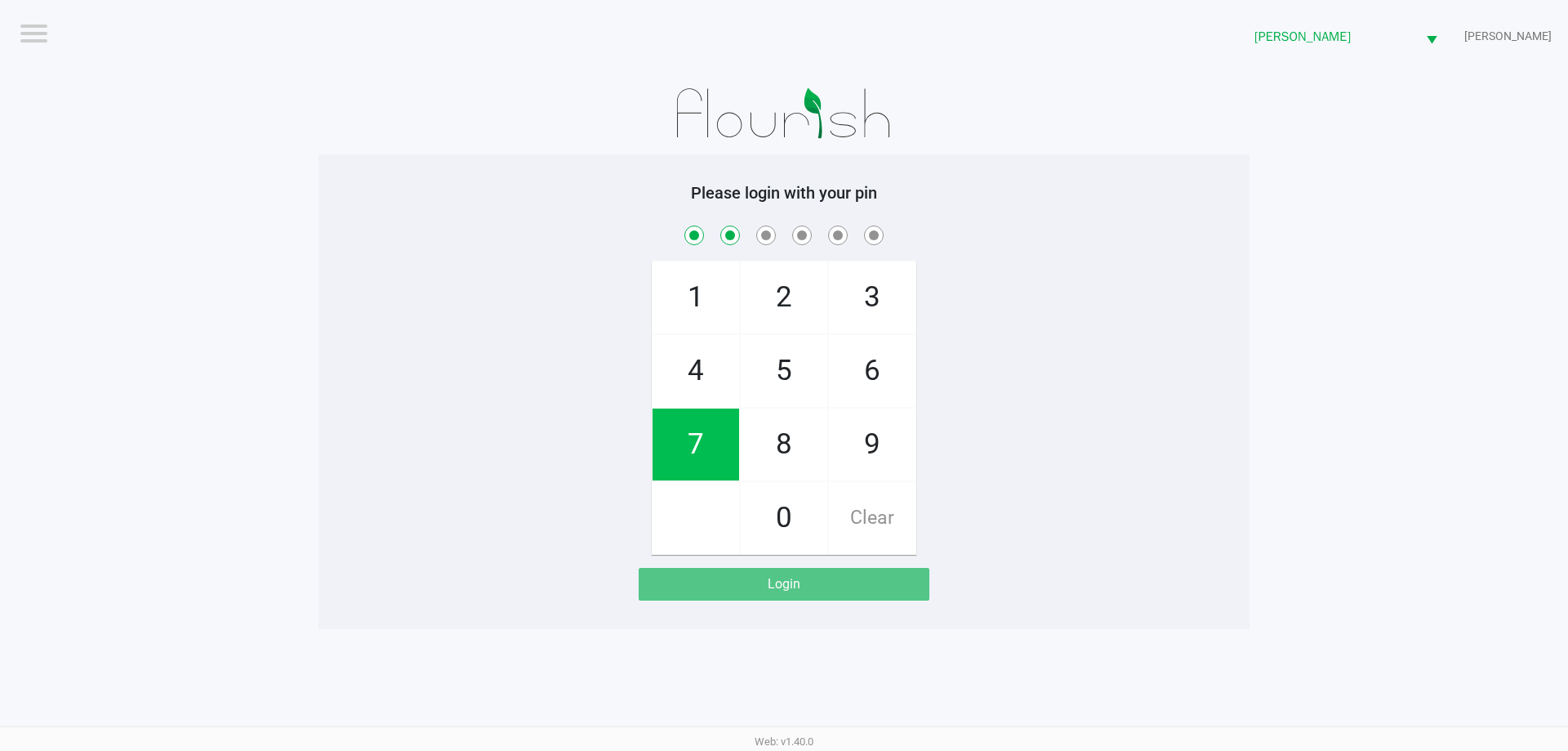 checkbox on "true" 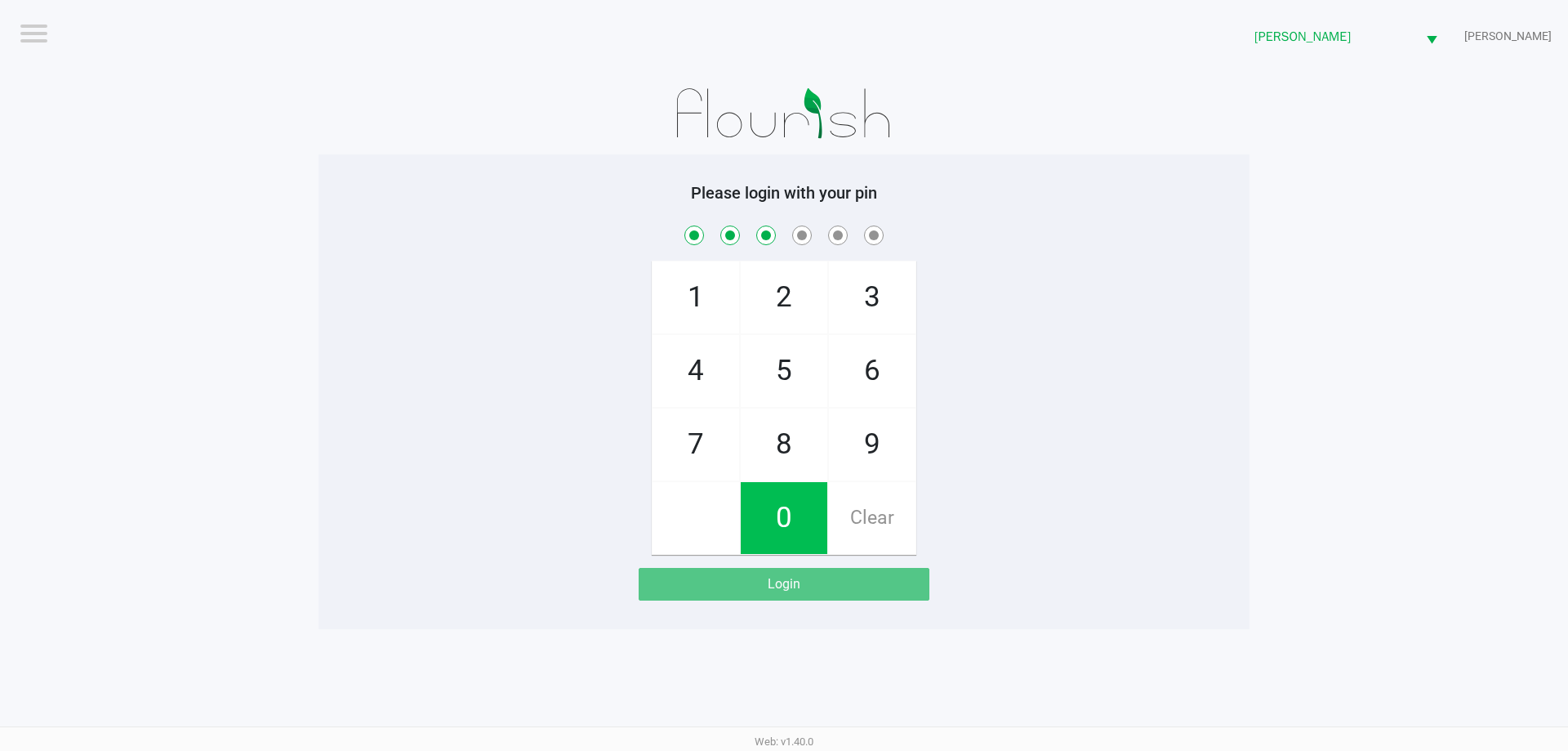 checkbox on "true" 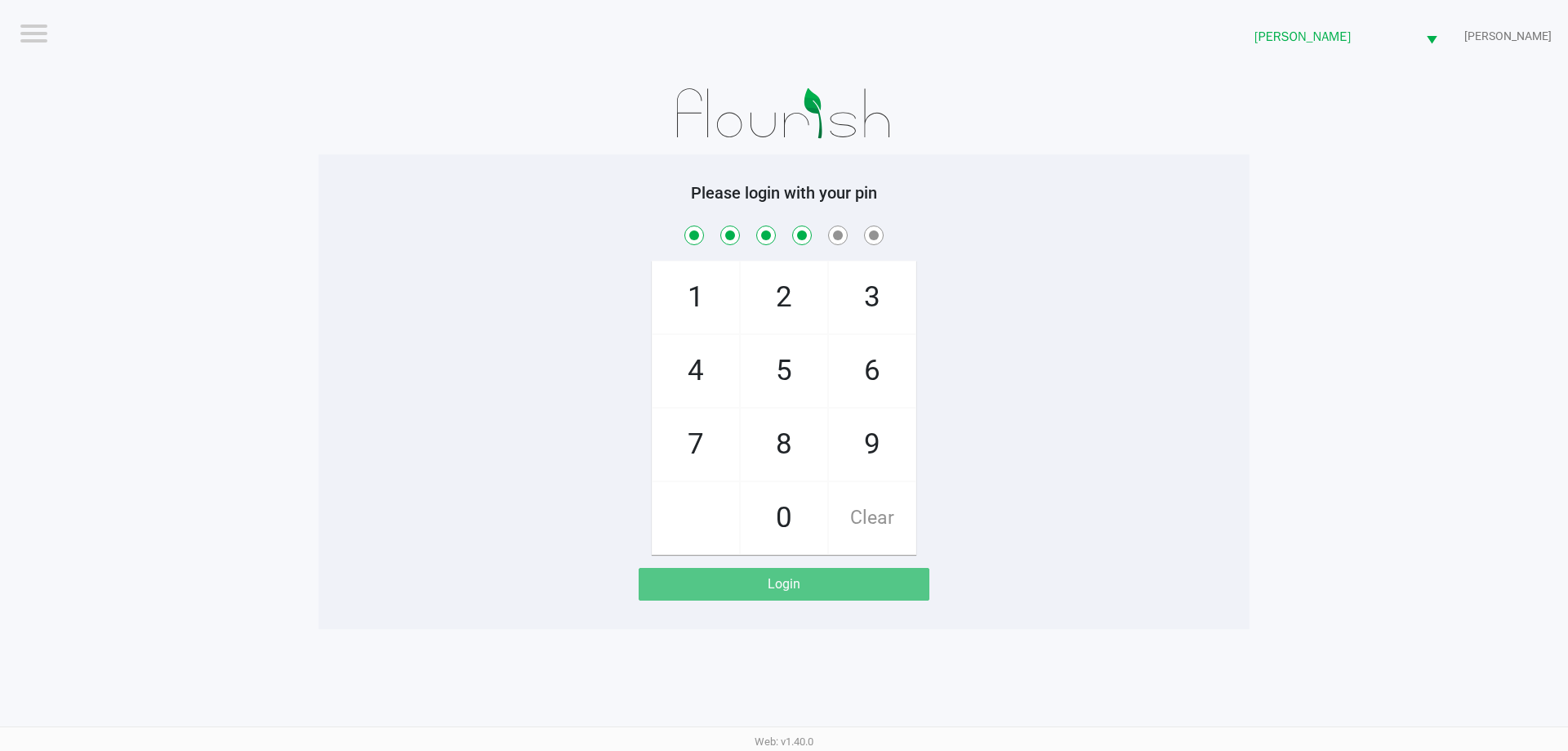 checkbox on "true" 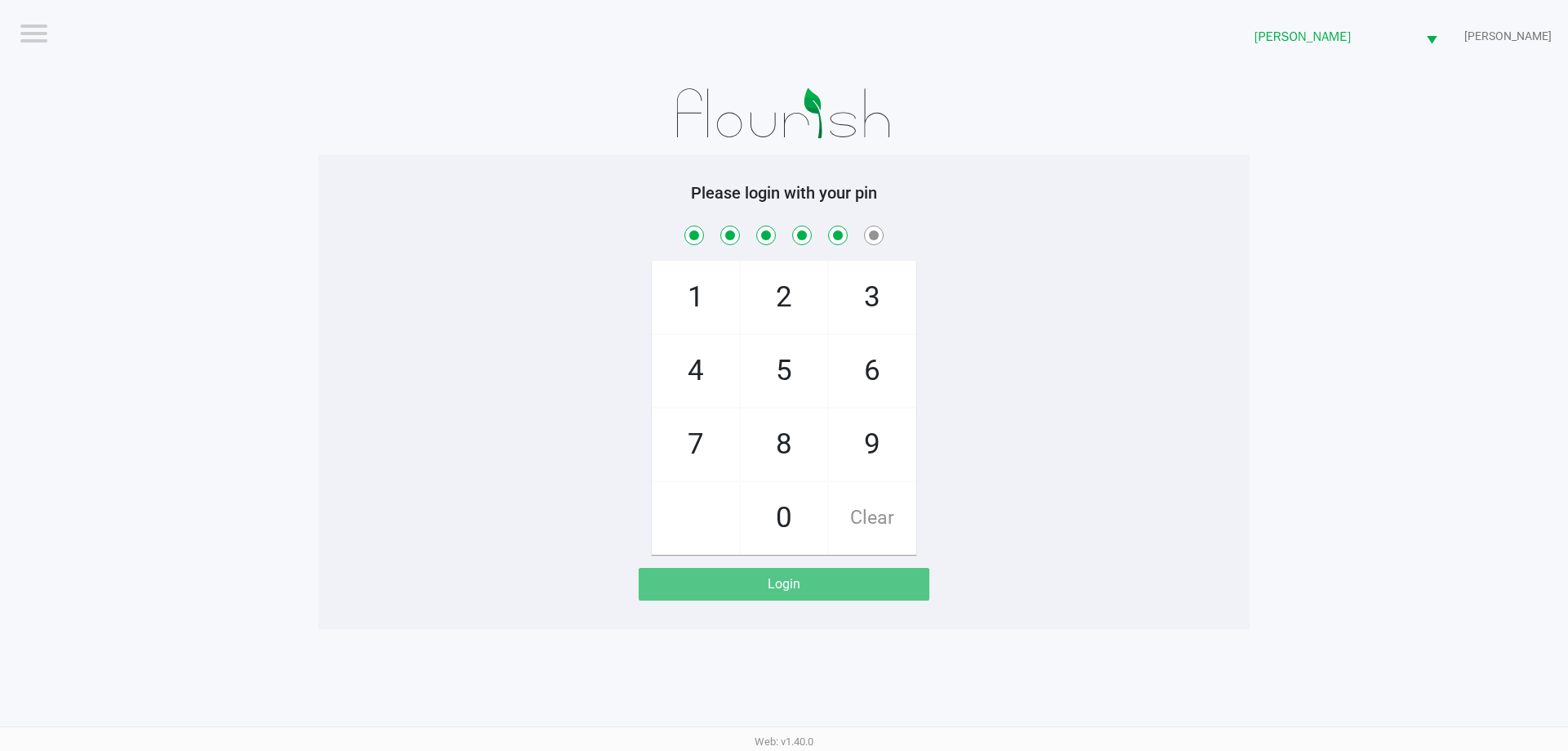 checkbox on "true" 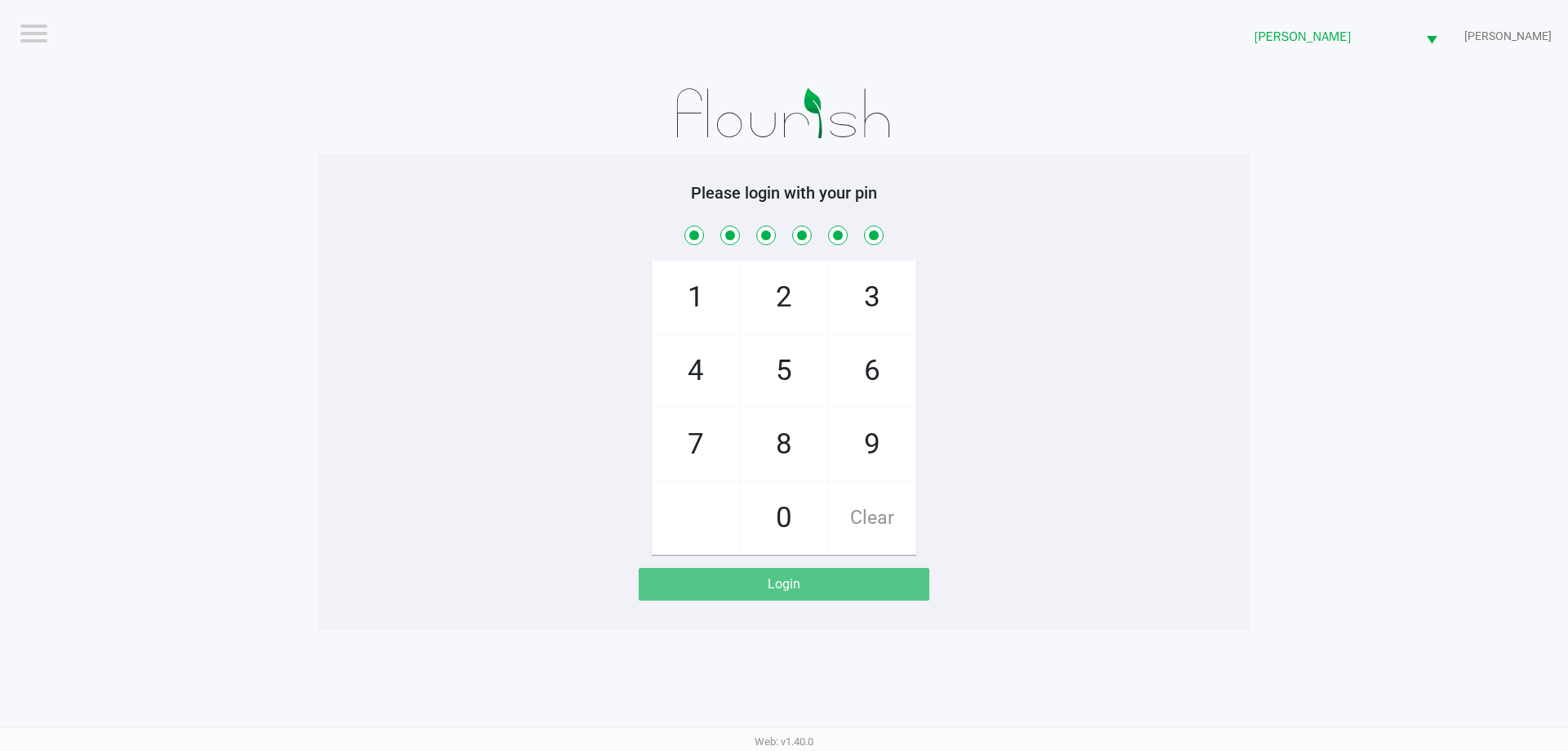 checkbox on "true" 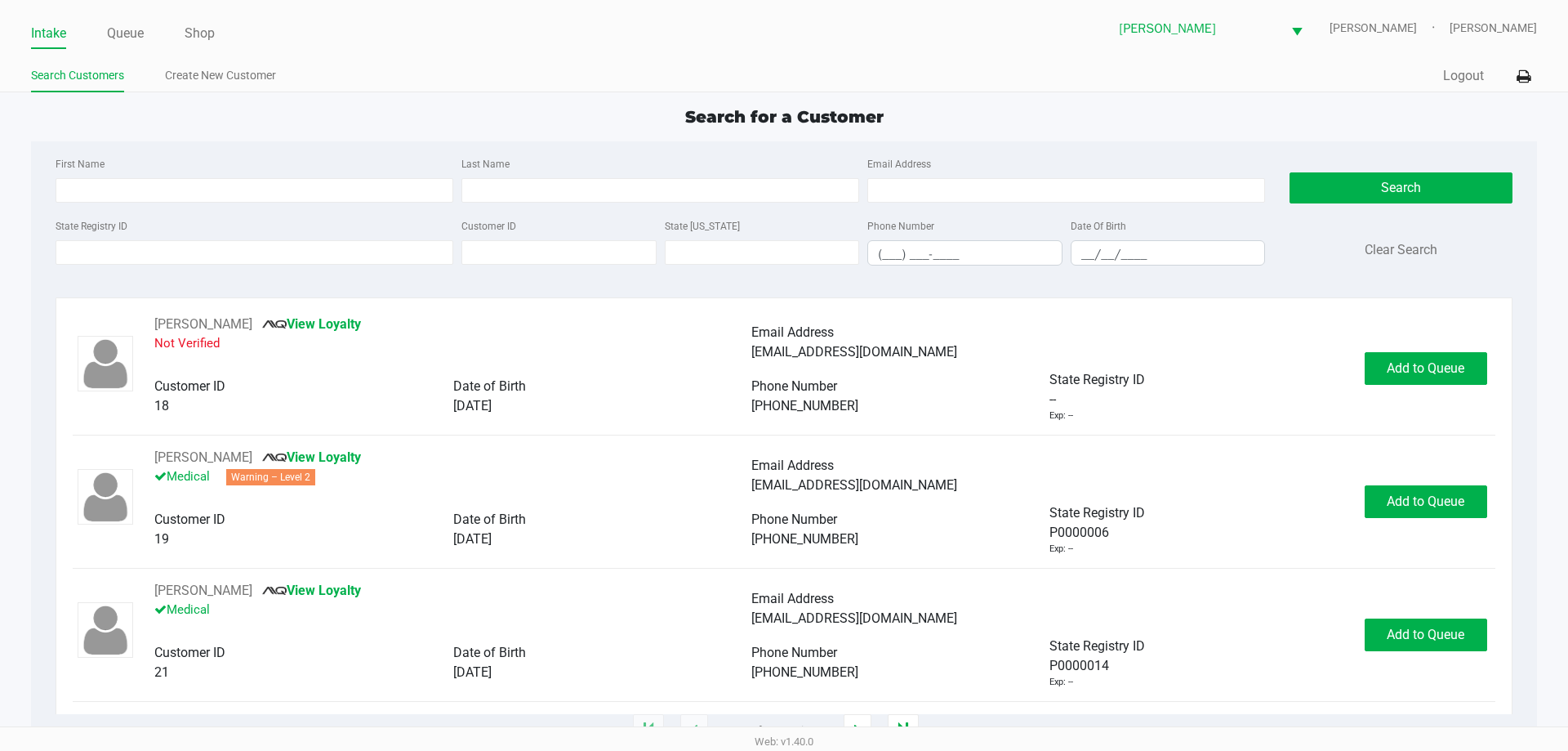 click on "First Name Last Name Email Address State Registry ID Customer ID State [US_STATE] Phone Number (___) ___-____ Date Of Birth __/__/____  Search   Clear Search" 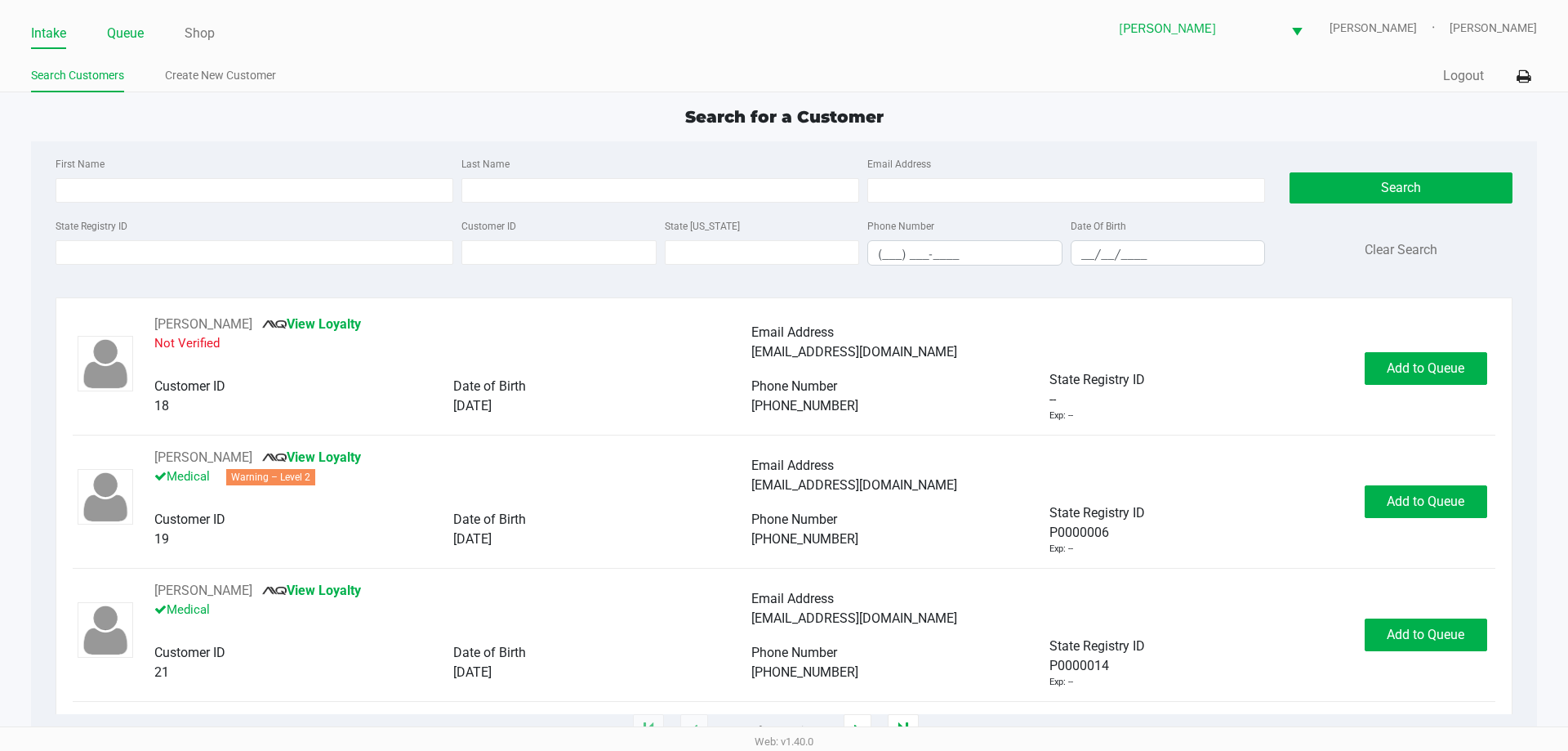 click on "Queue" 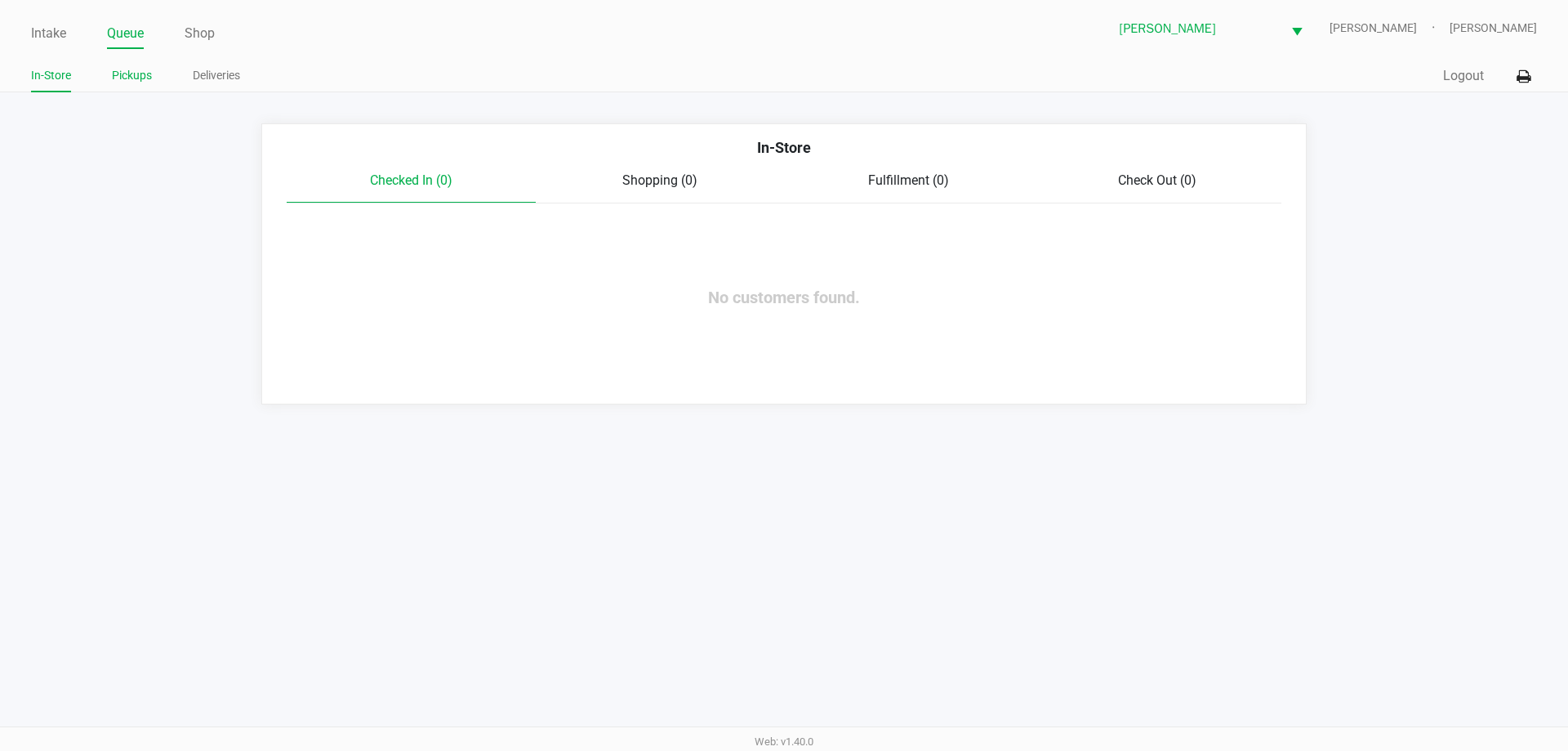 click on "Pickups" 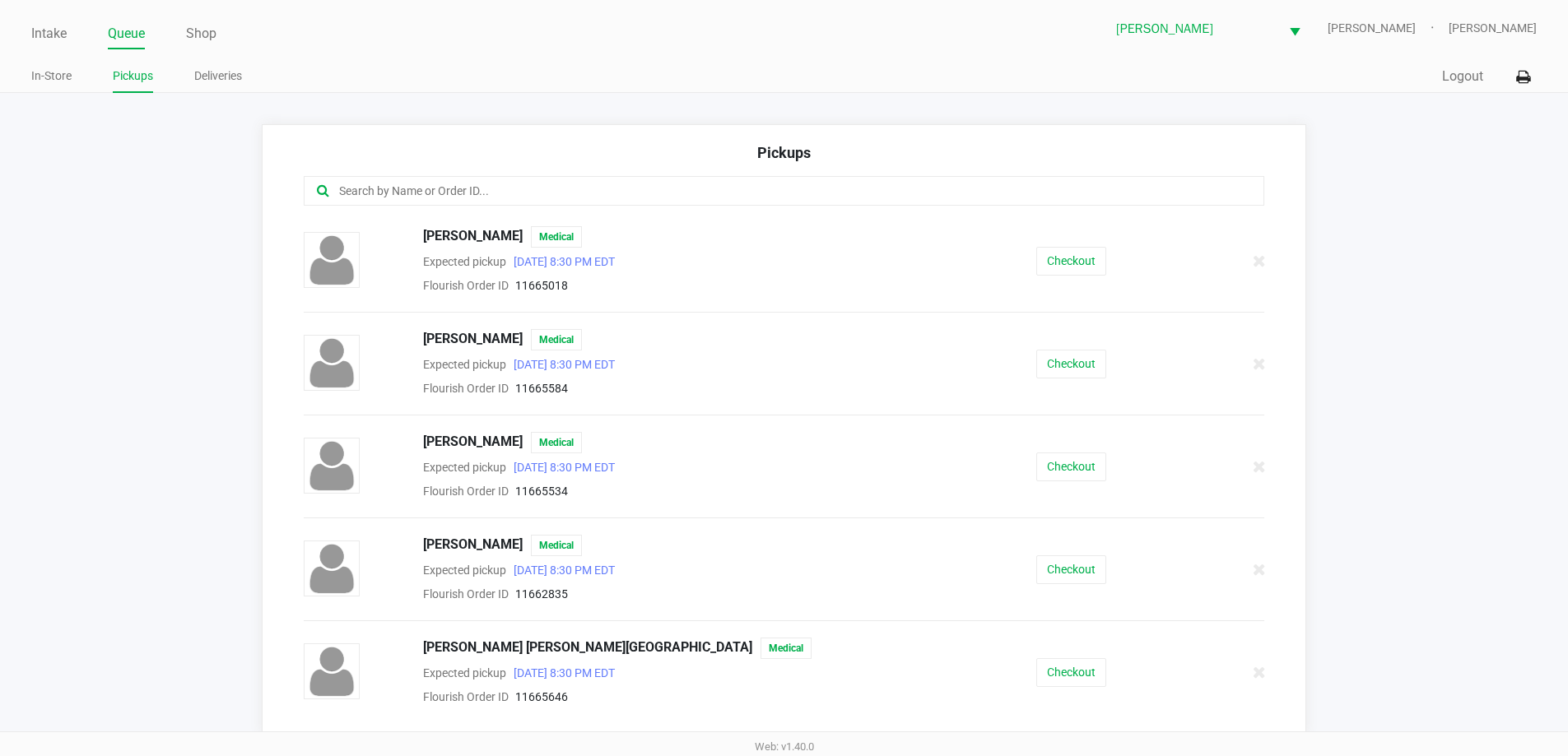 click on "[PERSON_NAME]   Medical  Expected pickup      [DATE] 8:30 PM EDT  Flourish Order ID     11665584   Checkout" 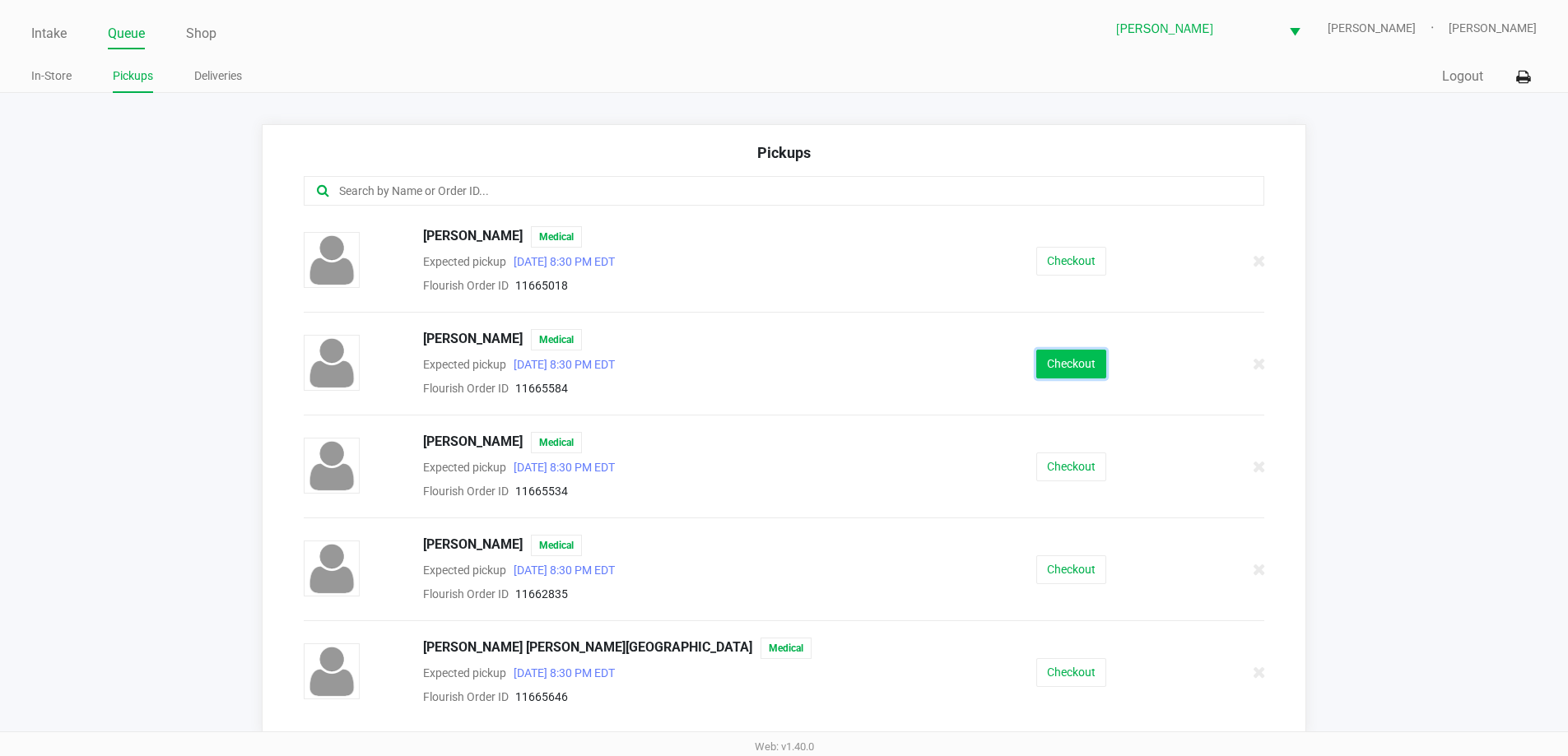 click on "Checkout" 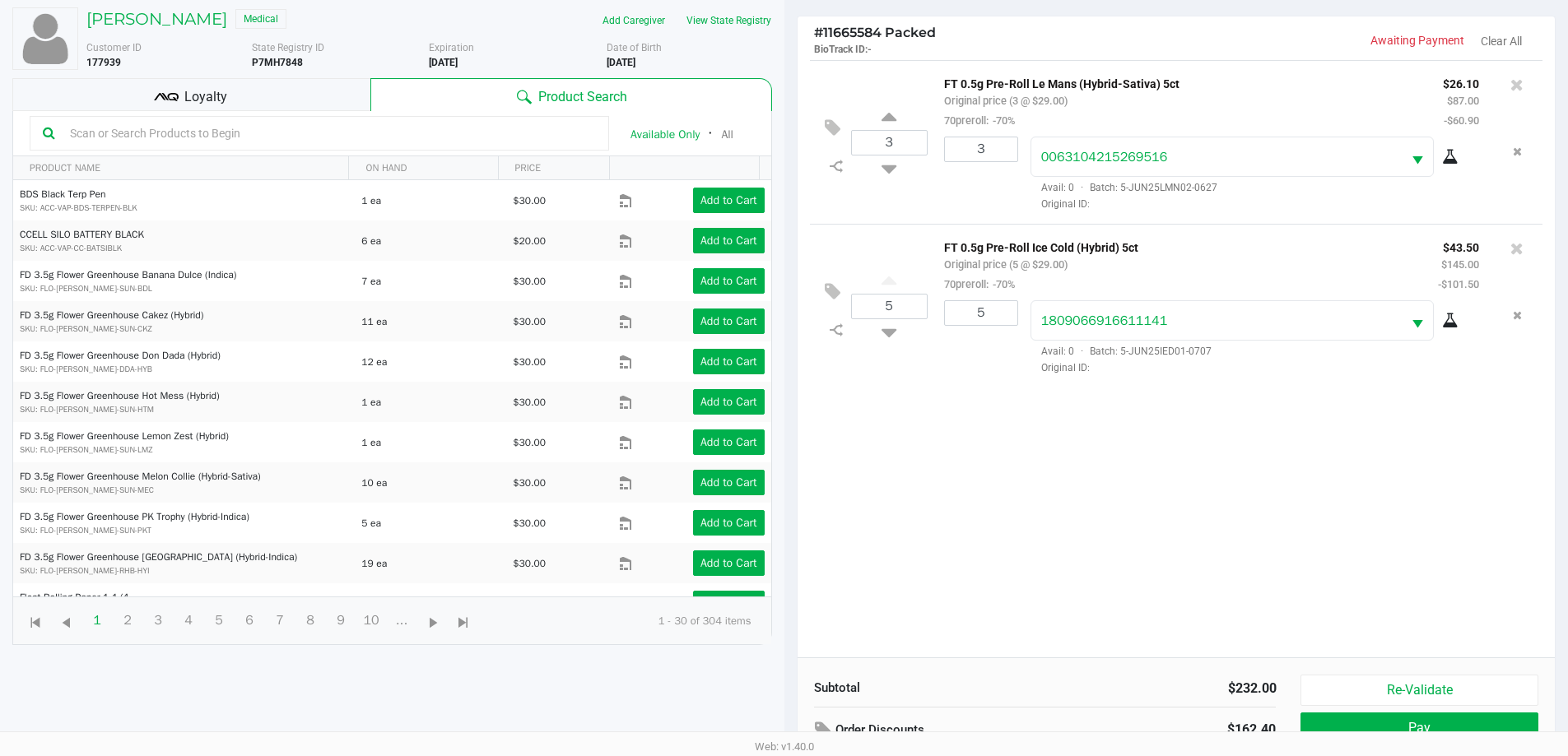 scroll, scrollTop: 178, scrollLeft: 0, axis: vertical 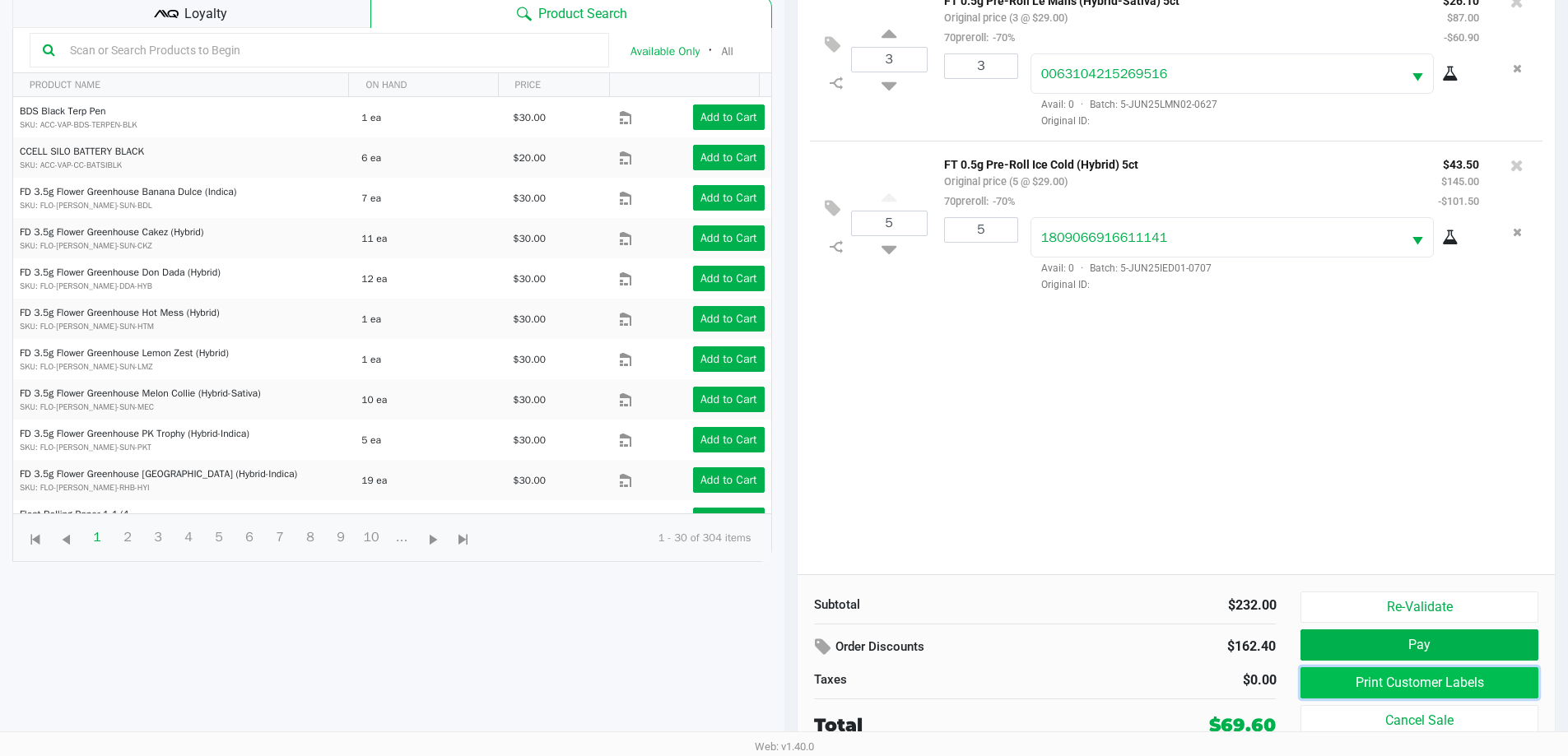 click on "Print Customer Labels" 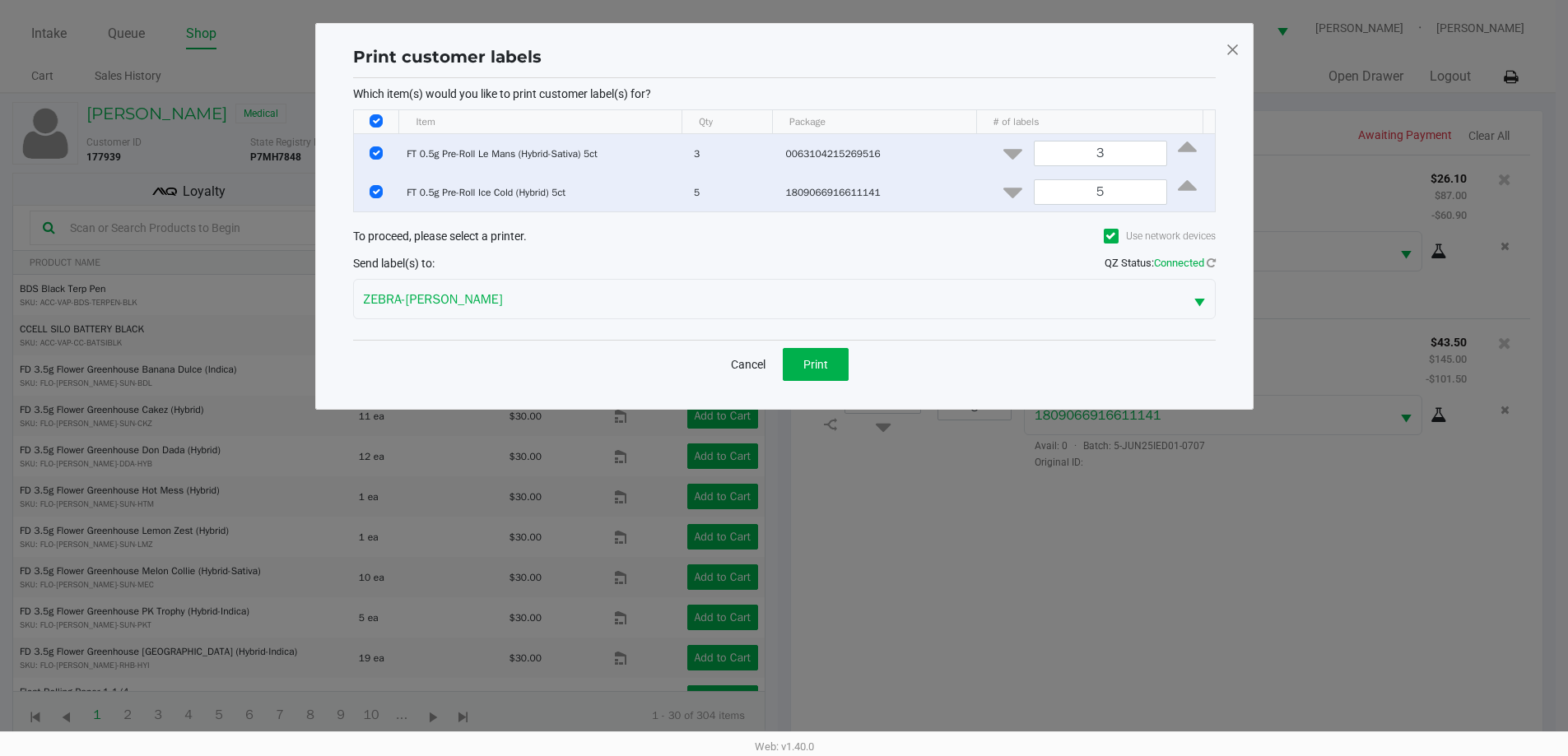 scroll, scrollTop: 0, scrollLeft: 0, axis: both 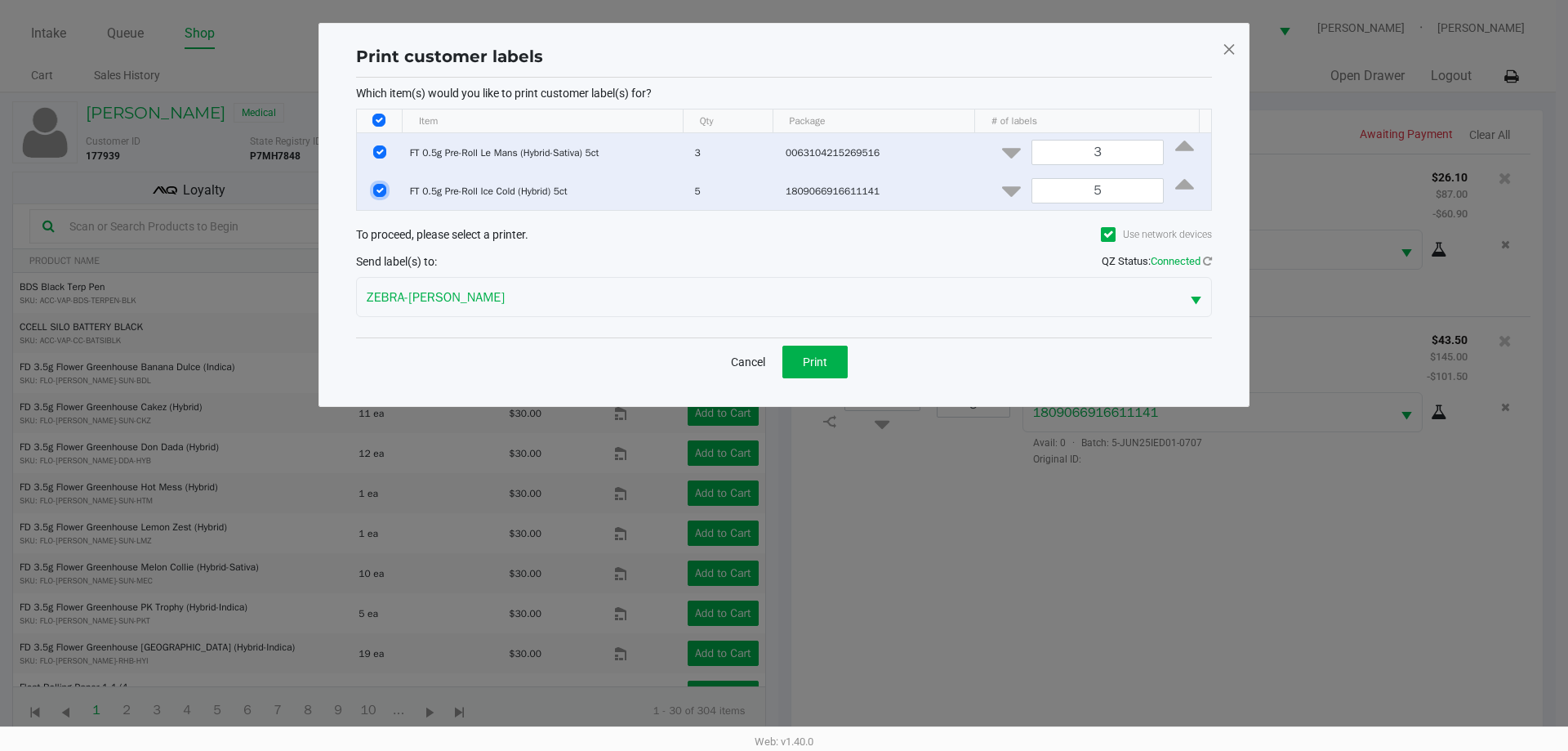click at bounding box center [380, 190] 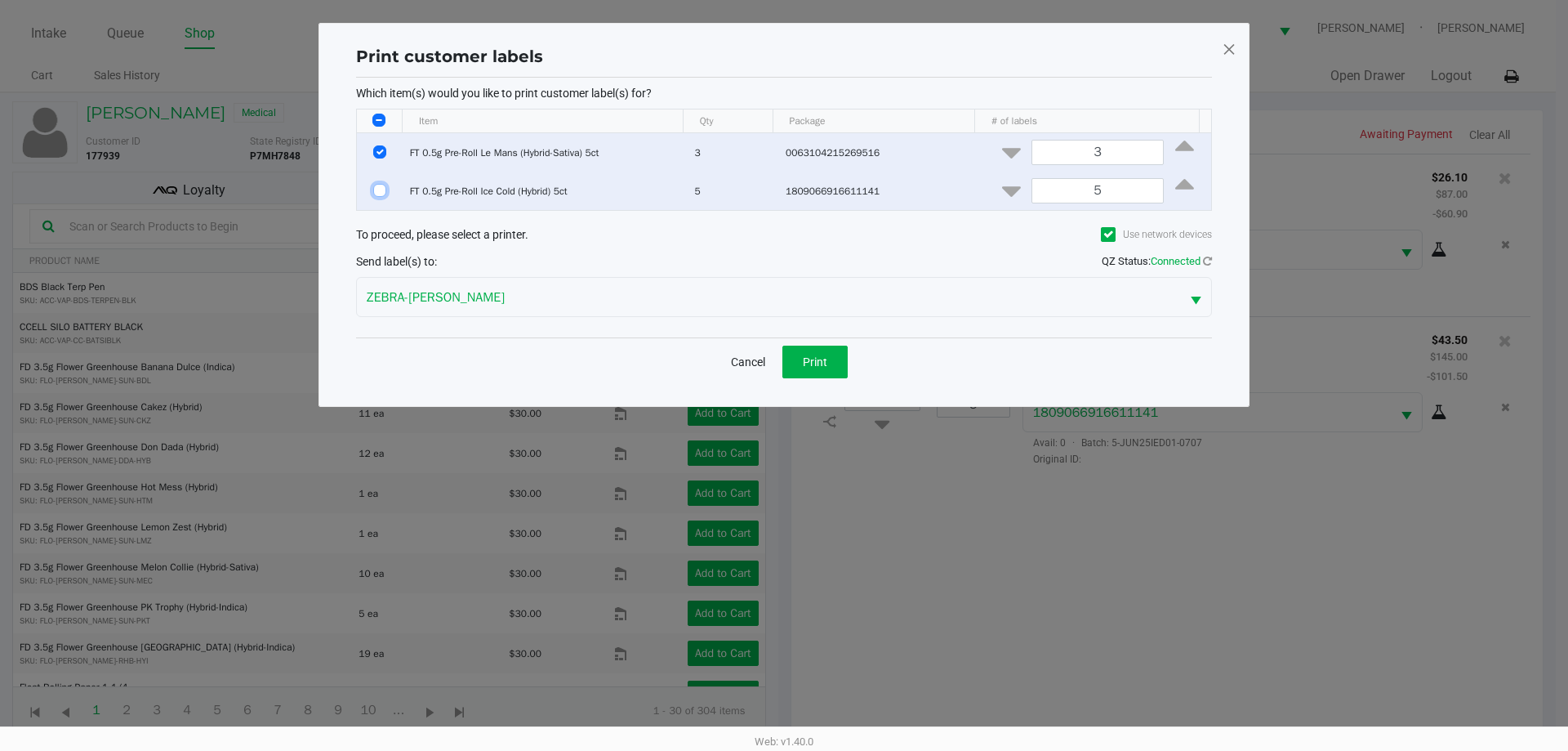 checkbox on "false" 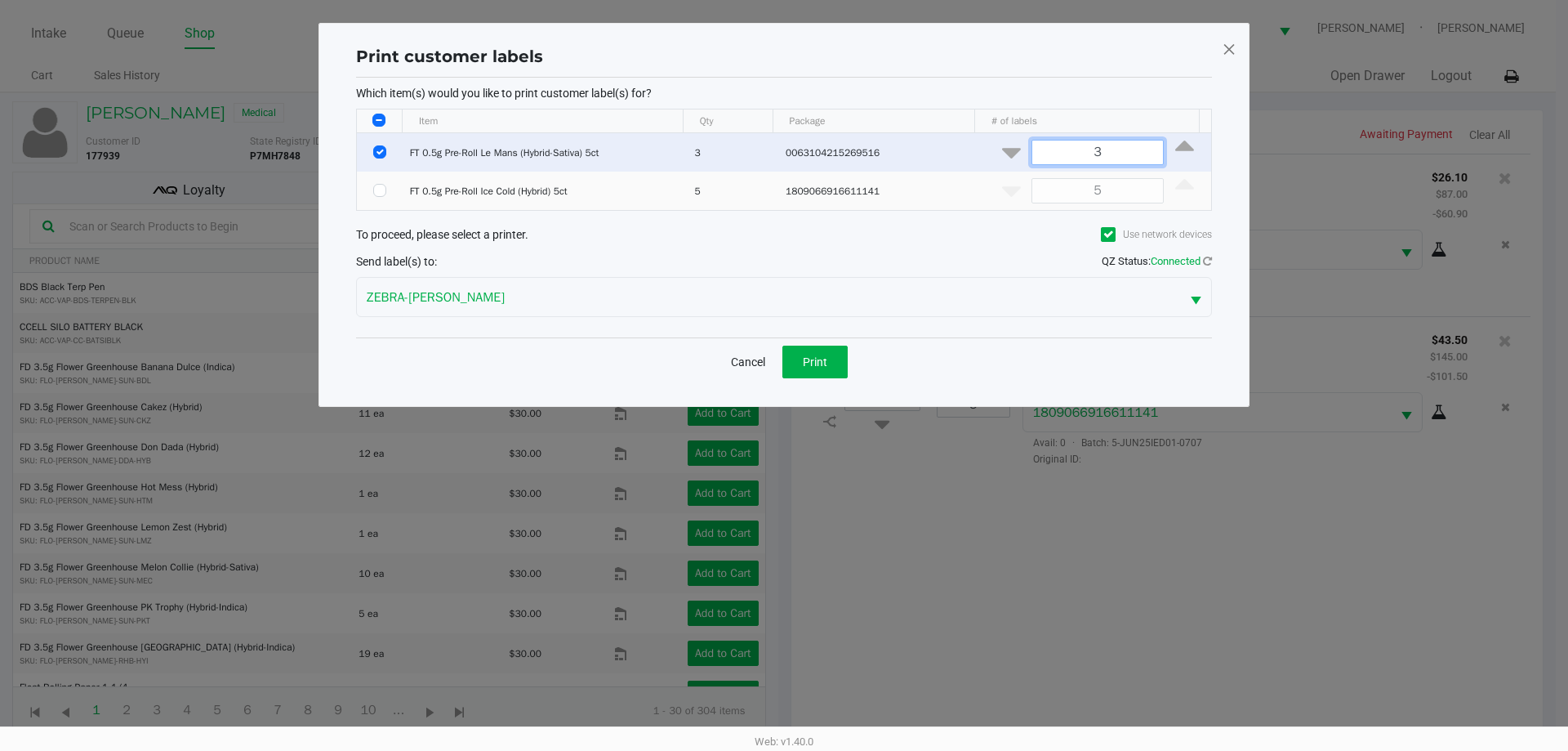 click on "3" at bounding box center (1098, 152) 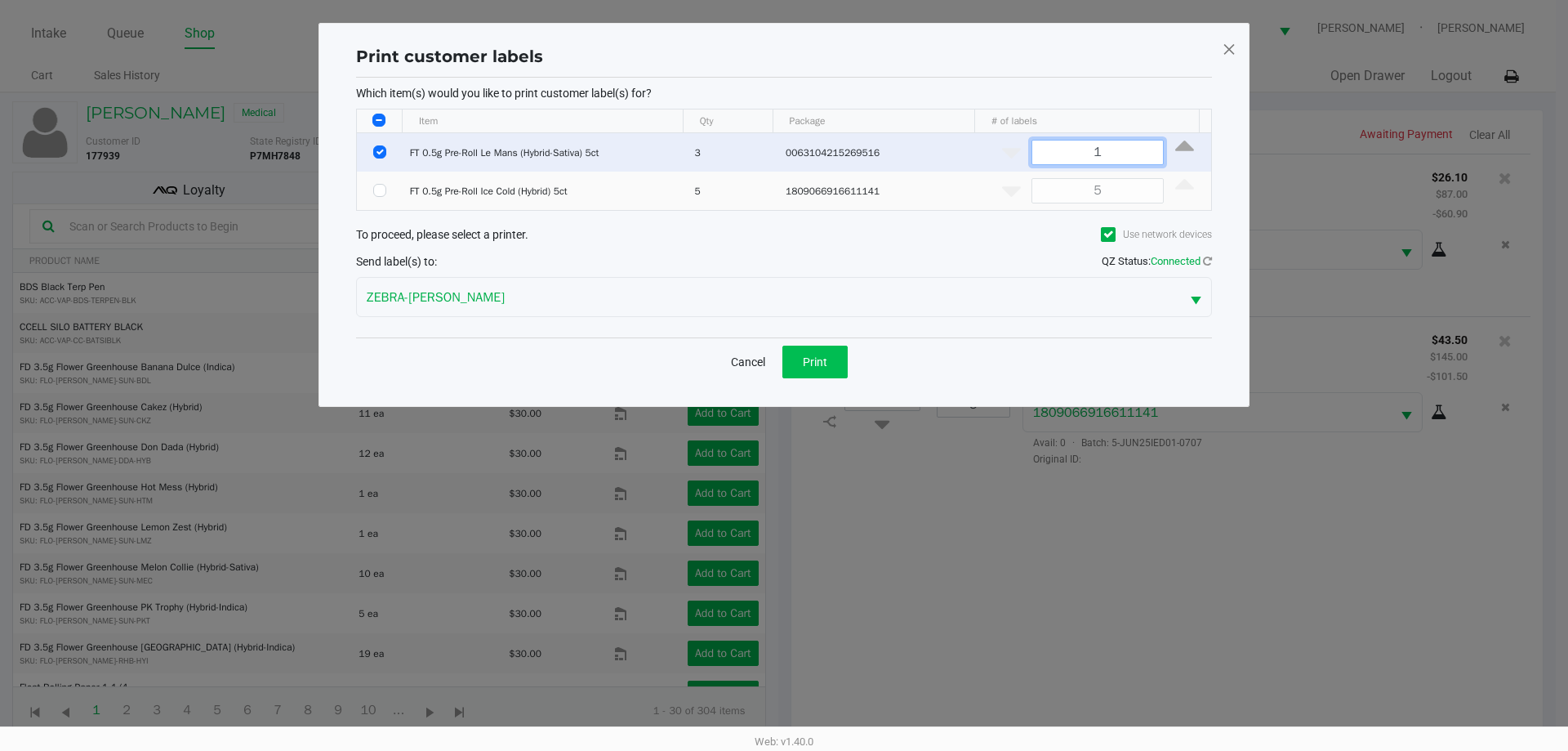 type on "1" 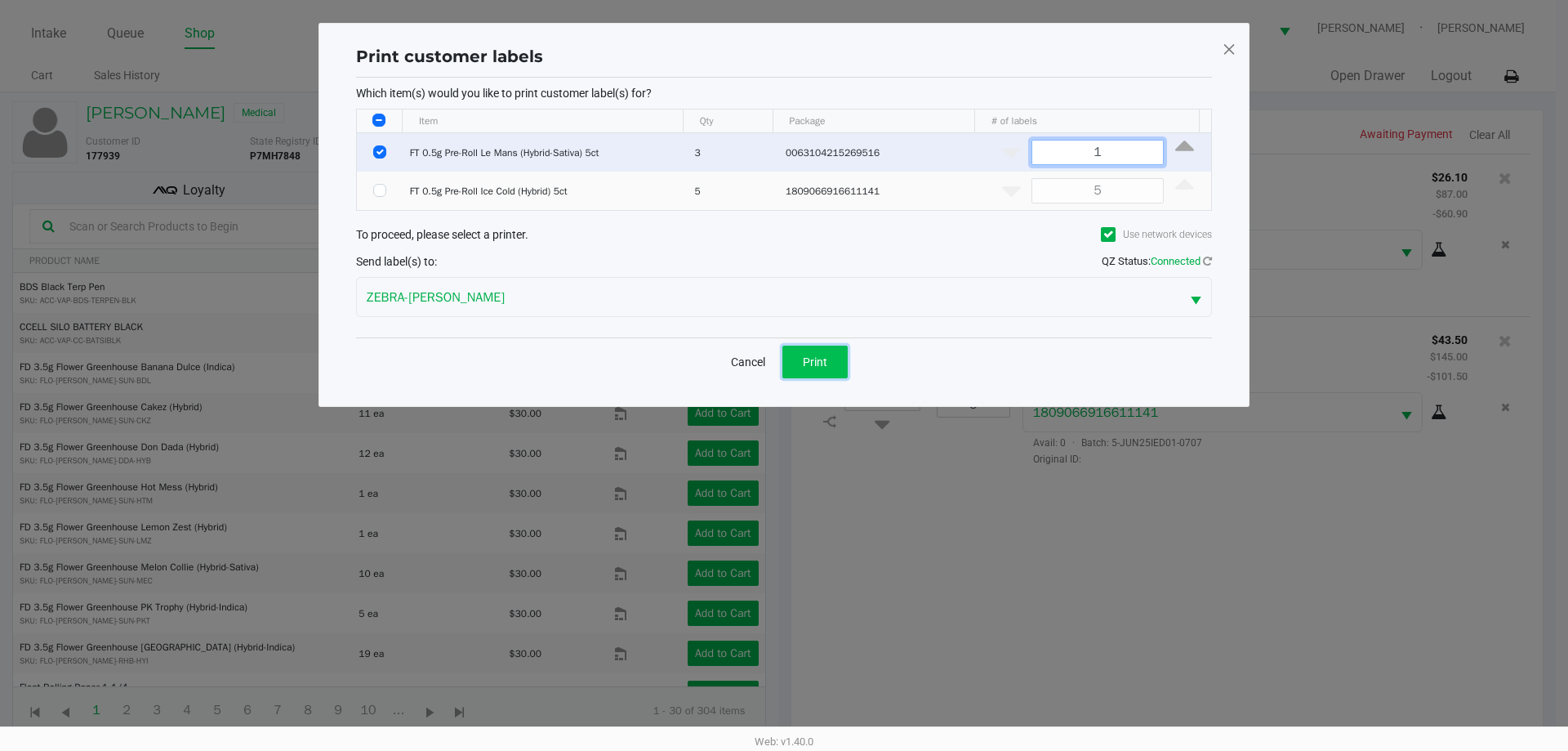 click on "Print" 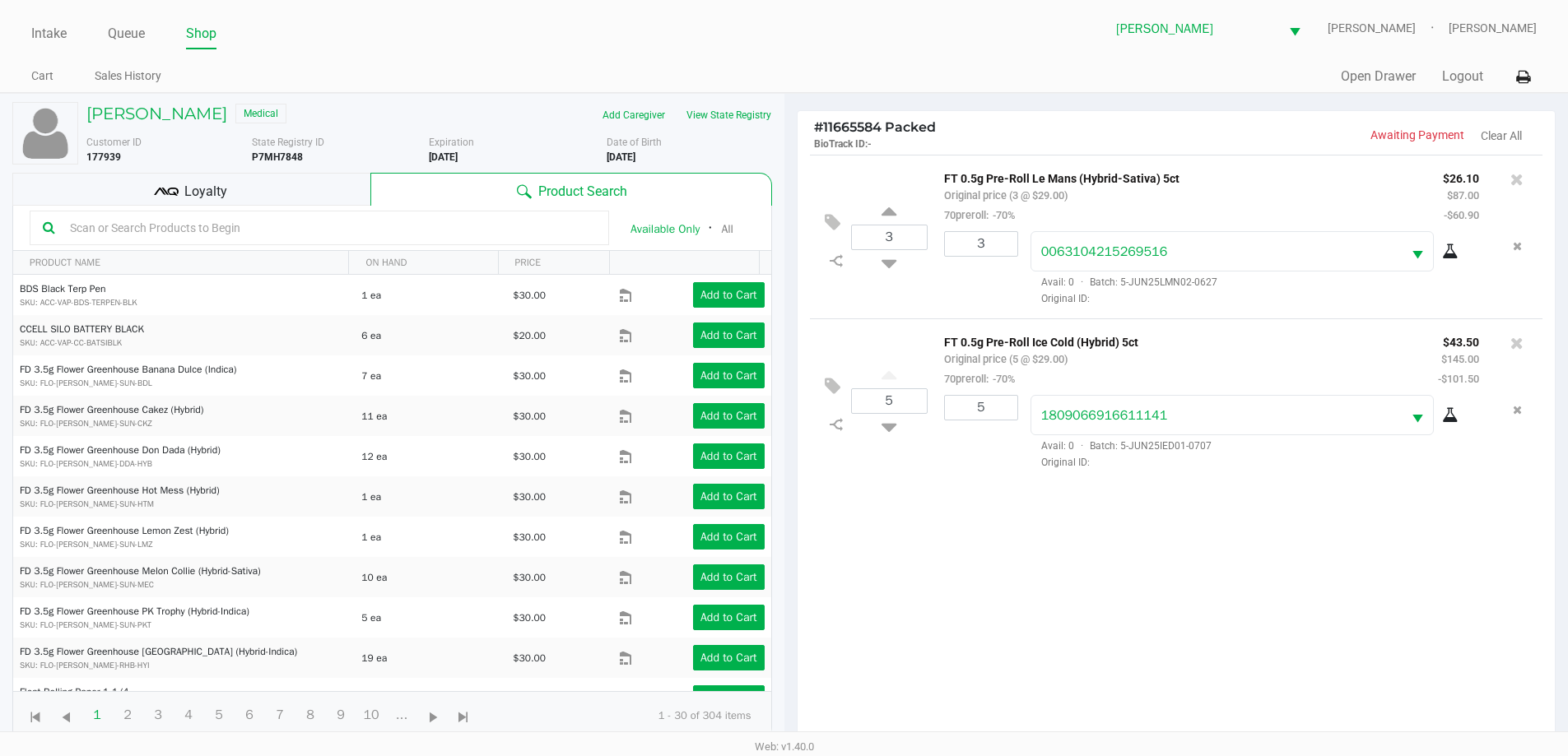 click on "3  FT 0.5g Pre-Roll Le Mans (Hybrid-Sativa) 5ct   Original price (3 @ $29.00)  70preroll:  -70% $26.10 $87.00 -$60.90 3 0063104215269516  Avail: 0  ·  Batch: 5-JUN25LMN02-0627   Original ID:
5  FT 0.5g Pre-Roll Ice Cold (Hybrid) 5ct   Original price (5 @ $29.00)  70preroll:  -70% $43.50 $145.00 -$101.50 5 1809066916611141  Avail: 0  ·  Batch: 5-JUN25IED01-0707   Original ID:" 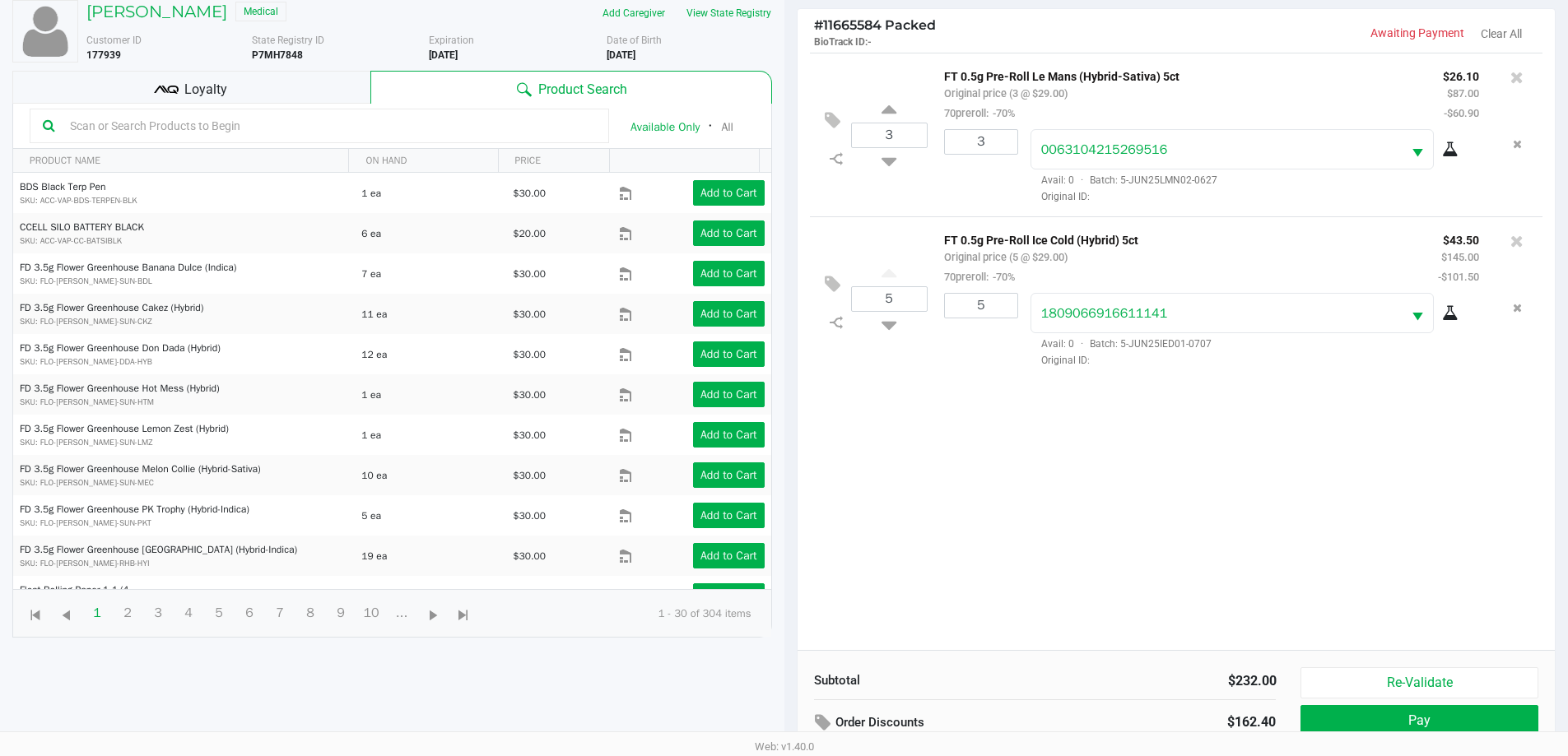 scroll, scrollTop: 178, scrollLeft: 0, axis: vertical 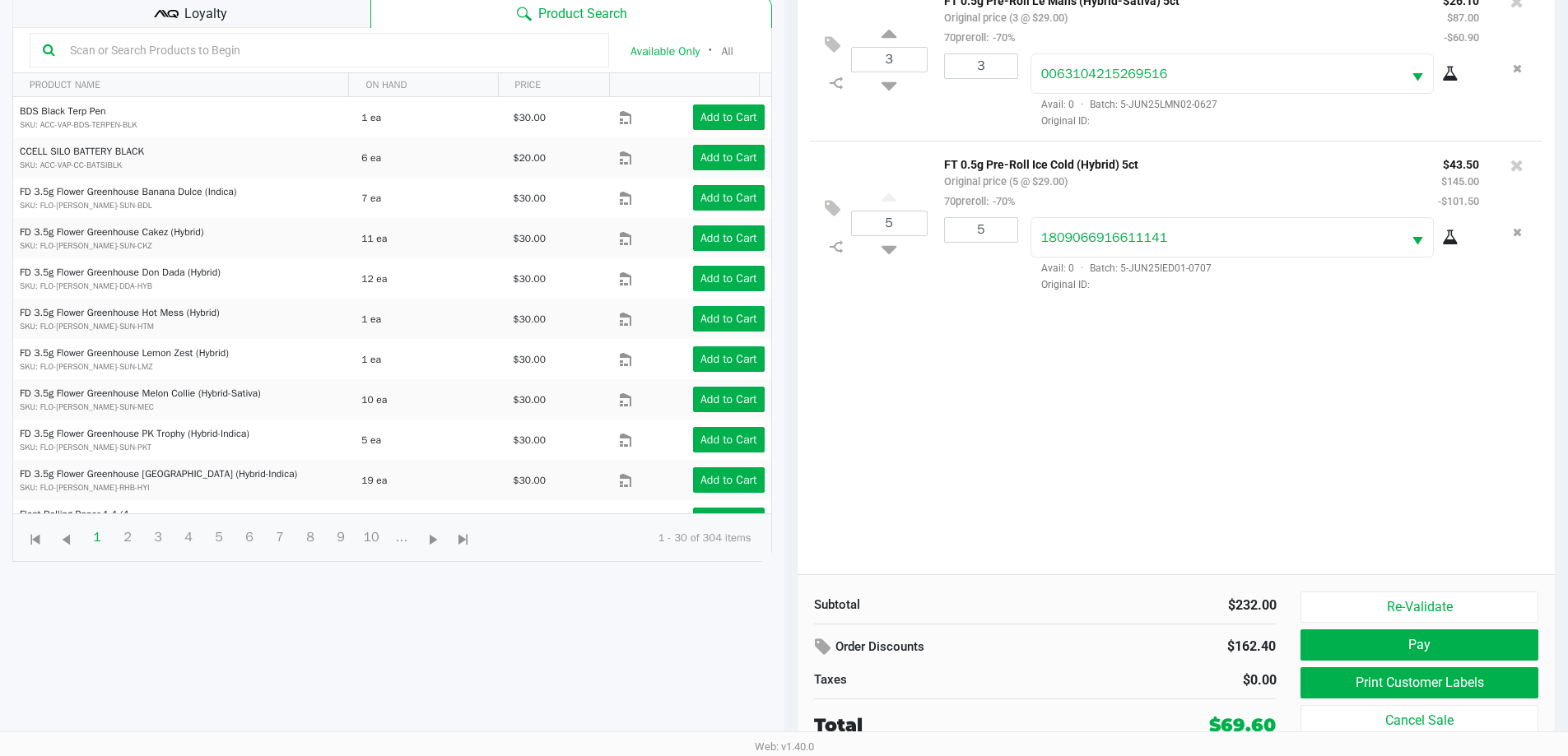 click on "Loyalty" 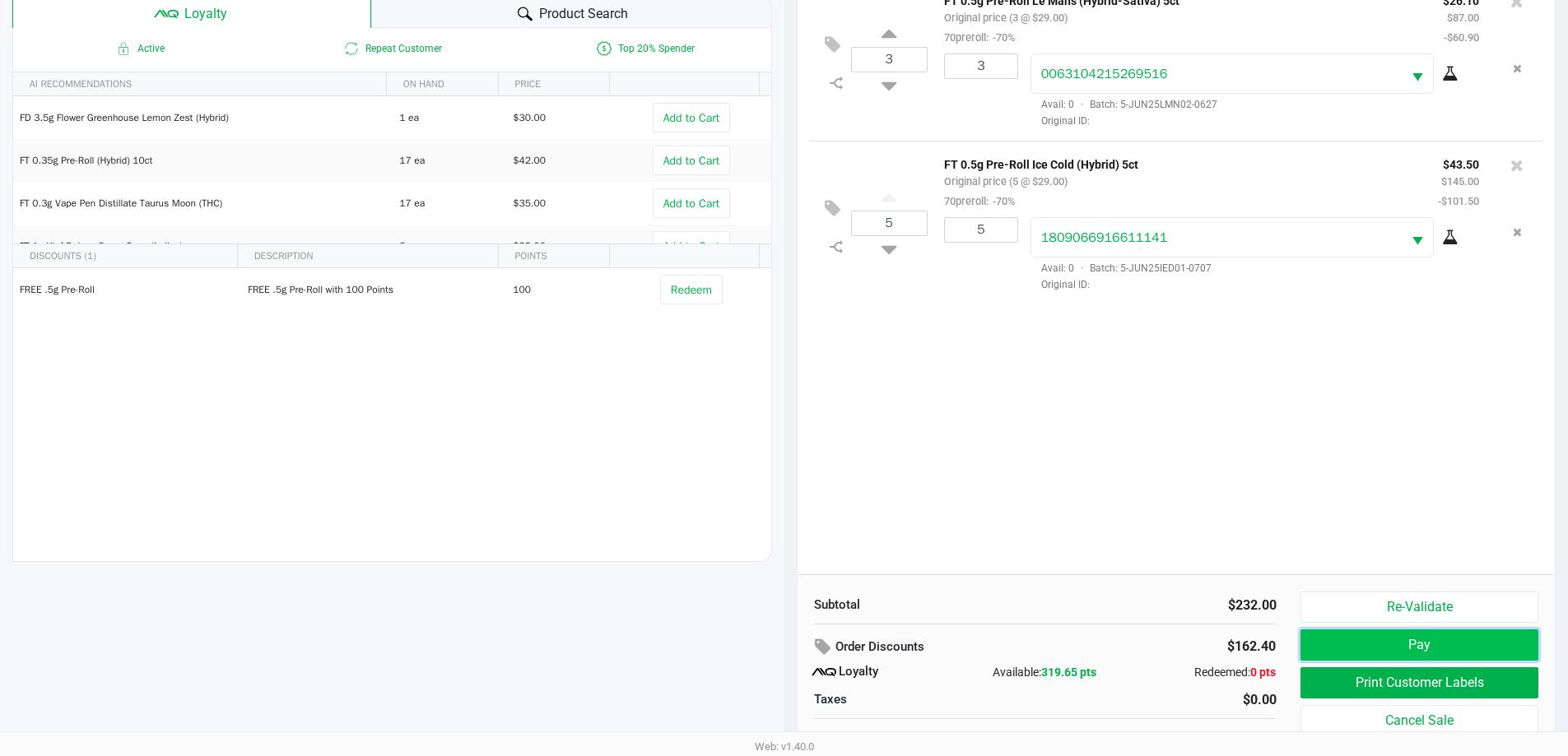 click on "Pay" 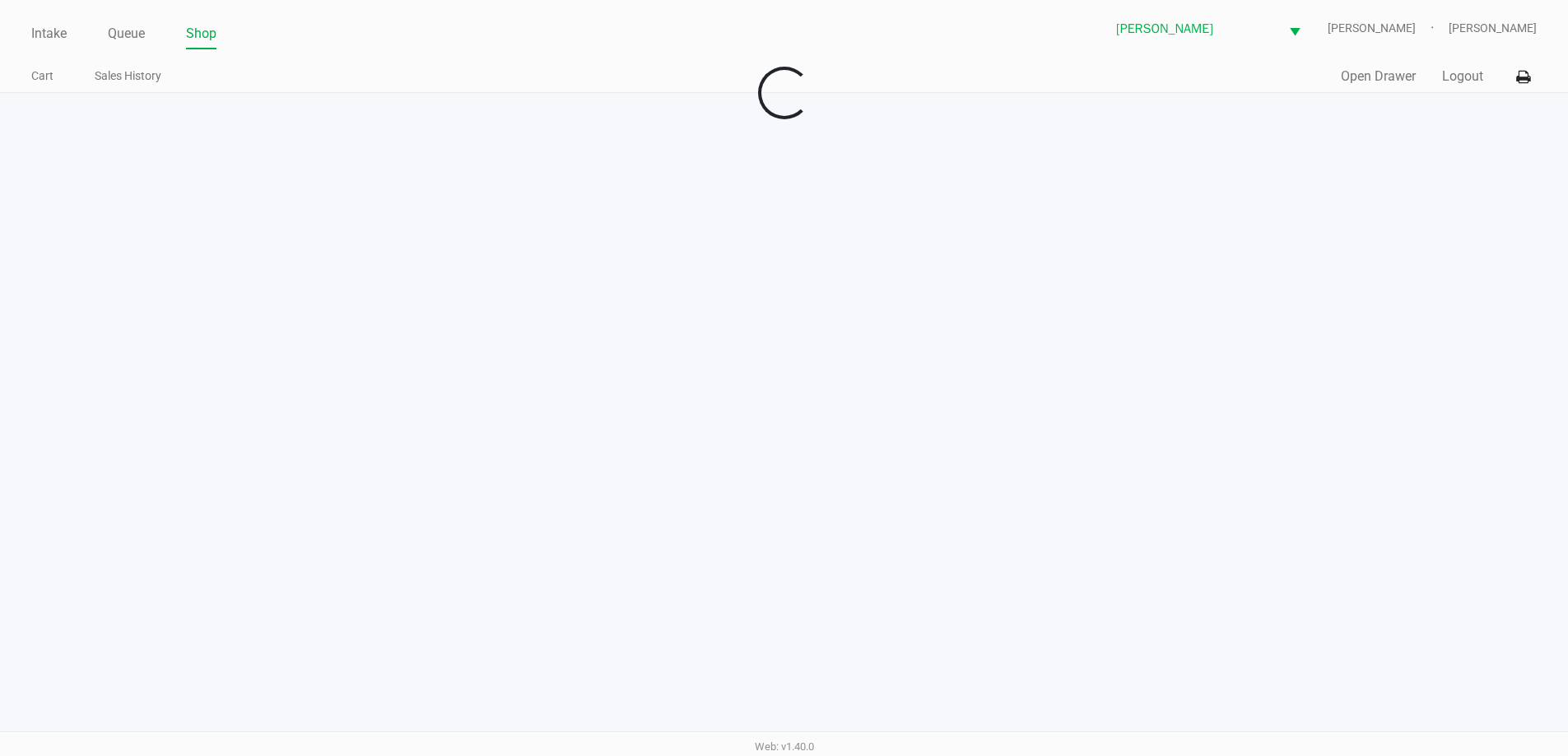 scroll, scrollTop: 0, scrollLeft: 0, axis: both 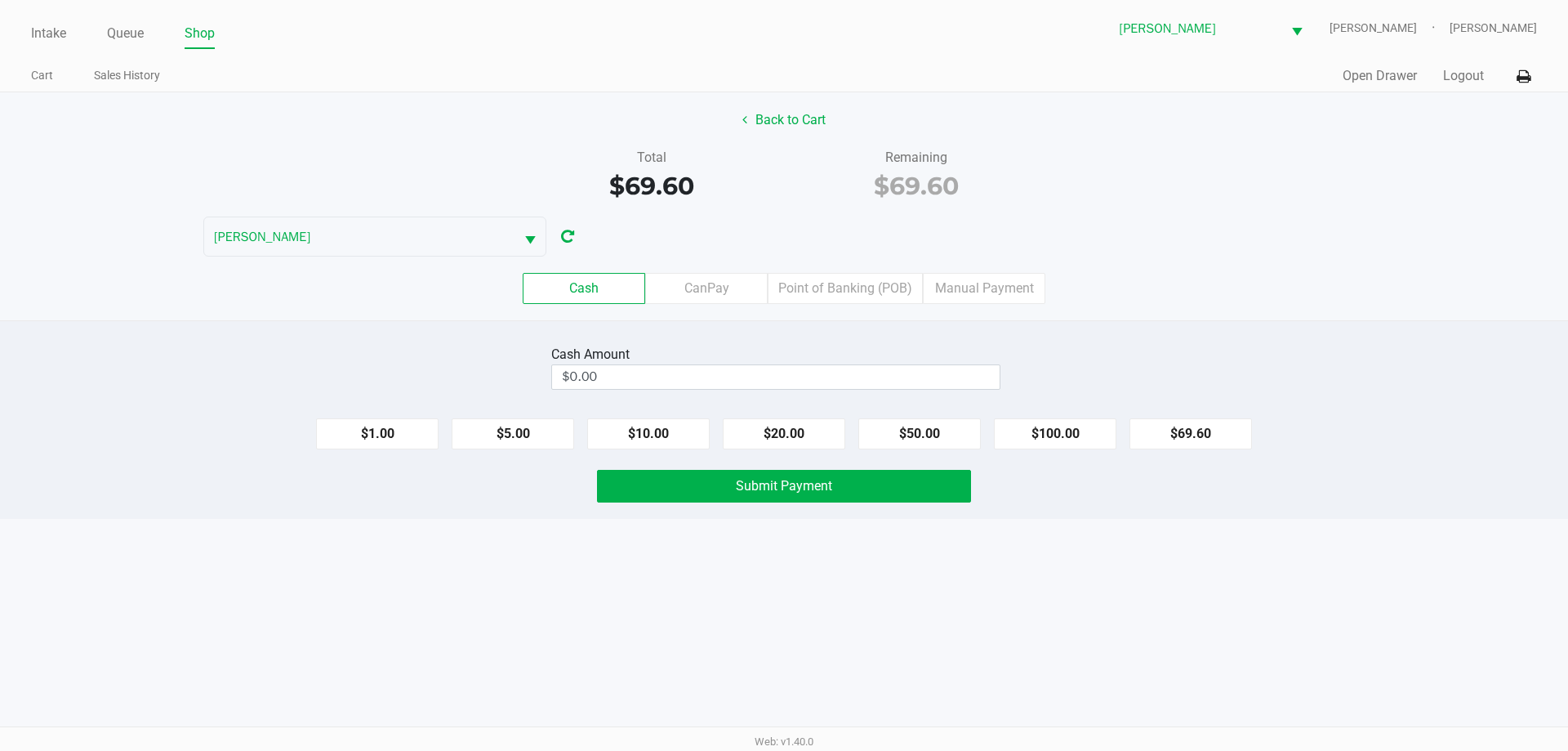 click on "$1.00   $5.00   $10.00   $20.00   $50.00   $100.00   $69.60" 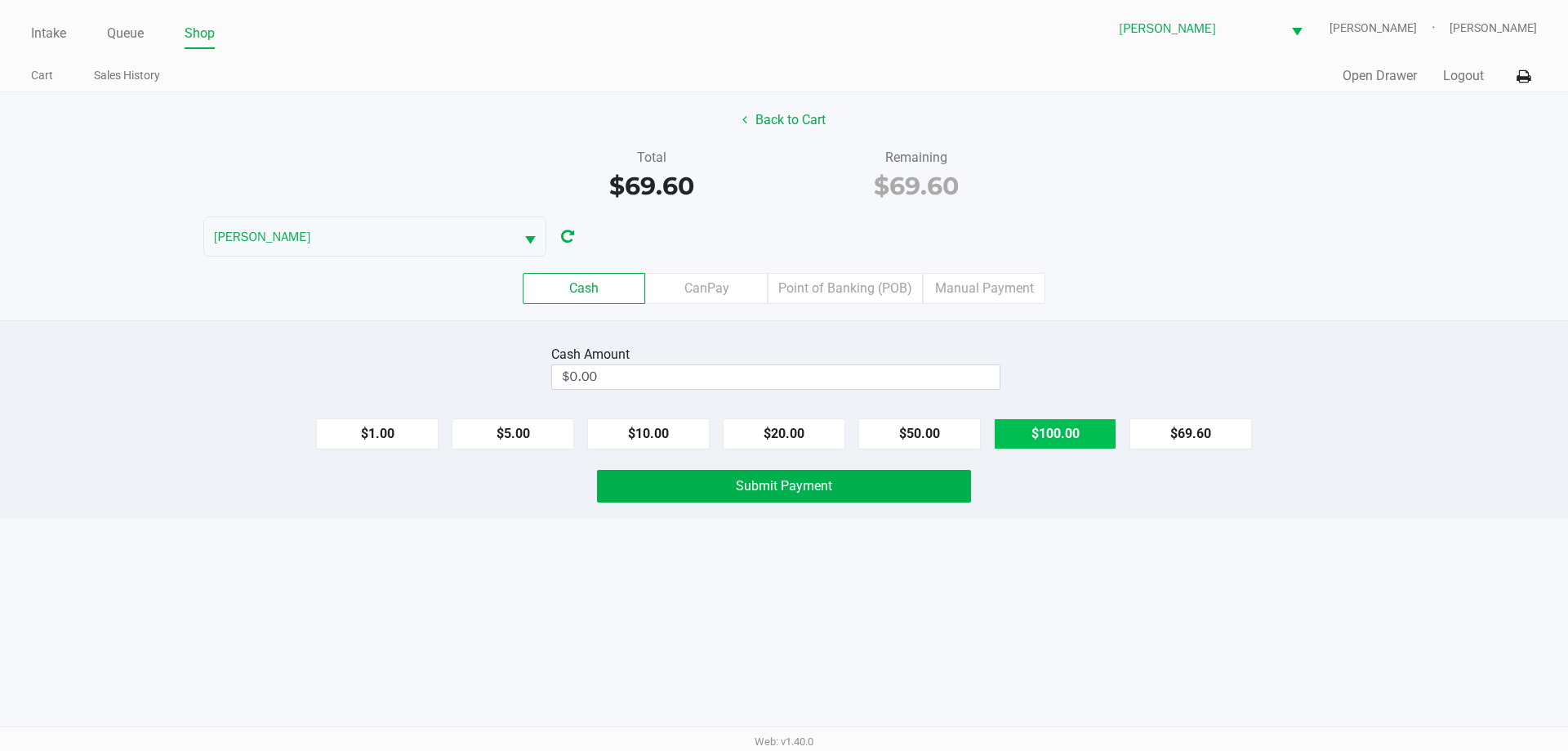 click on "$100.00" 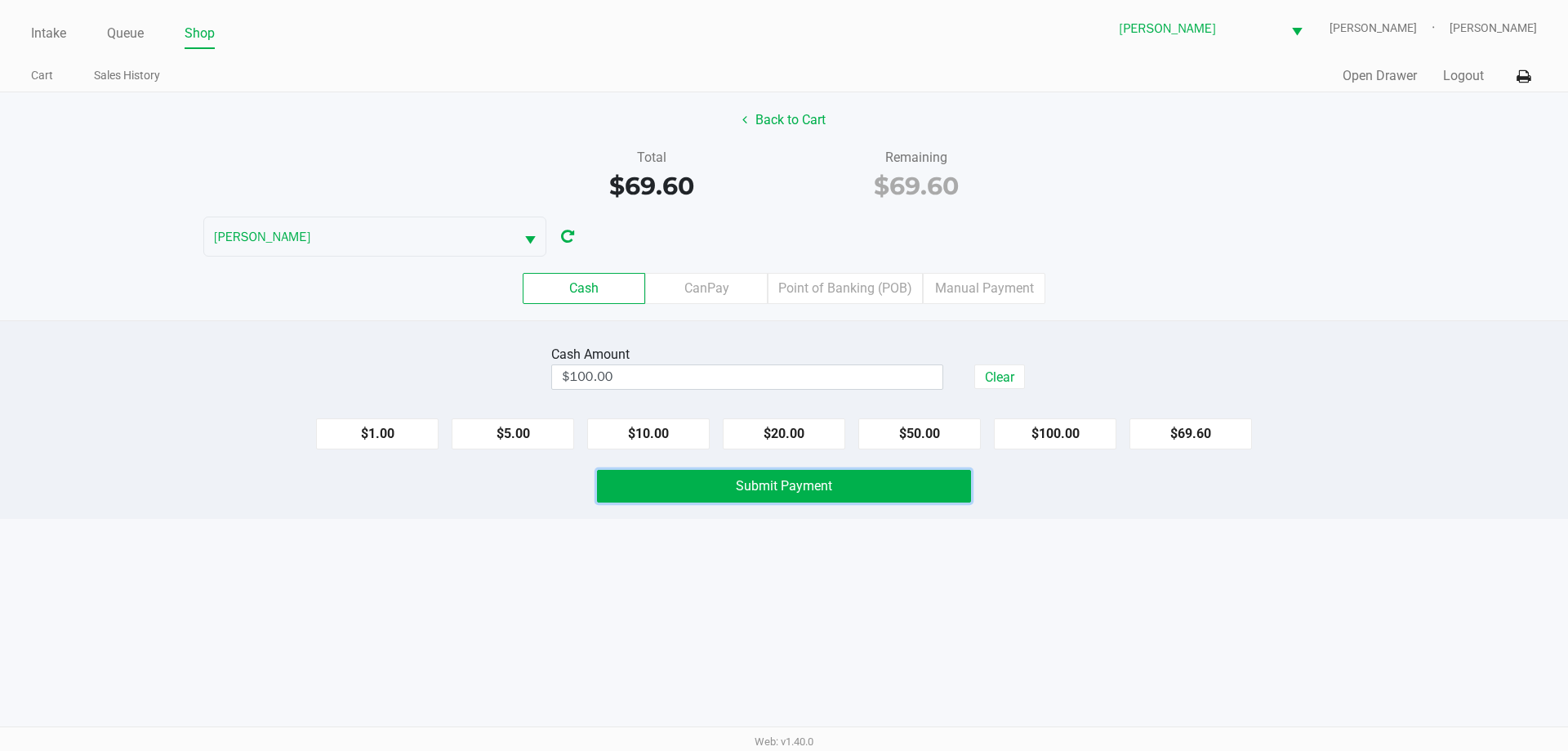 click on "Submit Payment" 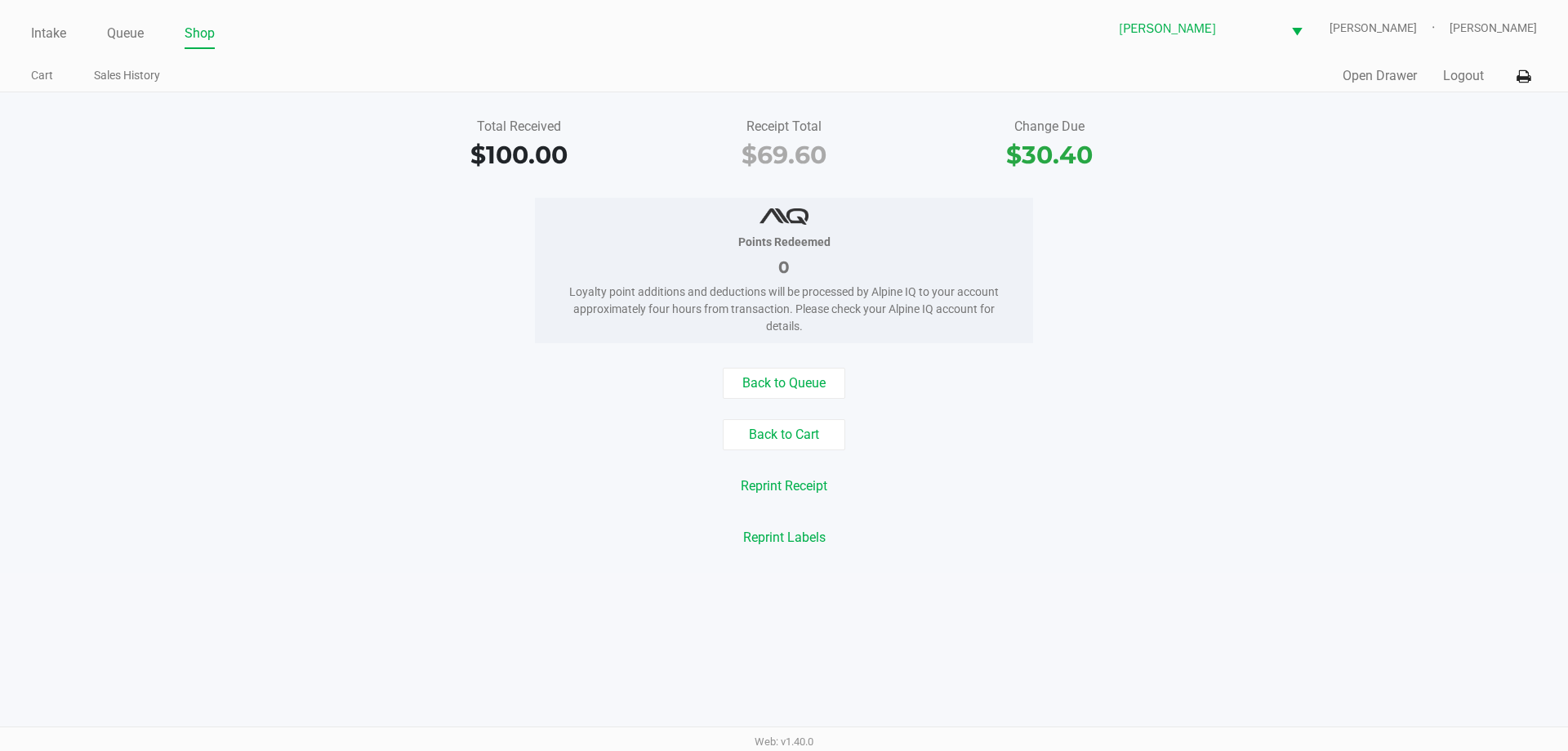 click on "Points Redeemed   0   Loyalty point additions and deductions will be processed by Alpine IQ to your account approximately four hours from transaction. Please check your Alpine IQ account for details." 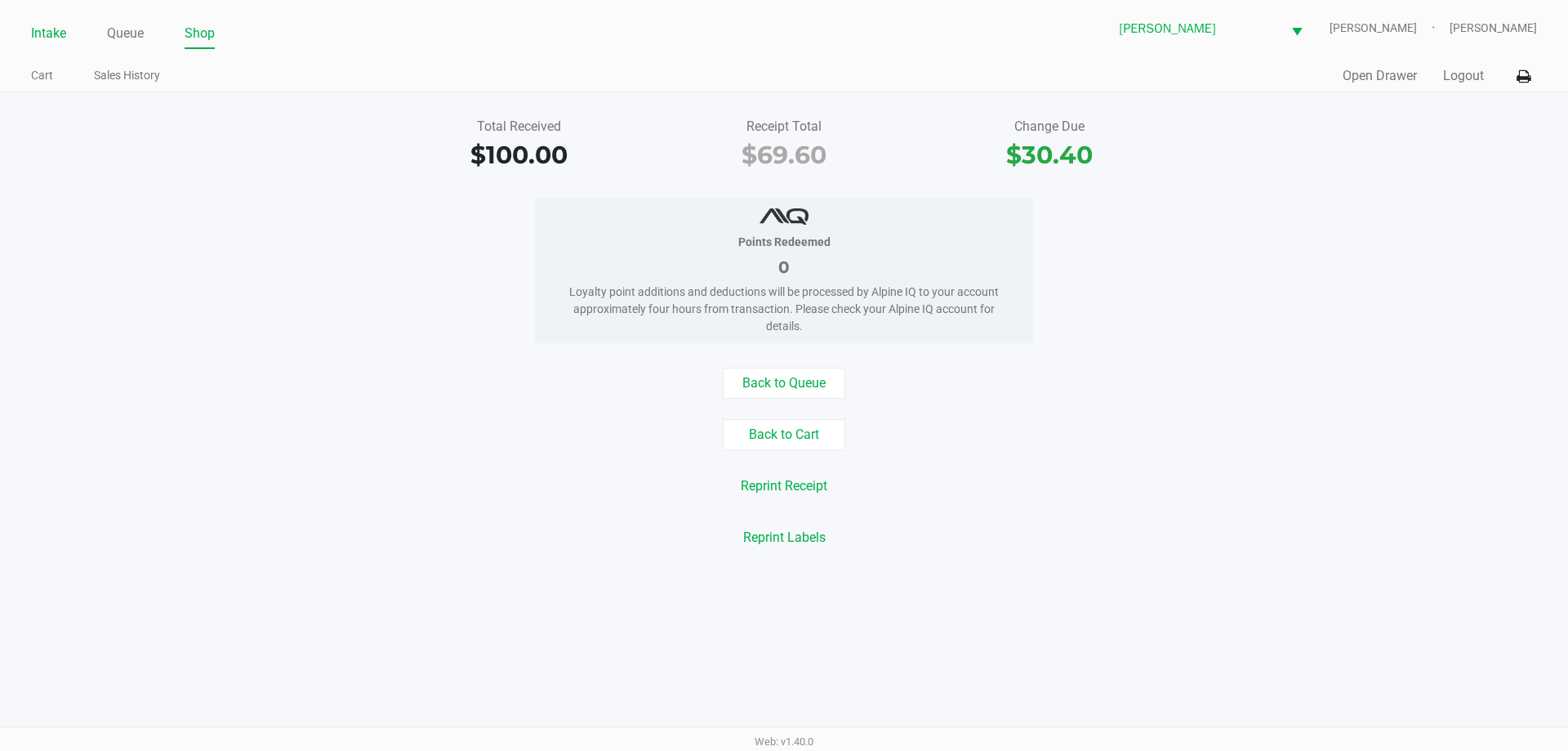click on "Intake" 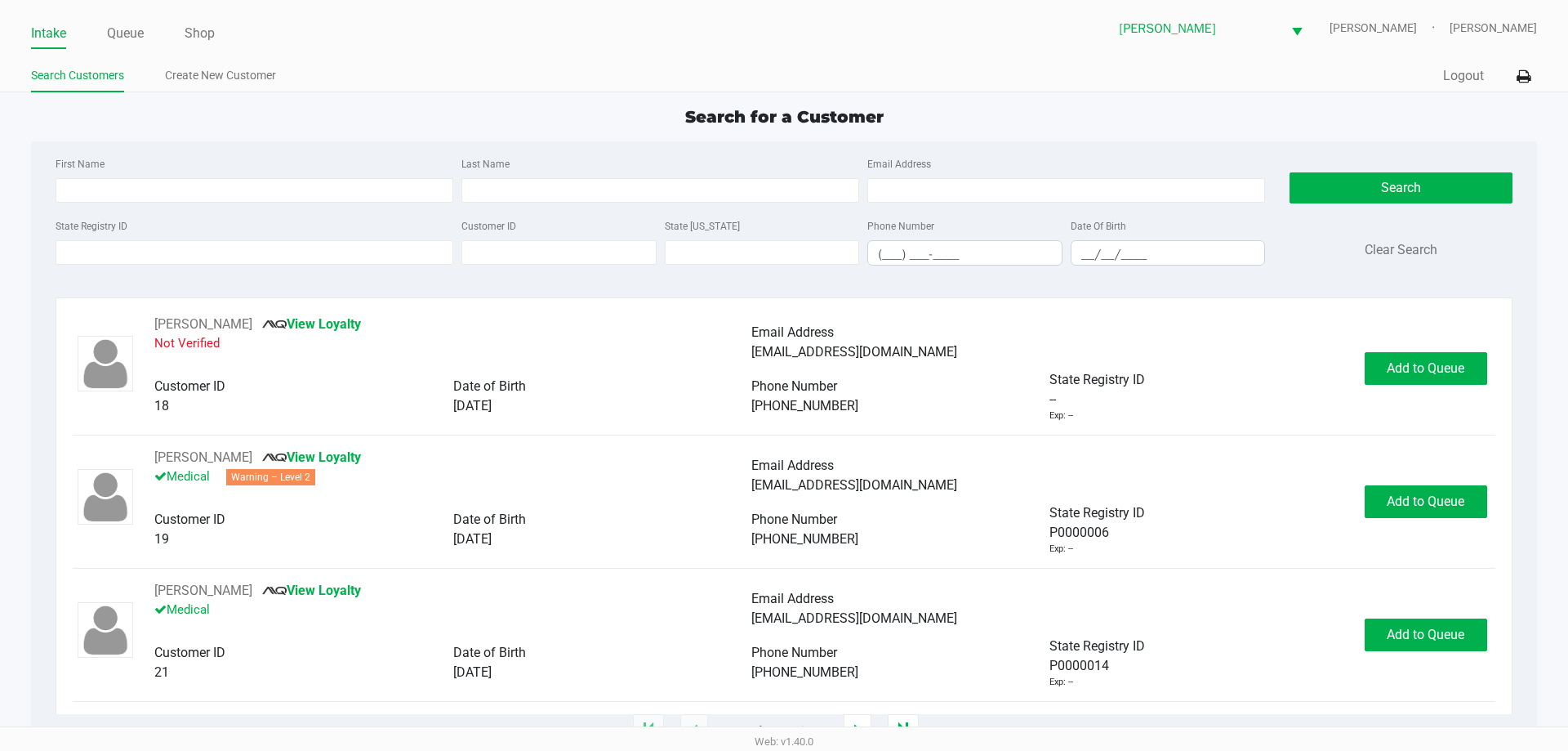 click on "Search for a Customer" 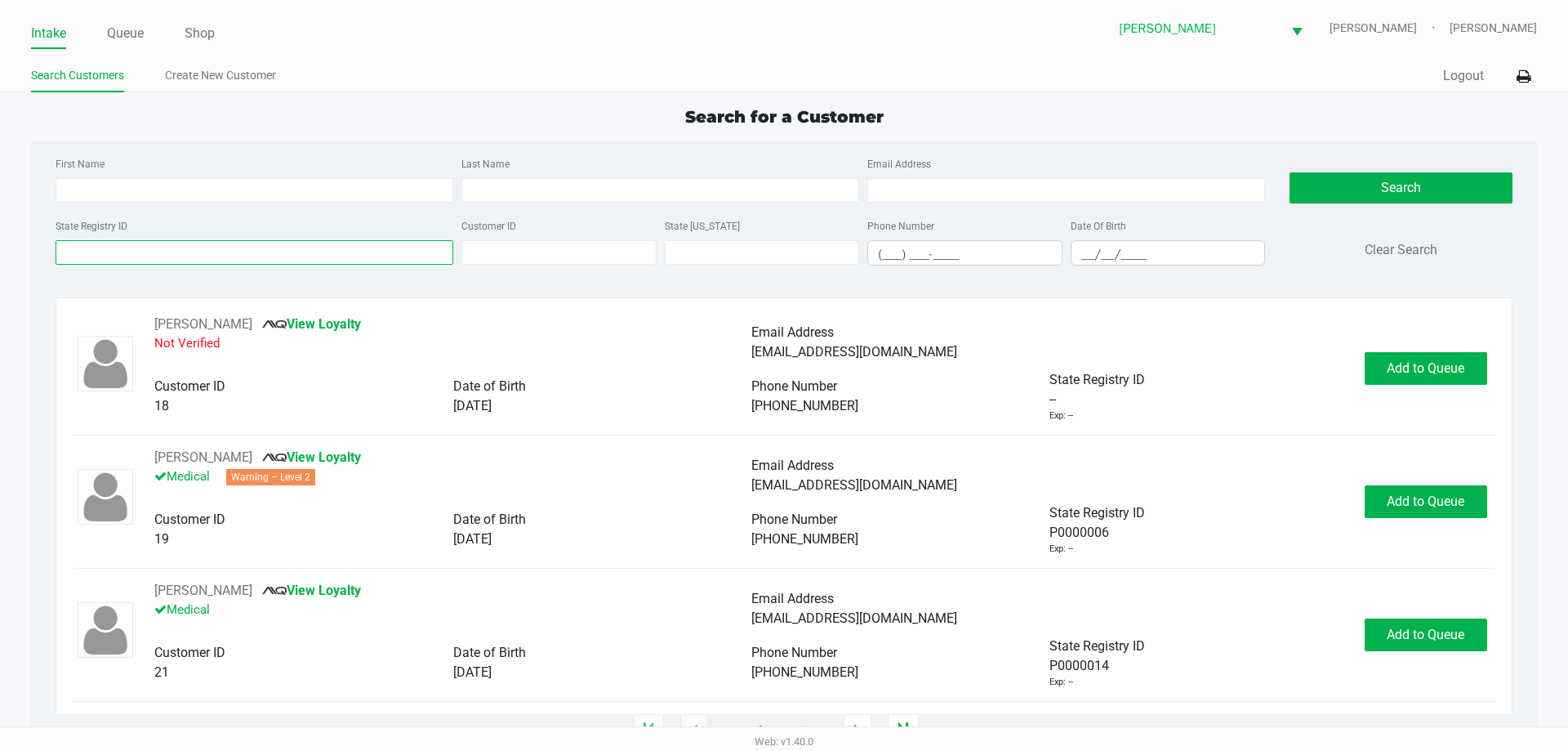 click on "State Registry ID" at bounding box center (254, 253) 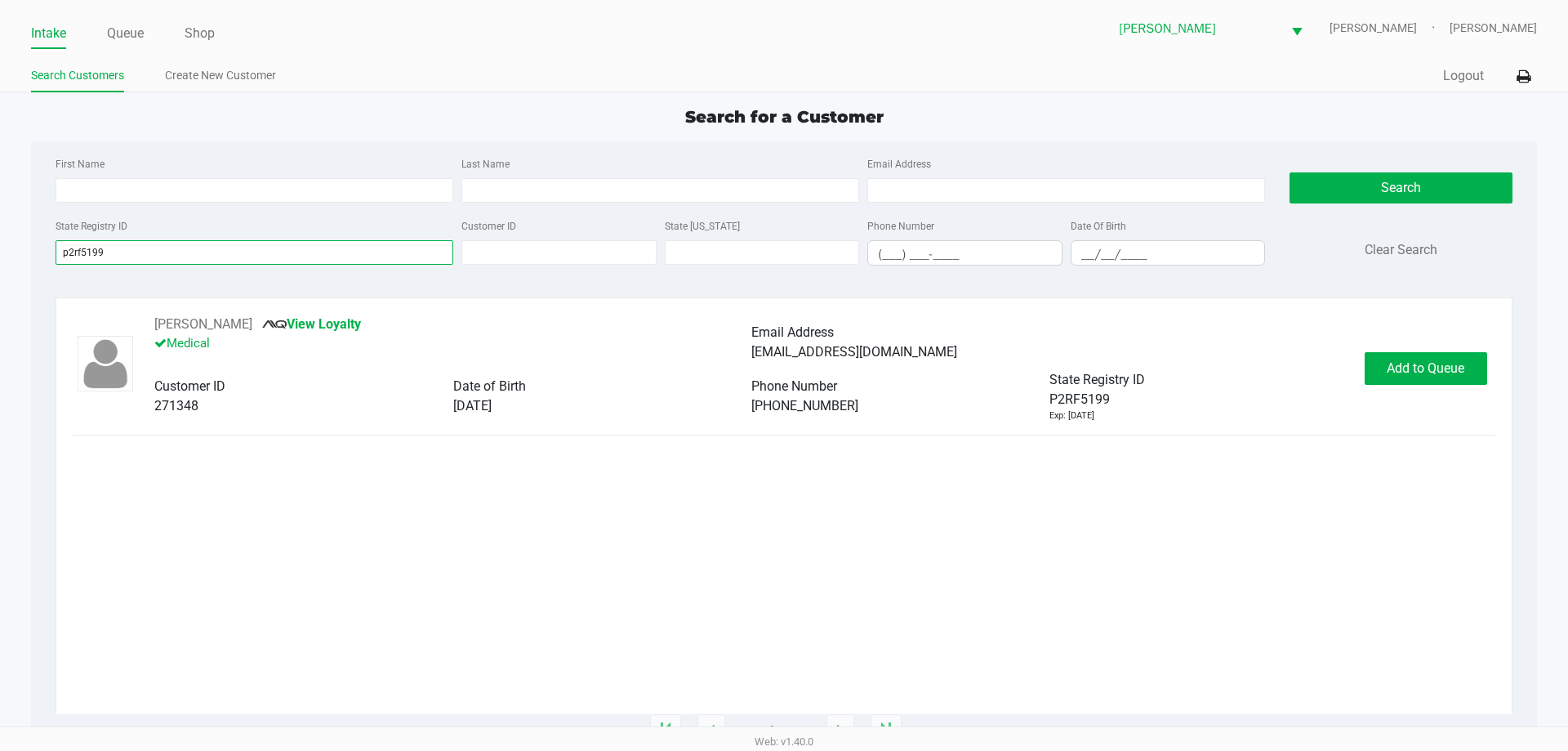 type on "p2rf5199" 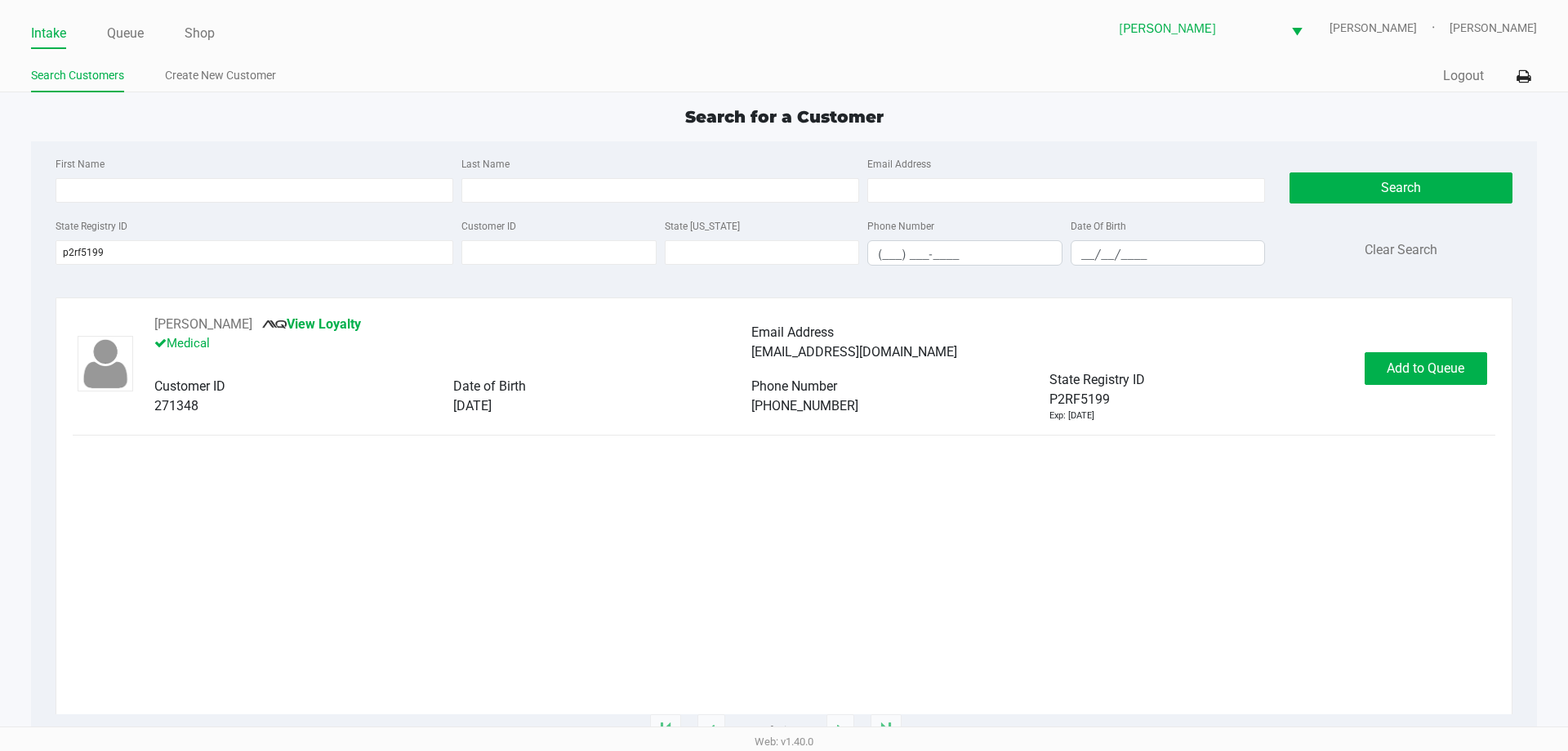 click on "[PERSON_NAME]       View Loyalty   Medical   Email Address   [EMAIL_ADDRESS][DOMAIN_NAME]   Customer ID   271348   Date of Birth   [DEMOGRAPHIC_DATA]   Phone Number   [PHONE_NUMBER]   State Registry ID   P2RF5199   Exp: [DATE]   Add to Queue" 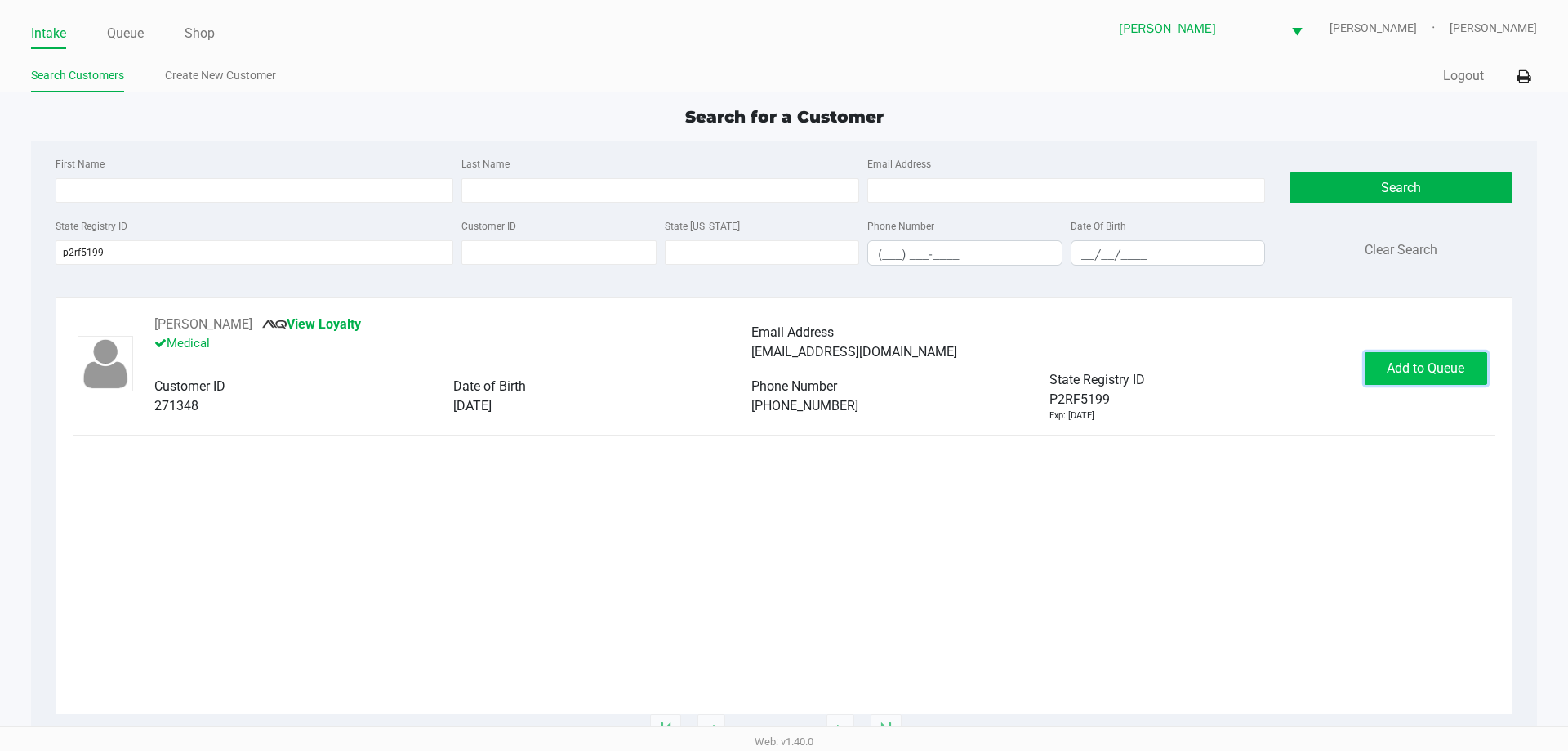 click on "Add to Queue" 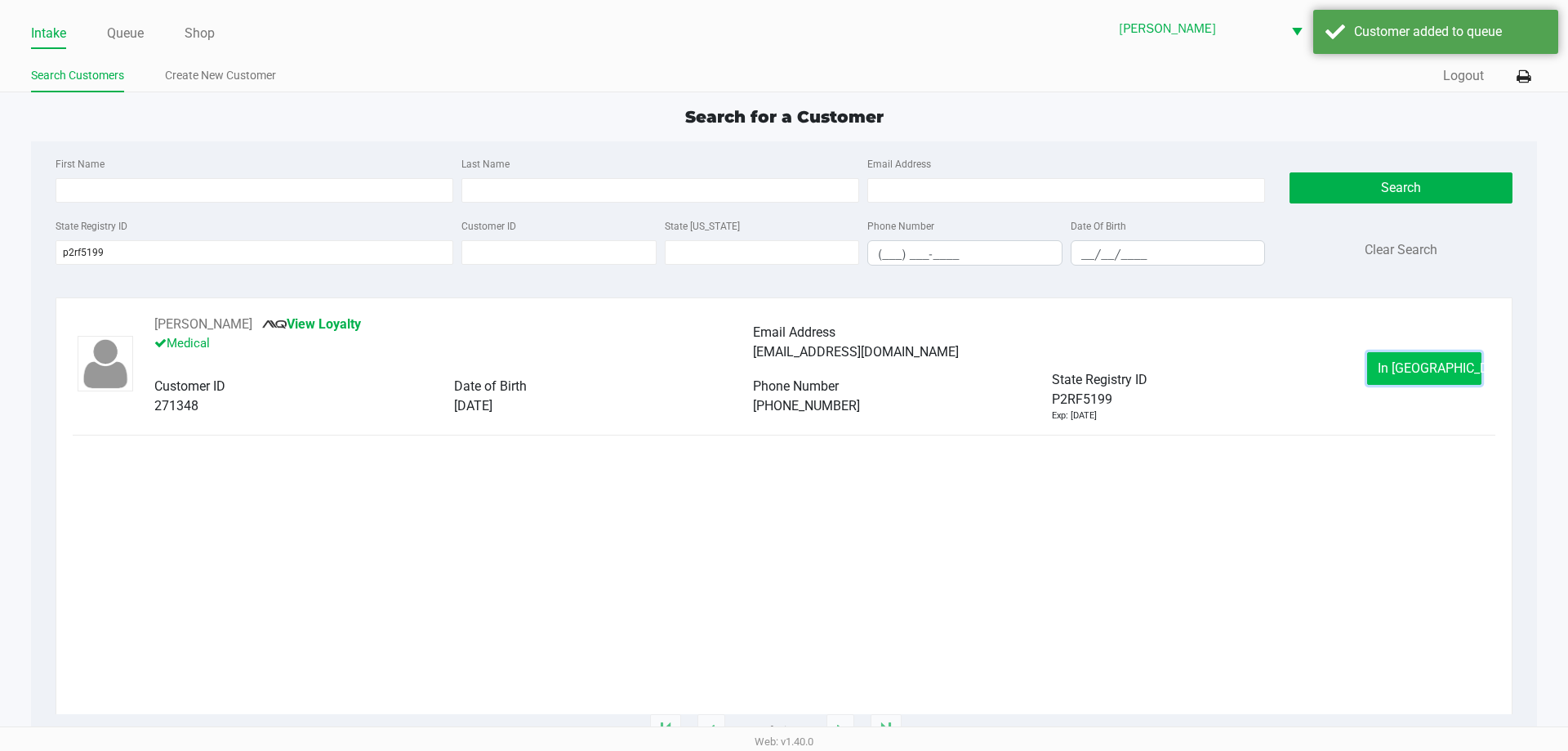 click on "In [GEOGRAPHIC_DATA]" 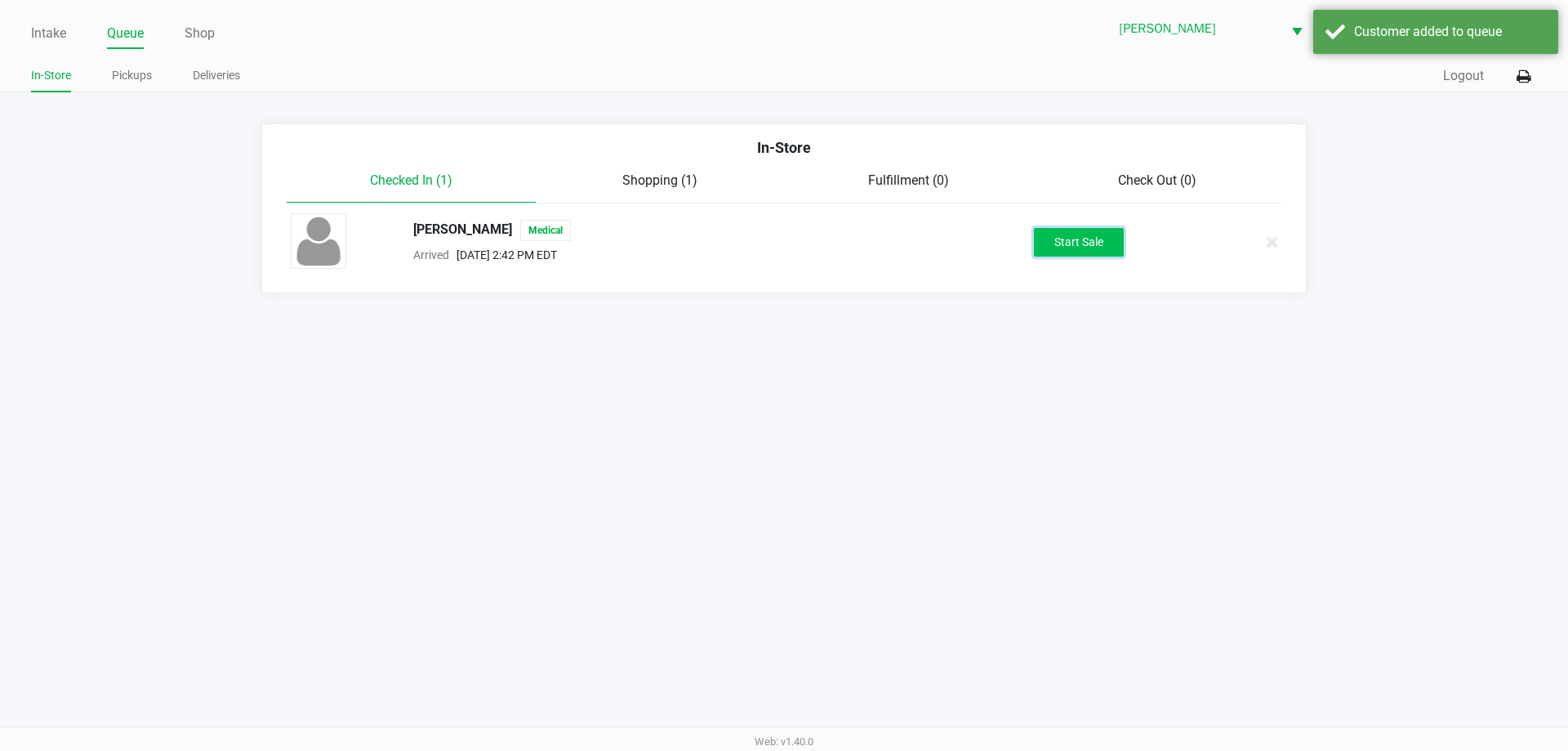 click on "Start Sale" 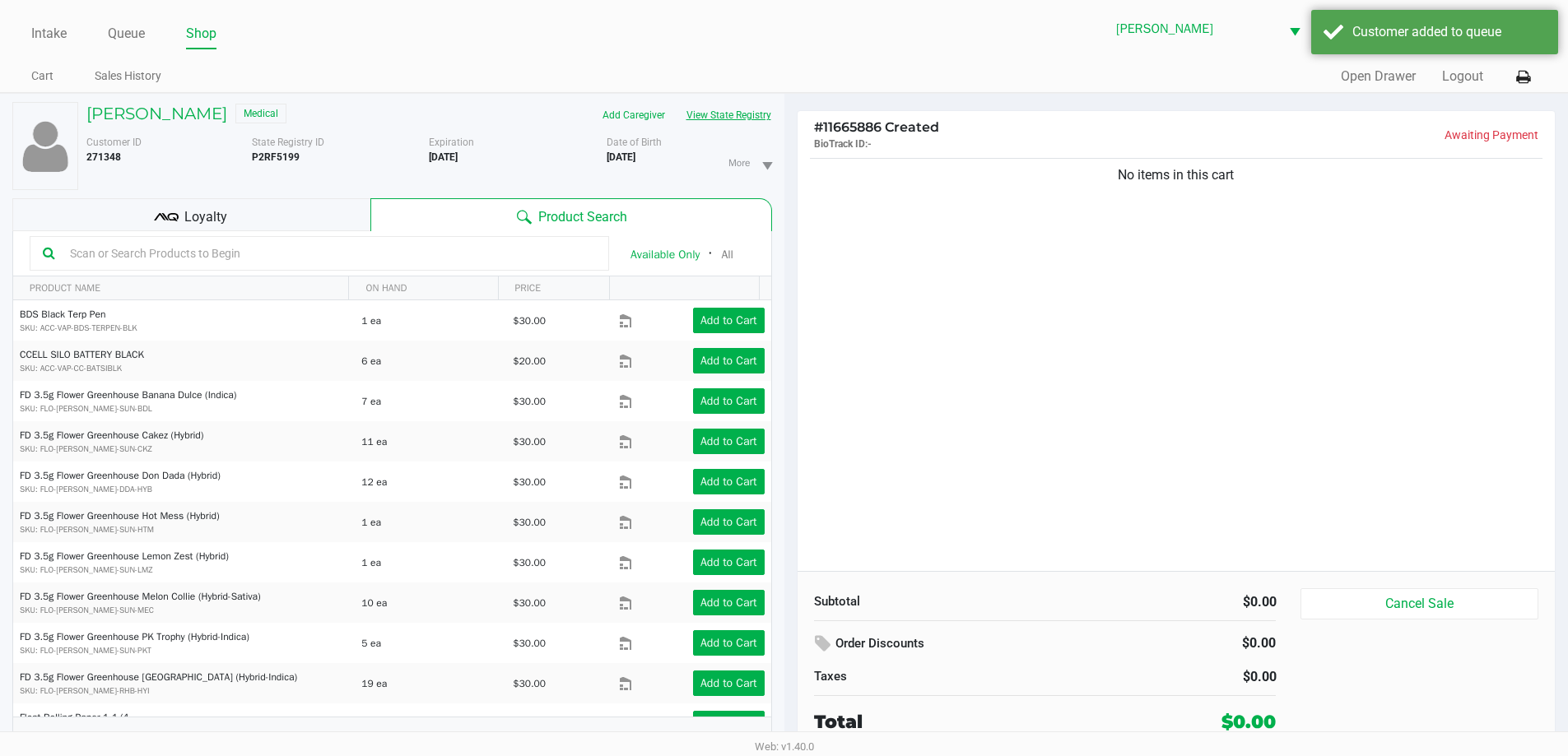 click on "View State Registry" 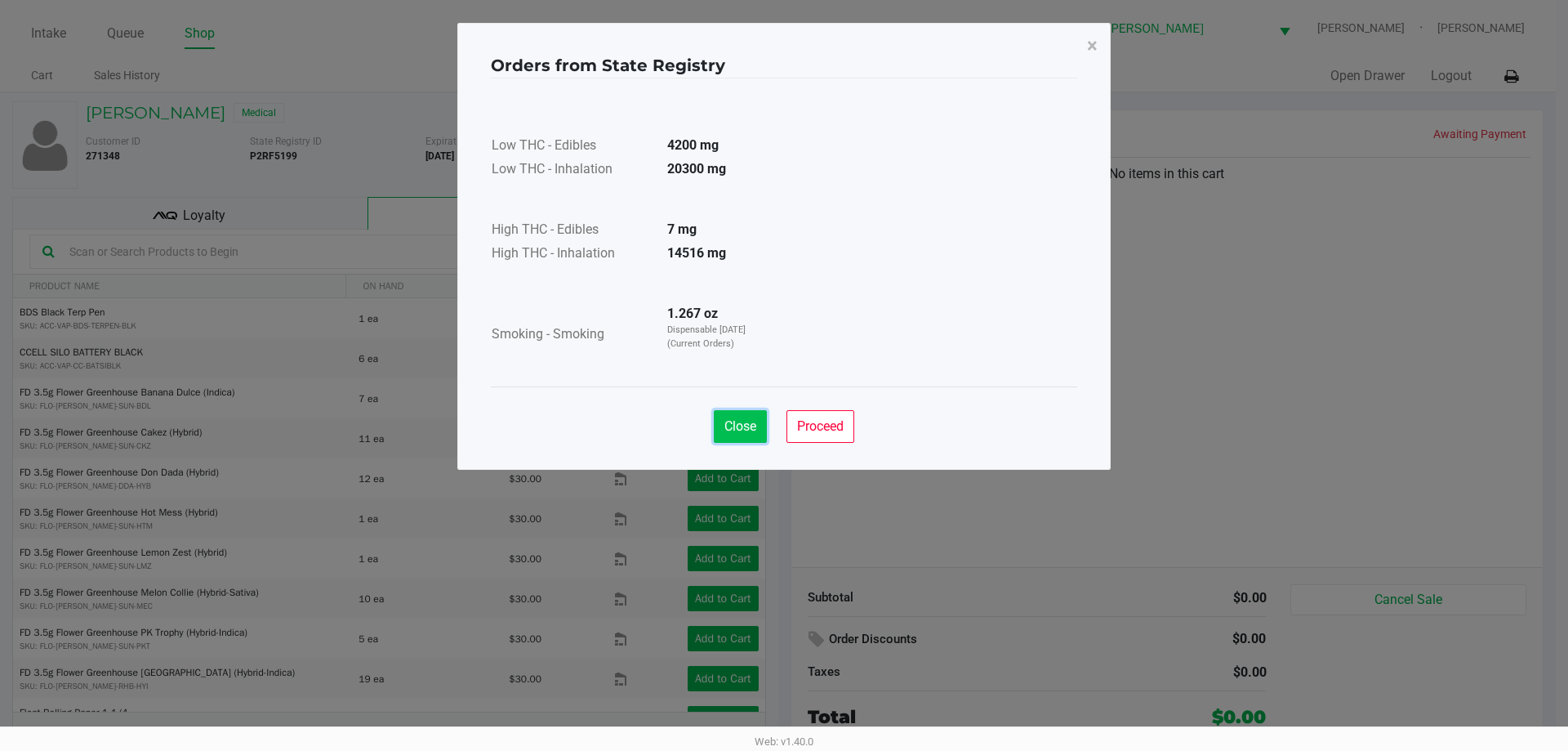 click on "Close" 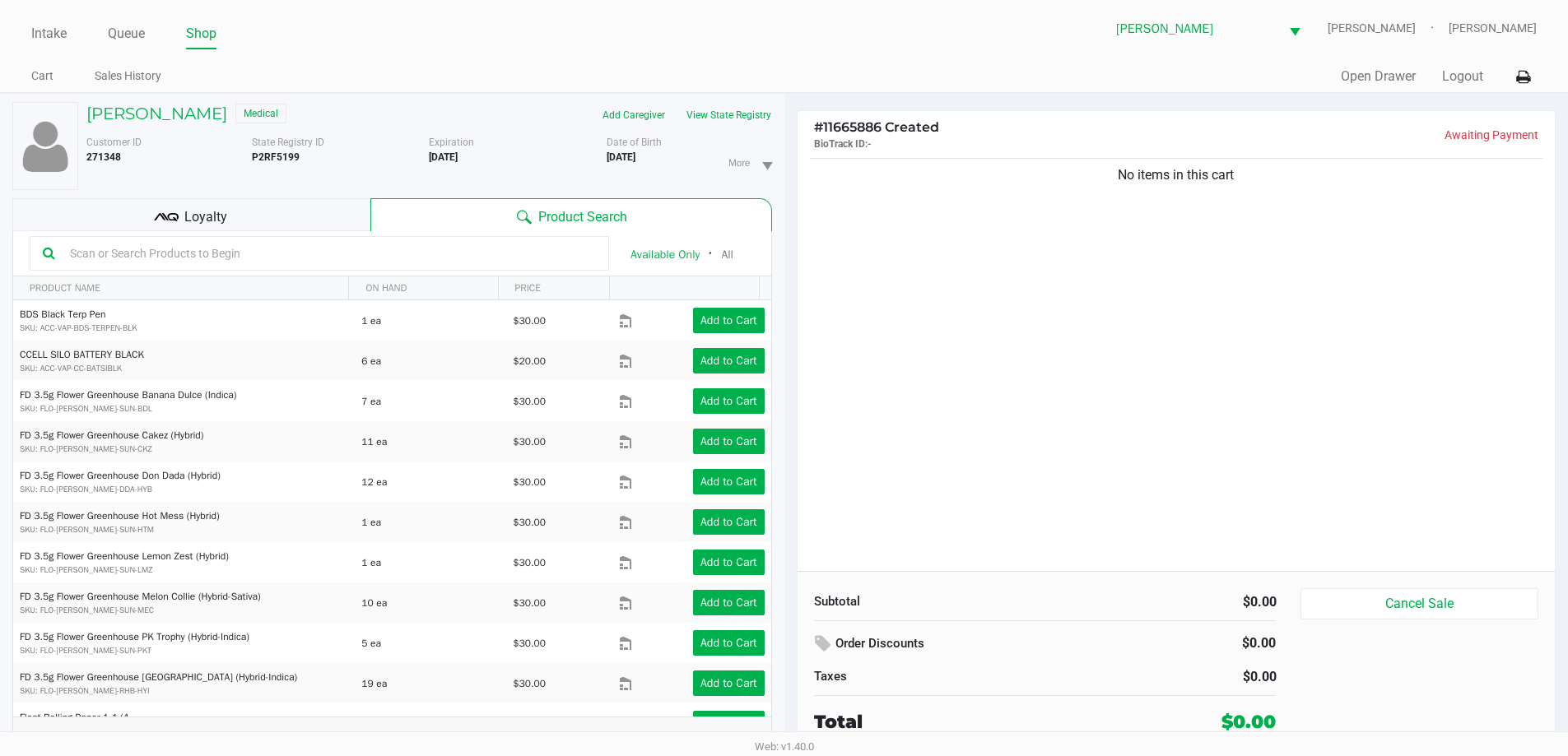 click on "No items in this cart" 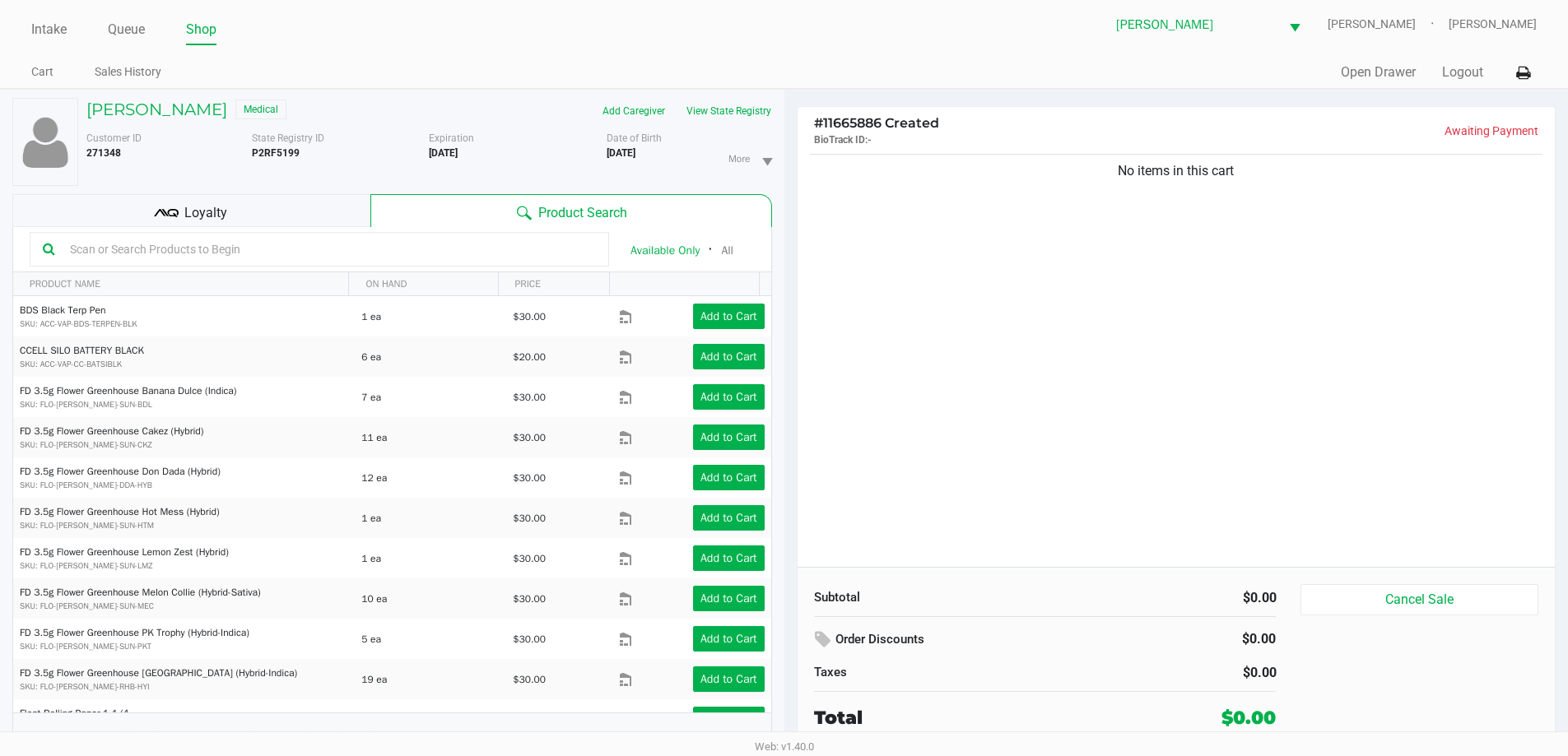 scroll, scrollTop: 0, scrollLeft: 0, axis: both 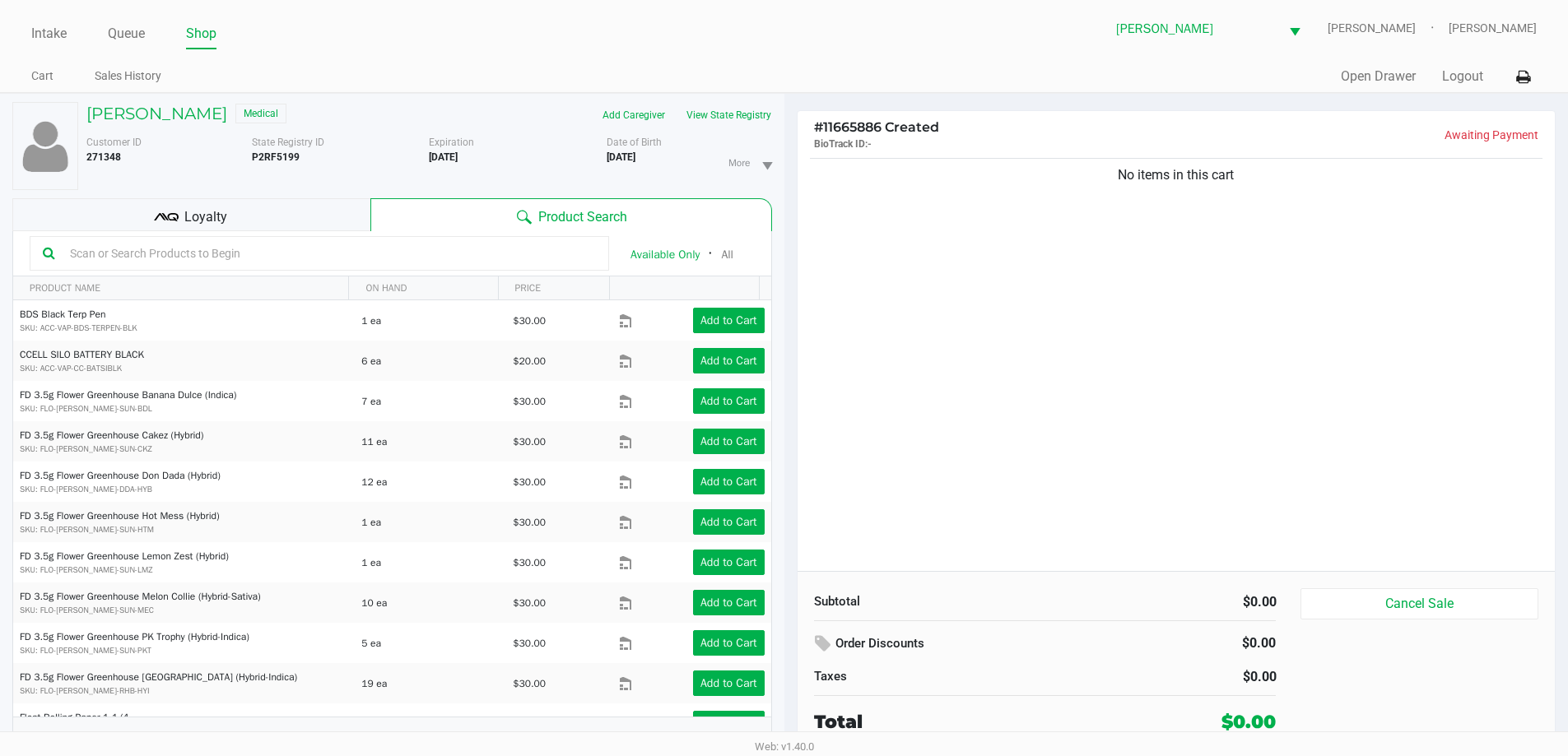 click on "Customer ID   271348" 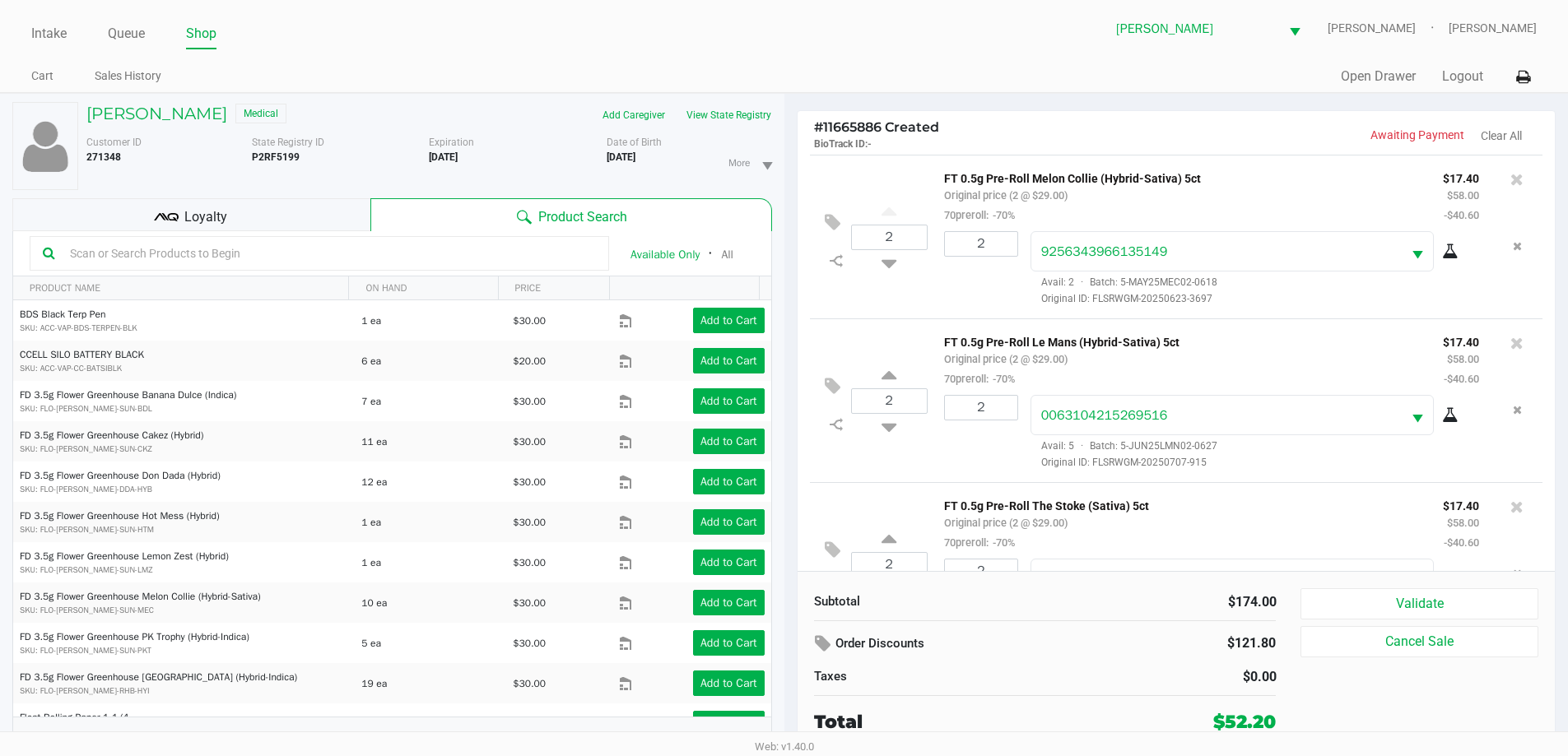 scroll, scrollTop: 77, scrollLeft: 0, axis: vertical 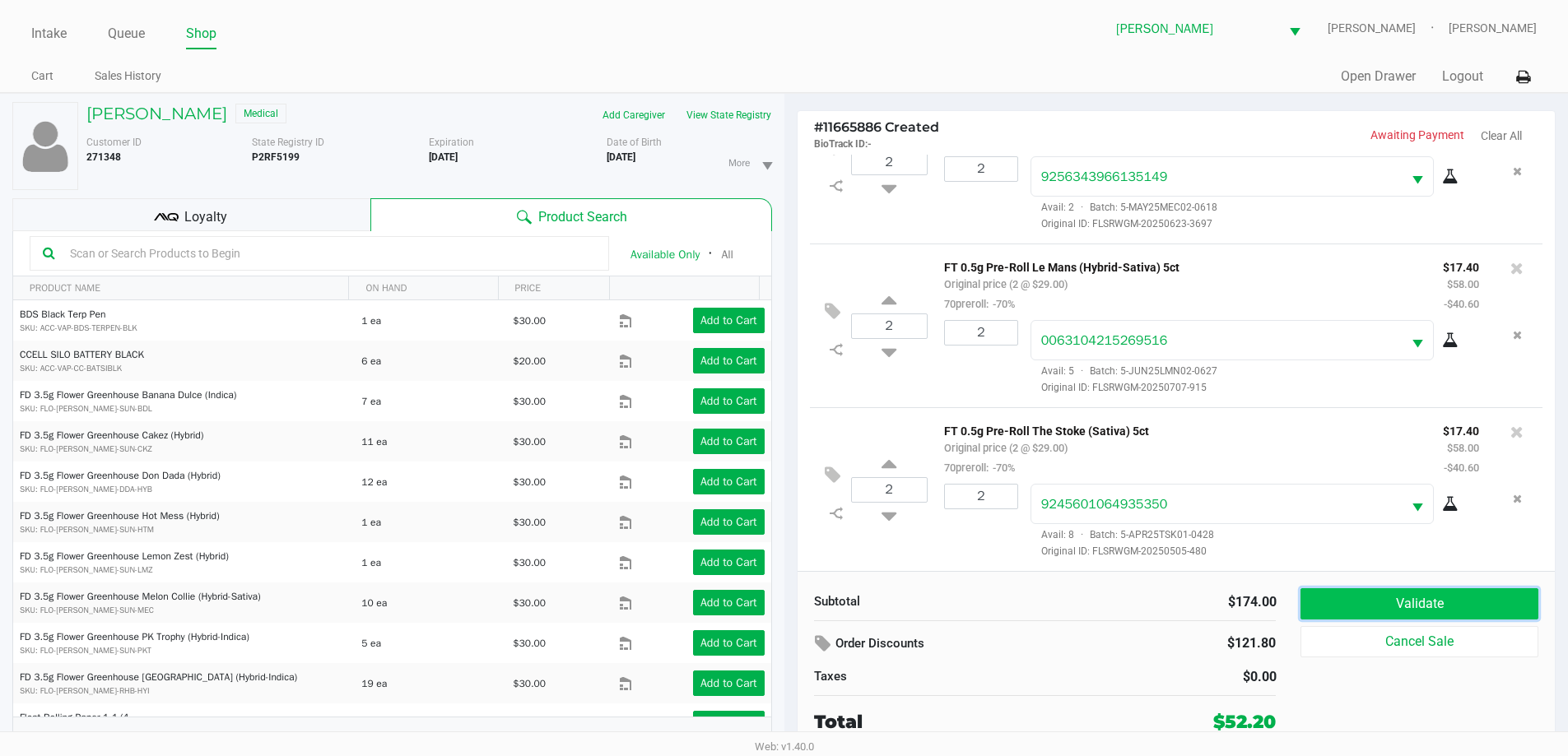 click on "Validate" 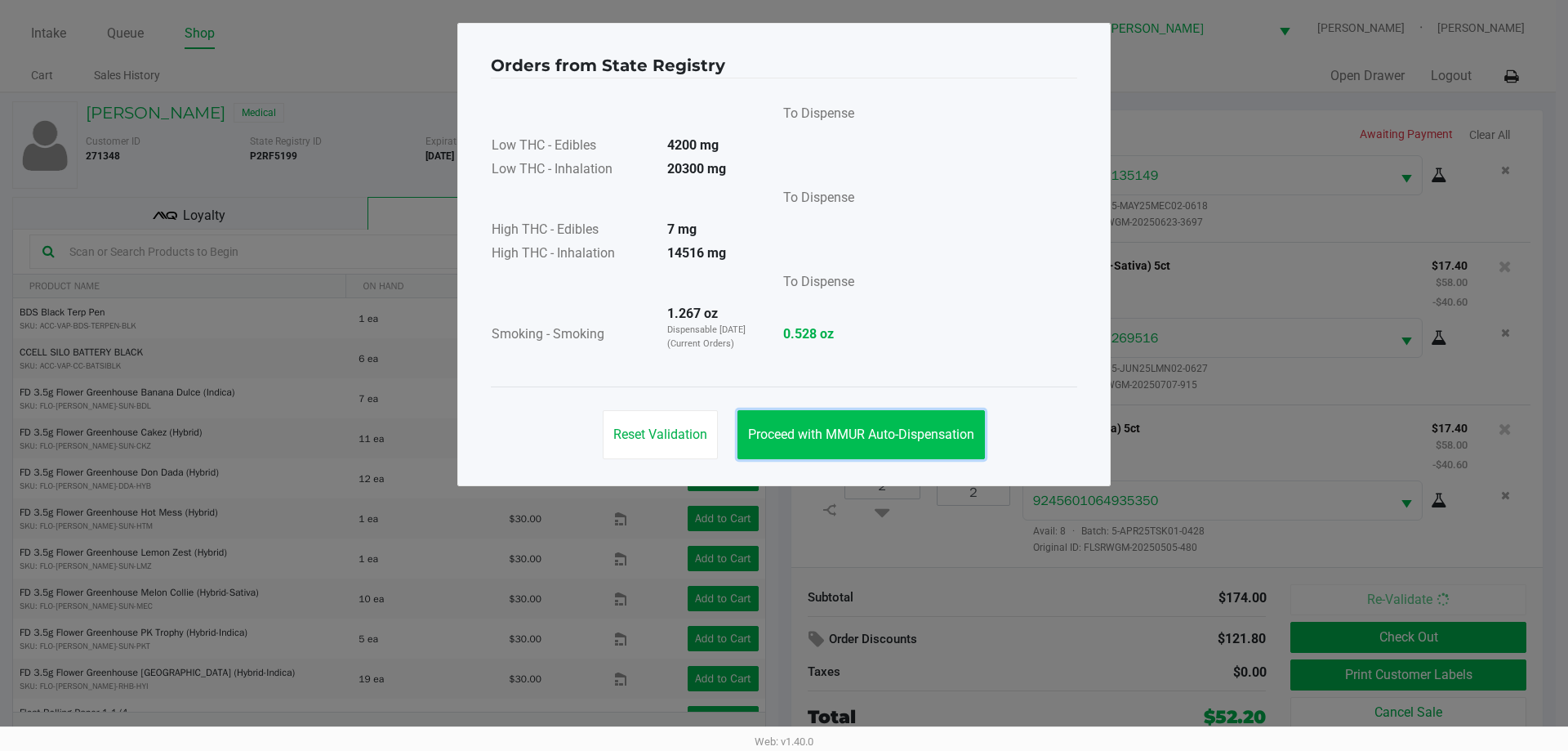 click on "Proceed with MMUR Auto-Dispensation" 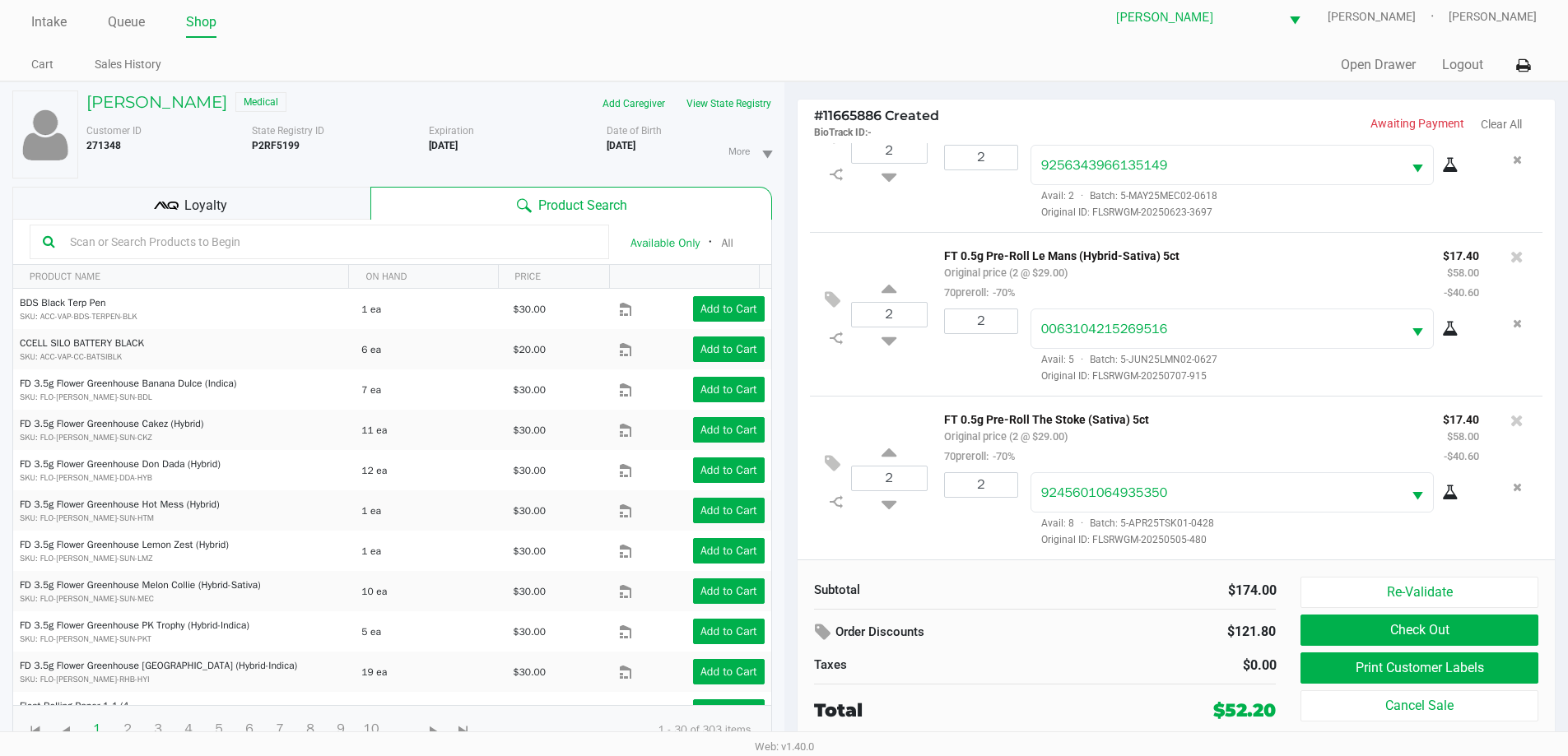 scroll, scrollTop: 17, scrollLeft: 0, axis: vertical 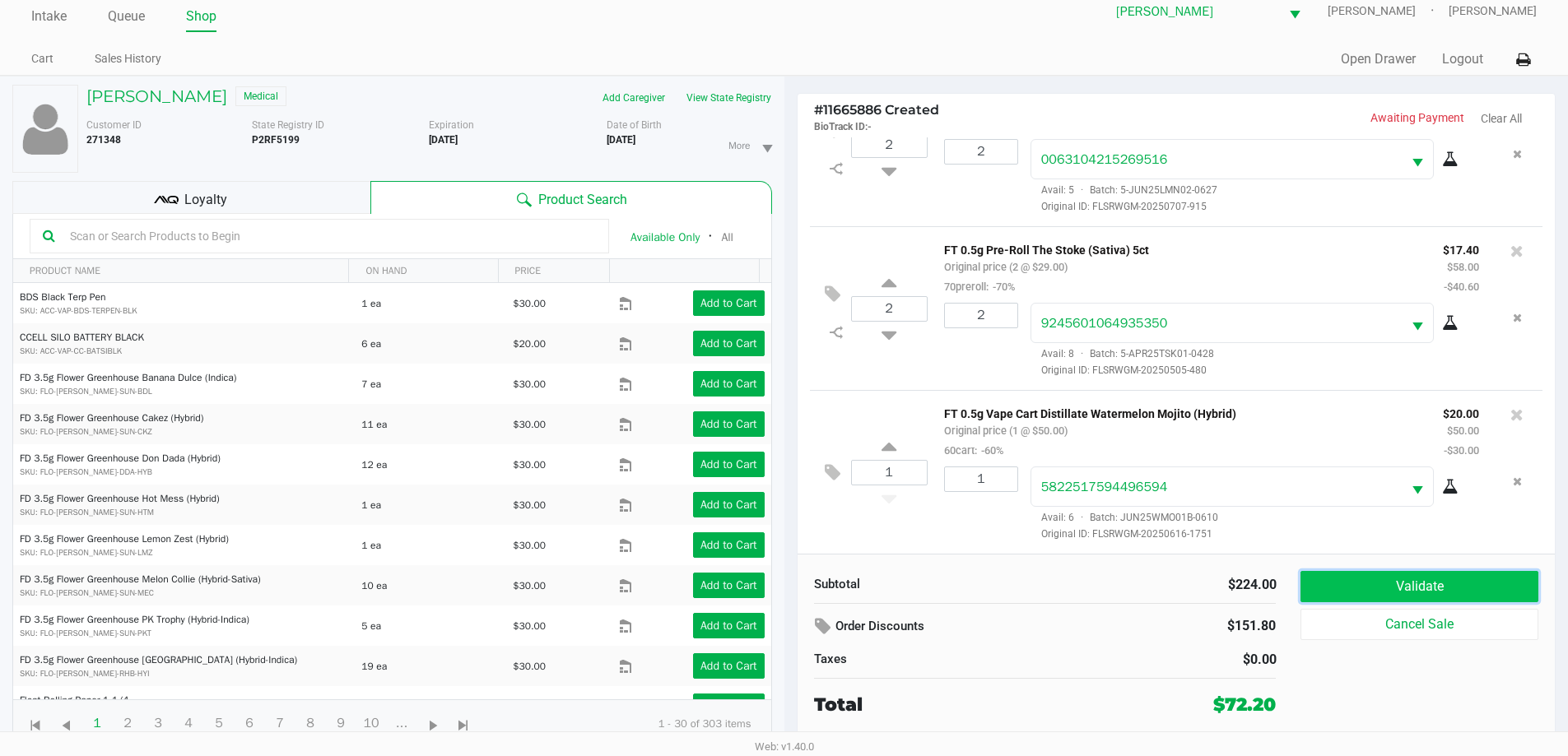 click on "Validate" 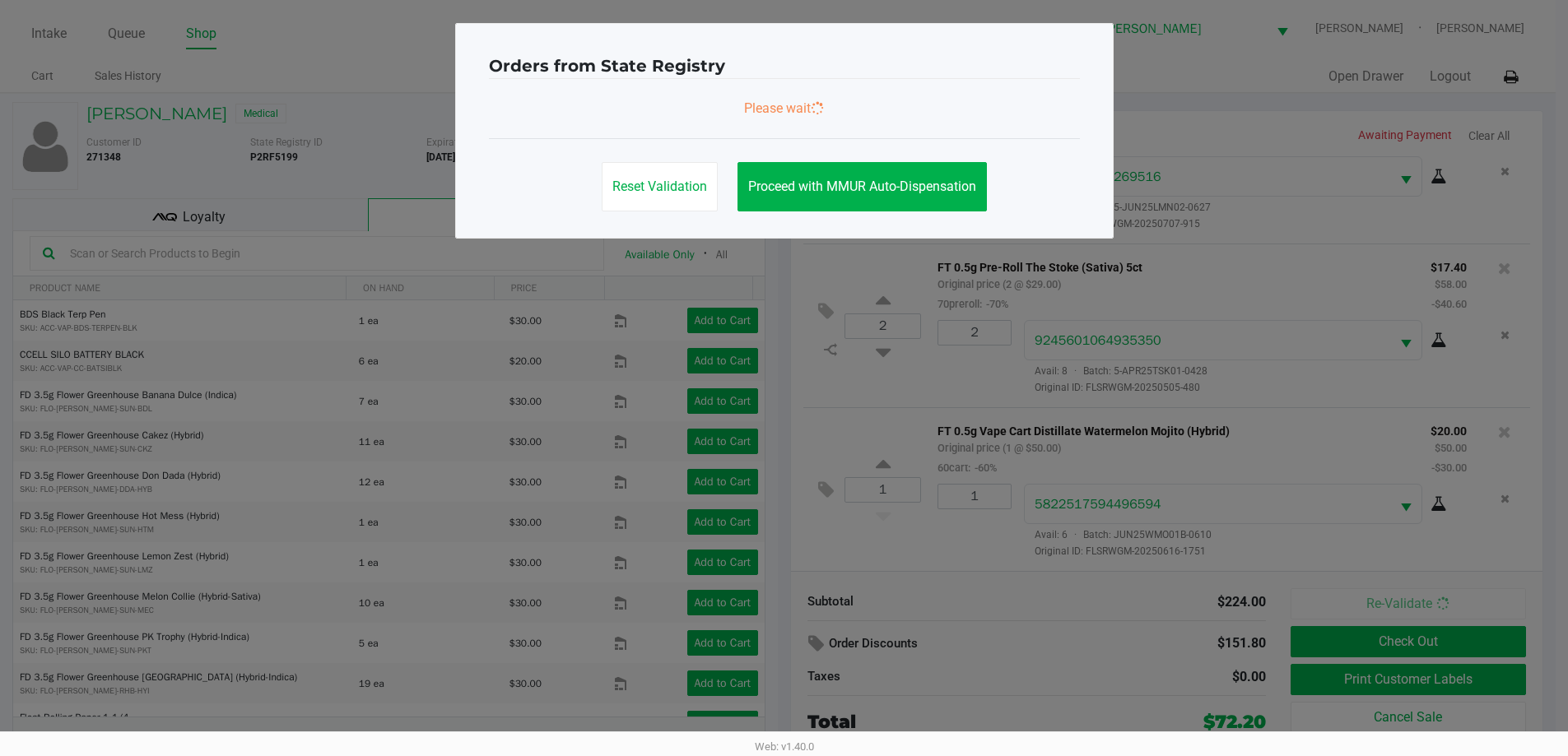 scroll, scrollTop: 0, scrollLeft: 0, axis: both 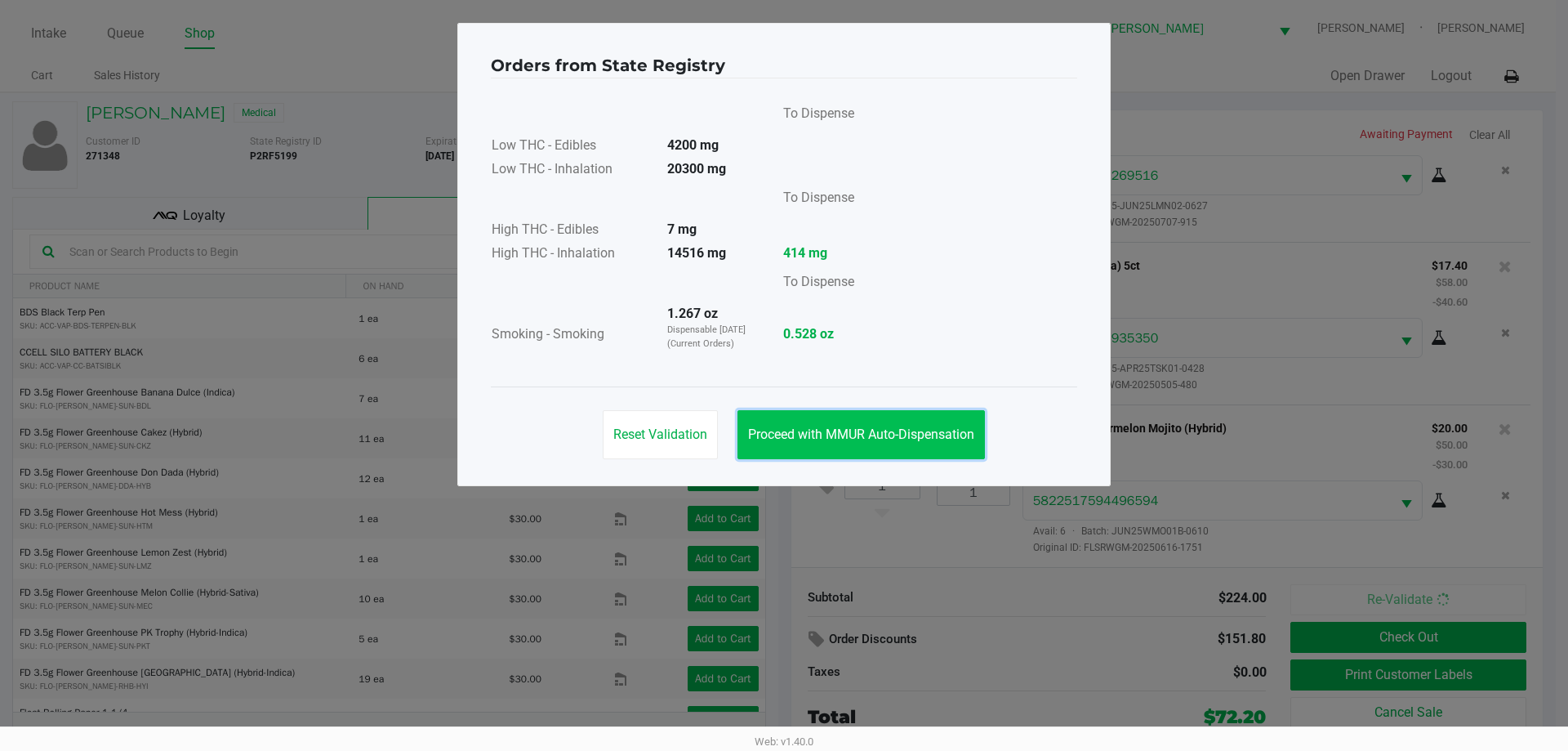 click on "Proceed with MMUR Auto-Dispensation" 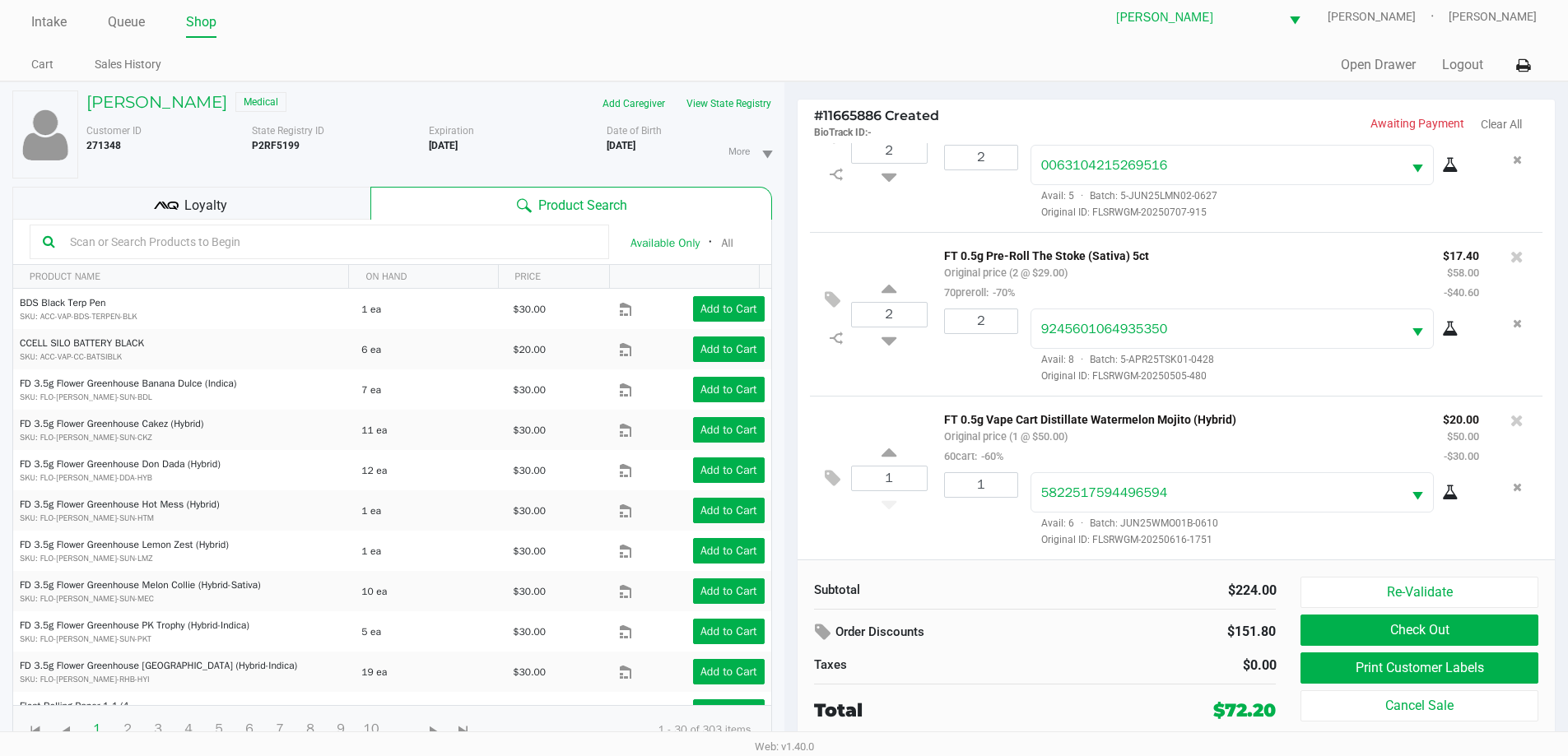 scroll, scrollTop: 17, scrollLeft: 0, axis: vertical 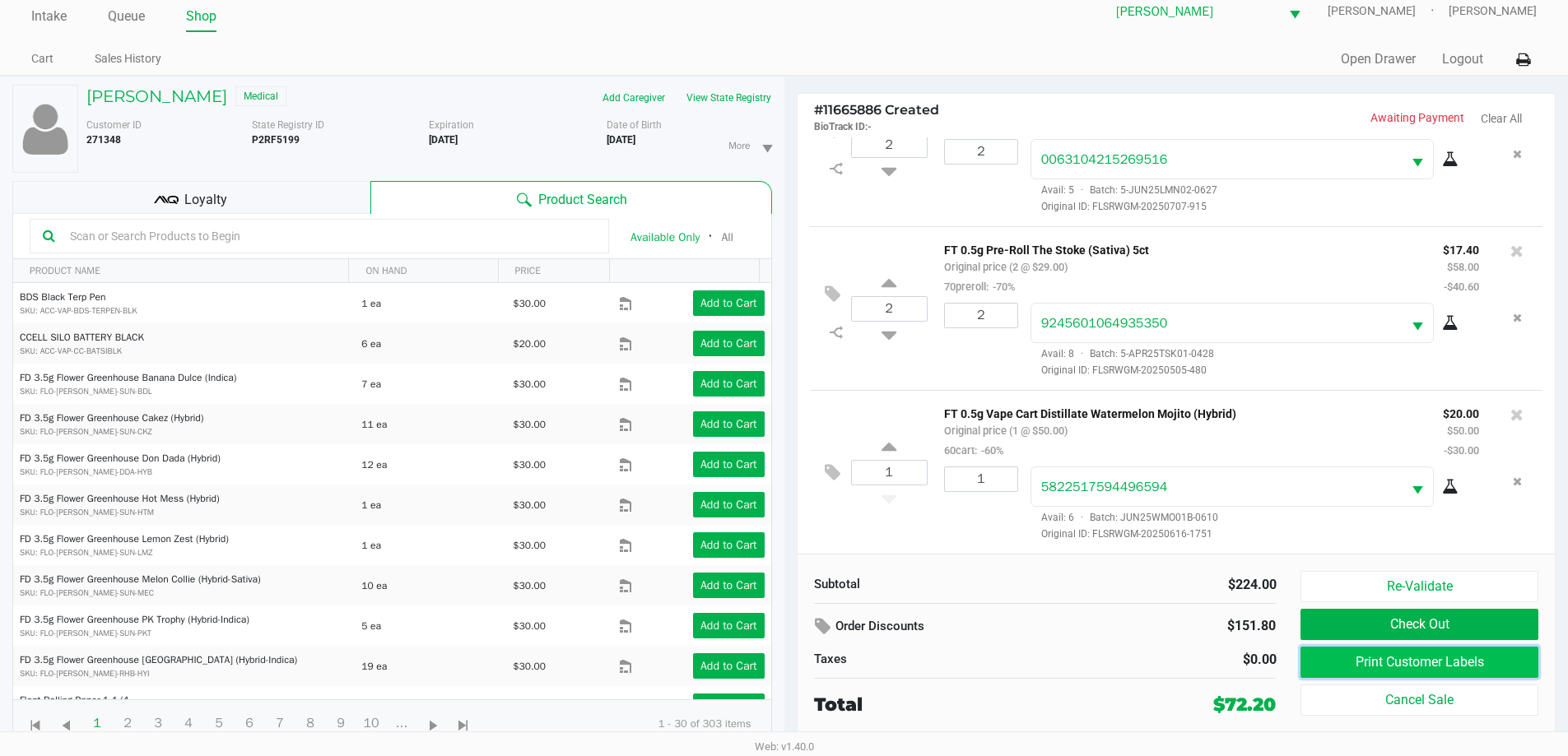 click on "Print Customer Labels" 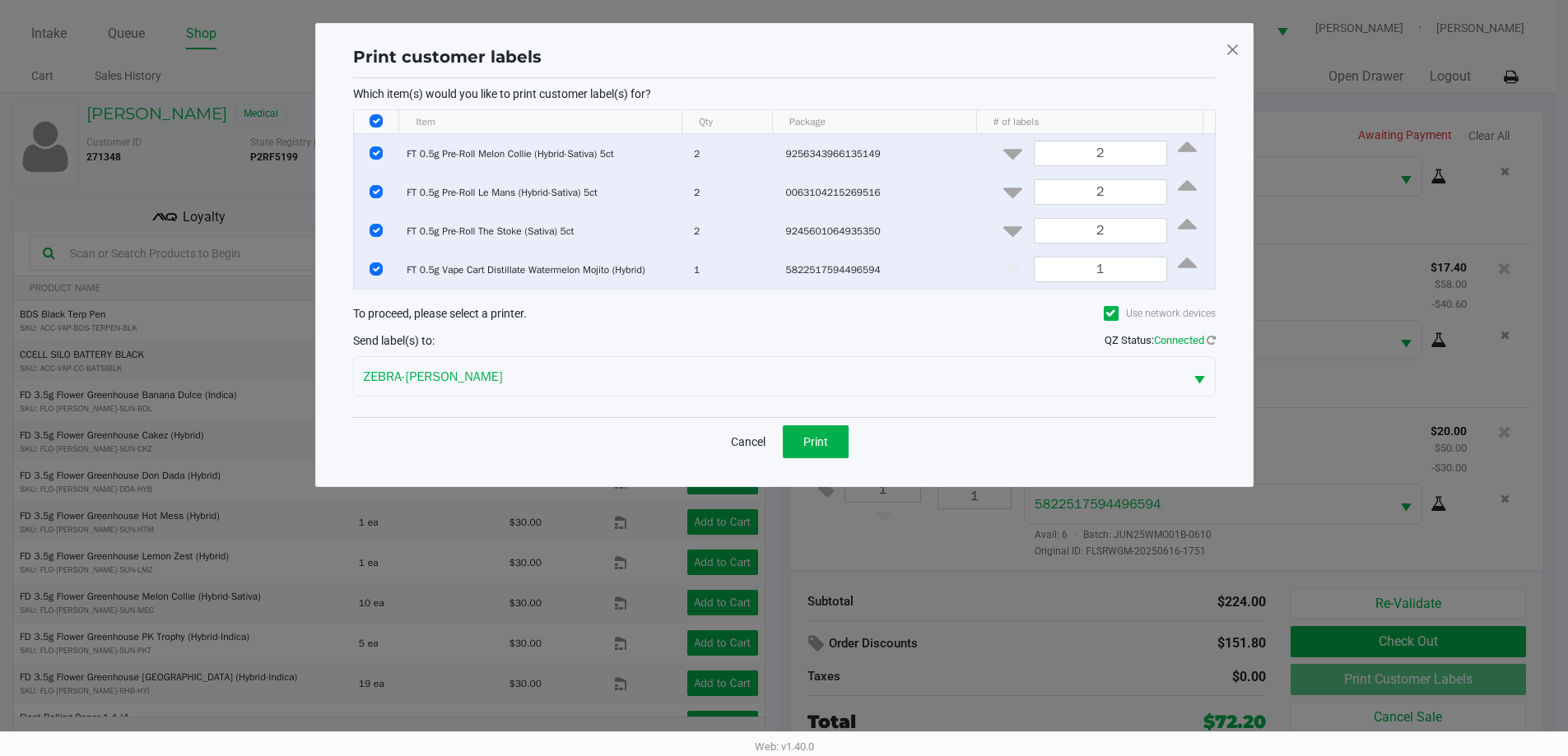 scroll, scrollTop: 0, scrollLeft: 0, axis: both 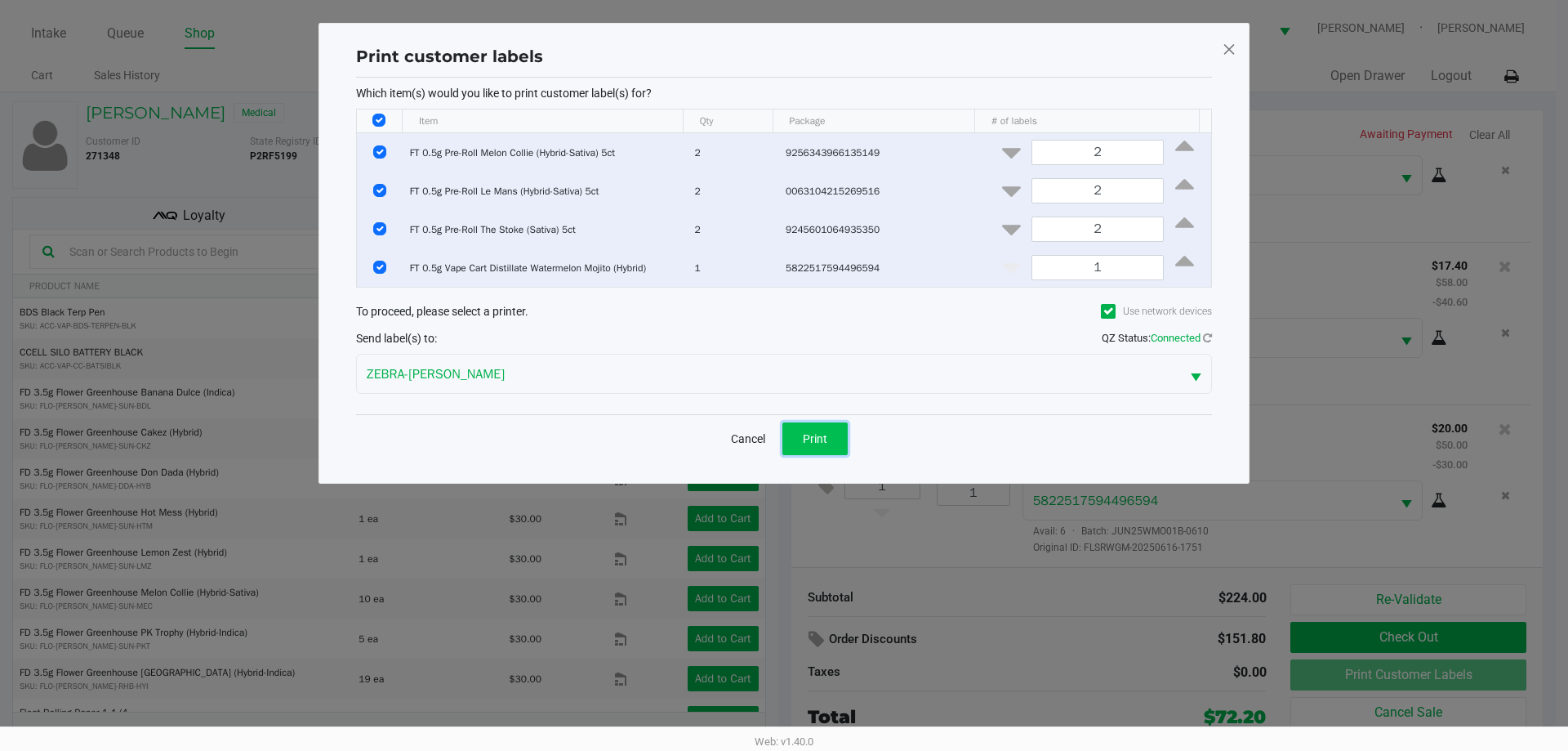 click on "Print" 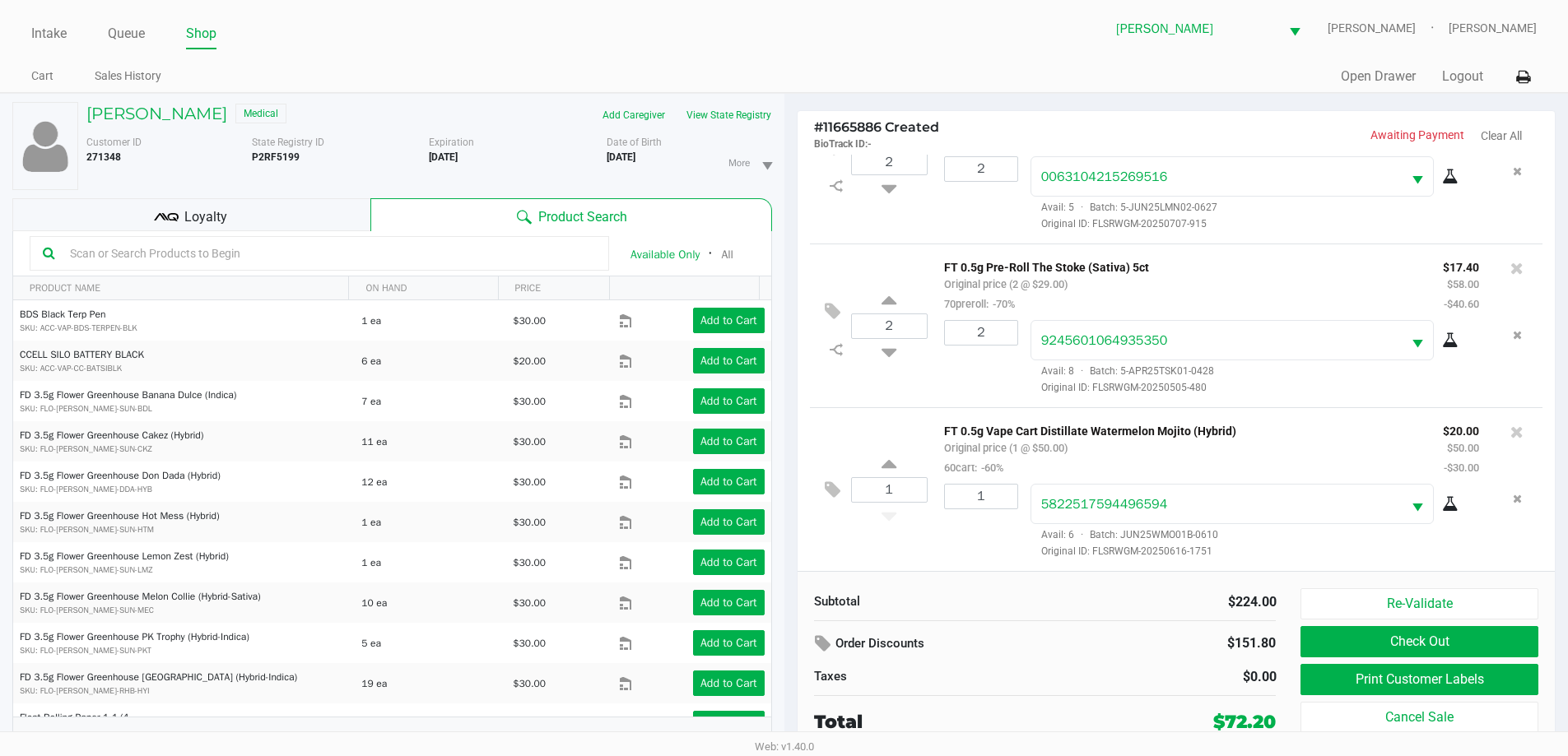 click 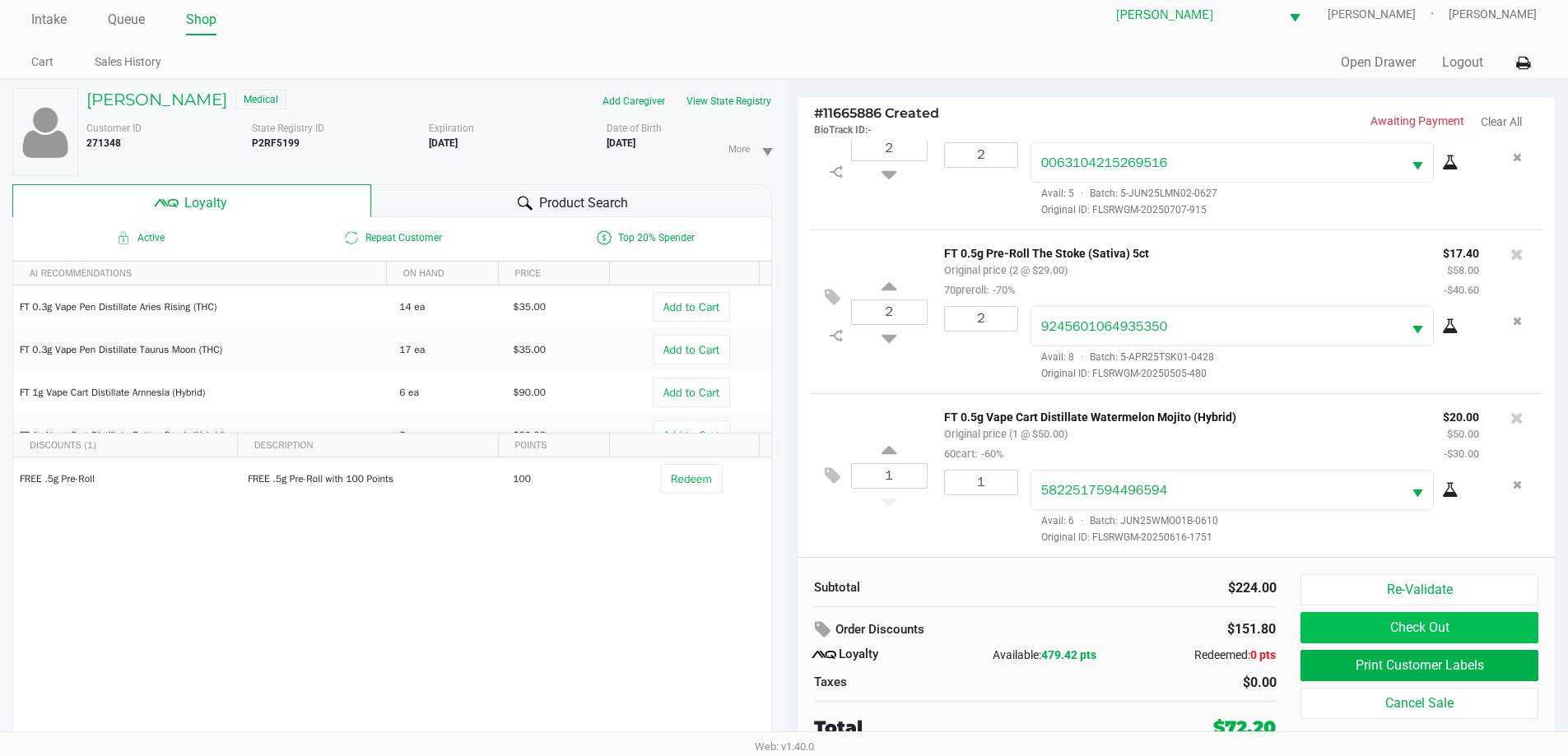 scroll, scrollTop: 17, scrollLeft: 0, axis: vertical 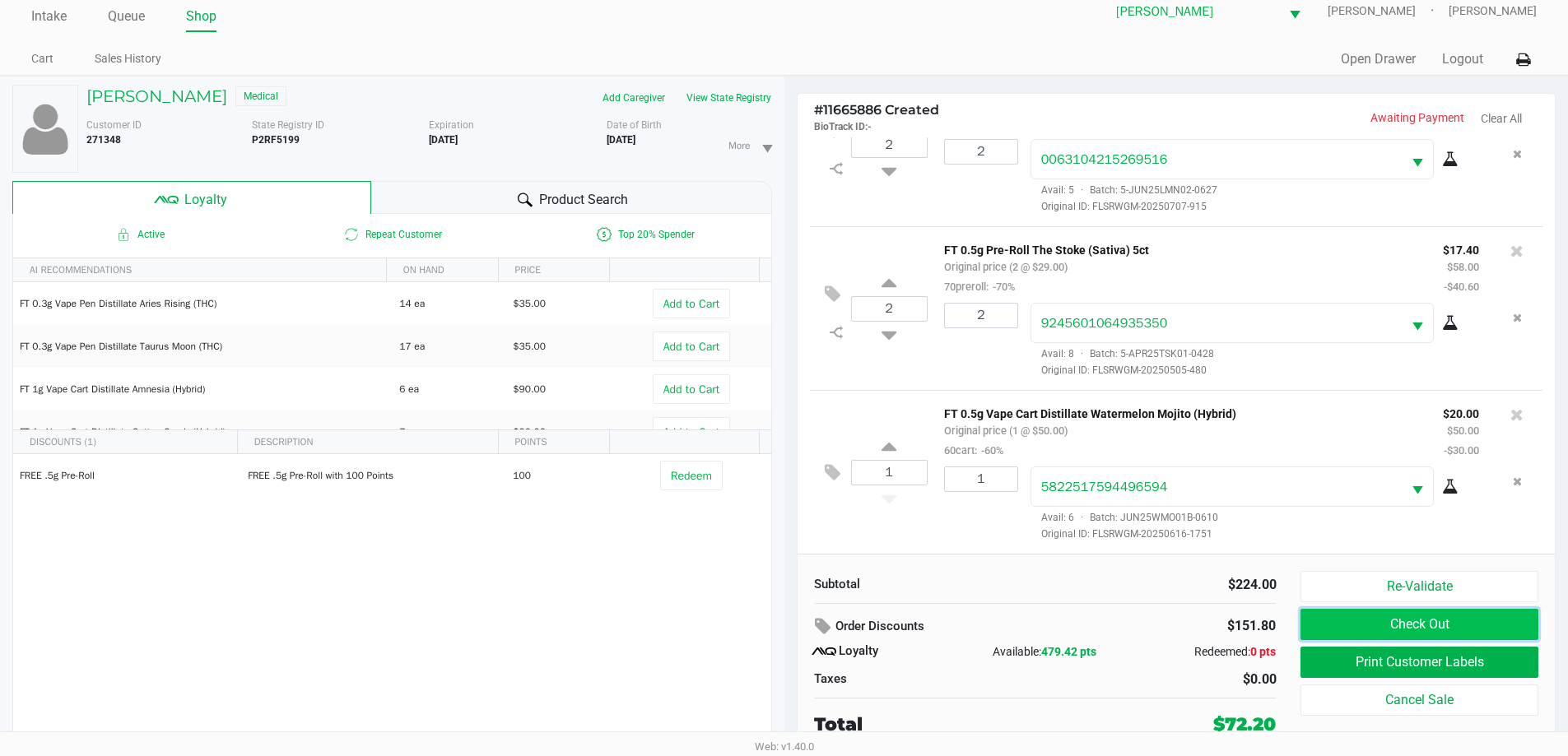 click on "Check Out" 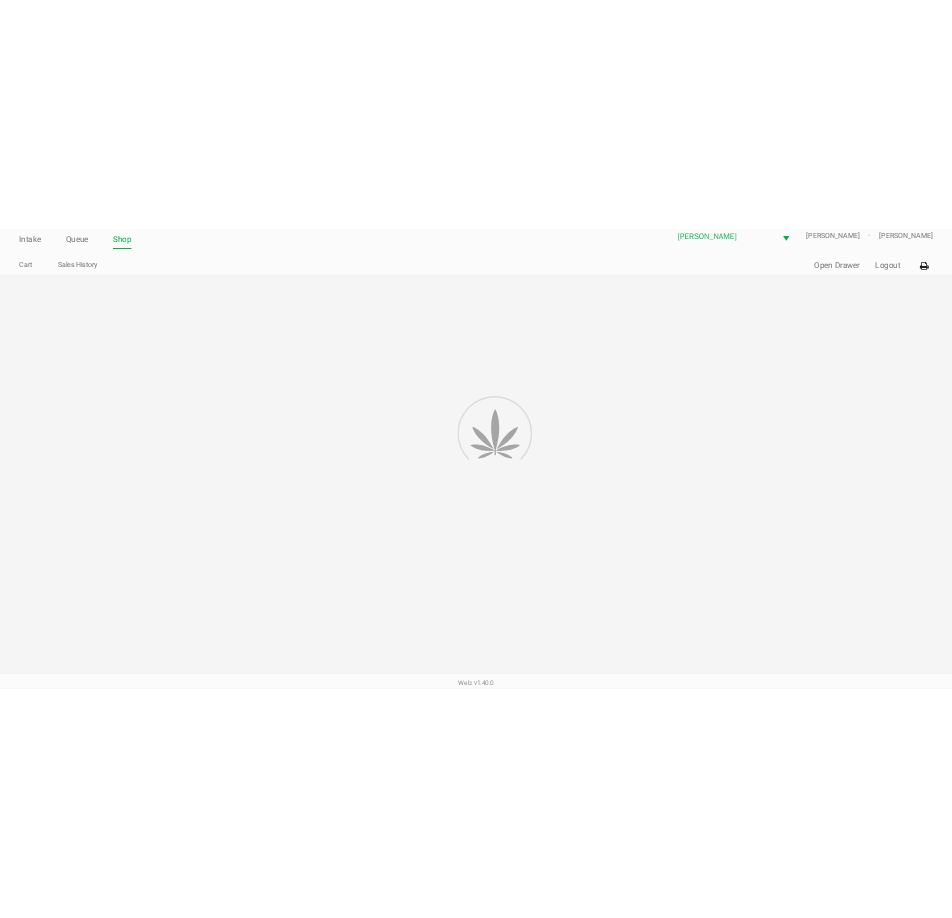 scroll, scrollTop: 0, scrollLeft: 0, axis: both 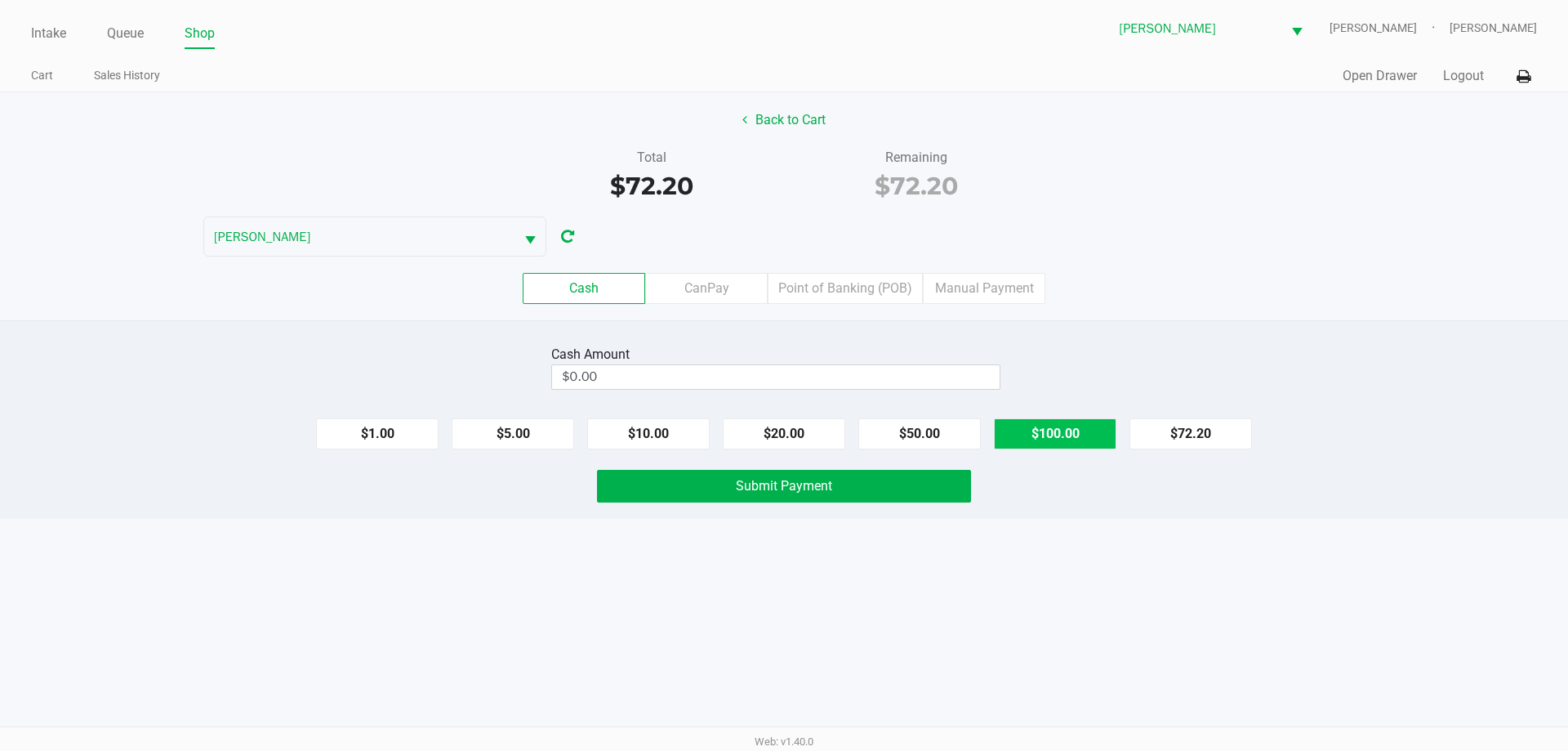 click on "$100.00" 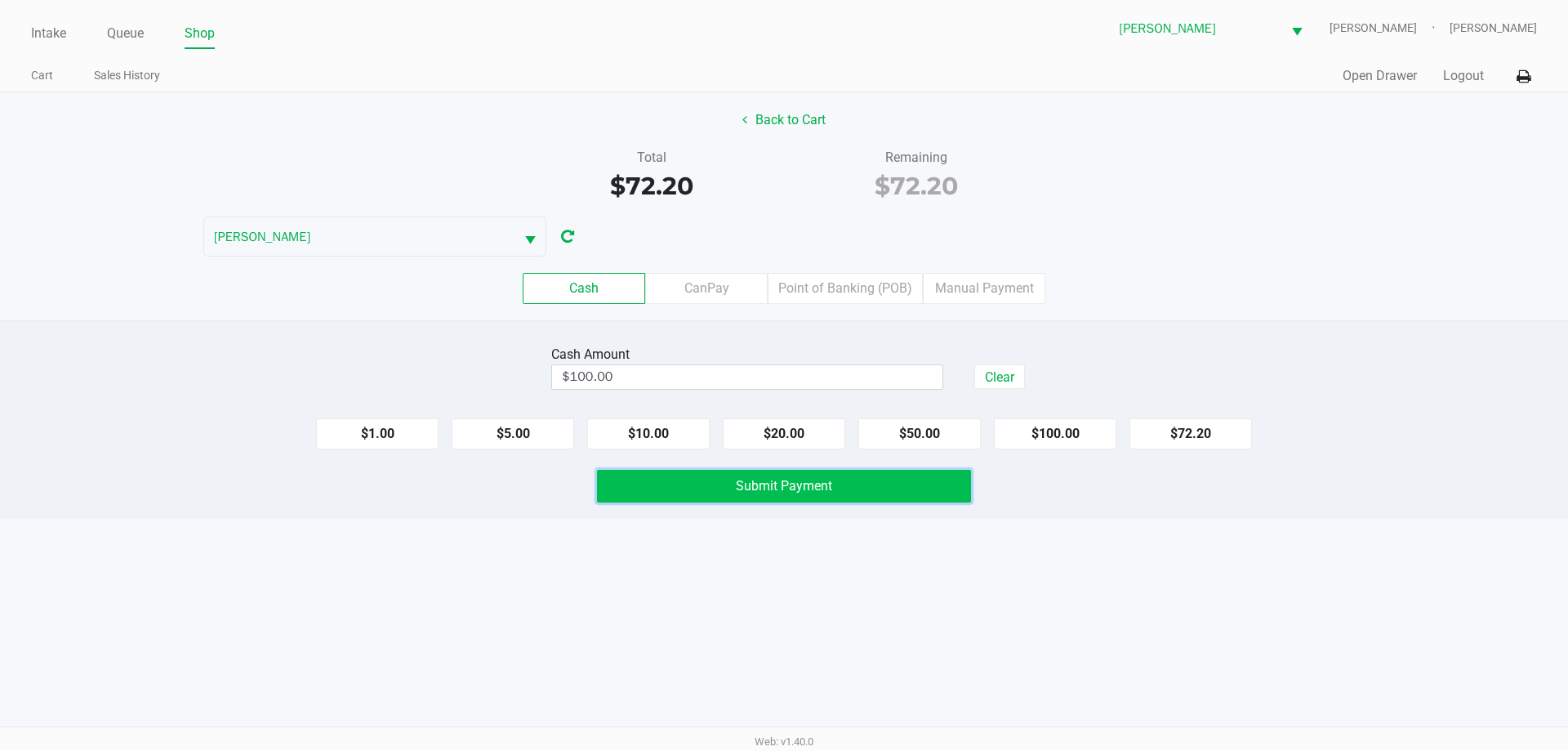 click on "Submit Payment" 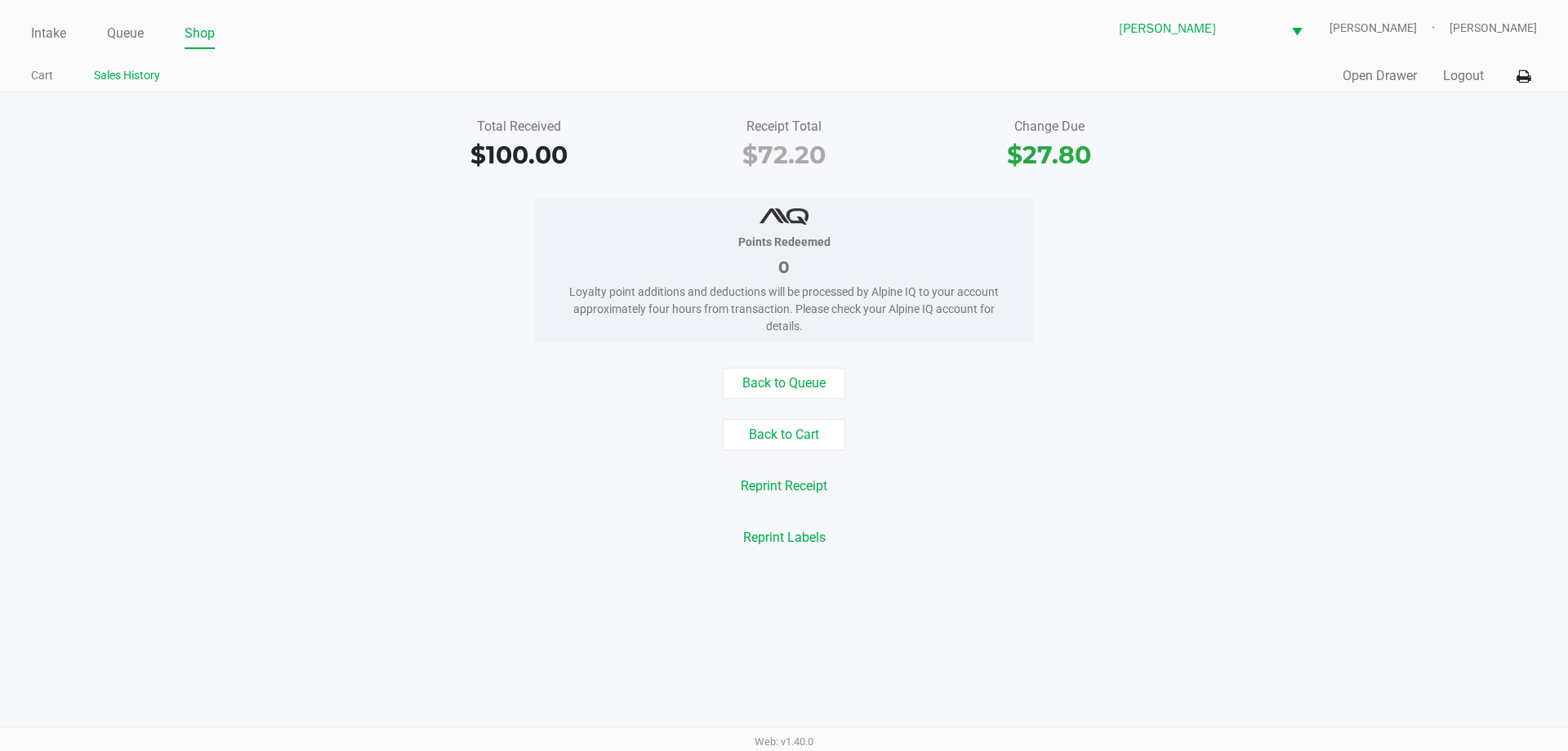 drag, startPoint x: 274, startPoint y: 181, endPoint x: 108, endPoint y: 75, distance: 196.95685 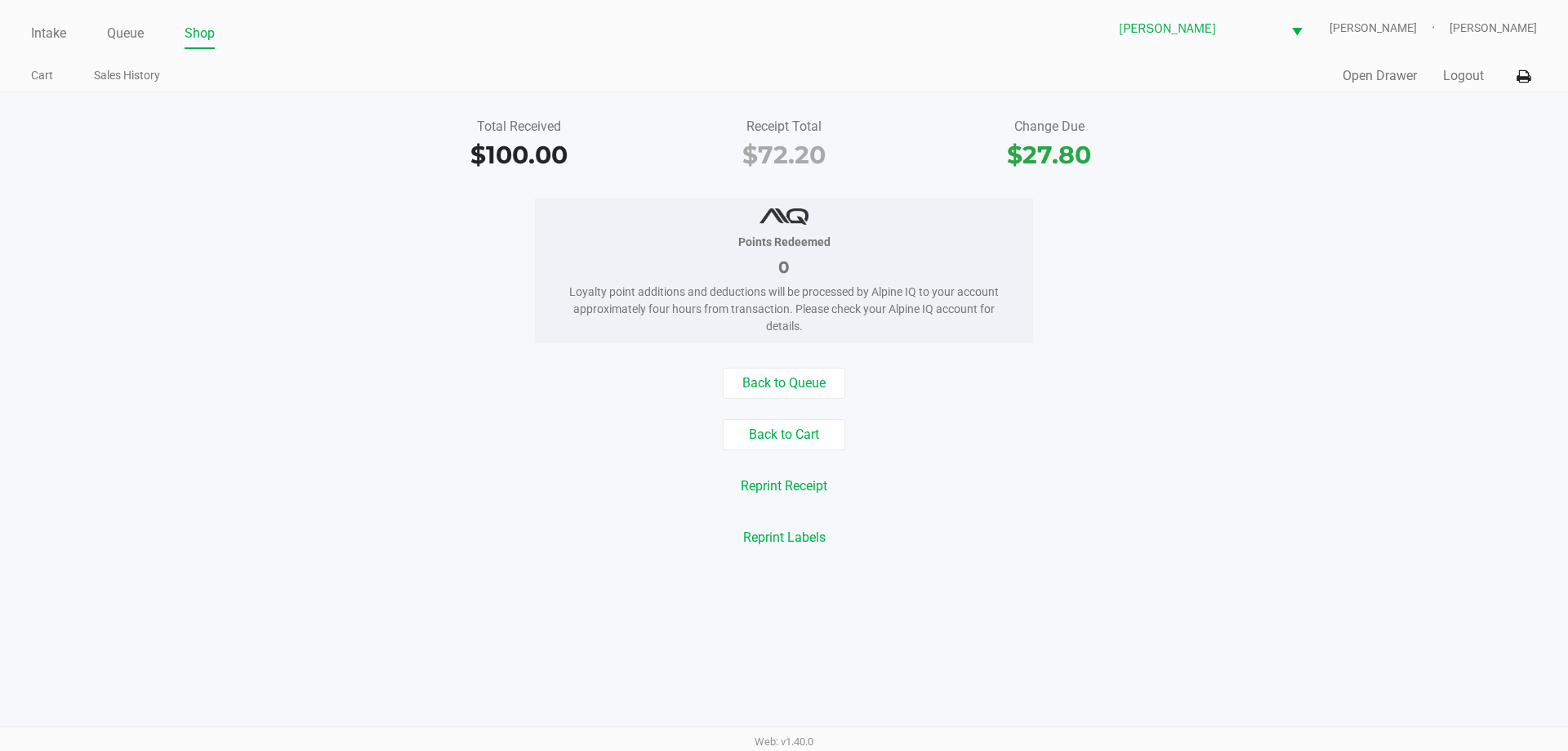 drag, startPoint x: 29, startPoint y: 34, endPoint x: 49, endPoint y: 21, distance: 23.853721 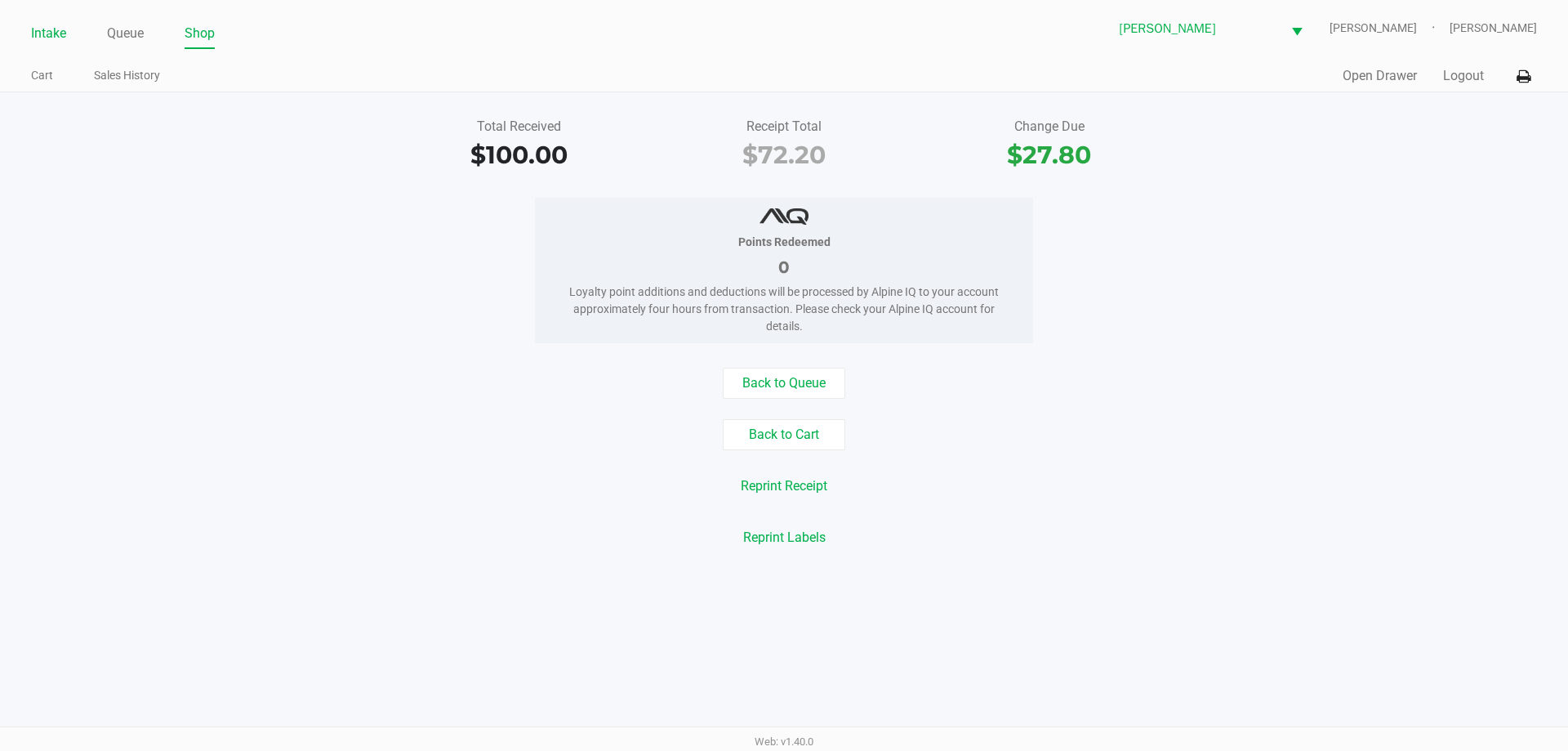 click on "Intake" 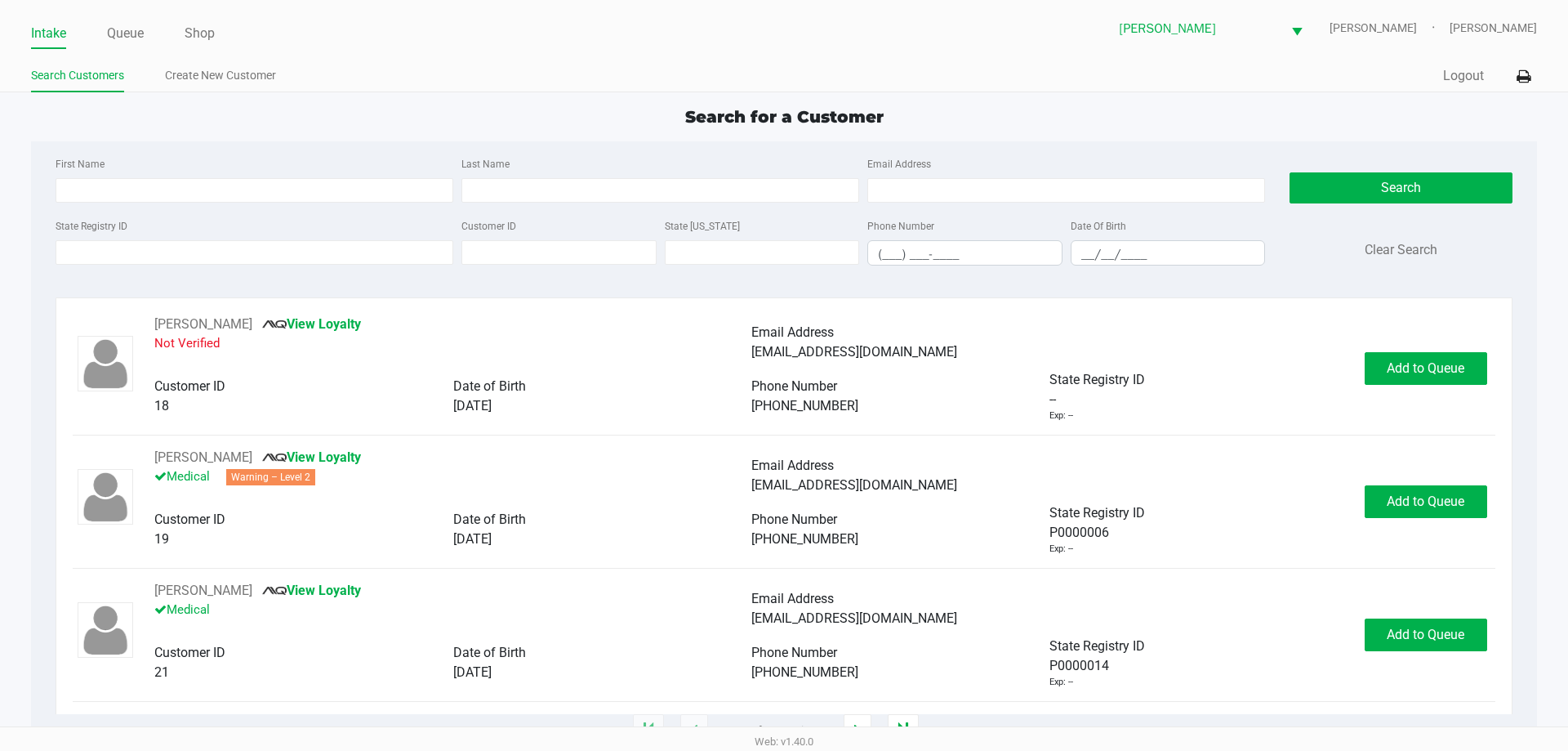 click on "Search for a Customer" 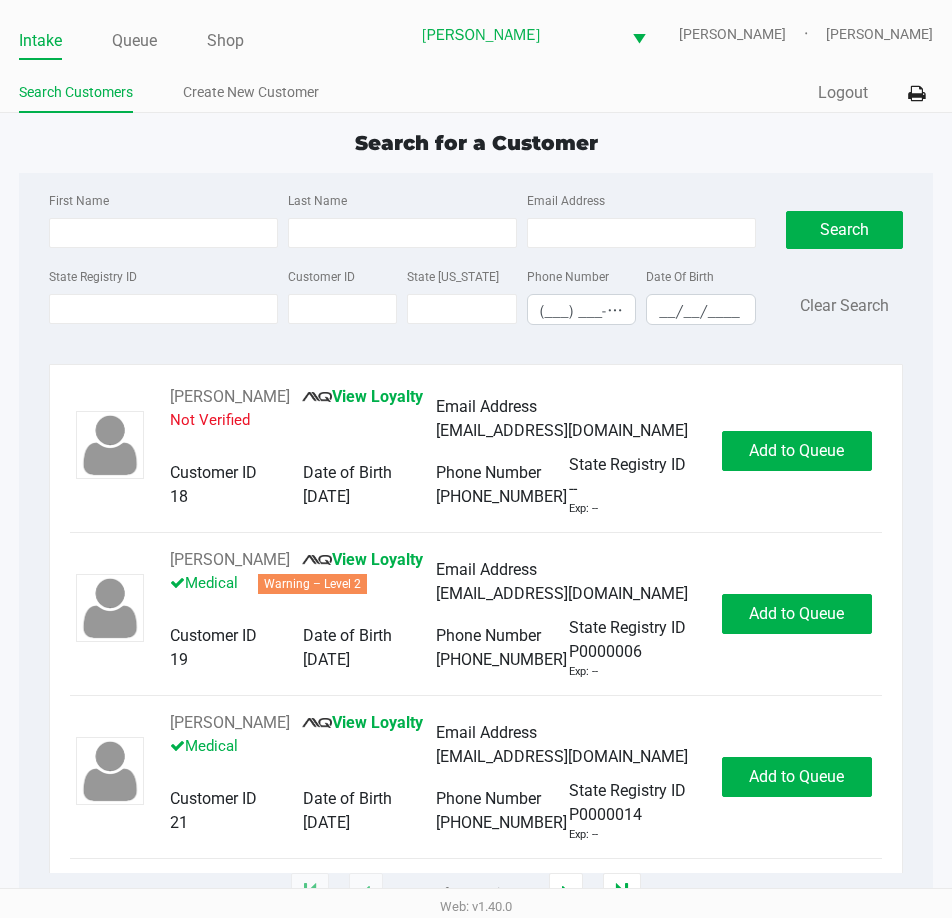 click on "Search for a Customer First Name Last Name Email Address State Registry ID Customer ID State [US_STATE] Phone Number (___) ___-____ Date Of Birth __/__/____  Search   Clear Search   [PERSON_NAME]       View Loyalty   Not Verified   Email Address   [EMAIL_ADDRESS][DOMAIN_NAME]   Customer ID   18   Date of Birth   [DEMOGRAPHIC_DATA]   Phone Number   [PHONE_NUMBER]   State Registry ID   --   Exp: --   Add to Queue   [PERSON_NAME]       View Loyalty   Medical   Warning – Level 2   Email Address   [EMAIL_ADDRESS][DOMAIN_NAME]   Customer ID   19   Date of Birth   [DEMOGRAPHIC_DATA]   Phone Number   [PHONE_NUMBER]   State Registry ID   P0000006   Exp: --   Add to Queue   [PERSON_NAME]       View Loyalty   Medical   Email Address   [EMAIL_ADDRESS][DOMAIN_NAME]   Customer ID   21   Date of Birth   [DEMOGRAPHIC_DATA]   Phone Number   [PHONE_NUMBER]   State Registry ID   P0000014   Exp: --   Add to Queue   [PERSON_NAME]       Loyalty Signup   Medical   Email Address   --   Customer ID   23   Date of Birth   [DEMOGRAPHIC_DATA]   Phone Number   [PHONE_NUMBER]" 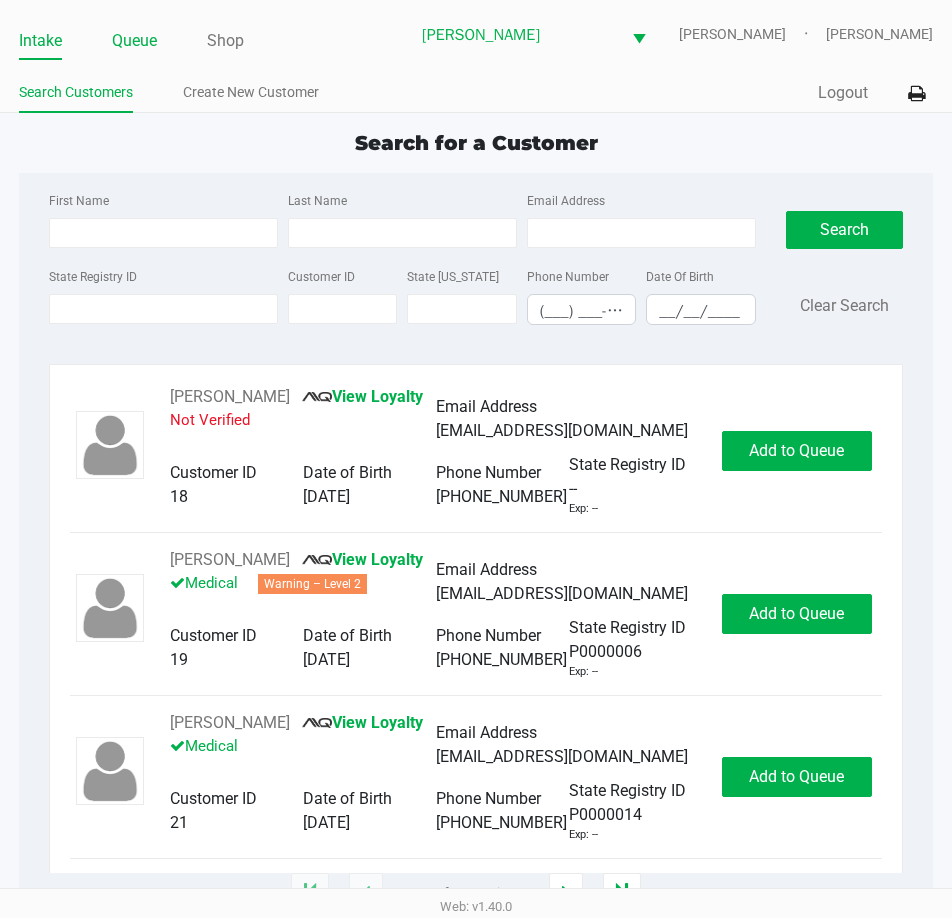 click on "Queue" 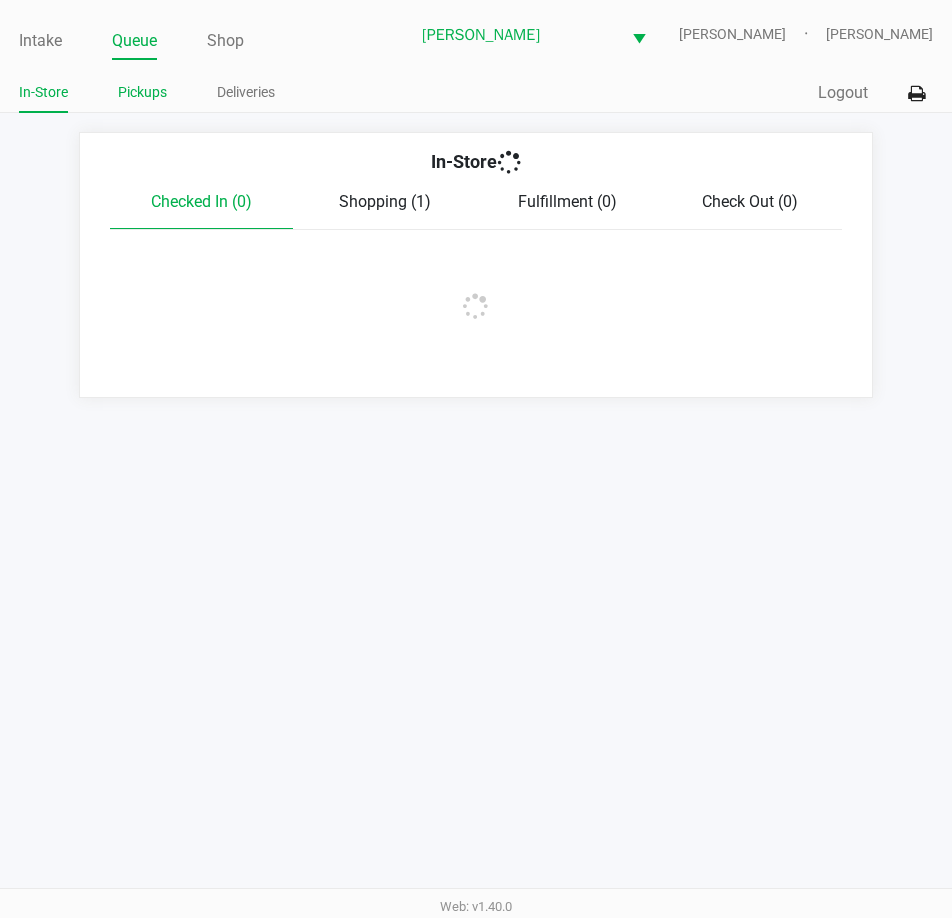 click on "Pickups" 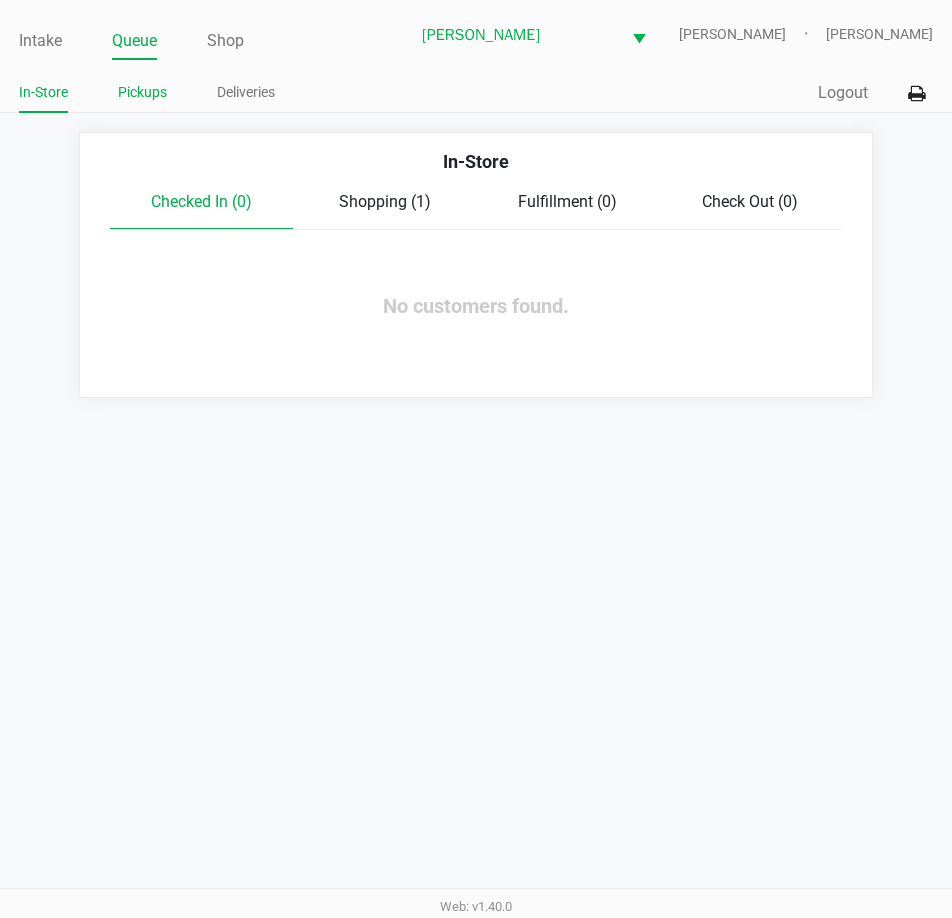 click on "Pickups" 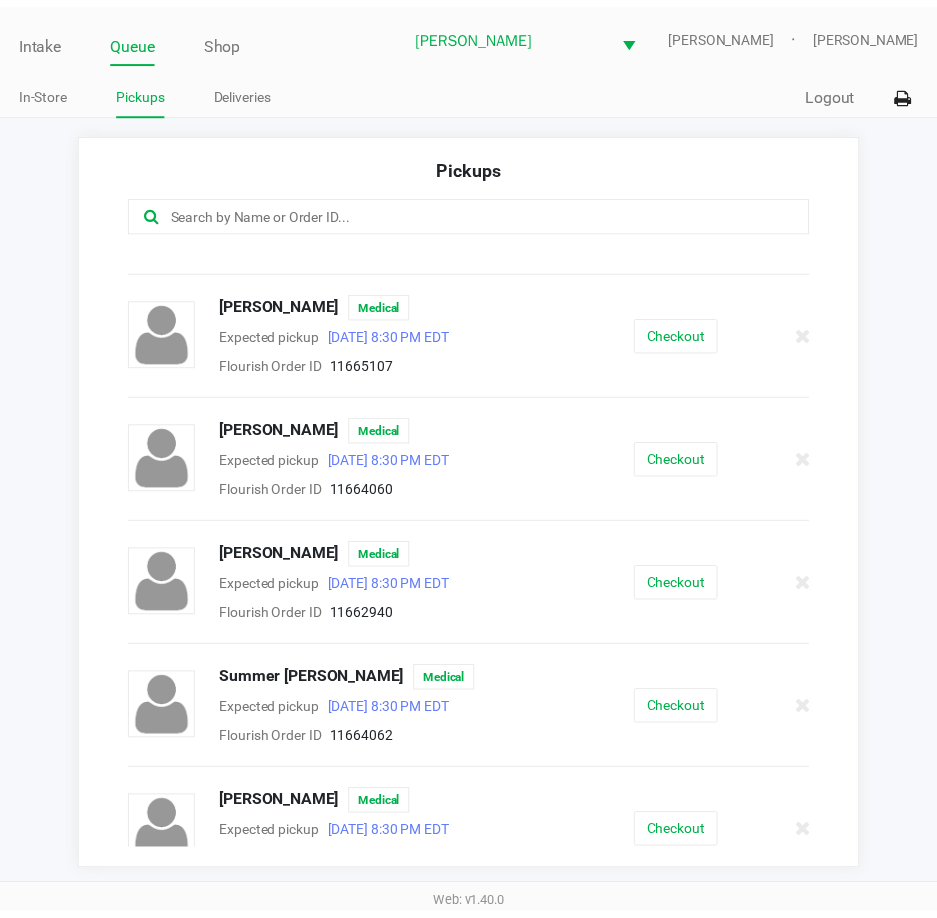 scroll, scrollTop: 737, scrollLeft: 0, axis: vertical 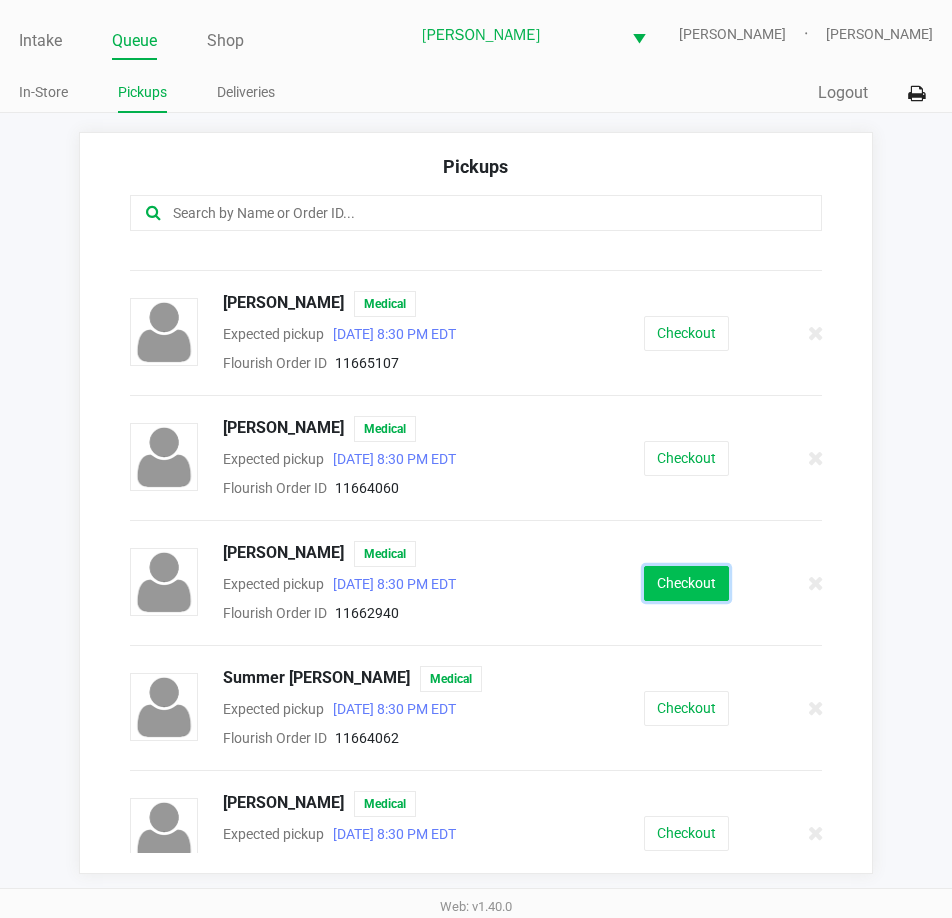 click on "Checkout" 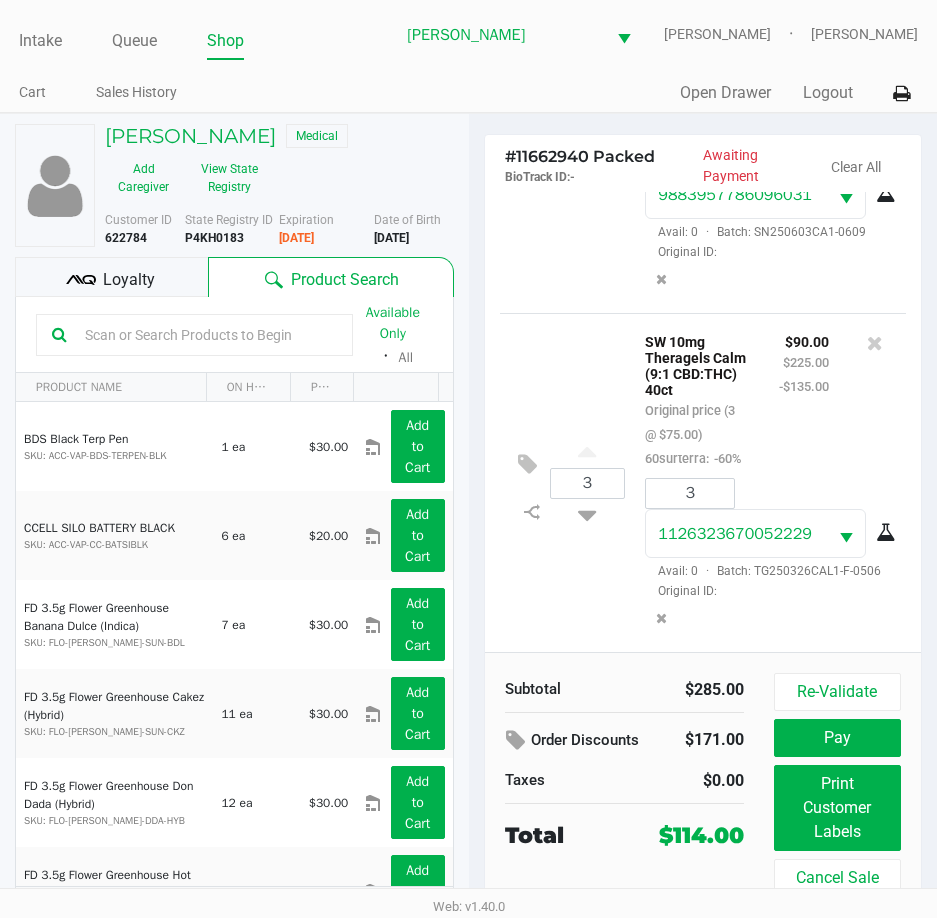 scroll, scrollTop: 332, scrollLeft: 0, axis: vertical 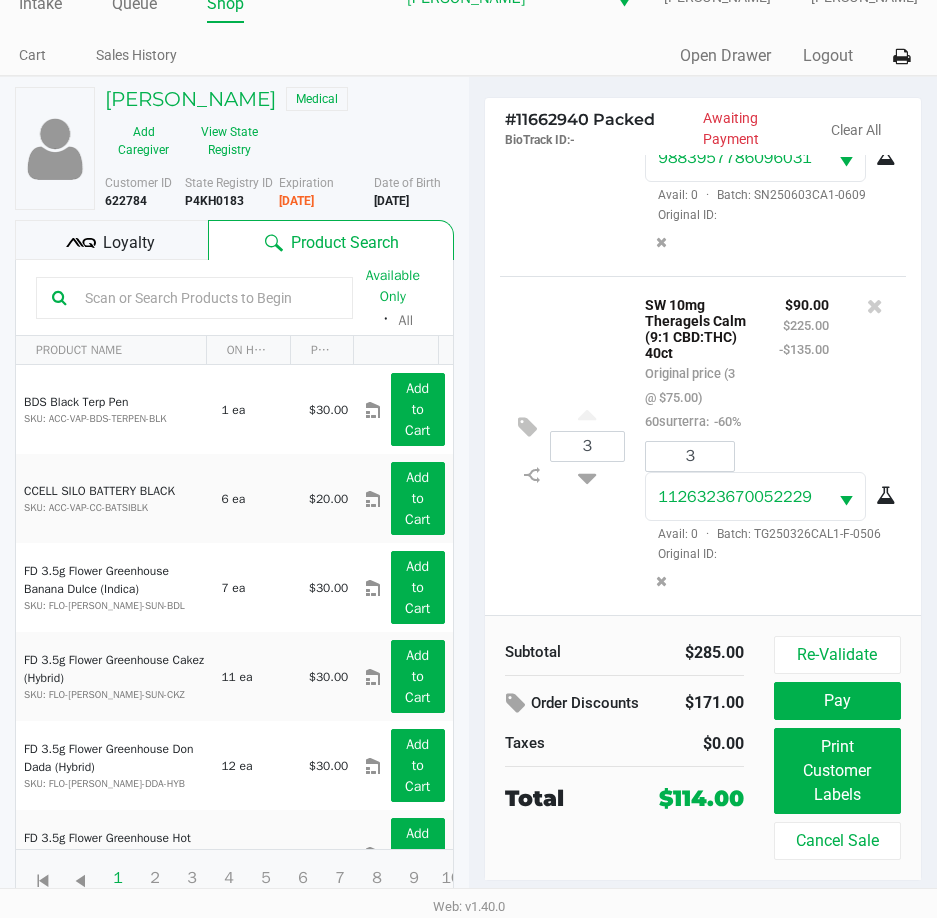 click on "Loyalty" 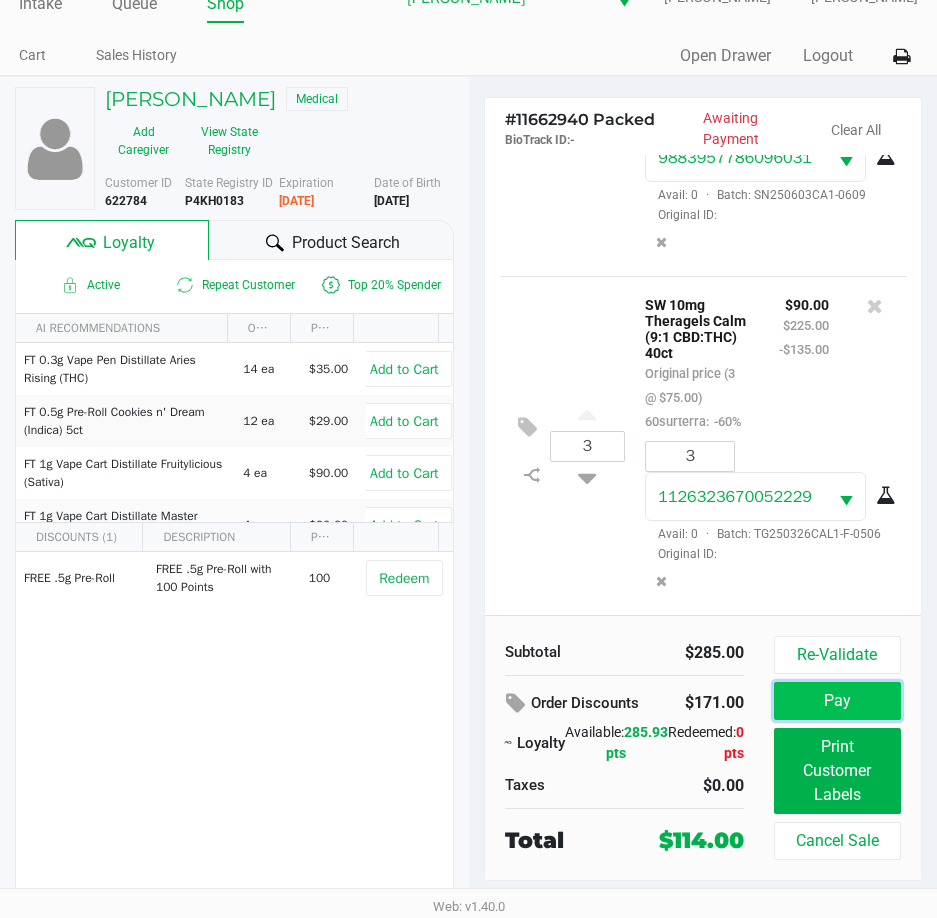 click on "Pay" 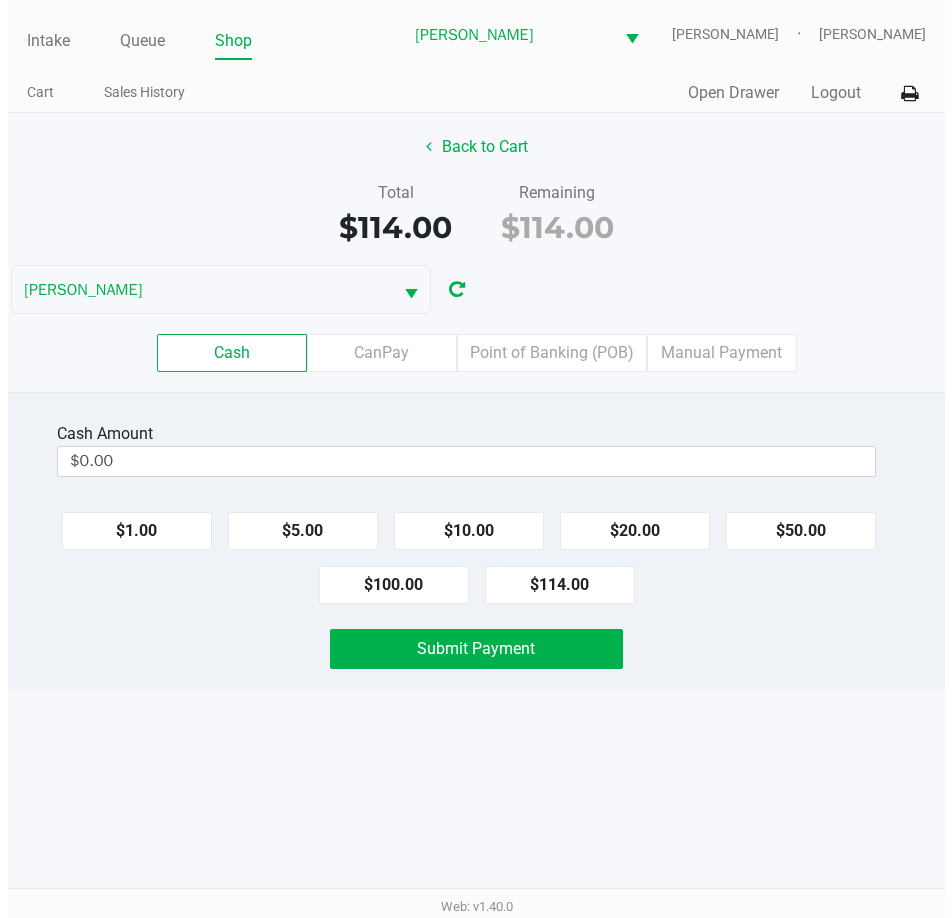 scroll, scrollTop: 0, scrollLeft: 0, axis: both 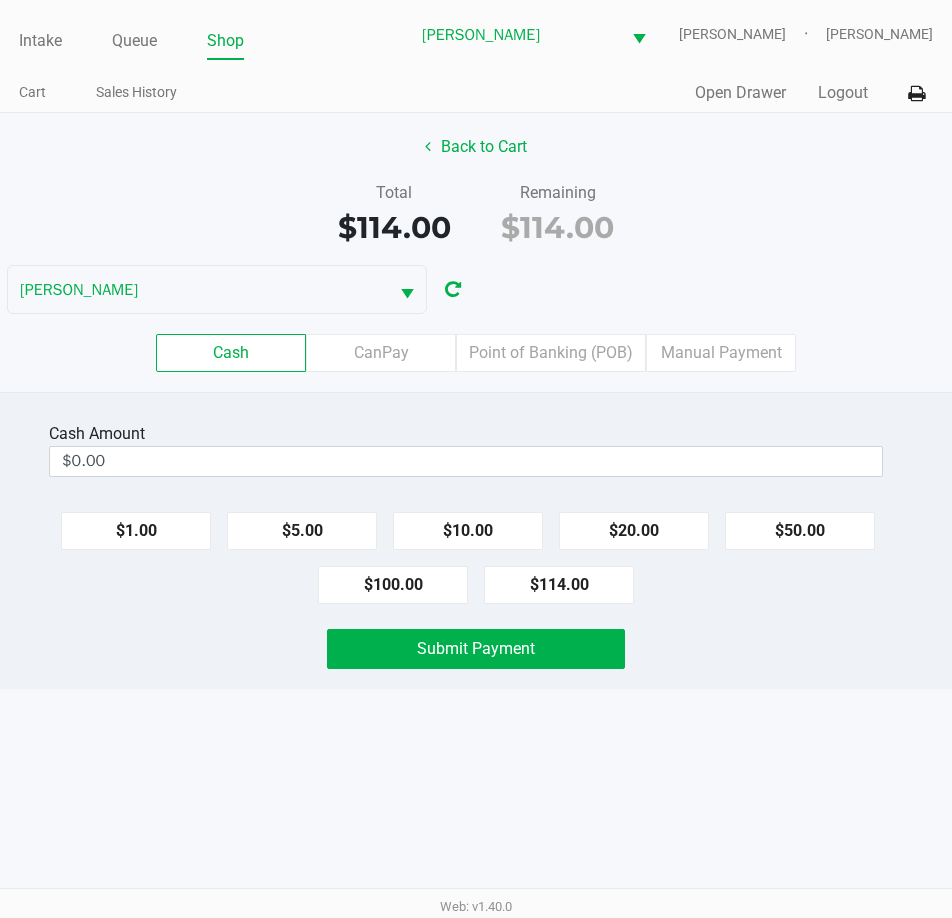 click on "Intake Queue Shop [PERSON_NAME]  [PERSON_NAME]   [PERSON_NAME]  Cart Sales History  Quick Sale   Open Drawer   Logout  Back to Cart   Total   $114.00   Remaining   $114.00  [PERSON_NAME]  Cash   CanPay   Point of Banking (POB)   Manual Payment   Cash  Amount  $0.00  $1.00   $5.00   $10.00   $20.00   $50.00   $100.00   $114.00   Submit Payment   Web: v1.40.0" at bounding box center [476, 459] 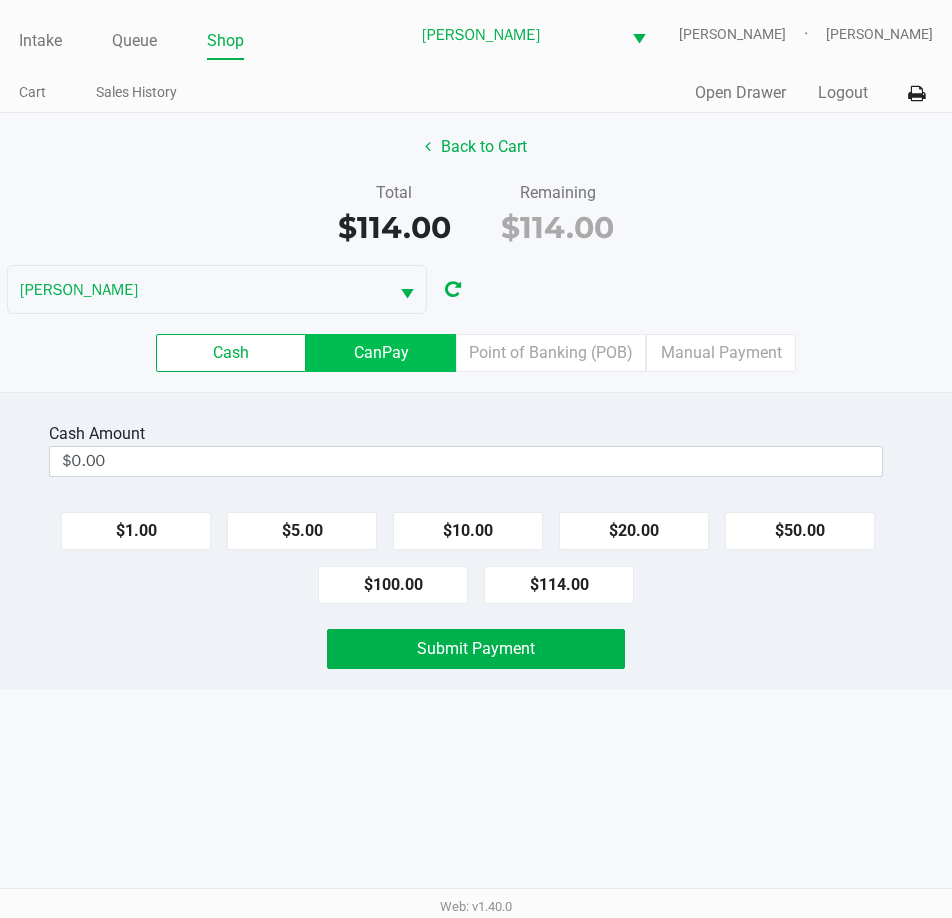 click on "CanPay" 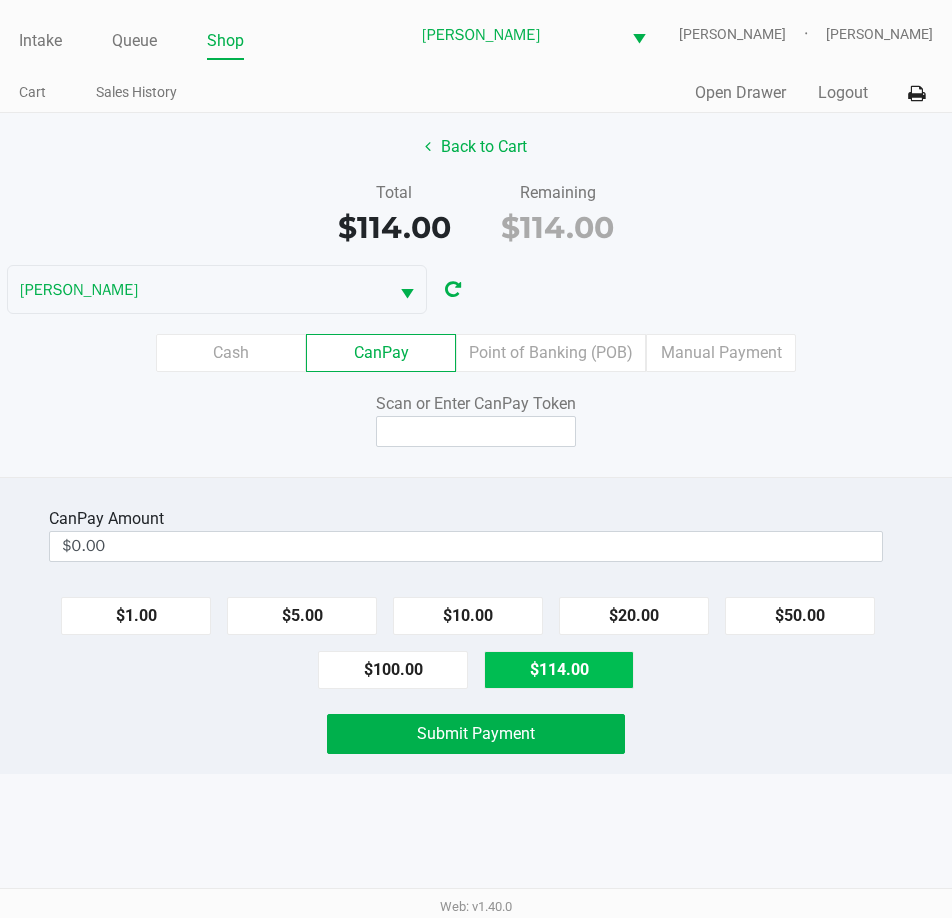 click on "$114.00" 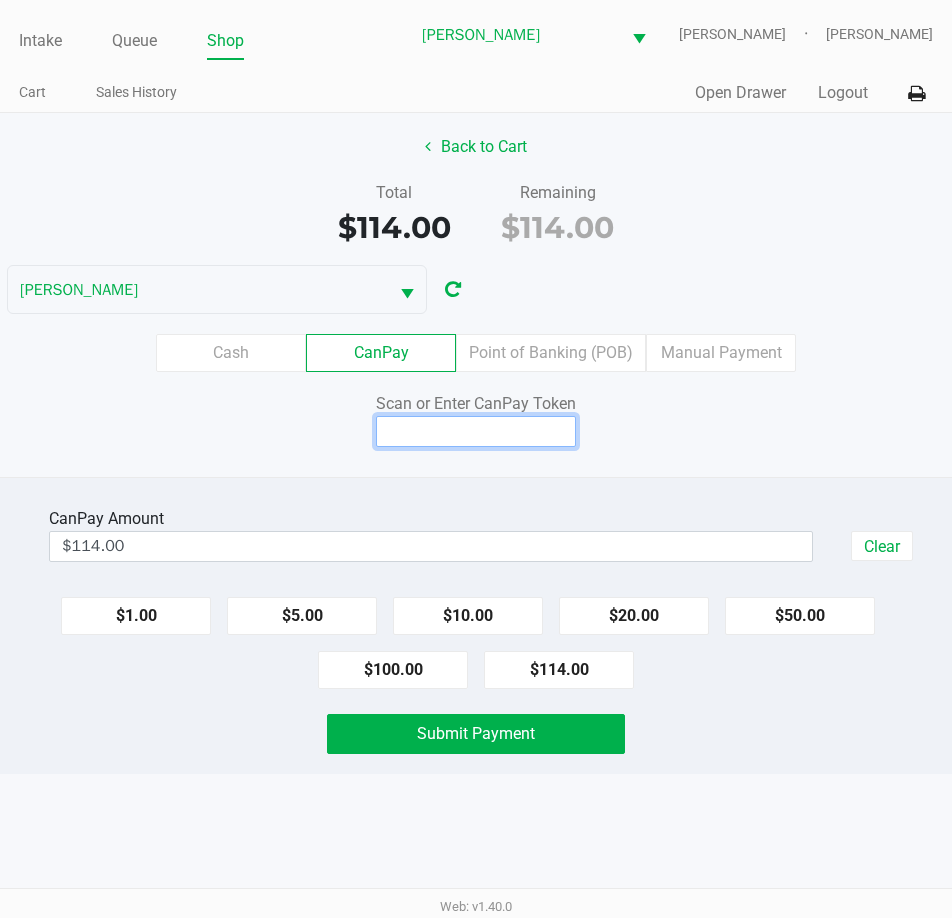click 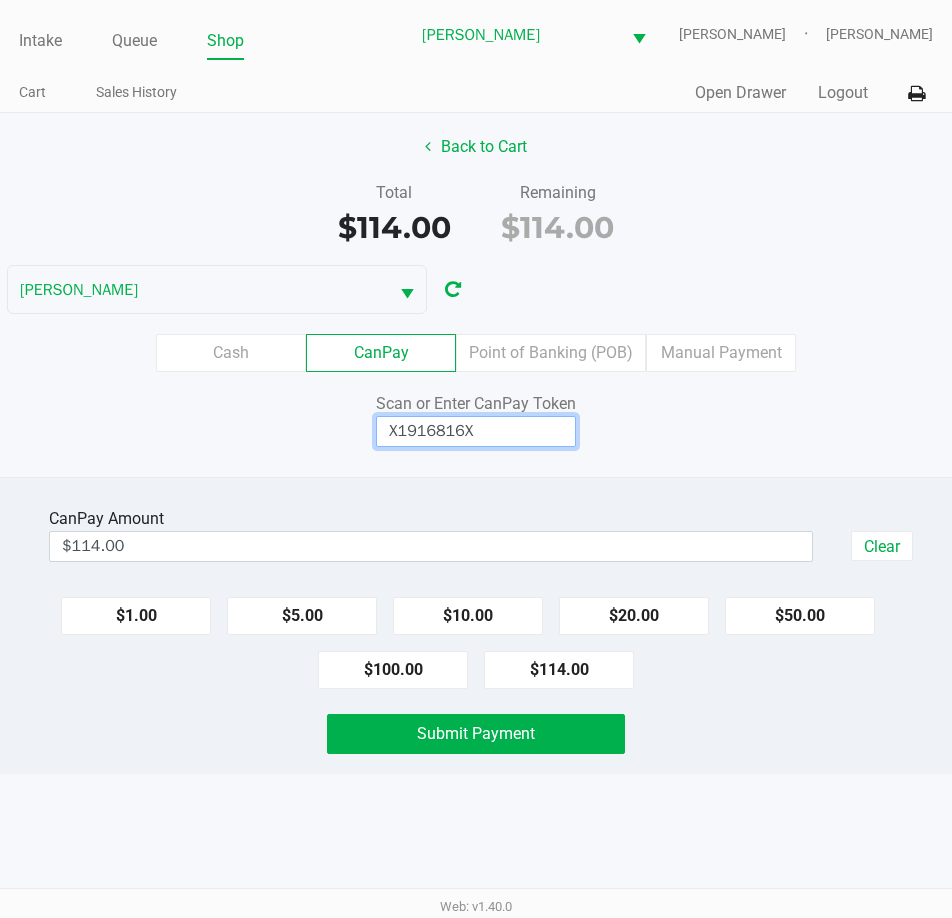type on "X1916816X" 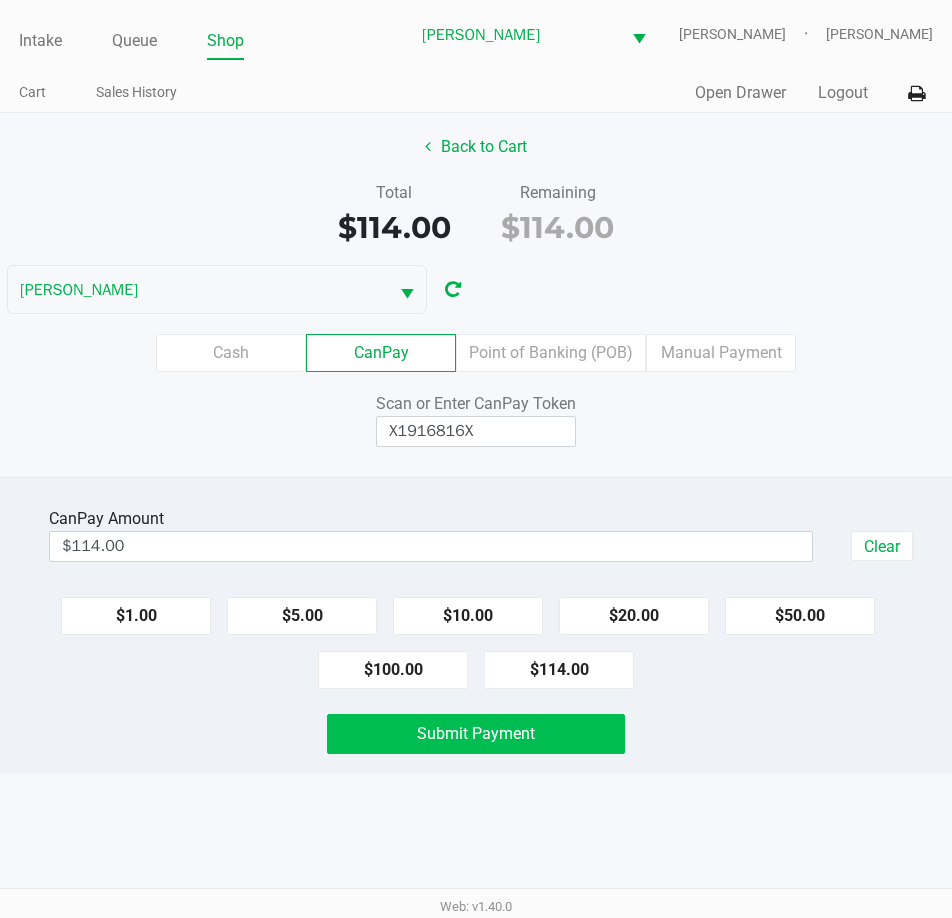 click on "Submit Payment" 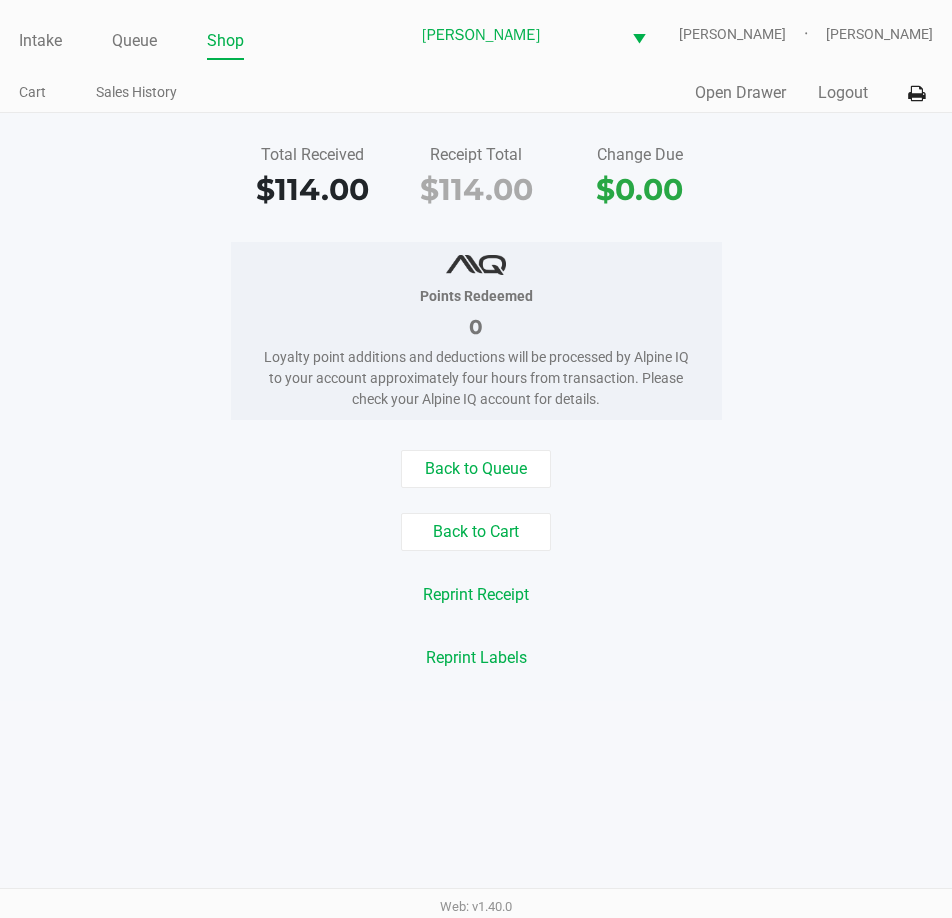 click on "Back to Cart" 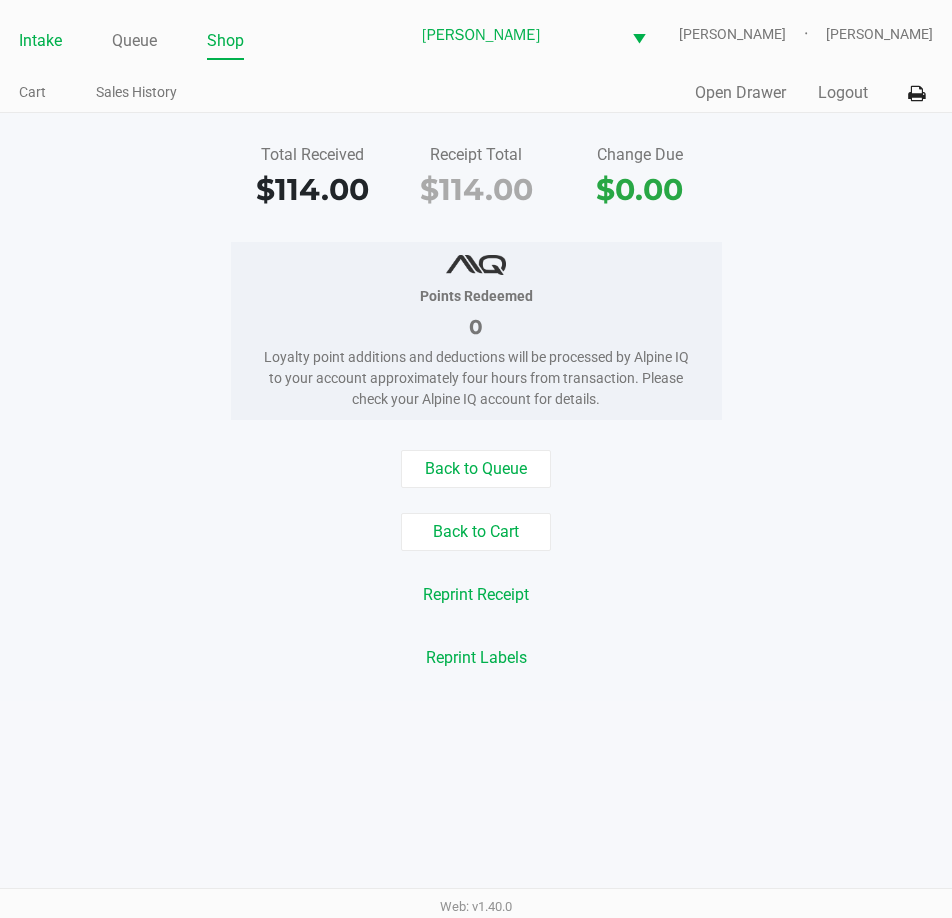 click on "Intake" 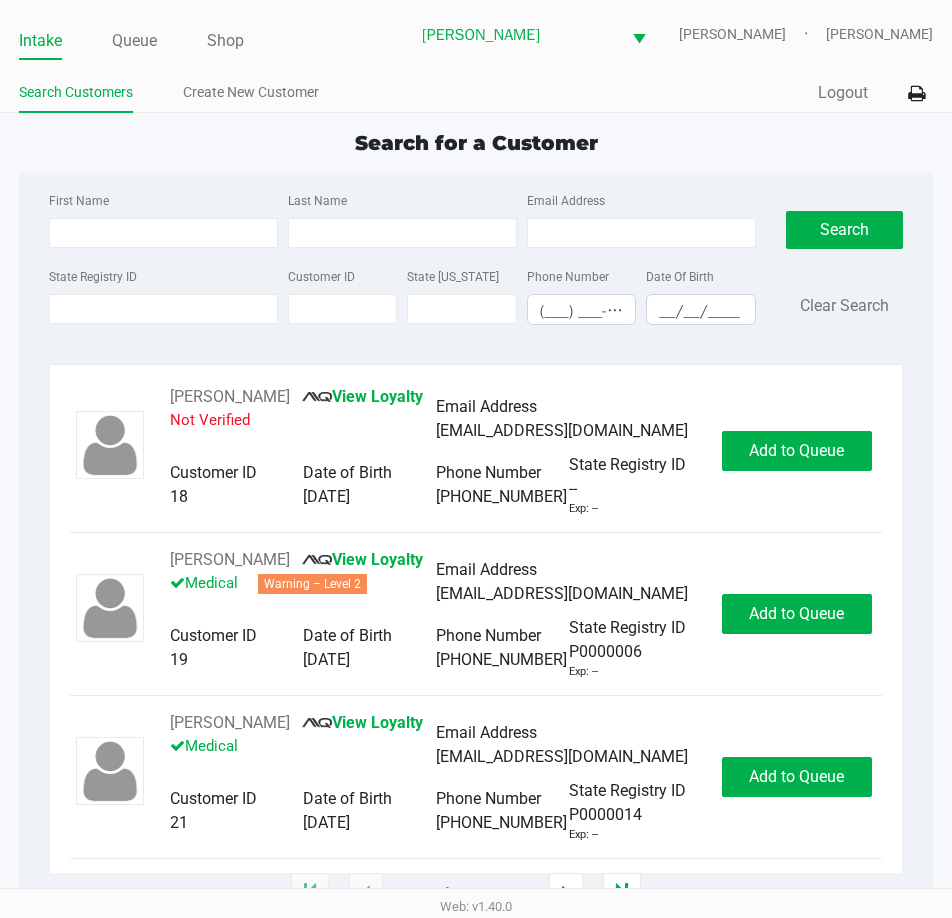 click on "Search for a Customer" 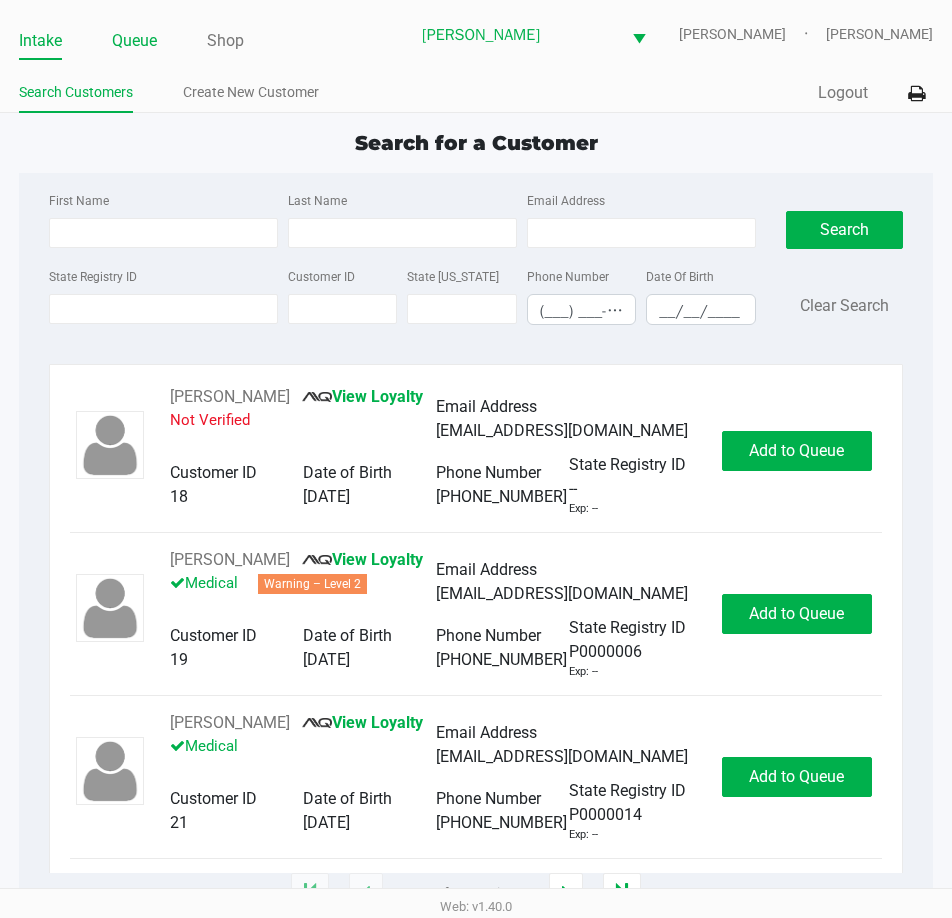 click on "Queue" 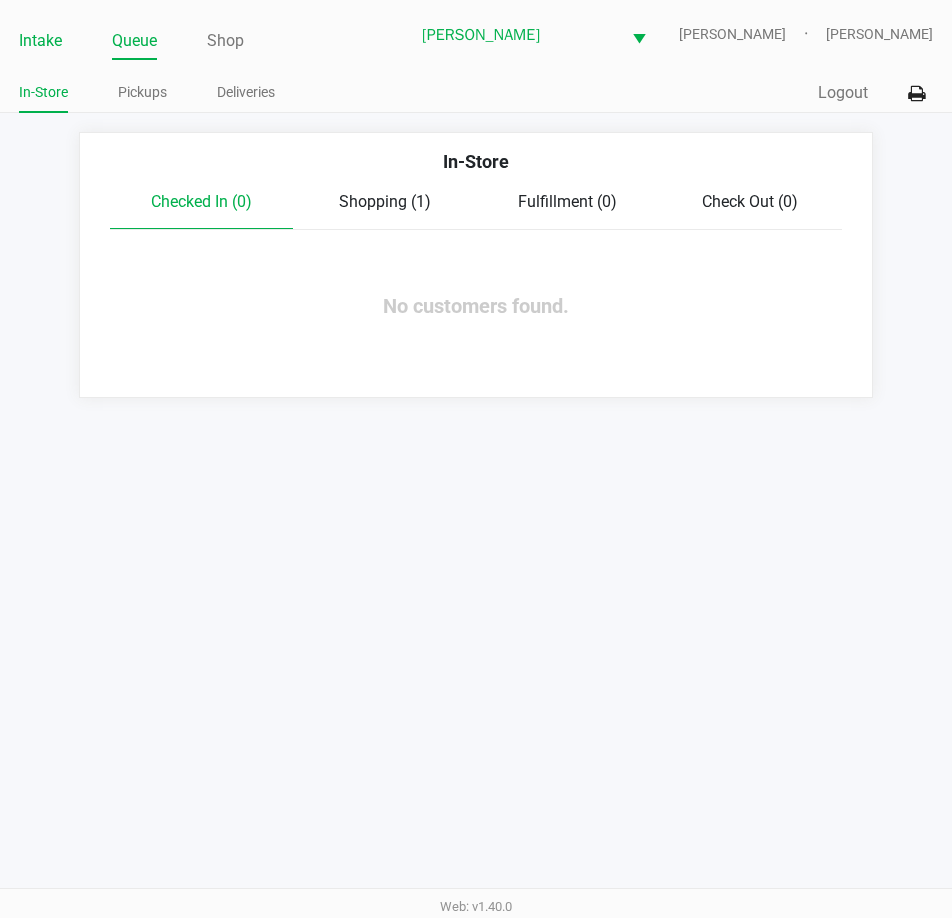 click on "Intake" 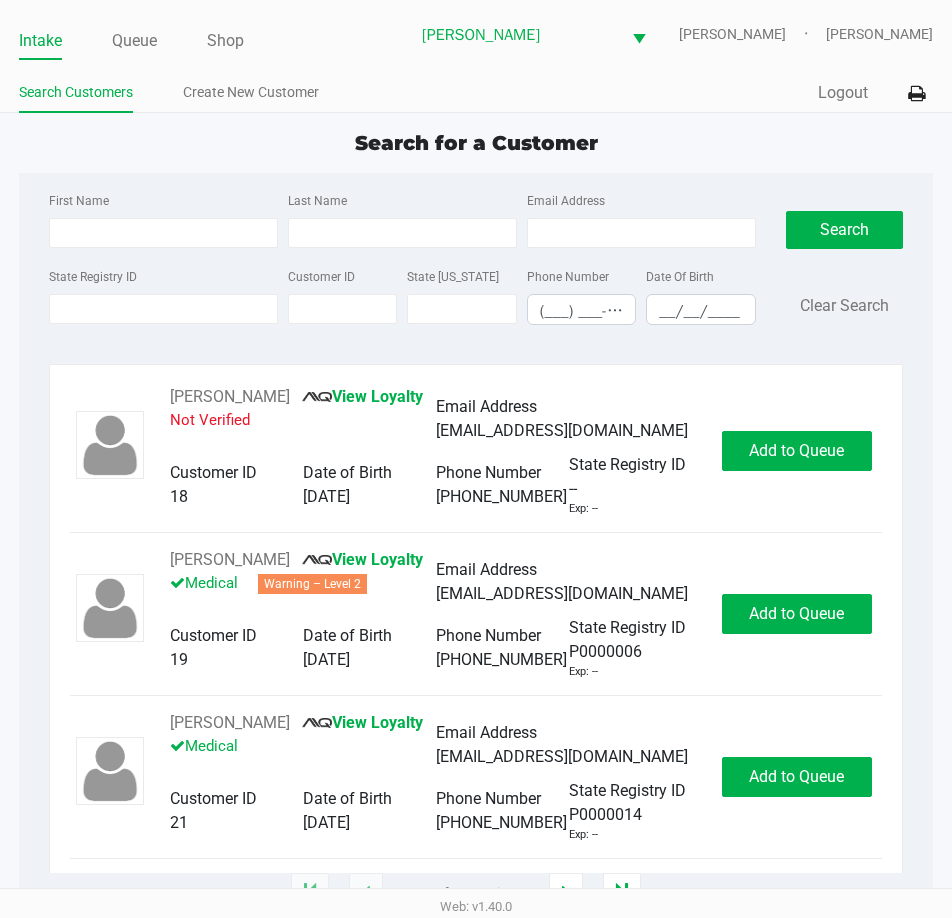 click on "First Name Last Name Email Address State Registry ID Customer ID State [US_STATE] Phone Number (___) ___-____ Date Of Birth __/__/____  Search   Clear Search" 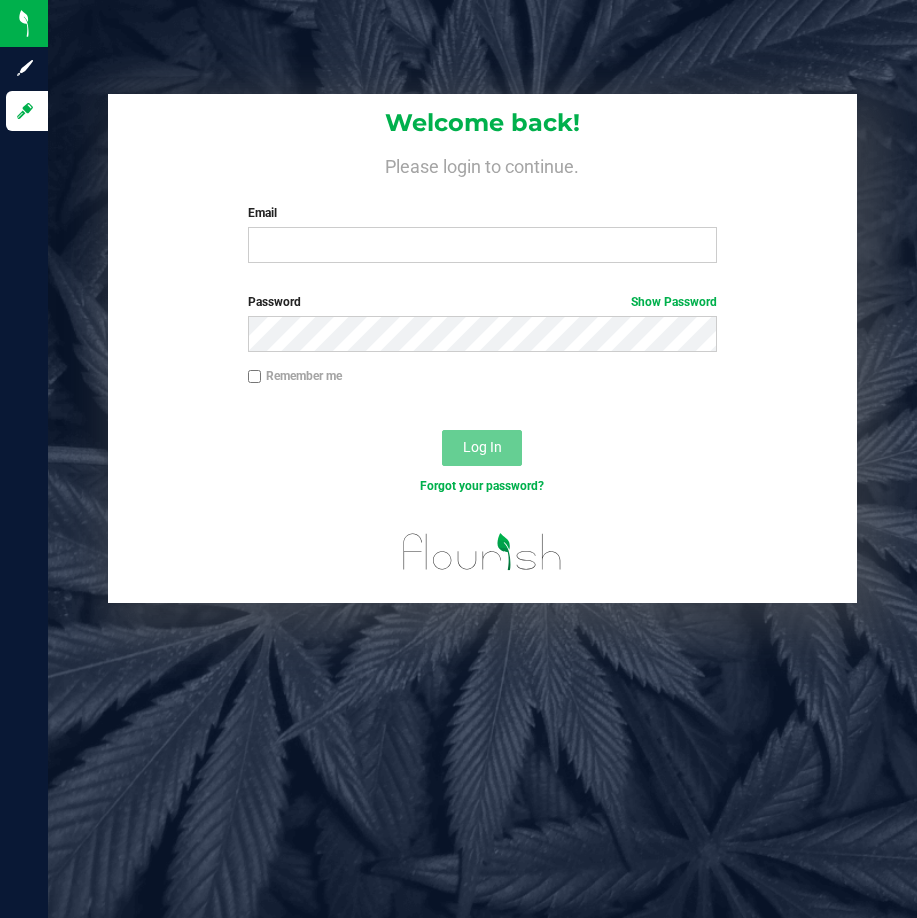scroll, scrollTop: 0, scrollLeft: 0, axis: both 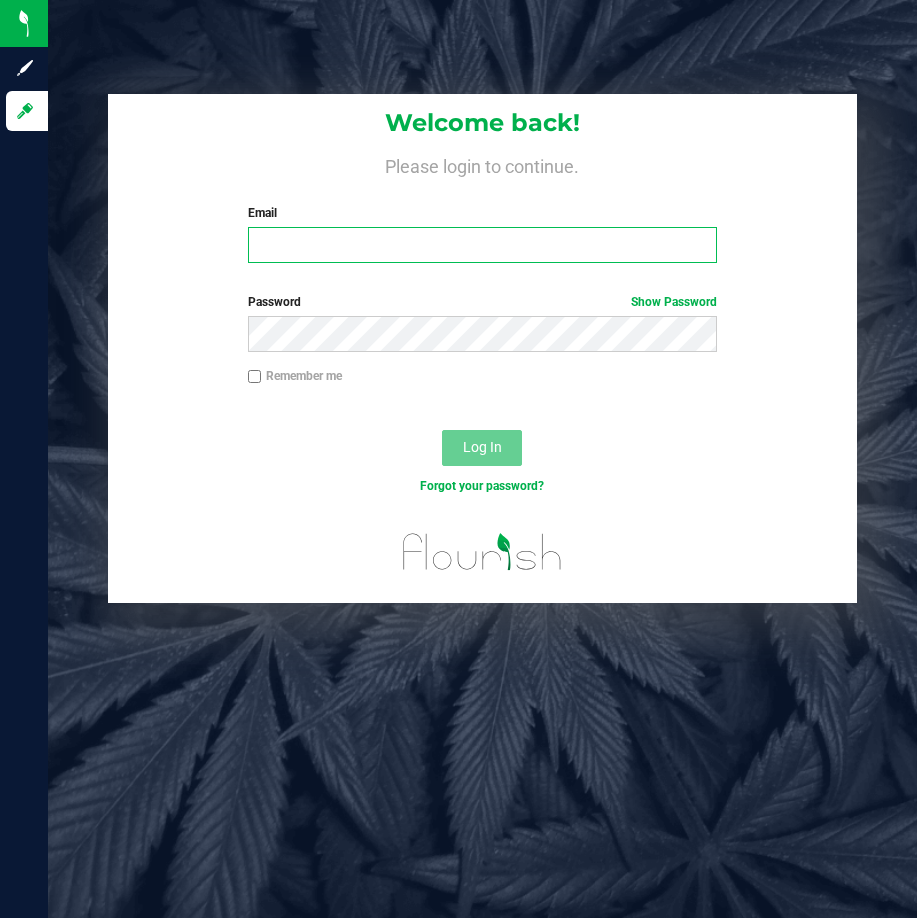 click on "Email" at bounding box center (482, 245) 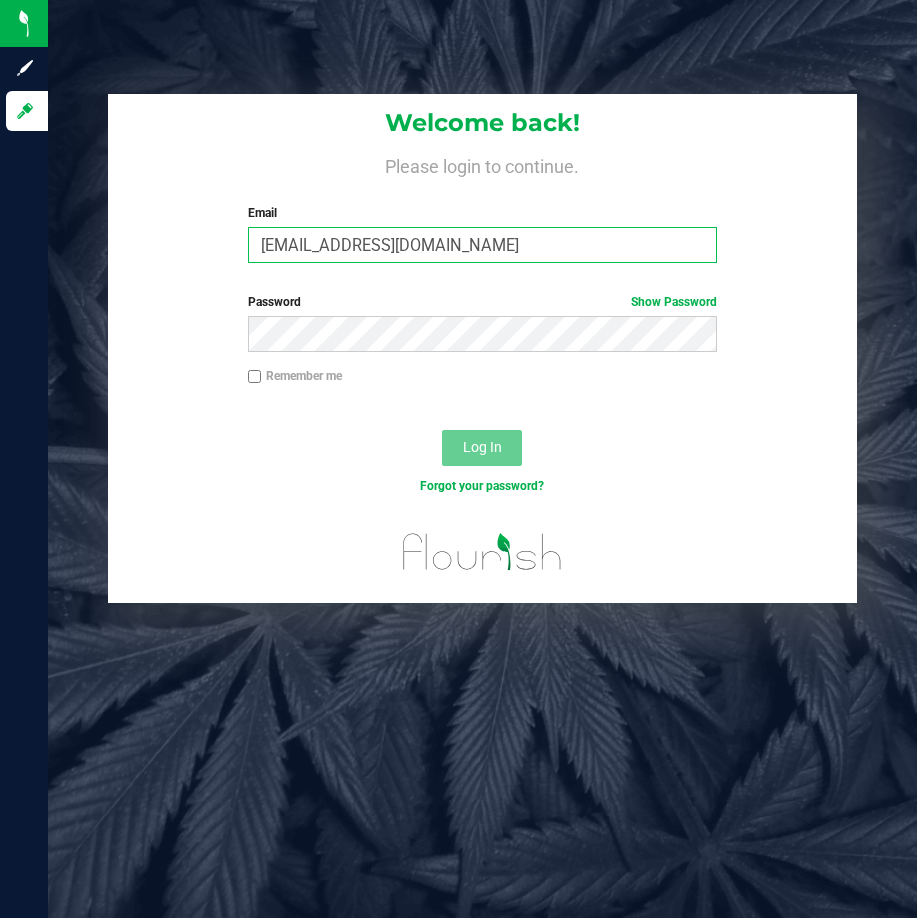 type on "[EMAIL_ADDRESS][DOMAIN_NAME]" 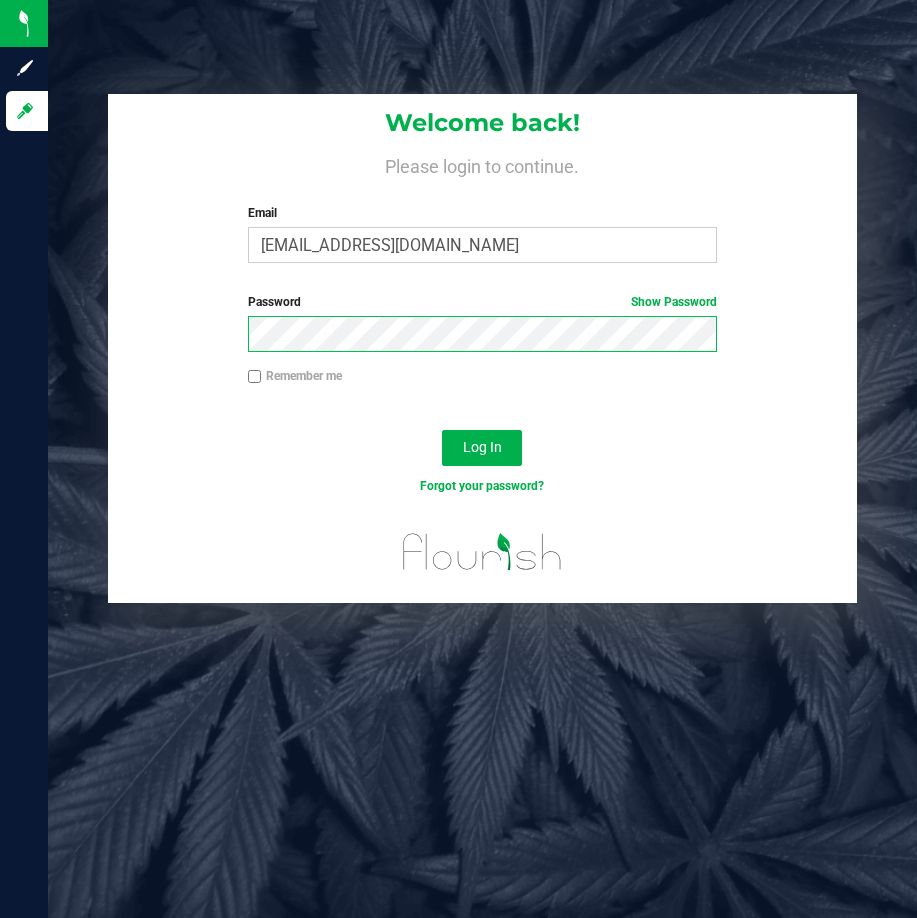 click on "Log In" at bounding box center [482, 448] 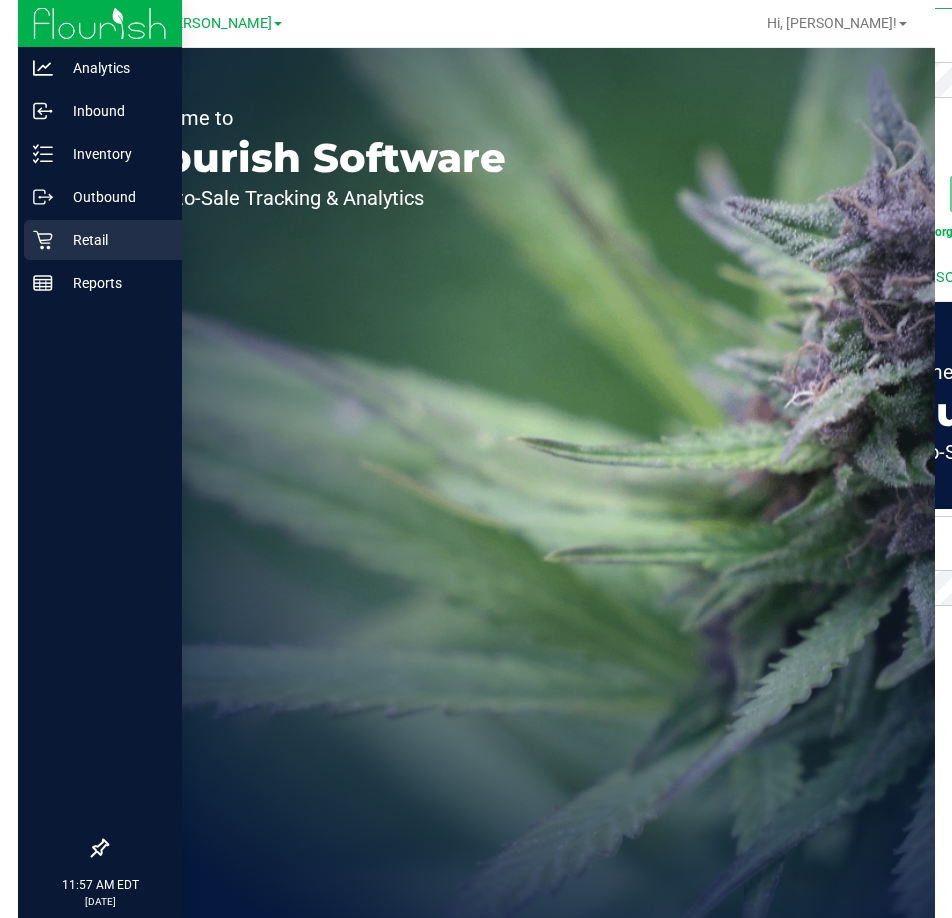 scroll, scrollTop: 0, scrollLeft: 0, axis: both 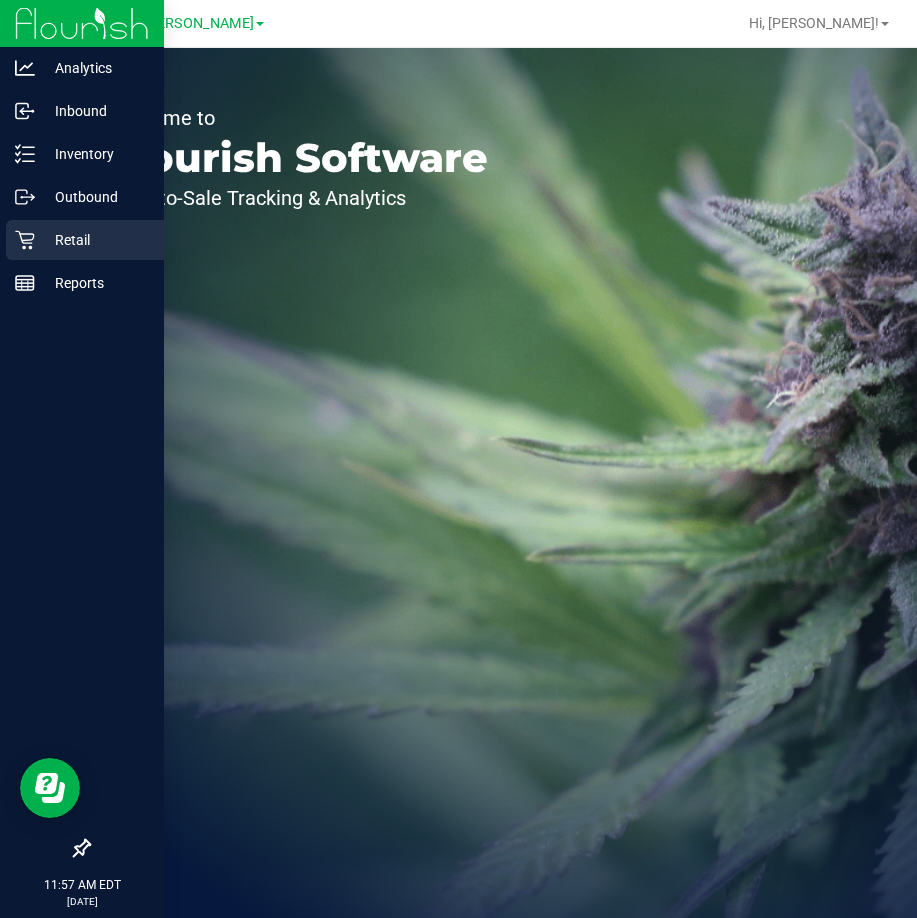 click on "Retail" at bounding box center [95, 240] 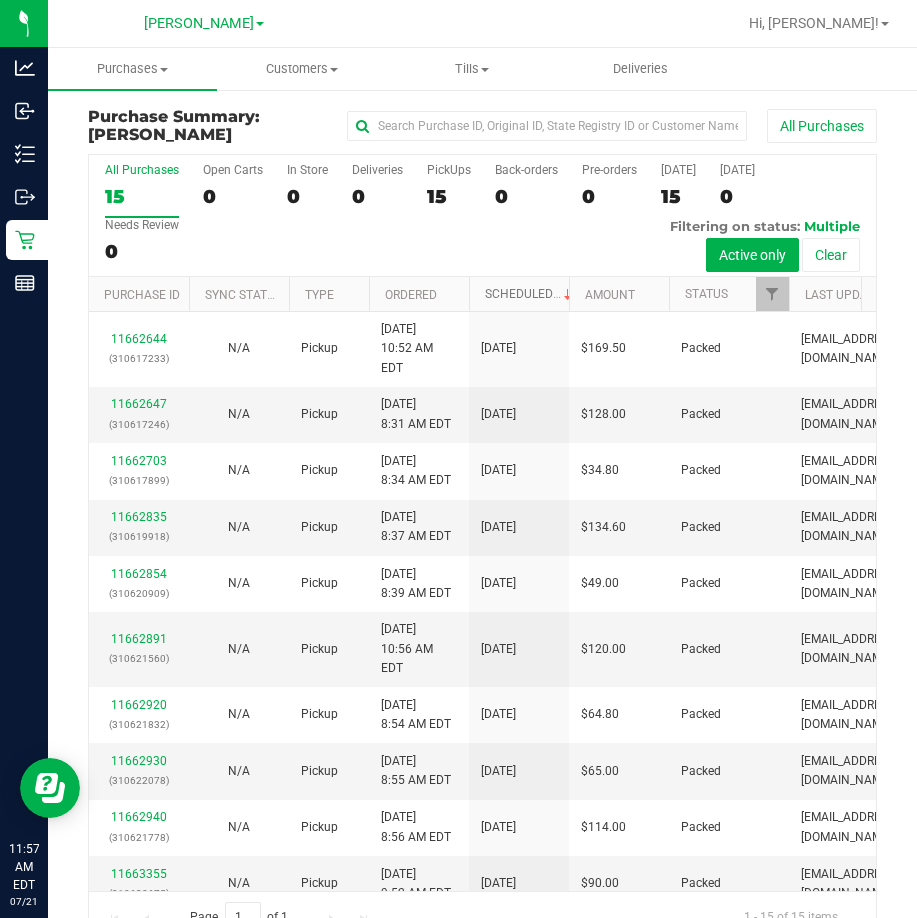 click on "Scheduled" at bounding box center (530, 294) 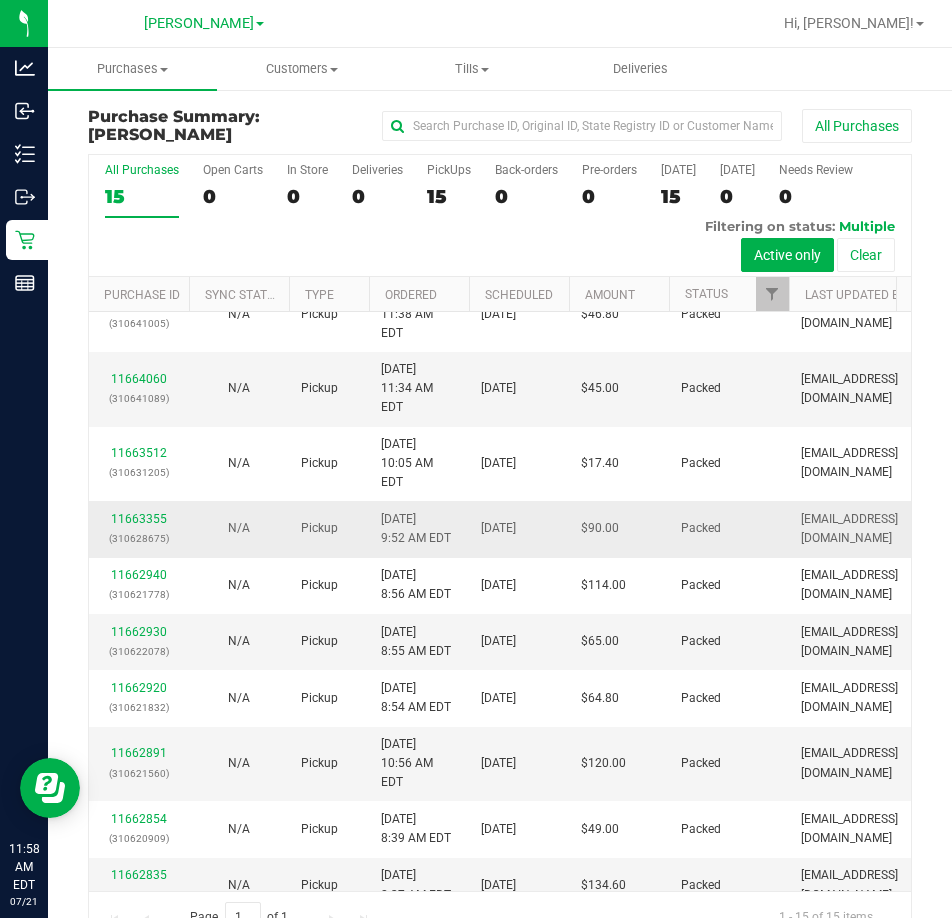 scroll, scrollTop: 0, scrollLeft: 0, axis: both 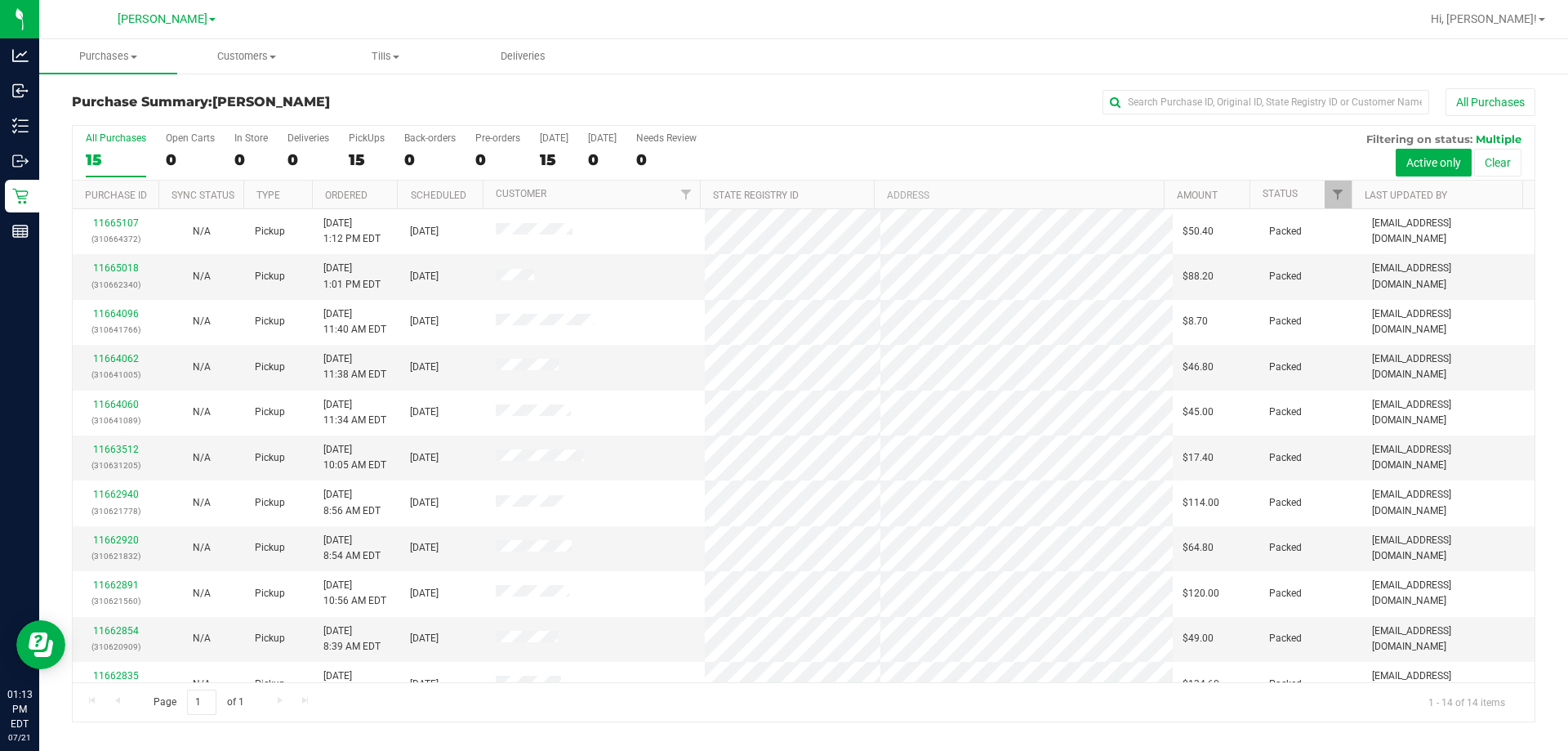 click on "All Purchases
15" at bounding box center (116, 154) 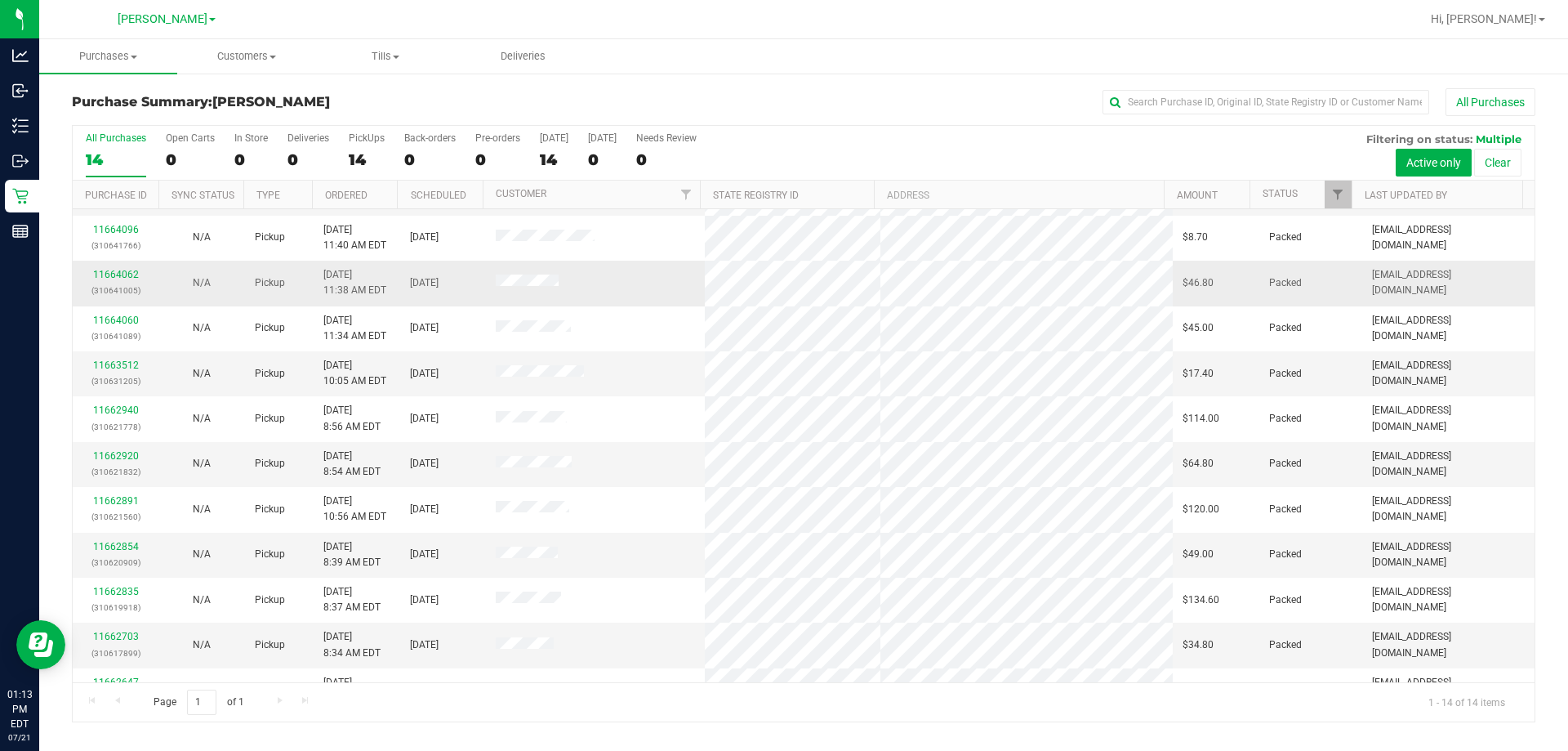scroll, scrollTop: 0, scrollLeft: 0, axis: both 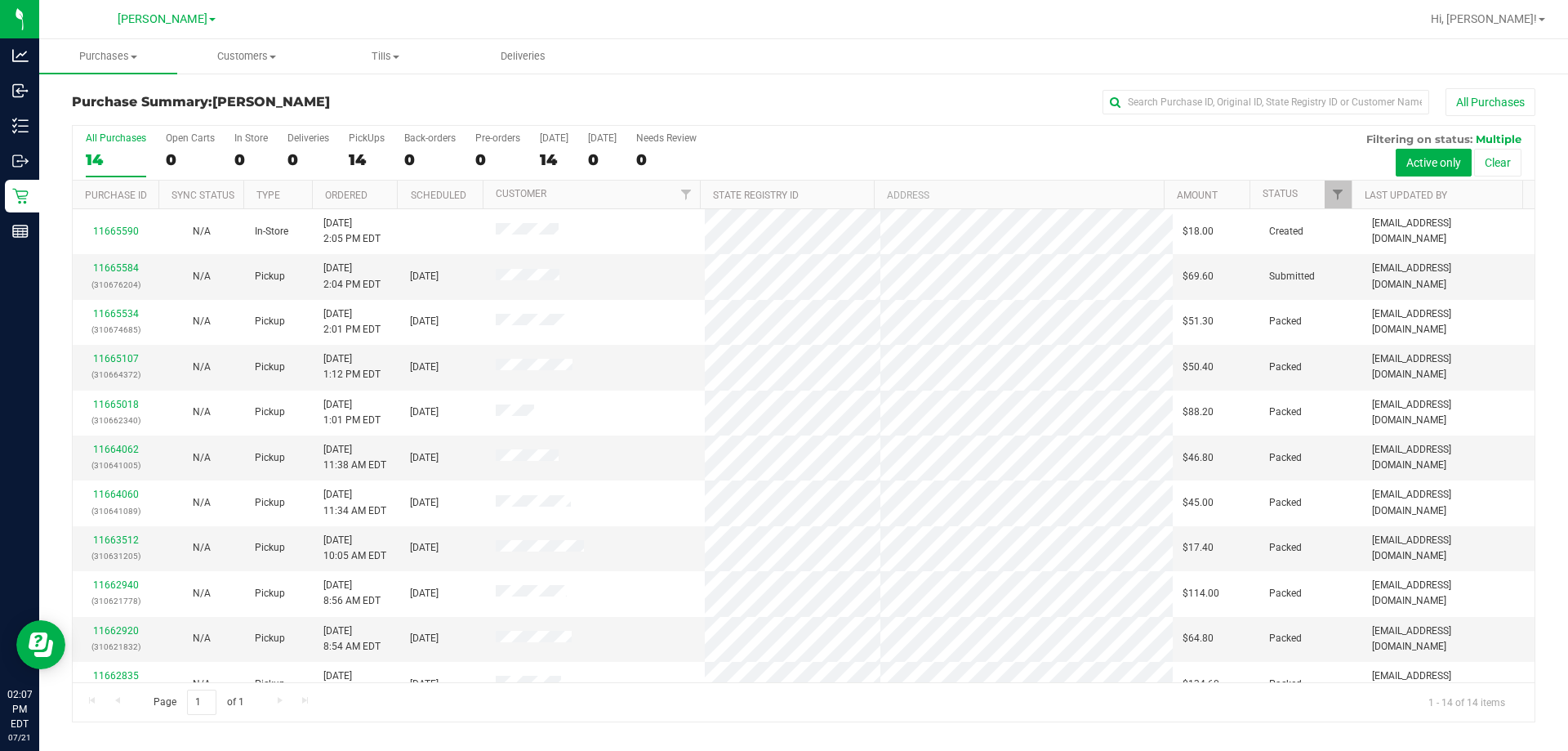 click on "All Purchases
14" at bounding box center (116, 154) 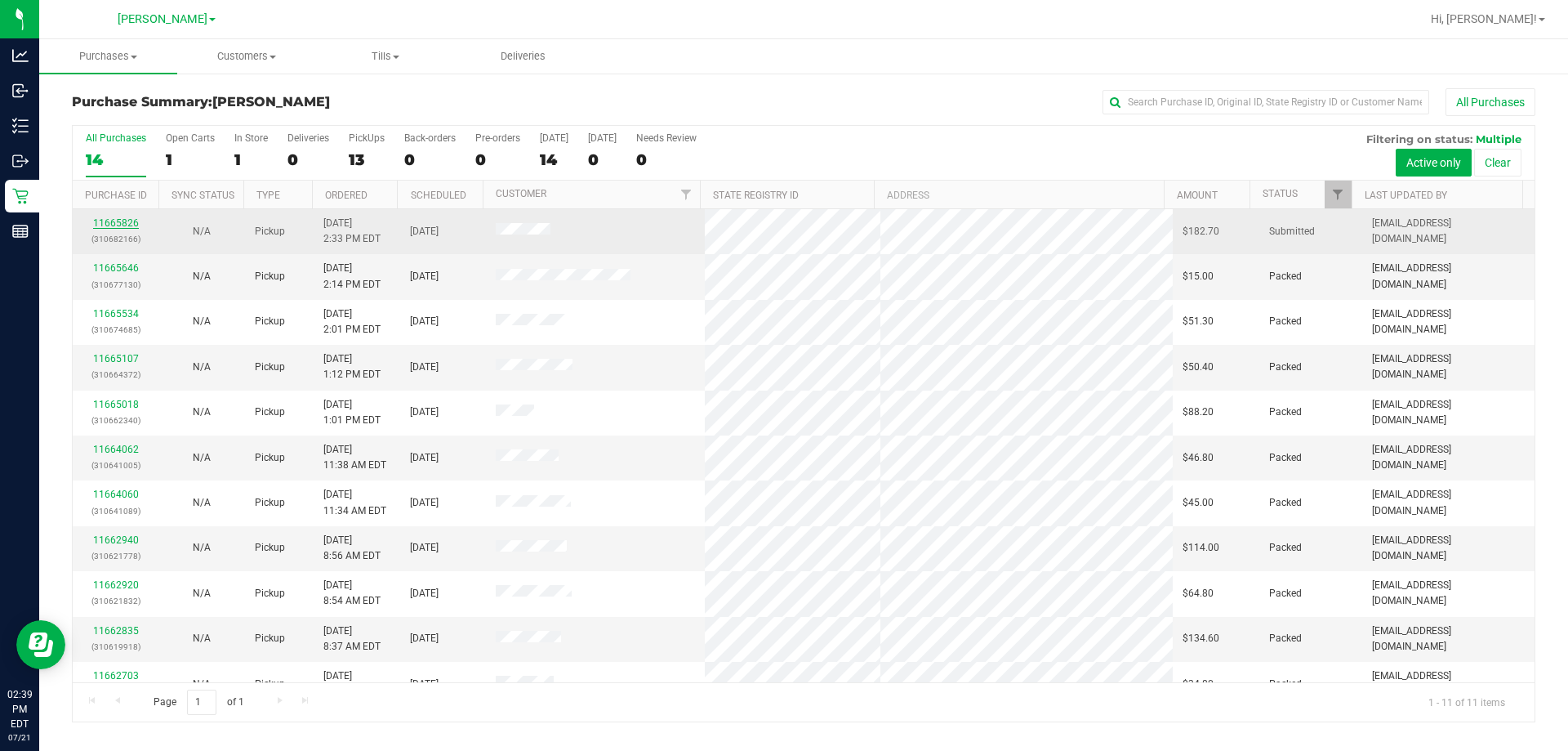 click on "11665826" at bounding box center [116, 223] 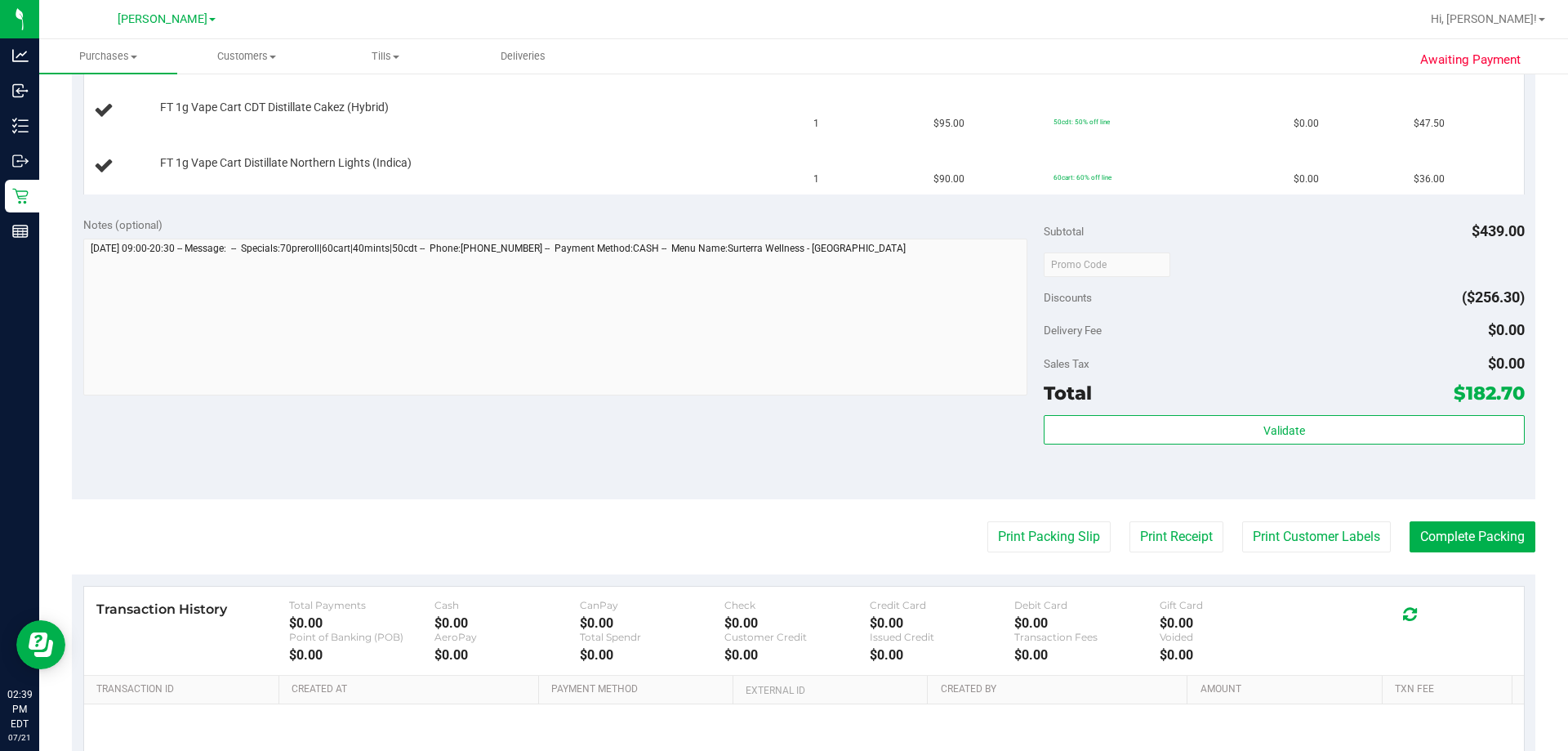 scroll, scrollTop: 735, scrollLeft: 0, axis: vertical 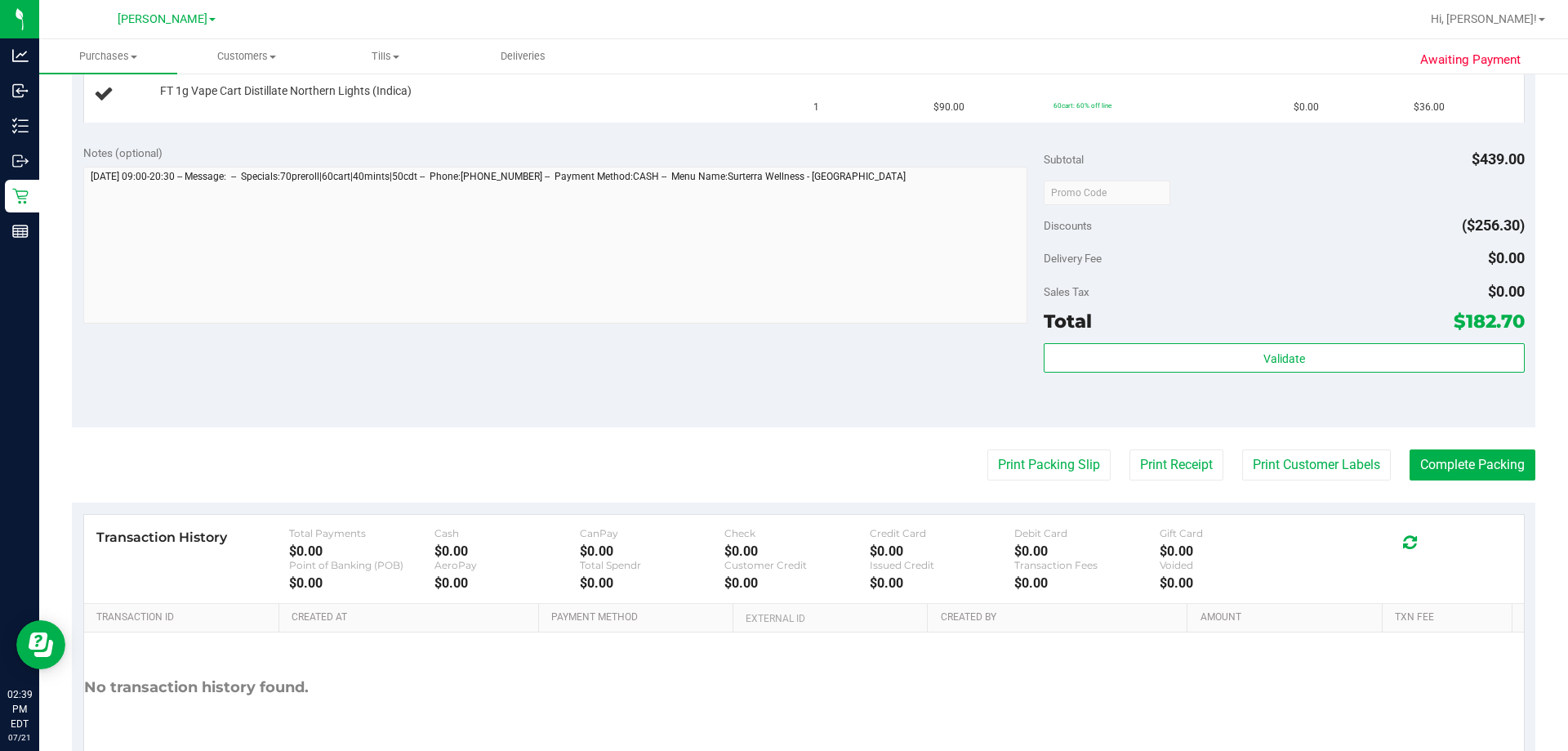 click on "Print Packing Slip
Print Receipt
Print Customer Labels
Complete Packing" at bounding box center [804, 465] 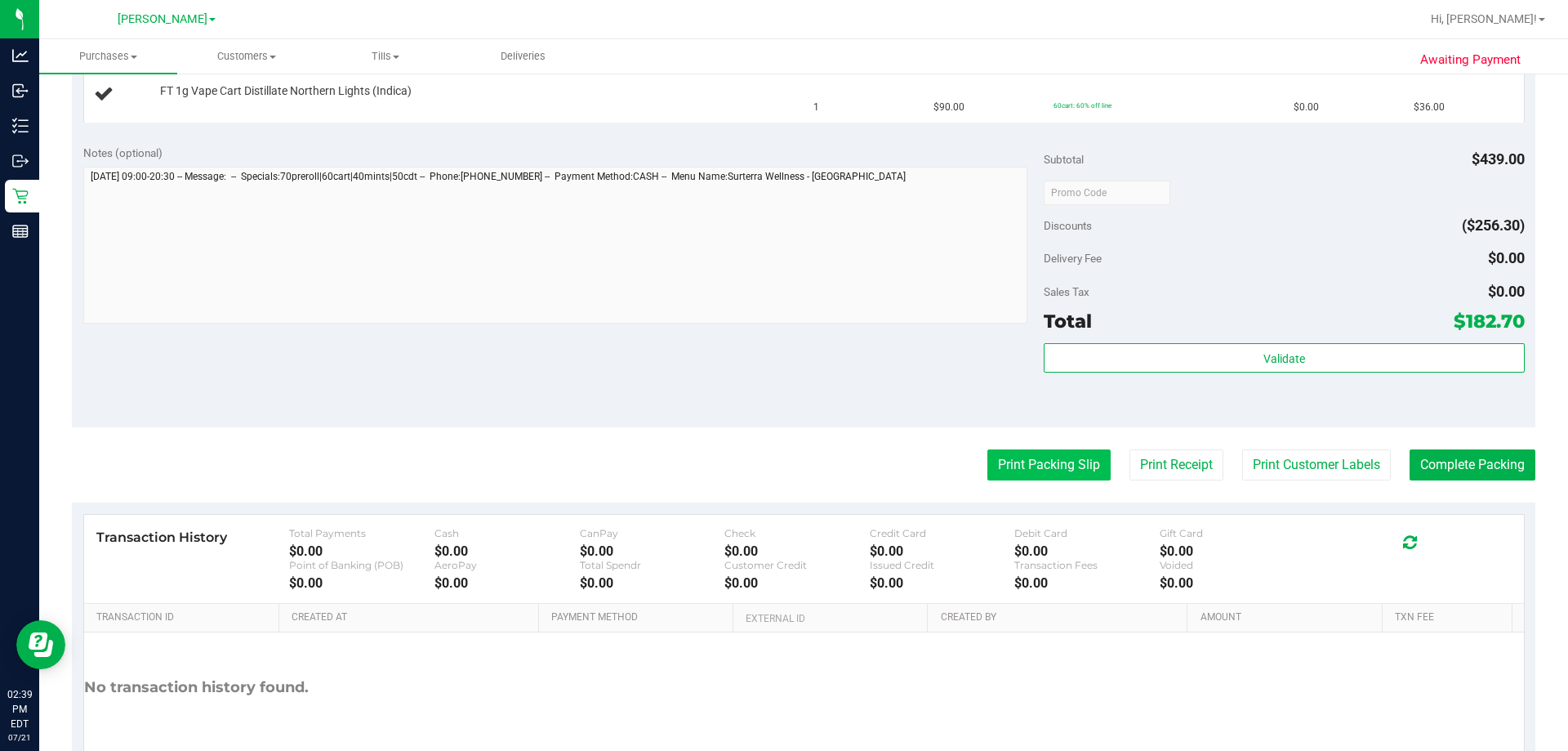 click on "Print Packing Slip" at bounding box center [1049, 465] 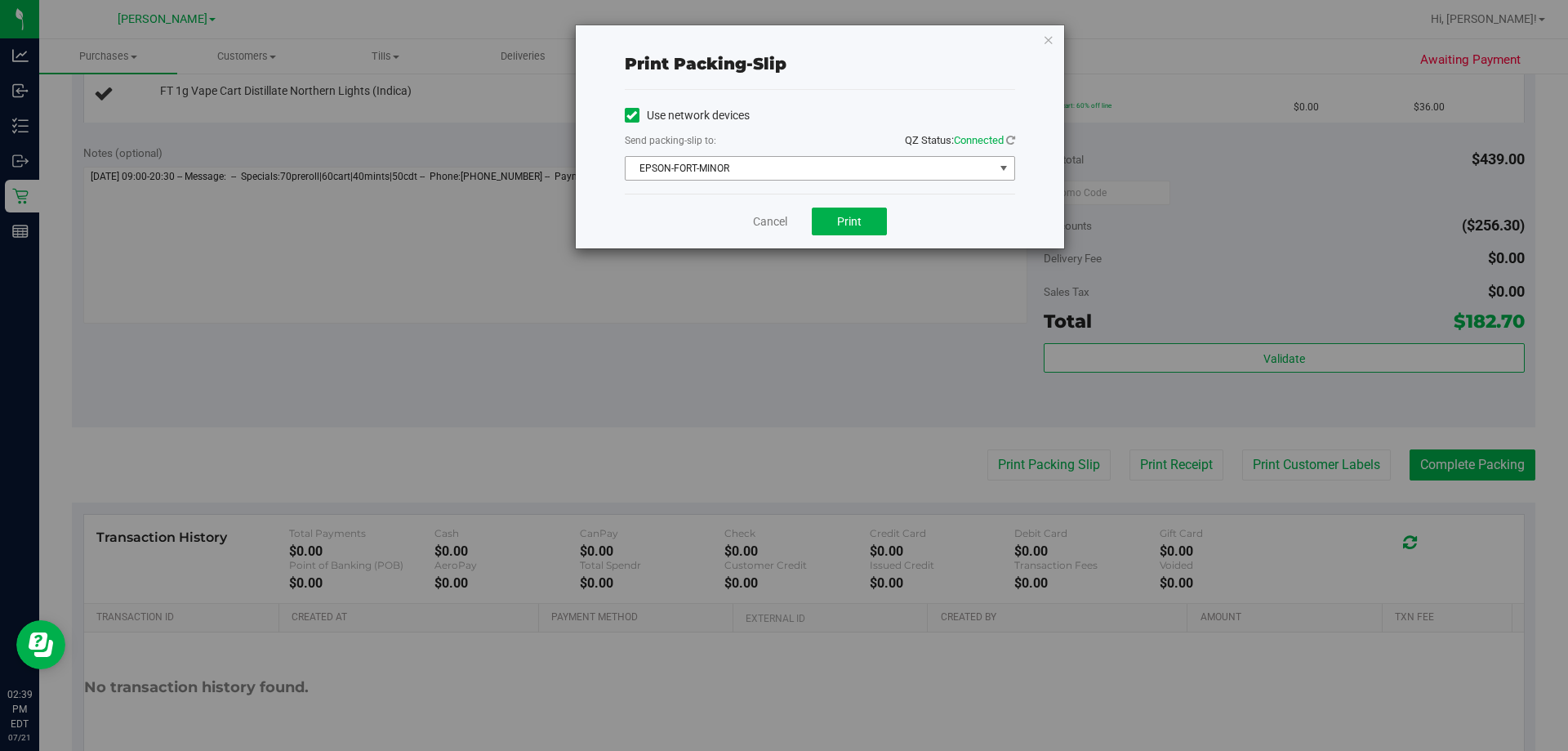 click on "EPSON-FORT-MINOR" at bounding box center (809, 168) 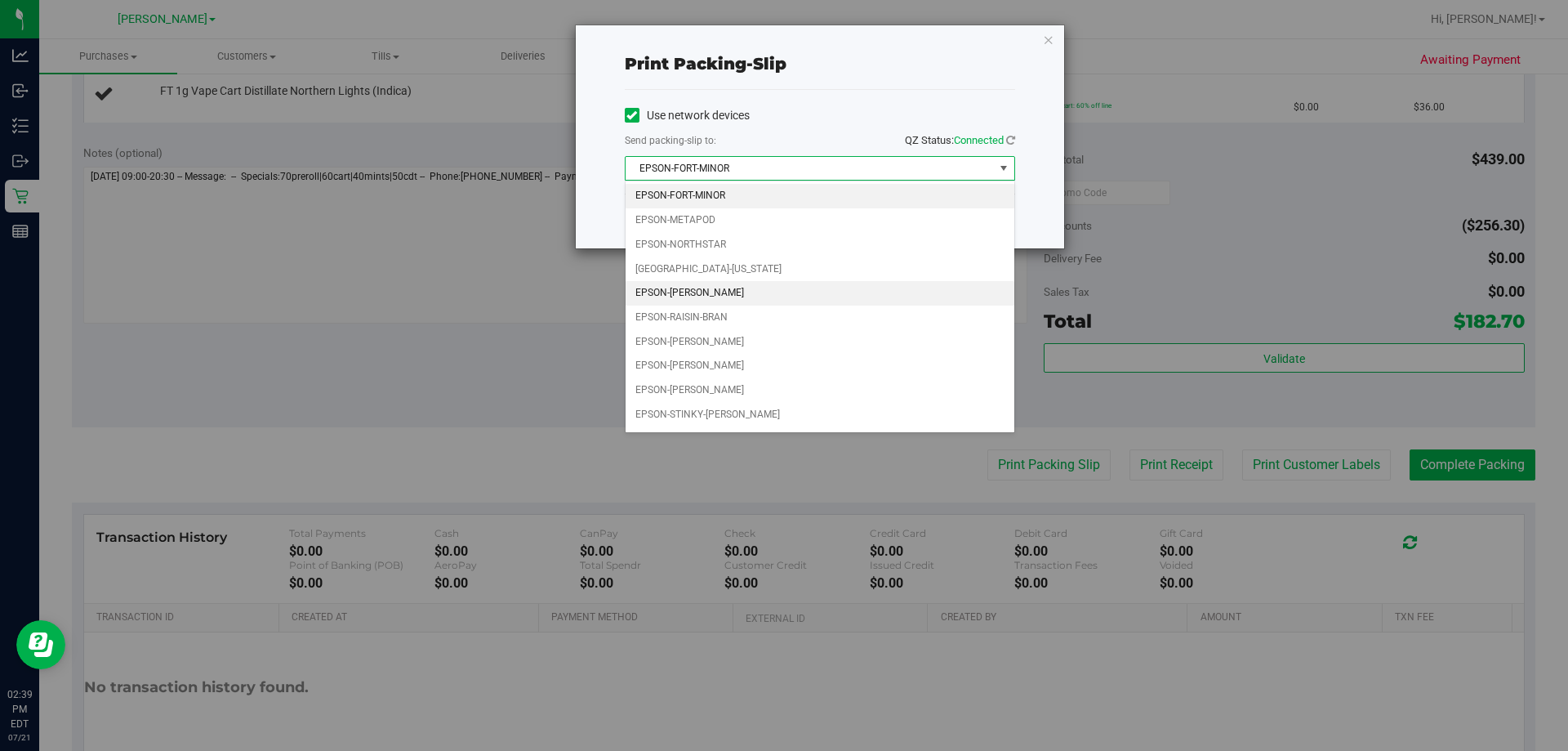 click on "EPSON-[PERSON_NAME]" at bounding box center (820, 293) 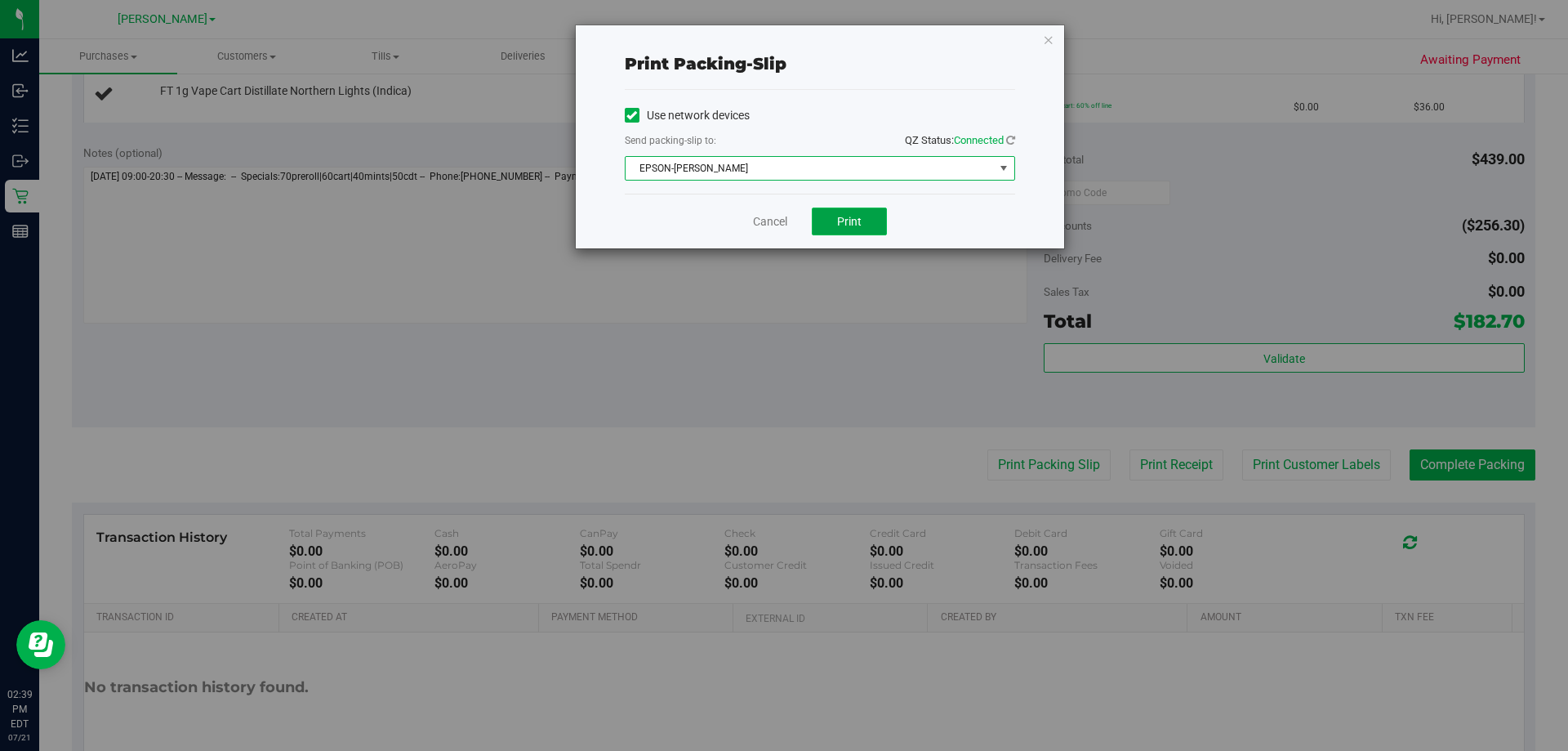 click on "Print" at bounding box center (849, 221) 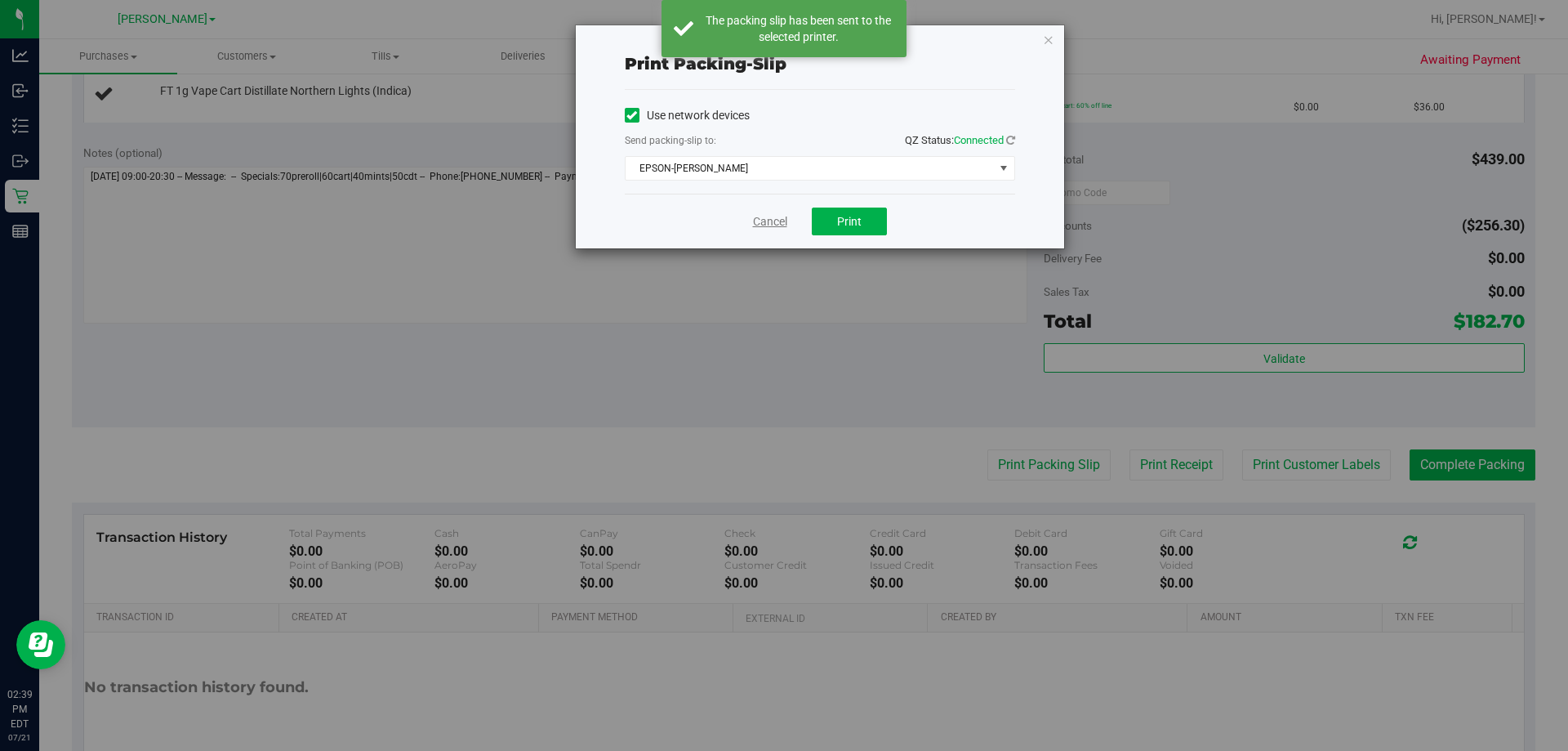 click on "Cancel" at bounding box center (770, 221) 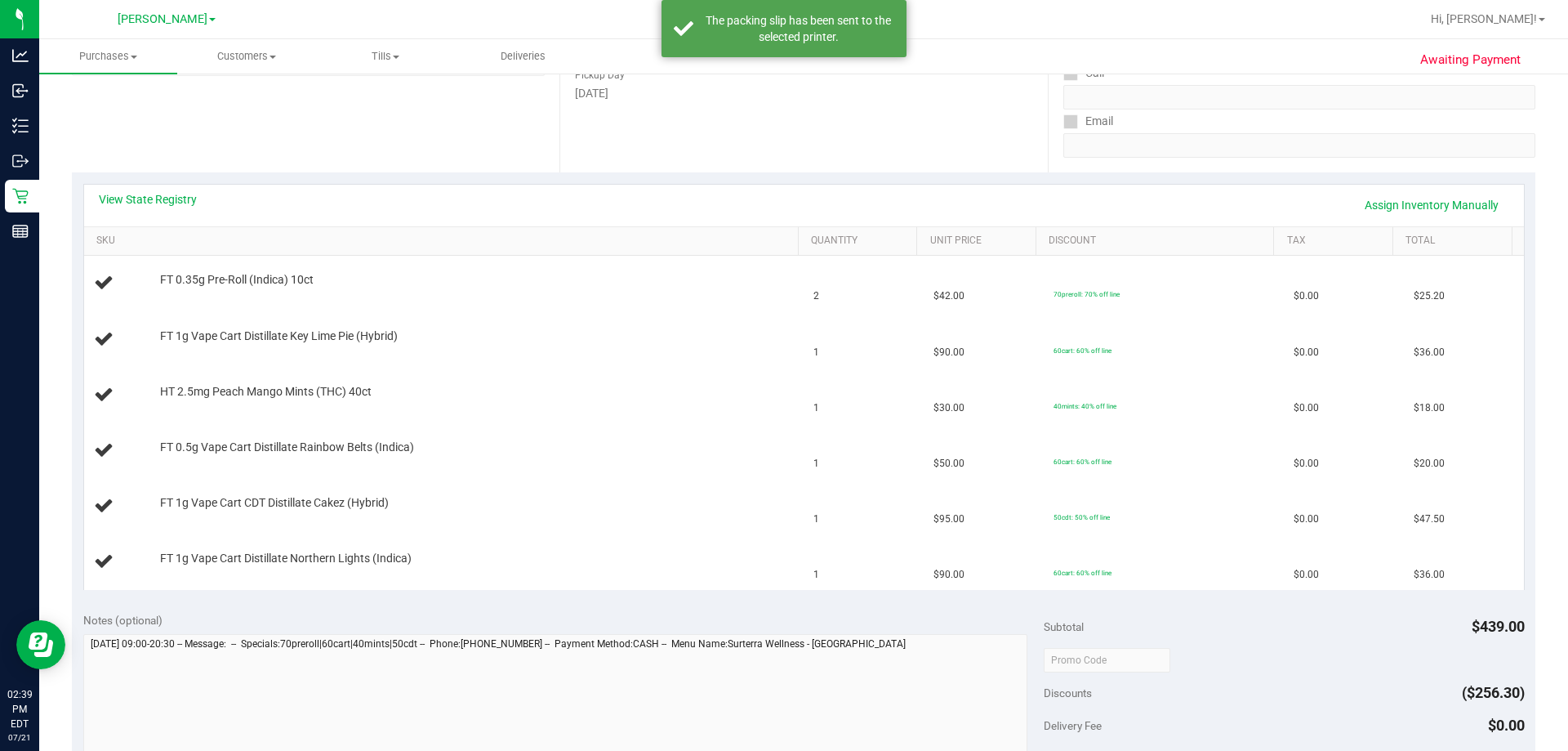 scroll, scrollTop: 245, scrollLeft: 0, axis: vertical 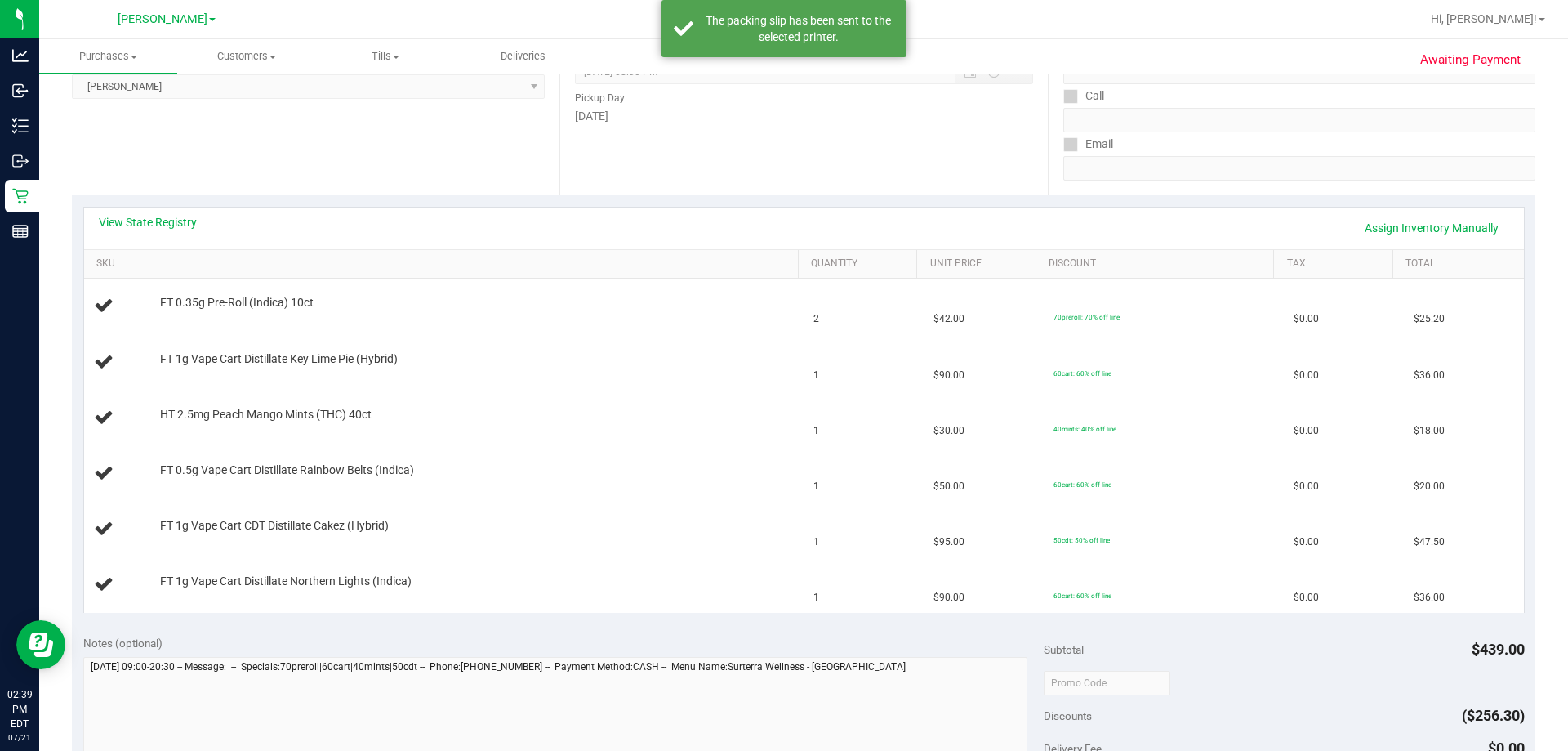 click on "View State Registry" at bounding box center (148, 222) 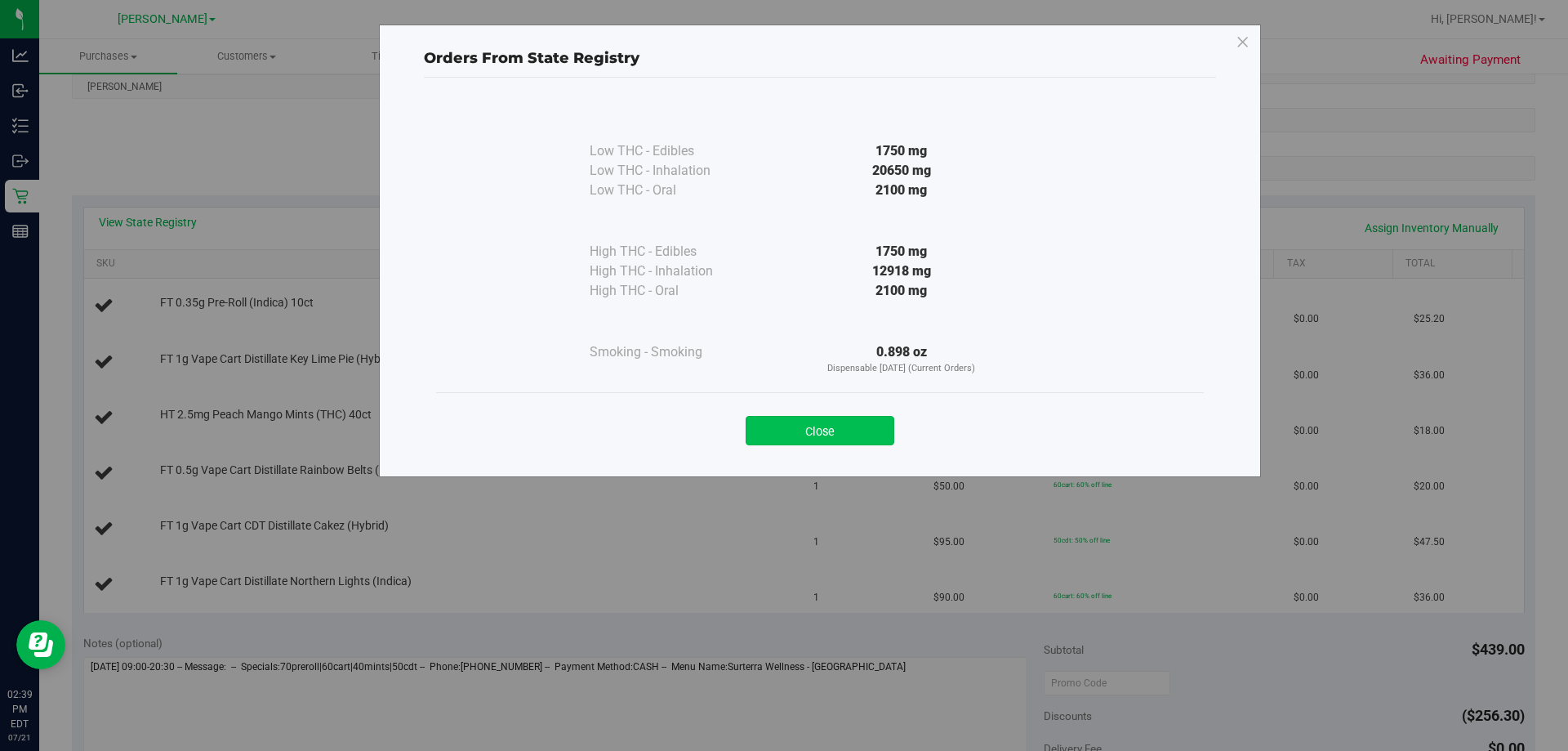 click on "Close" at bounding box center (820, 431) 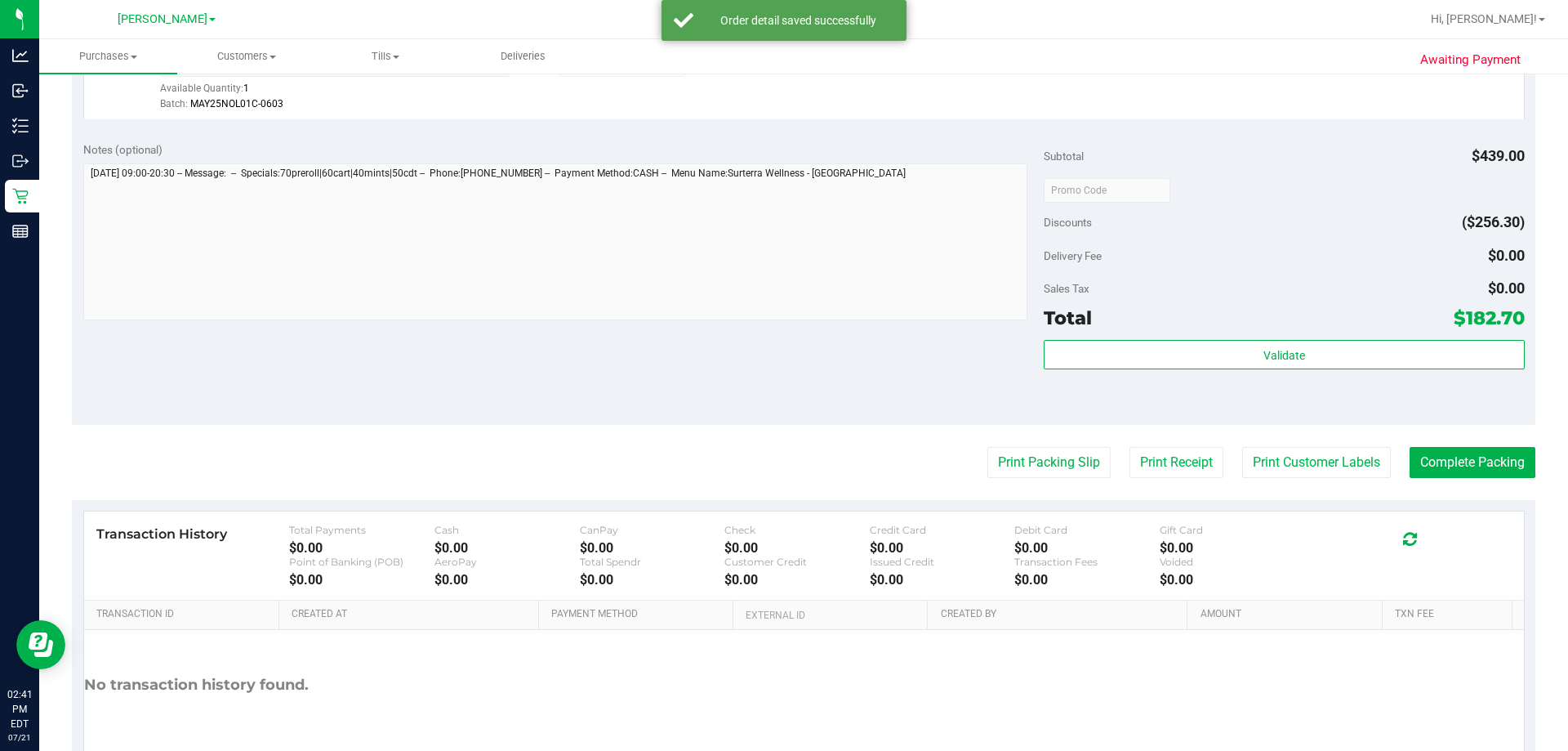 scroll, scrollTop: 1057, scrollLeft: 0, axis: vertical 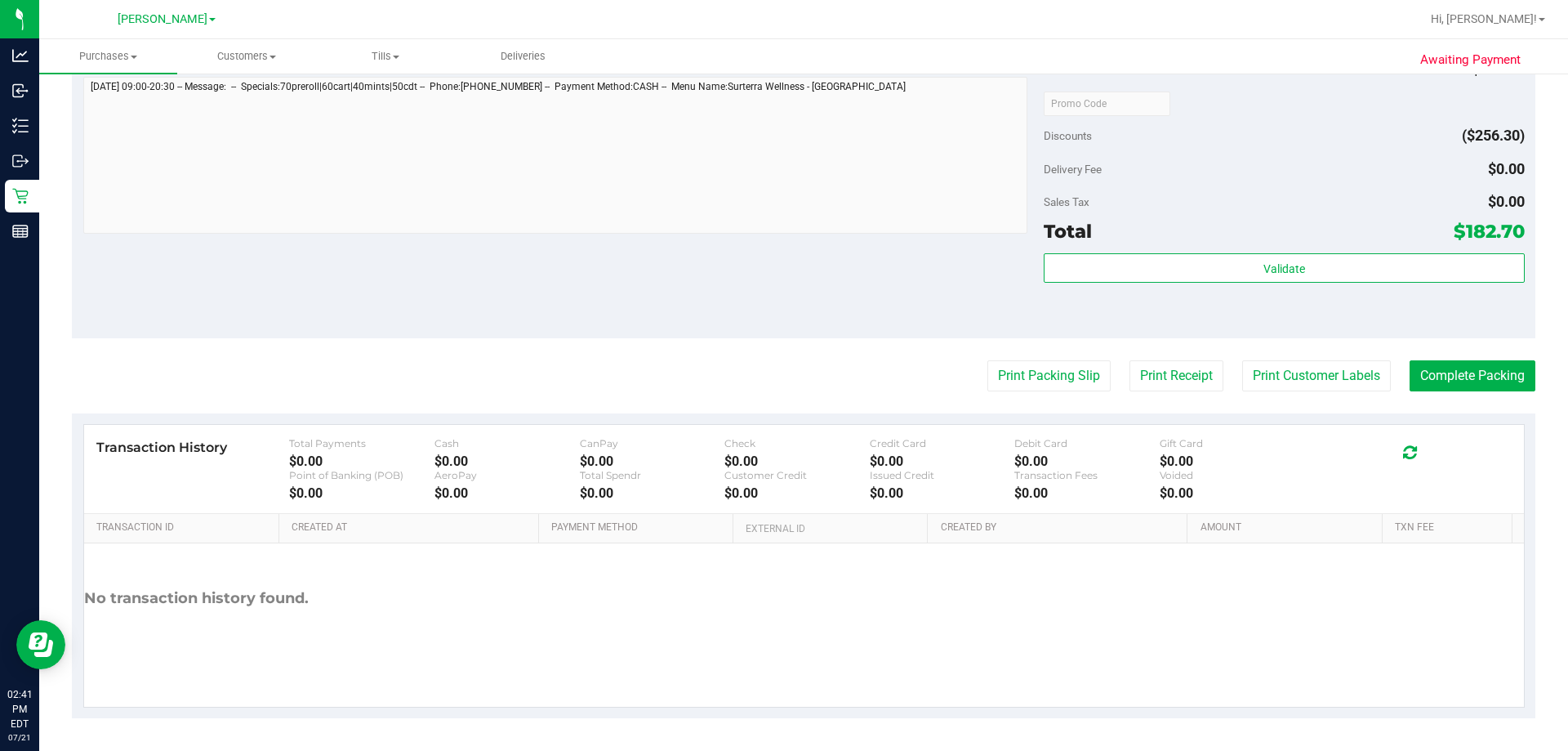 click on "Subtotal
$439.00
Discounts
($256.30)
Delivery Fee
$0.00
Sales Tax
$0.00
Total
$182.70
Validate" at bounding box center (1284, 190) 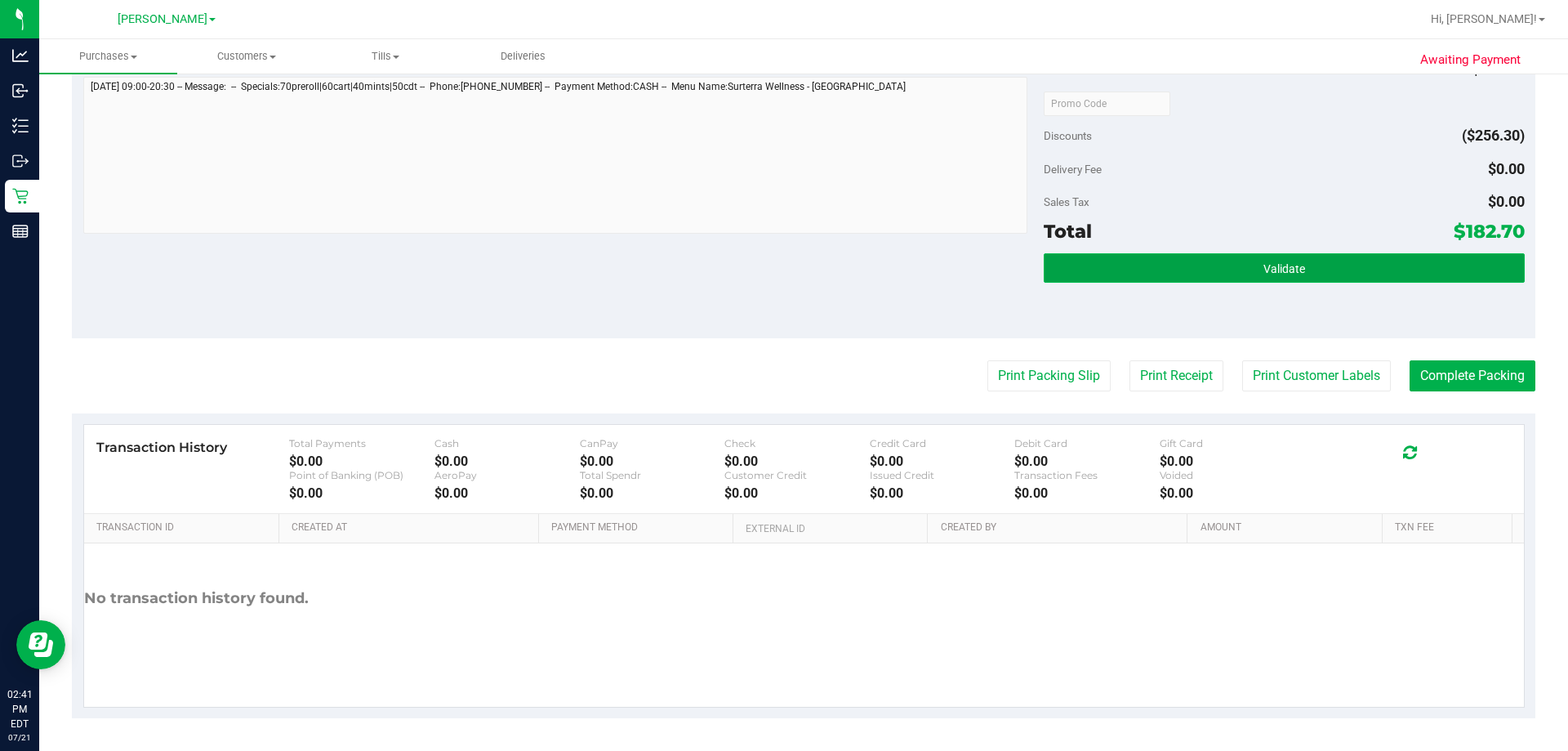 click on "Validate" at bounding box center (1284, 268) 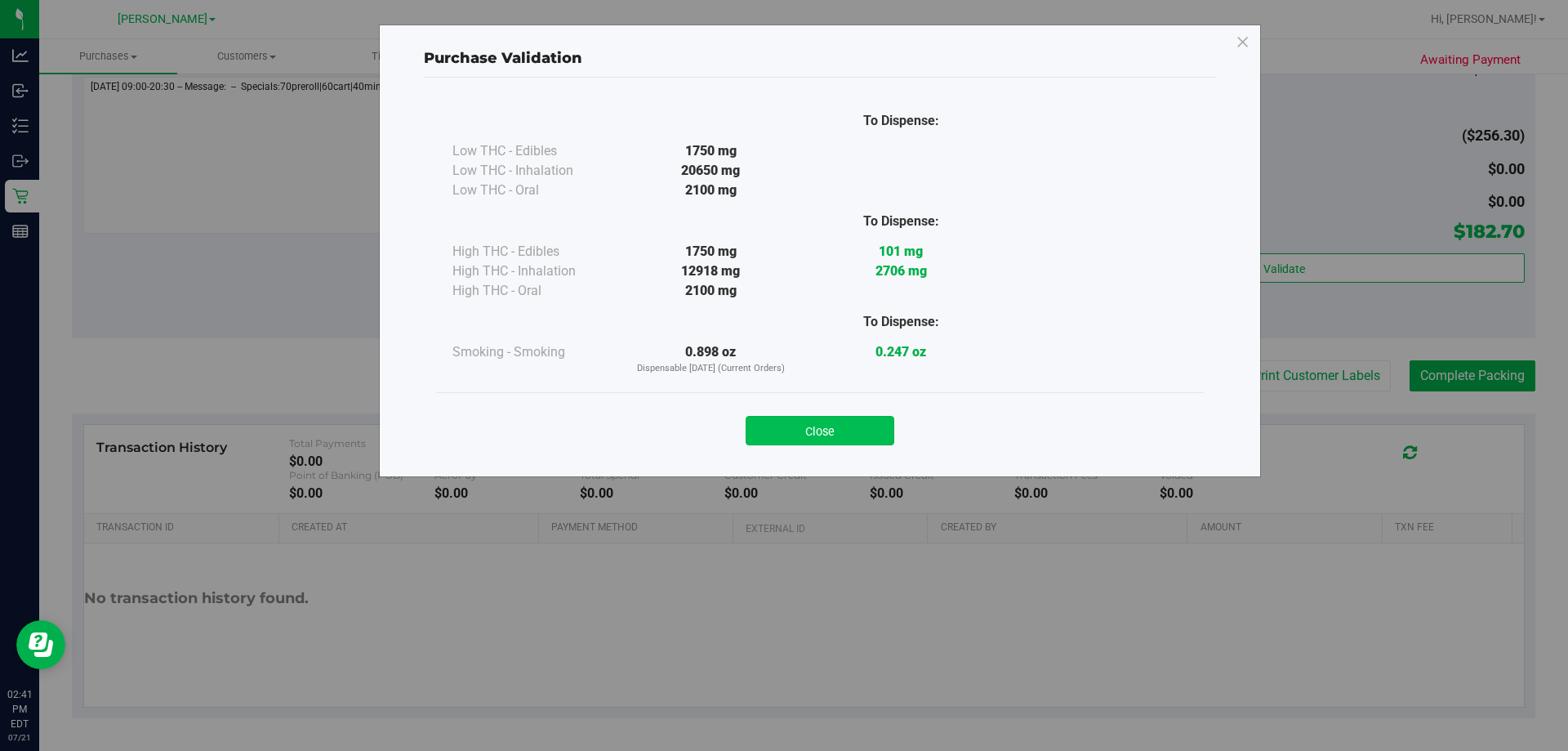 click on "Close" at bounding box center [820, 431] 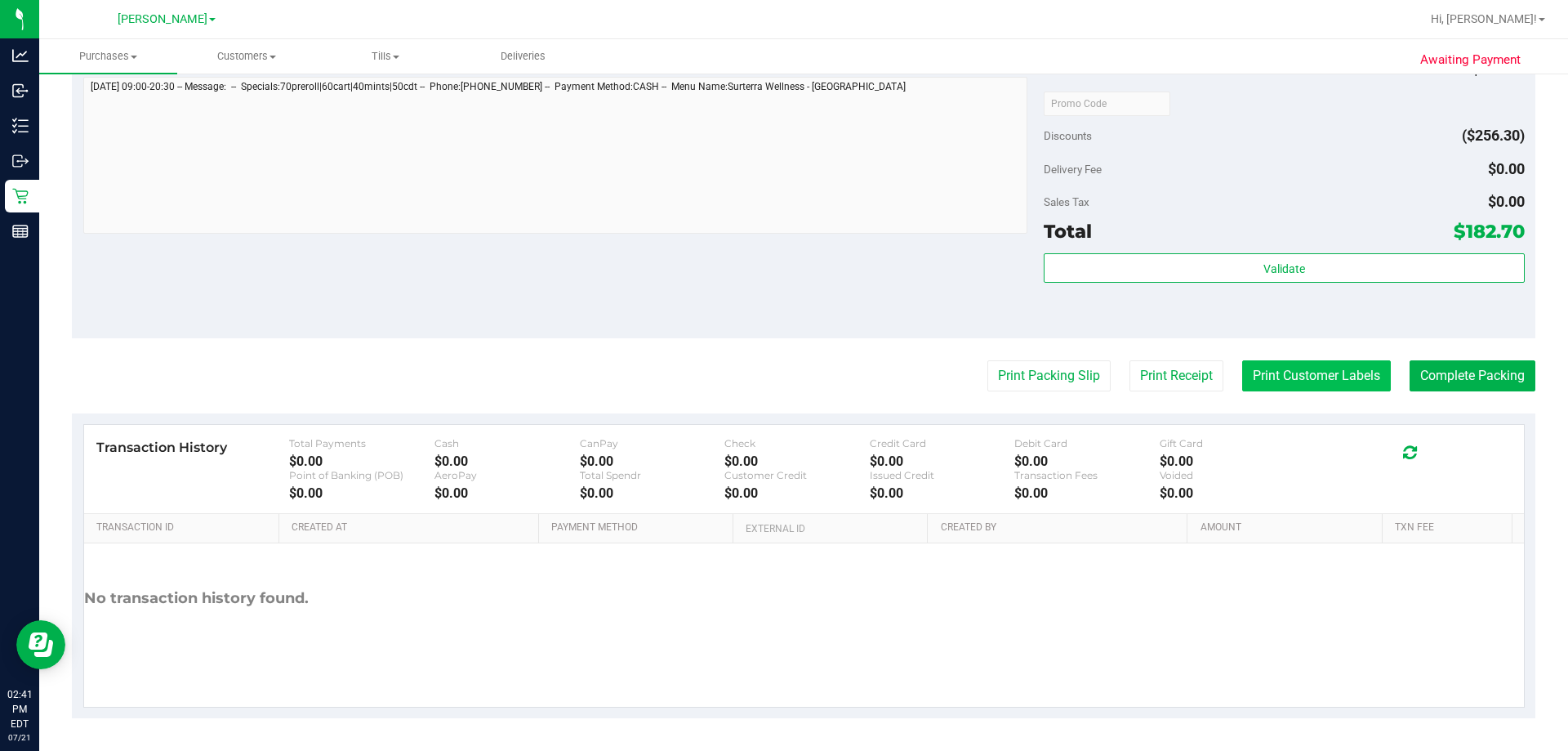 click on "Print Customer Labels" at bounding box center [1316, 376] 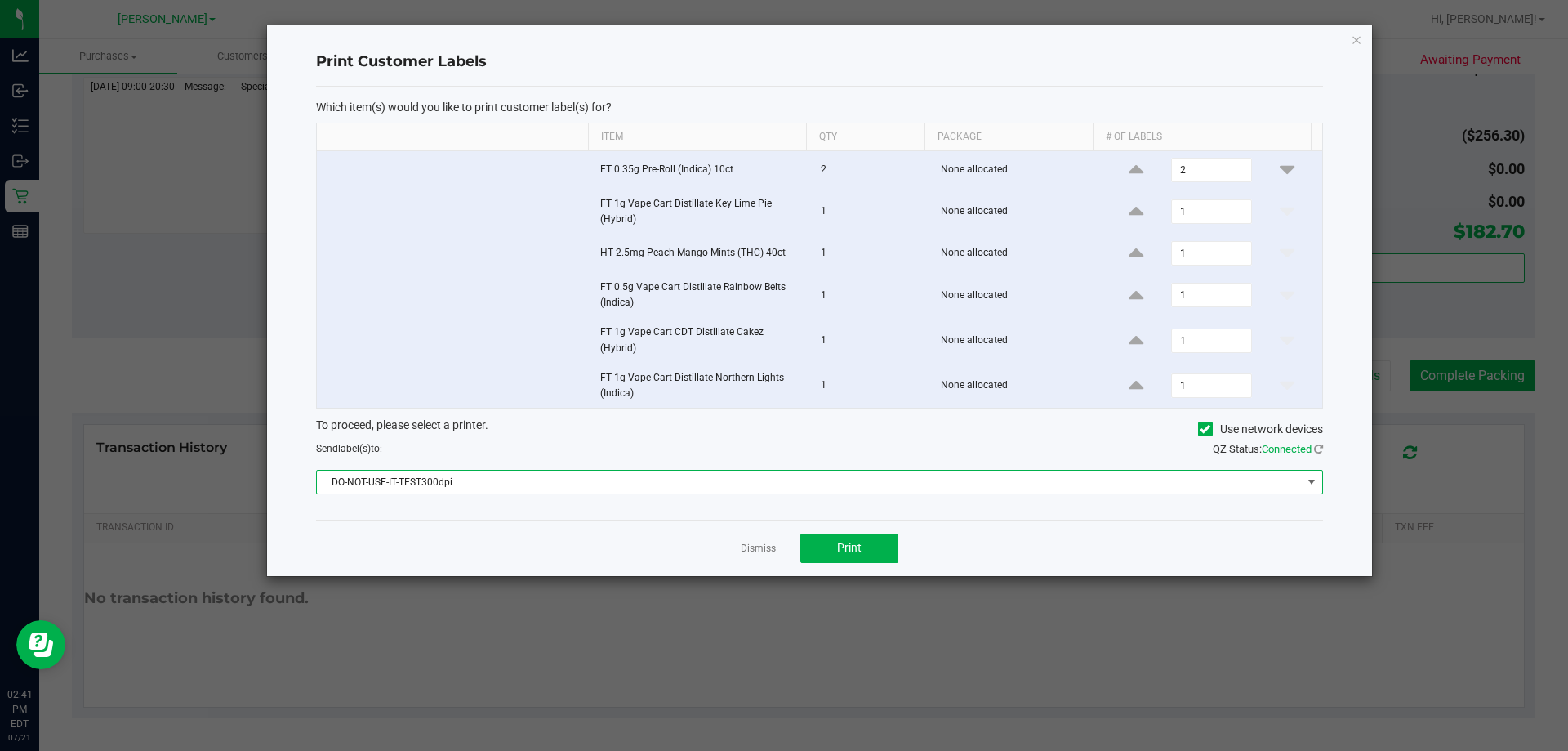 click on "DO-NOT-USE-IT-TEST300dpi" at bounding box center (809, 482) 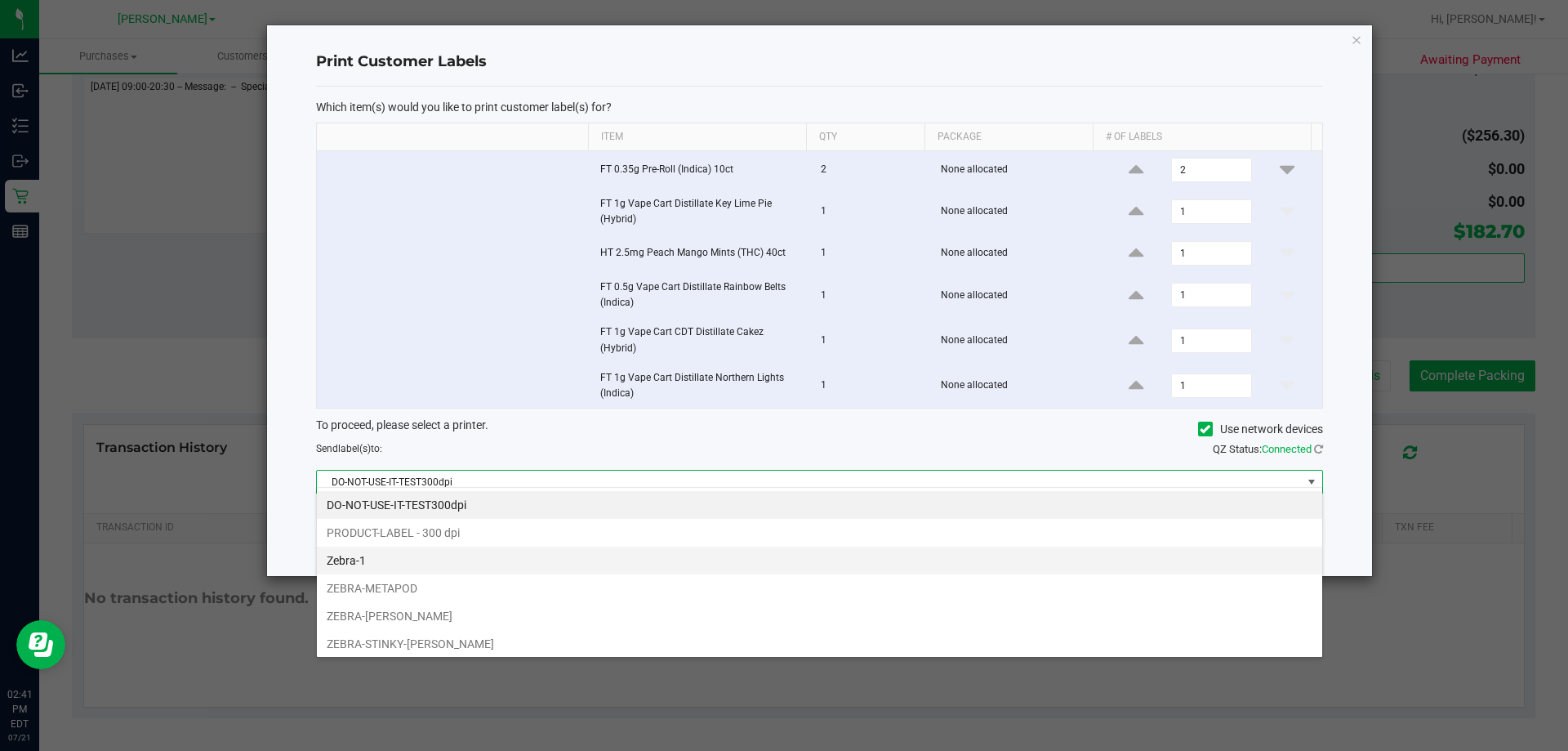 scroll, scrollTop: 81695, scrollLeft: 80660, axis: both 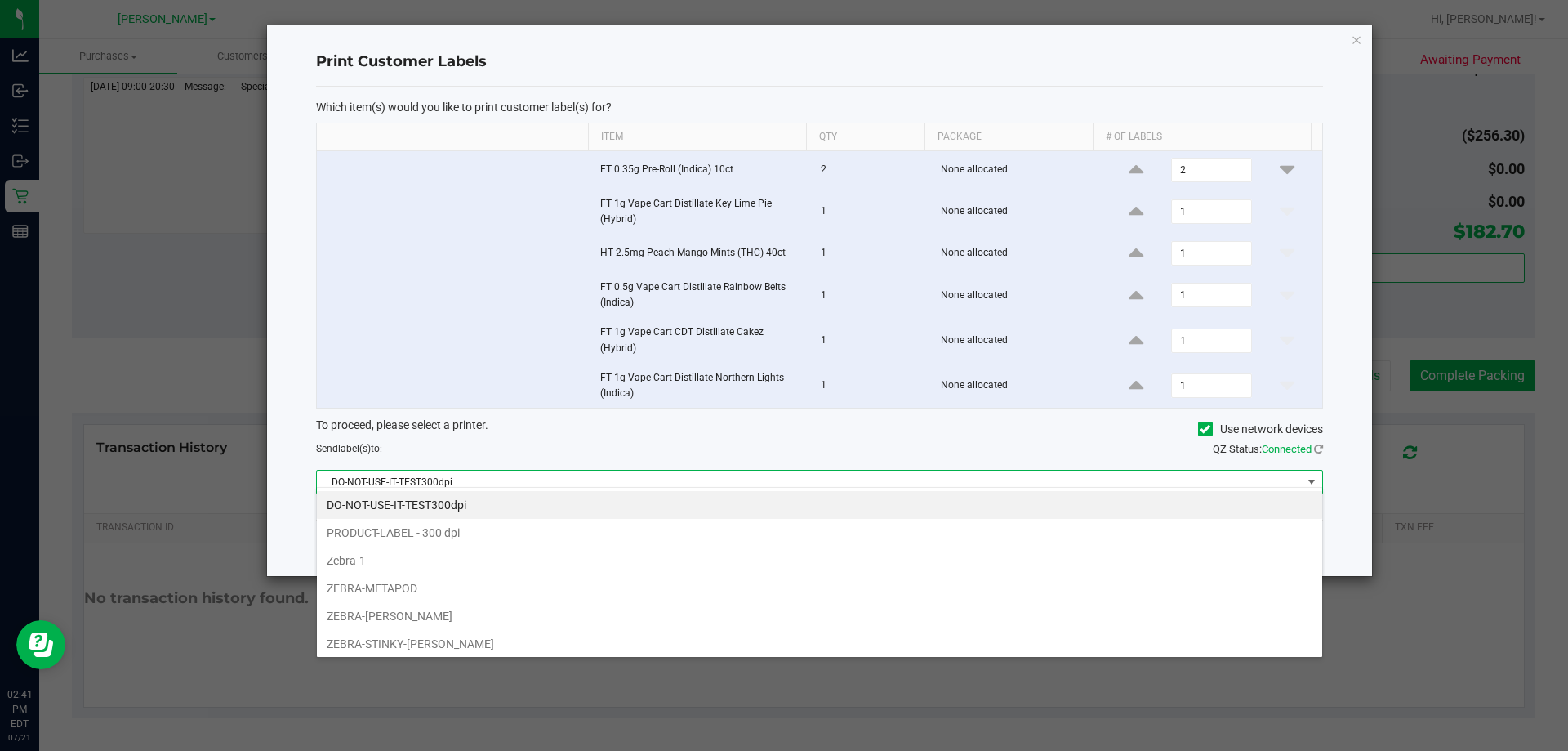 click on "ZEBRA-[PERSON_NAME]" at bounding box center (819, 616) 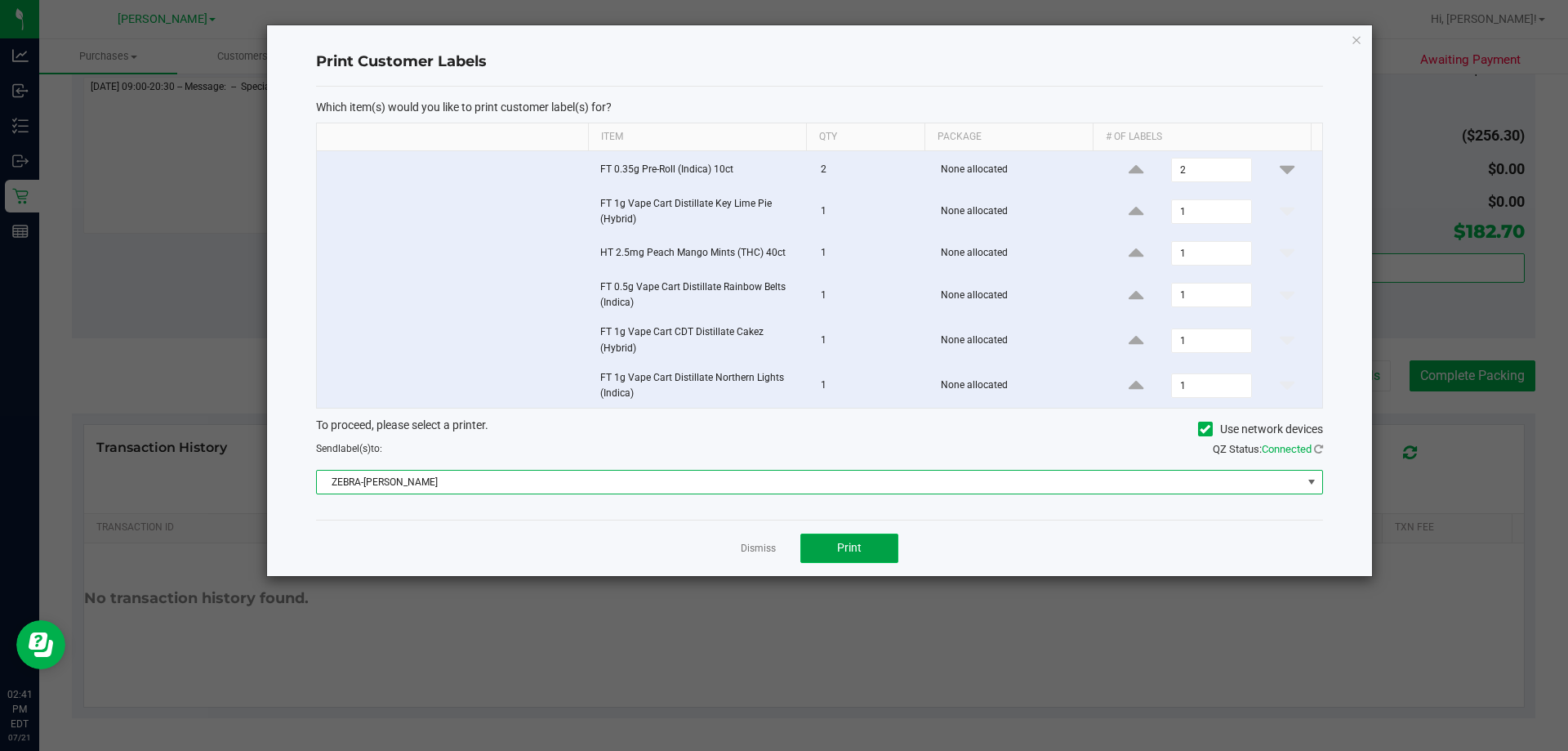 click on "Print" 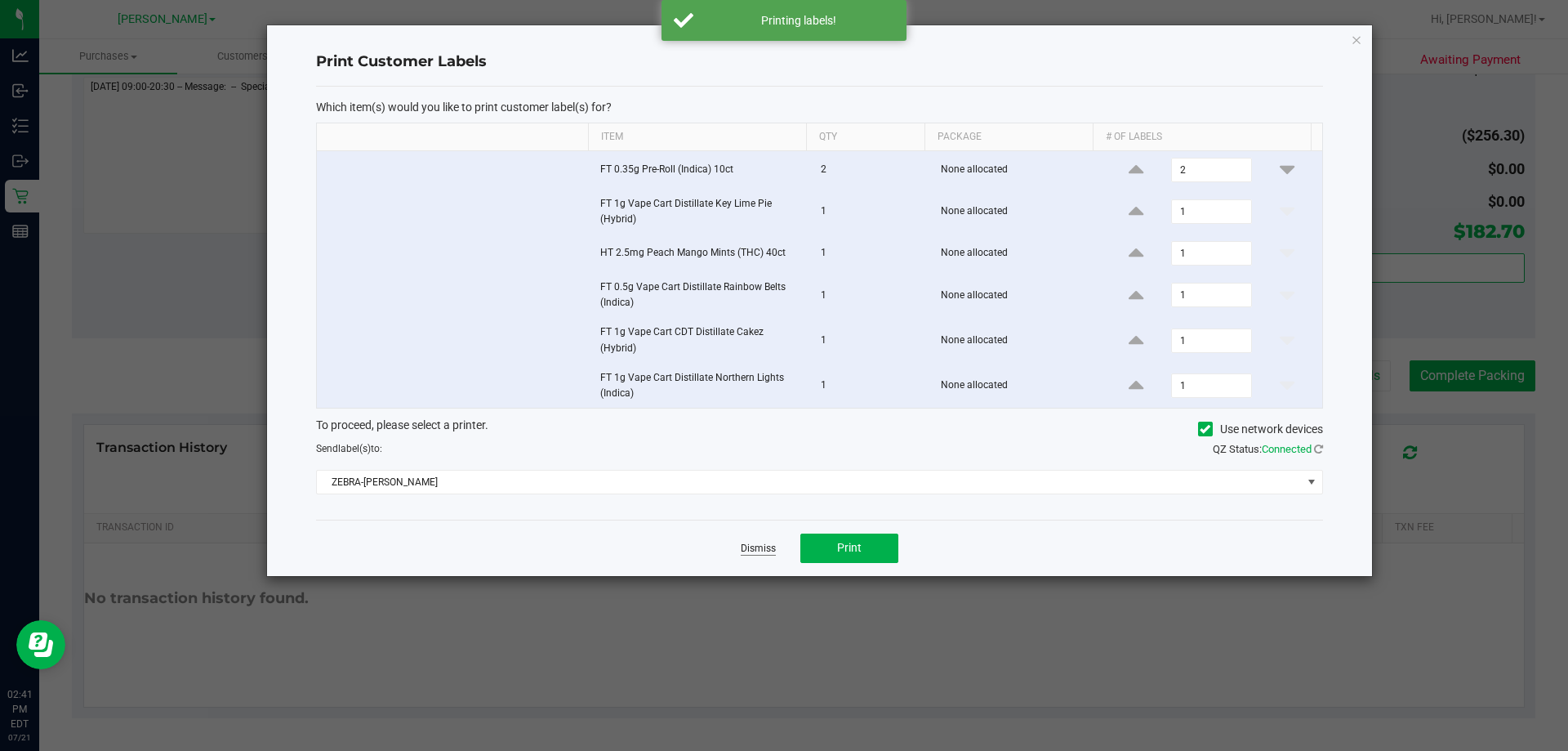 click on "Dismiss" 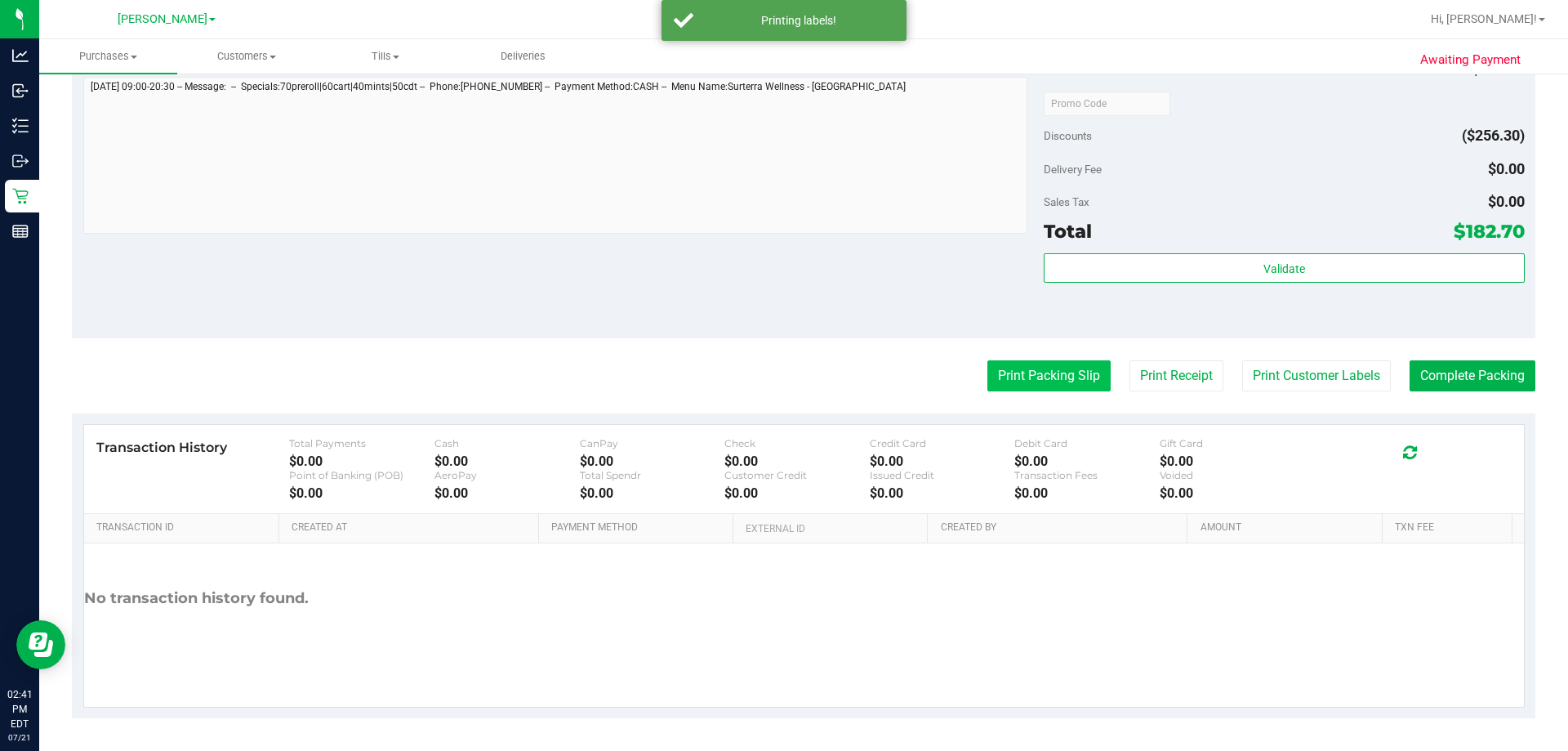click on "Print Packing Slip" at bounding box center (1049, 376) 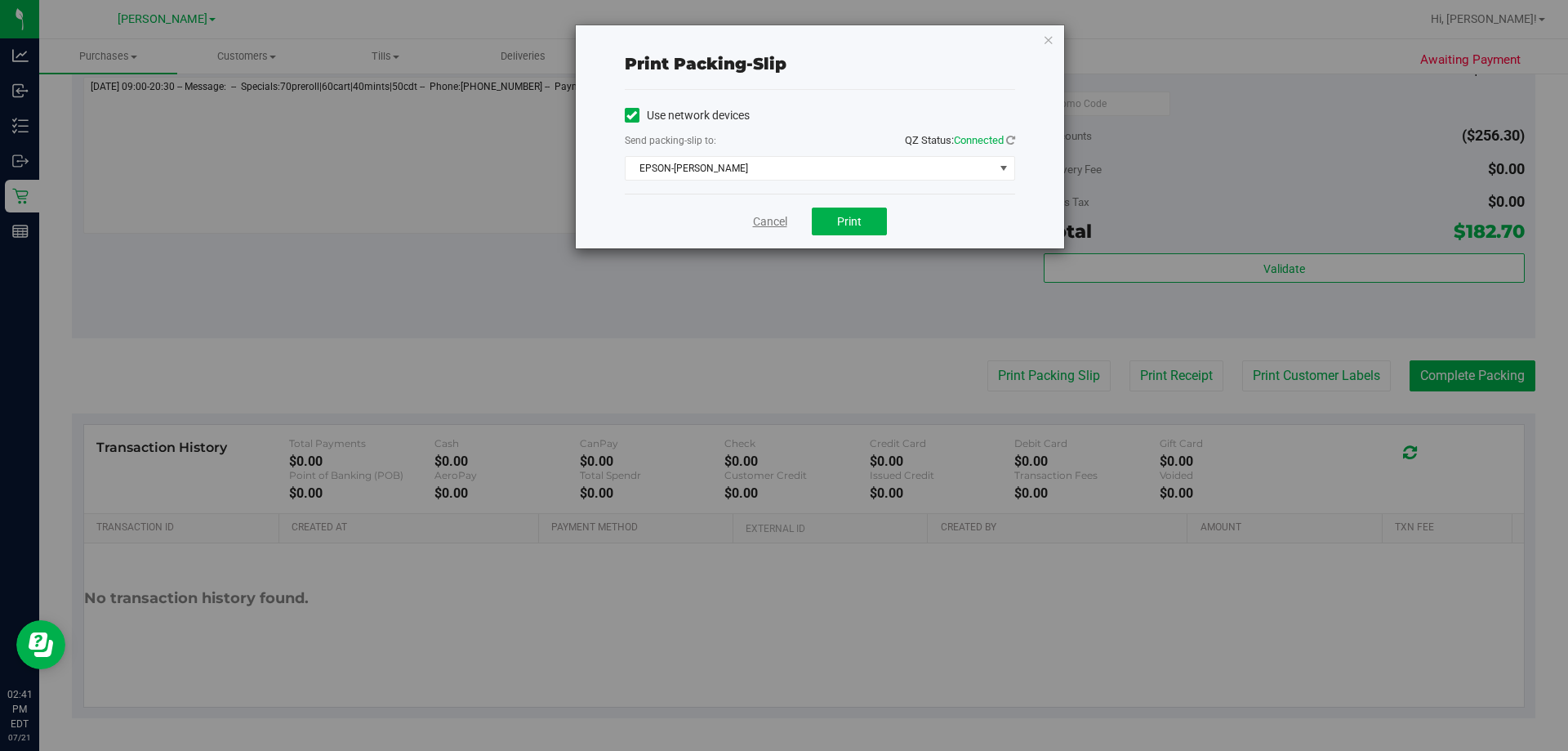 click on "Cancel" at bounding box center [770, 221] 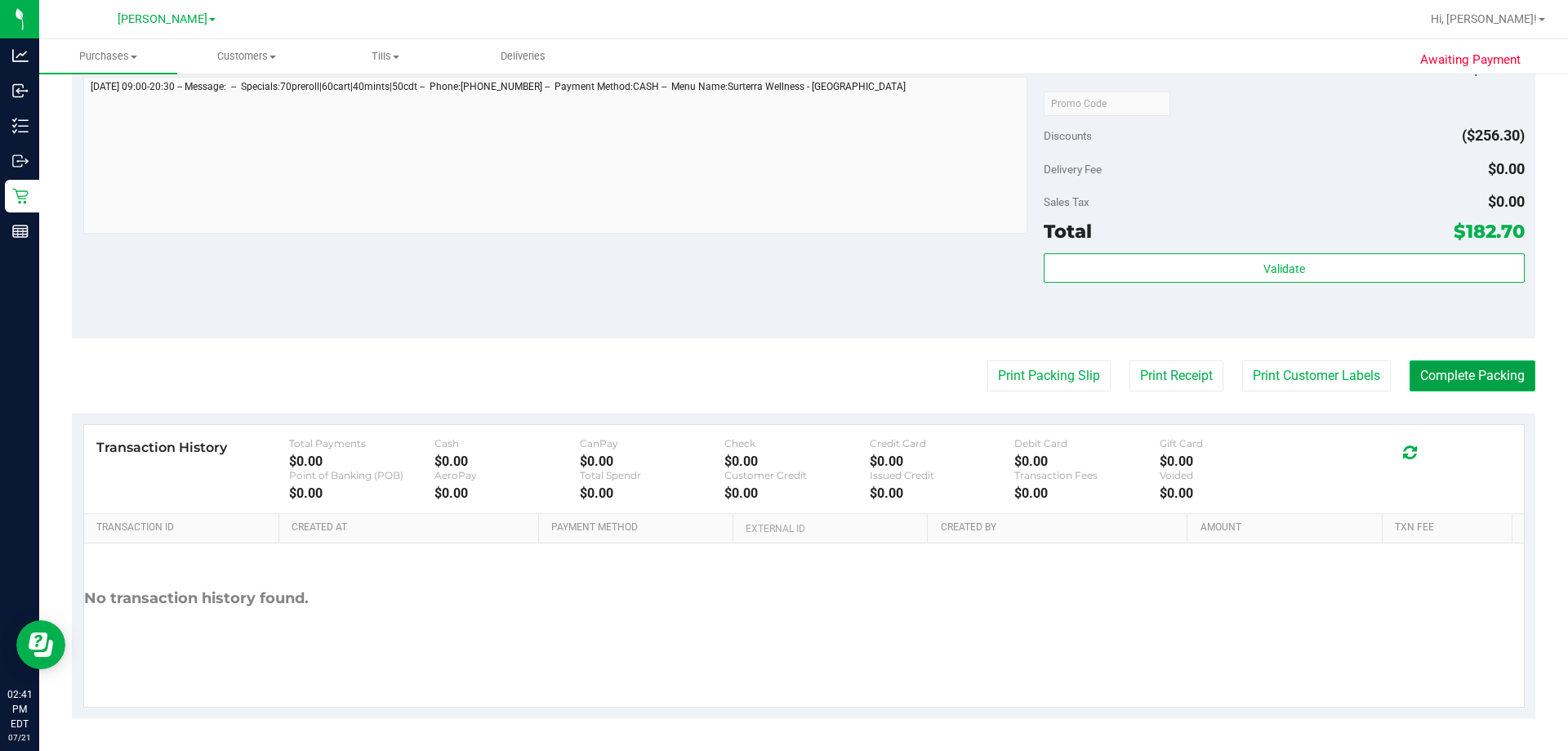 click on "Complete Packing" at bounding box center [1472, 376] 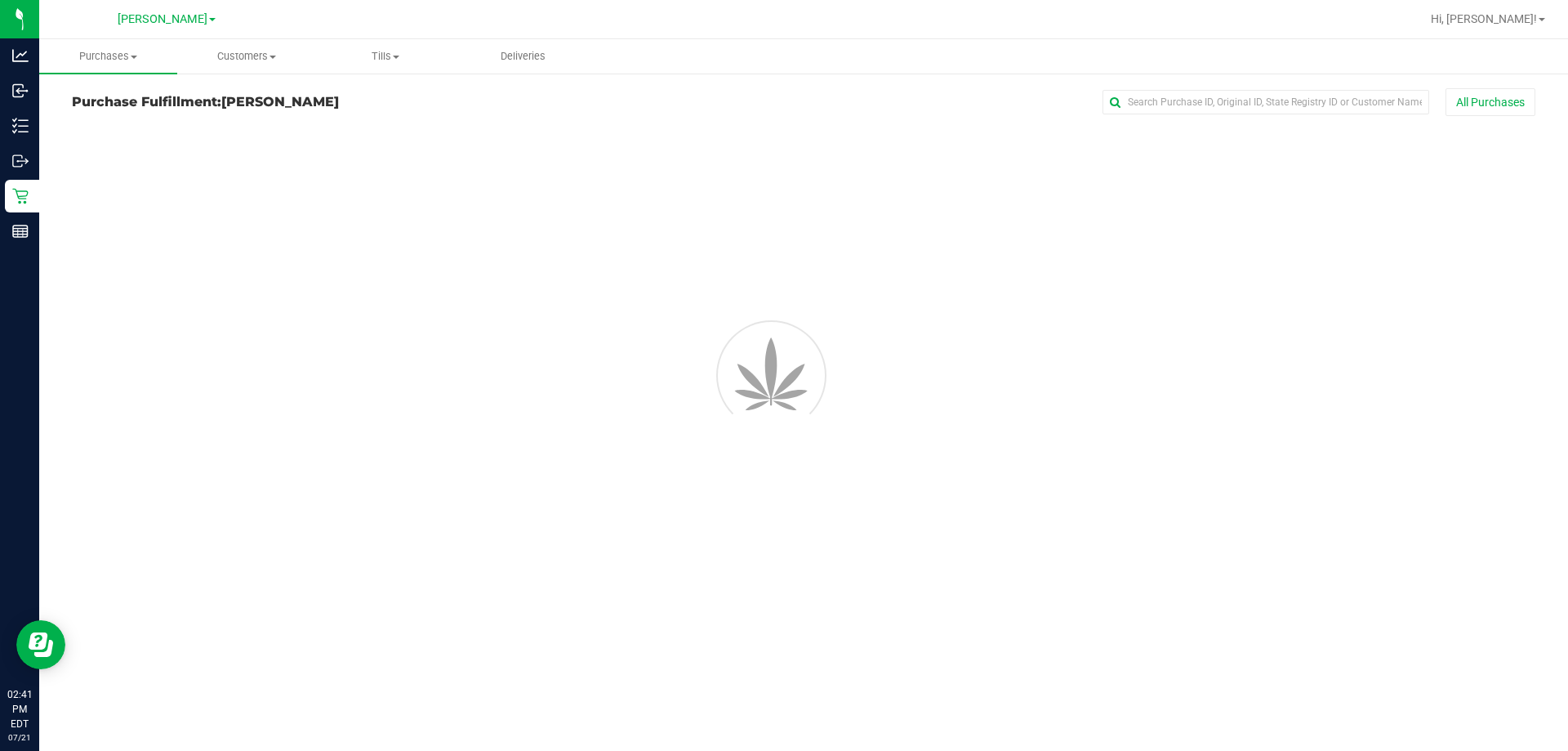 scroll, scrollTop: 0, scrollLeft: 0, axis: both 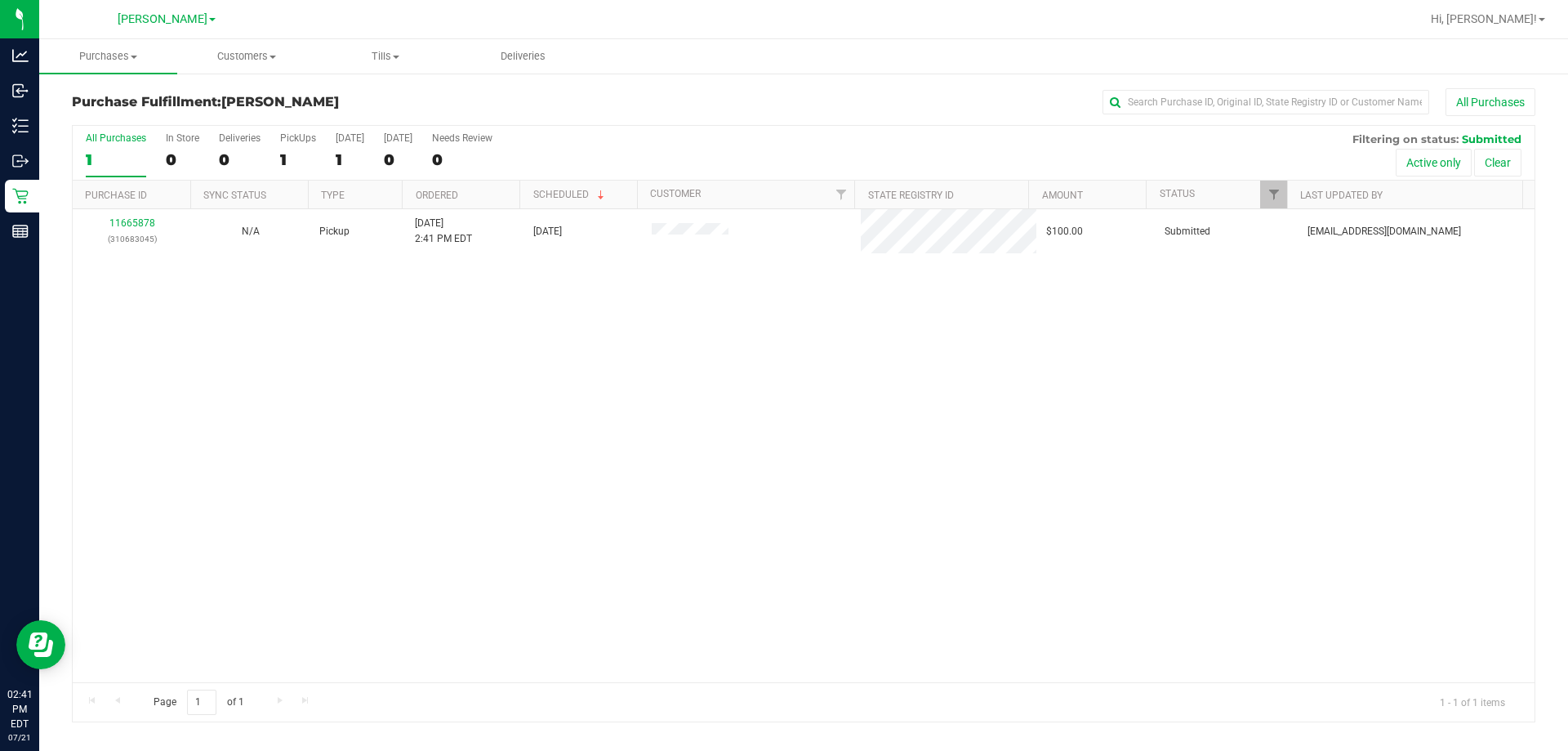 click on "11665878
(310683045)
N/A
Pickup 7/21/2025 2:41 PM EDT 7/21/2025
$100.00
Submitted abe+parallel@iheartjane.com" at bounding box center [804, 445] 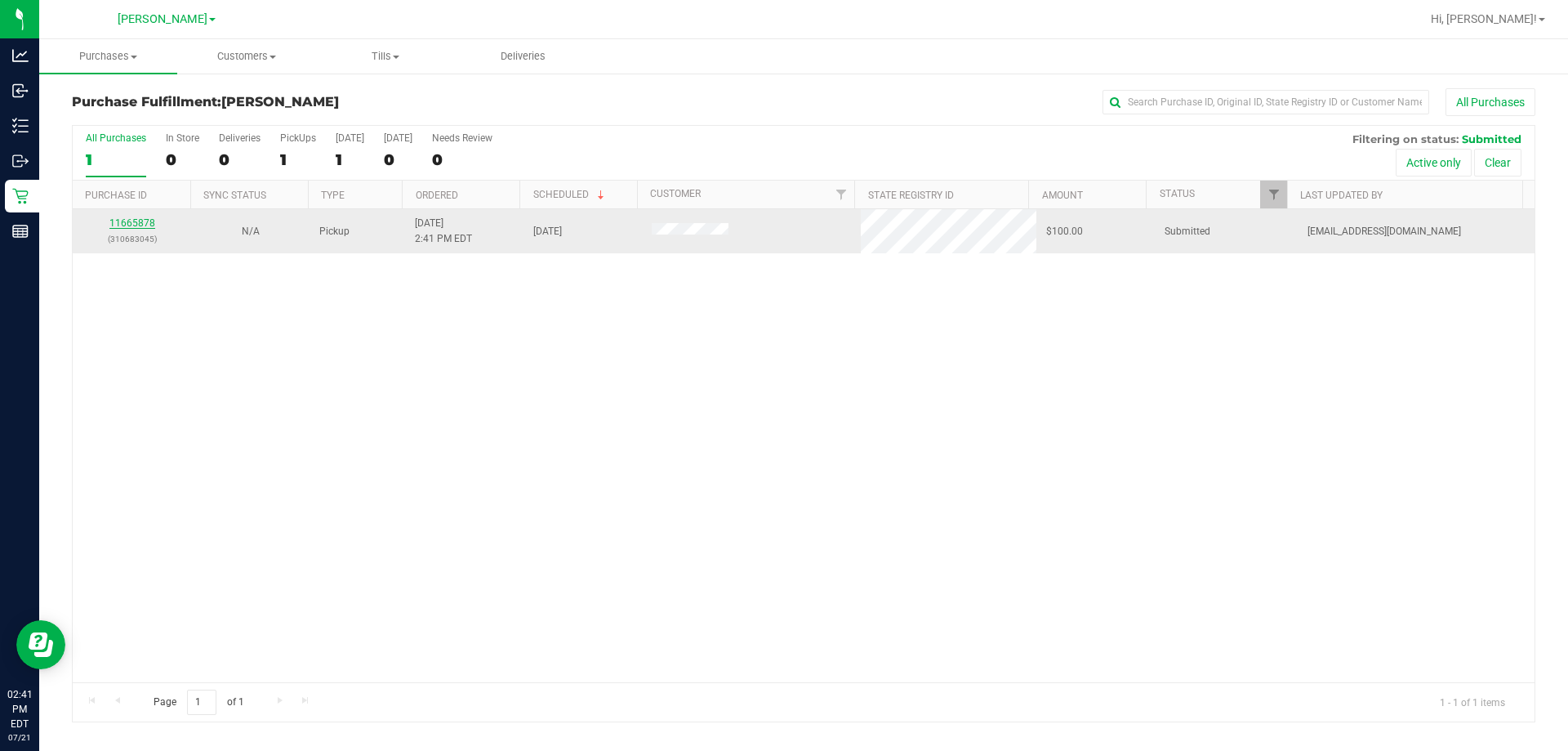 click on "11665878" at bounding box center [132, 223] 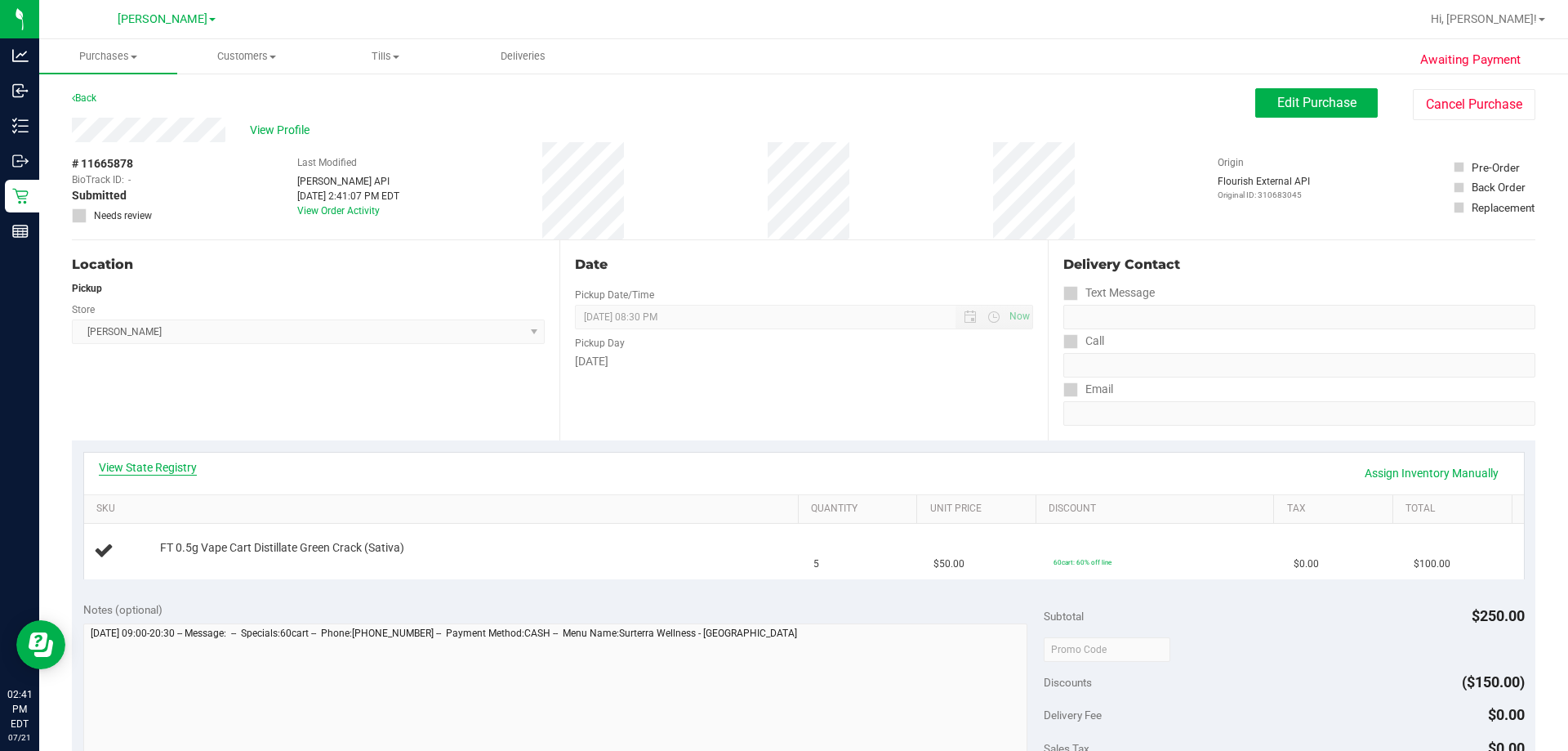 click on "View State Registry" at bounding box center (148, 467) 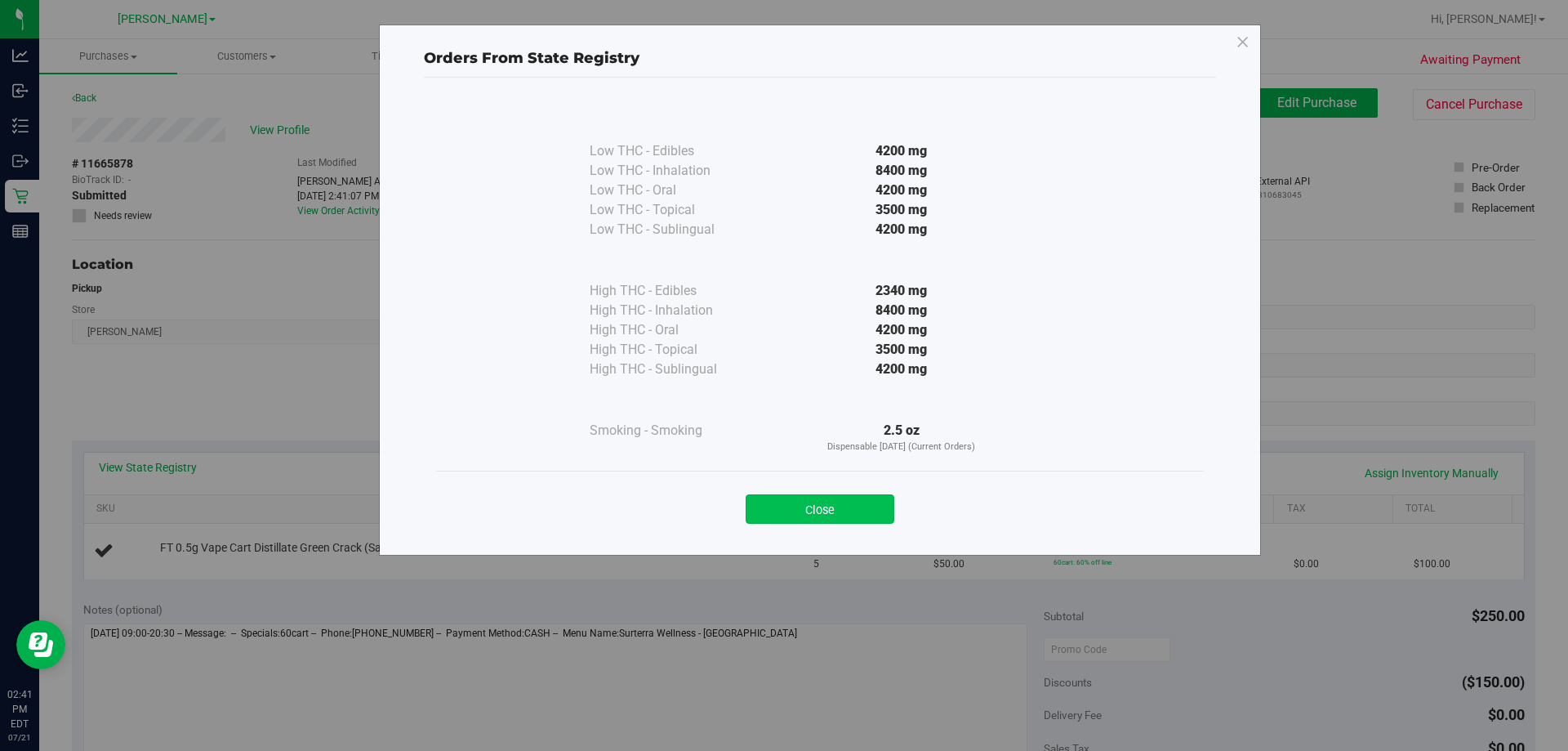 click on "Close" at bounding box center [820, 509] 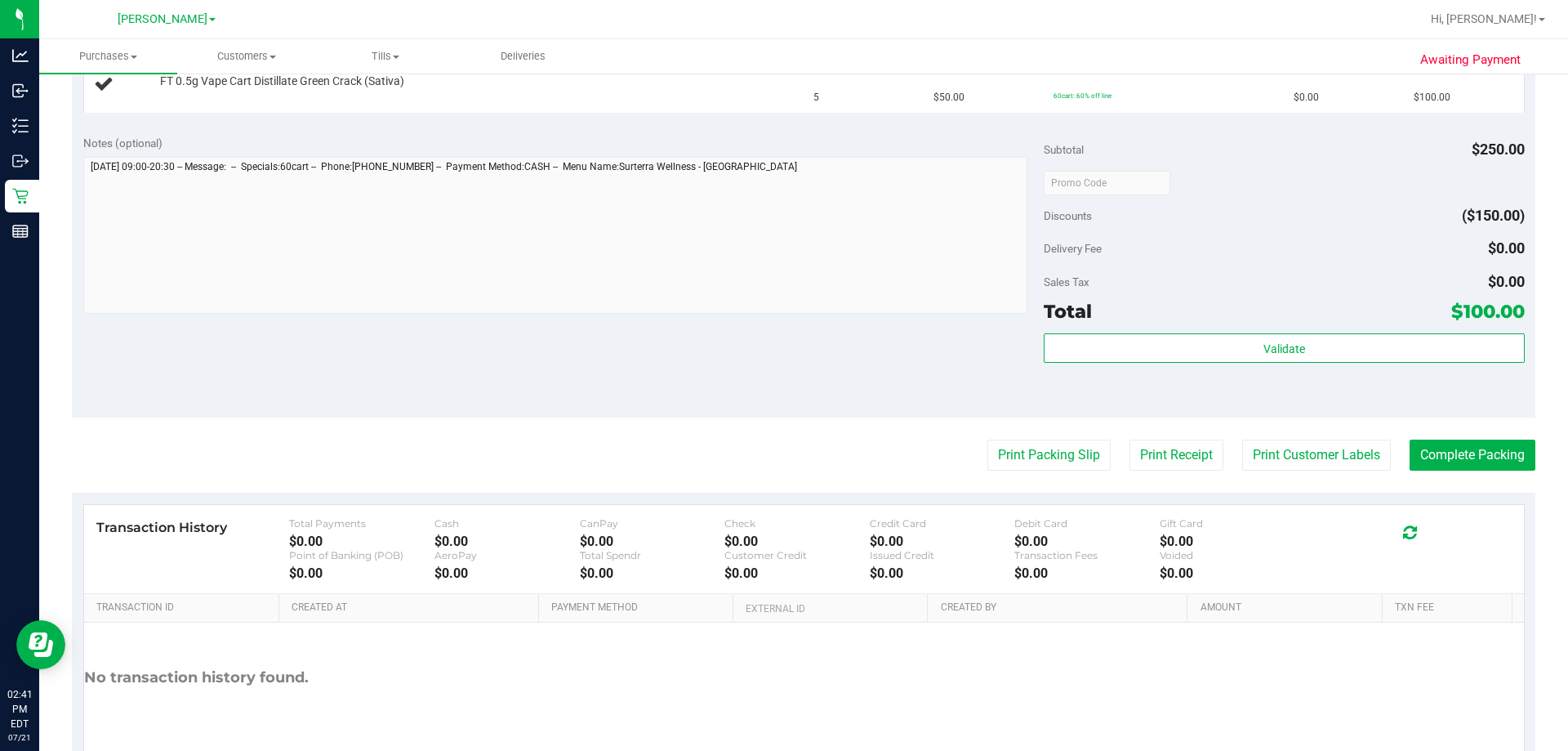 scroll, scrollTop: 547, scrollLeft: 0, axis: vertical 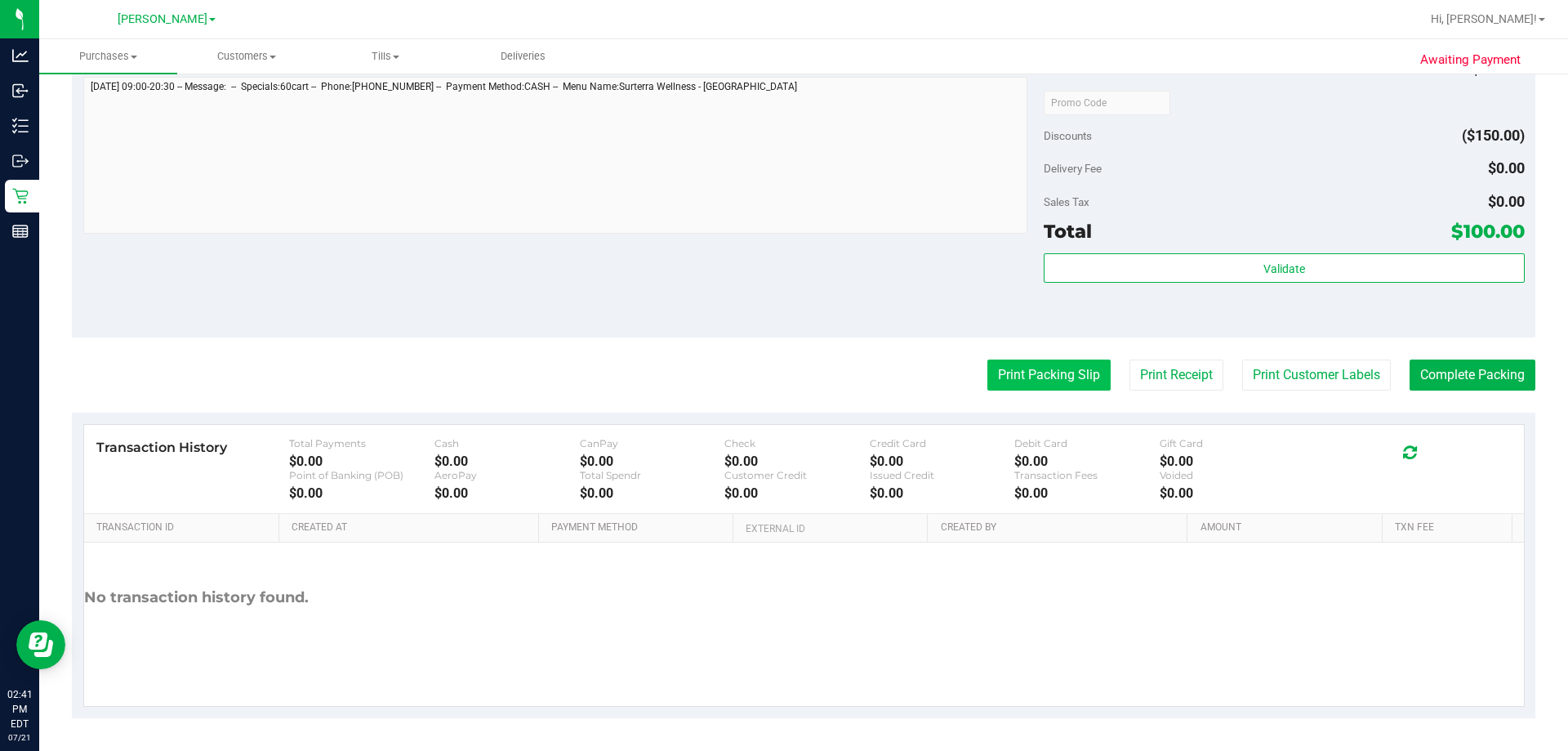 click on "Print Packing Slip" at bounding box center [1049, 375] 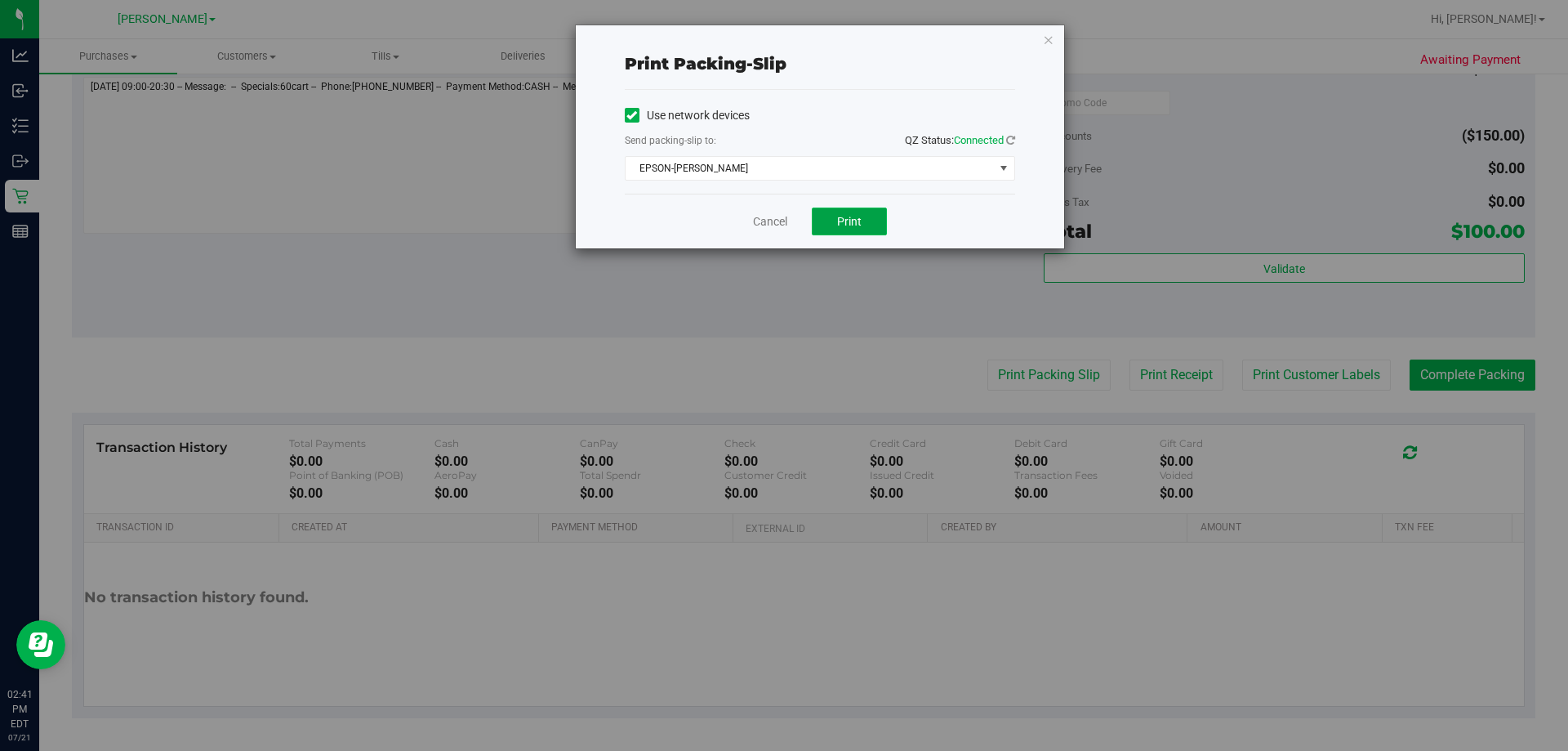 click on "Print" at bounding box center [849, 221] 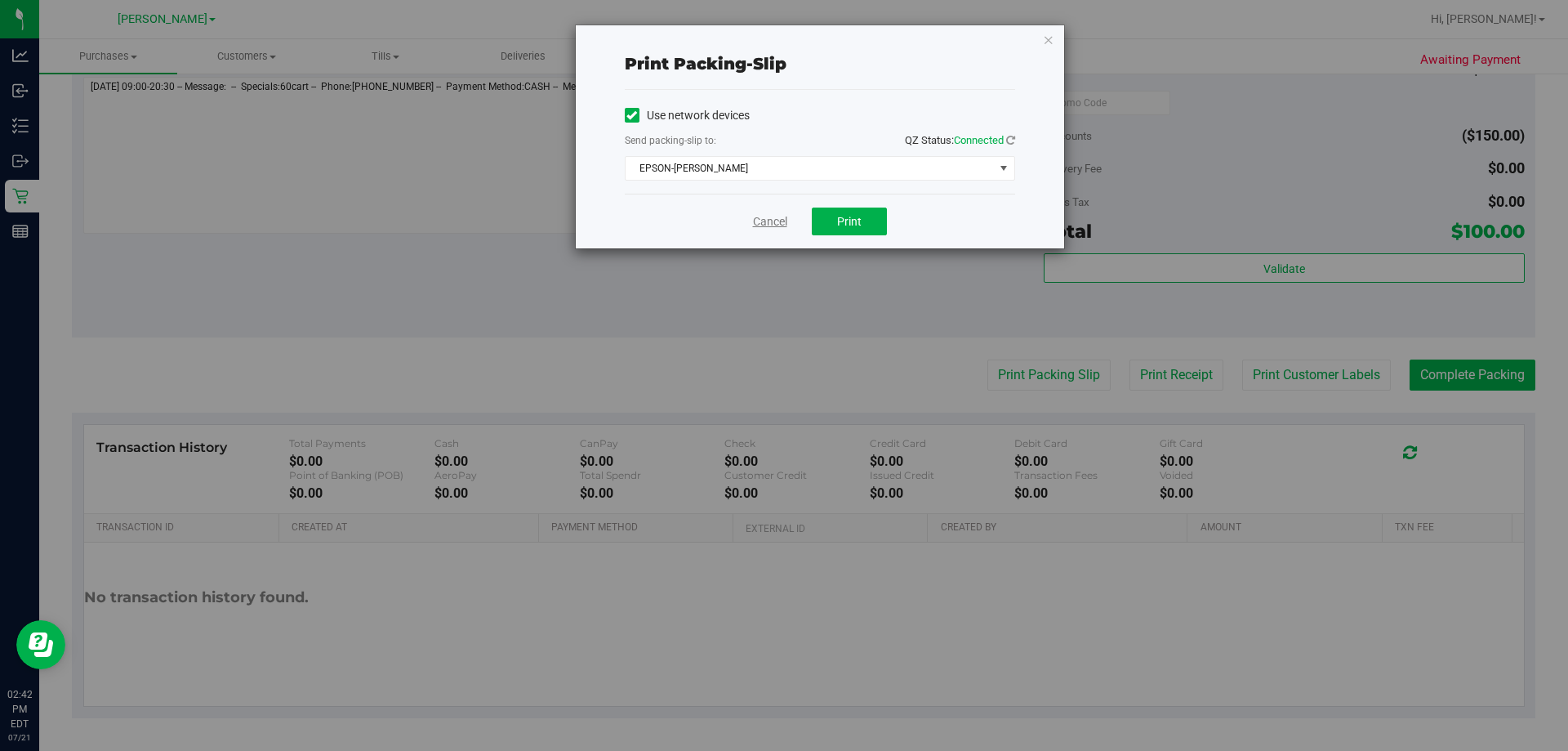 click on "Cancel" at bounding box center (770, 221) 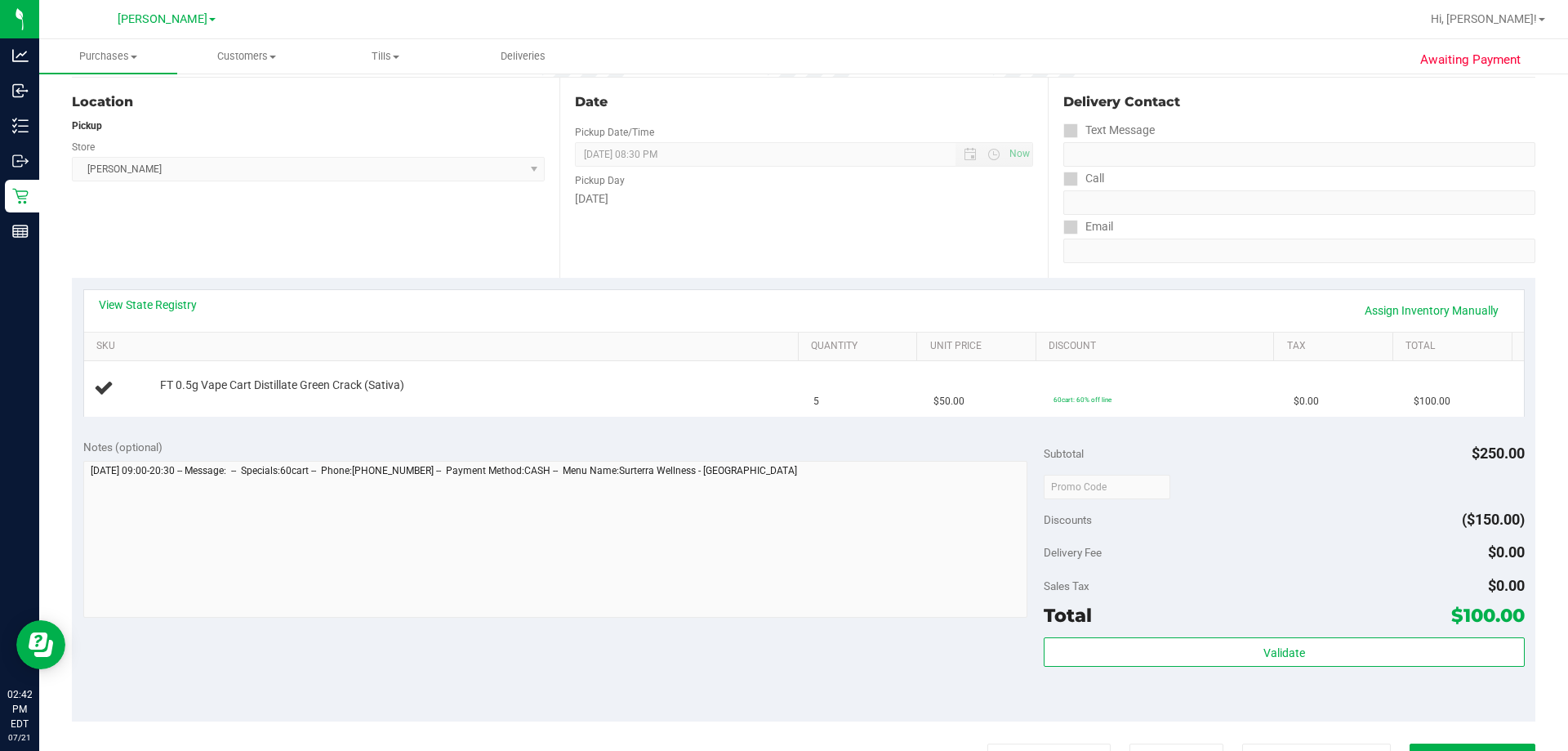 scroll, scrollTop: 168, scrollLeft: 0, axis: vertical 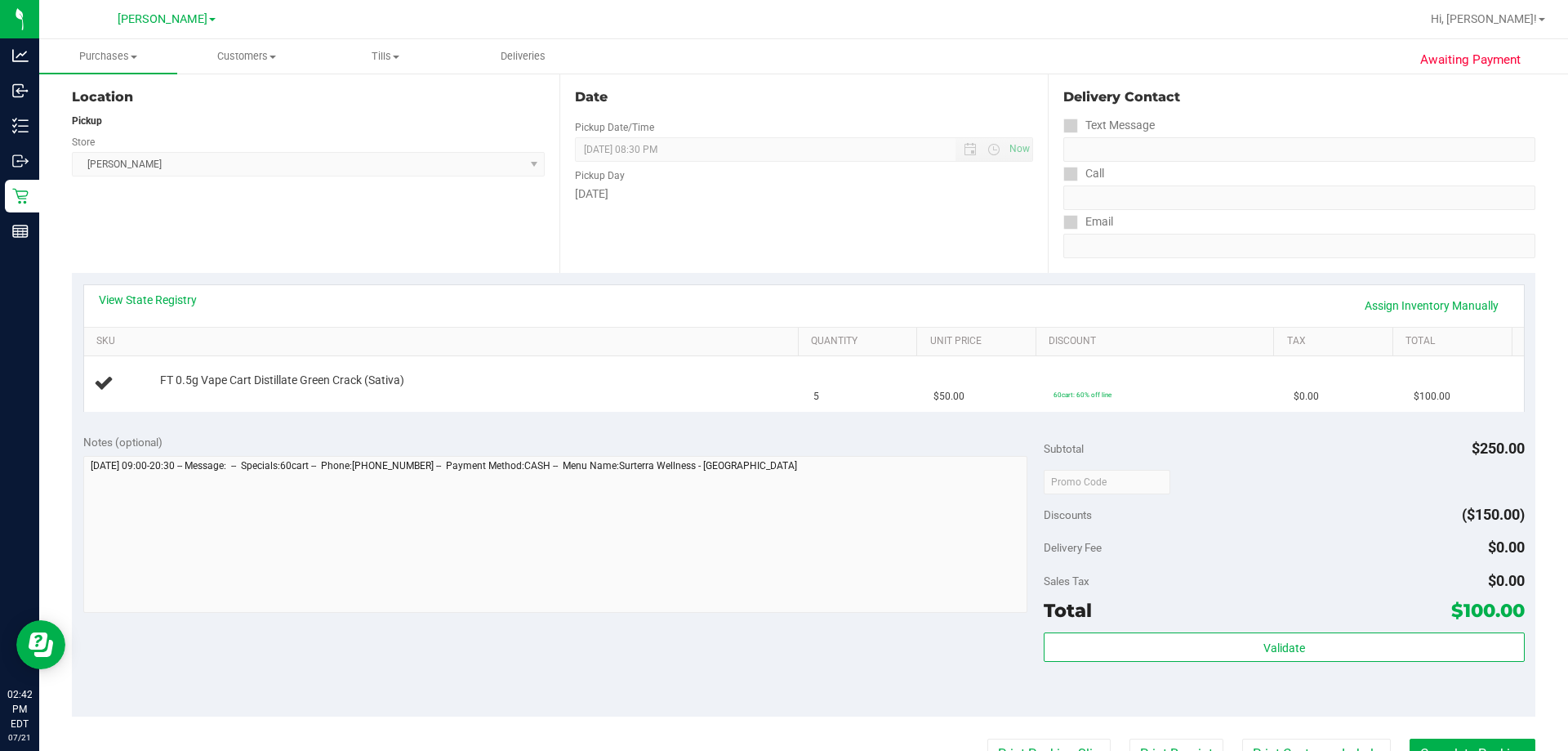 type 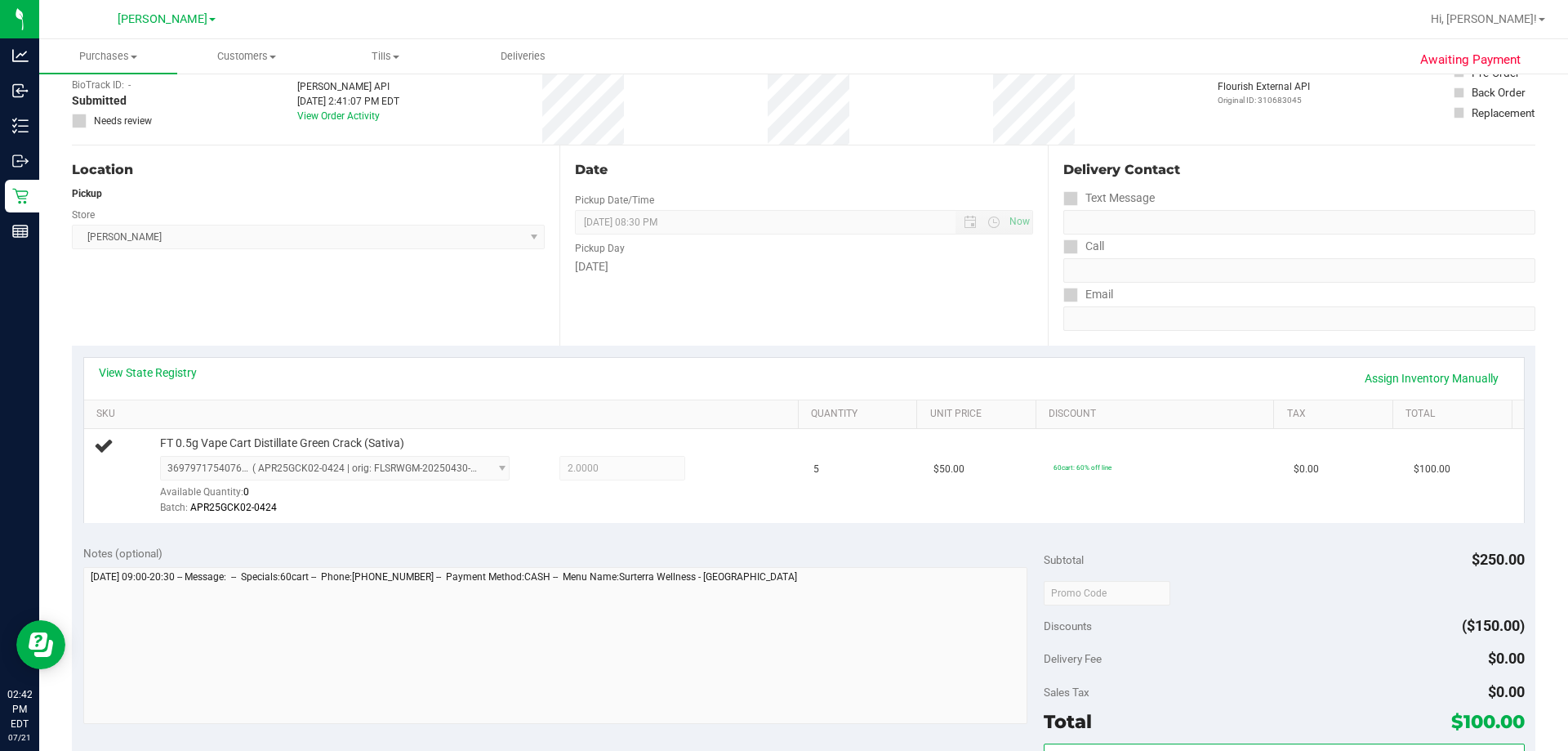 scroll, scrollTop: 87, scrollLeft: 0, axis: vertical 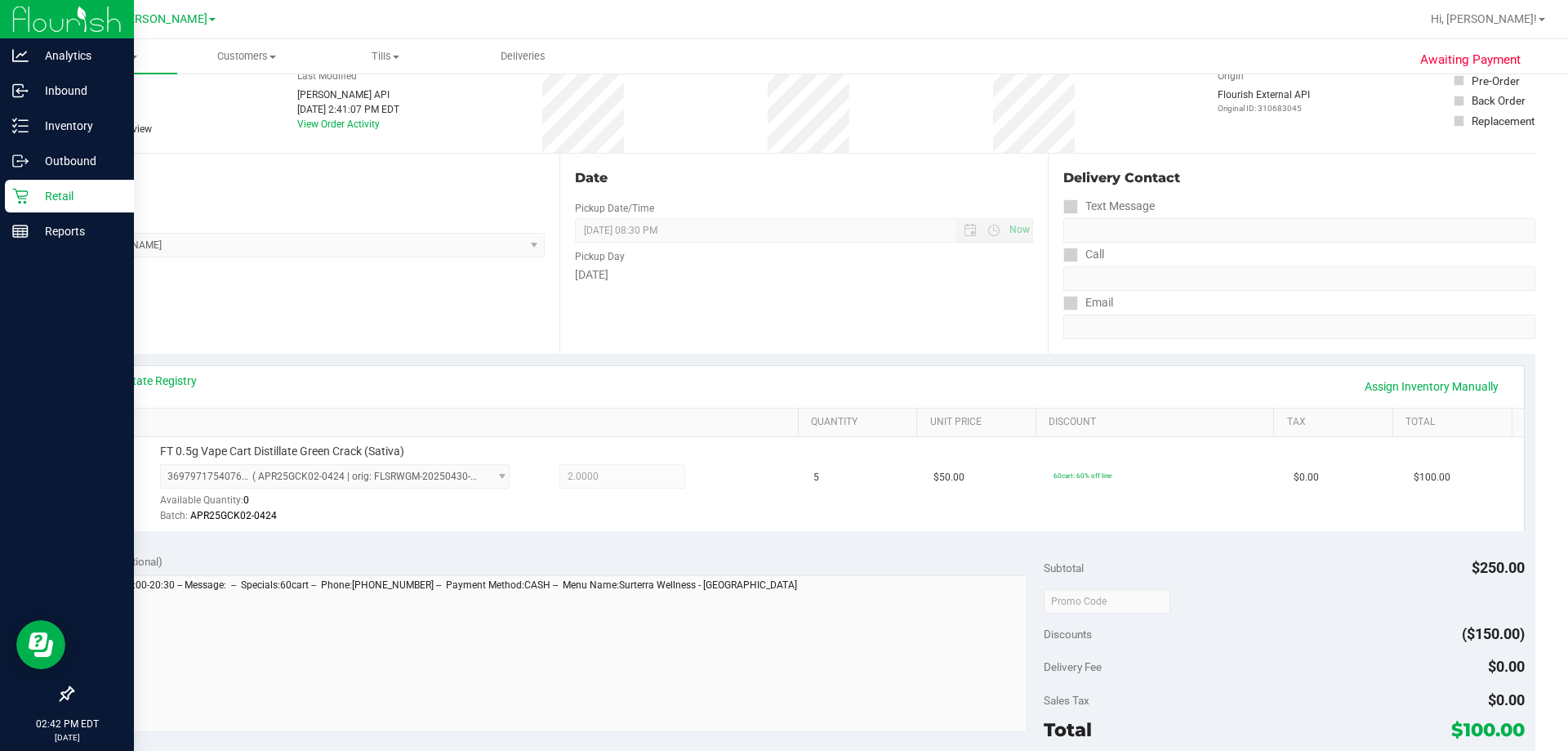 click on "Retail" at bounding box center (69, 196) 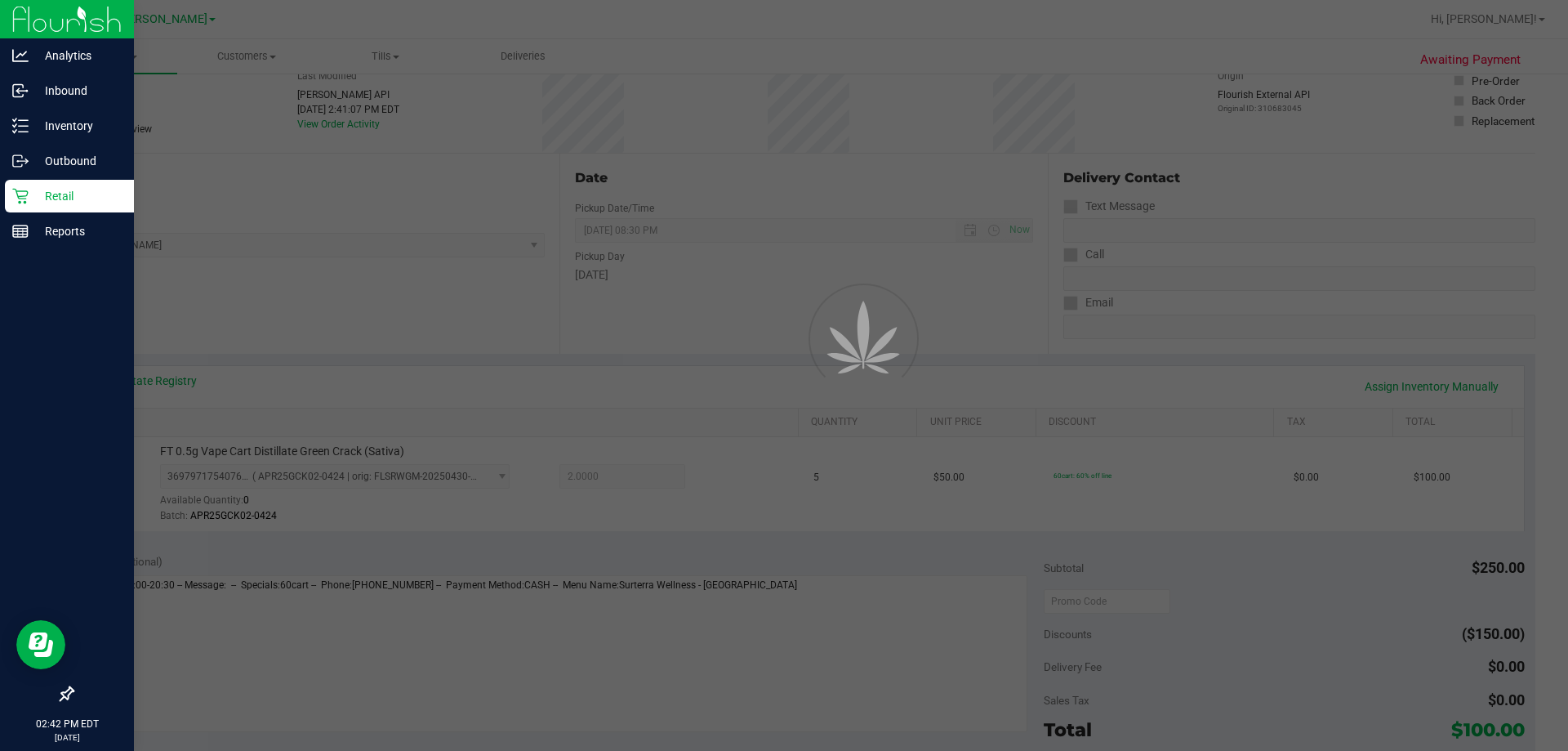 scroll, scrollTop: 0, scrollLeft: 0, axis: both 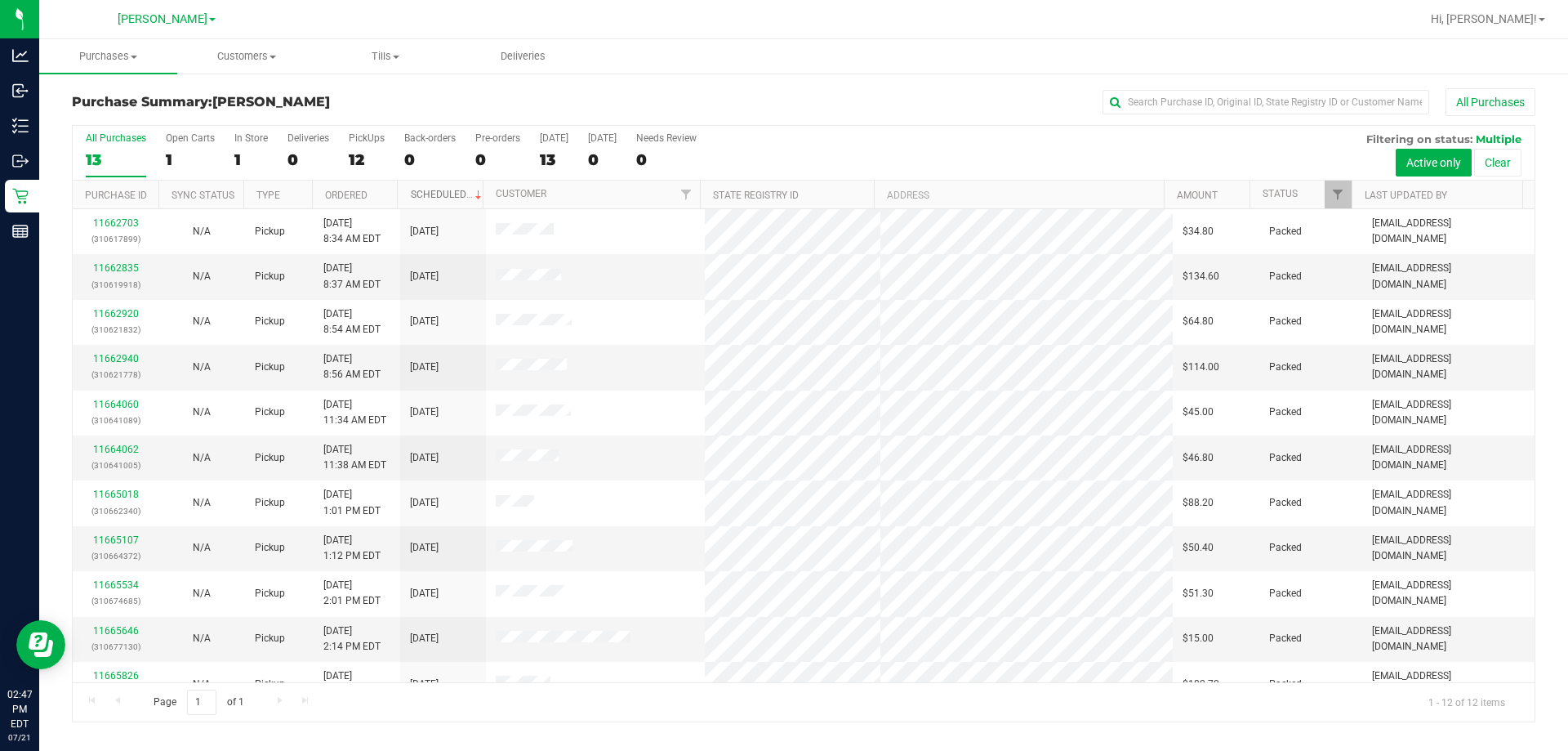 click on "Scheduled" at bounding box center [448, 194] 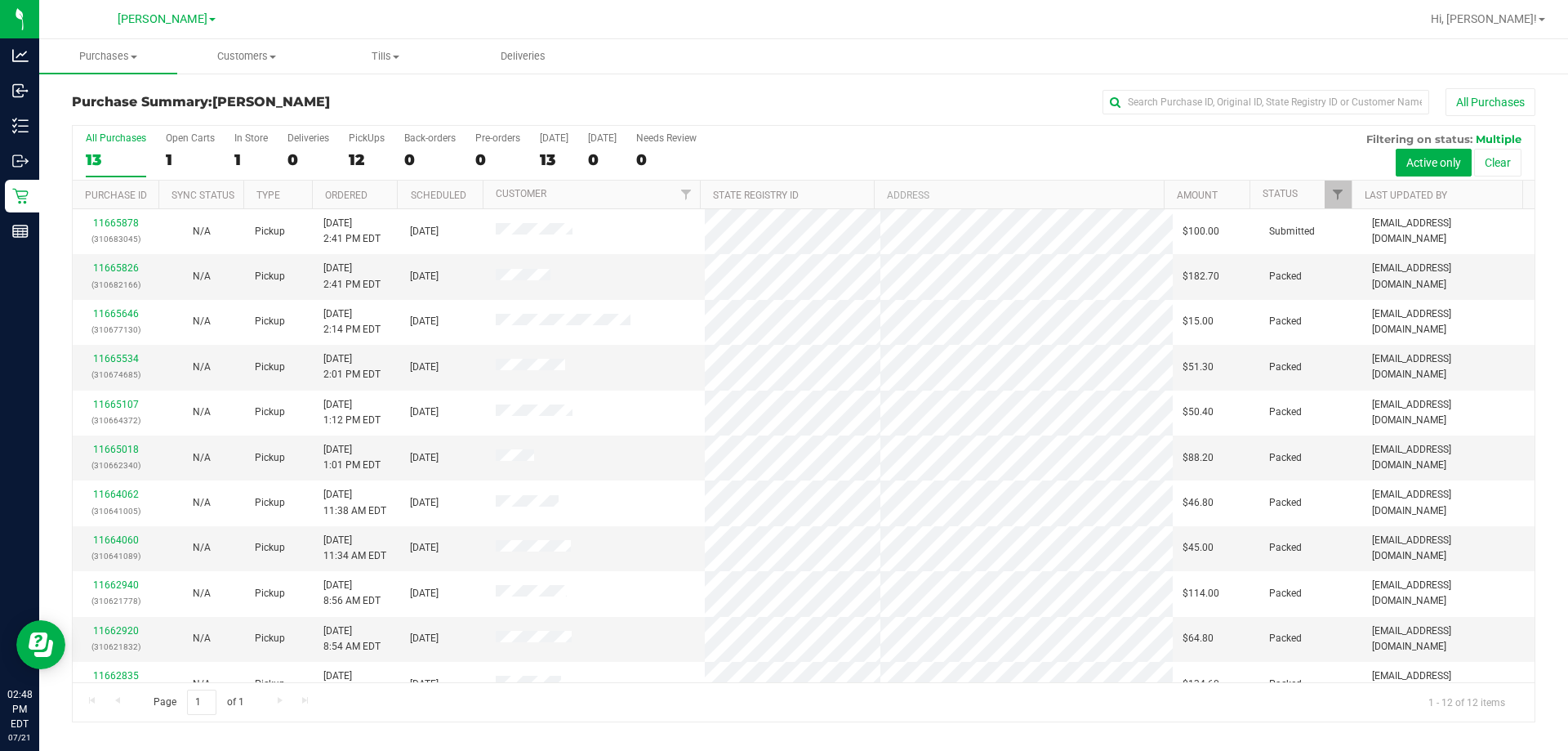 click on "All Purchases
13
Open Carts
1
In Store
1
Deliveries
0
PickUps
12
Back-orders
0
Pre-orders
0
Today
13
Tomorrow
0" at bounding box center [804, 153] 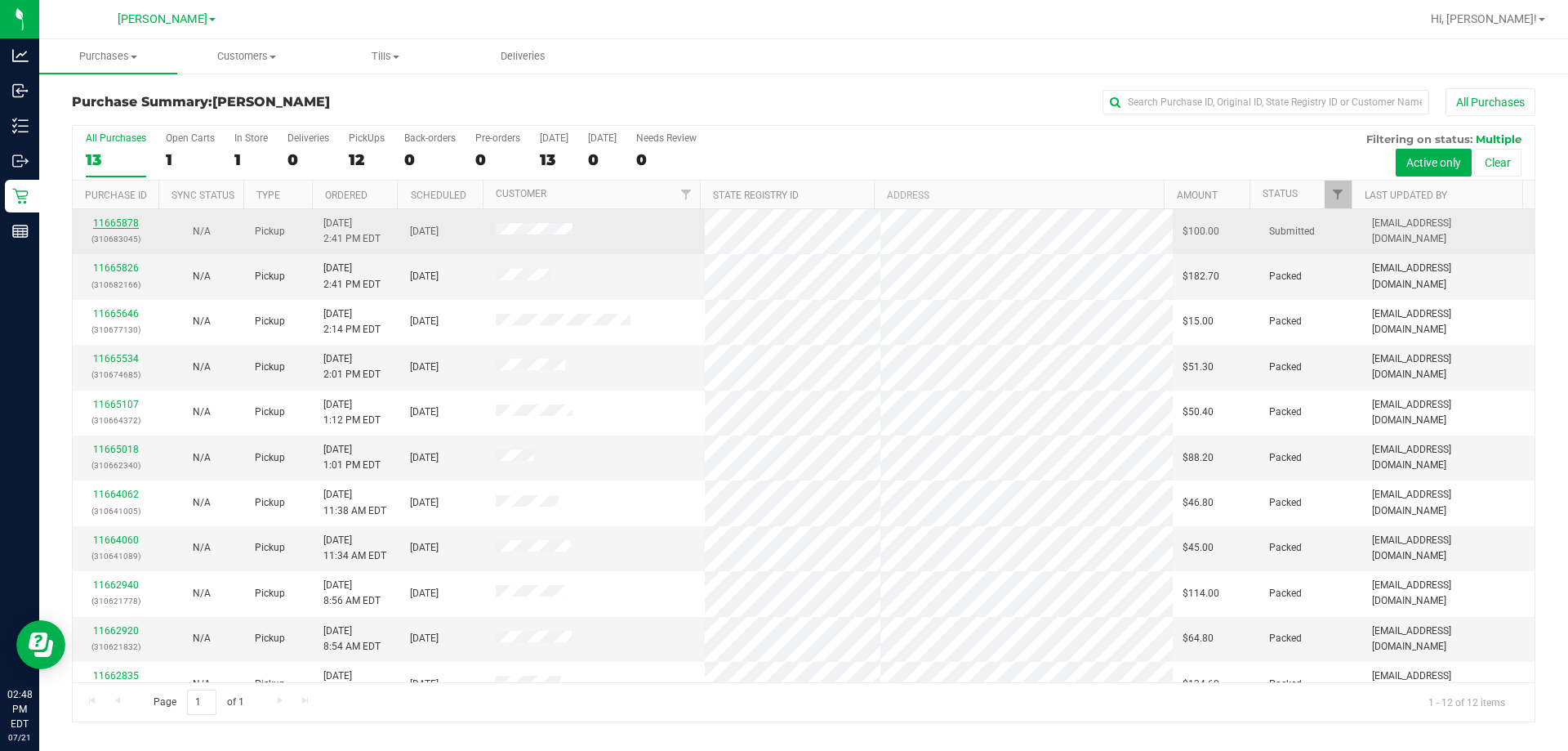 click on "11665878" at bounding box center [116, 223] 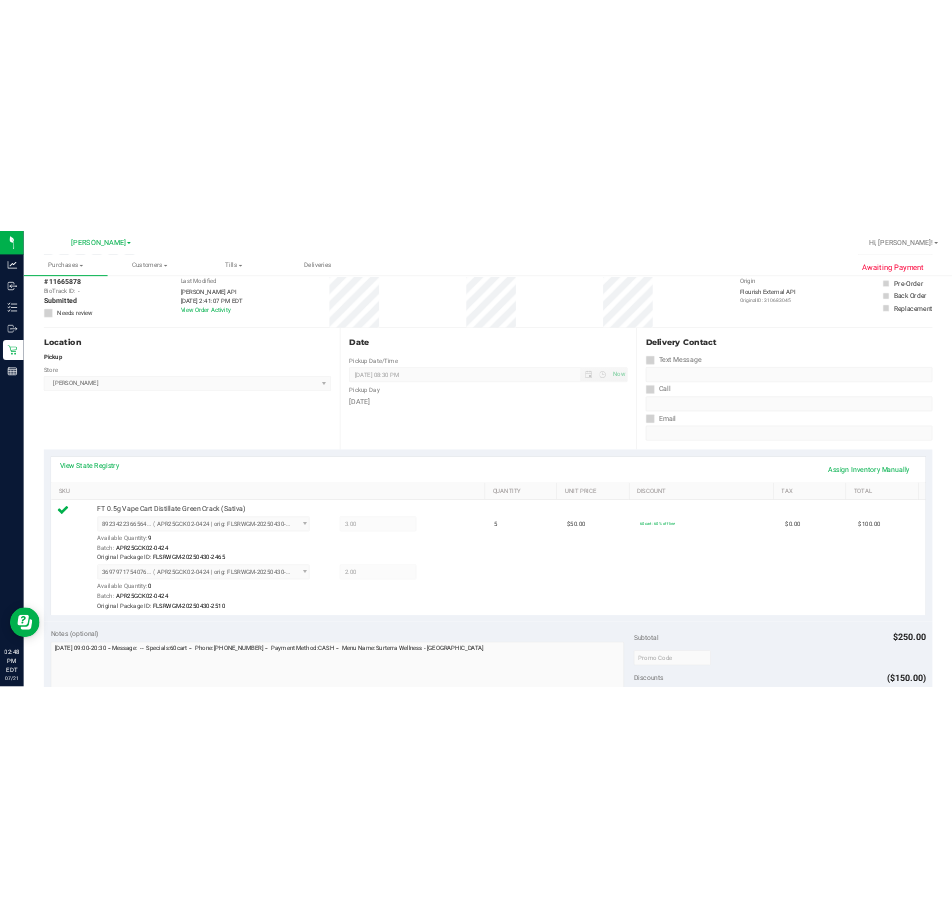 scroll, scrollTop: 0, scrollLeft: 0, axis: both 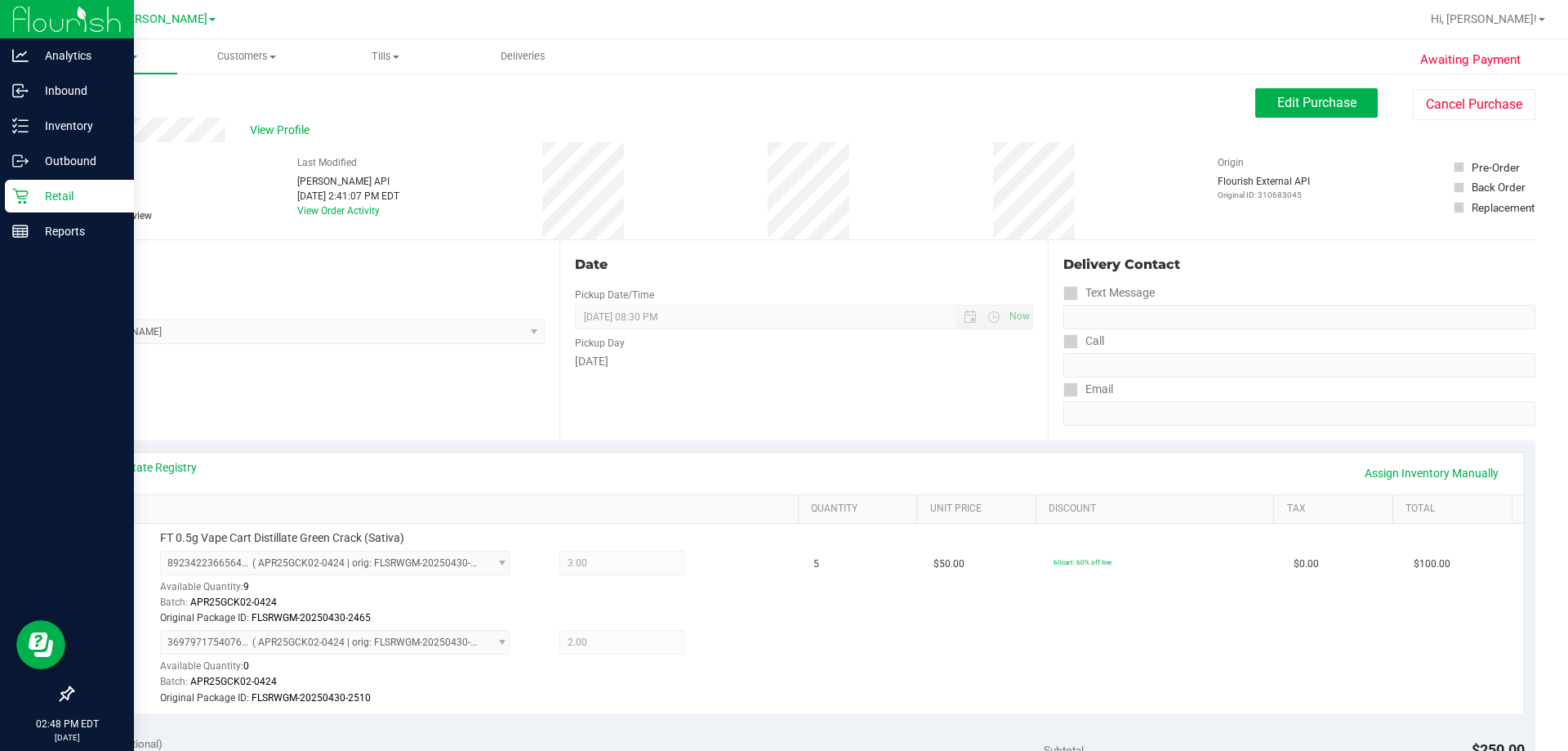 click 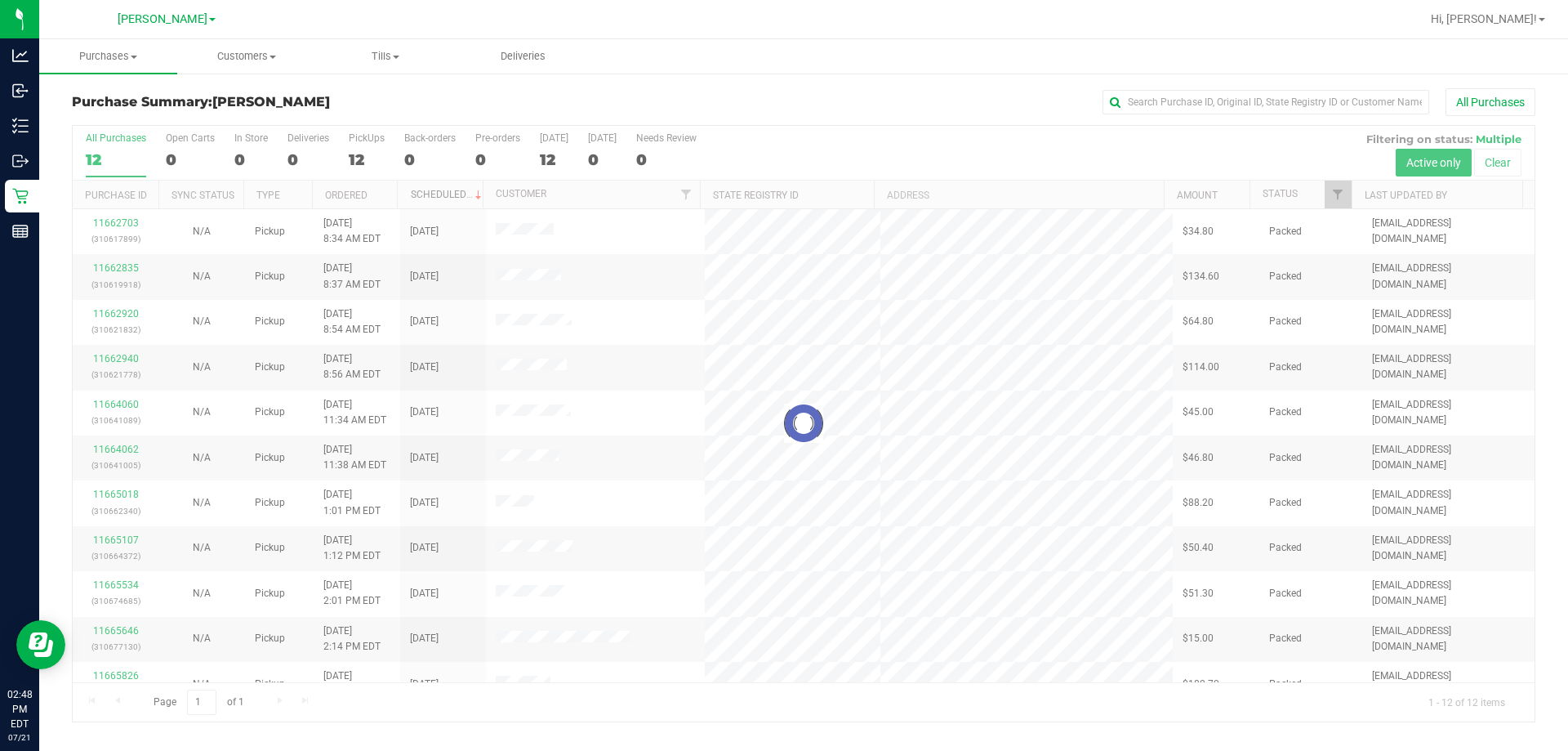 click on "Scheduled" at bounding box center [448, 194] 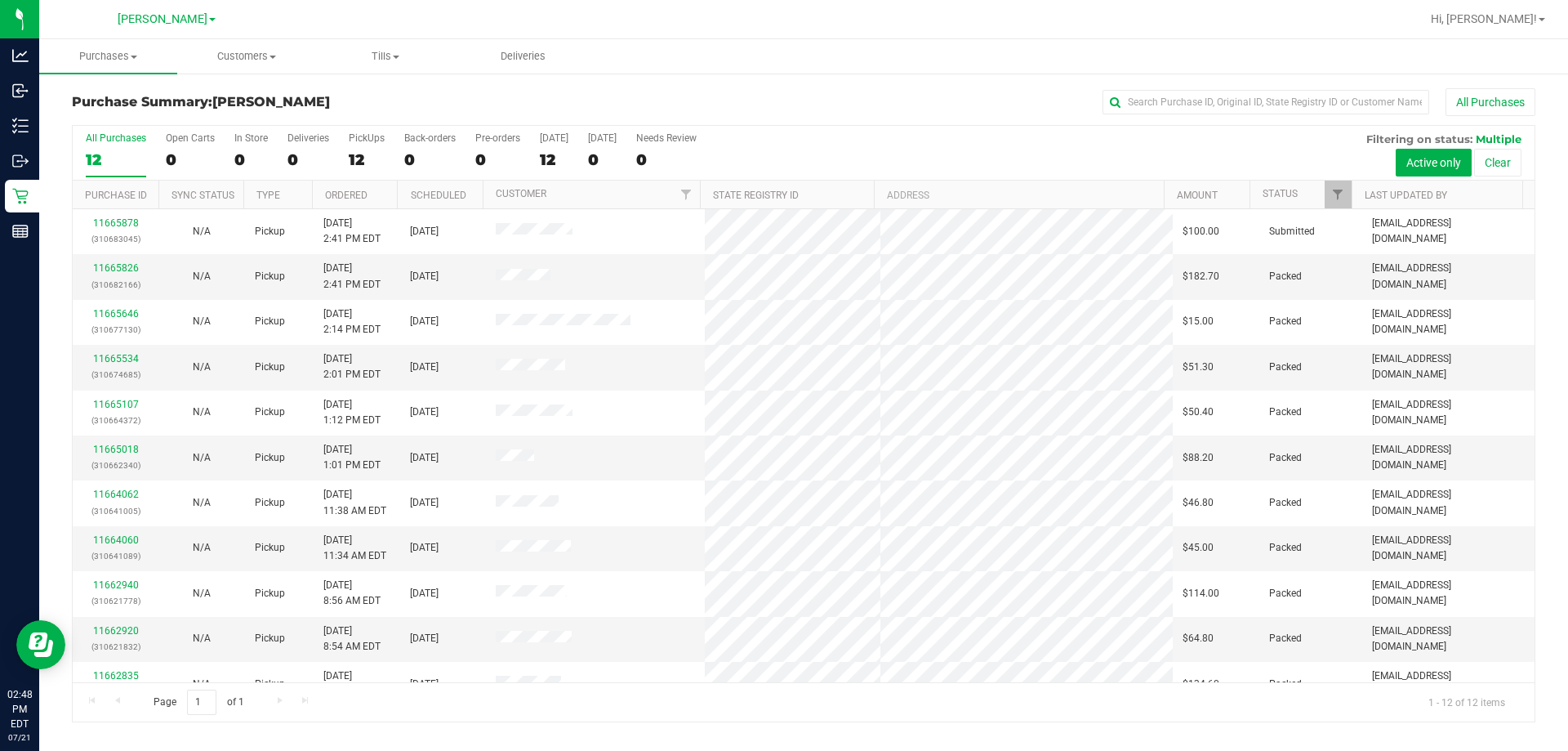 click on "12" at bounding box center [116, 159] 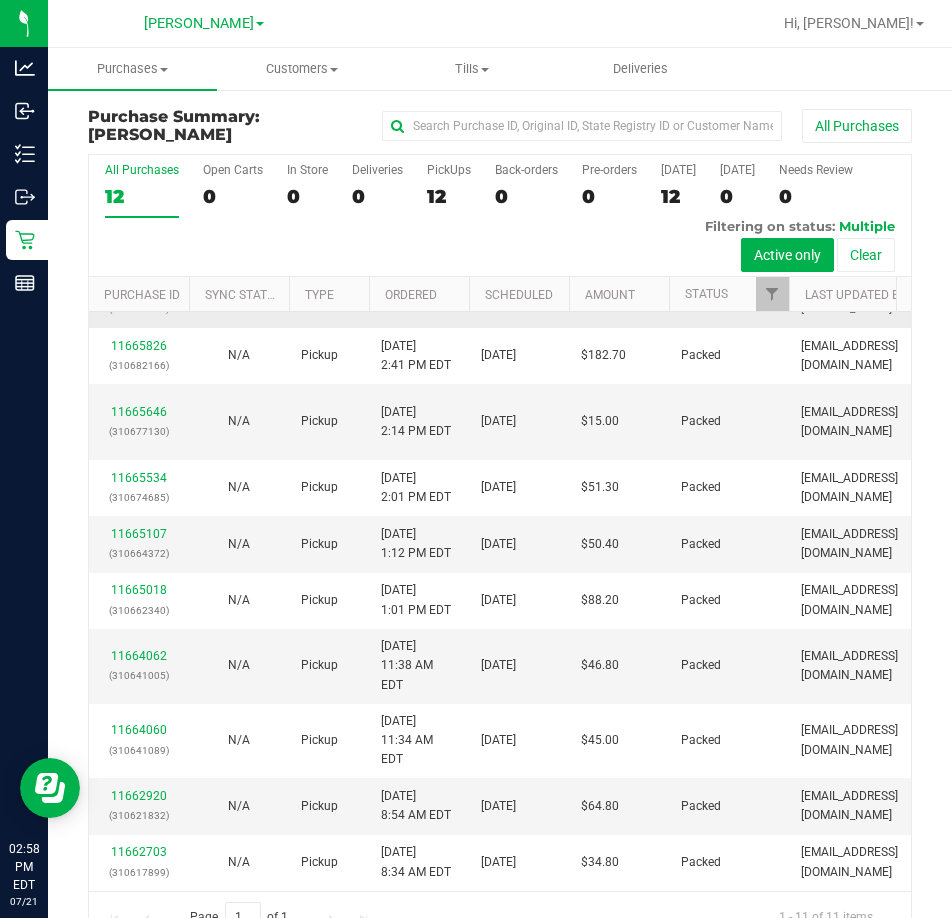 scroll, scrollTop: 0, scrollLeft: 0, axis: both 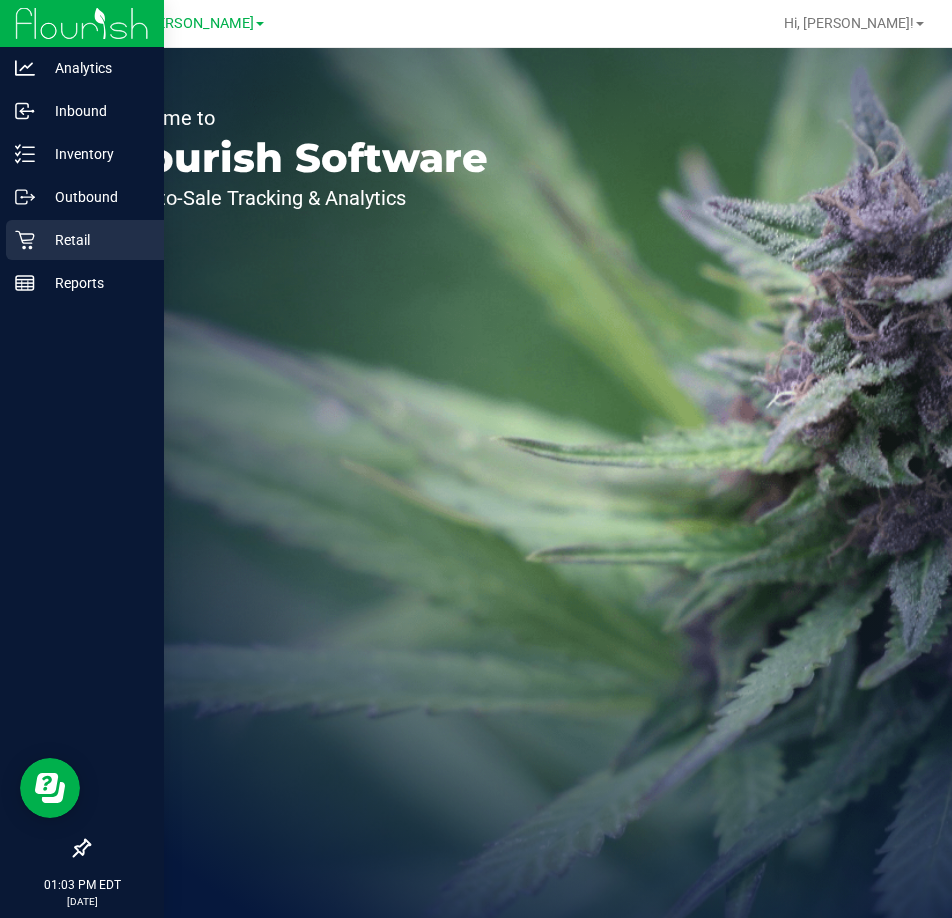 click 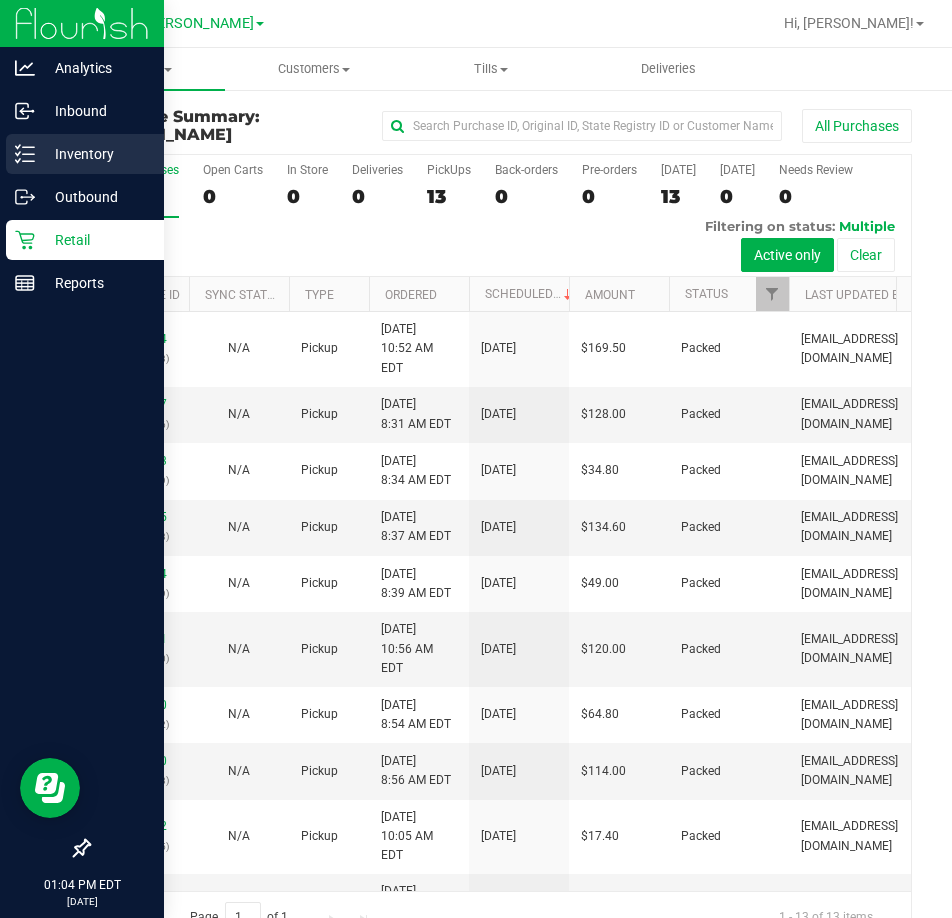 click on "Inventory" at bounding box center [95, 154] 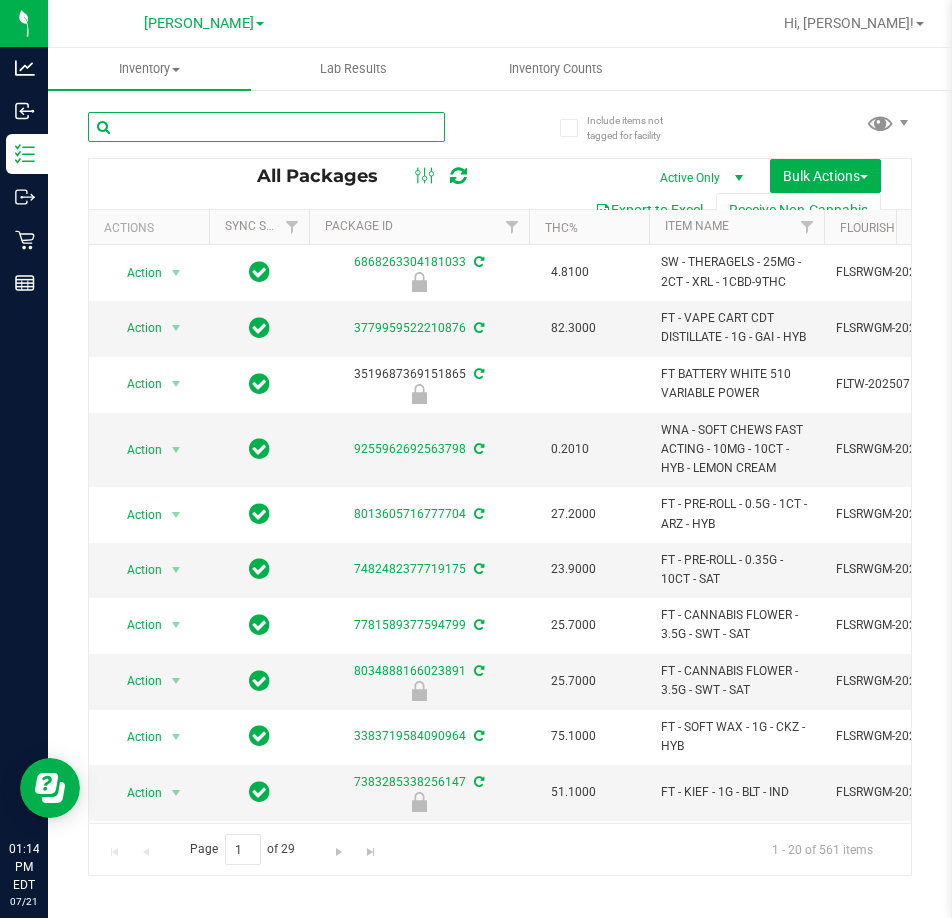 click at bounding box center (266, 127) 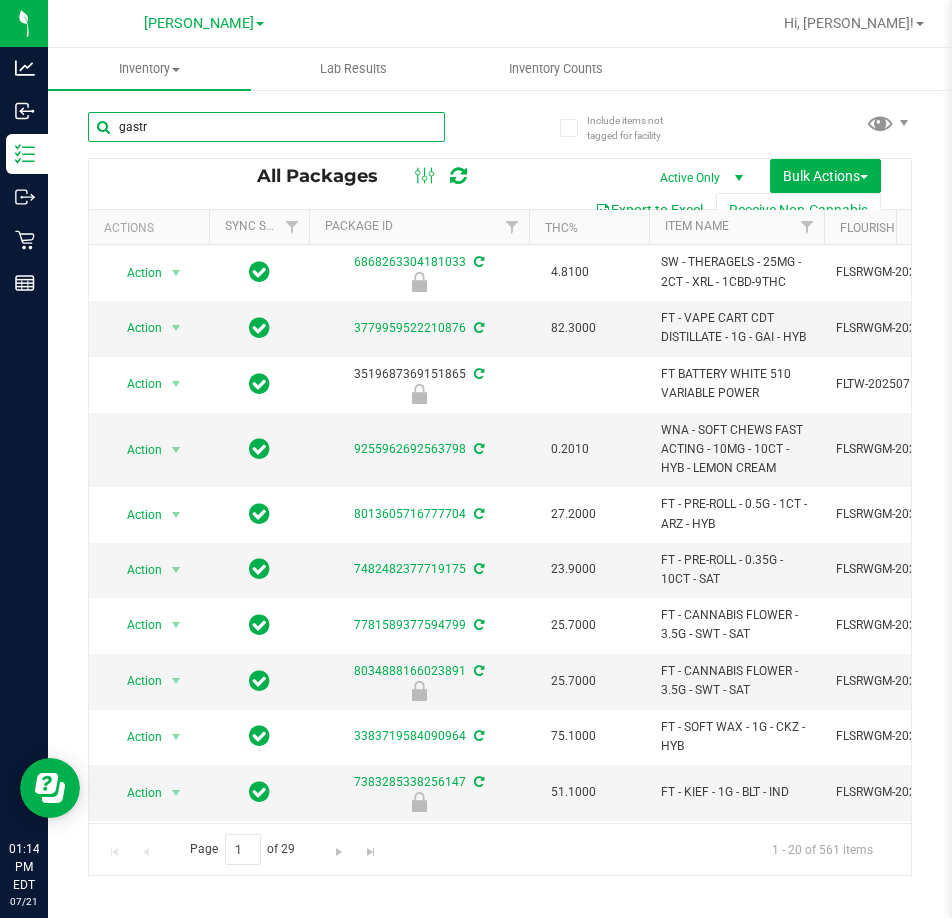 type on "gastro" 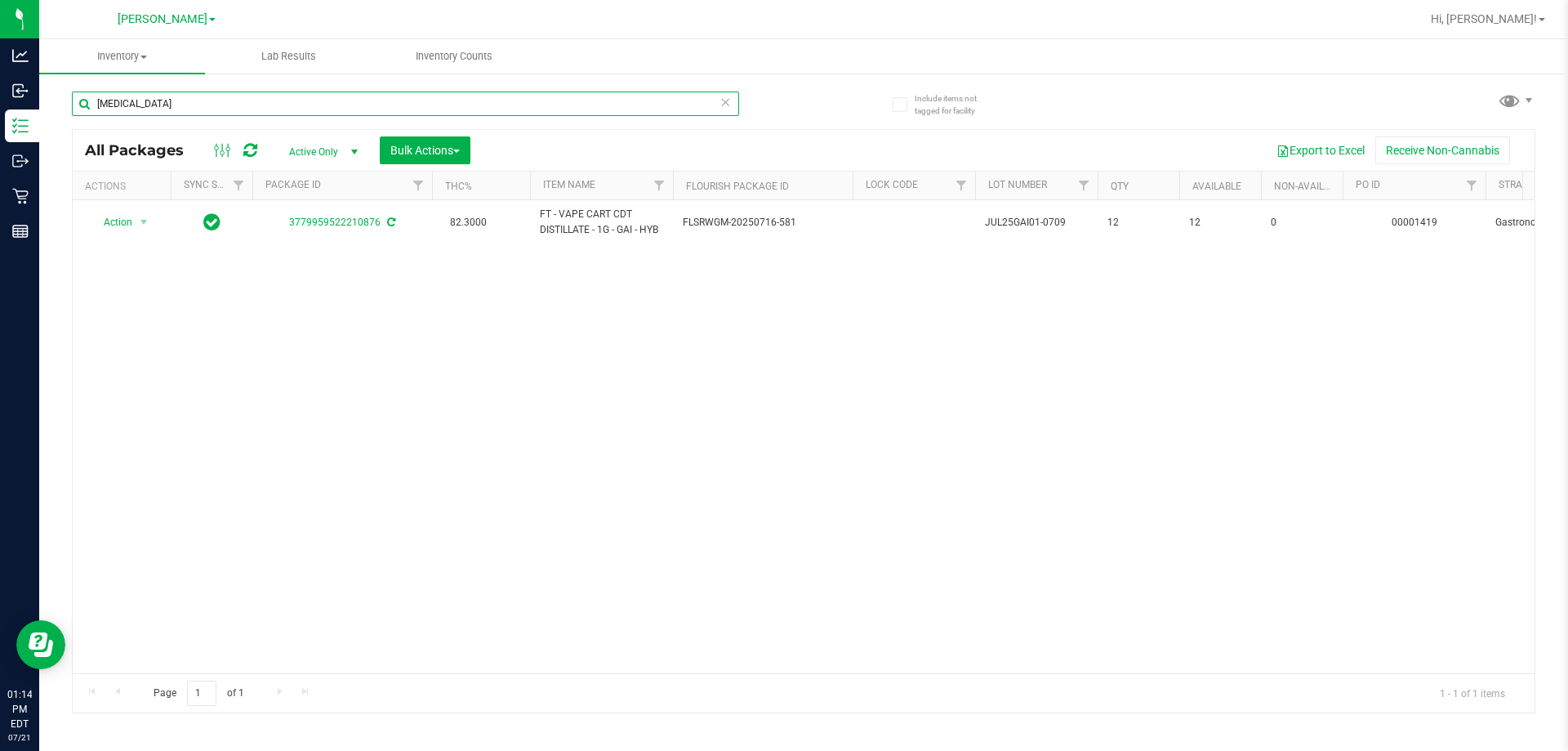 drag, startPoint x: 135, startPoint y: 100, endPoint x: 85, endPoint y: 111, distance: 51.1957 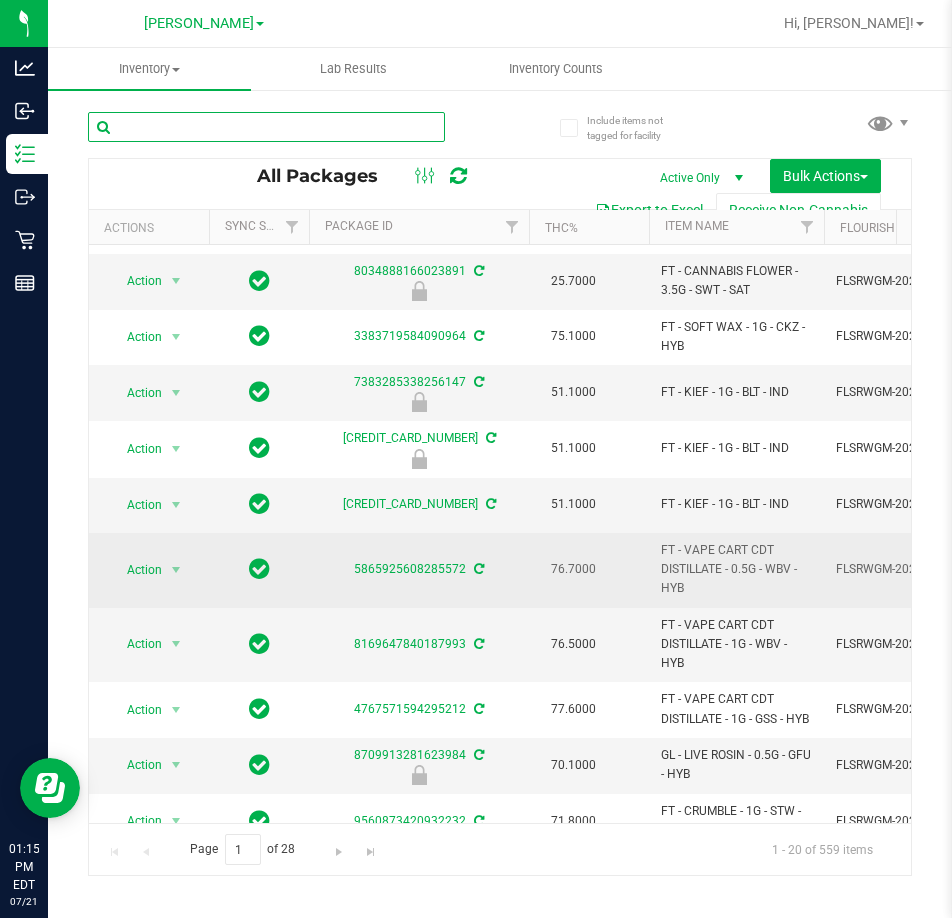 scroll, scrollTop: 500, scrollLeft: 0, axis: vertical 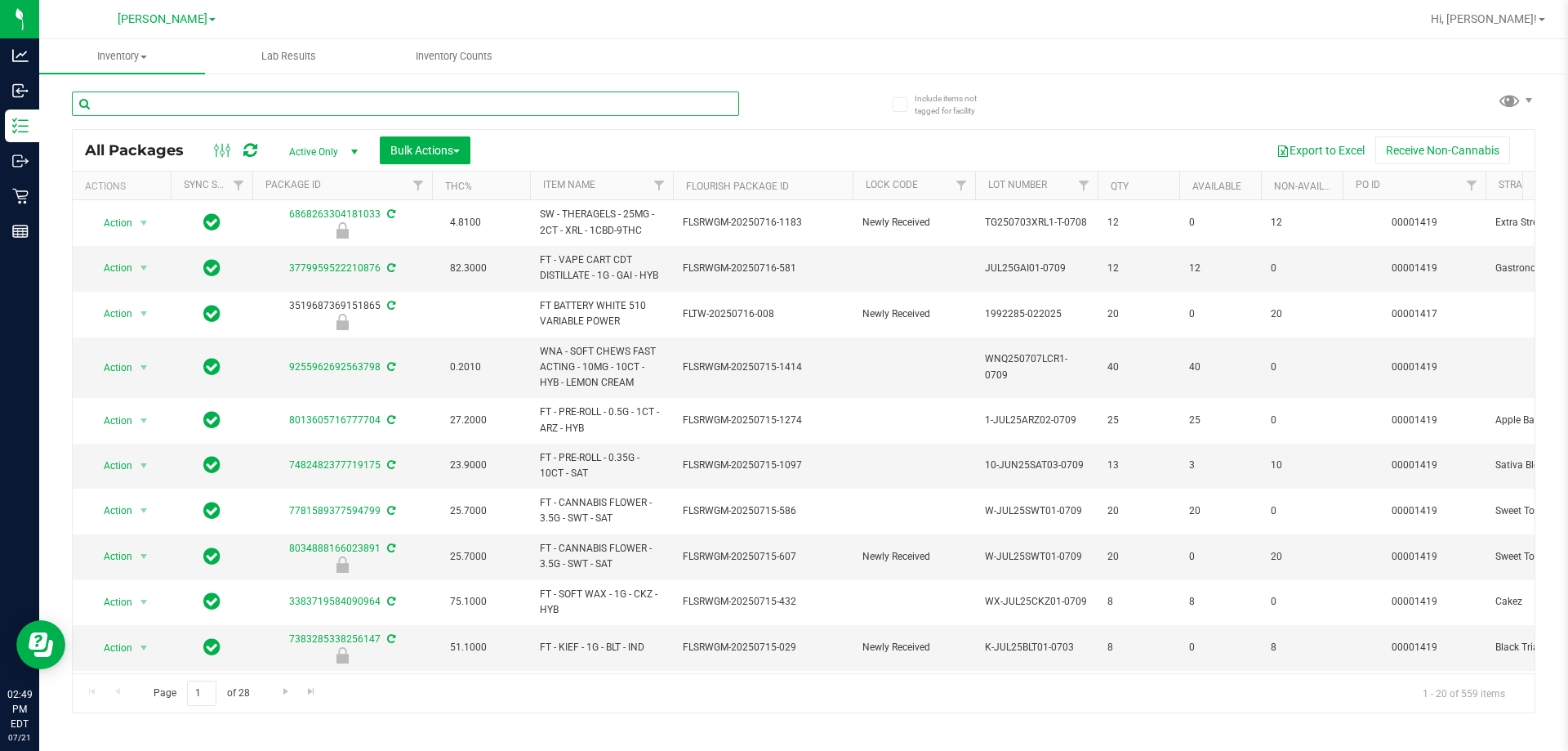 click at bounding box center (405, 104) 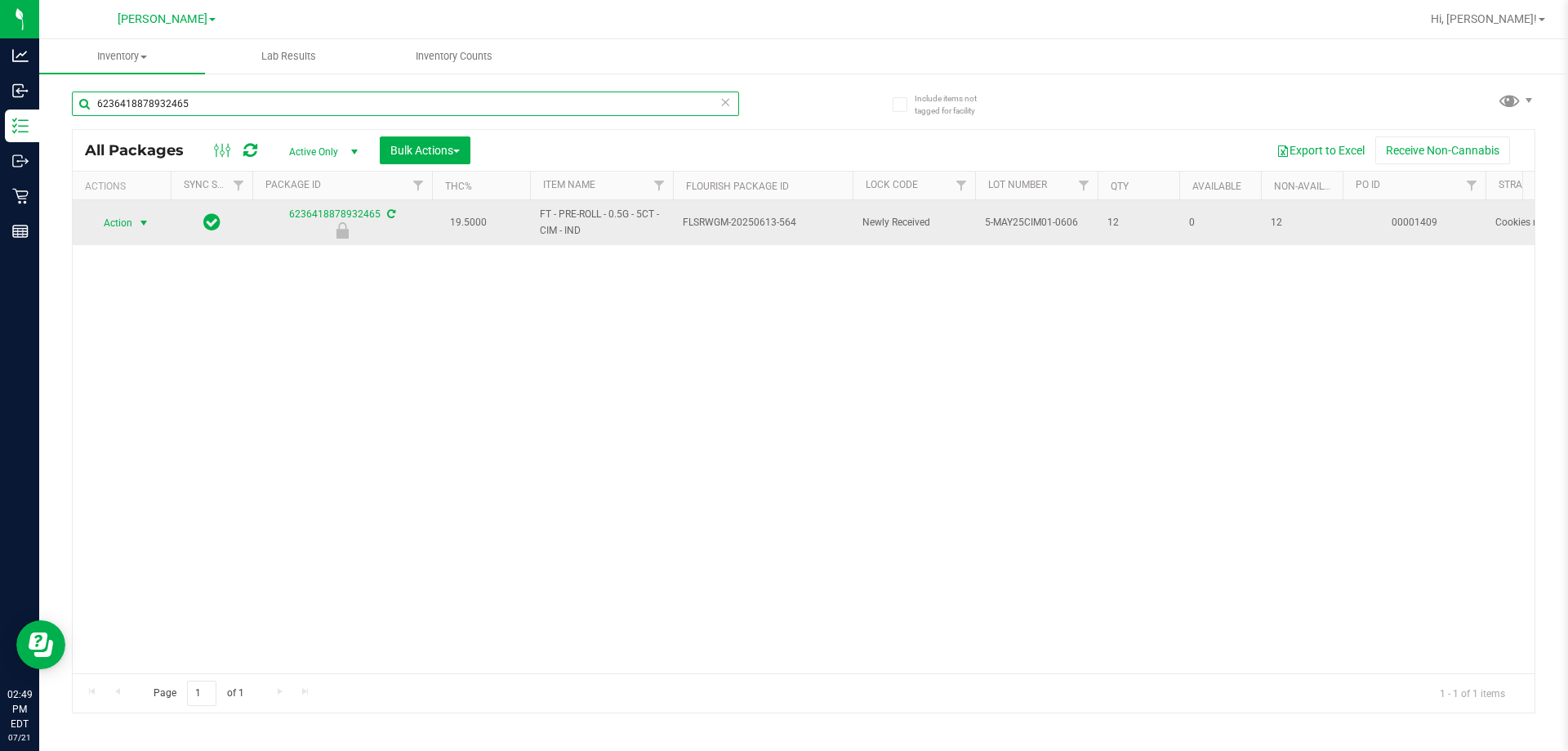type on "6236418878932465" 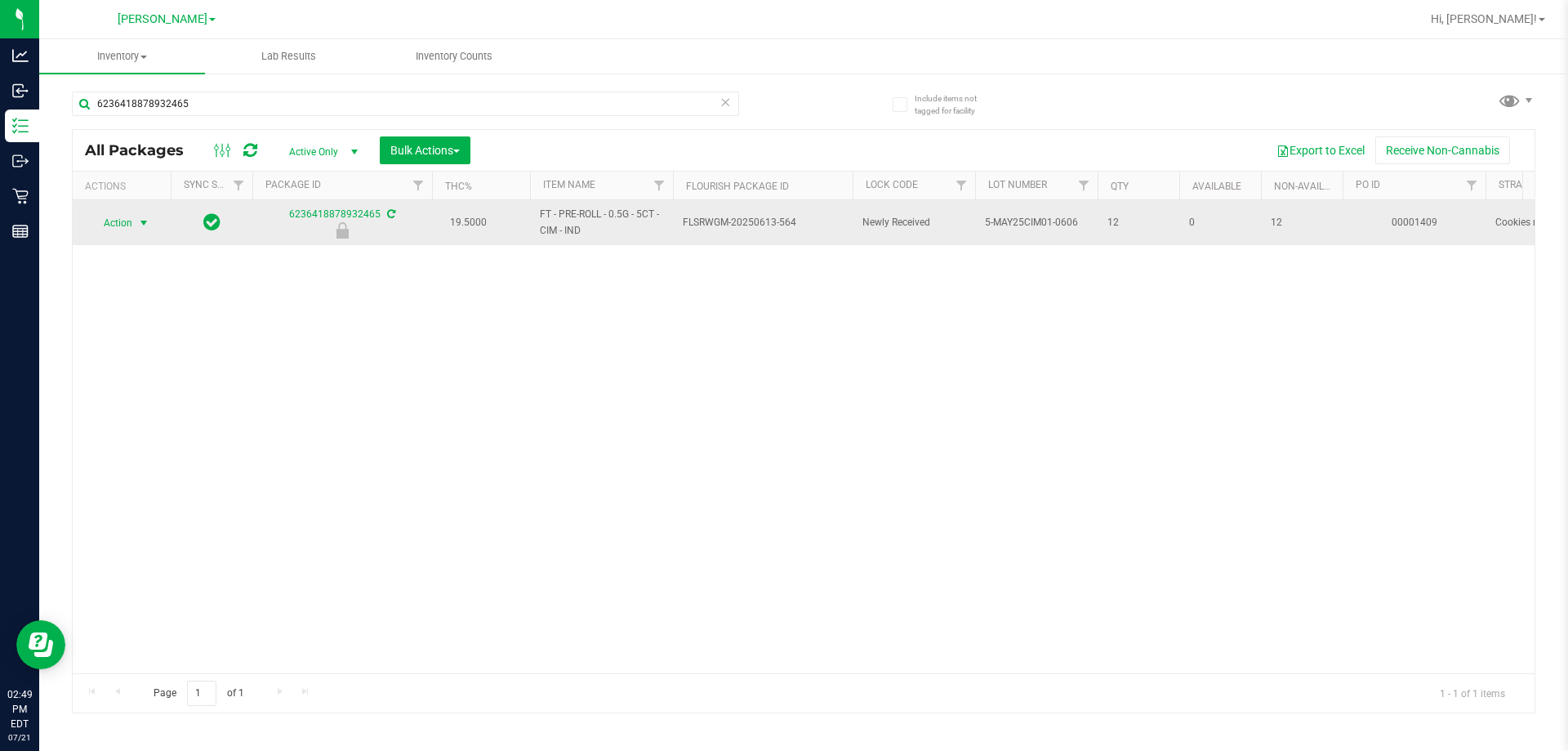 click at bounding box center [144, 223] 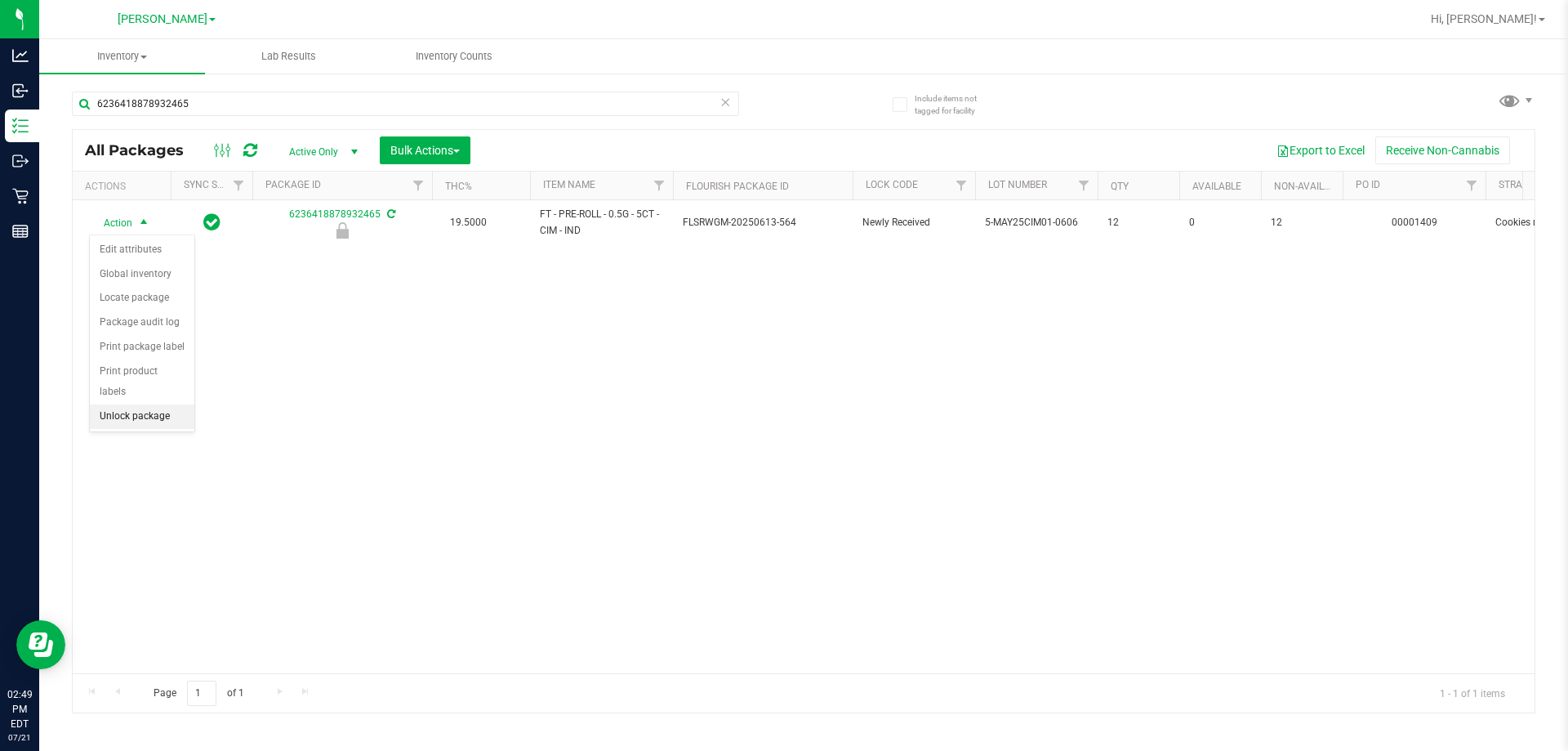 click on "Unlock package" at bounding box center (142, 417) 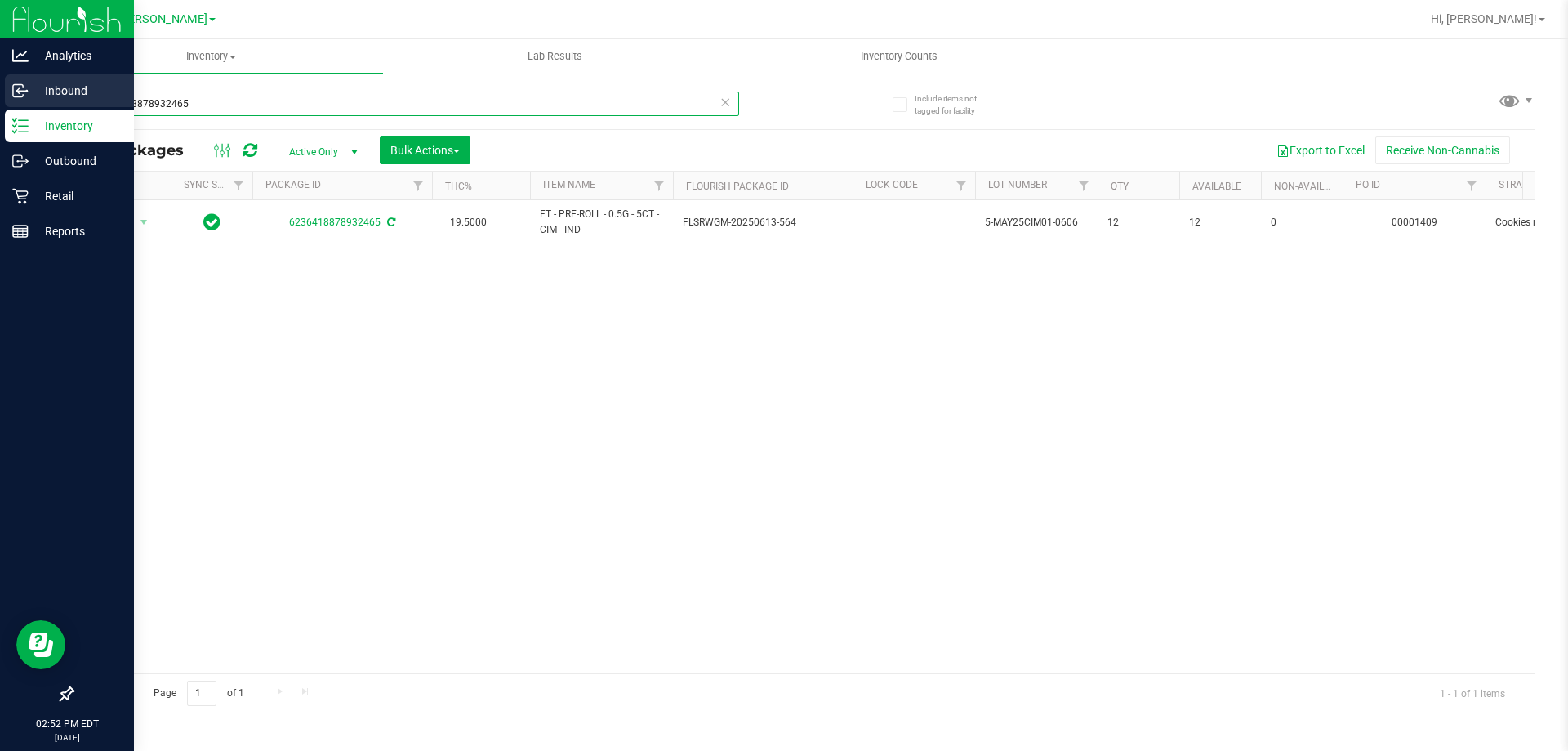 drag, startPoint x: 217, startPoint y: 107, endPoint x: 28, endPoint y: 106, distance: 189.00265 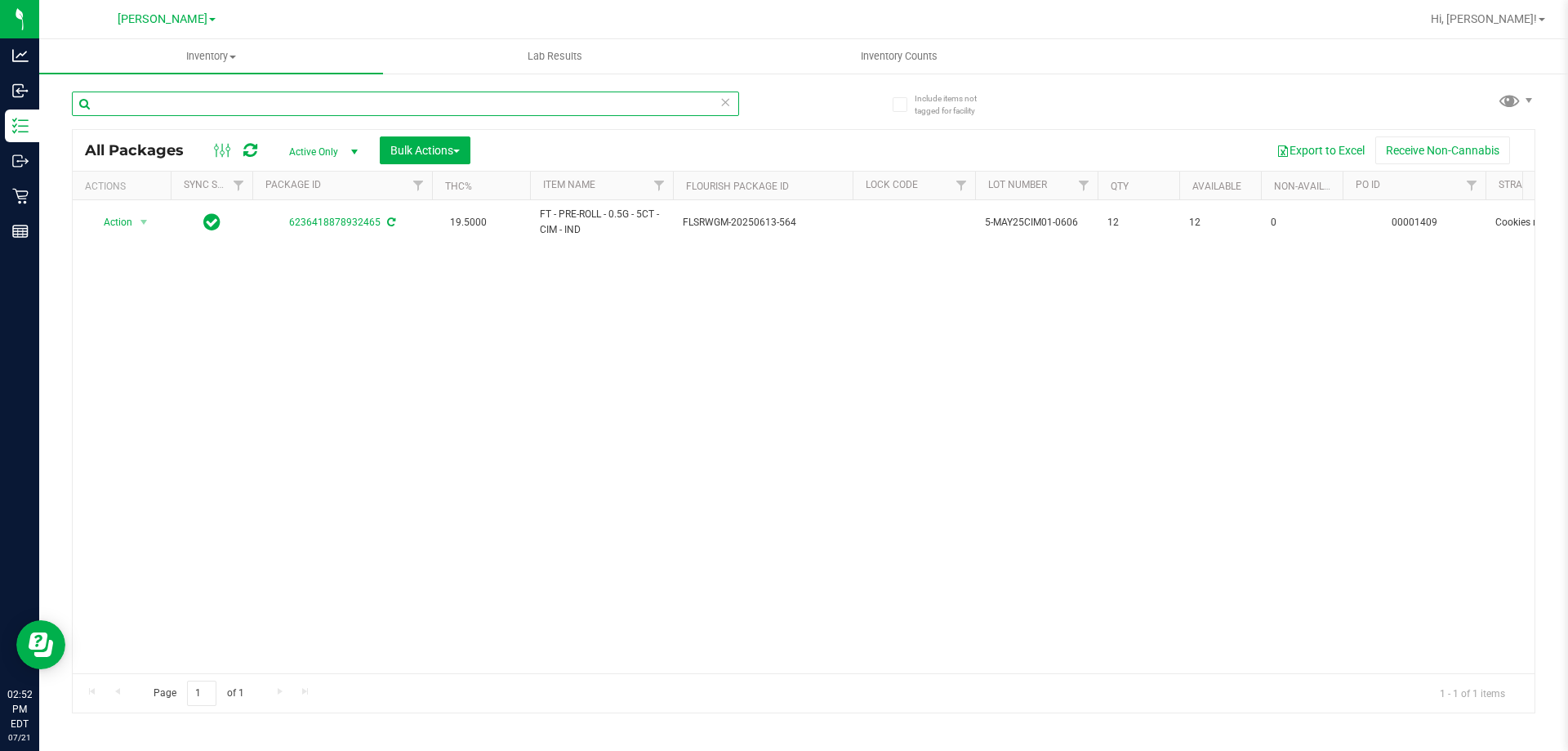 type 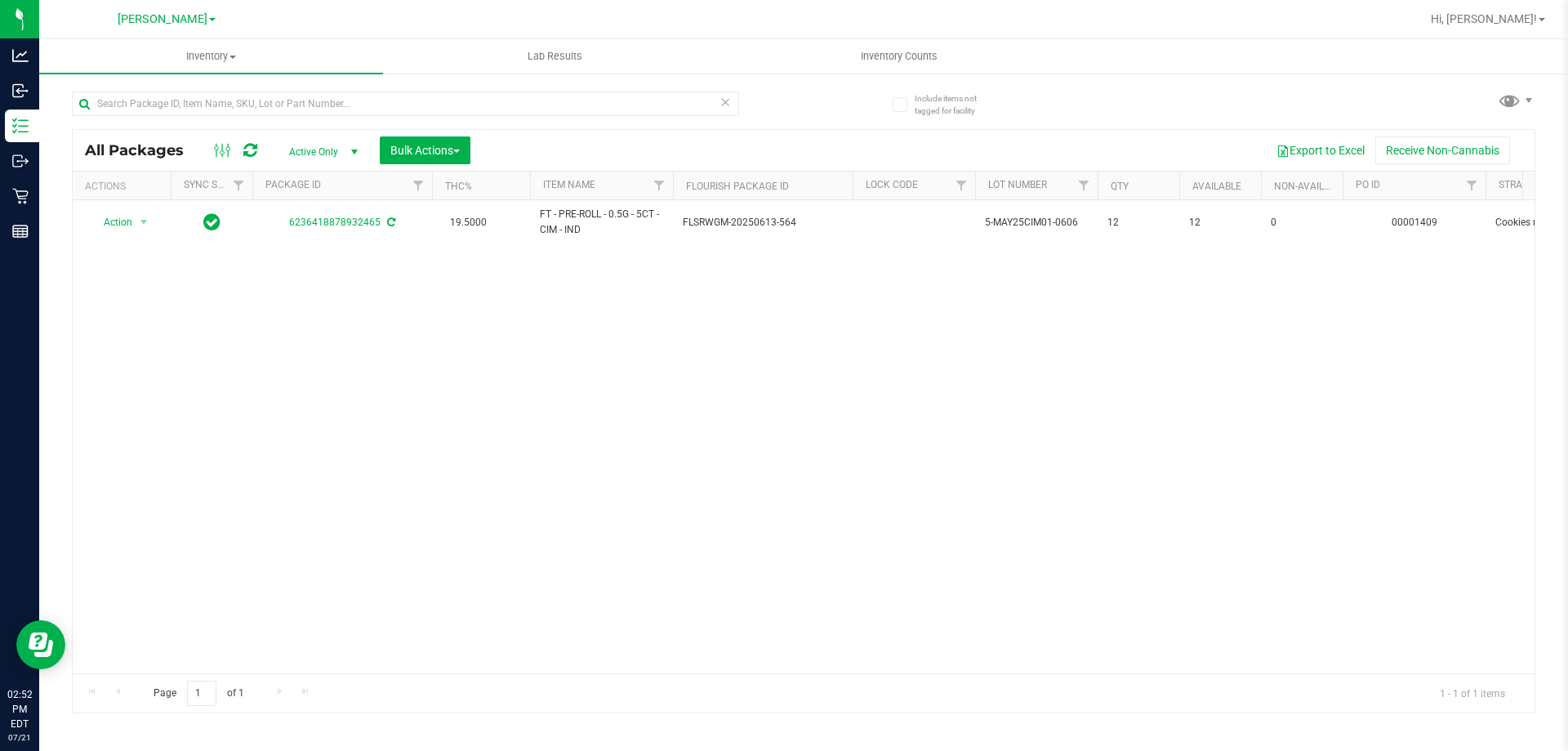 click on "Action Action Adjust qty Create package Edit attributes Global inventory Locate package Lock package Package audit log Print package label Print product labels Schedule for destruction
6236418878932465
19.5000
FT - PRE-ROLL - 0.5G - 5CT - CIM - IND
FLSRWGM-20250613-564
5-MAY25CIM01-0606
12
12
0
00001409
Cookies n' Dream
$29.00000
Pass
FLO-PRE-FT-CIM.5CT
0.0000
FT - PRE-ROLL - 0.5G - 5CT - CIM - IND" at bounding box center [804, 436] 